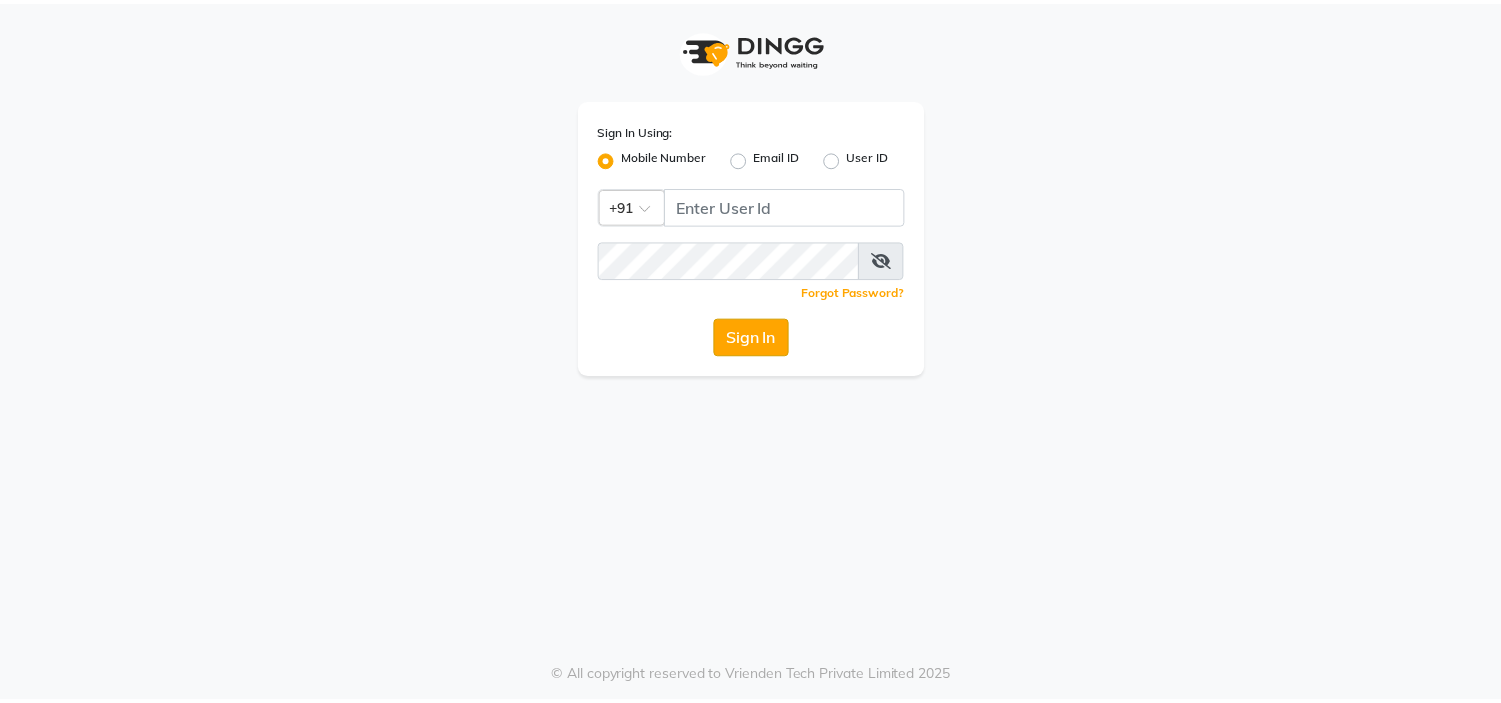 scroll, scrollTop: 0, scrollLeft: 0, axis: both 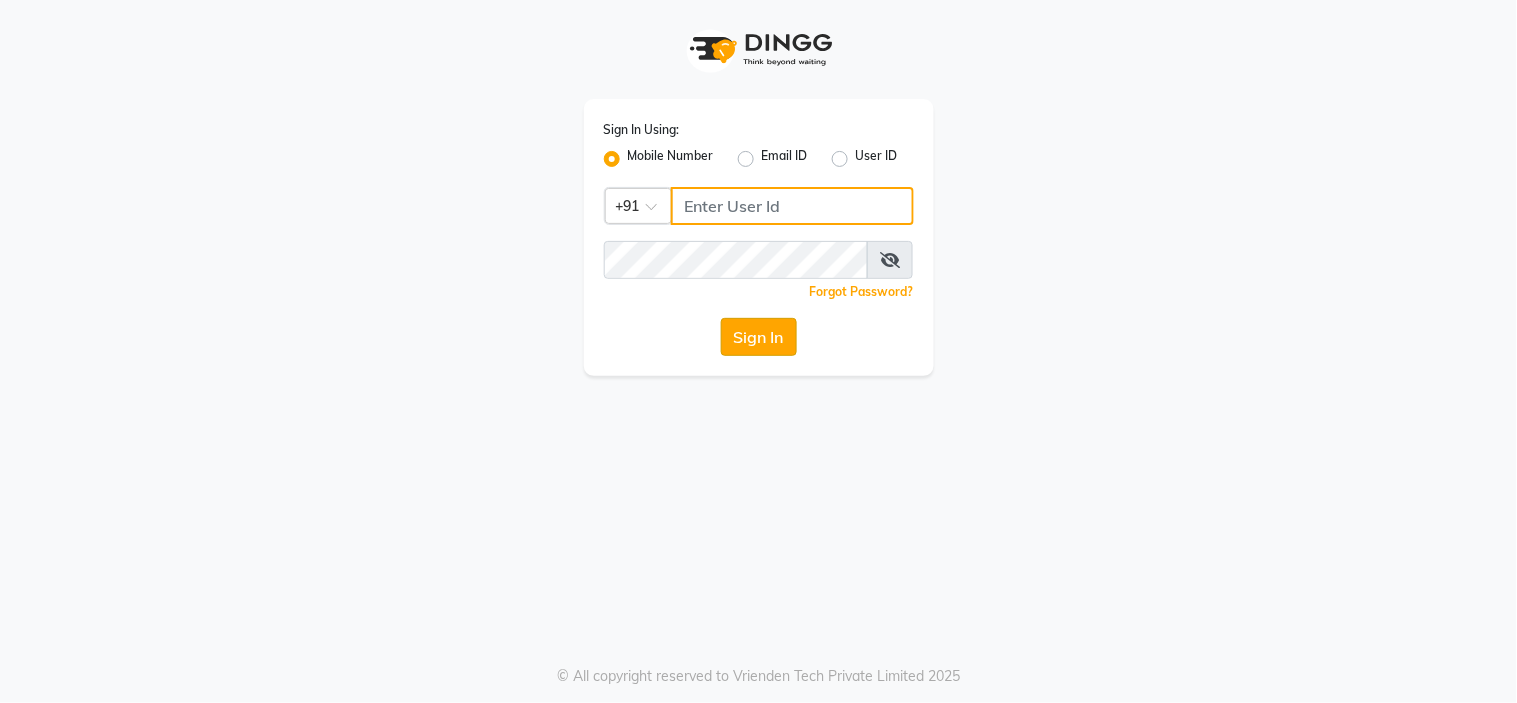 type on "7208506647" 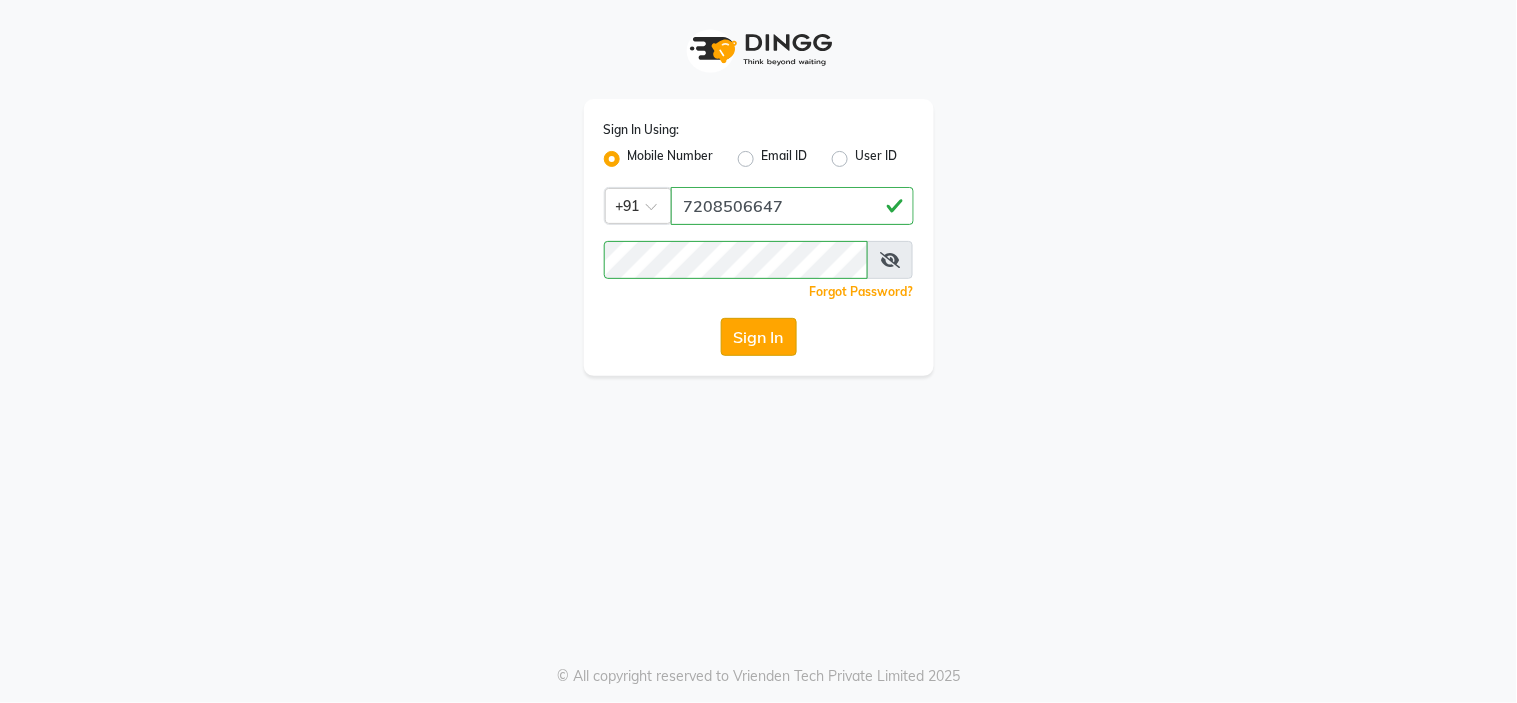 click on "Sign In" 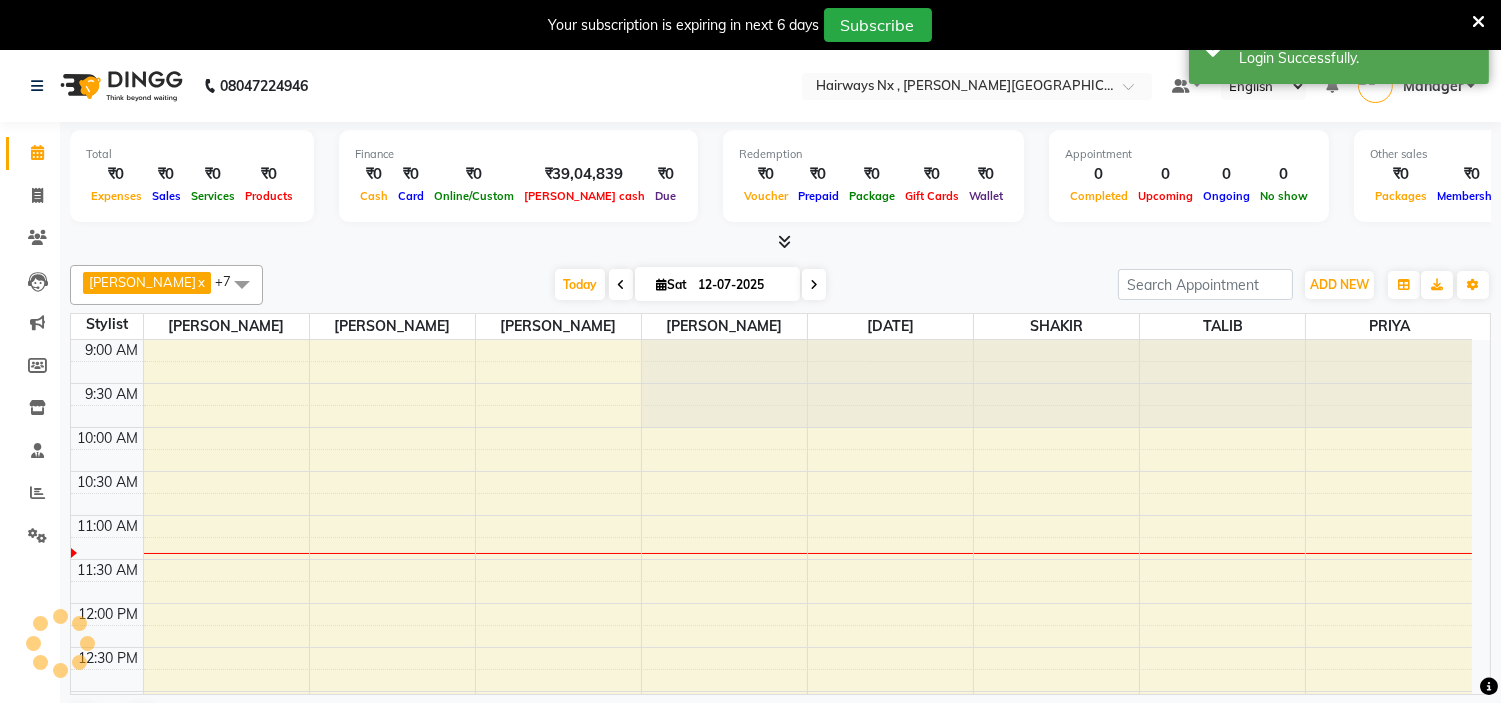 scroll, scrollTop: 0, scrollLeft: 0, axis: both 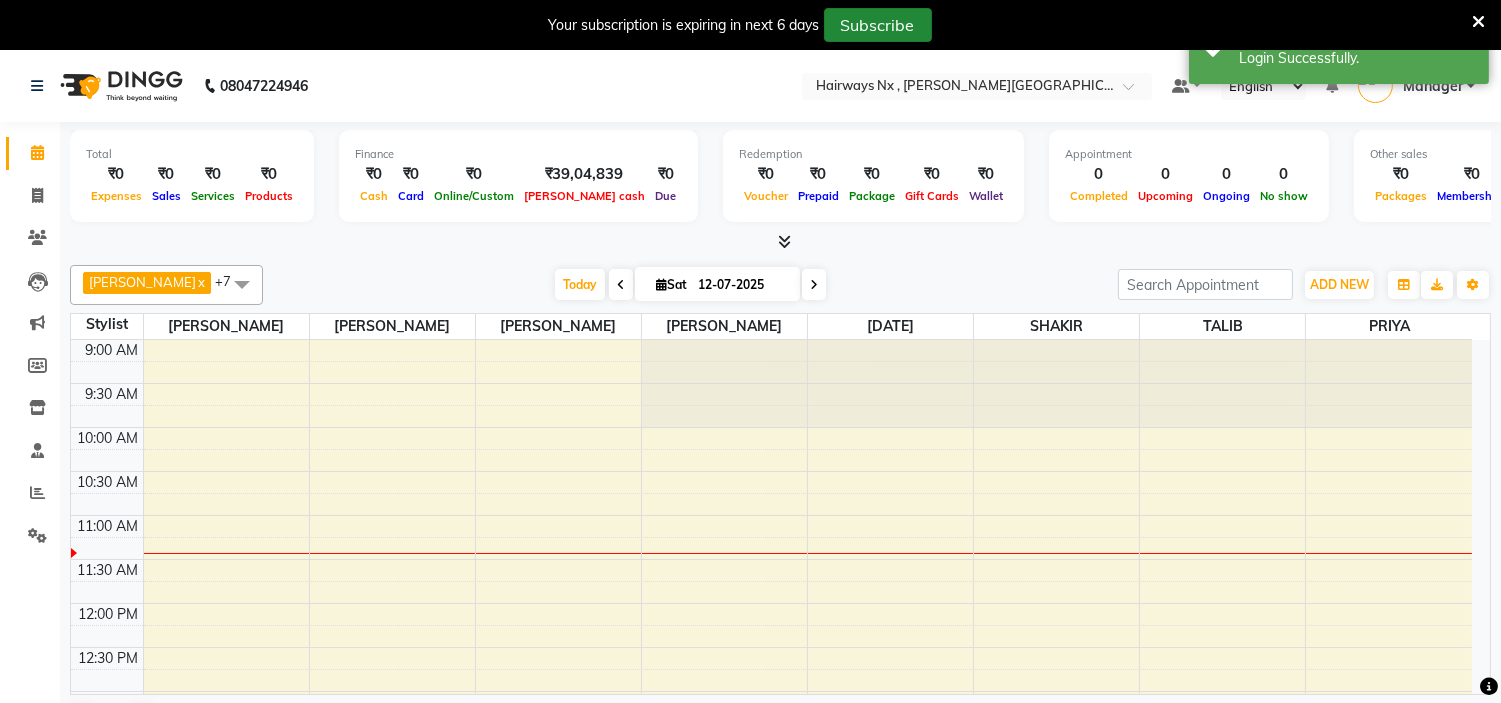 click on "Subscribe" at bounding box center [878, 25] 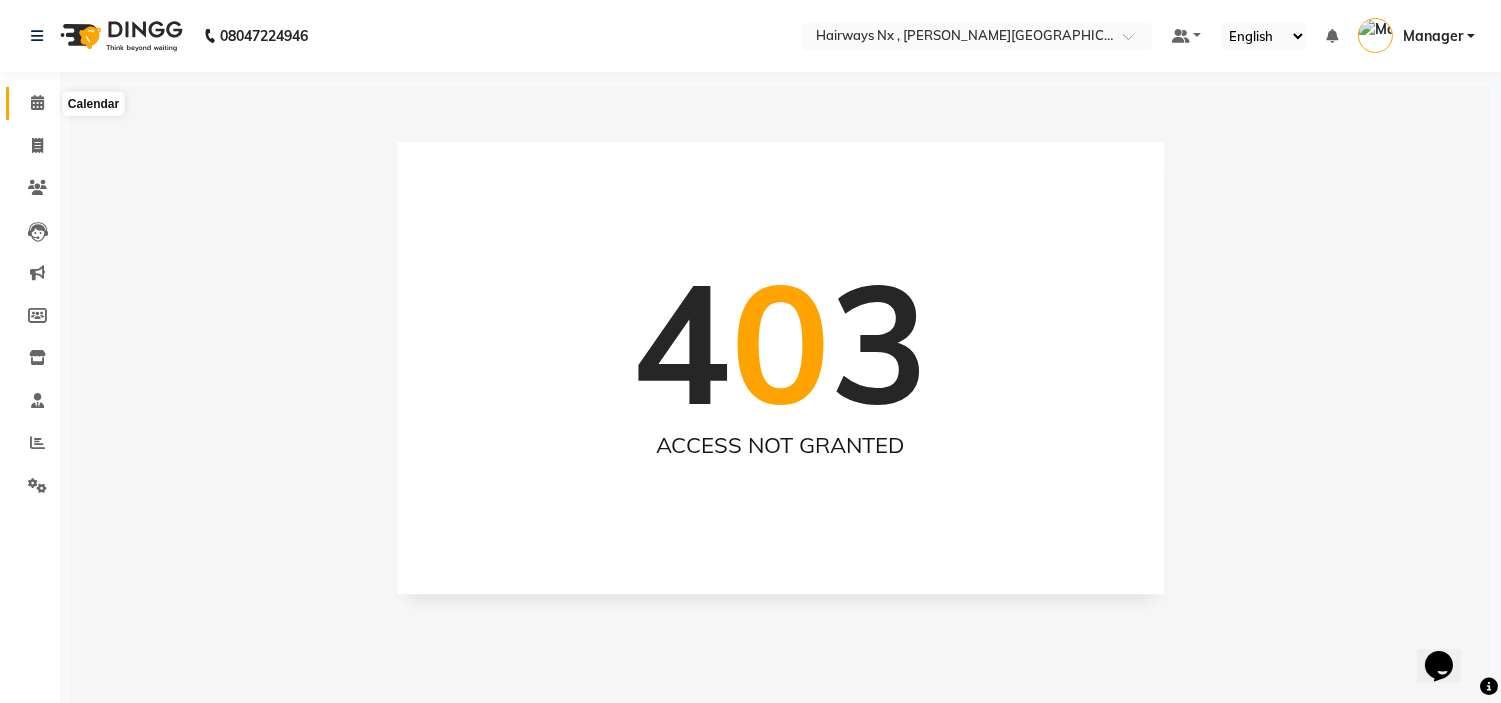 scroll, scrollTop: 0, scrollLeft: 0, axis: both 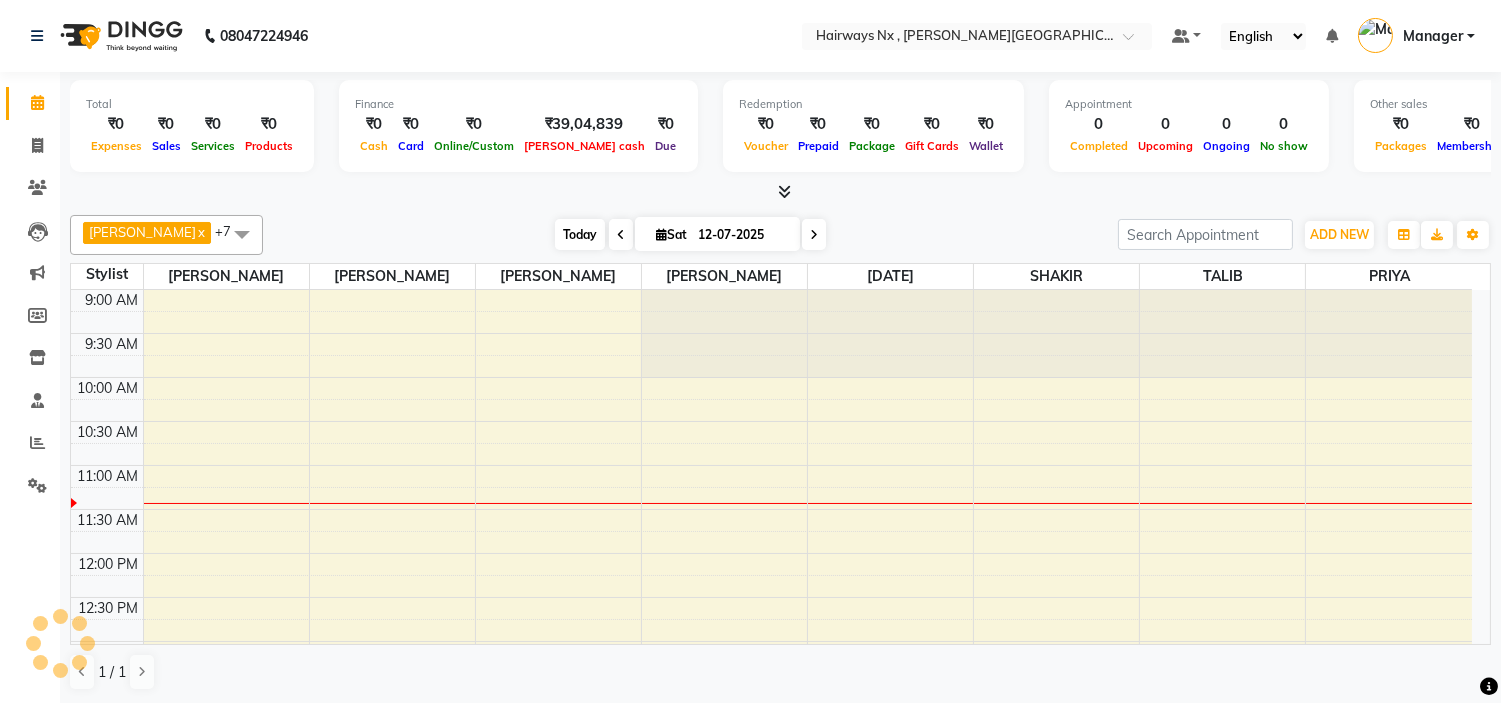 click on "Today" at bounding box center (580, 234) 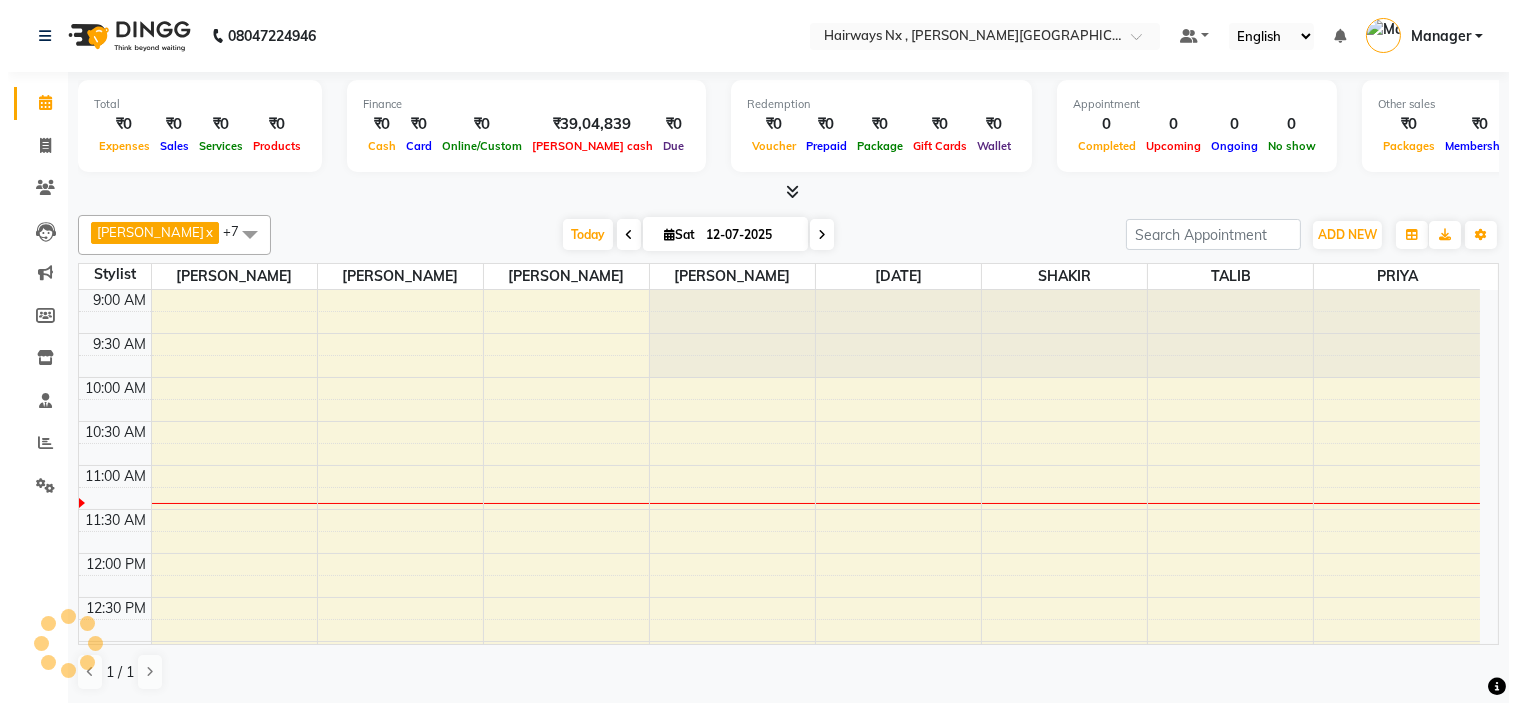 scroll, scrollTop: 177, scrollLeft: 0, axis: vertical 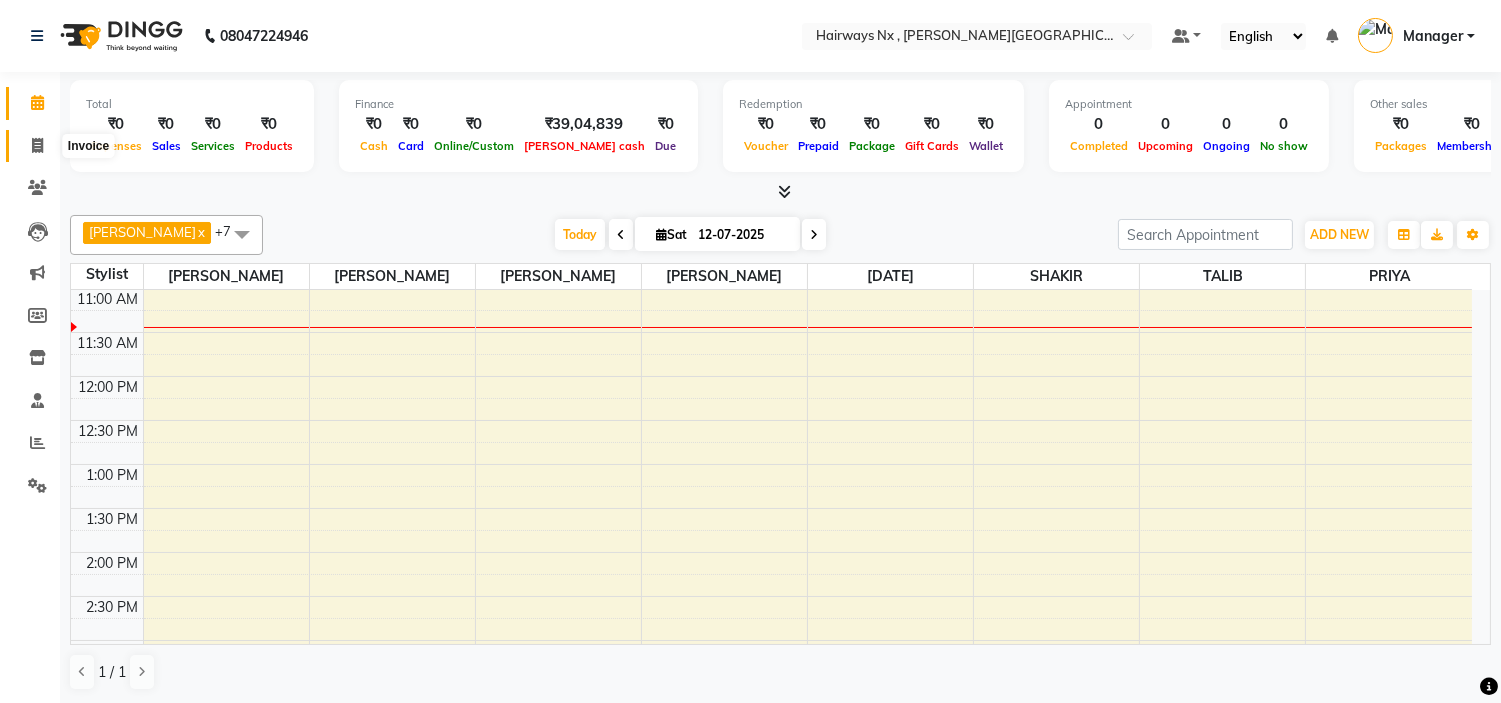 click 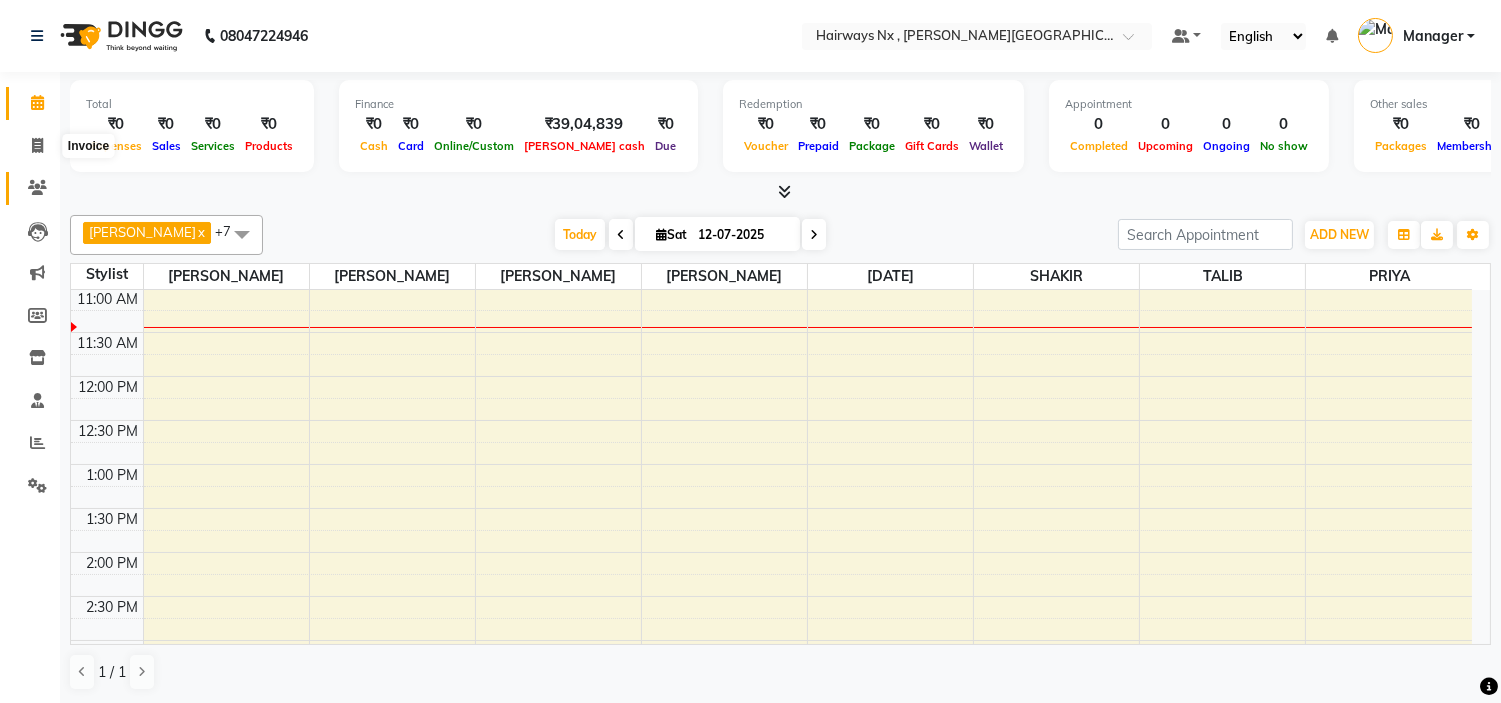 select on "service" 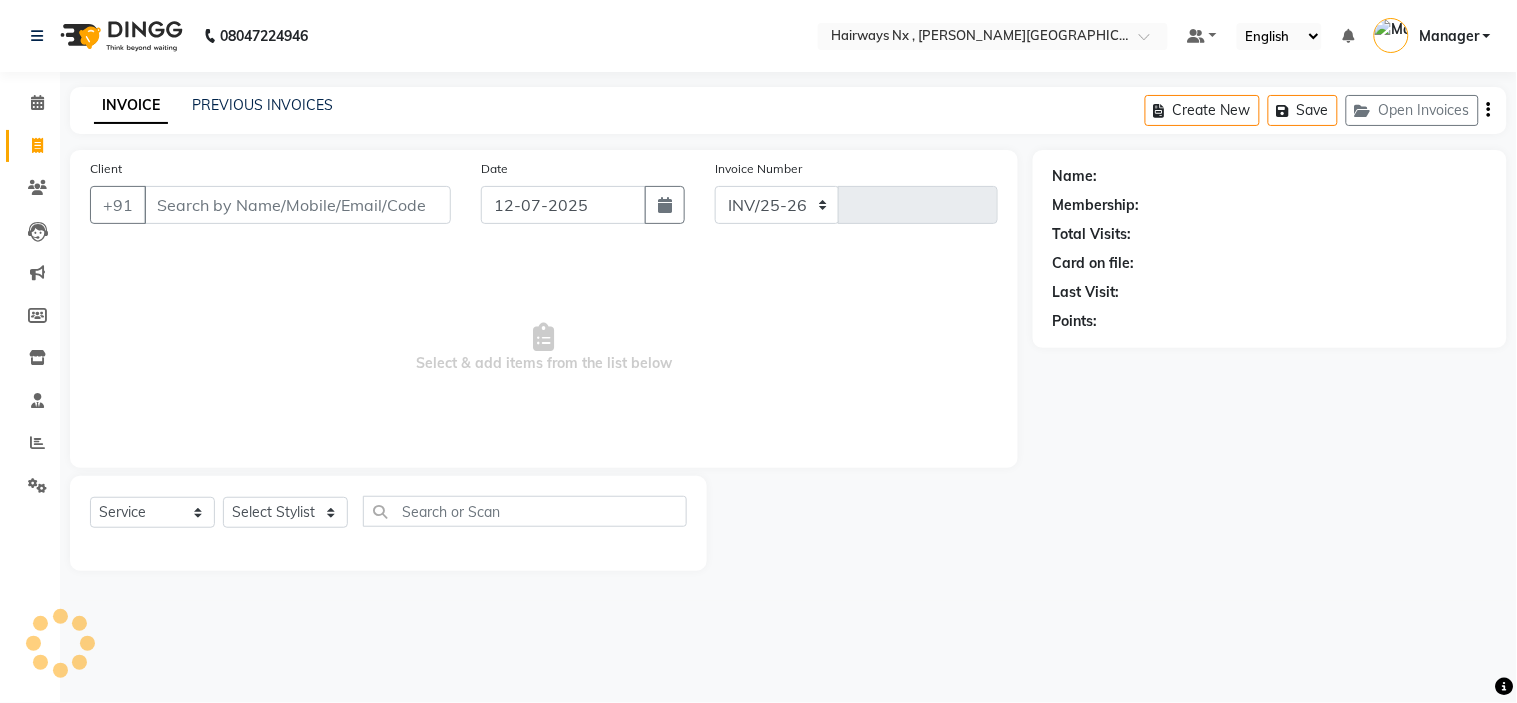 select on "778" 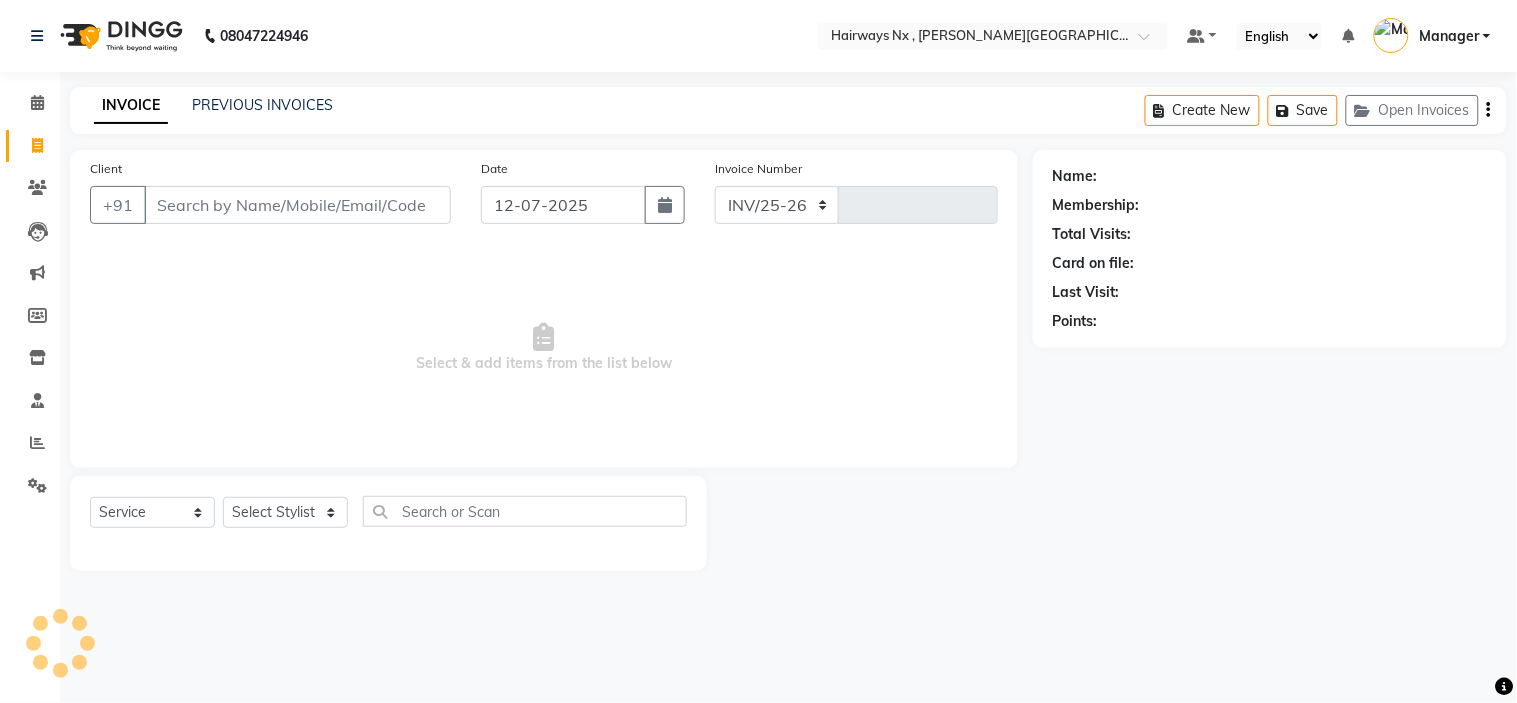 type on "0756" 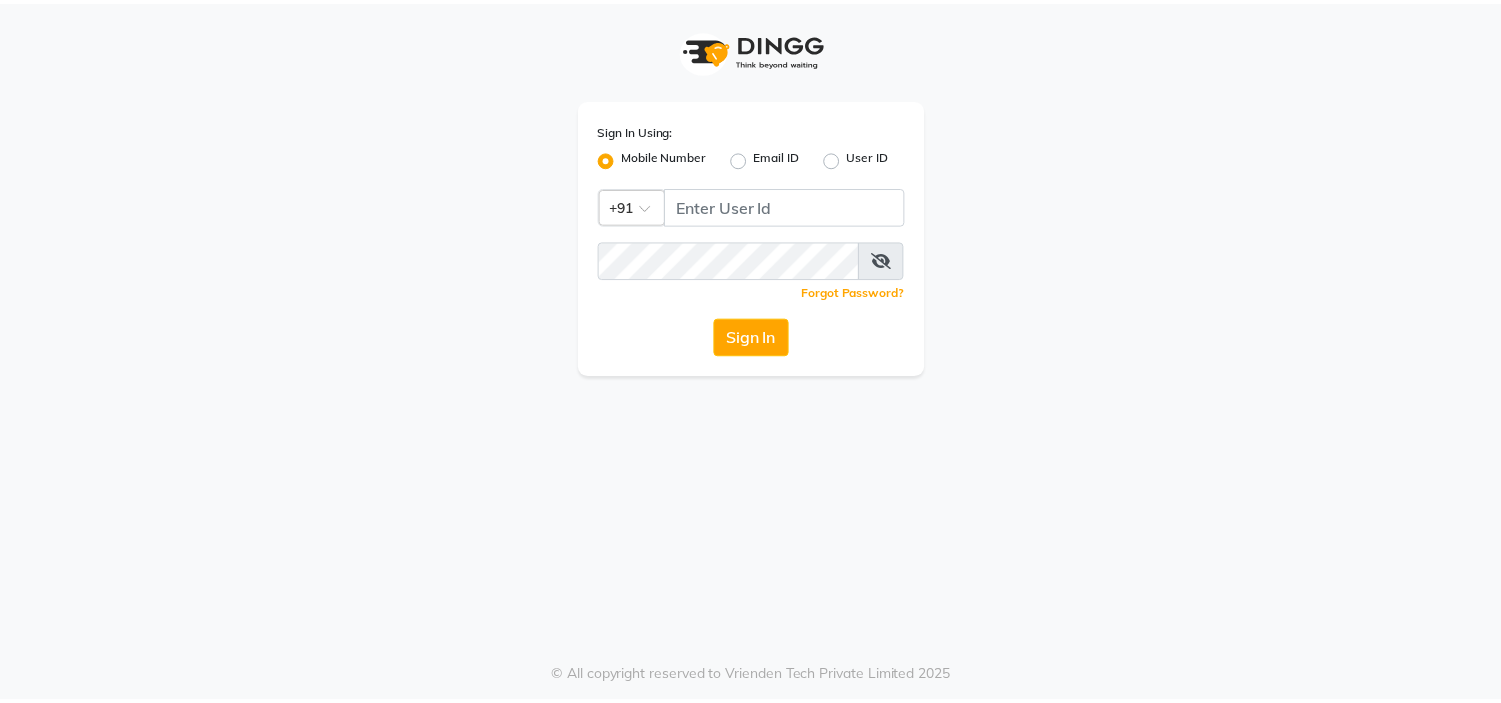 scroll, scrollTop: 0, scrollLeft: 0, axis: both 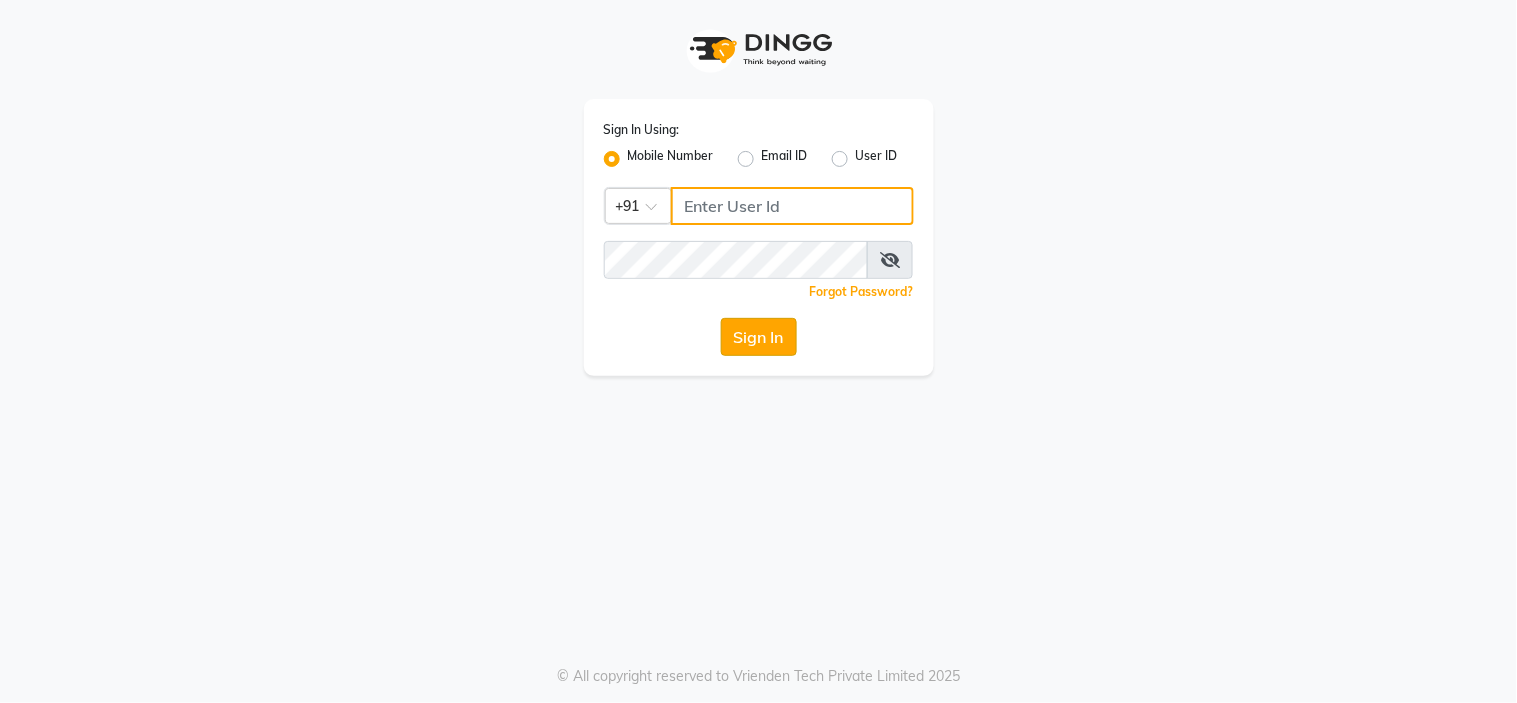 type on "7208506647" 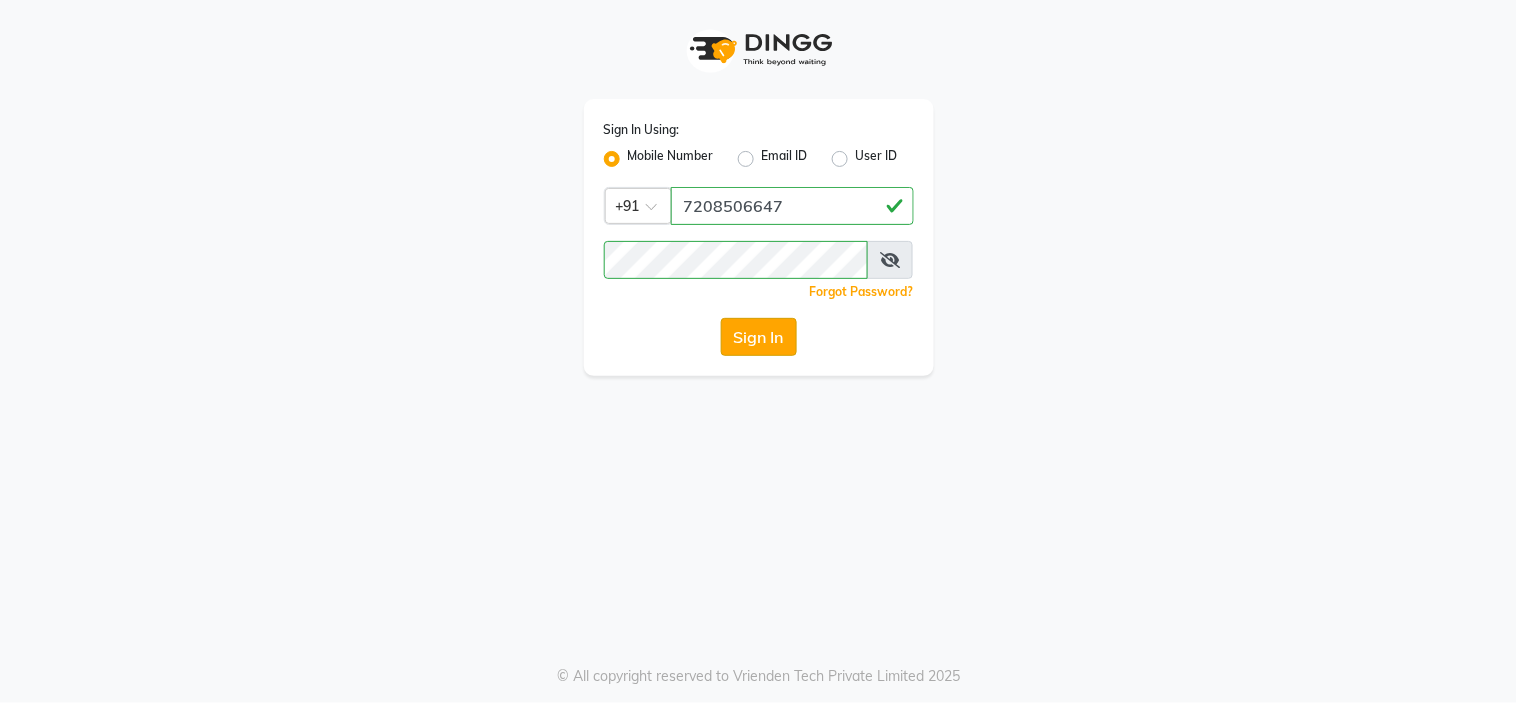 click on "Sign In" 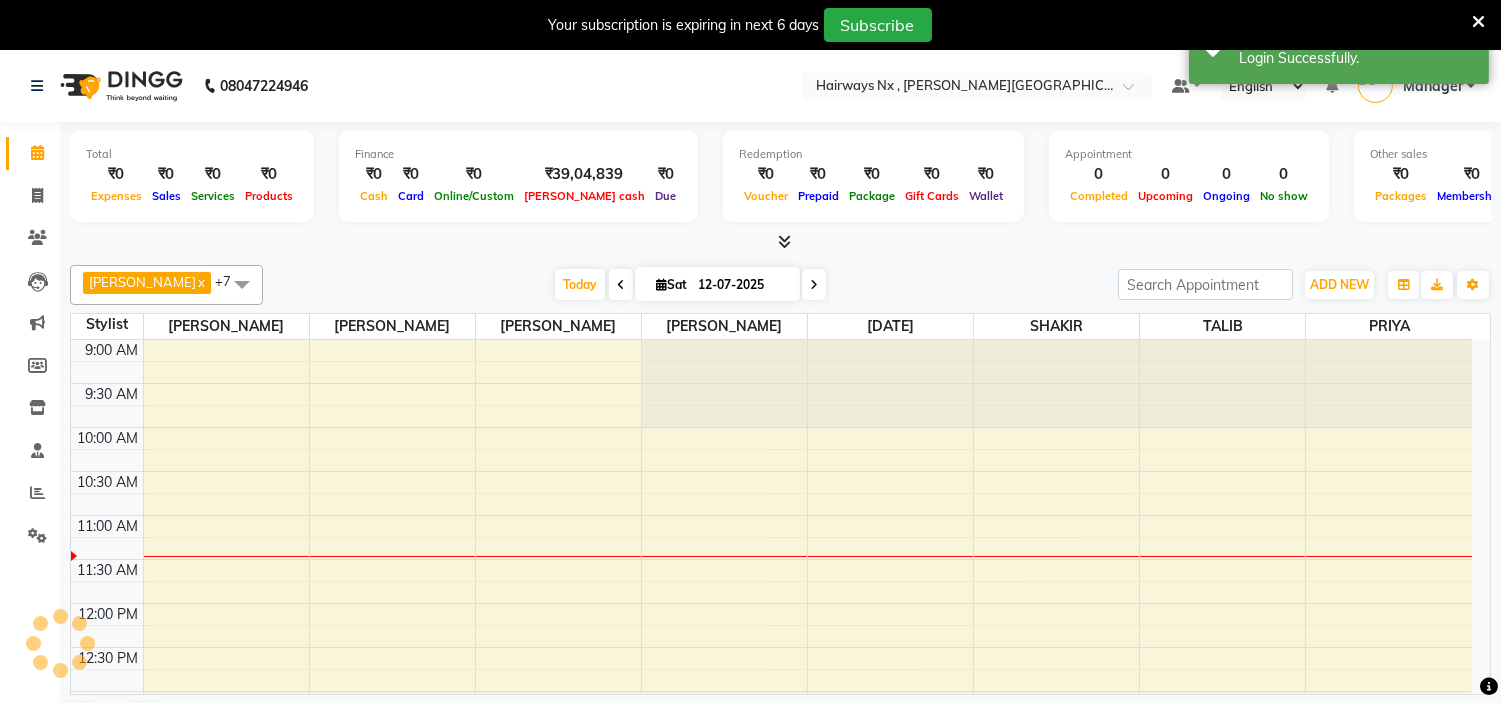 scroll, scrollTop: 0, scrollLeft: 0, axis: both 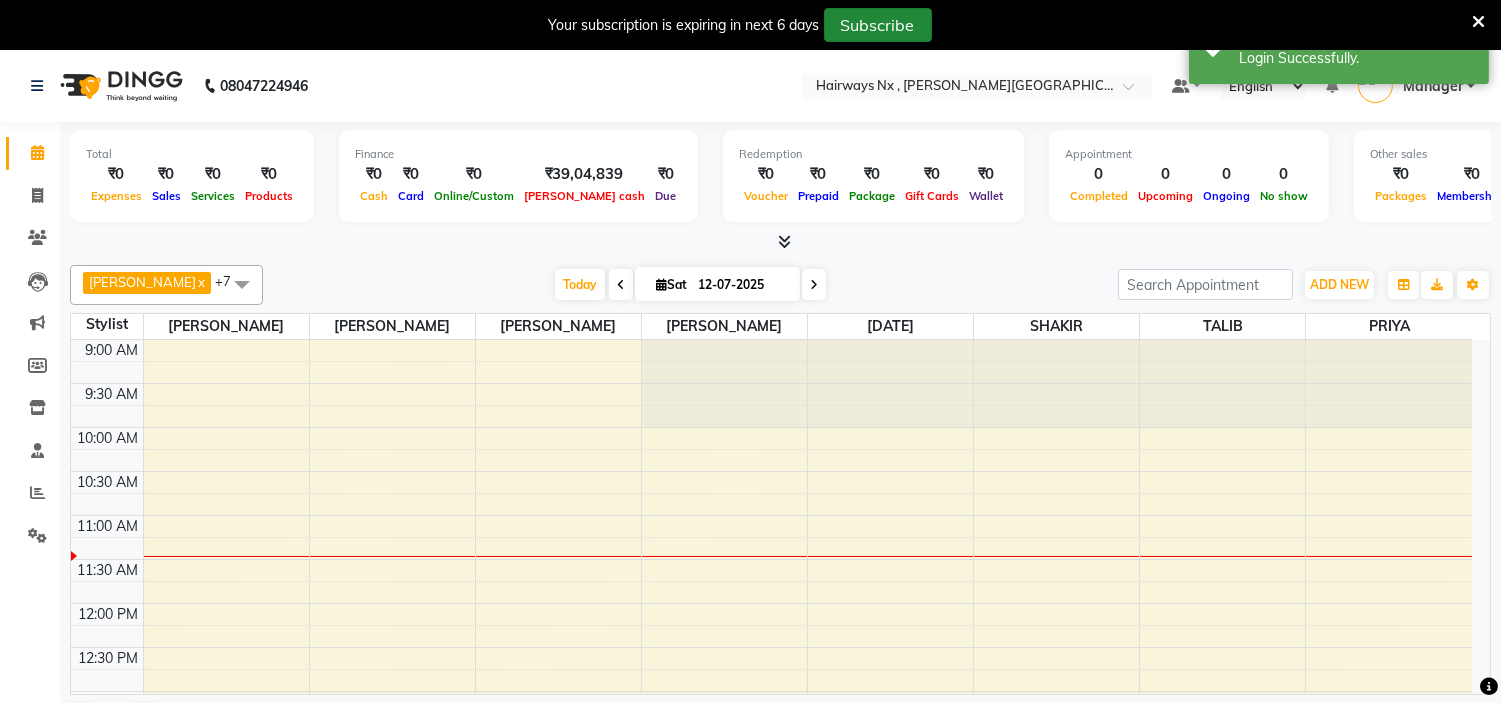 click on "Subscribe" at bounding box center (878, 25) 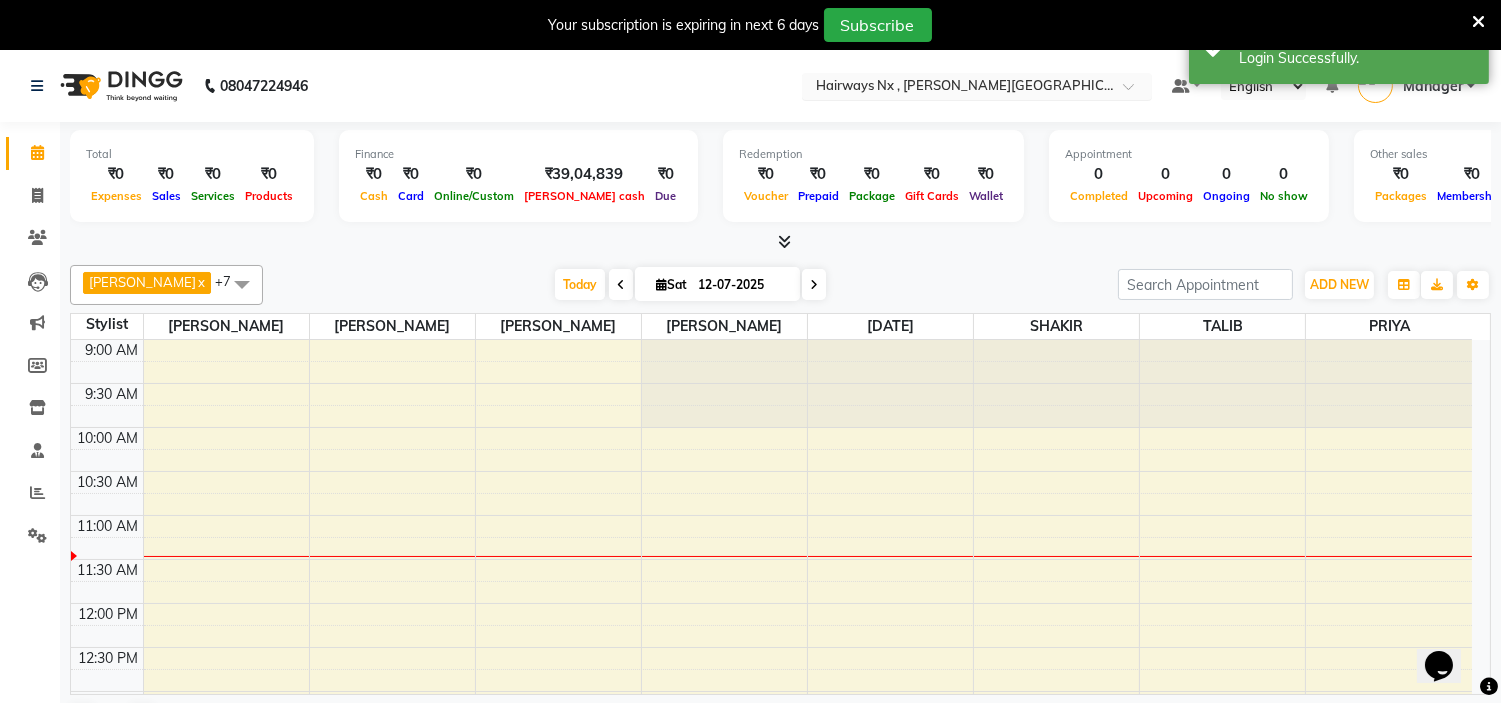 scroll, scrollTop: 0, scrollLeft: 0, axis: both 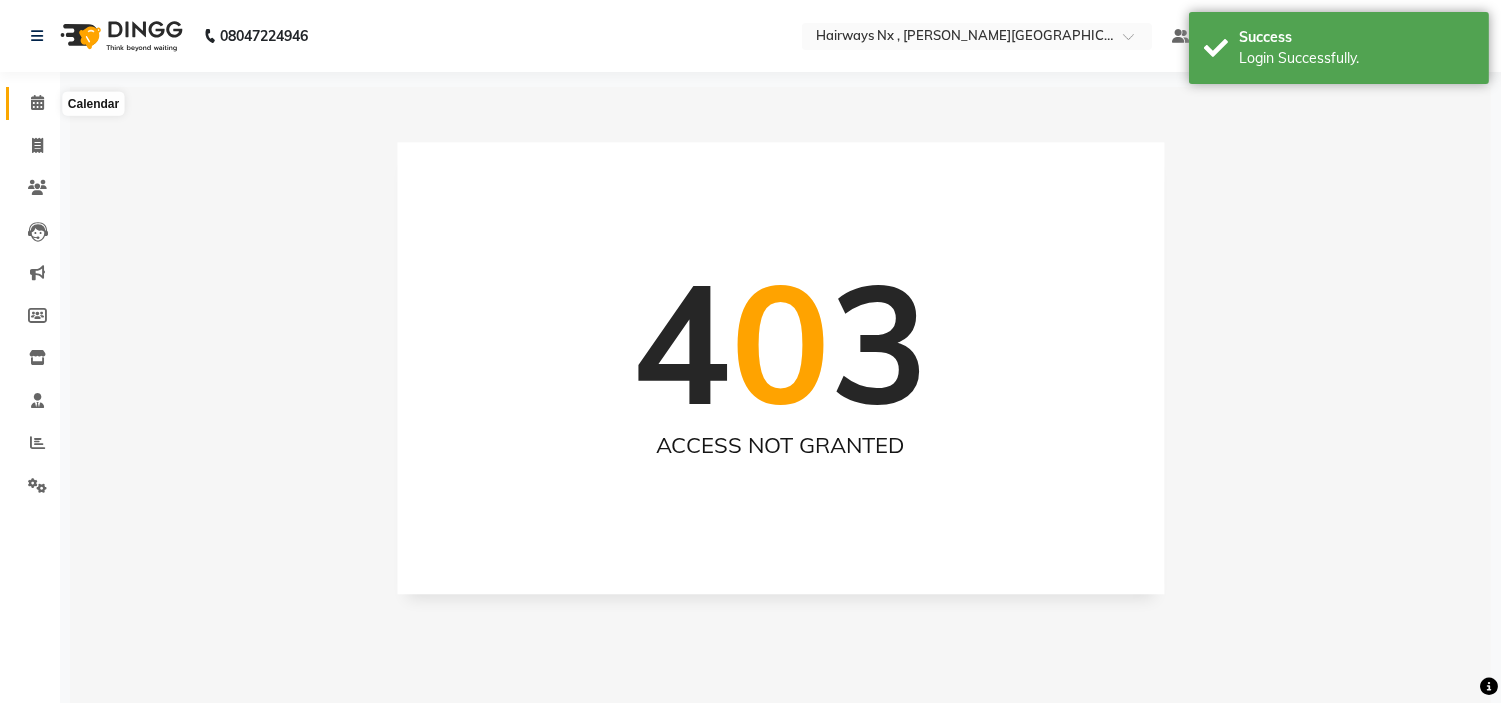 click 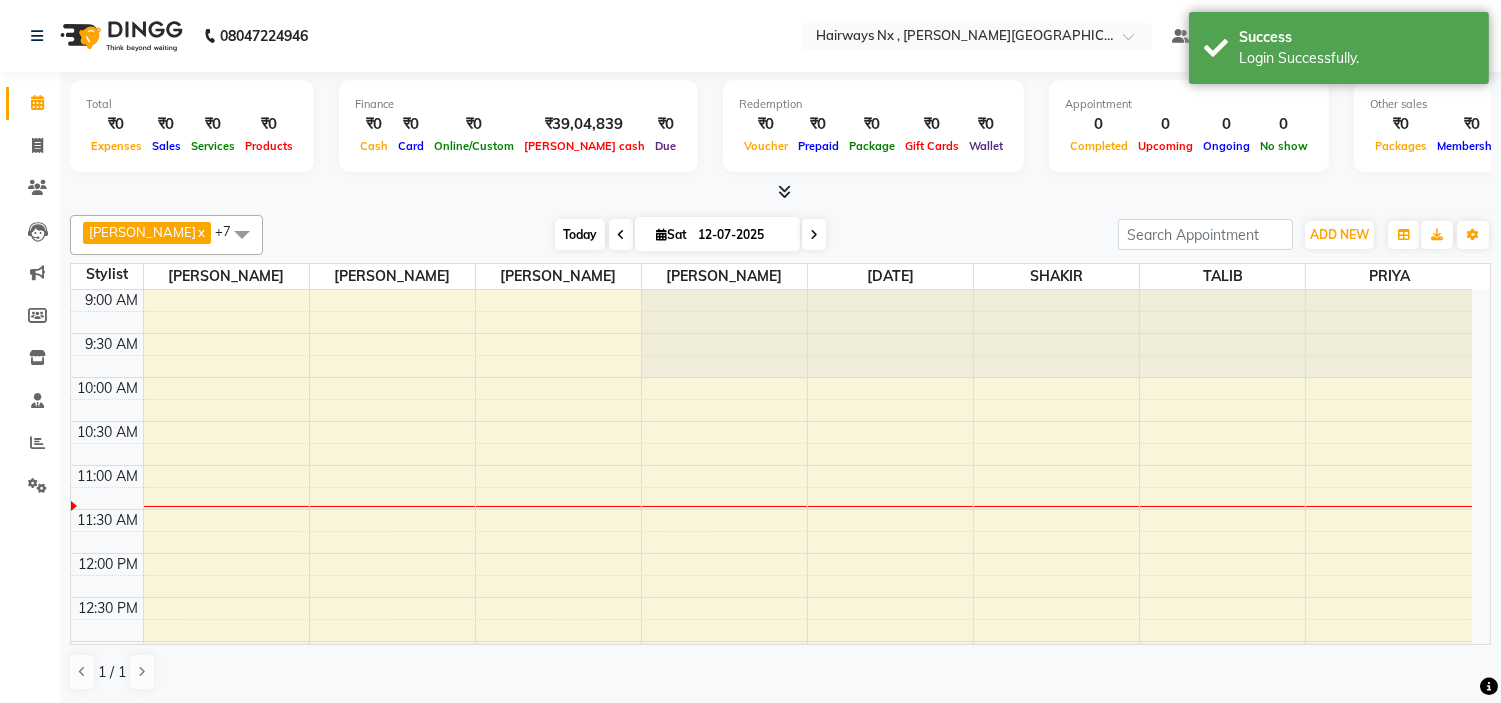 click on "Today" at bounding box center (580, 234) 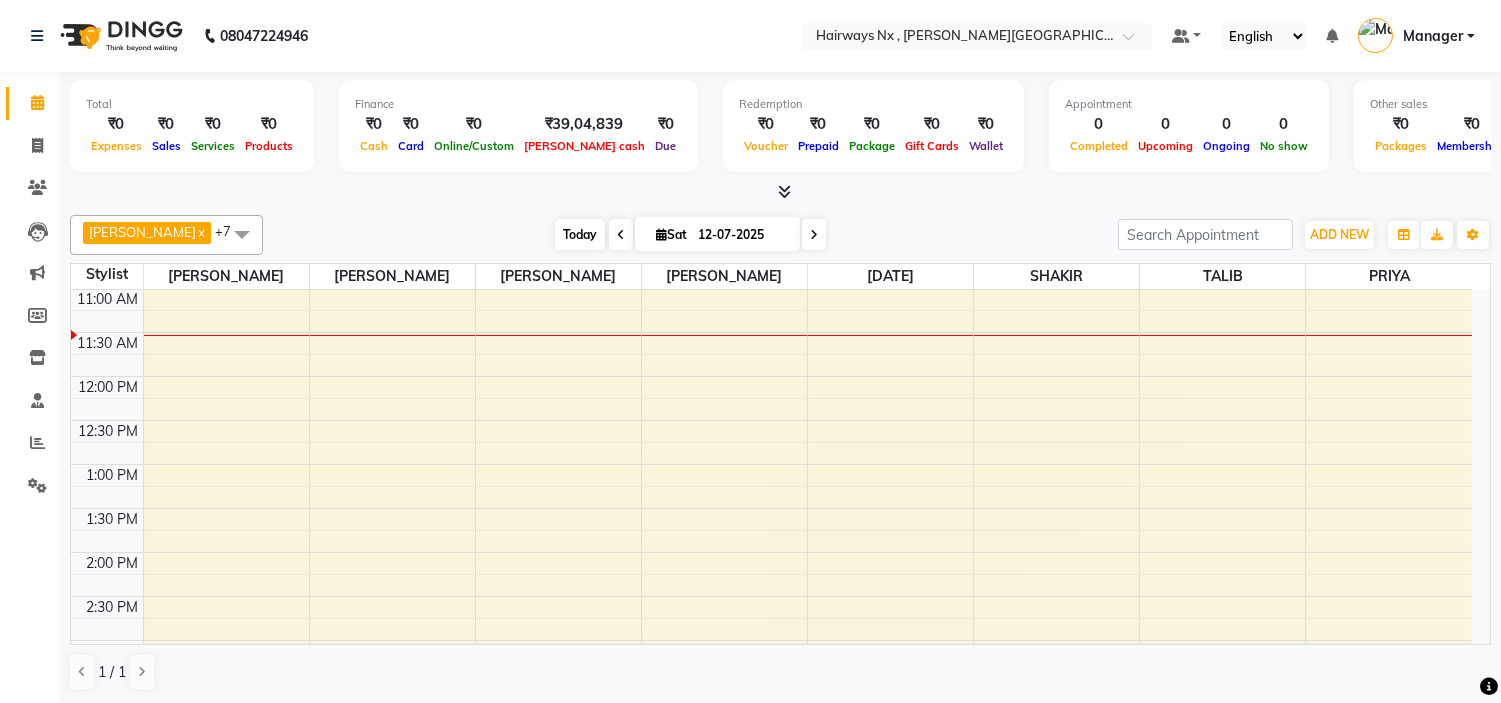 click on "Today" at bounding box center [580, 234] 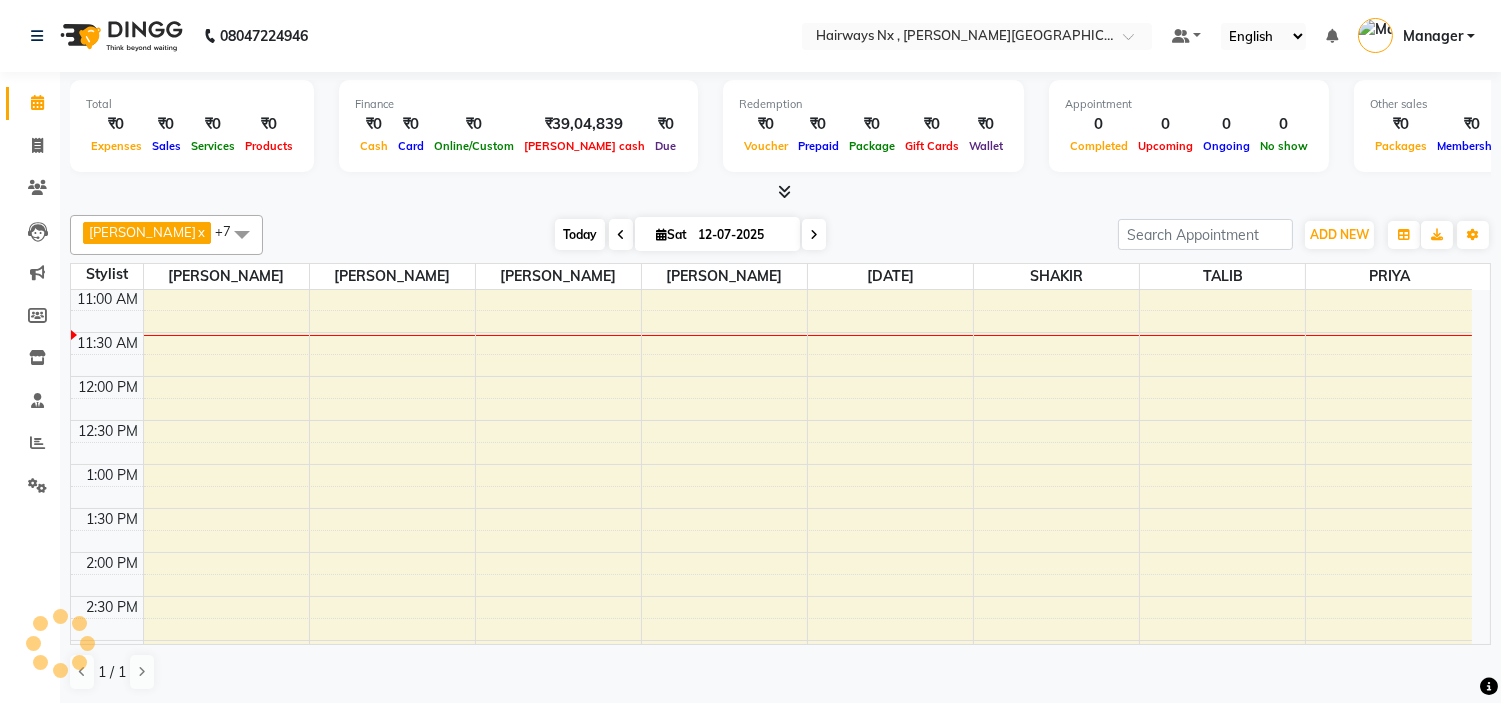 scroll, scrollTop: 177, scrollLeft: 0, axis: vertical 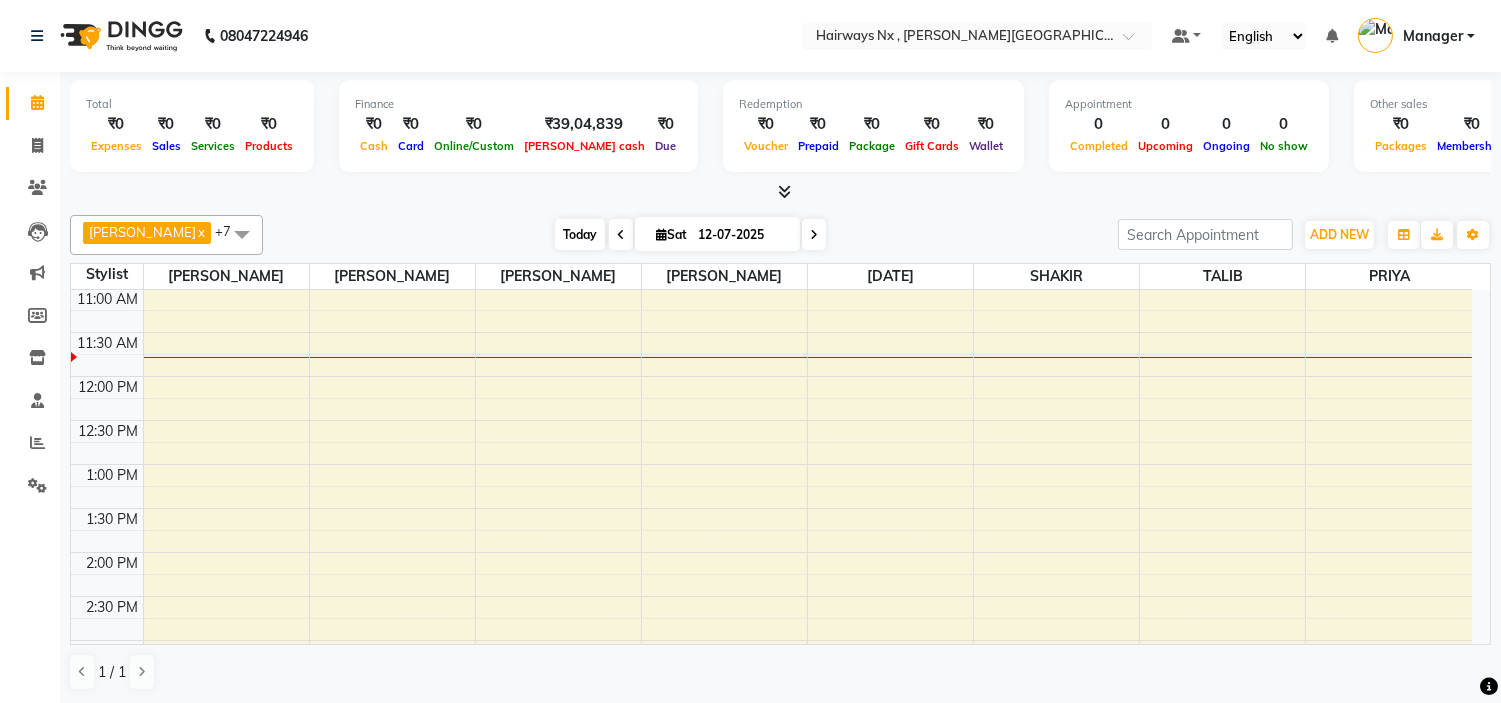 click on "Today" at bounding box center [580, 234] 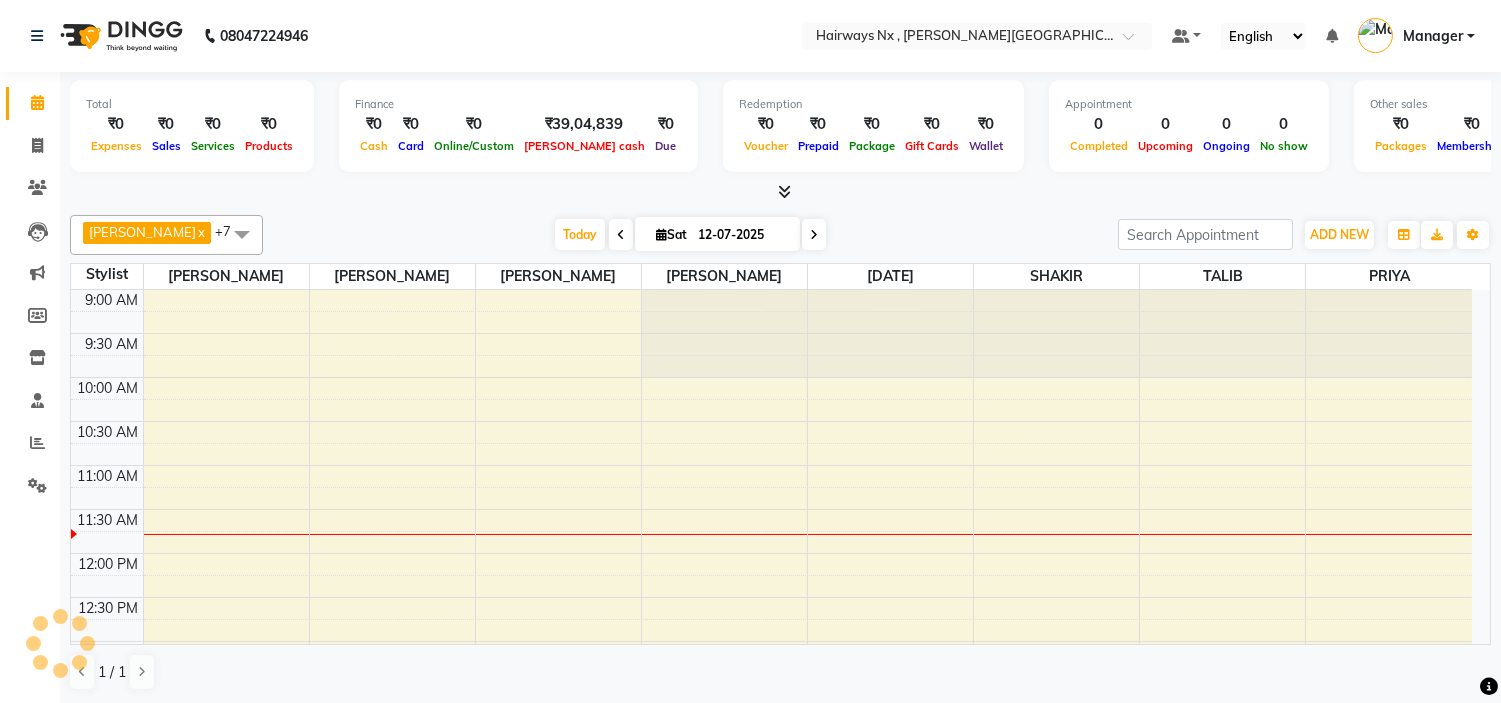 scroll, scrollTop: 177, scrollLeft: 0, axis: vertical 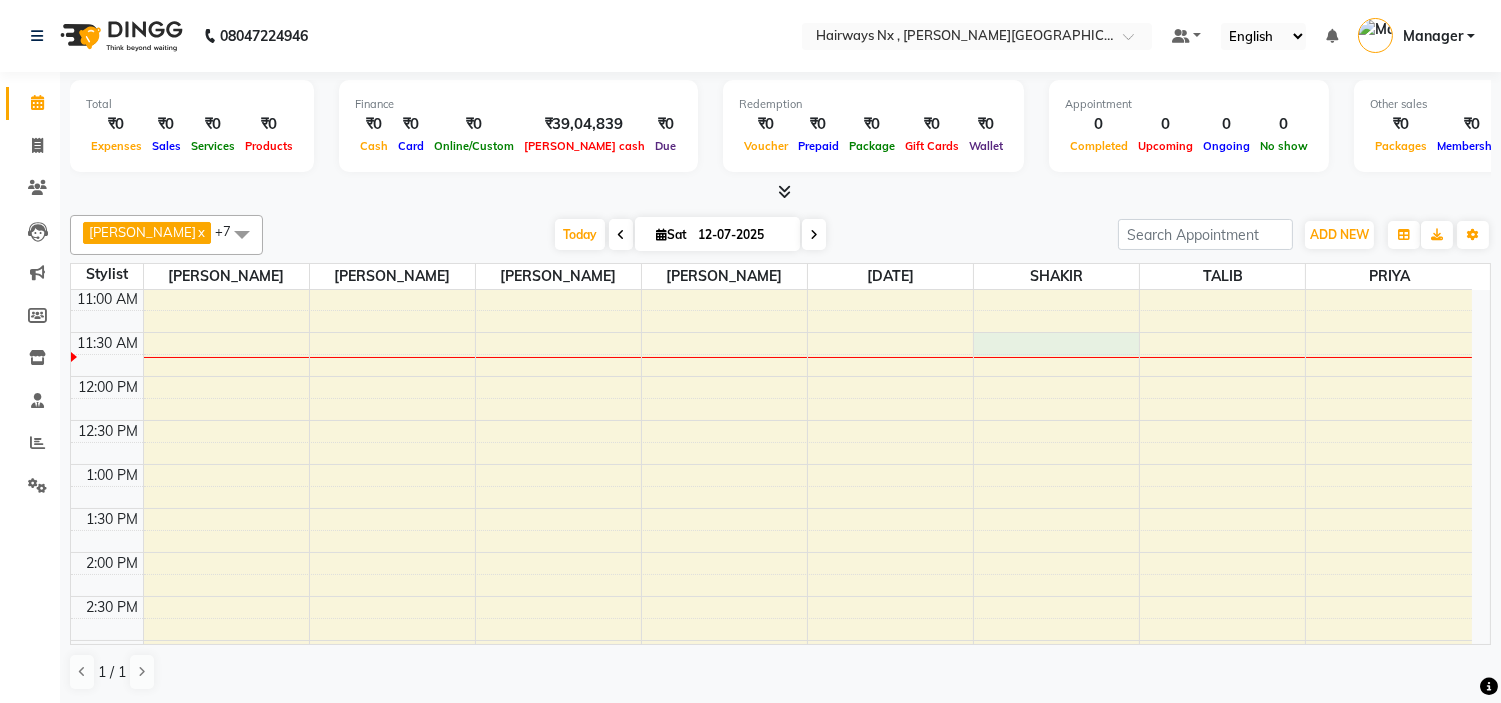 click on "9:00 AM 9:30 AM 10:00 AM 10:30 AM 11:00 AM 11:30 AM 12:00 PM 12:30 PM 1:00 PM 1:30 PM 2:00 PM 2:30 PM 3:00 PM 3:30 PM 4:00 PM 4:30 PM 5:00 PM 5:30 PM 6:00 PM 6:30 PM 7:00 PM 7:30 PM 8:00 PM 8:30 PM 9:00 PM 9:30 PM 10:00 PM 10:30 PM" at bounding box center (771, 728) 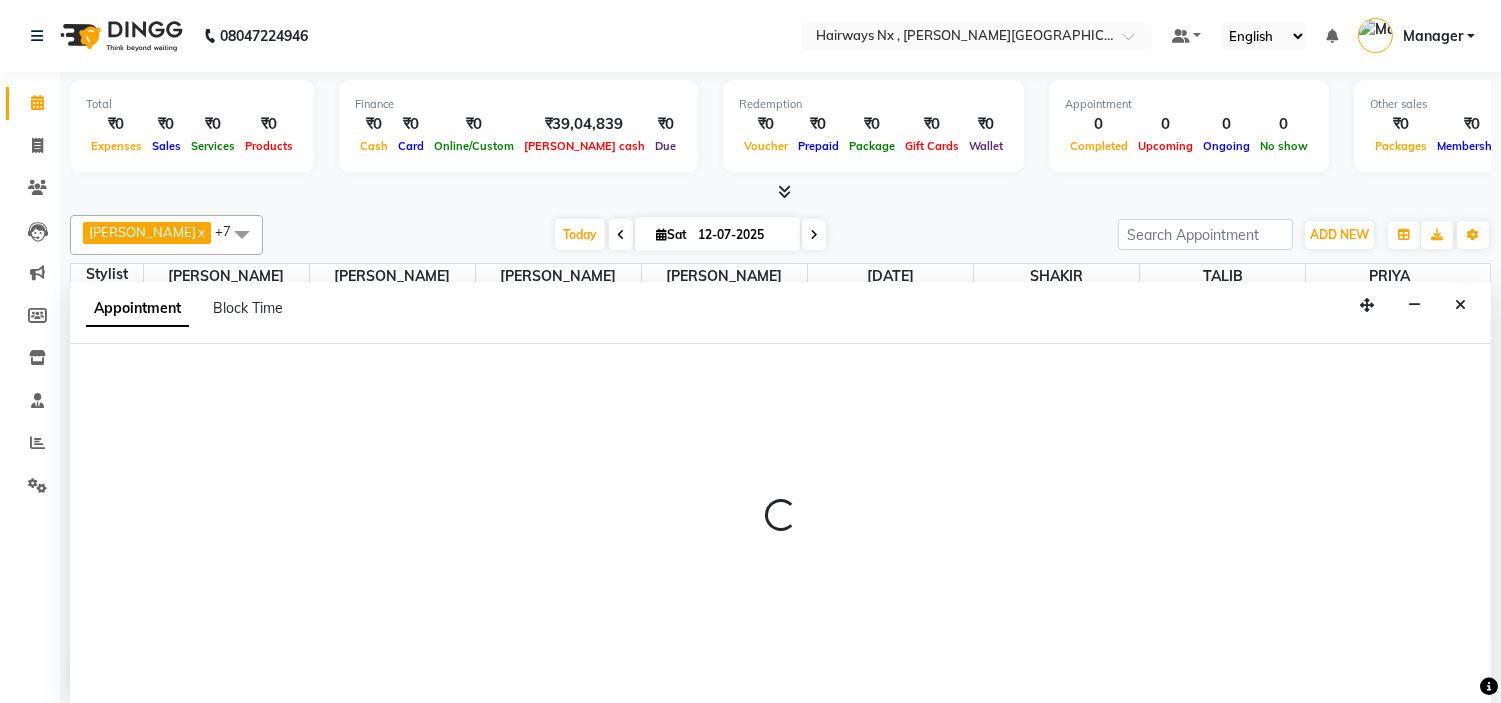scroll, scrollTop: 1, scrollLeft: 0, axis: vertical 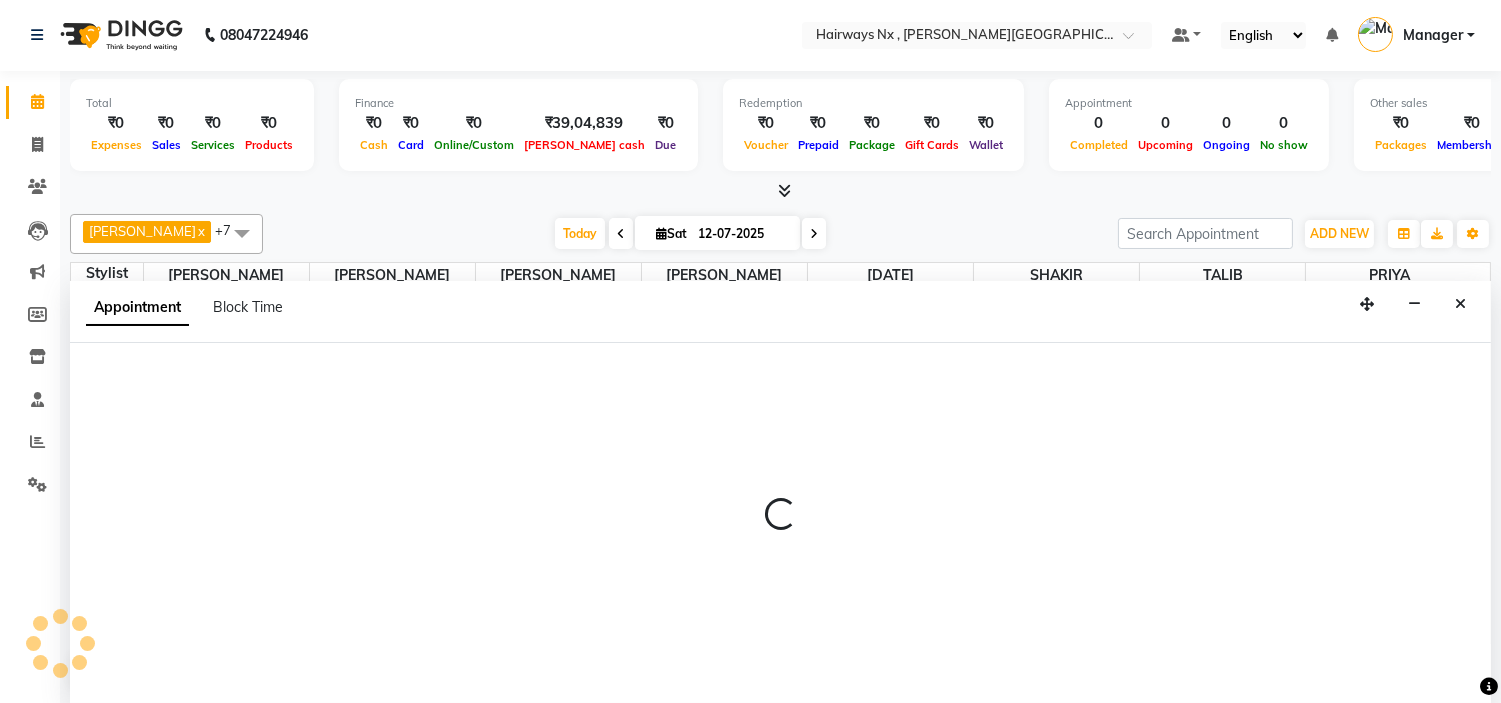 select on "67654" 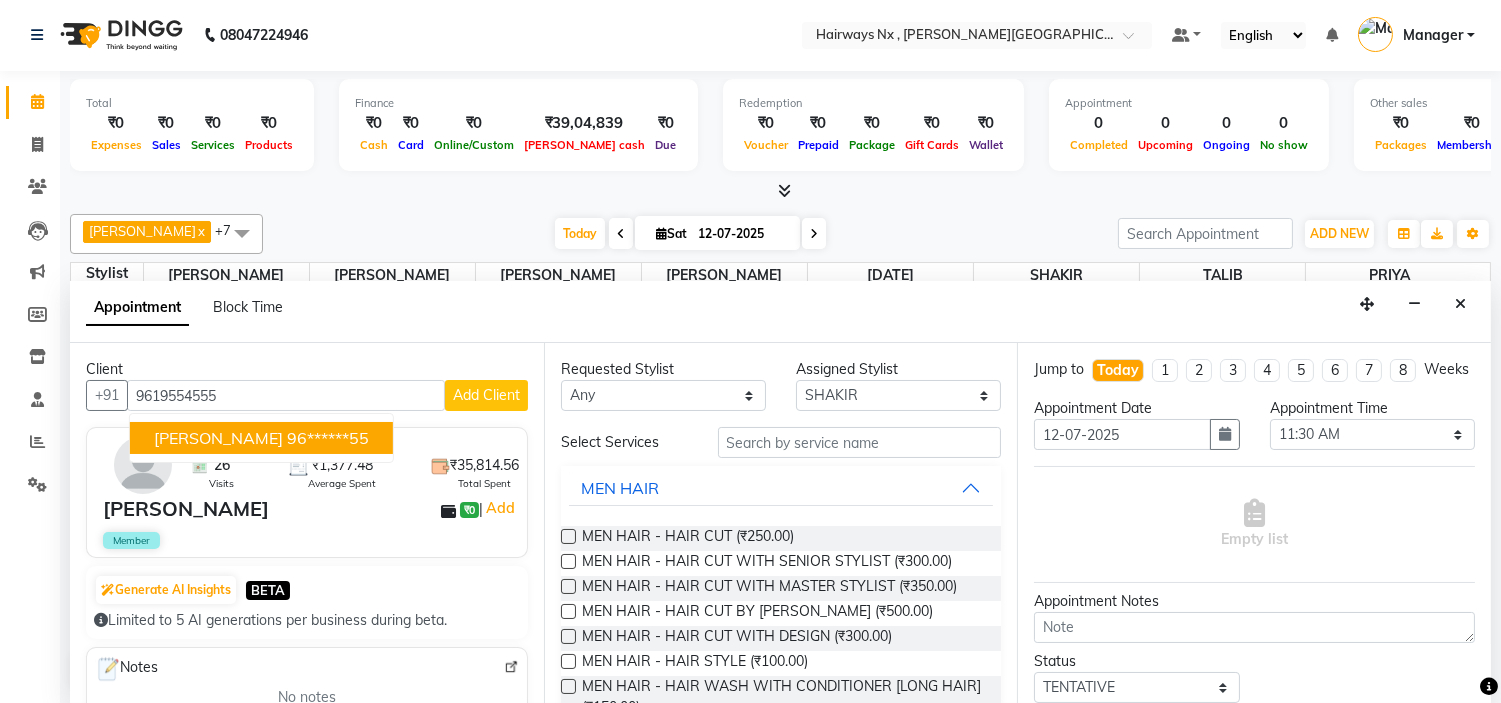 click on "ATUL AGRAWAL  96******55" at bounding box center (261, 438) 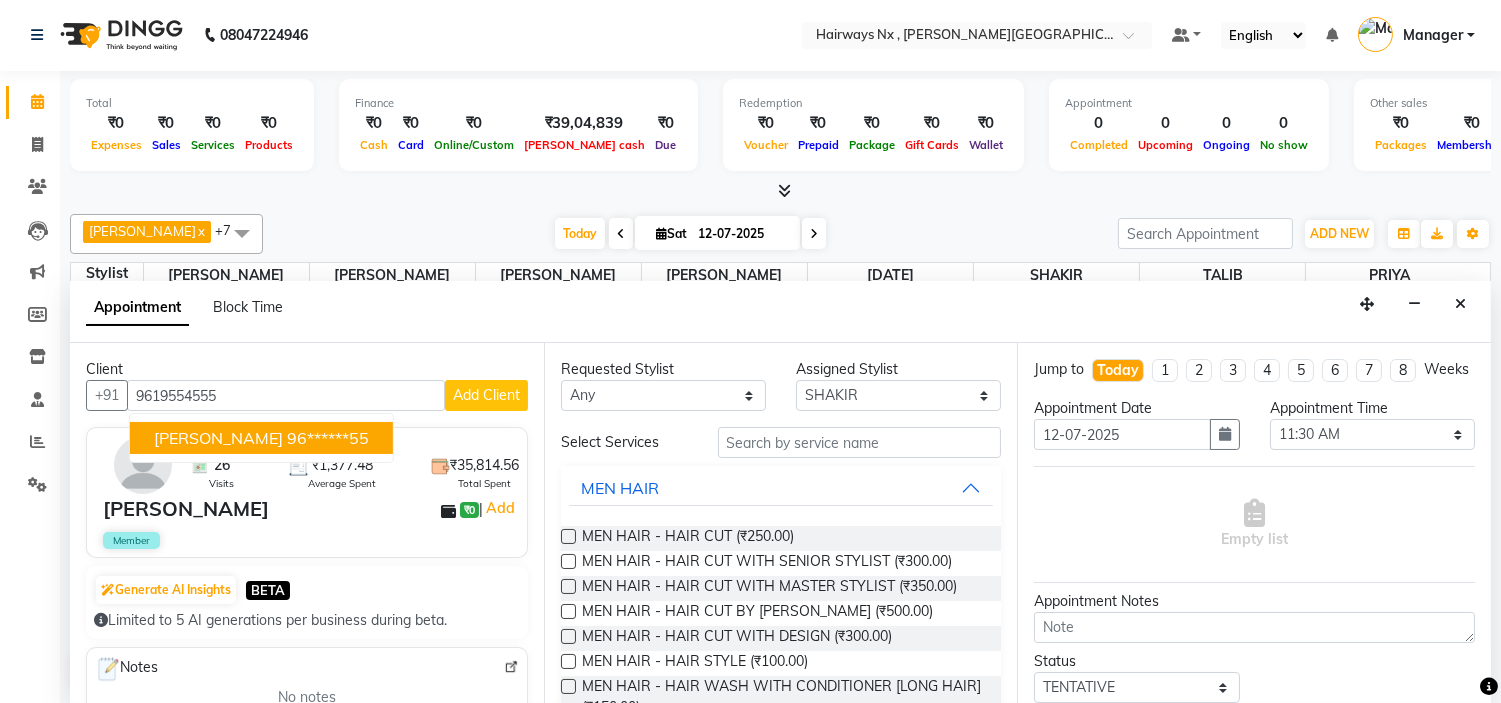click on "ATUL AGRAWAL  96******55" at bounding box center (261, 438) 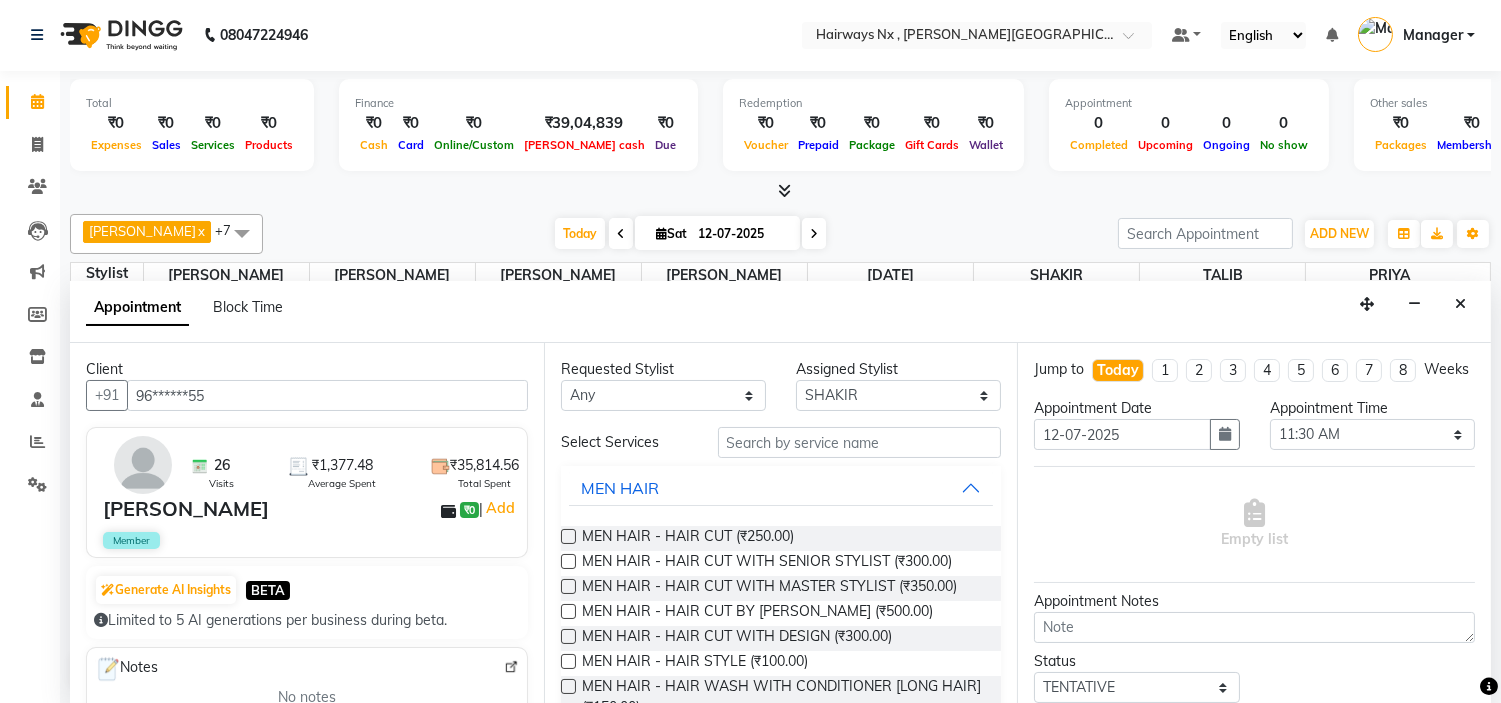 type on "96******55" 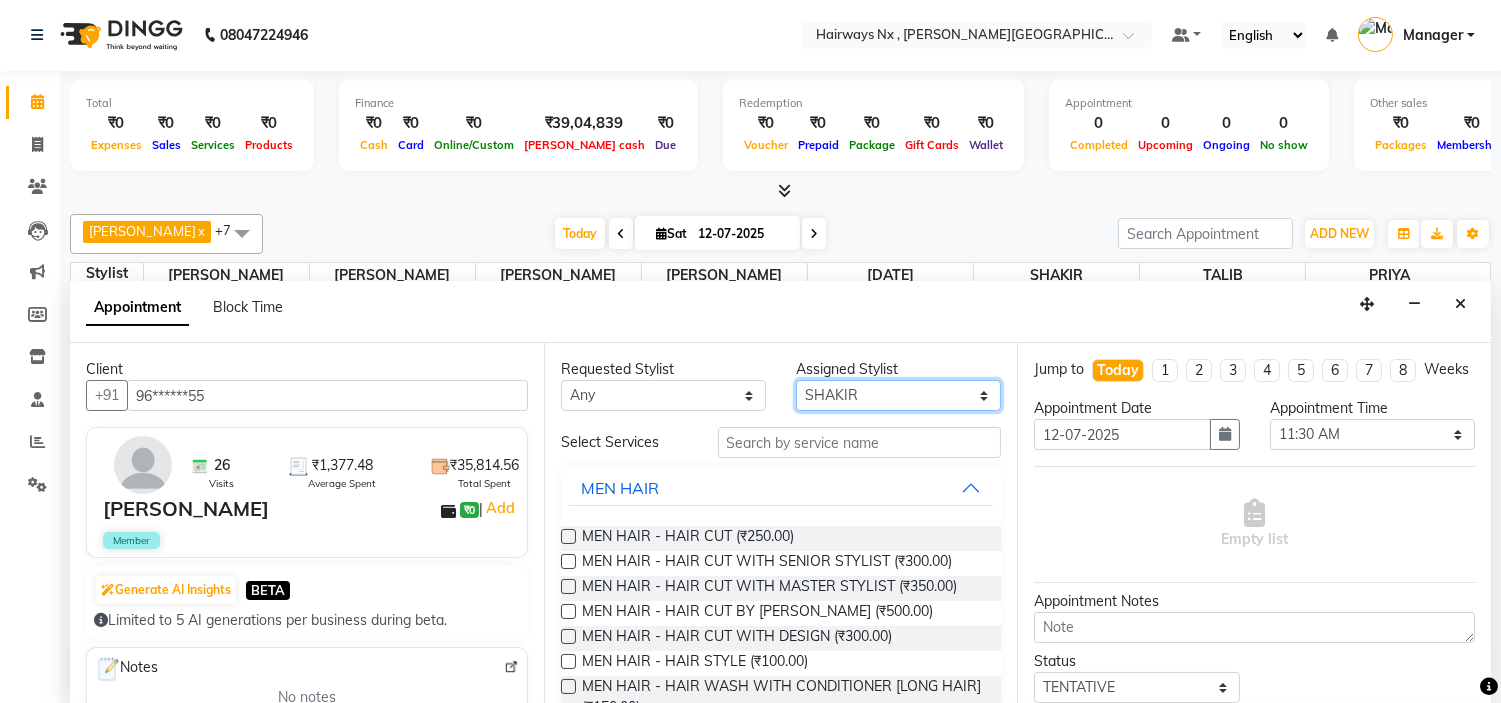 click on "Select ALIM AZAD KAMAL SALMANI KASHISH Manager PRIYA PUMMY RAJA  SALMAN SHAKIR  SUDHIR SUJATA TALIB UMAR" at bounding box center [898, 395] 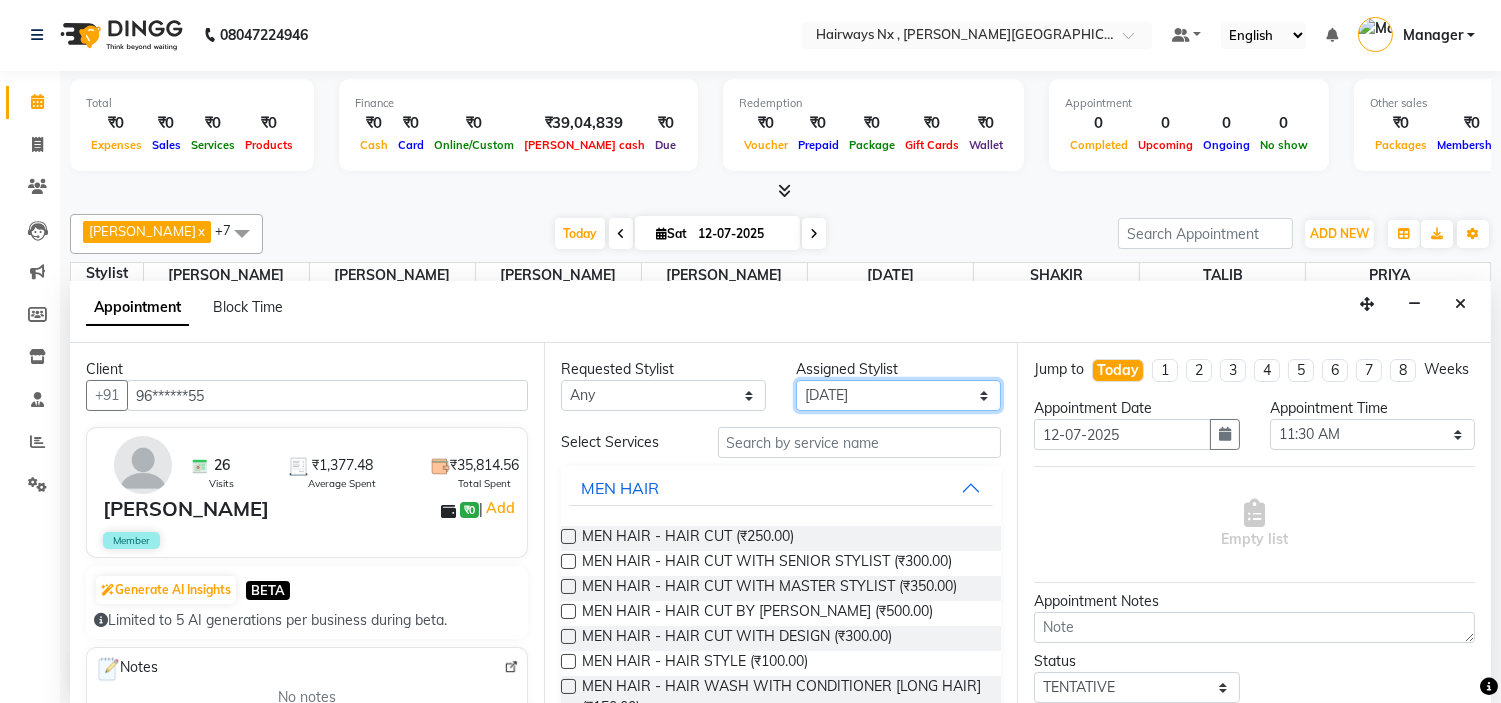 click on "Select ALIM AZAD KAMAL SALMANI KASHISH Manager PRIYA PUMMY RAJA  SALMAN SHAKIR  SUDHIR SUJATA TALIB UMAR" at bounding box center (898, 395) 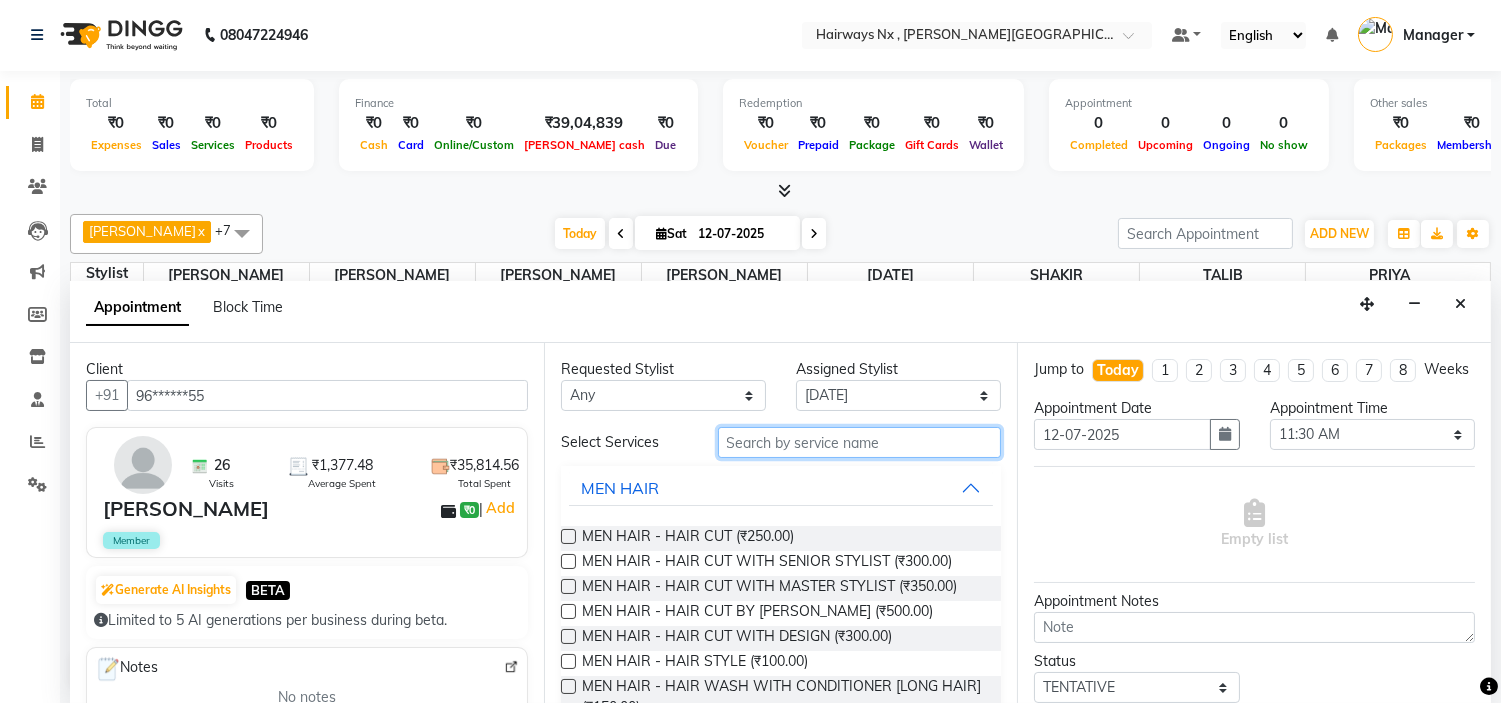click at bounding box center [860, 442] 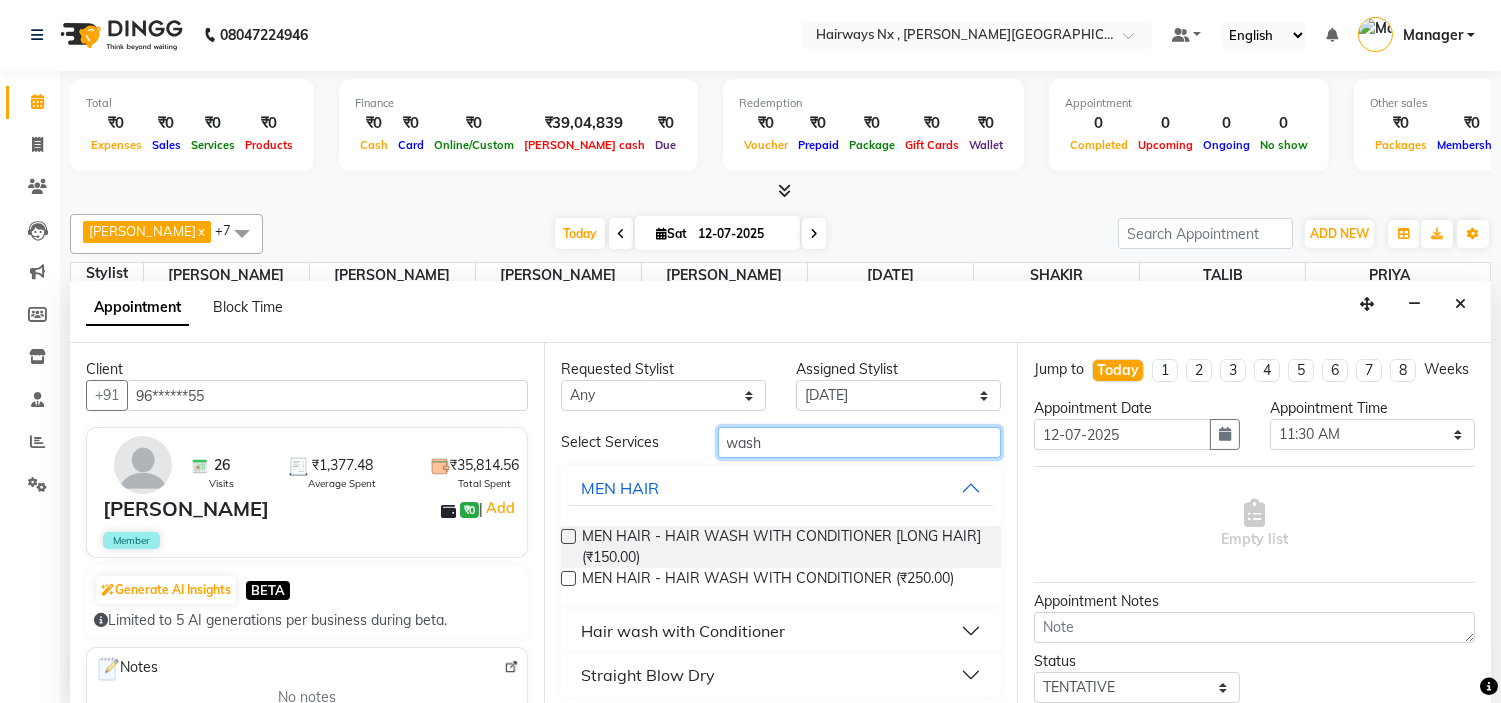 type on "wash" 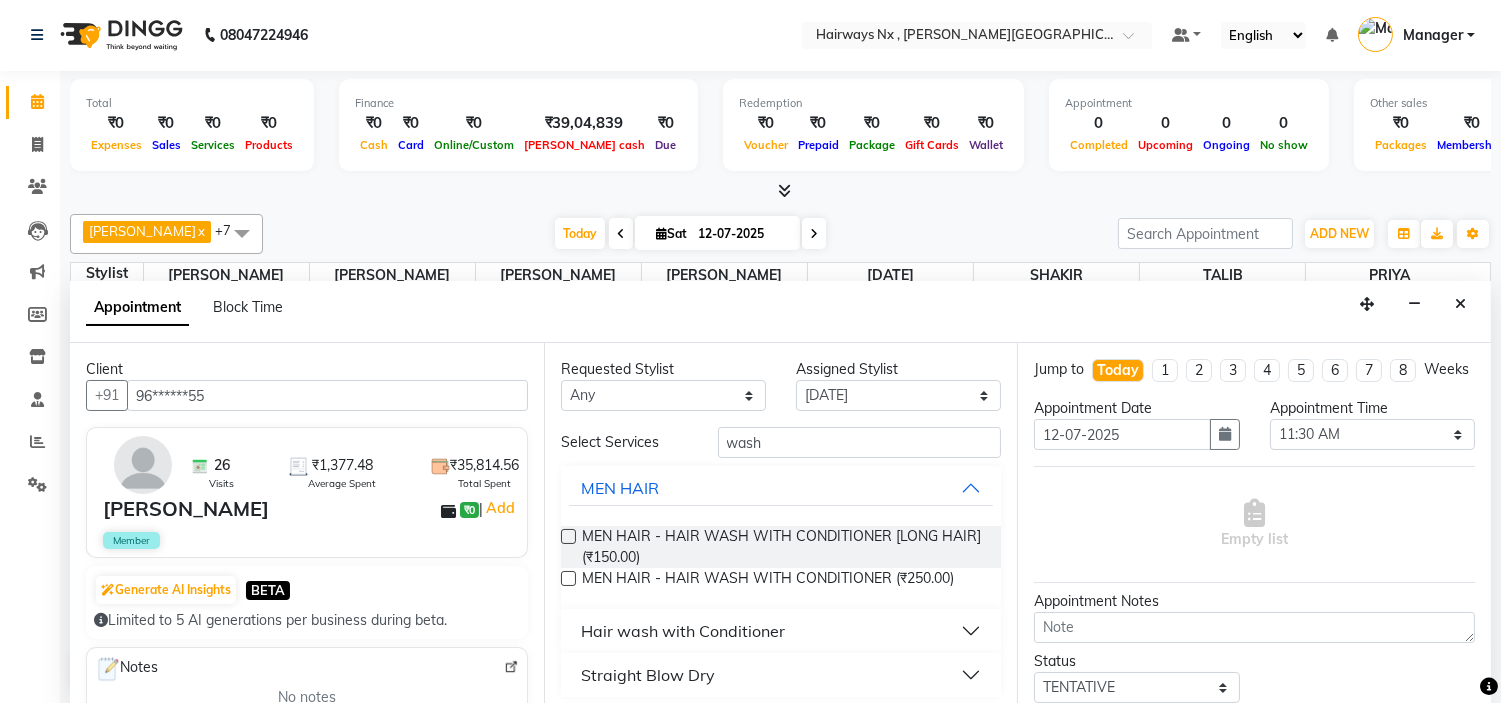click on "Hair wash with Conditioner" at bounding box center [683, 631] 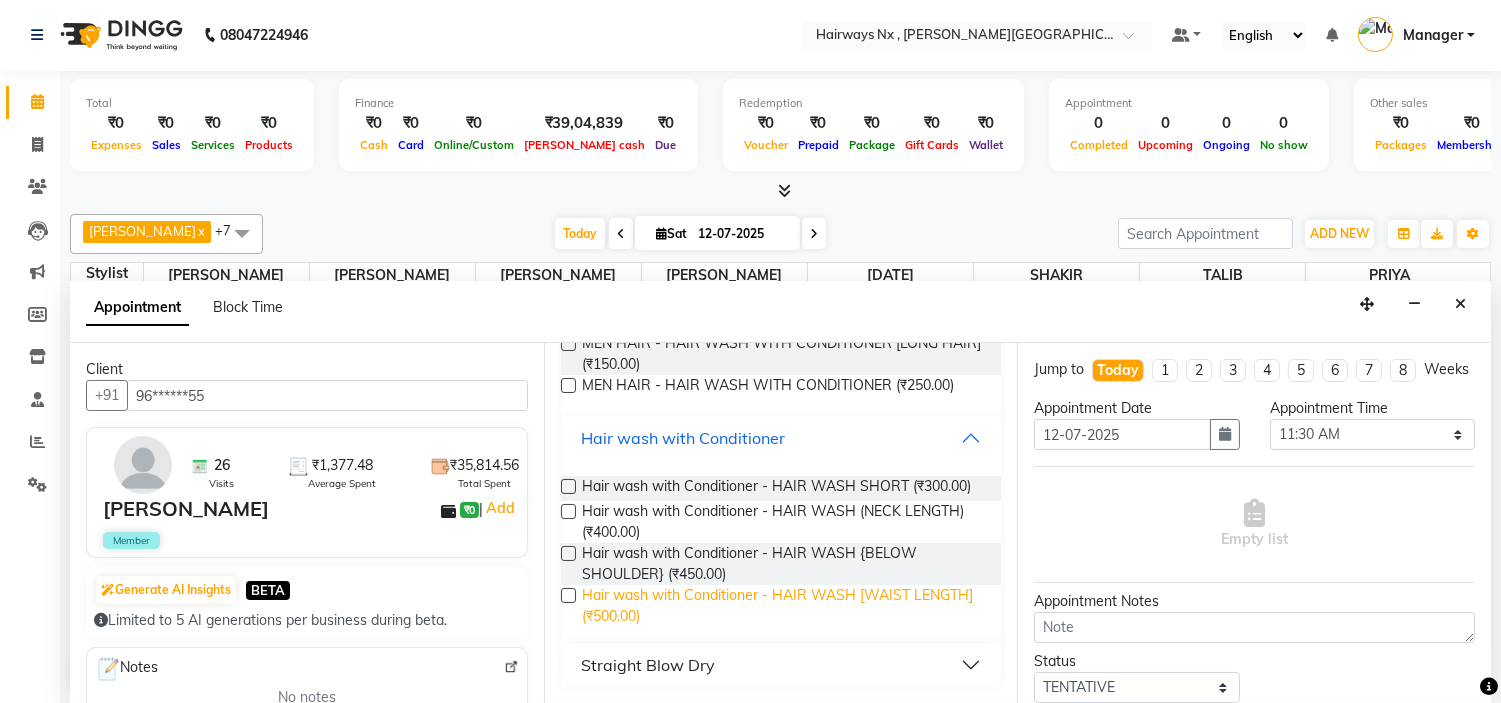 scroll, scrollTop: 208, scrollLeft: 0, axis: vertical 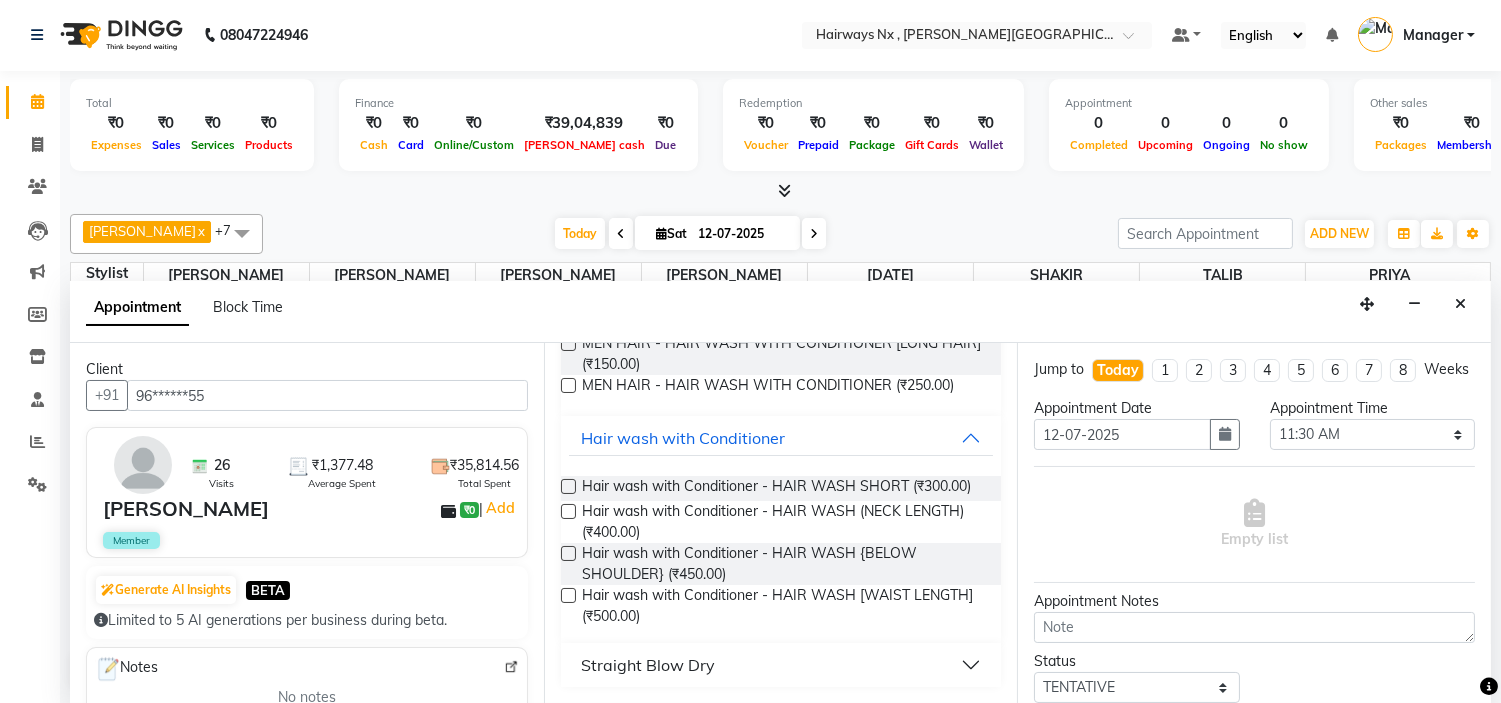 click at bounding box center (568, 553) 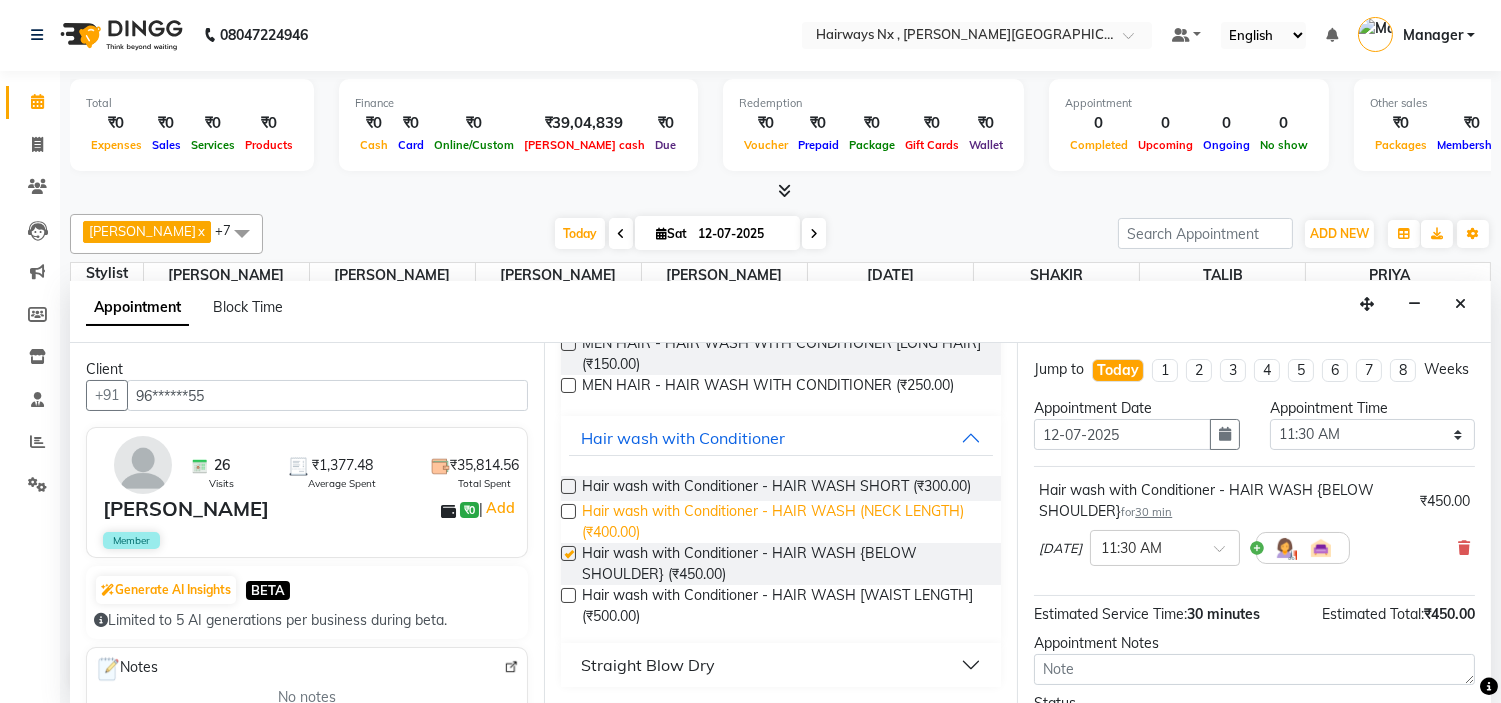 checkbox on "false" 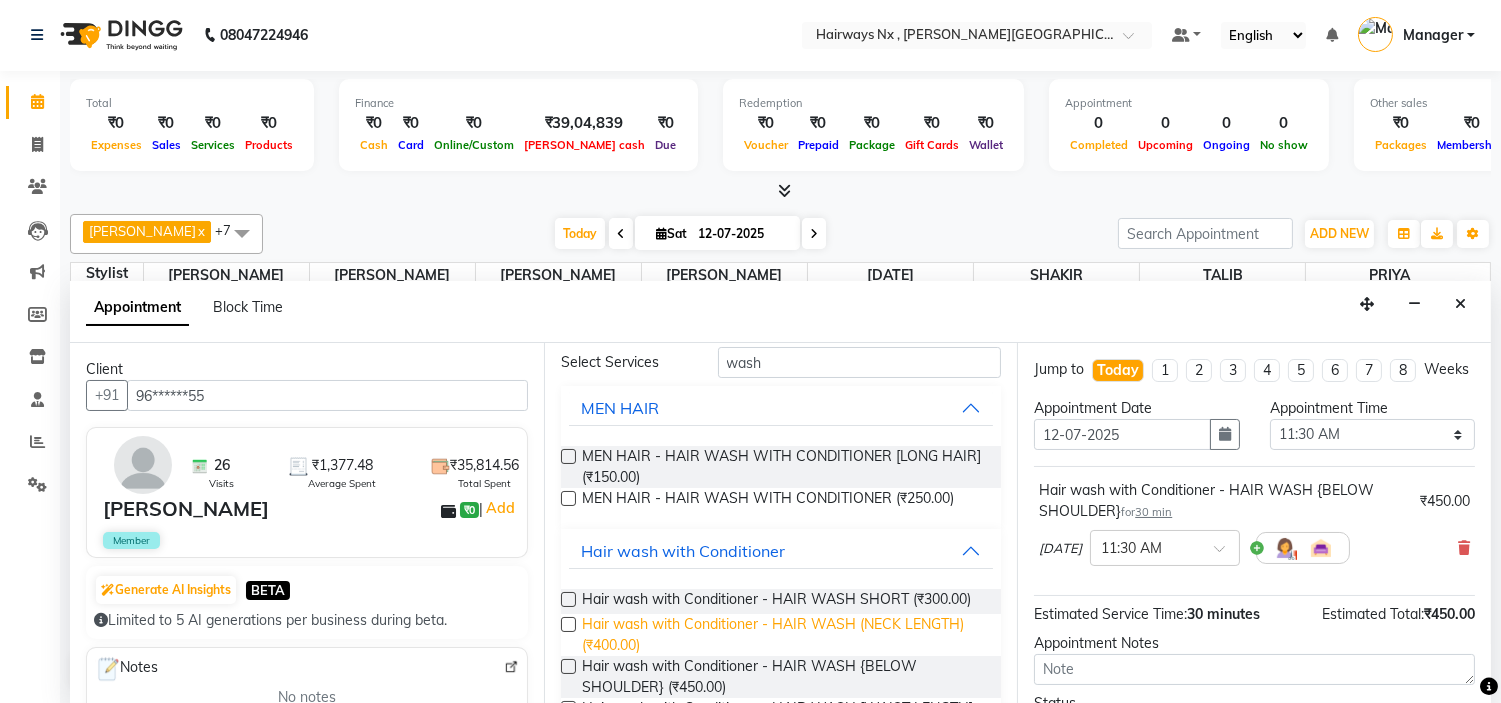 scroll, scrollTop: 0, scrollLeft: 0, axis: both 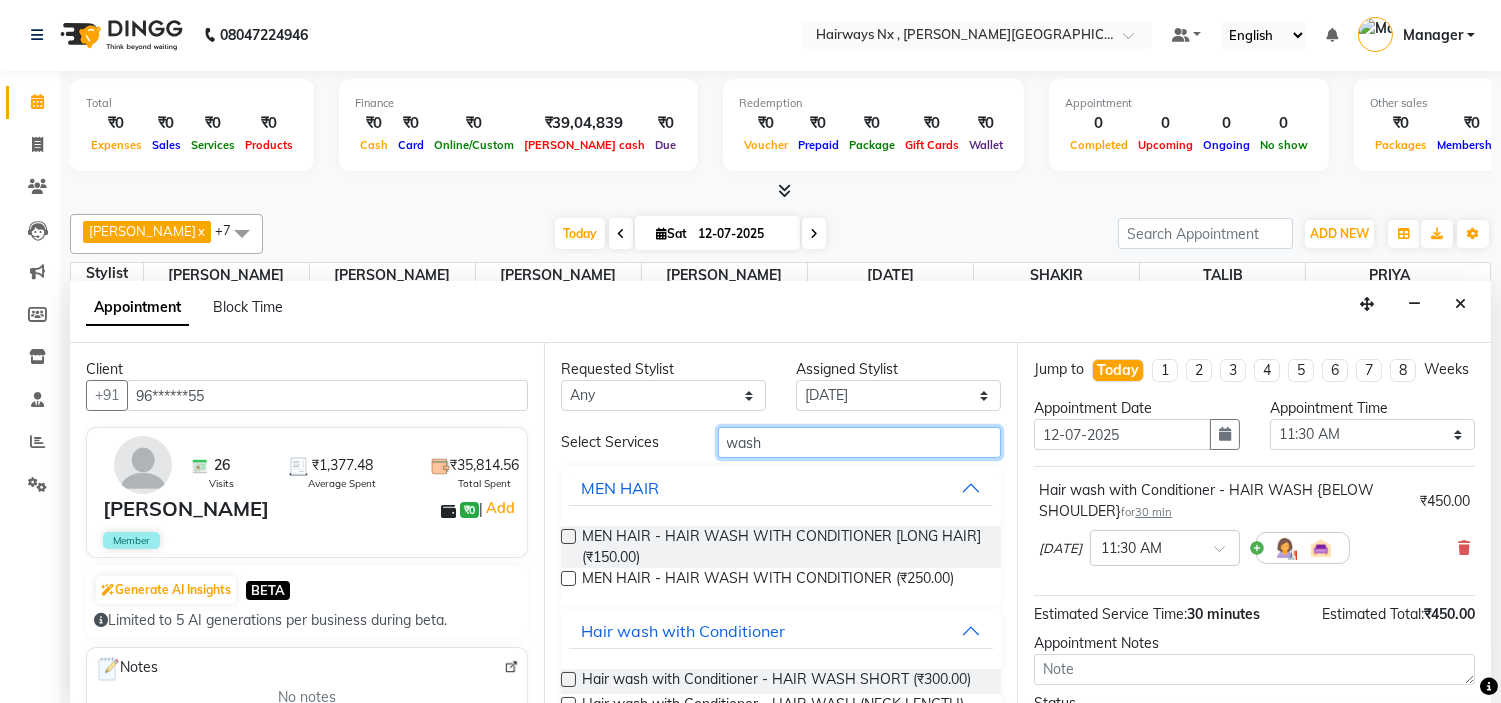 click on "wash" at bounding box center [860, 442] 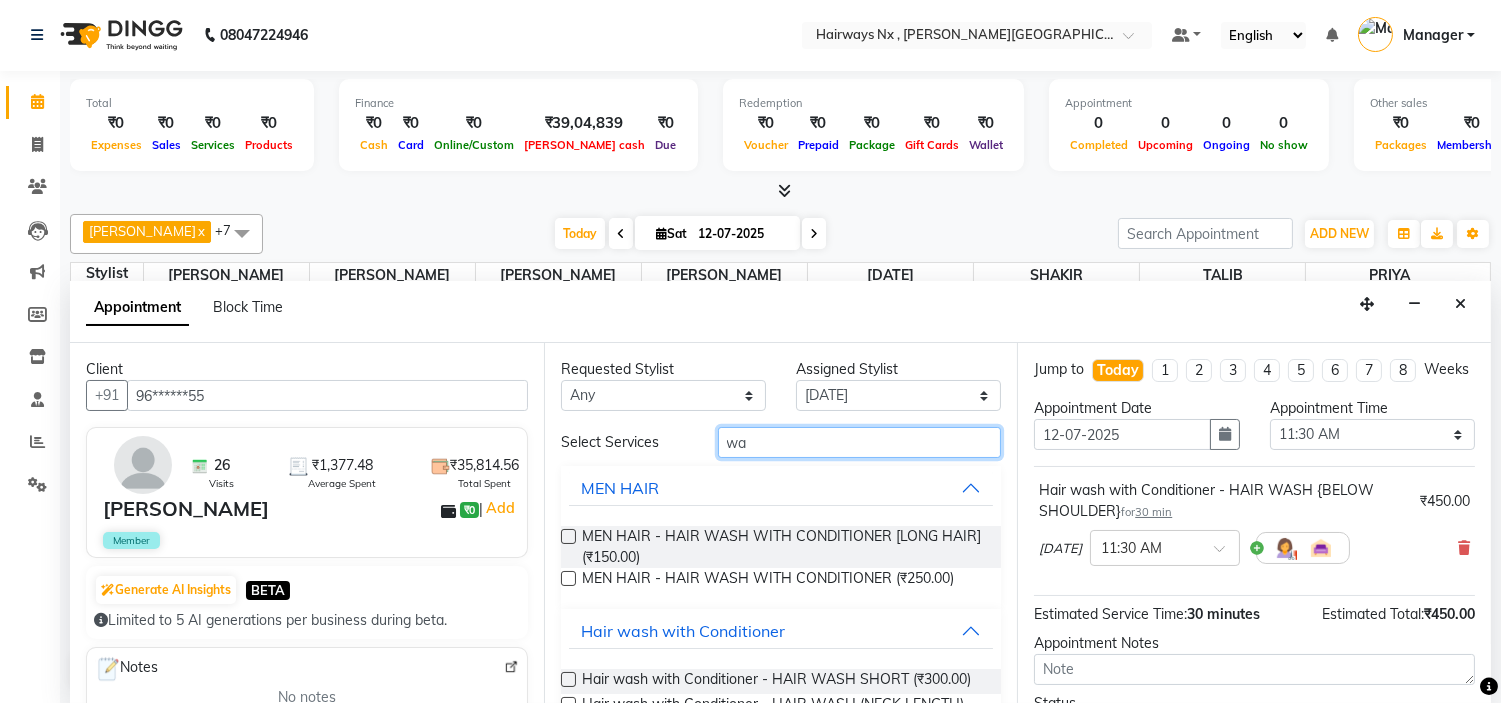type on "w" 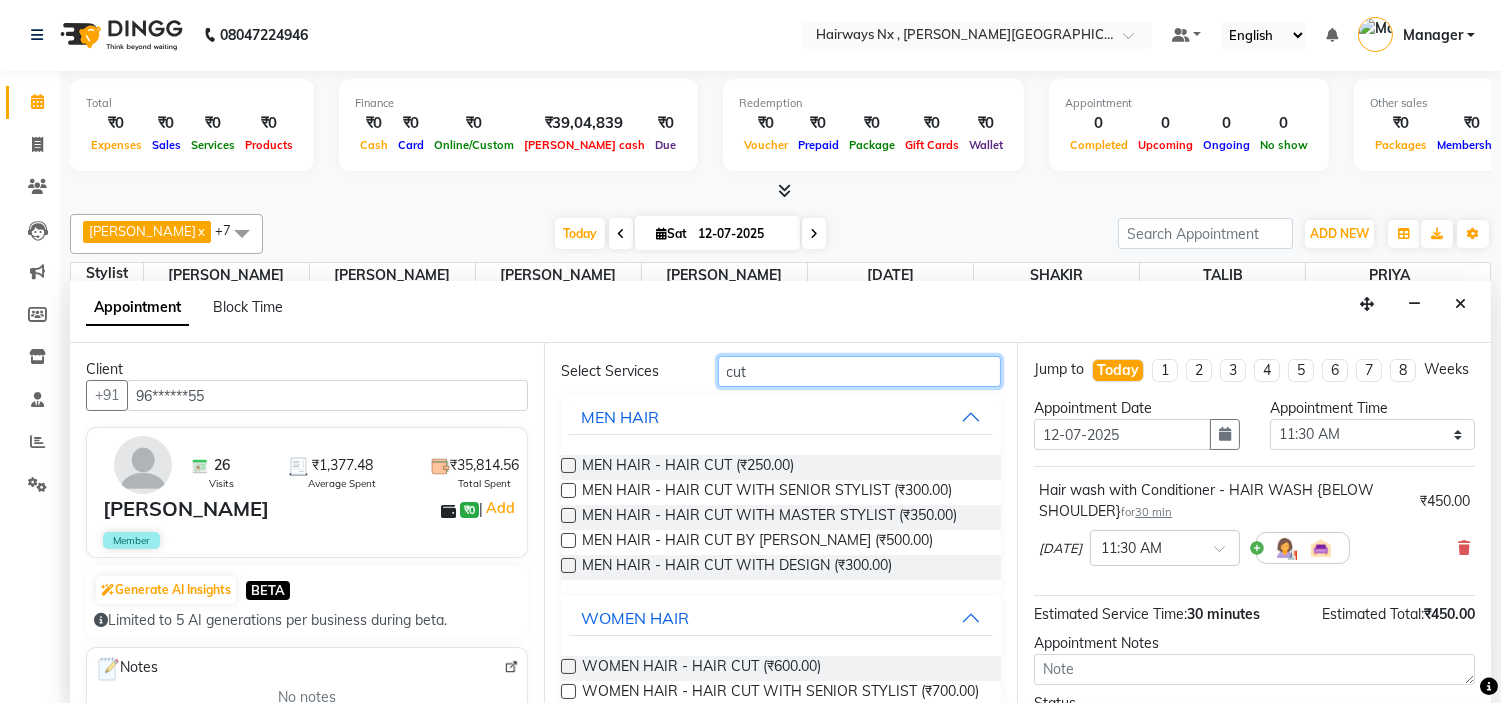 scroll, scrollTop: 111, scrollLeft: 0, axis: vertical 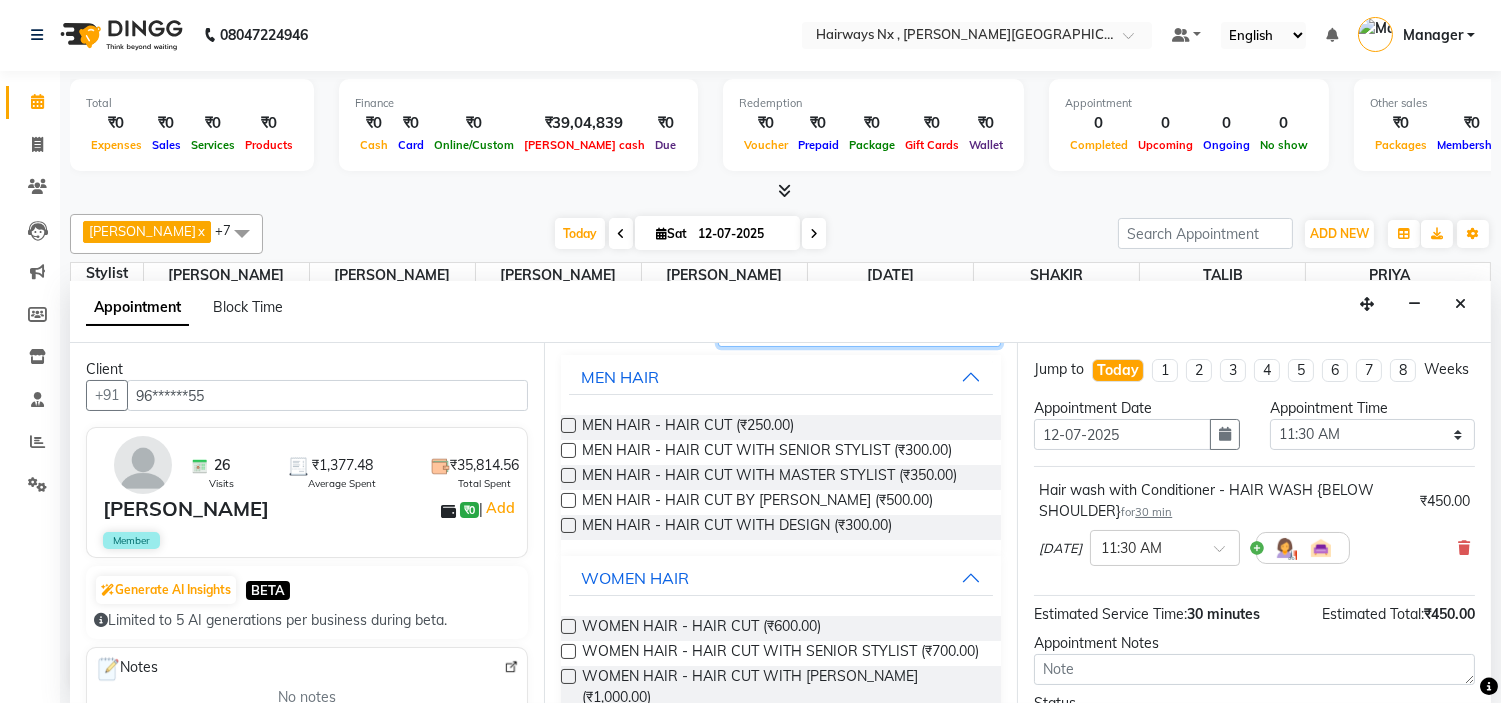 type on "cut" 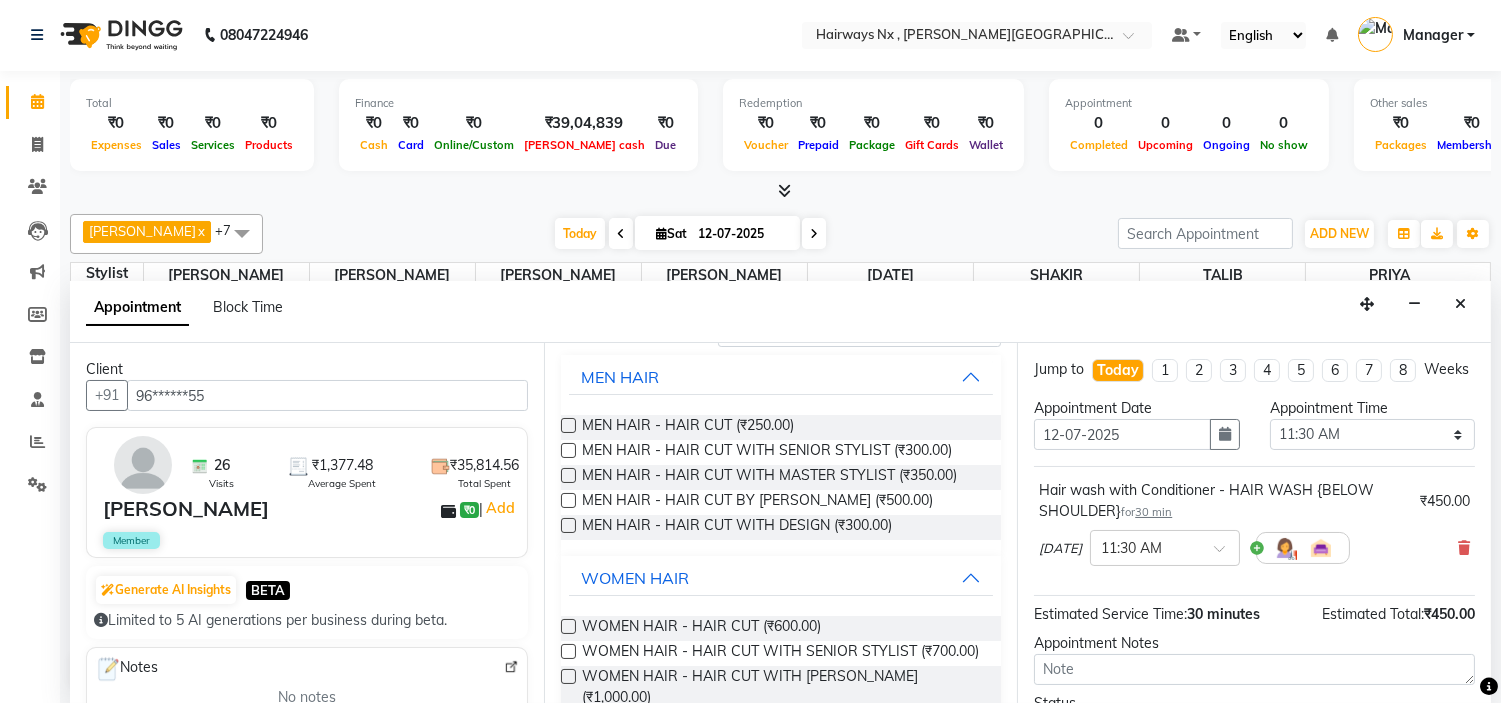 click at bounding box center [568, 626] 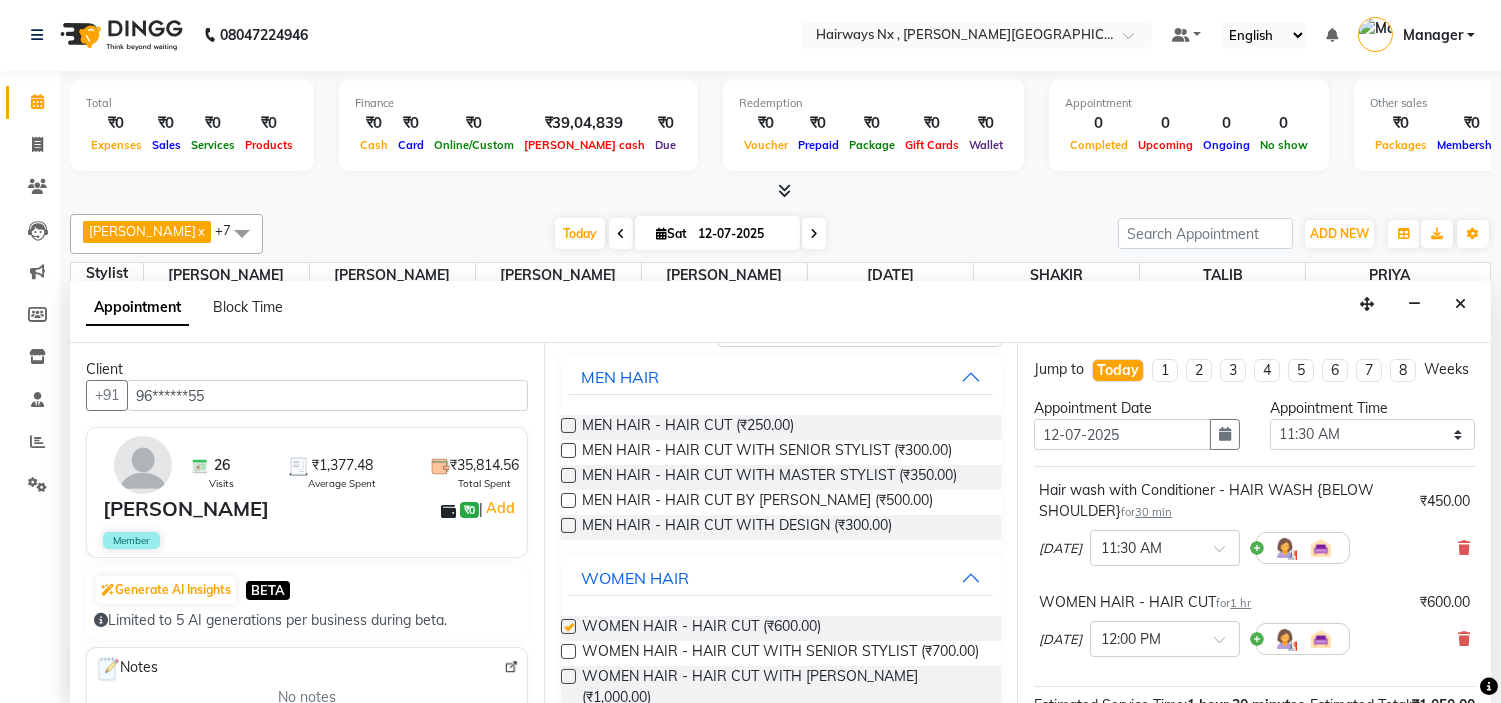 checkbox on "false" 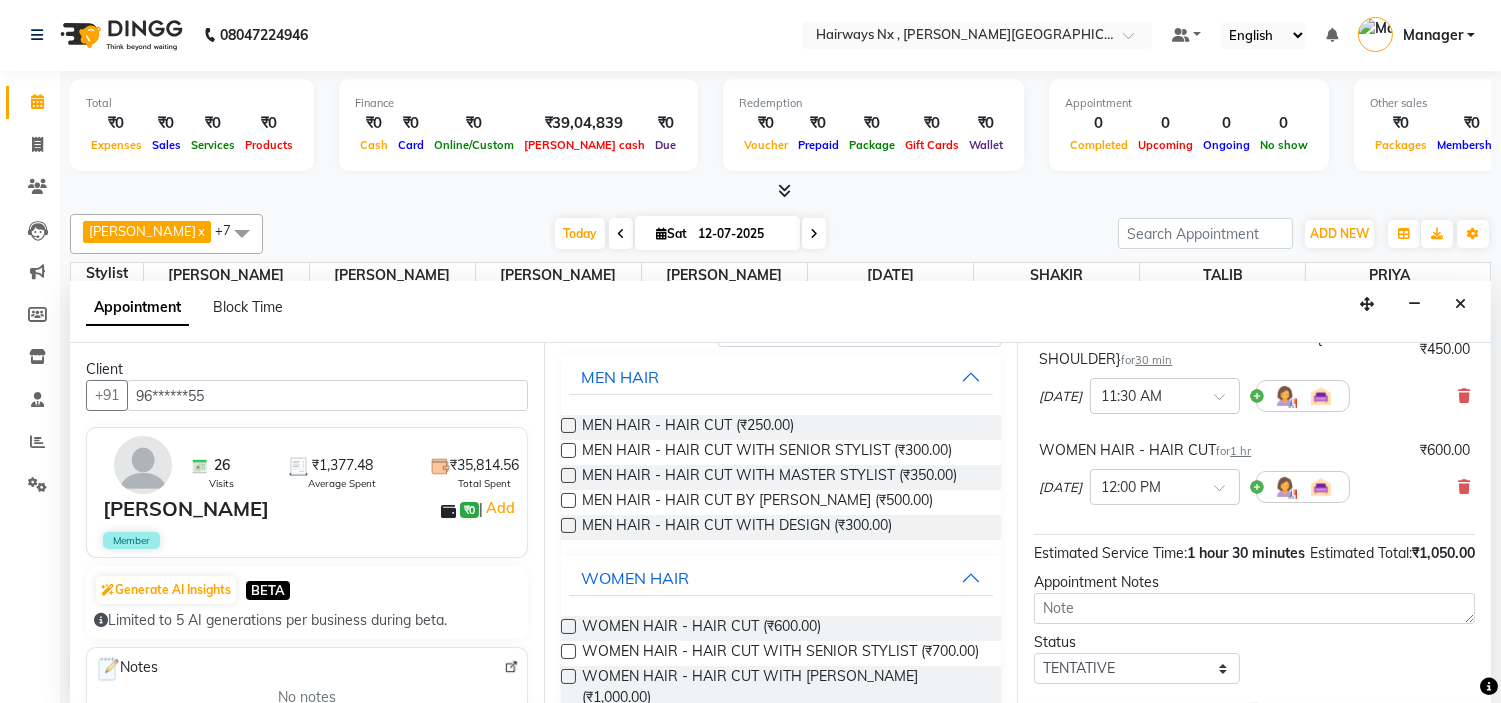 scroll, scrollTop: 298, scrollLeft: 0, axis: vertical 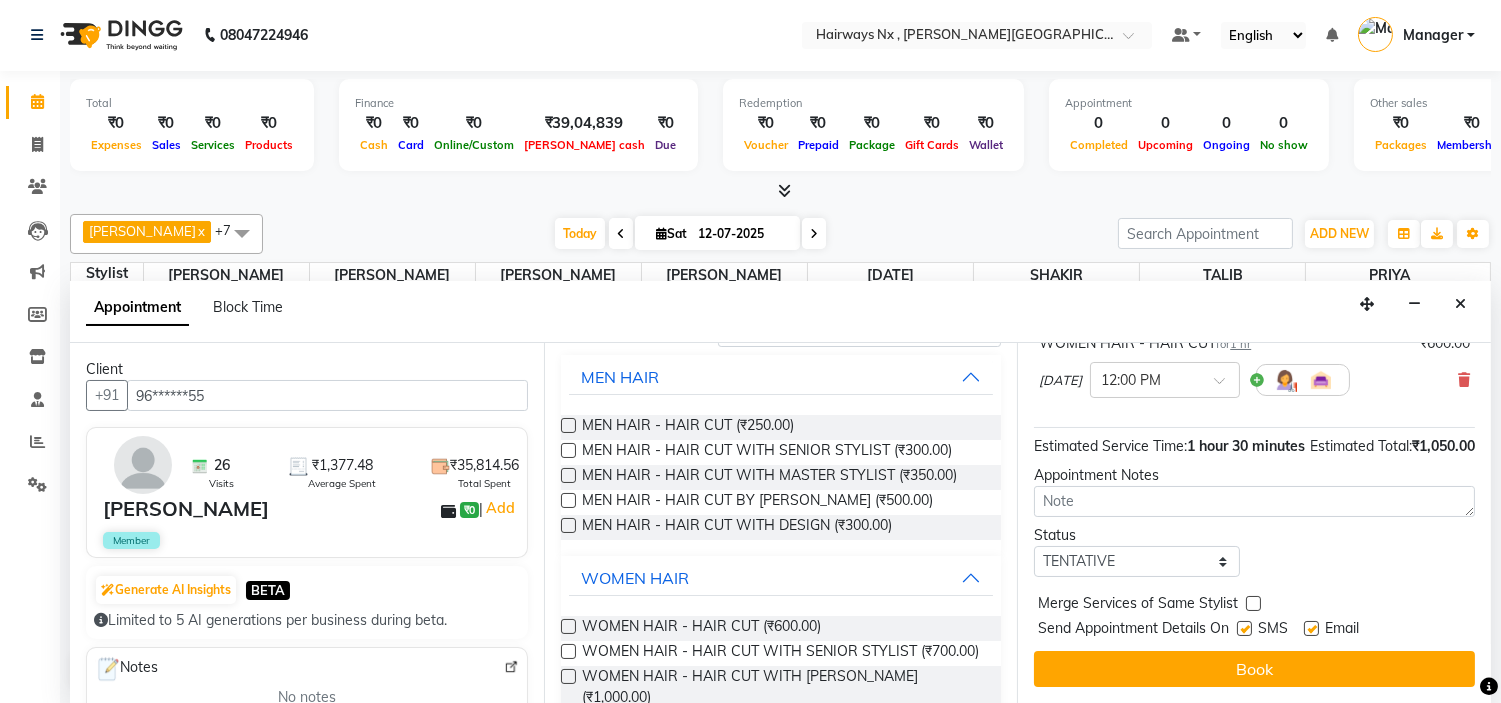 click at bounding box center (1244, 628) 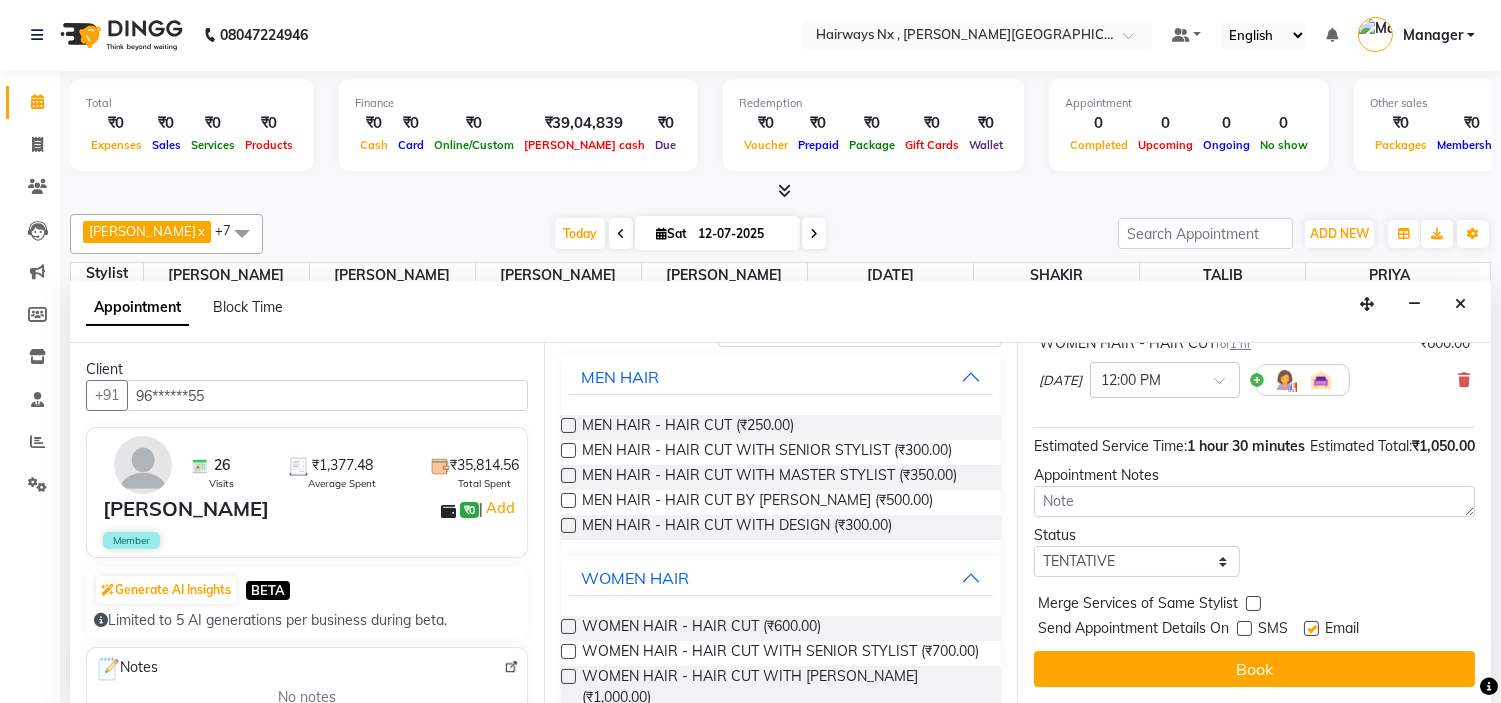 click at bounding box center (1311, 628) 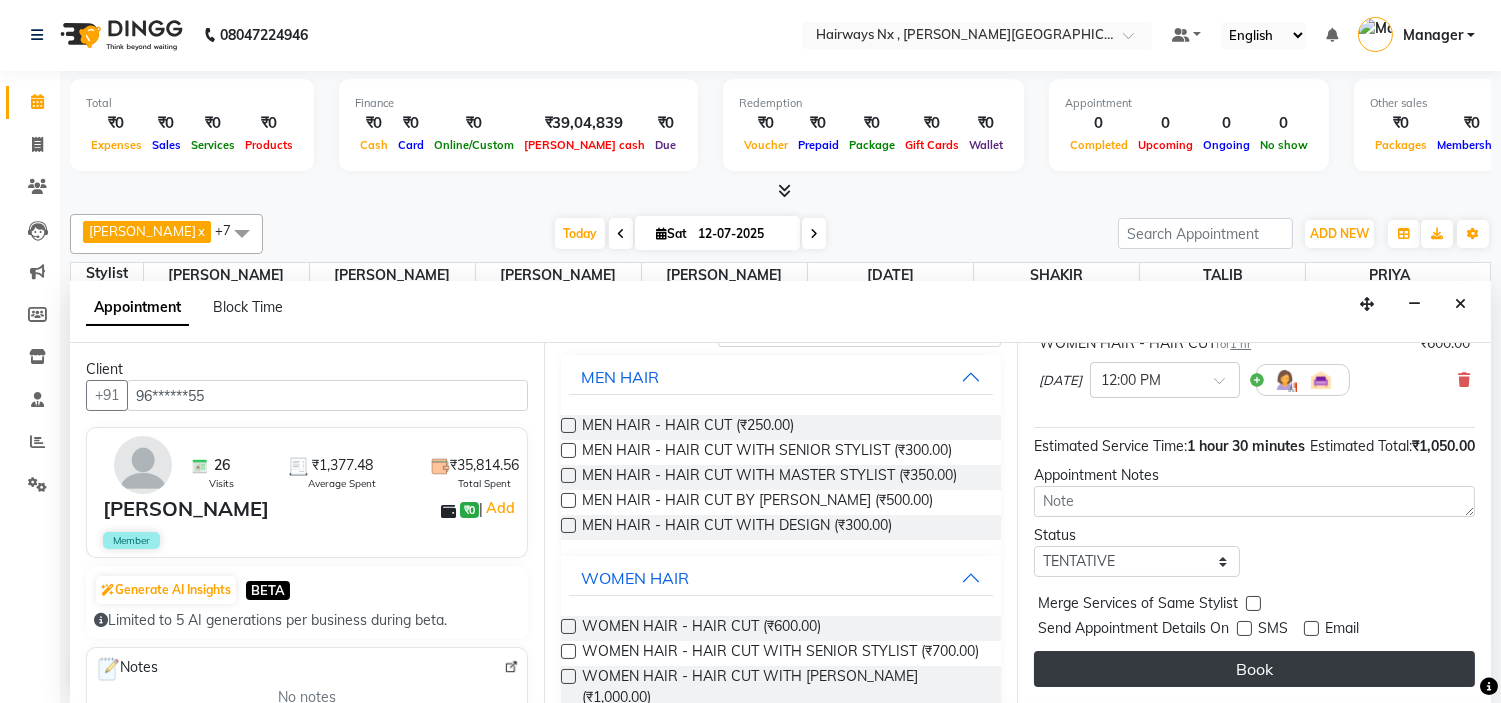 click on "Book" at bounding box center [1254, 669] 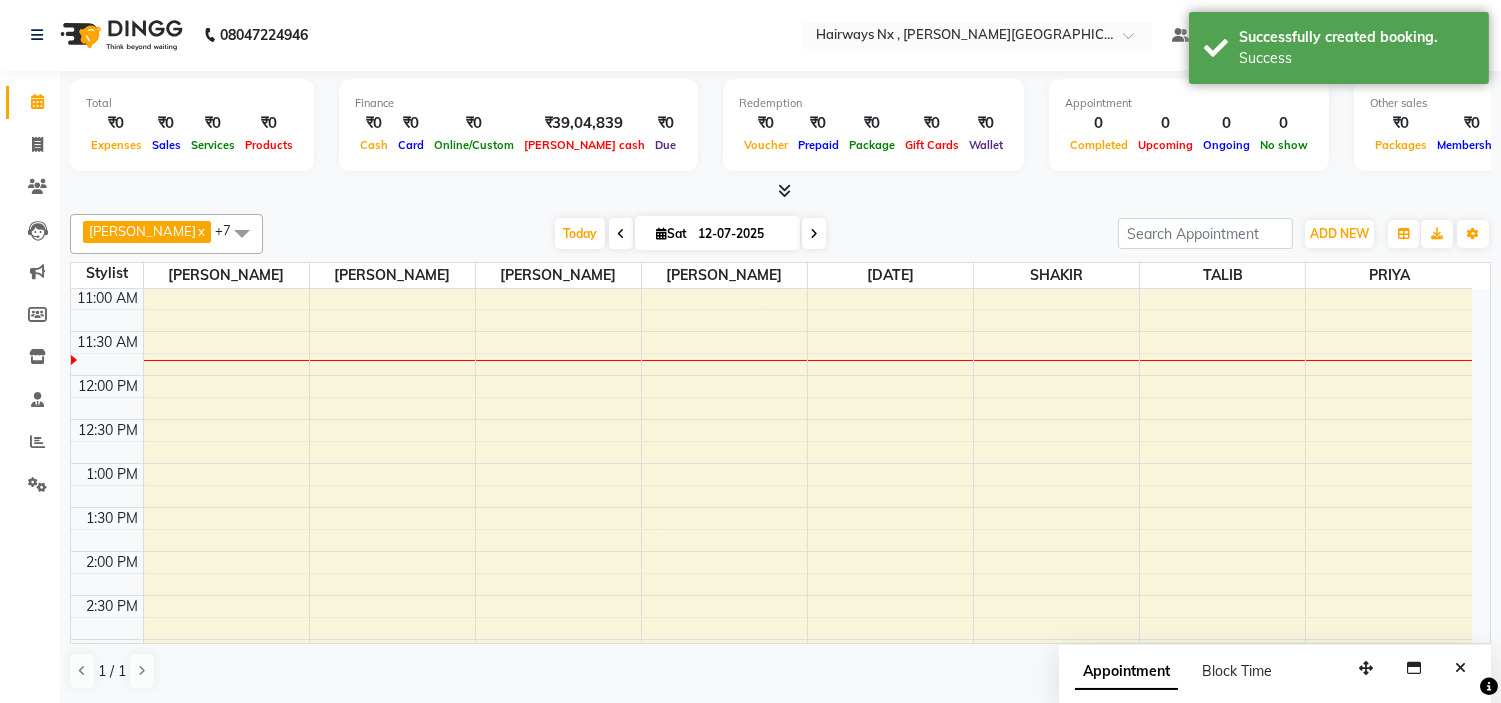 scroll, scrollTop: 0, scrollLeft: 0, axis: both 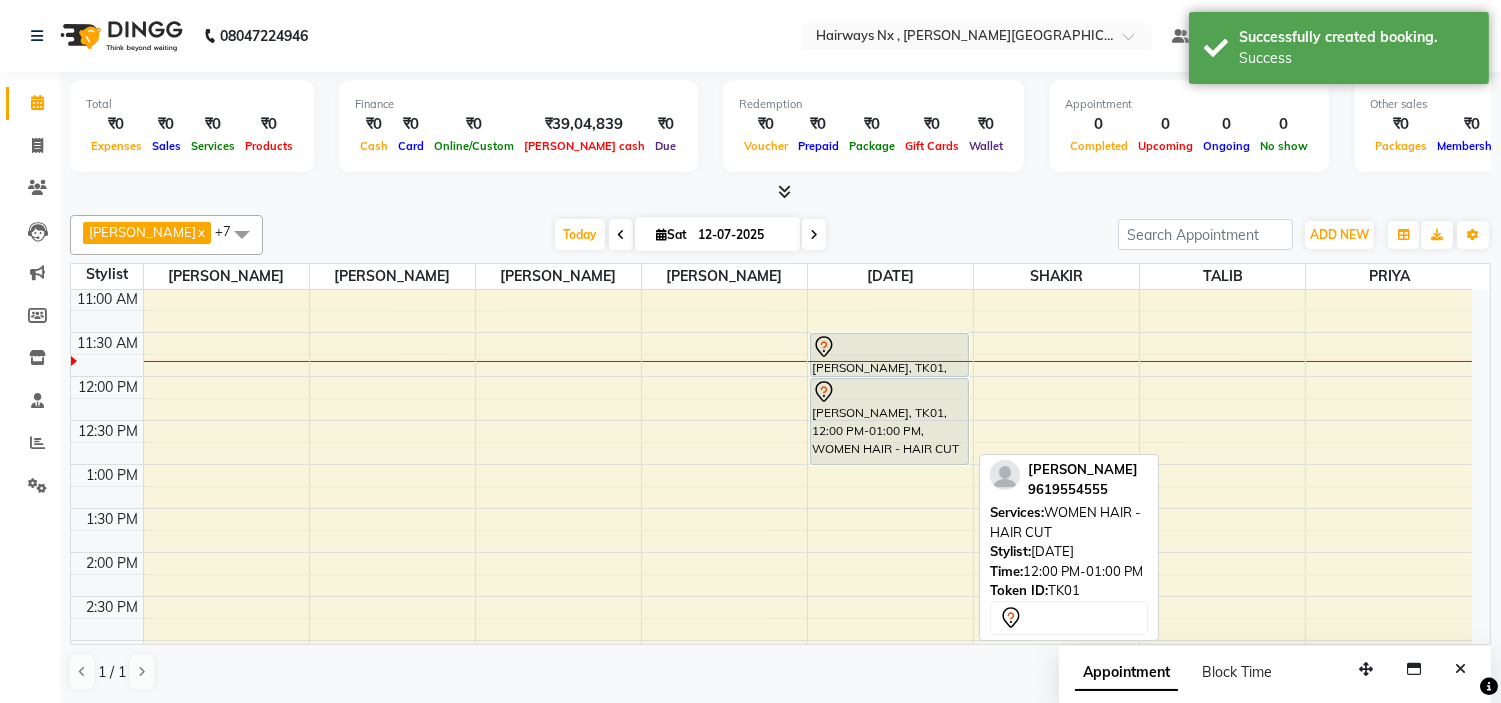 click at bounding box center (889, 392) 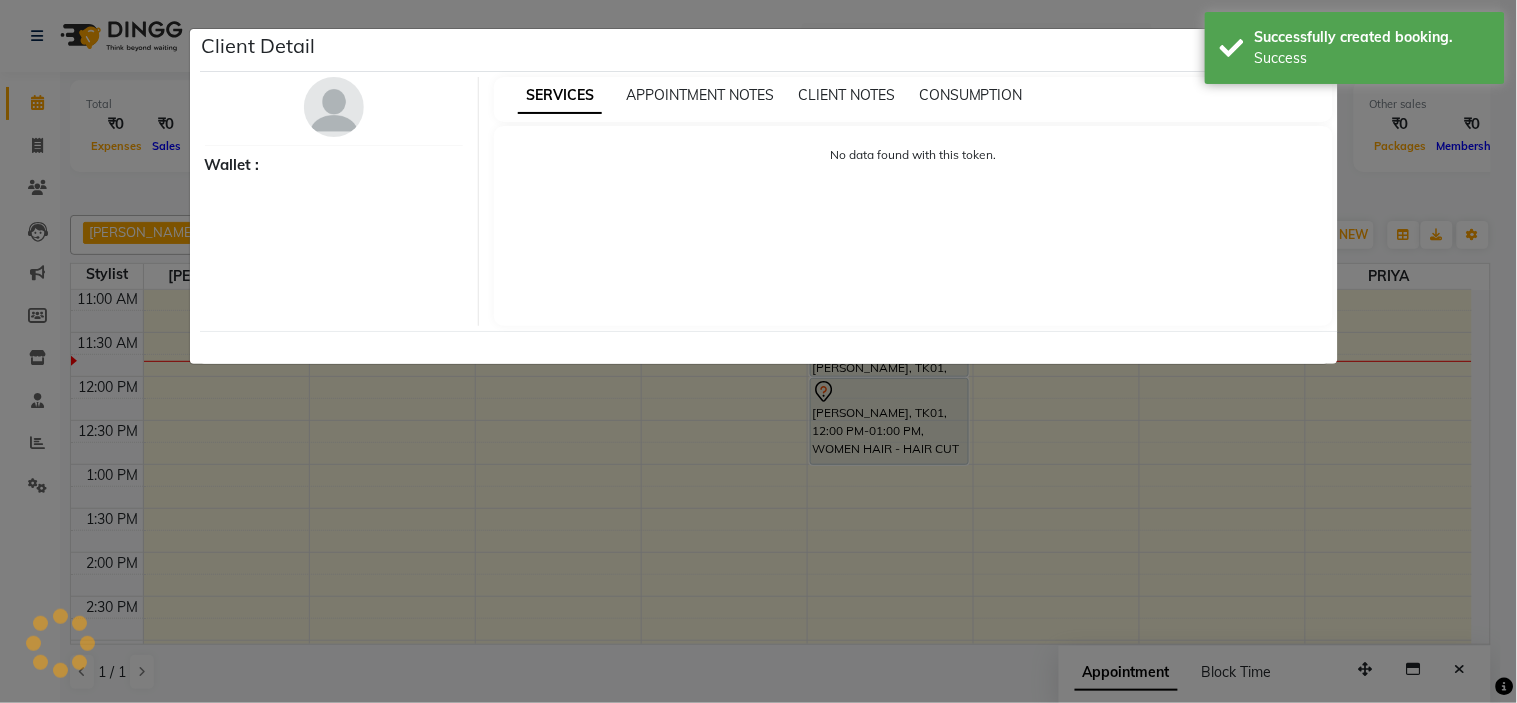 select on "7" 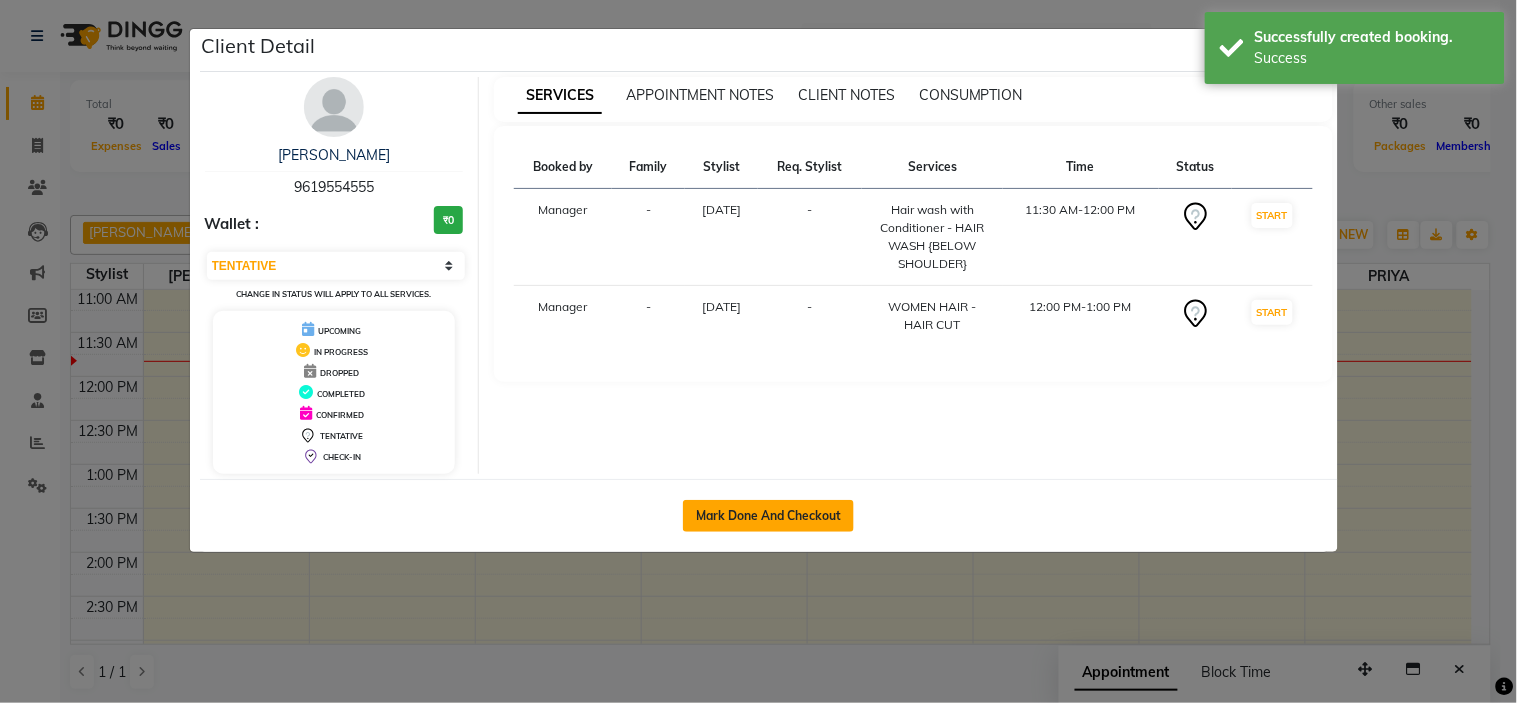 click on "Mark Done And Checkout" 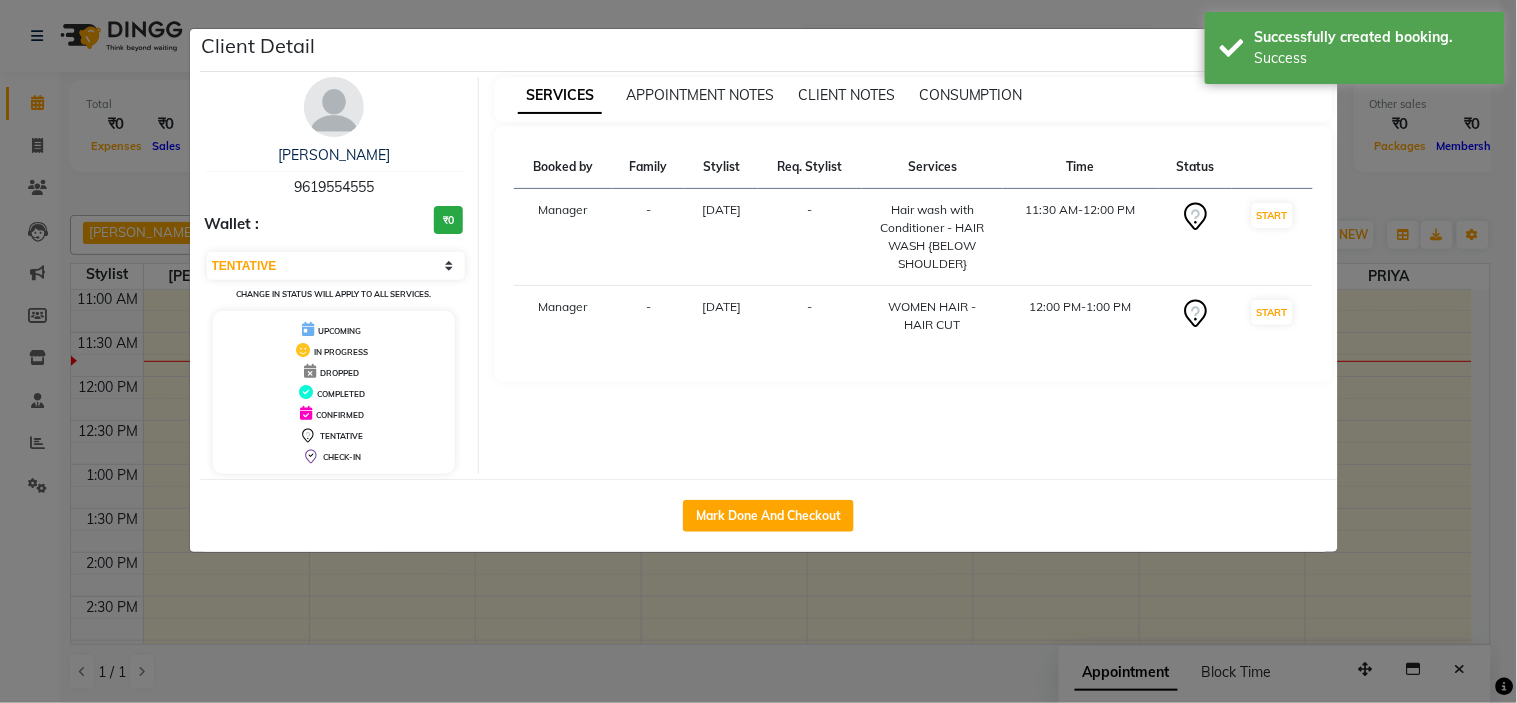 select on "778" 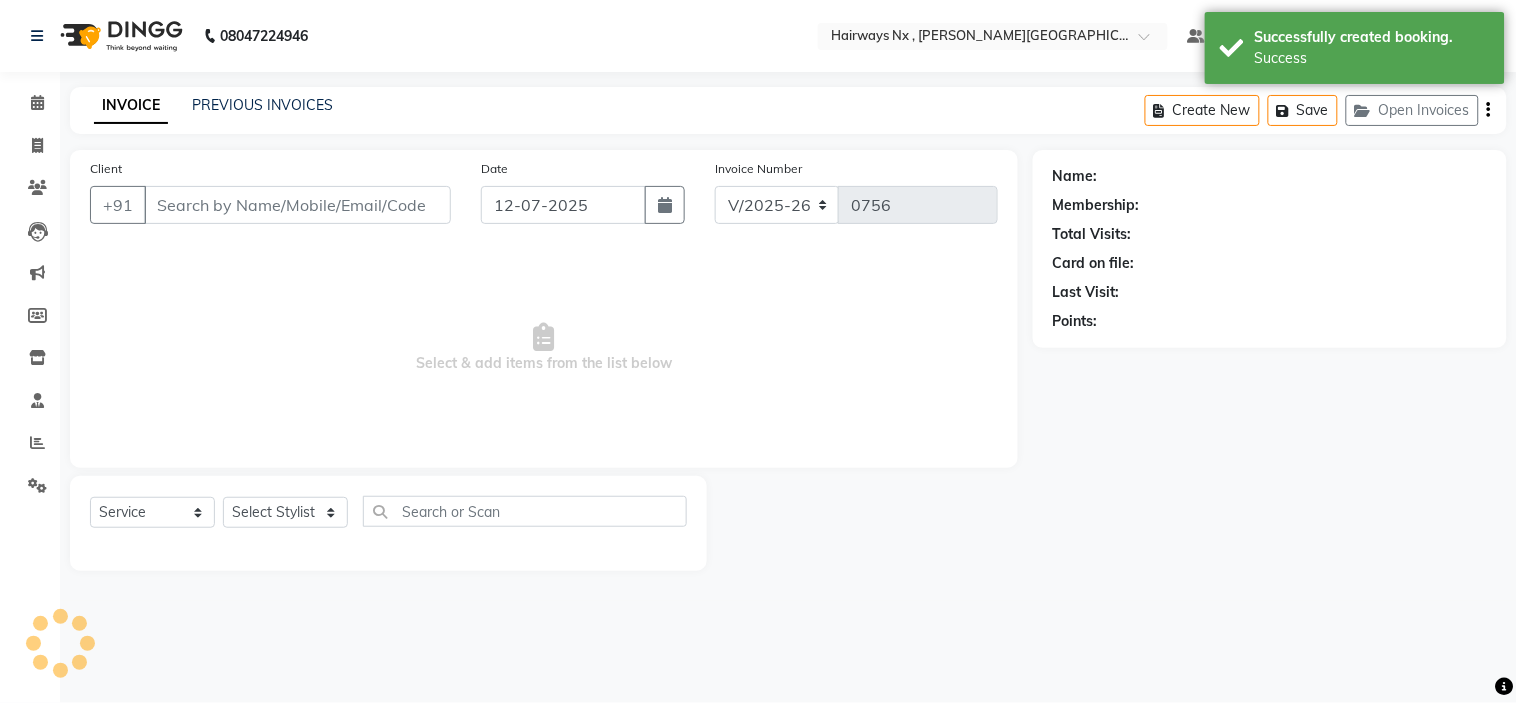 type on "96******55" 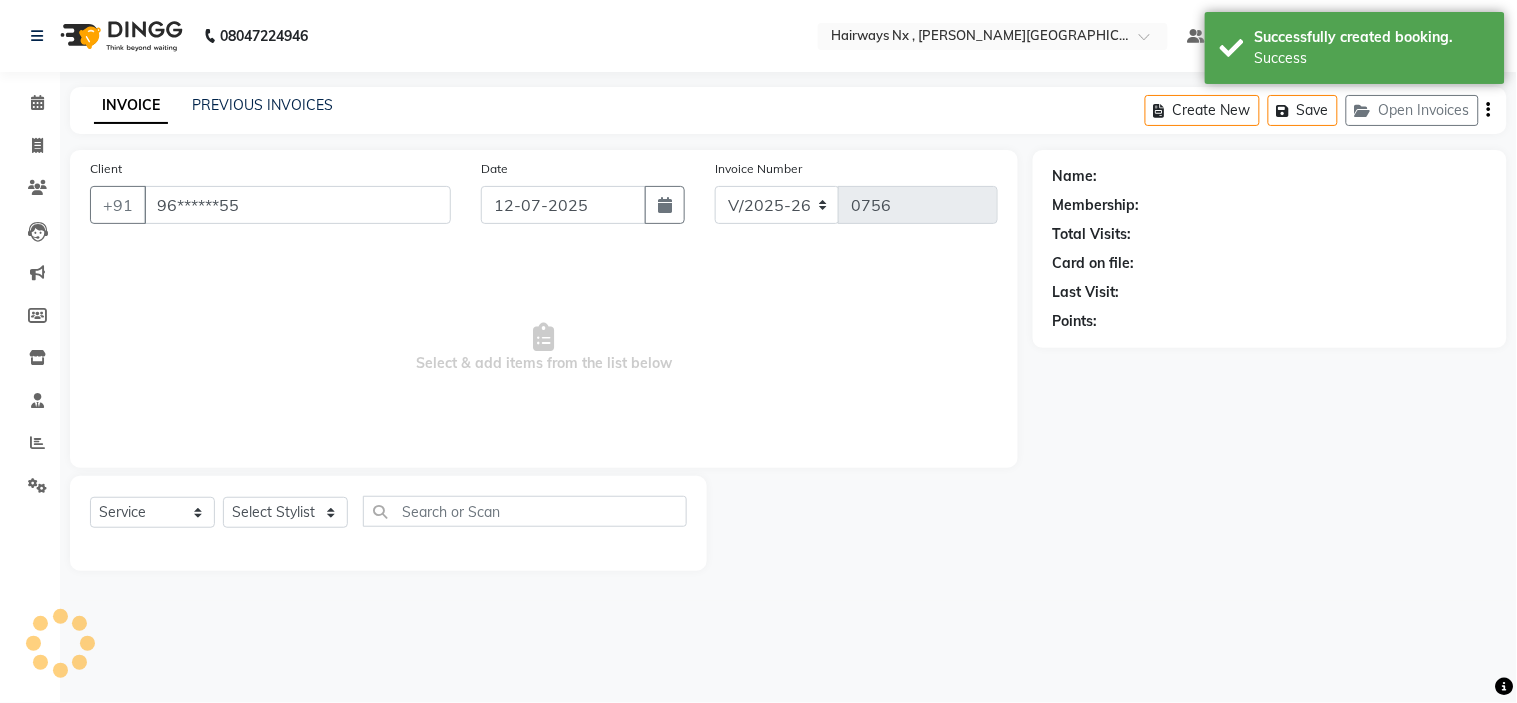 select on "66431" 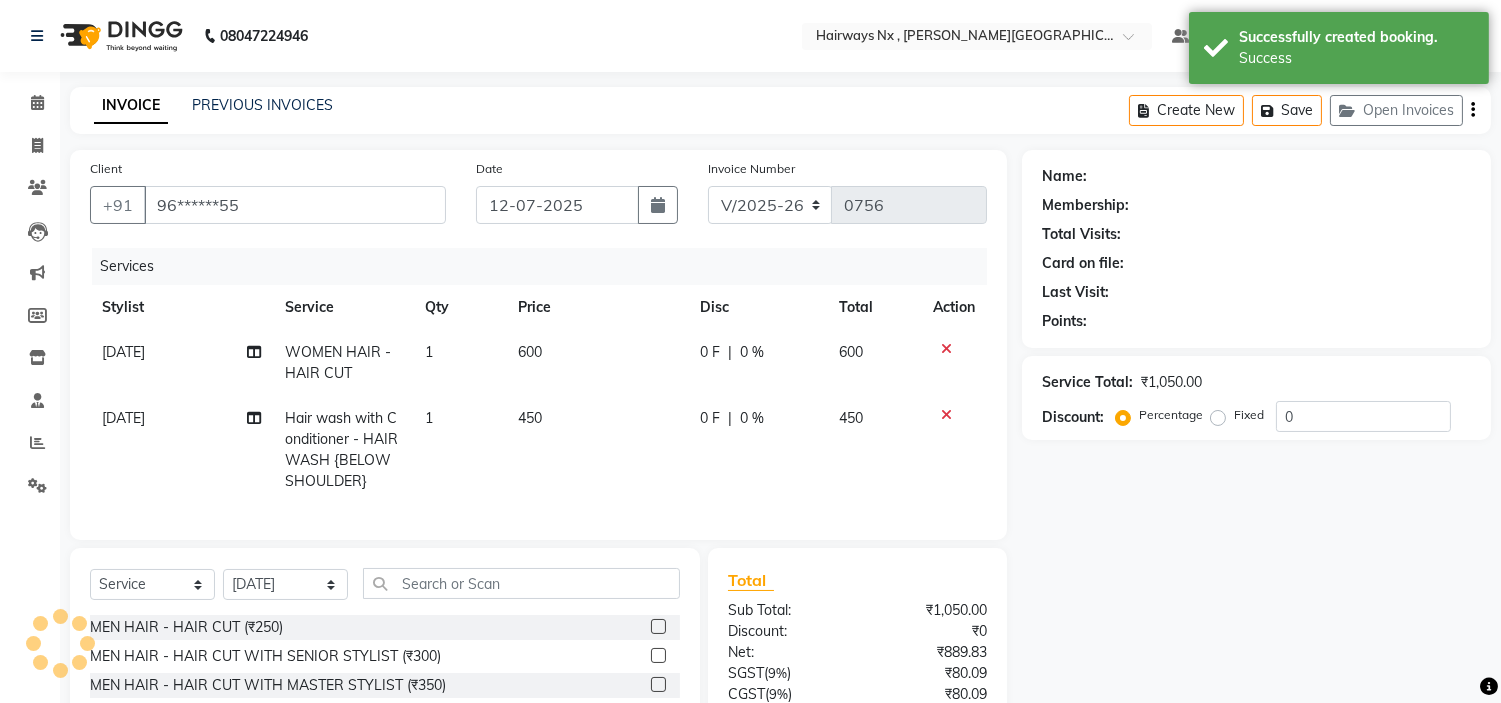 select on "1: Object" 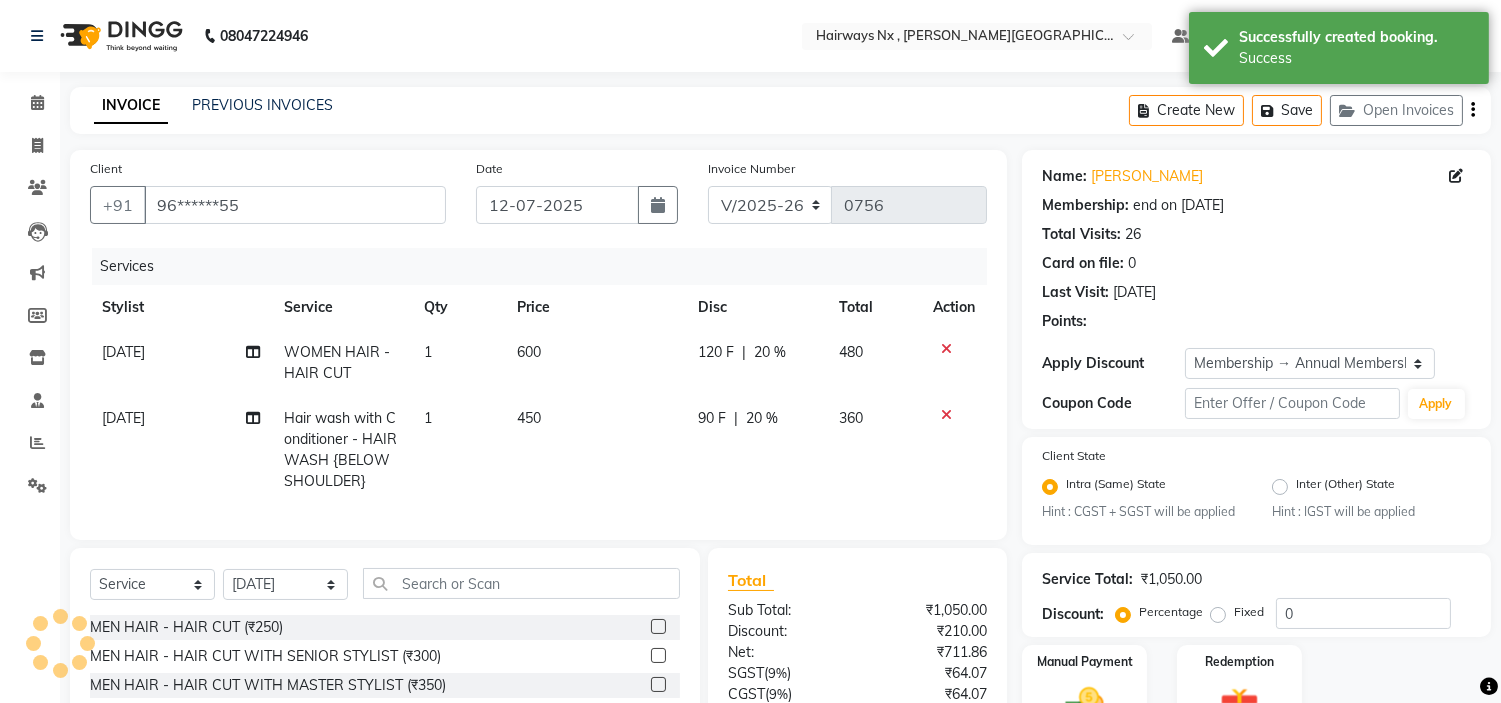type on "20" 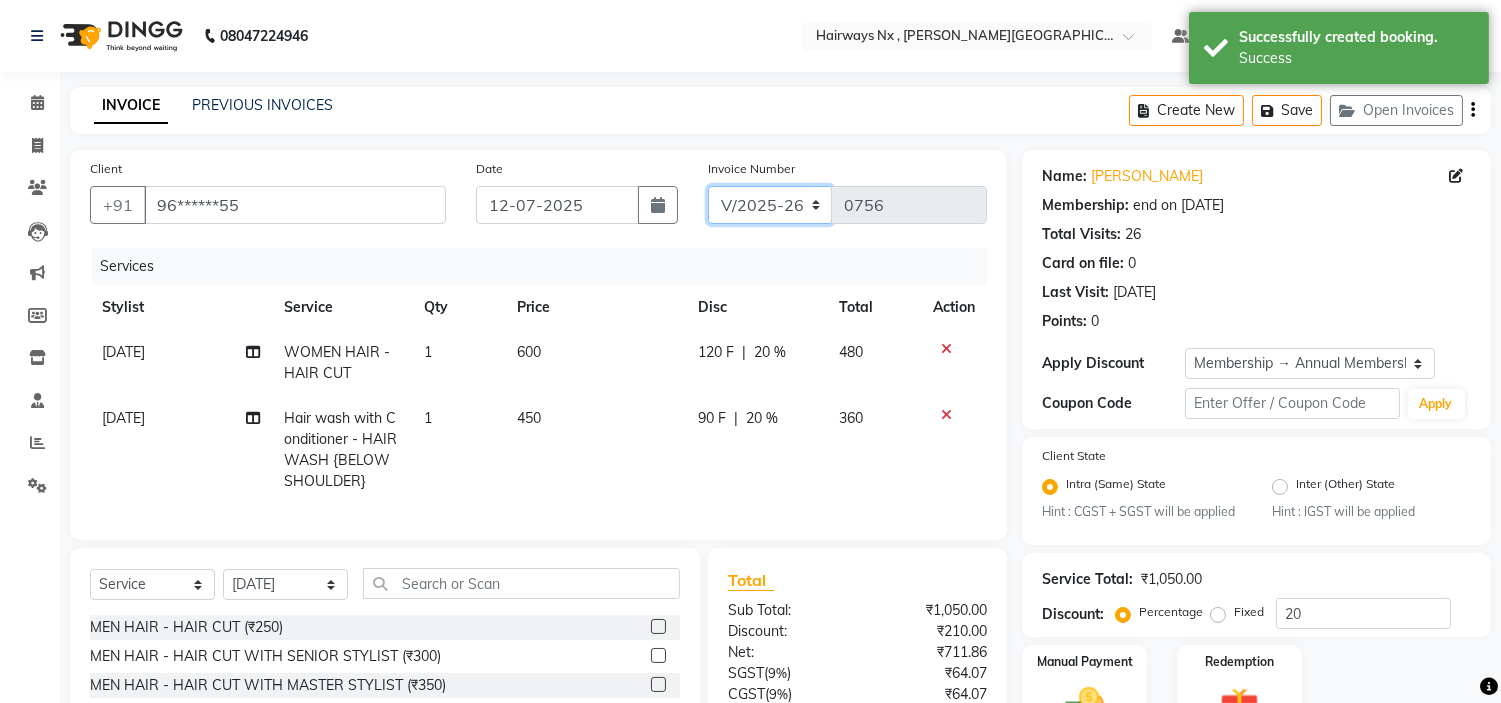 click on "INV/25-26 V/2025-26" 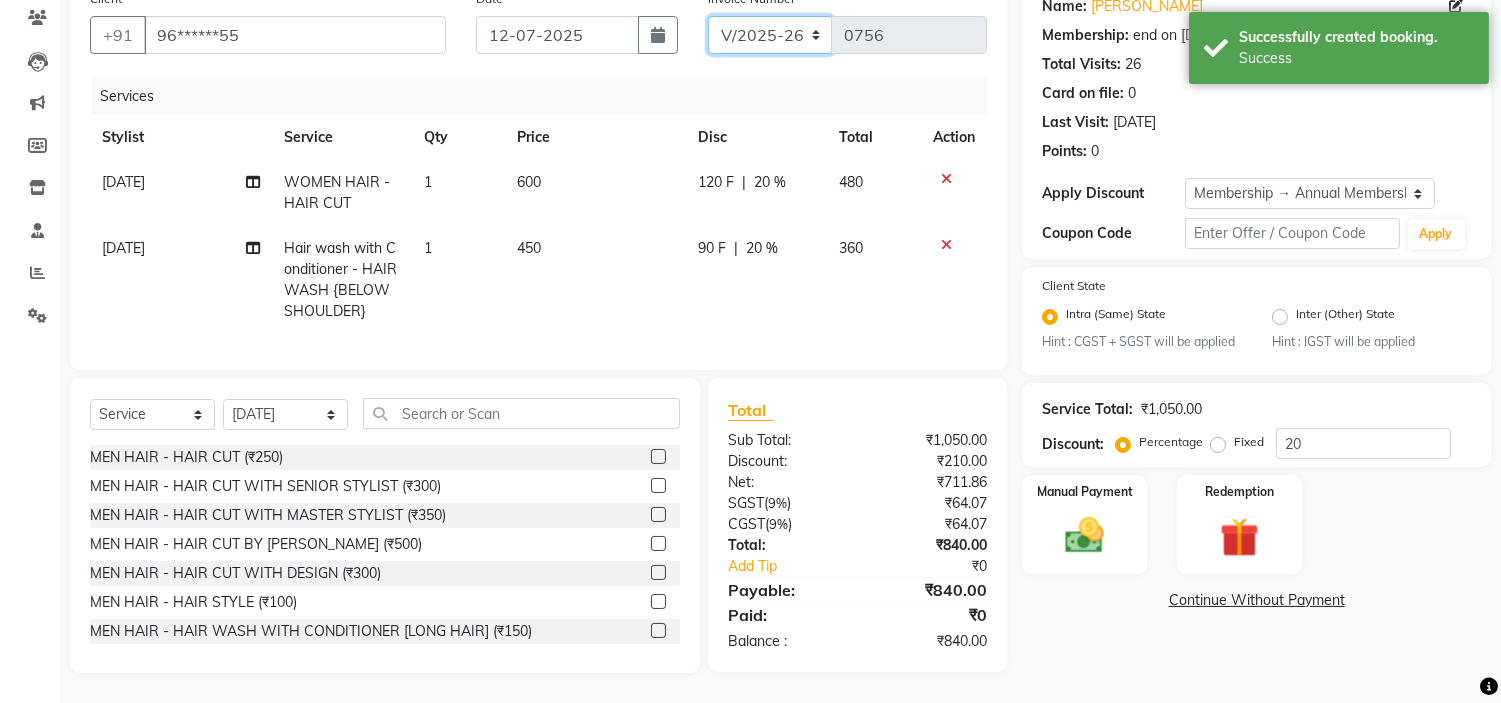 scroll, scrollTop: 186, scrollLeft: 0, axis: vertical 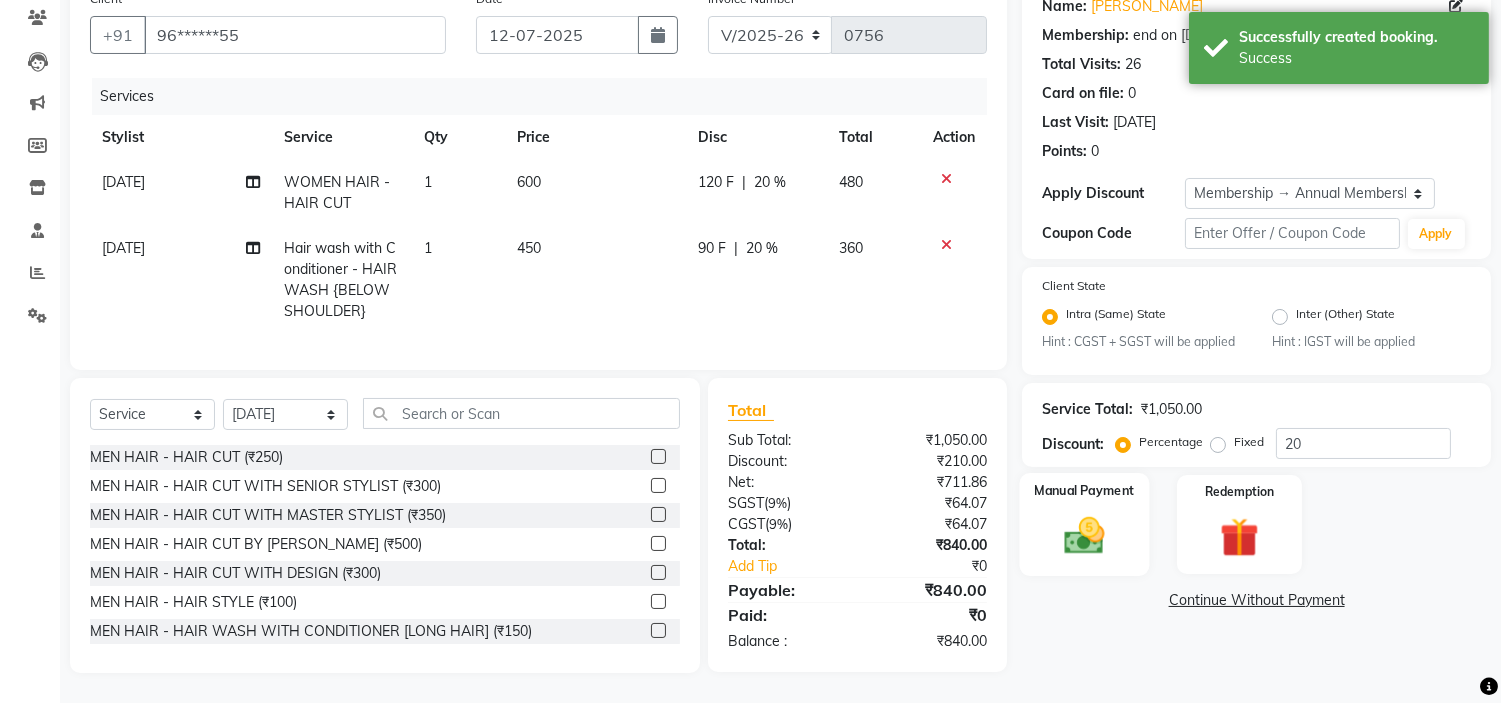 click on "Manual Payment" 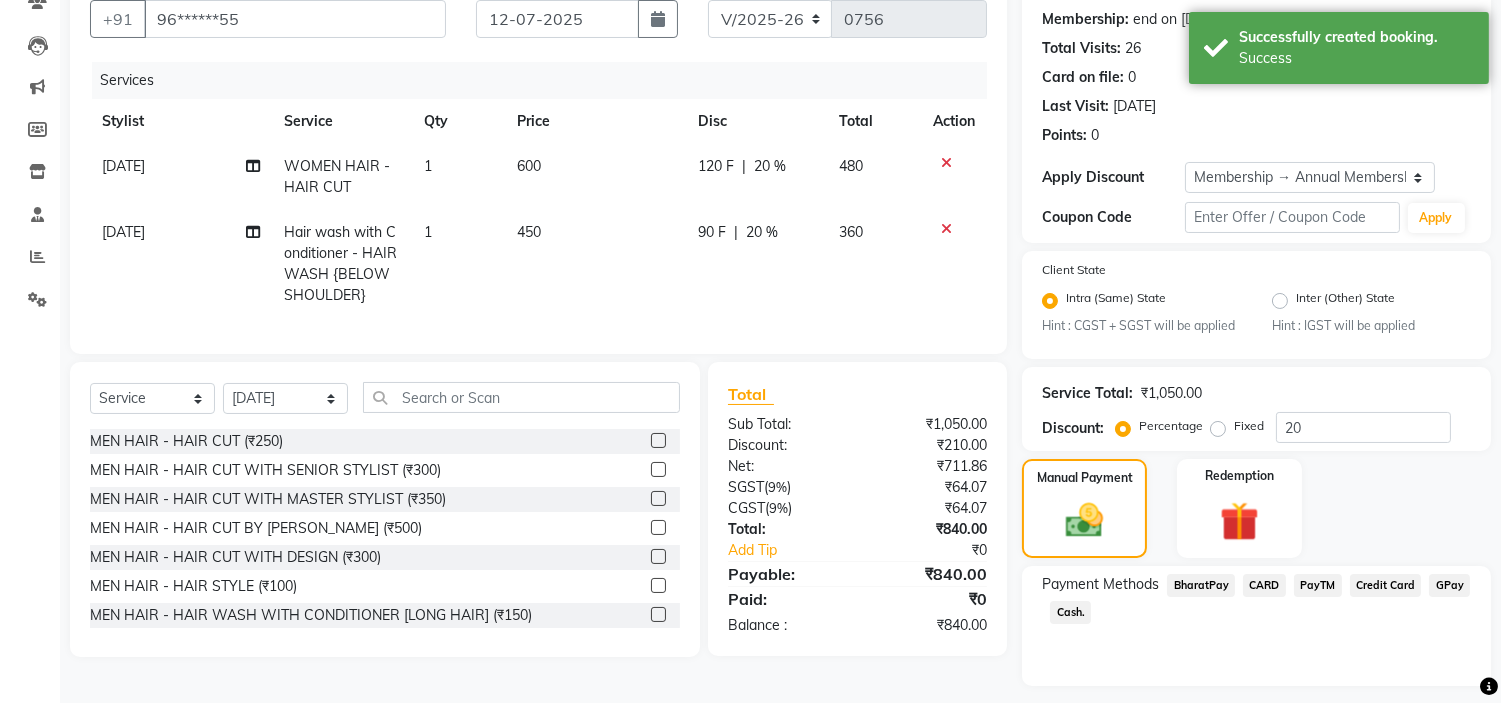 scroll, scrollTop: 240, scrollLeft: 0, axis: vertical 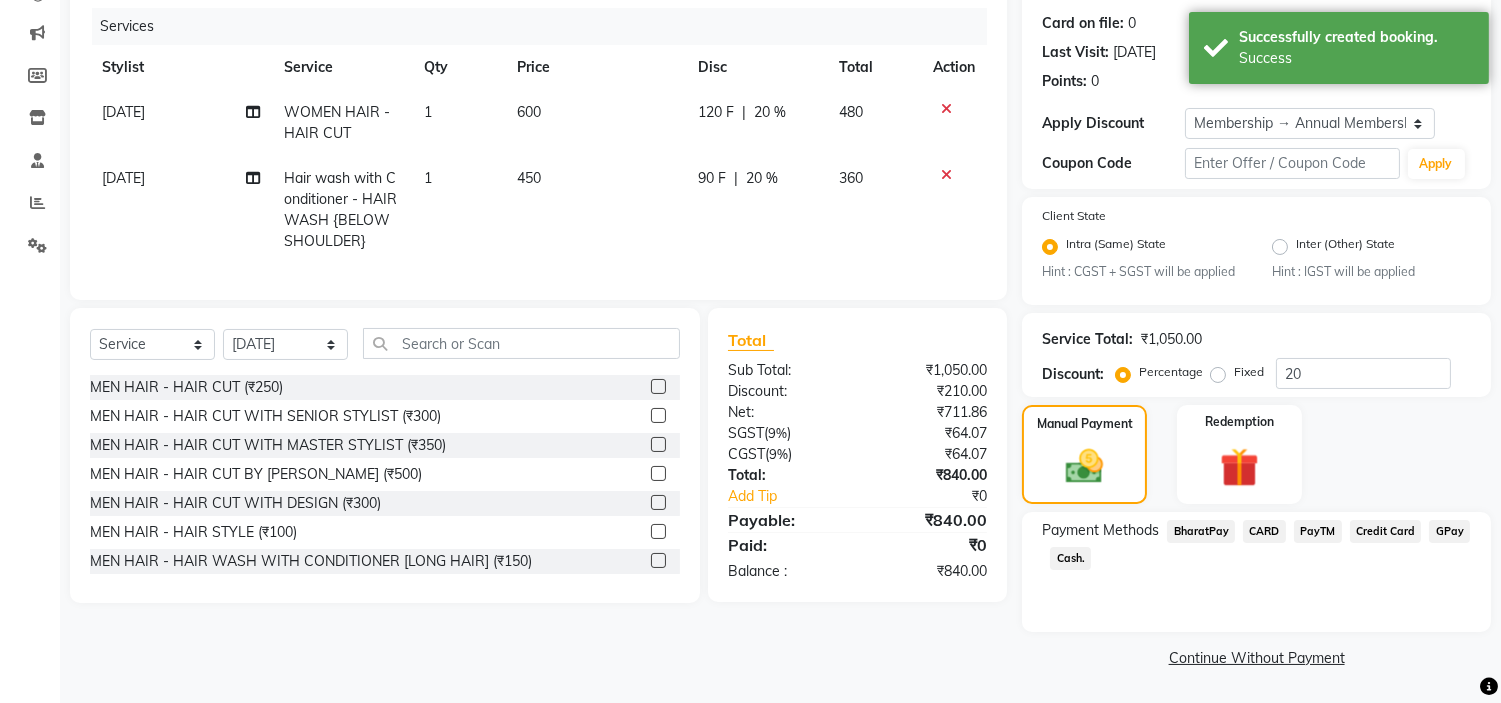 click on "GPay" 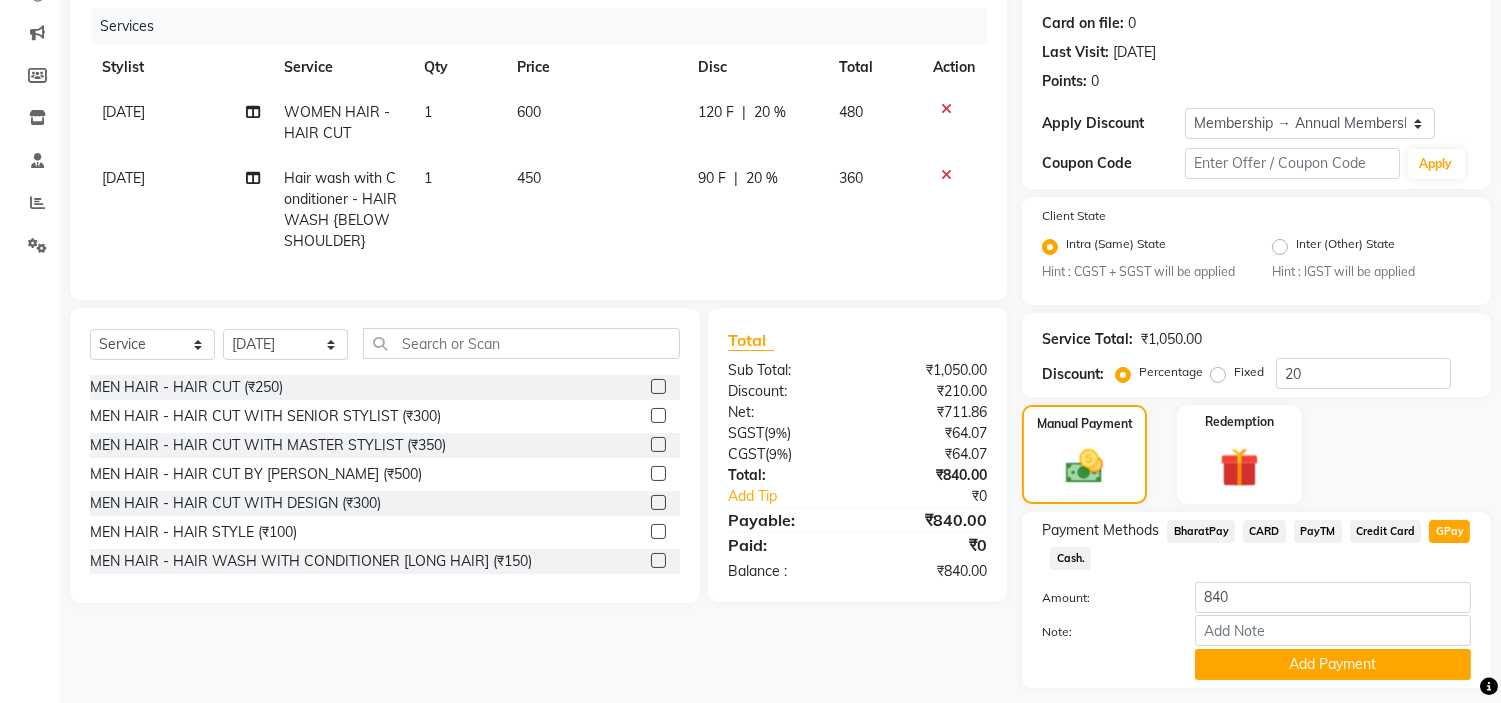 click on "CARD" 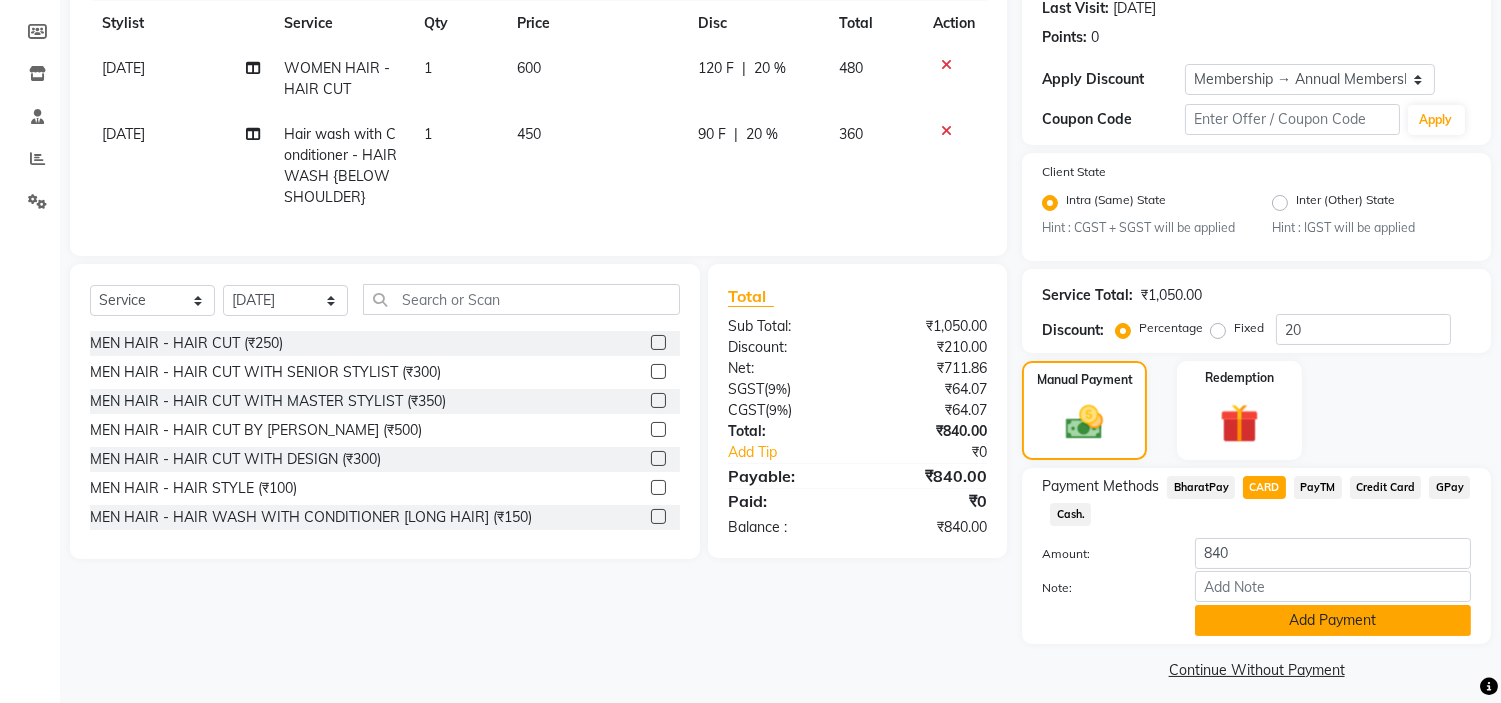 scroll, scrollTop: 296, scrollLeft: 0, axis: vertical 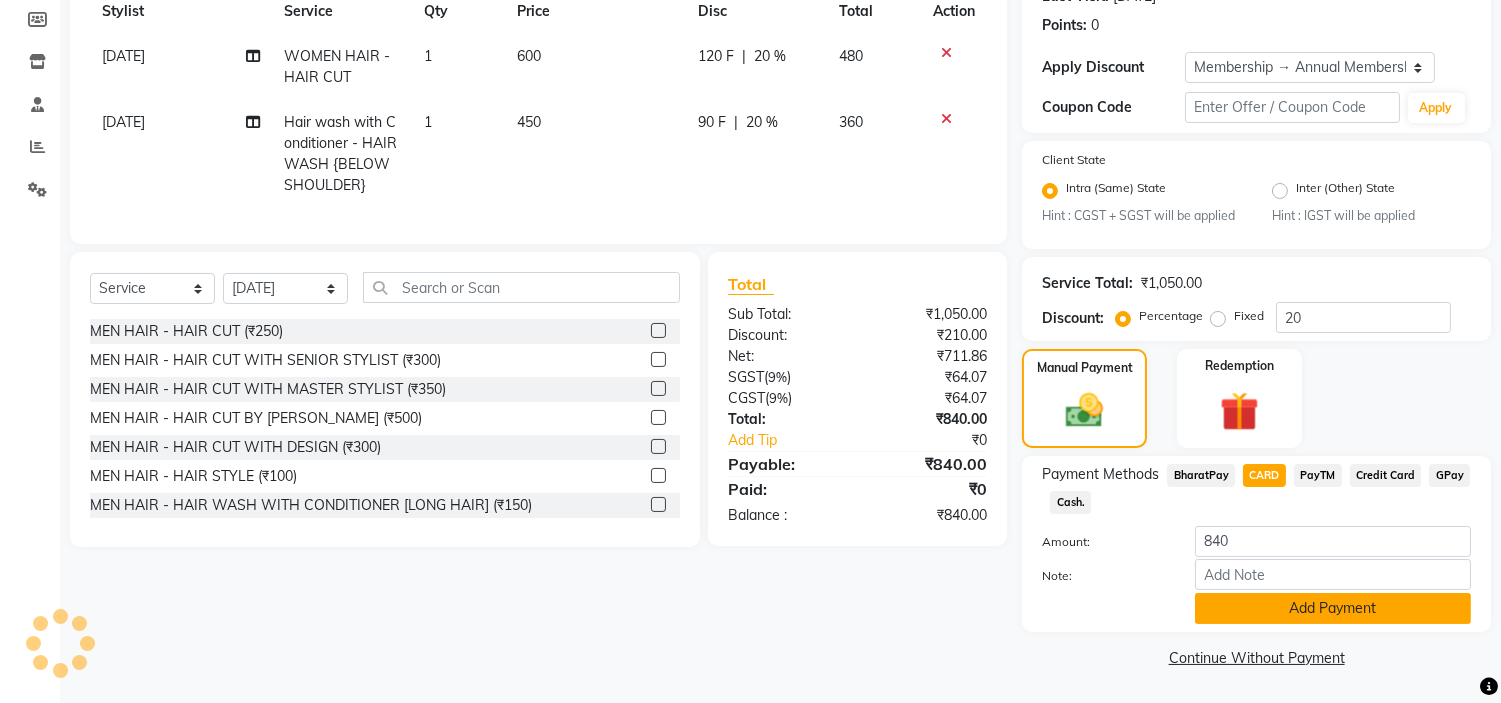 click on "Add Payment" 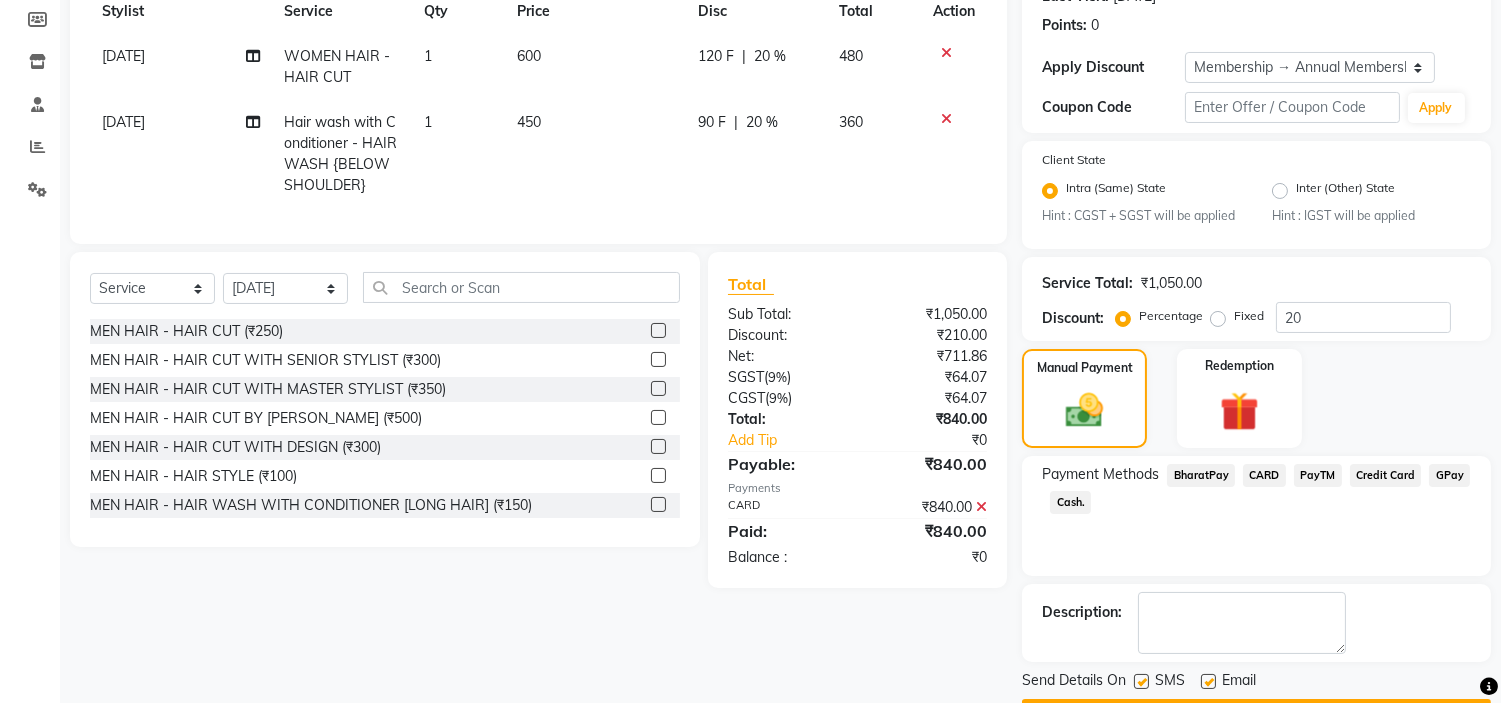 scroll, scrollTop: 353, scrollLeft: 0, axis: vertical 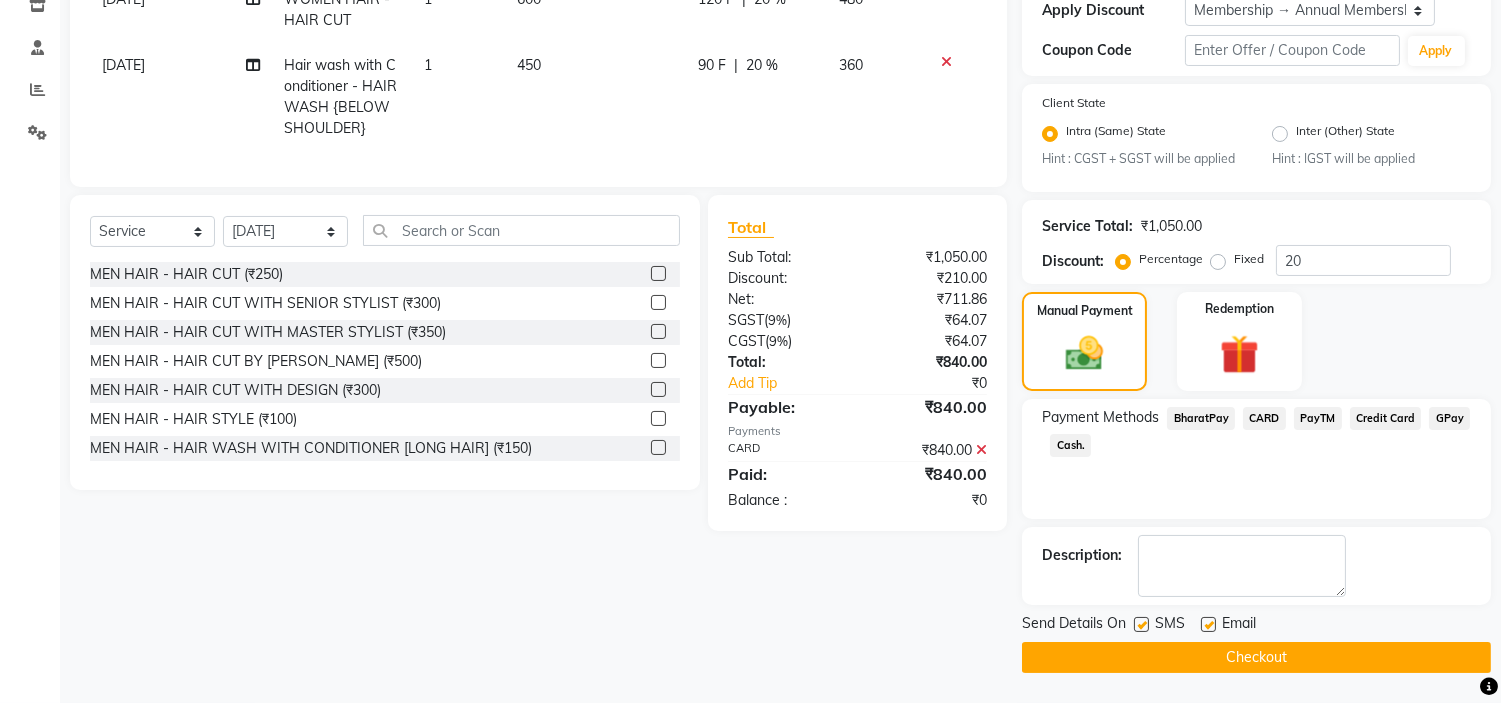 click on "Checkout" 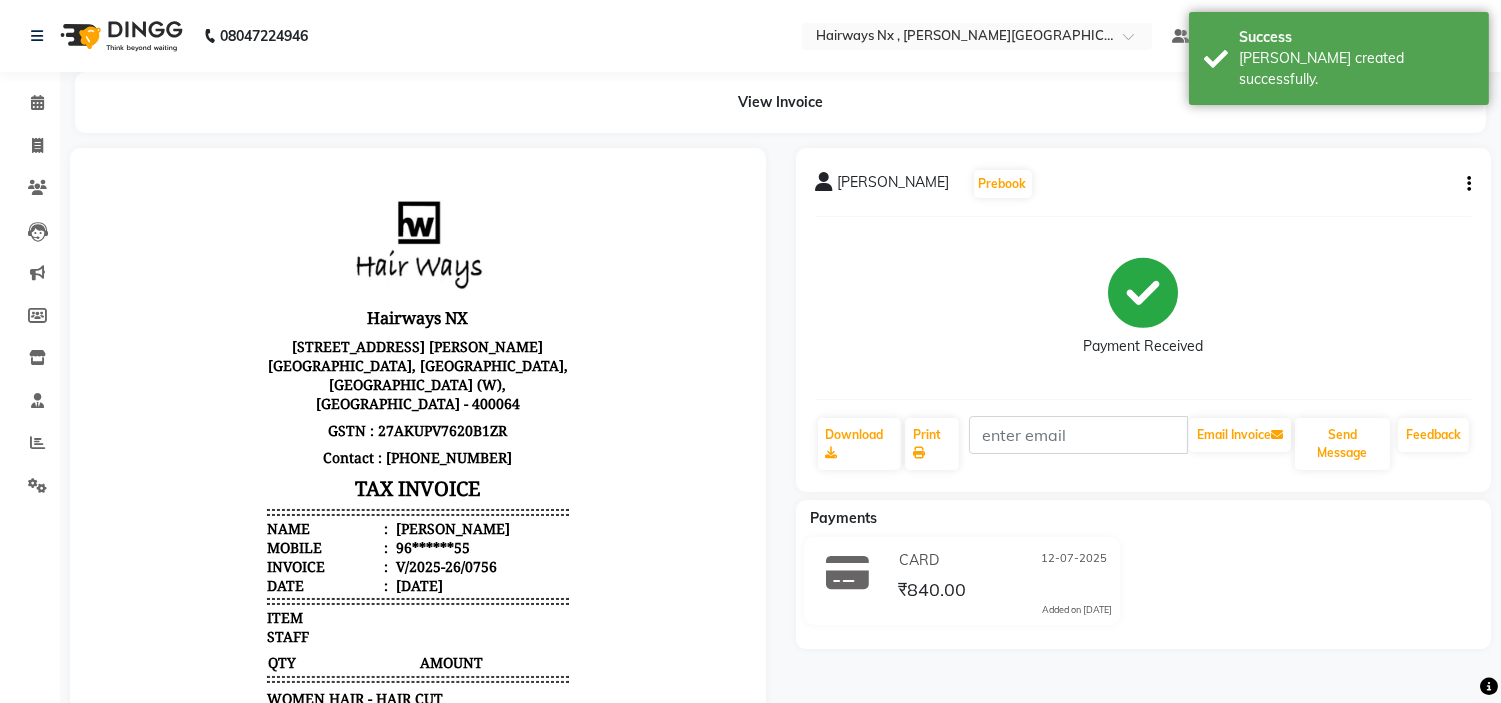 scroll, scrollTop: 0, scrollLeft: 0, axis: both 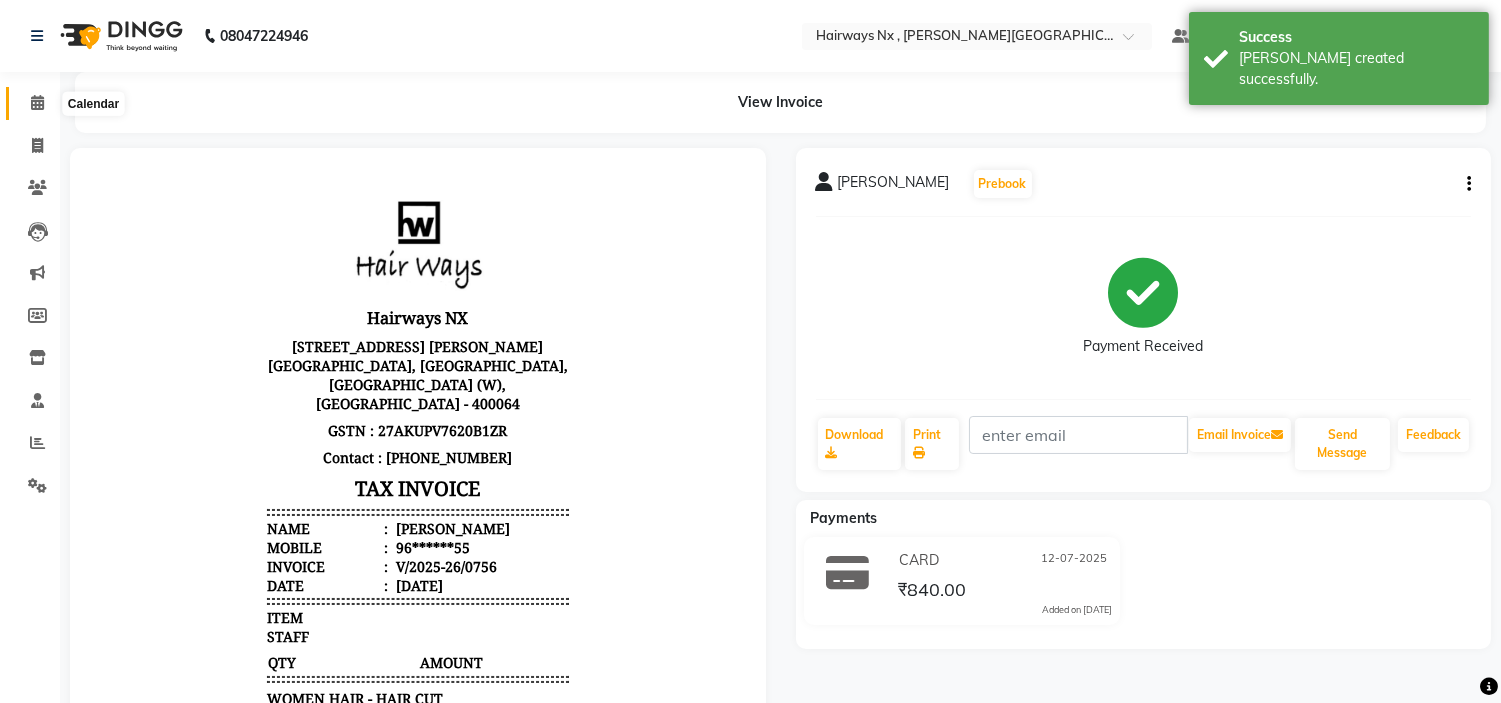 click 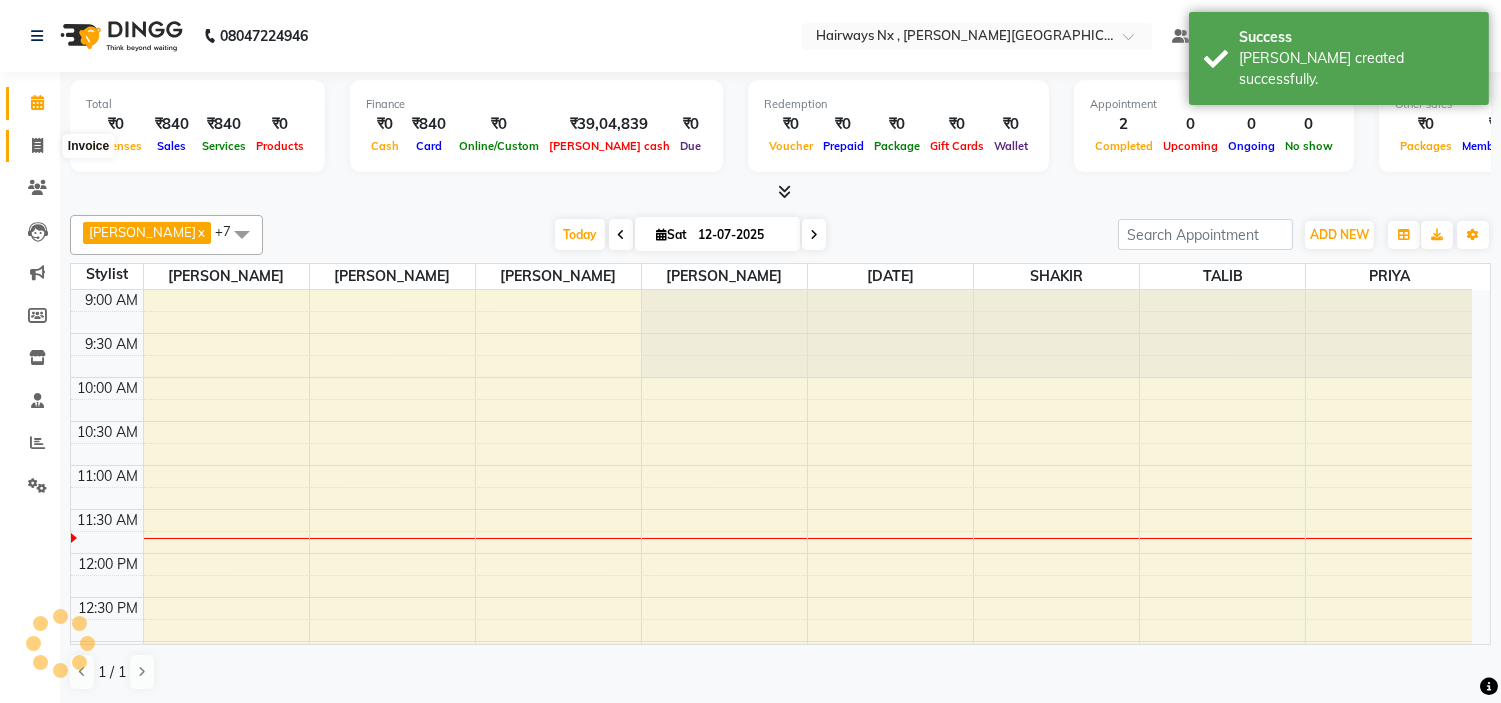 click 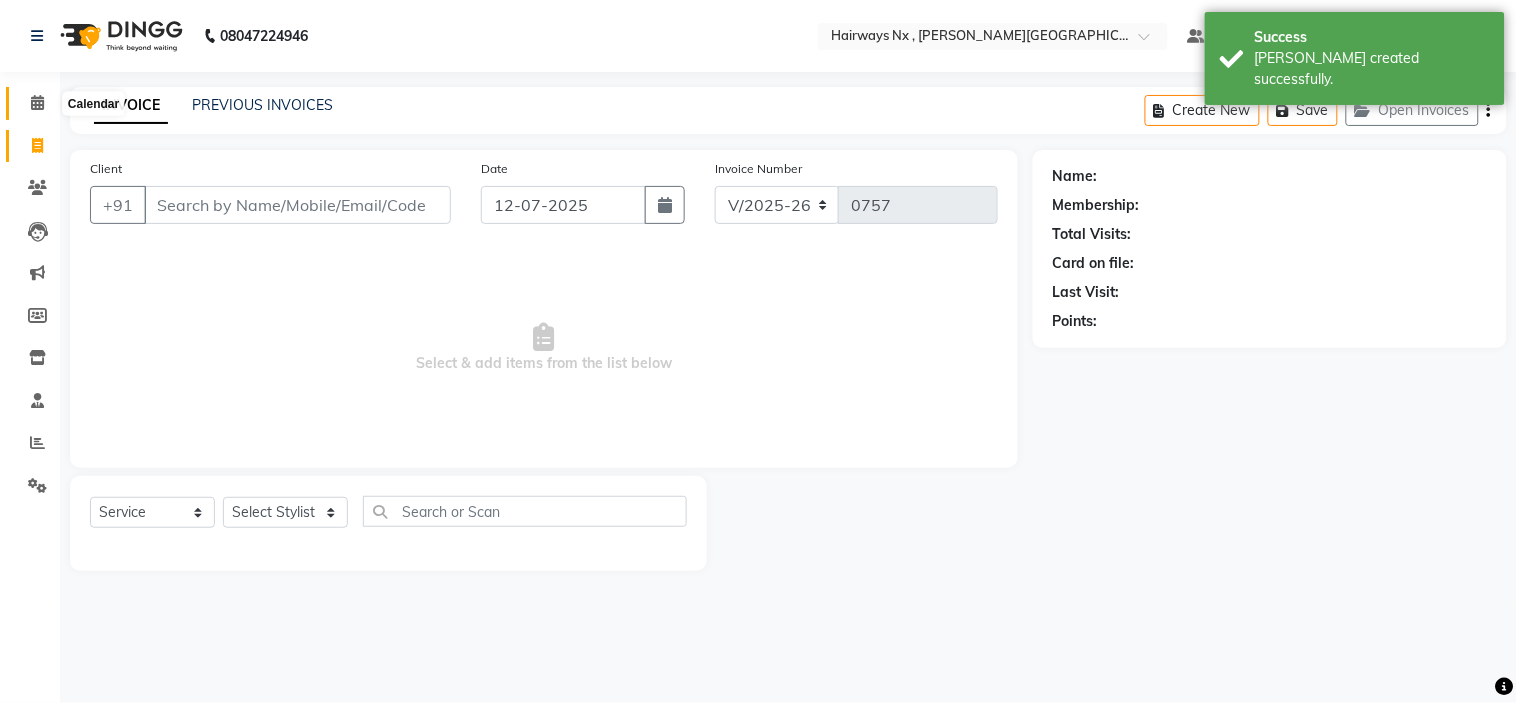 click 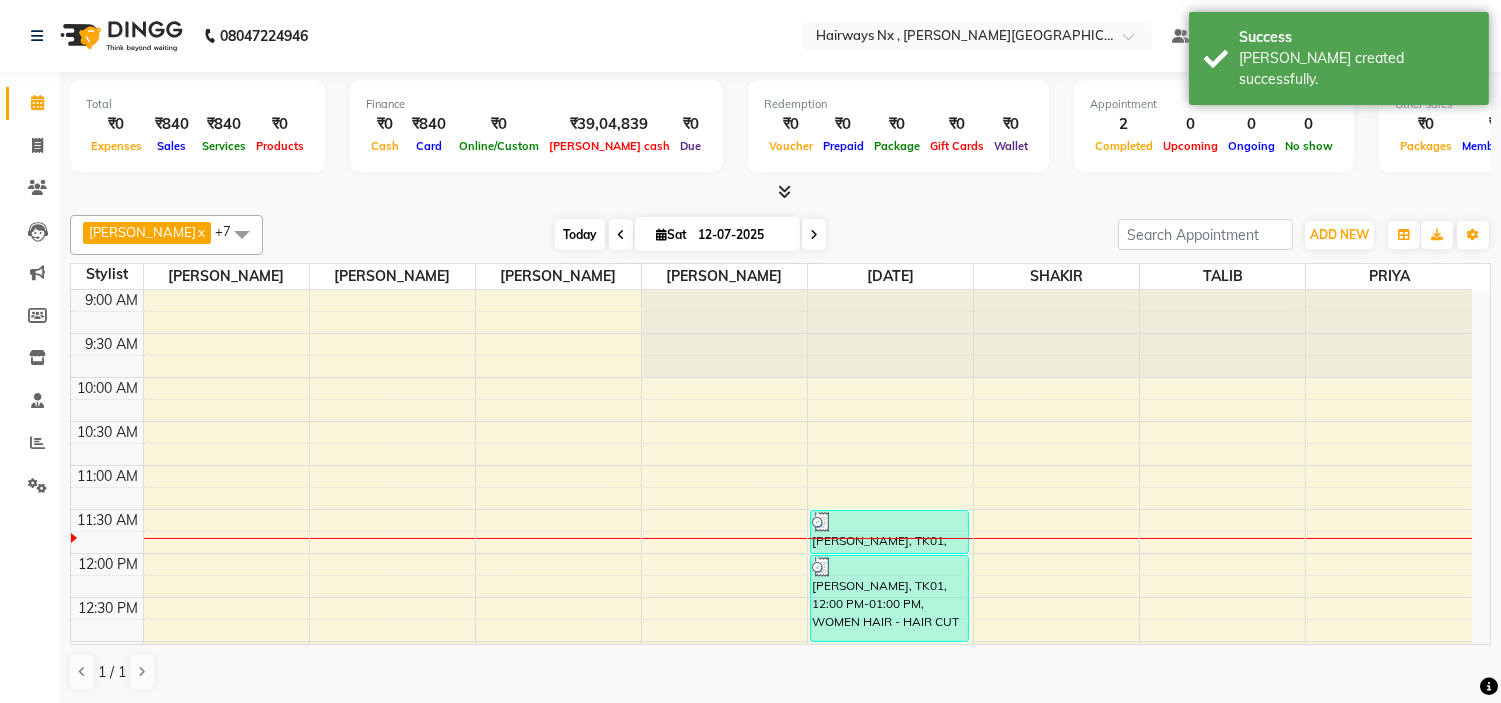 click on "Today" at bounding box center [580, 234] 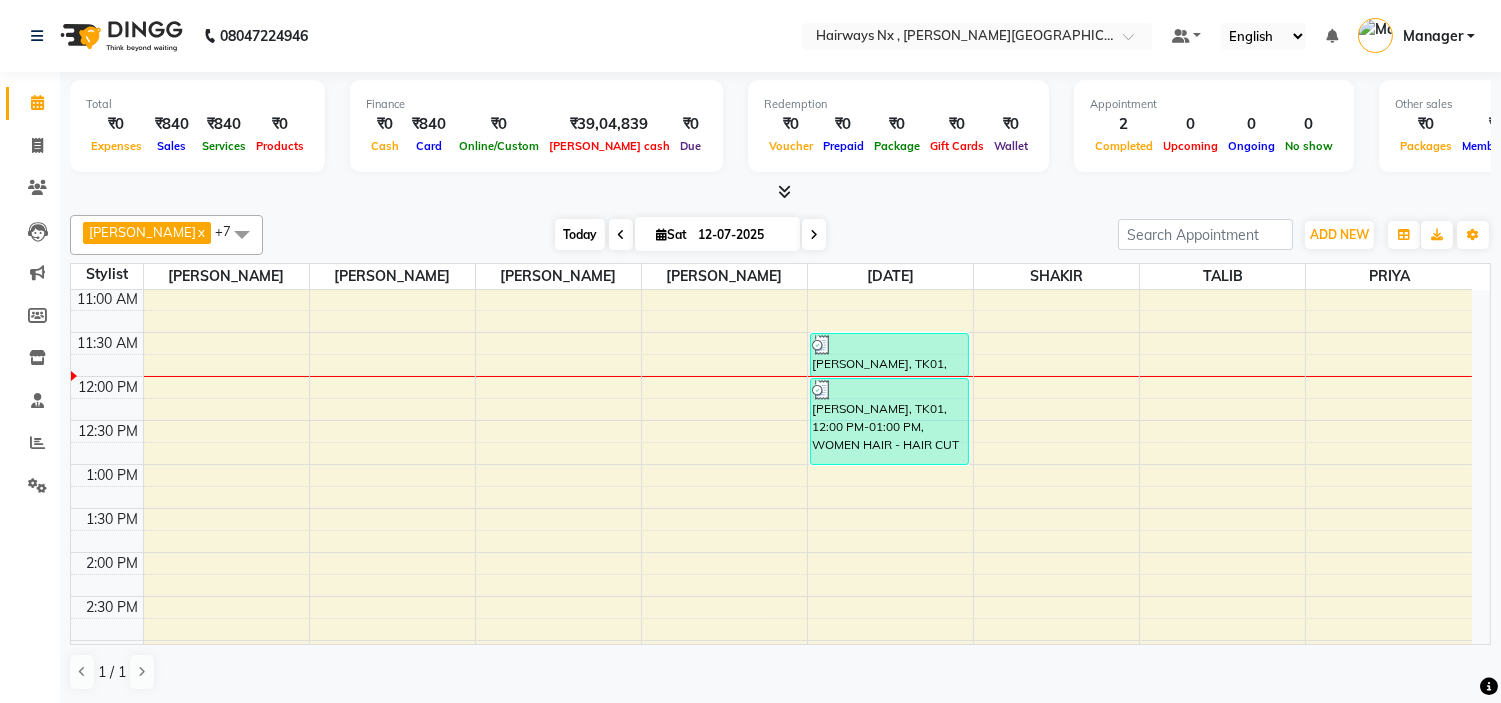 click on "Today" at bounding box center (580, 234) 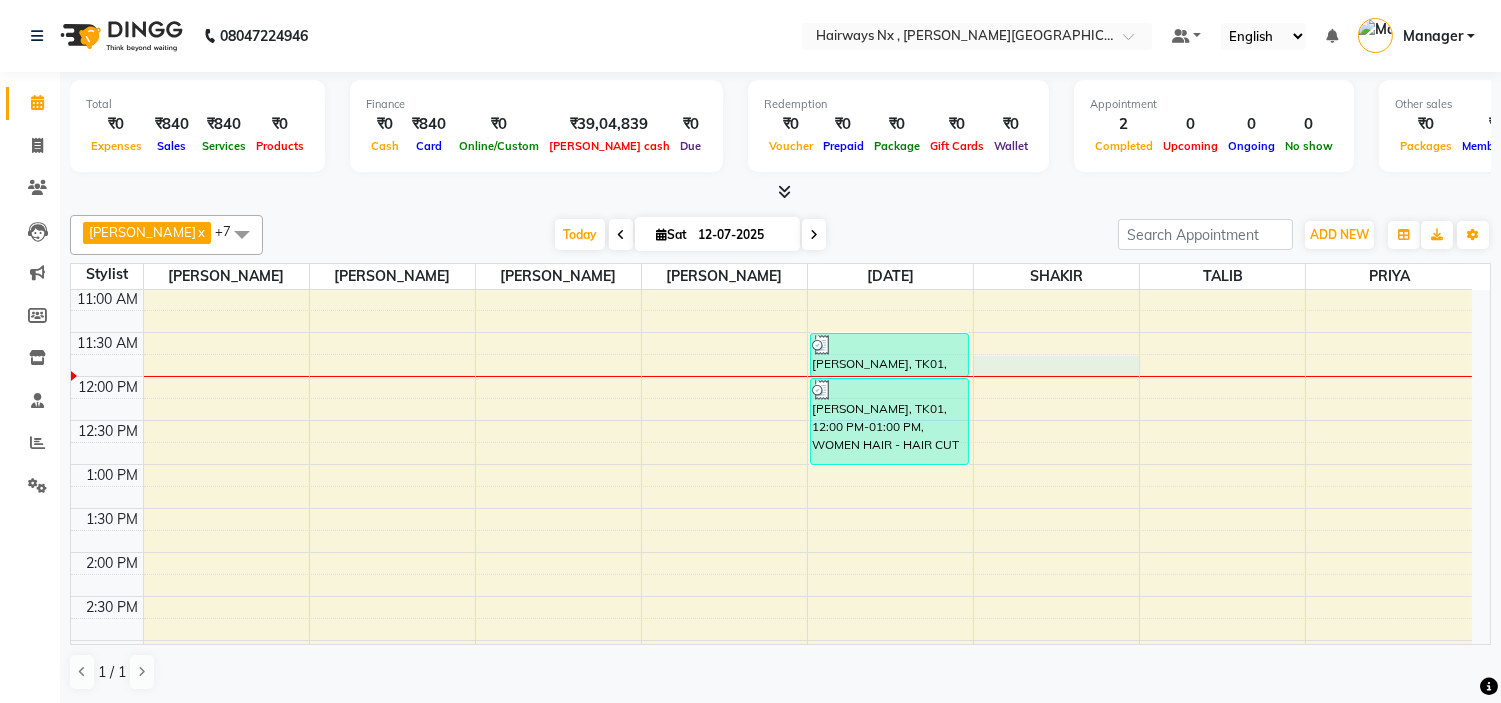 click on "9:00 AM 9:30 AM 10:00 AM 10:30 AM 11:00 AM 11:30 AM 12:00 PM 12:30 PM 1:00 PM 1:30 PM 2:00 PM 2:30 PM 3:00 PM 3:30 PM 4:00 PM 4:30 PM 5:00 PM 5:30 PM 6:00 PM 6:30 PM 7:00 PM 7:30 PM 8:00 PM 8:30 PM 9:00 PM 9:30 PM 10:00 PM 10:30 PM     ATUL AGRAWAL, TK01, 11:30 AM-12:00 PM, Hair wash with Conditioner - HAIR WASH {BELOW SHOULDER}     ATUL AGRAWAL, TK01, 12:00 PM-01:00 PM, WOMEN HAIR - HAIR CUT" at bounding box center (771, 728) 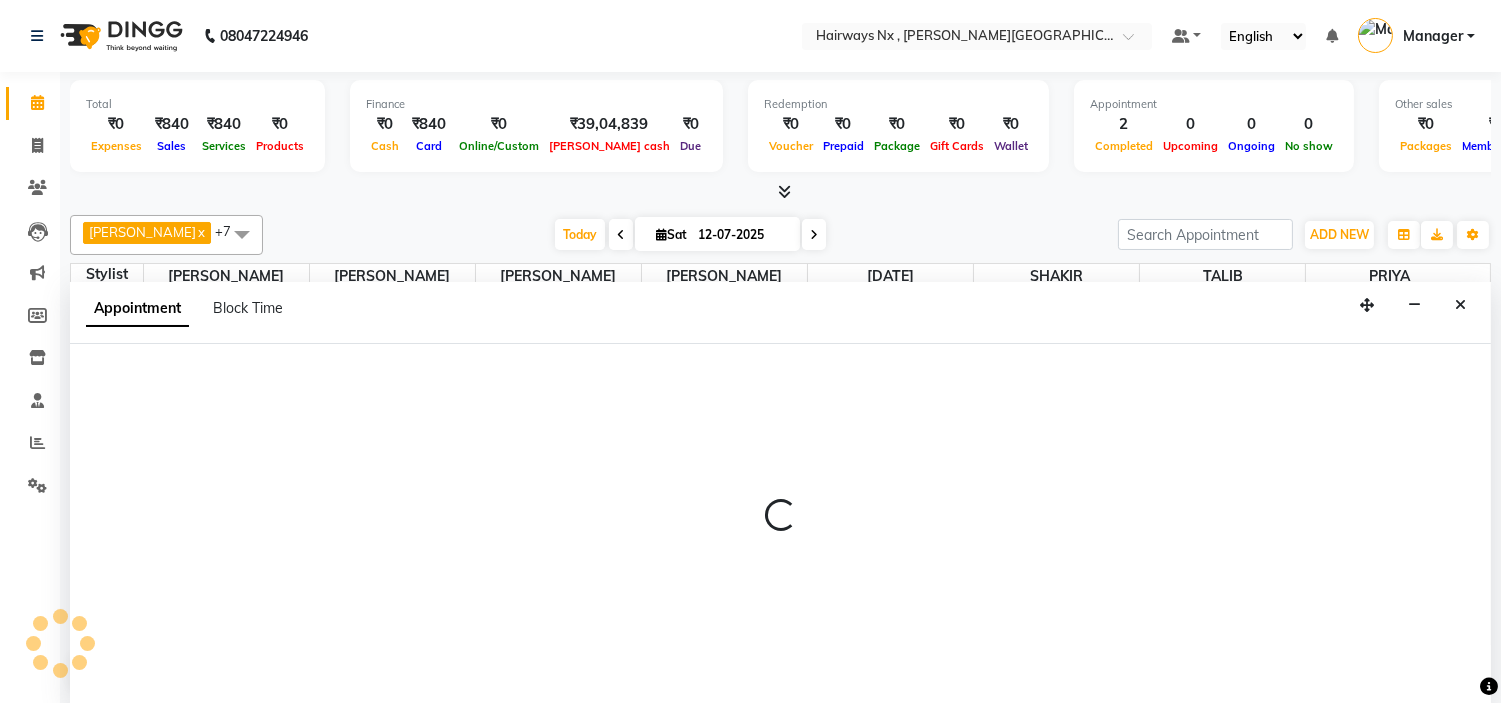 scroll, scrollTop: 1, scrollLeft: 0, axis: vertical 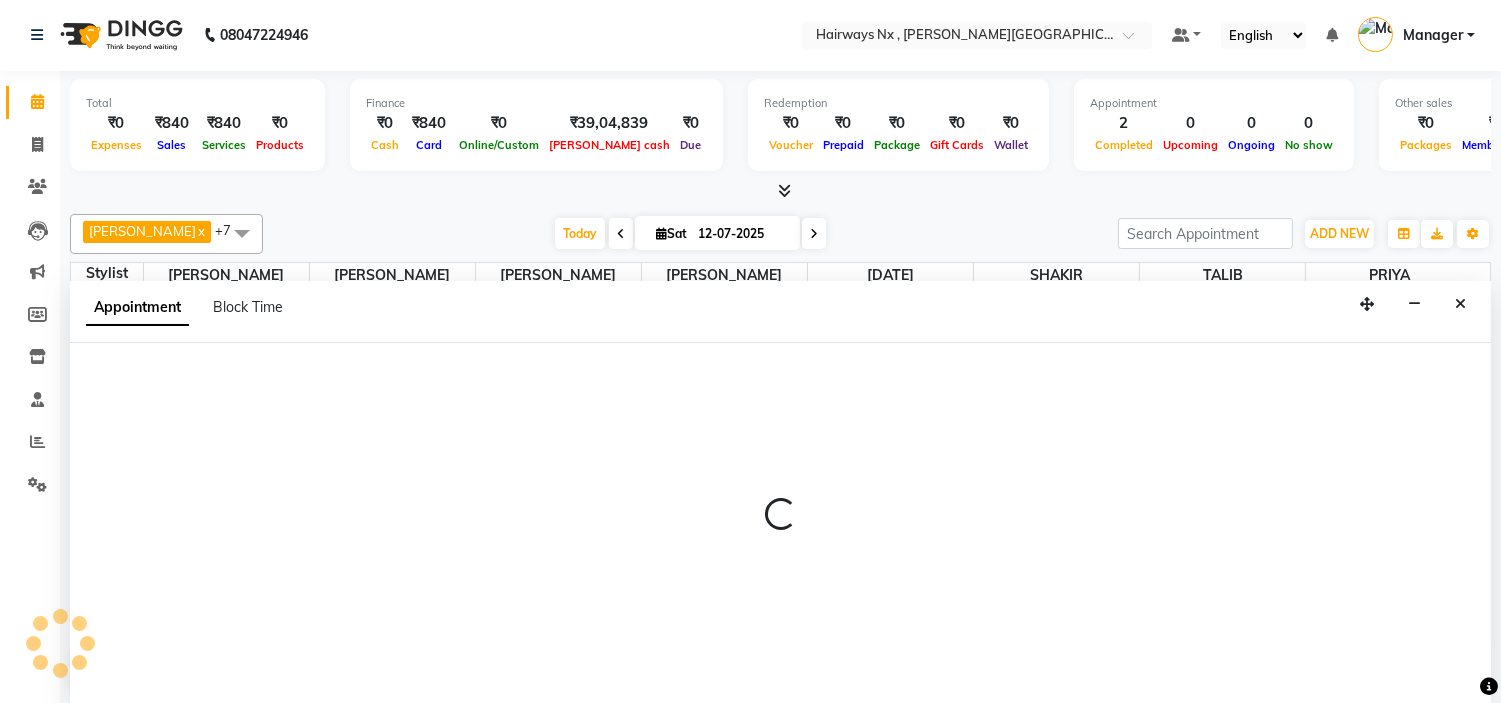 select on "67654" 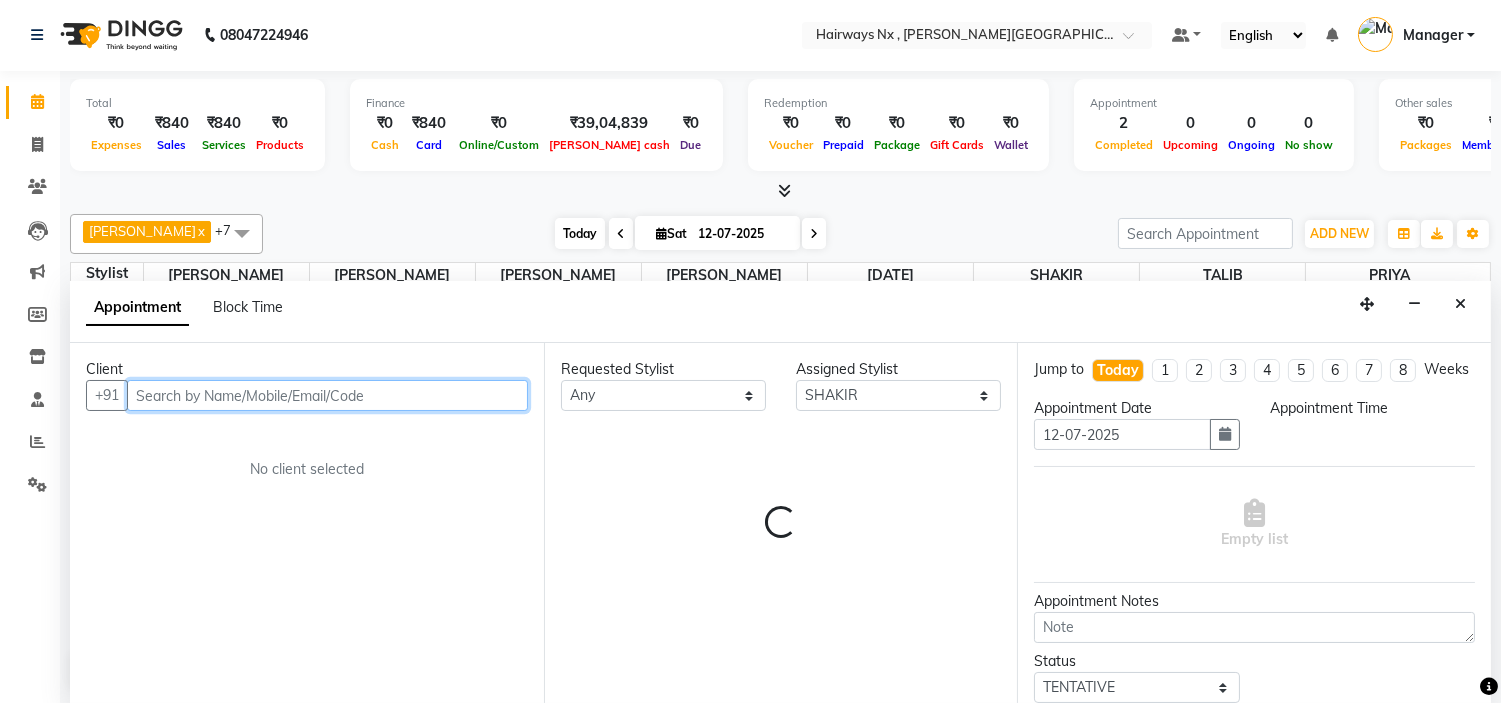 select on "705" 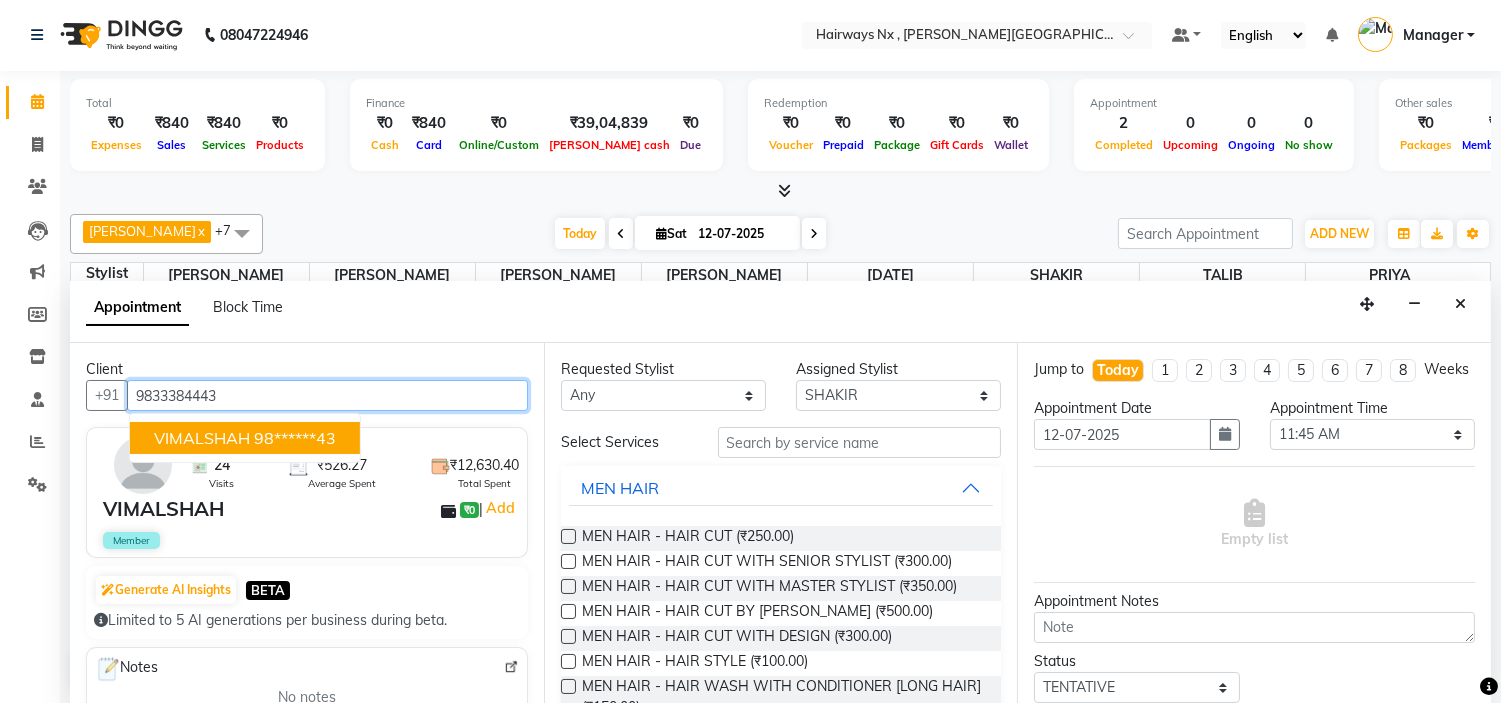 click on "98******43" at bounding box center (295, 438) 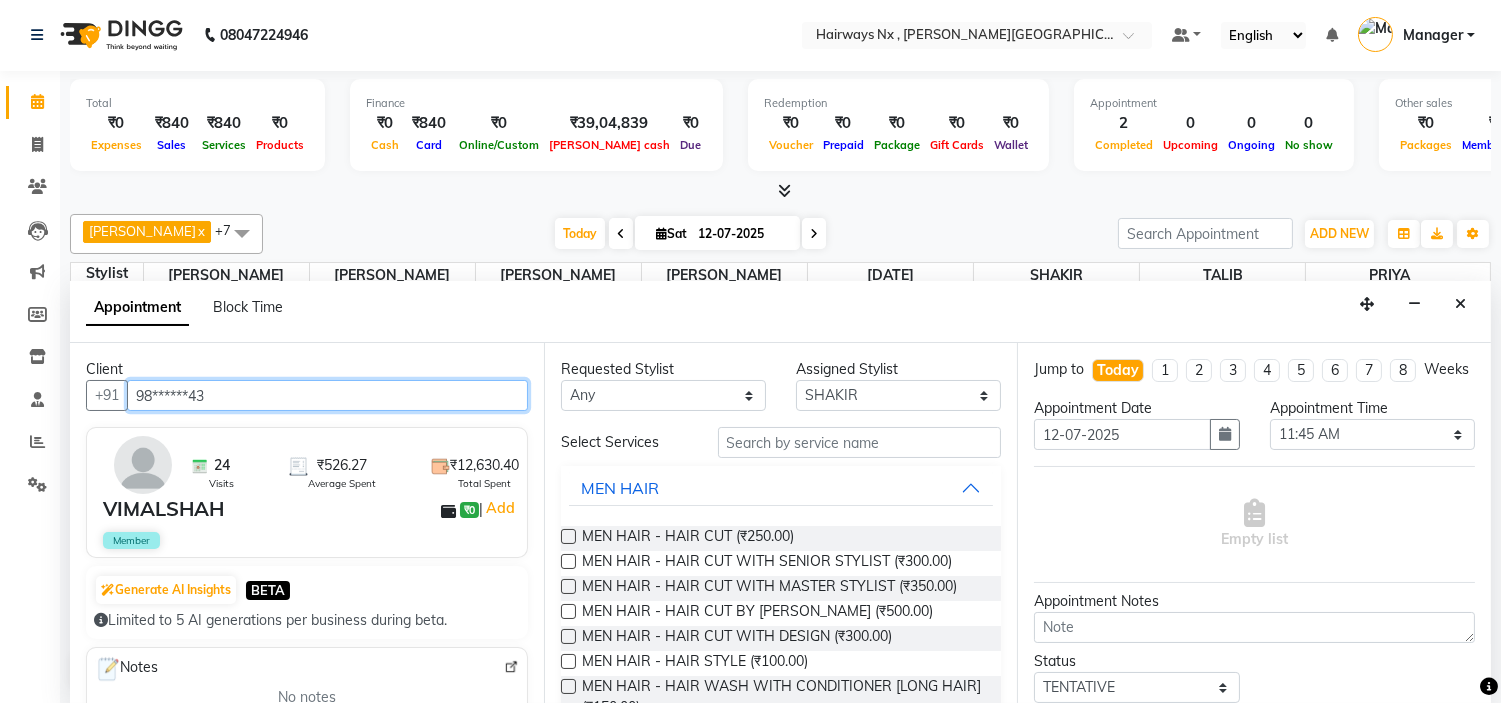 type on "98******43" 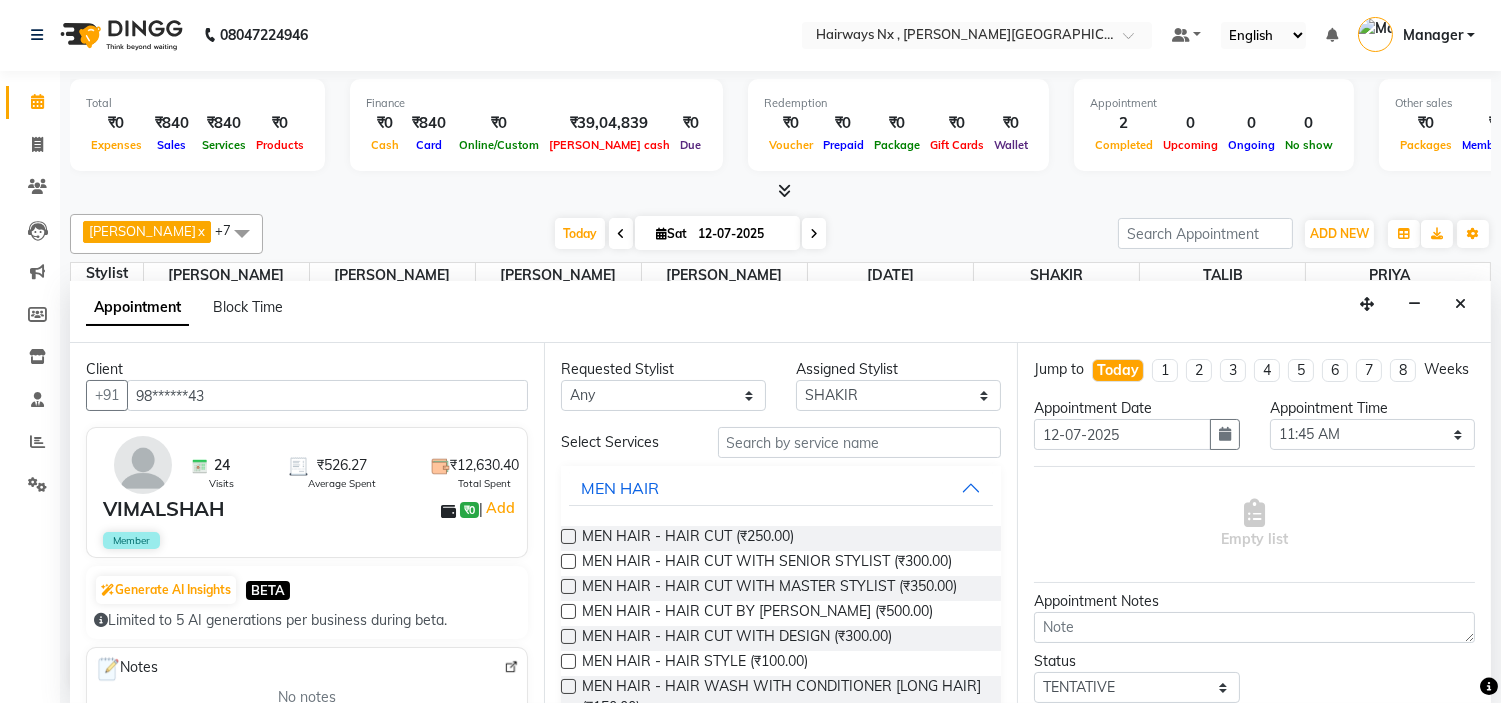 click at bounding box center (568, 586) 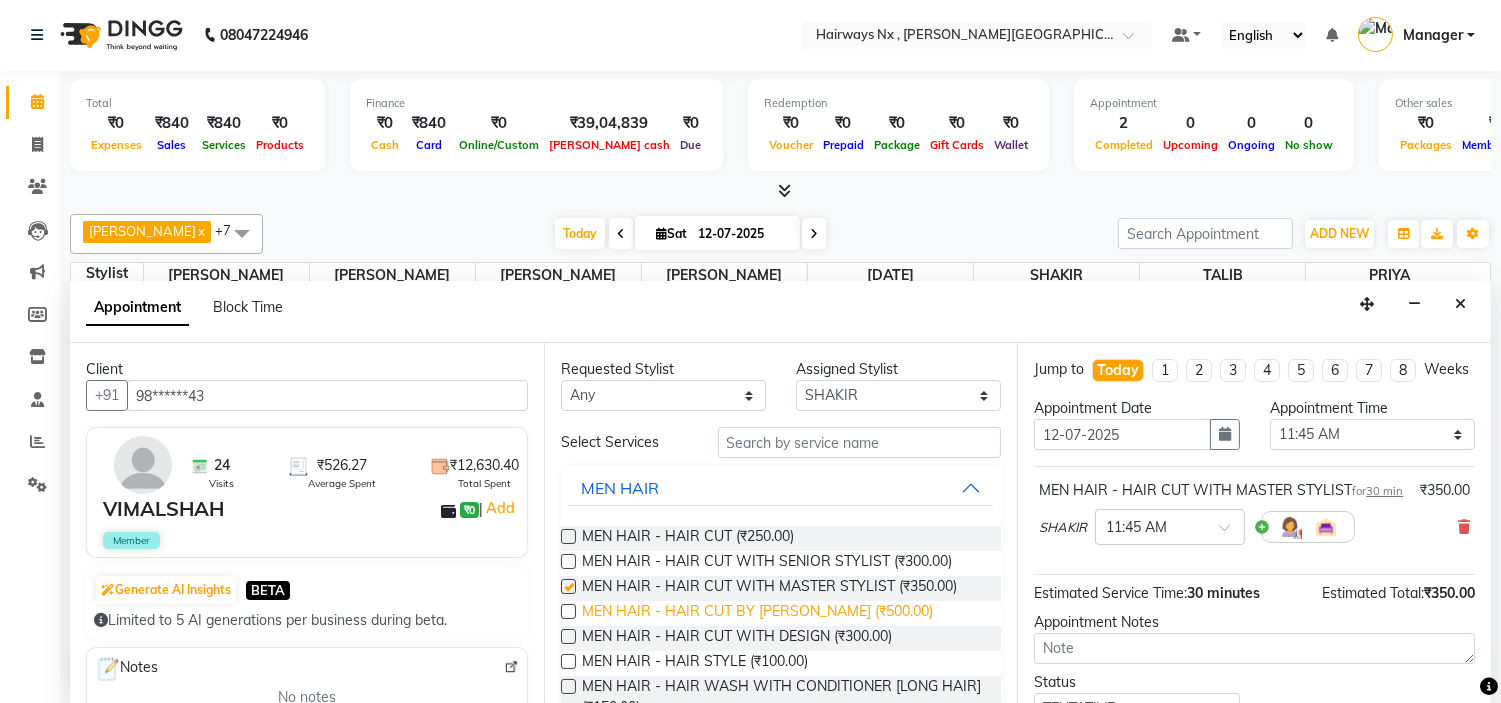 checkbox on "false" 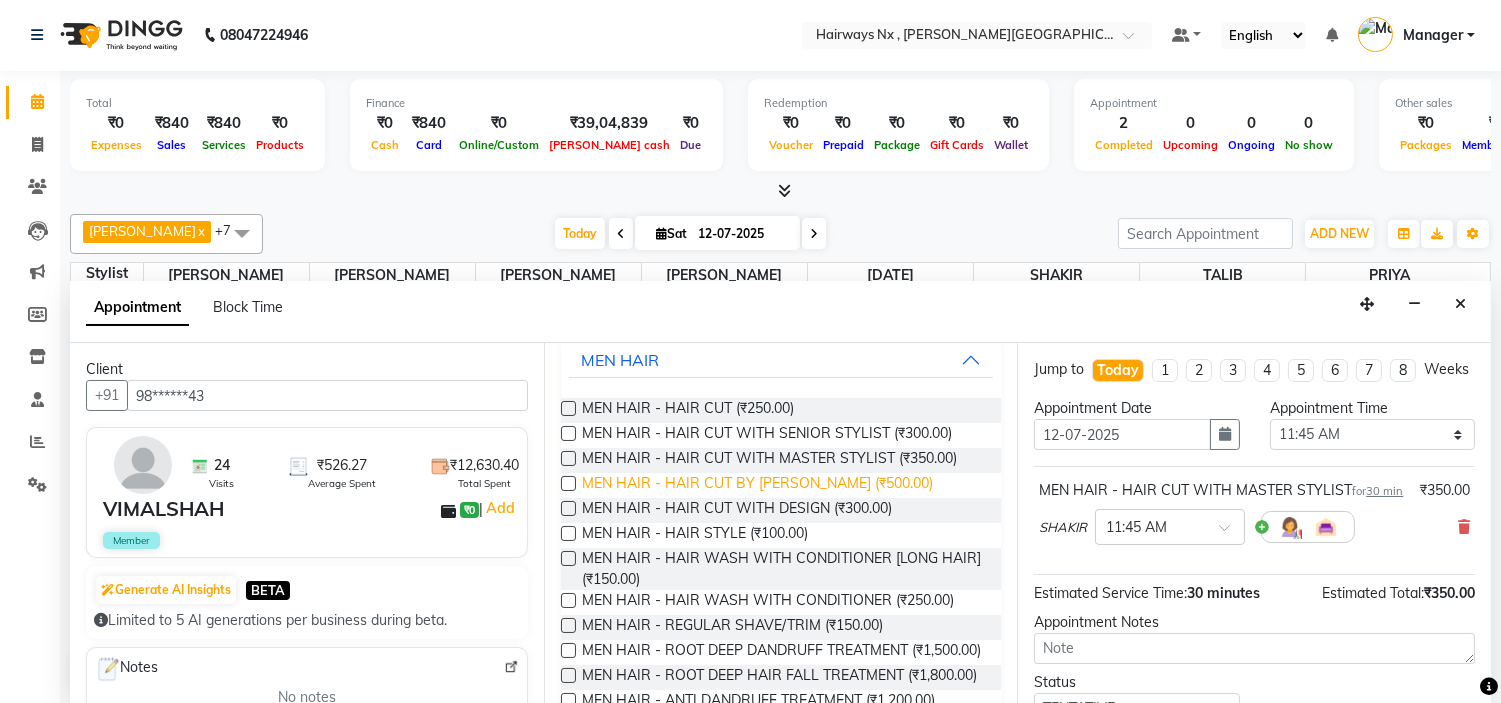 scroll, scrollTop: 333, scrollLeft: 0, axis: vertical 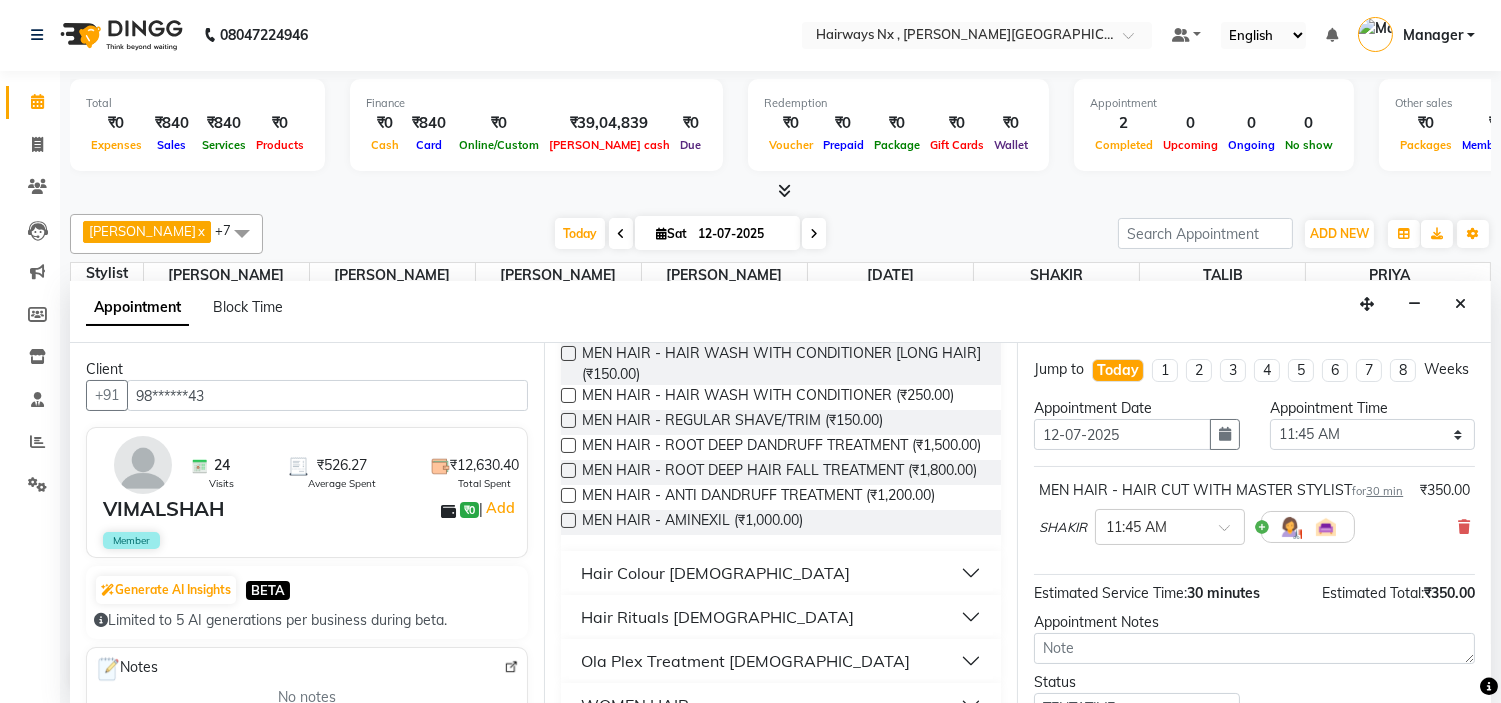 click at bounding box center [568, 420] 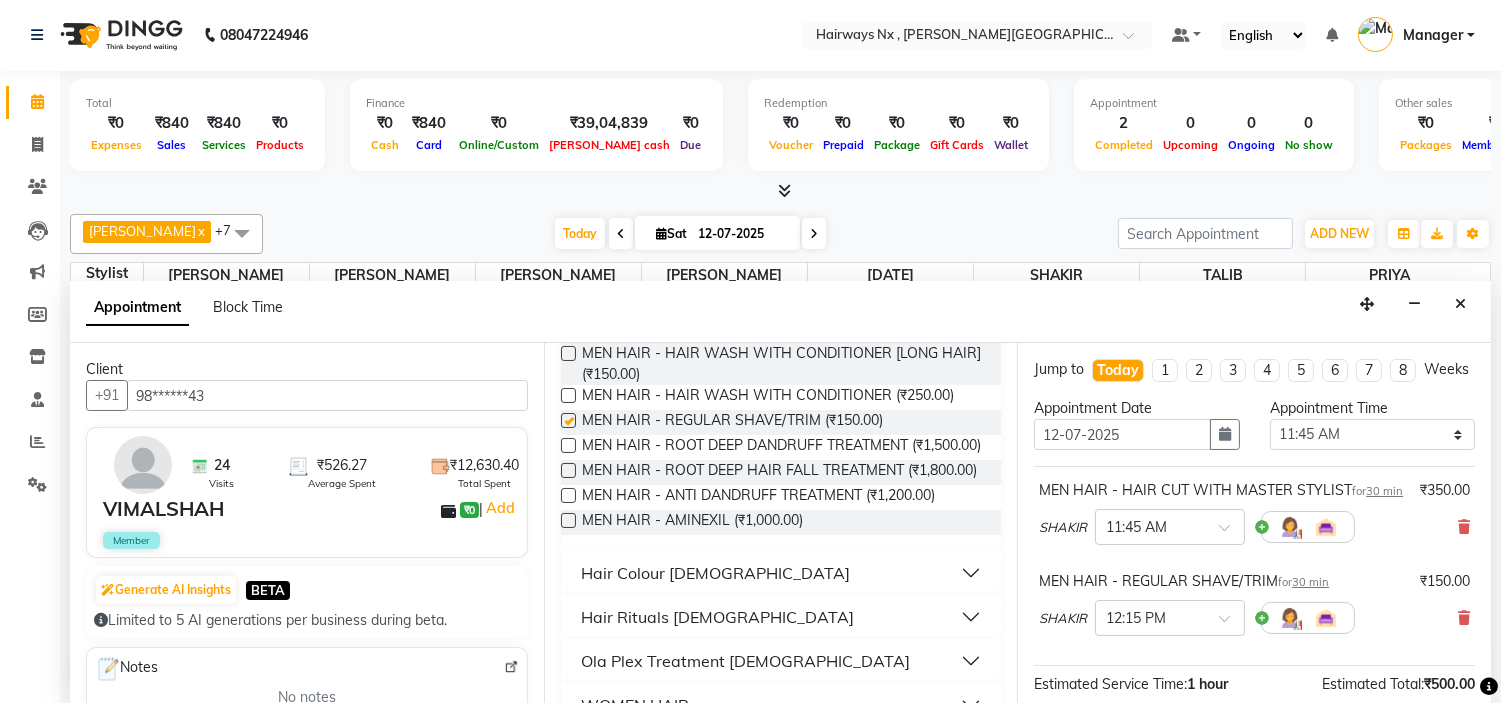 checkbox on "false" 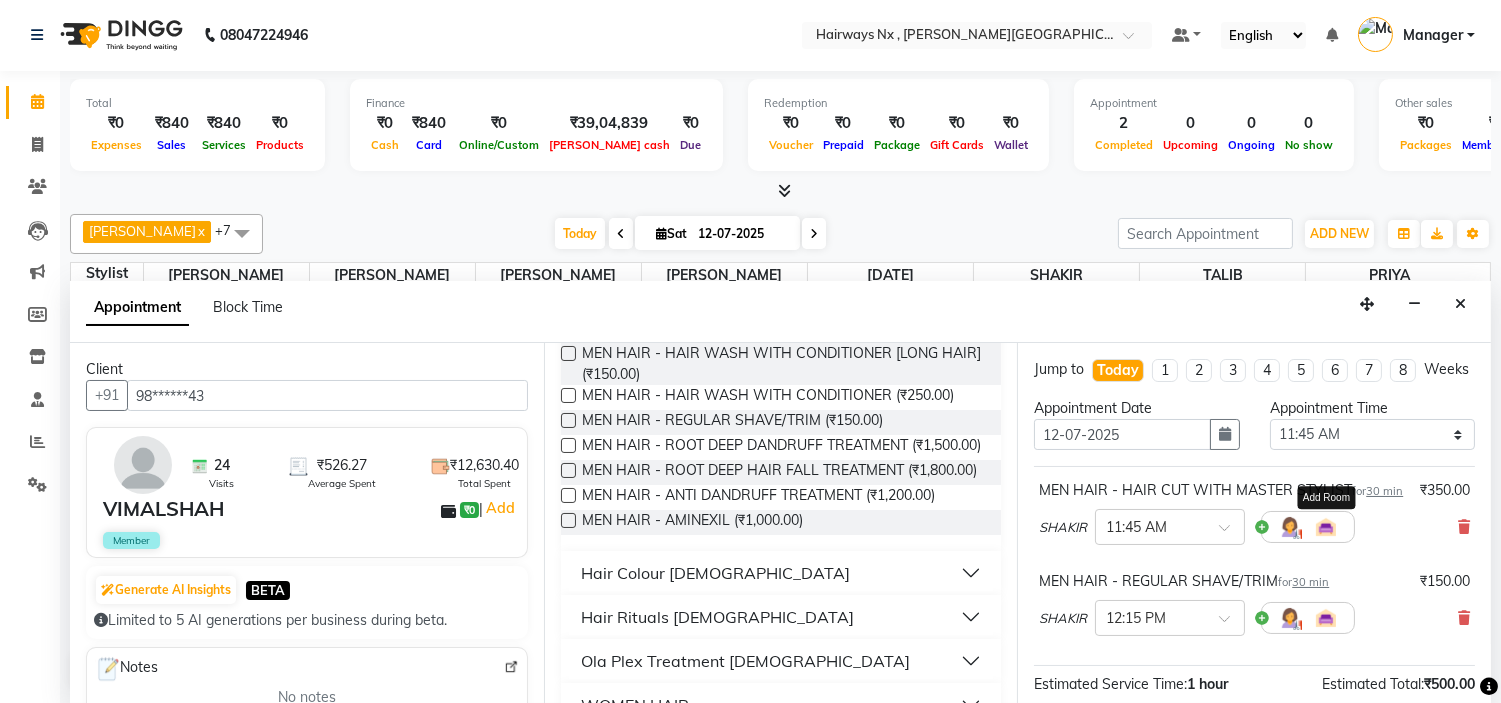 scroll, scrollTop: 277, scrollLeft: 0, axis: vertical 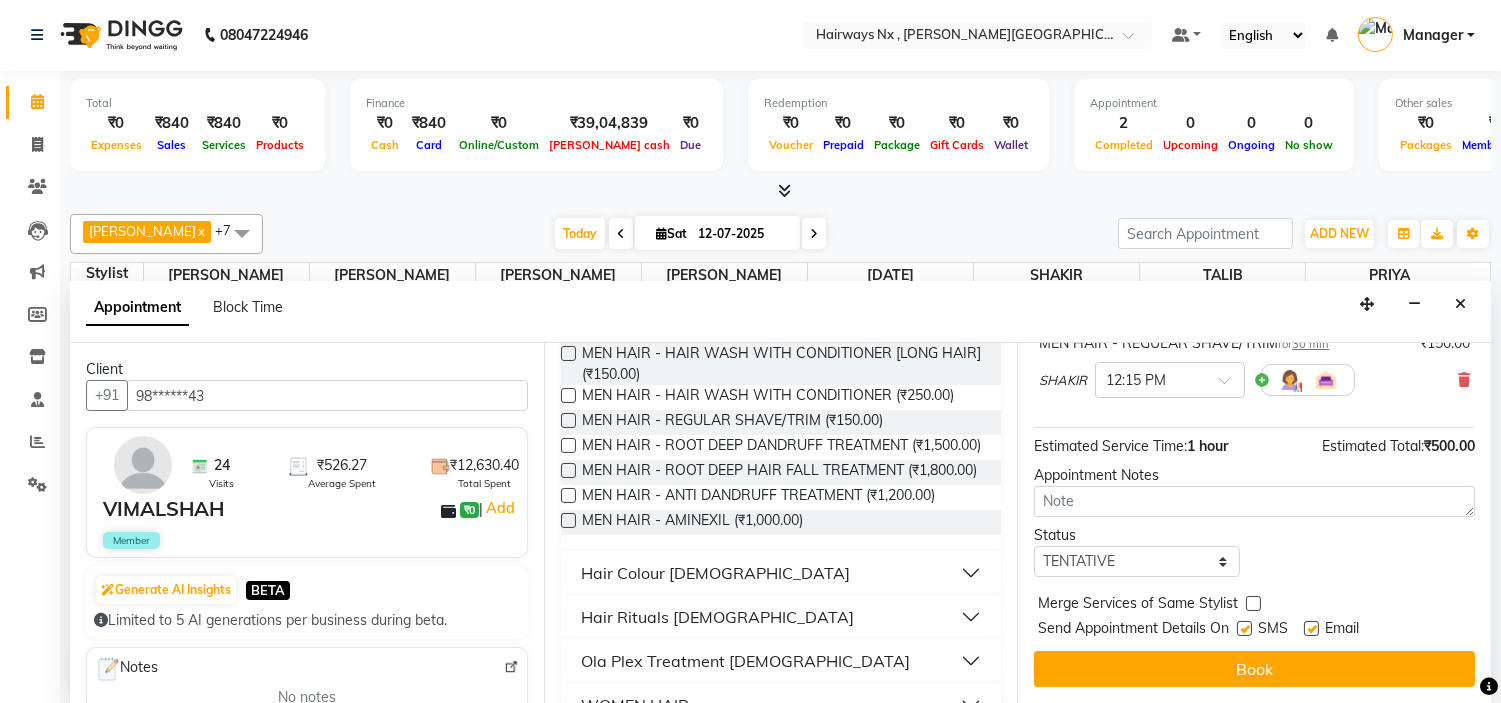 drag, startPoint x: 1243, startPoint y: 623, endPoint x: 1253, endPoint y: 628, distance: 11.18034 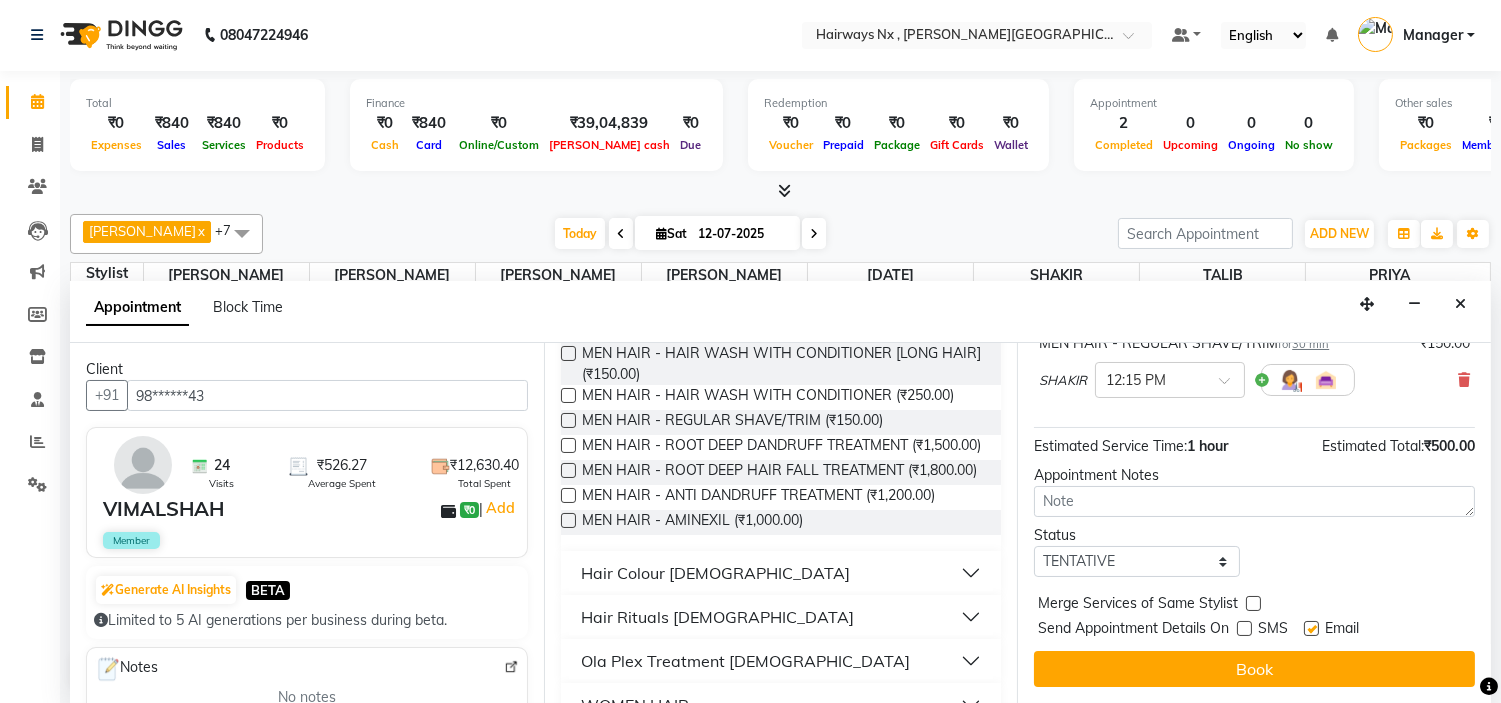 click at bounding box center [1311, 628] 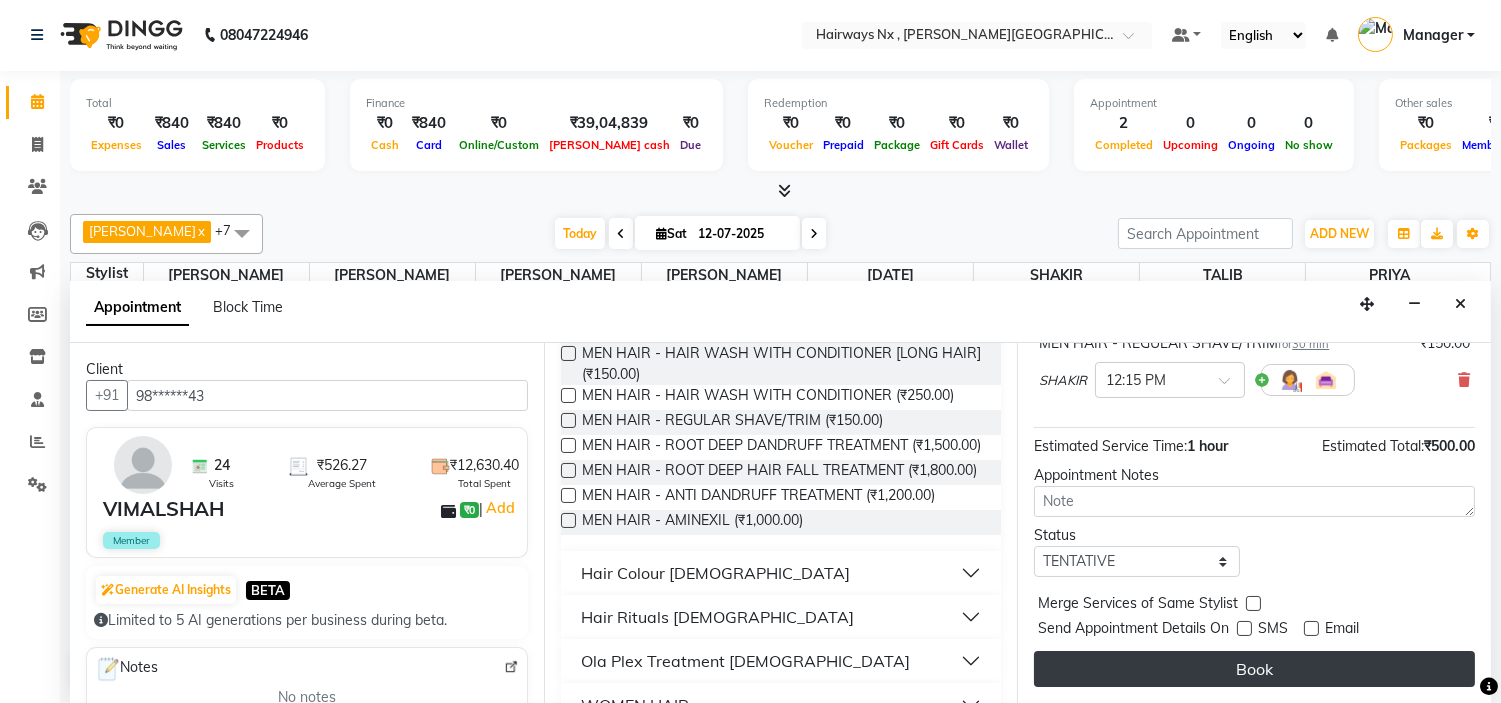click on "Book" at bounding box center (1254, 669) 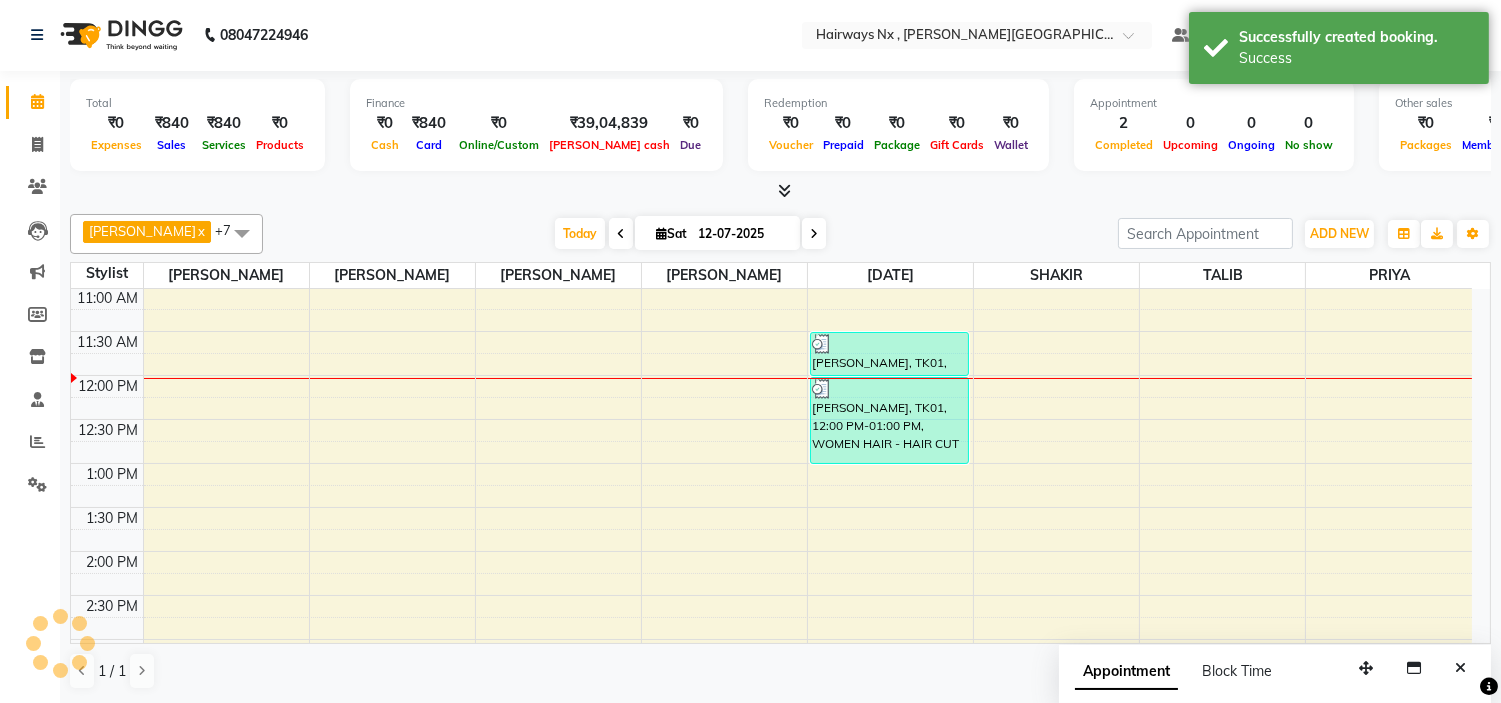 scroll, scrollTop: 0, scrollLeft: 0, axis: both 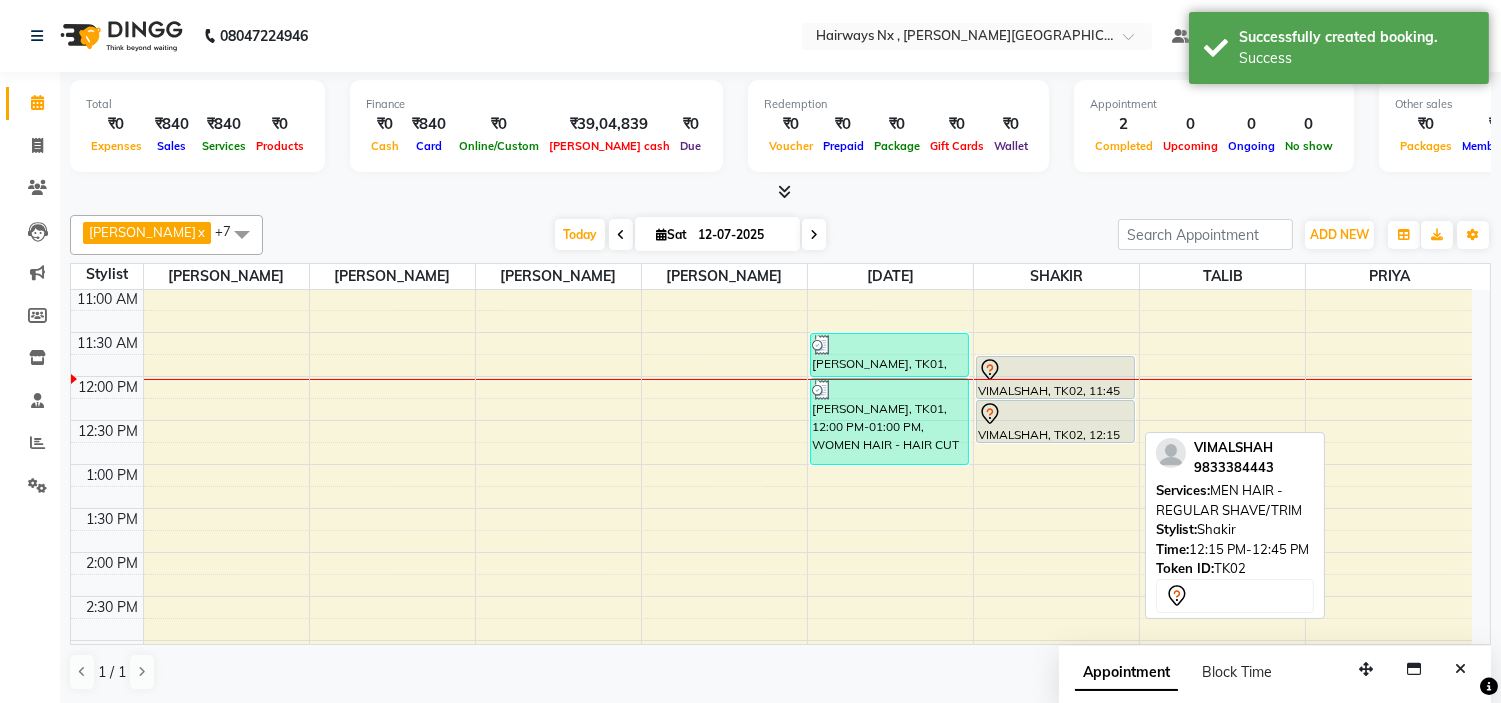 click at bounding box center (1055, 414) 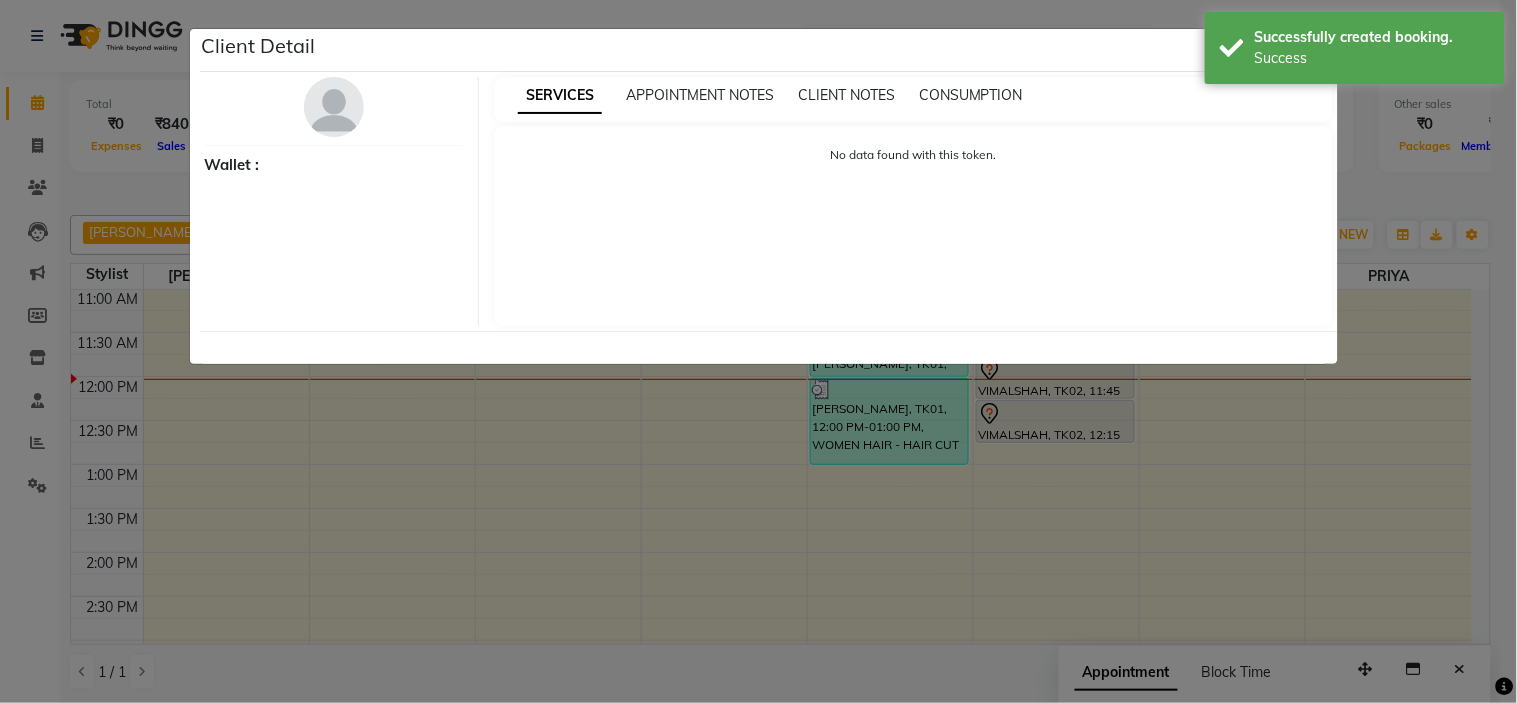 select on "7" 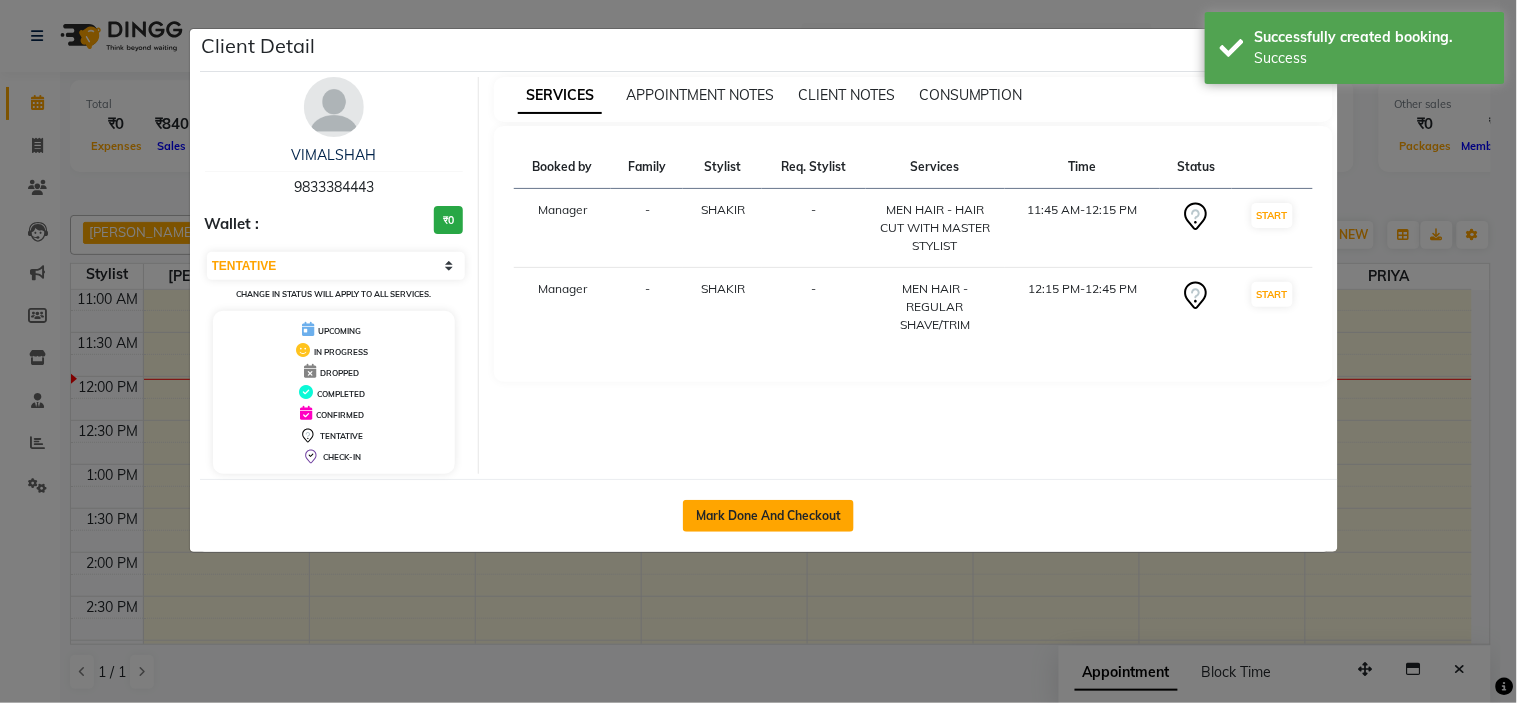 click on "Mark Done And Checkout" 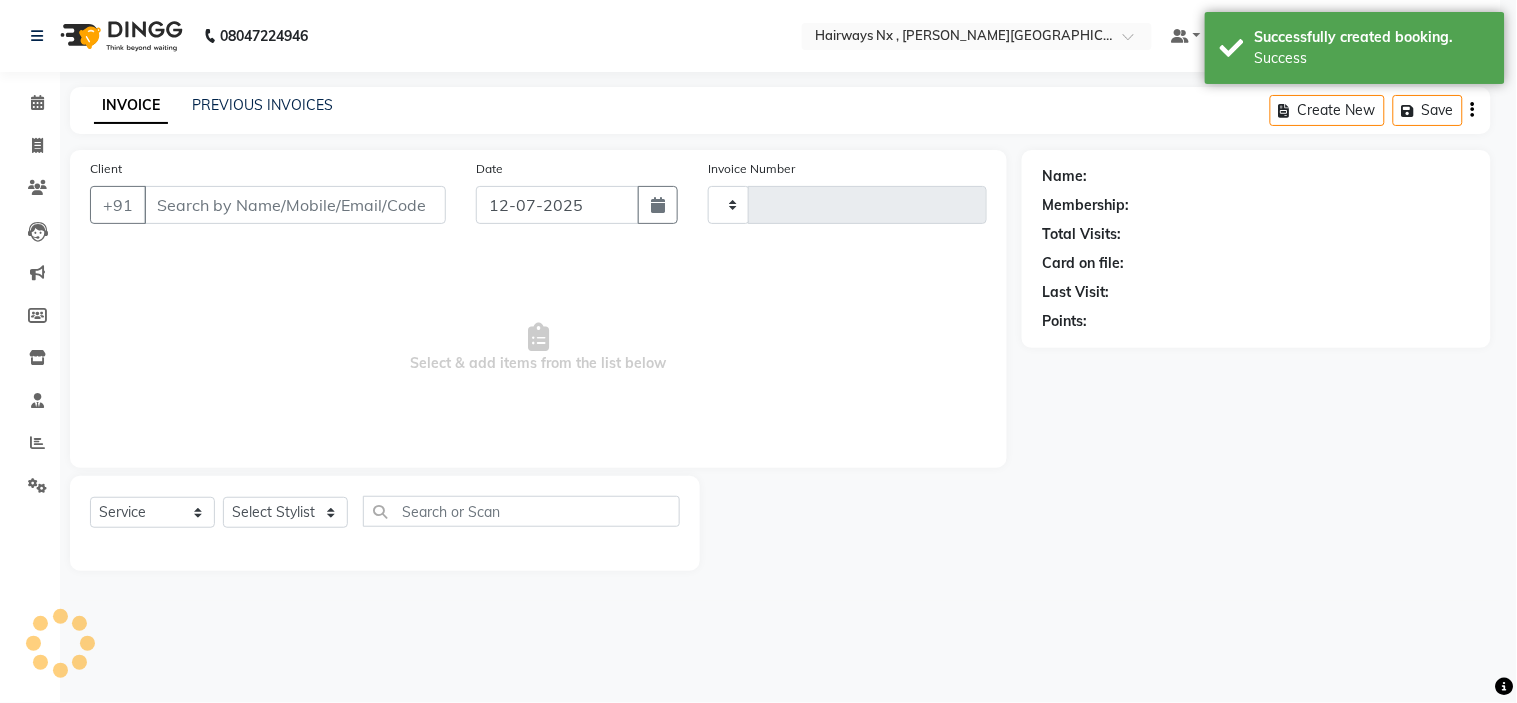 type on "0757" 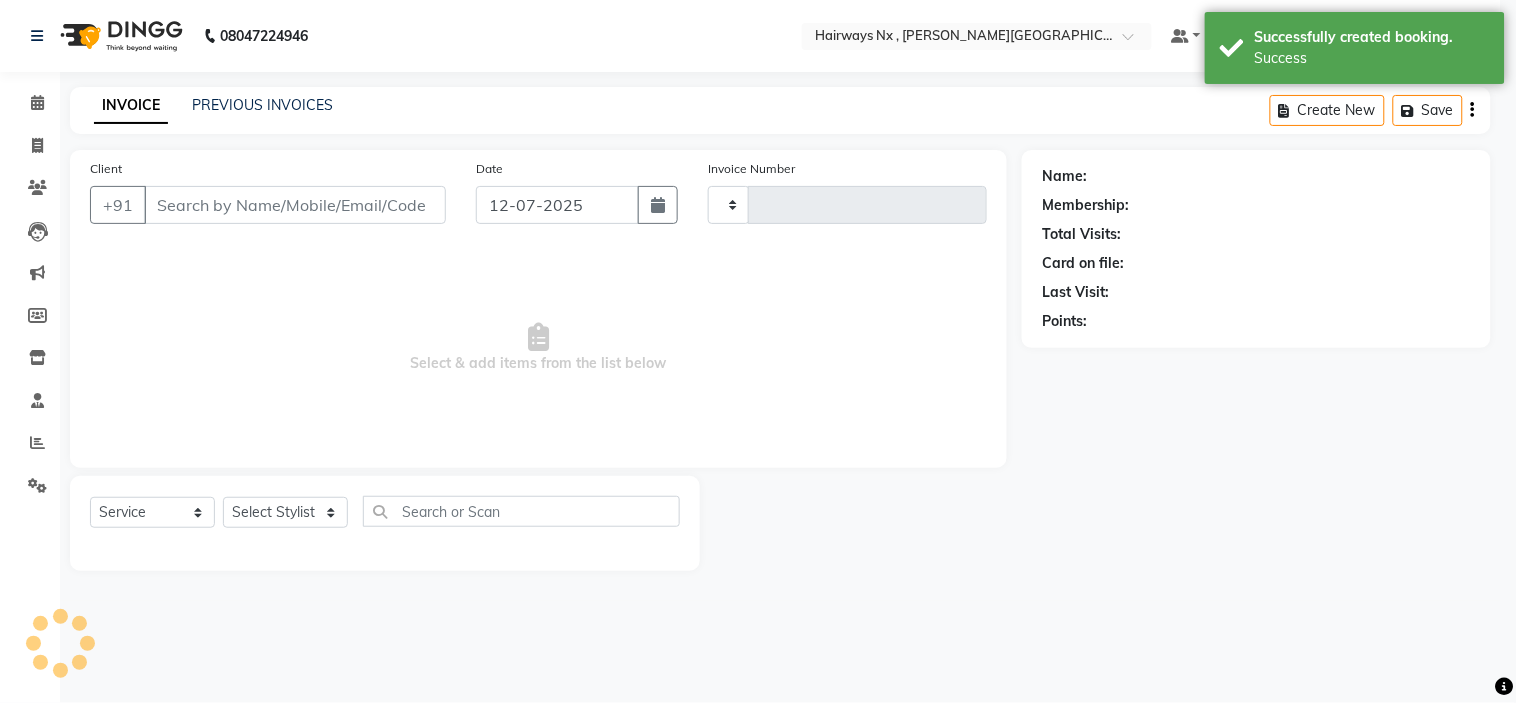 select on "778" 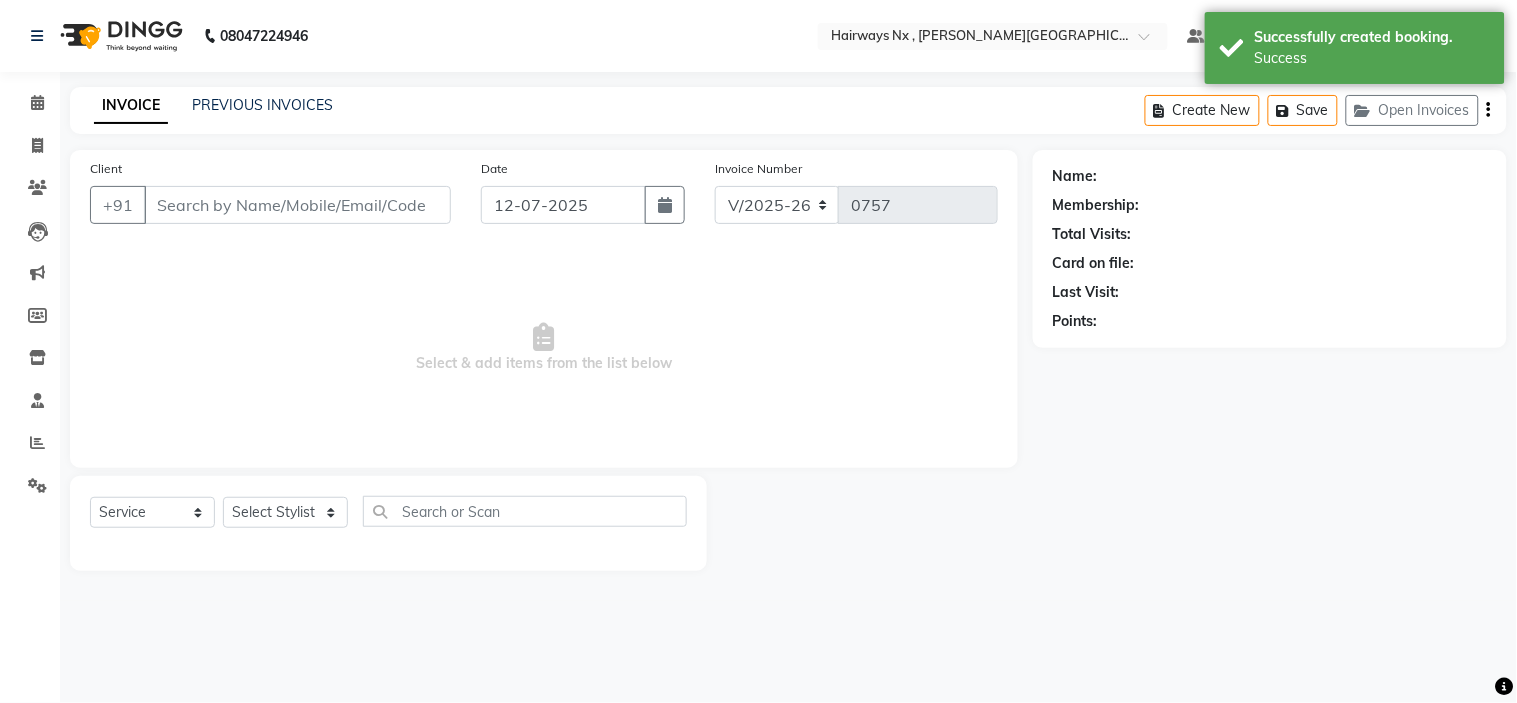 type on "98******43" 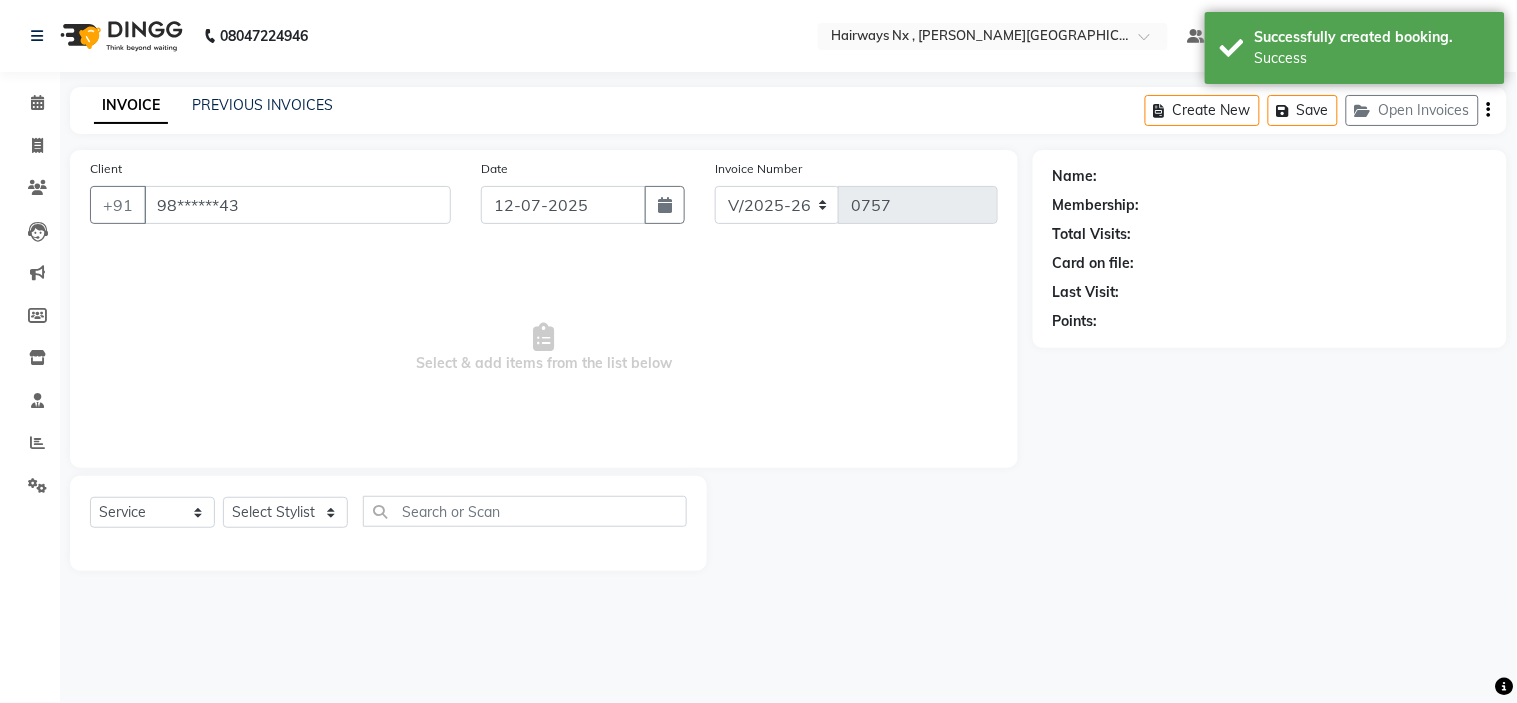 select on "67654" 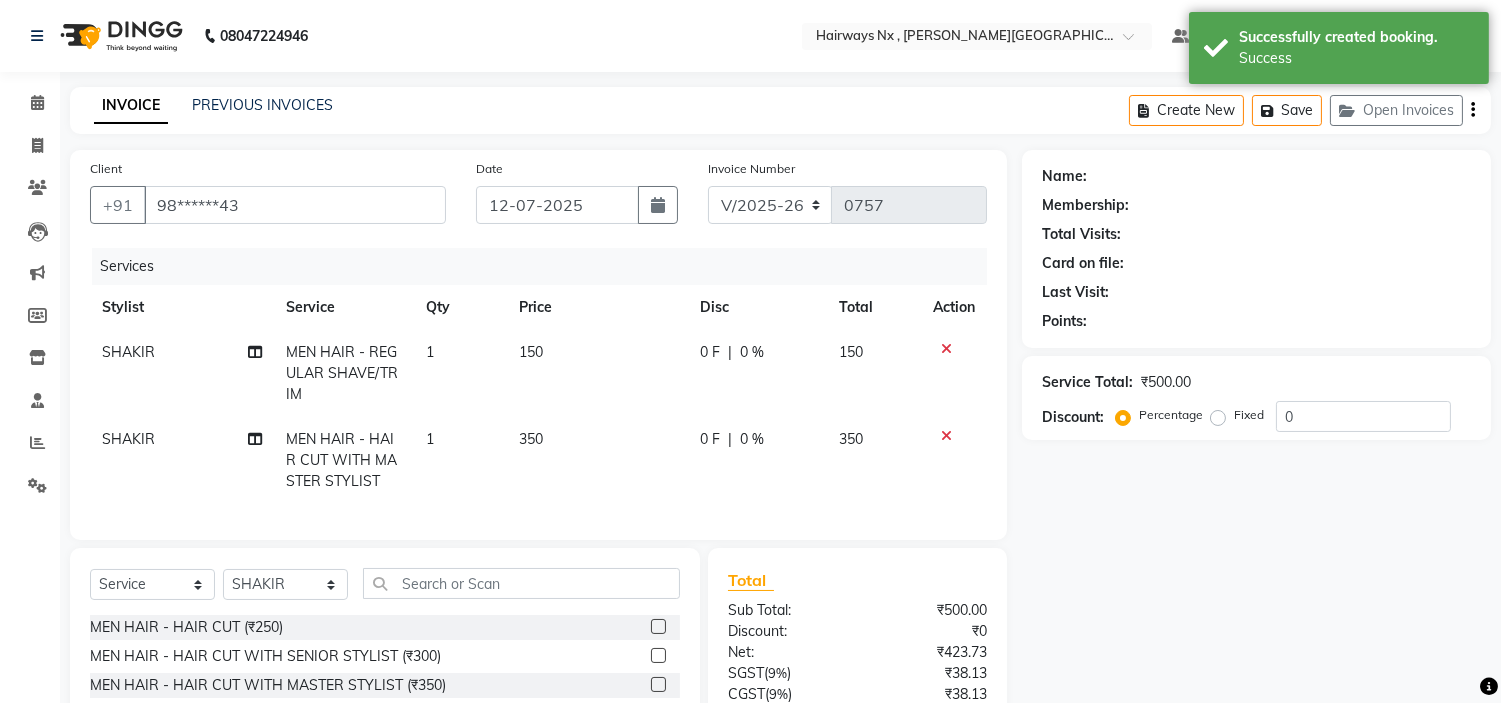 select on "1: Object" 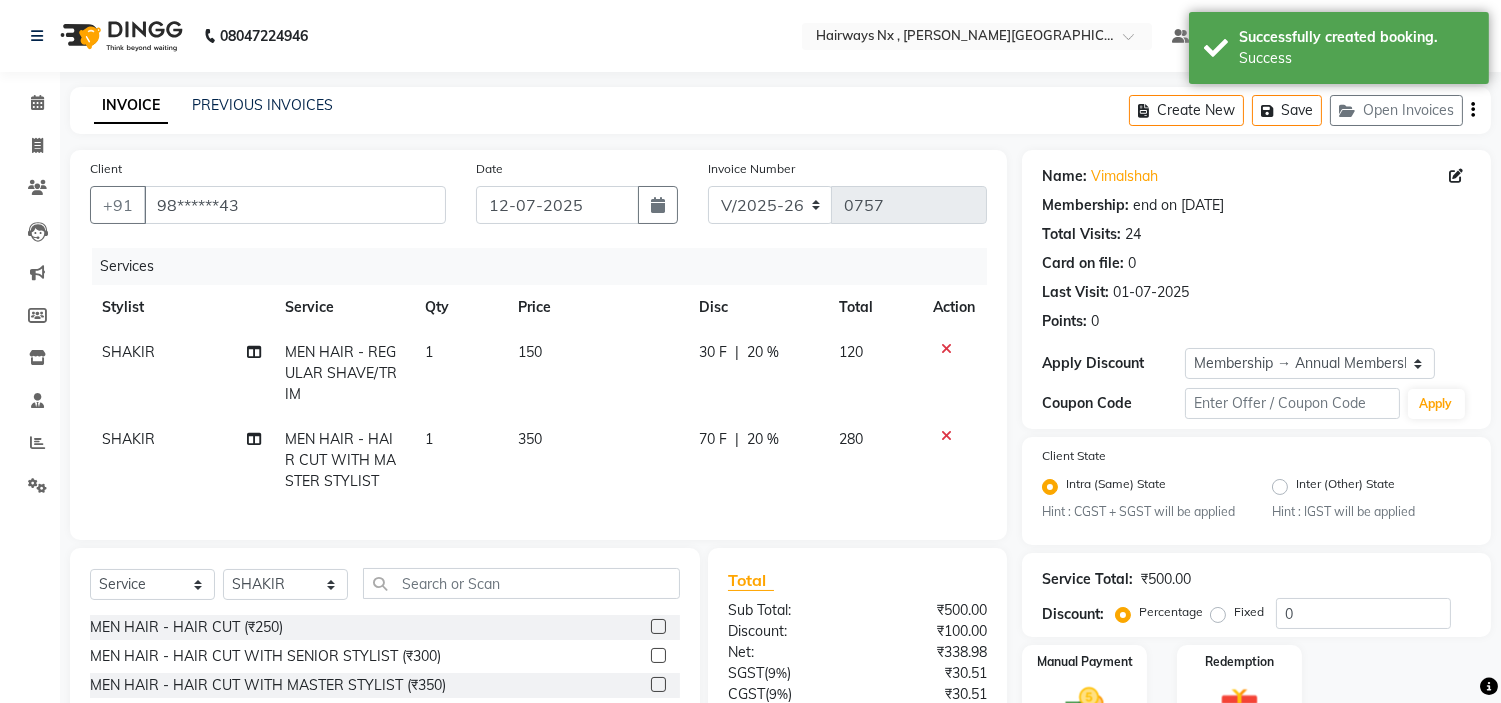 type on "20" 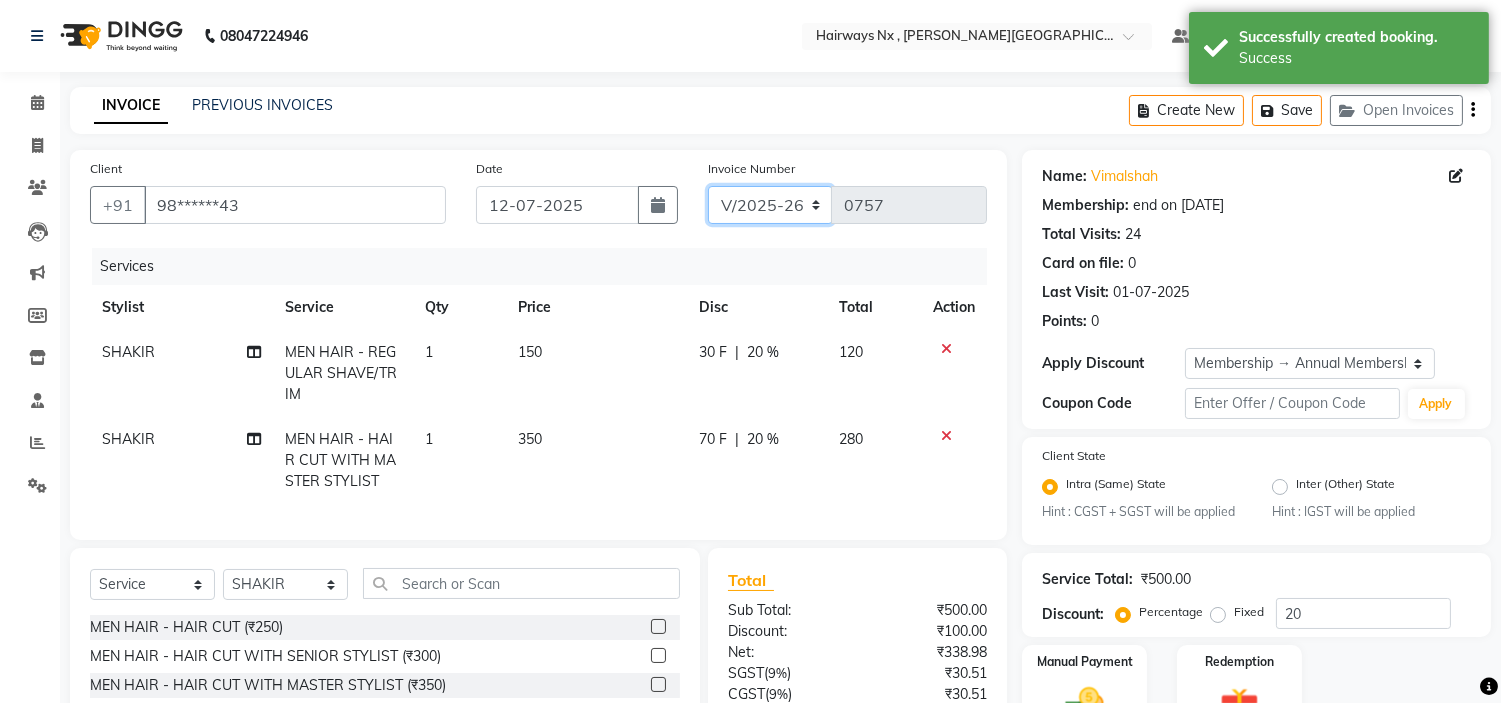 click on "INV/25-26 V/2025-26" 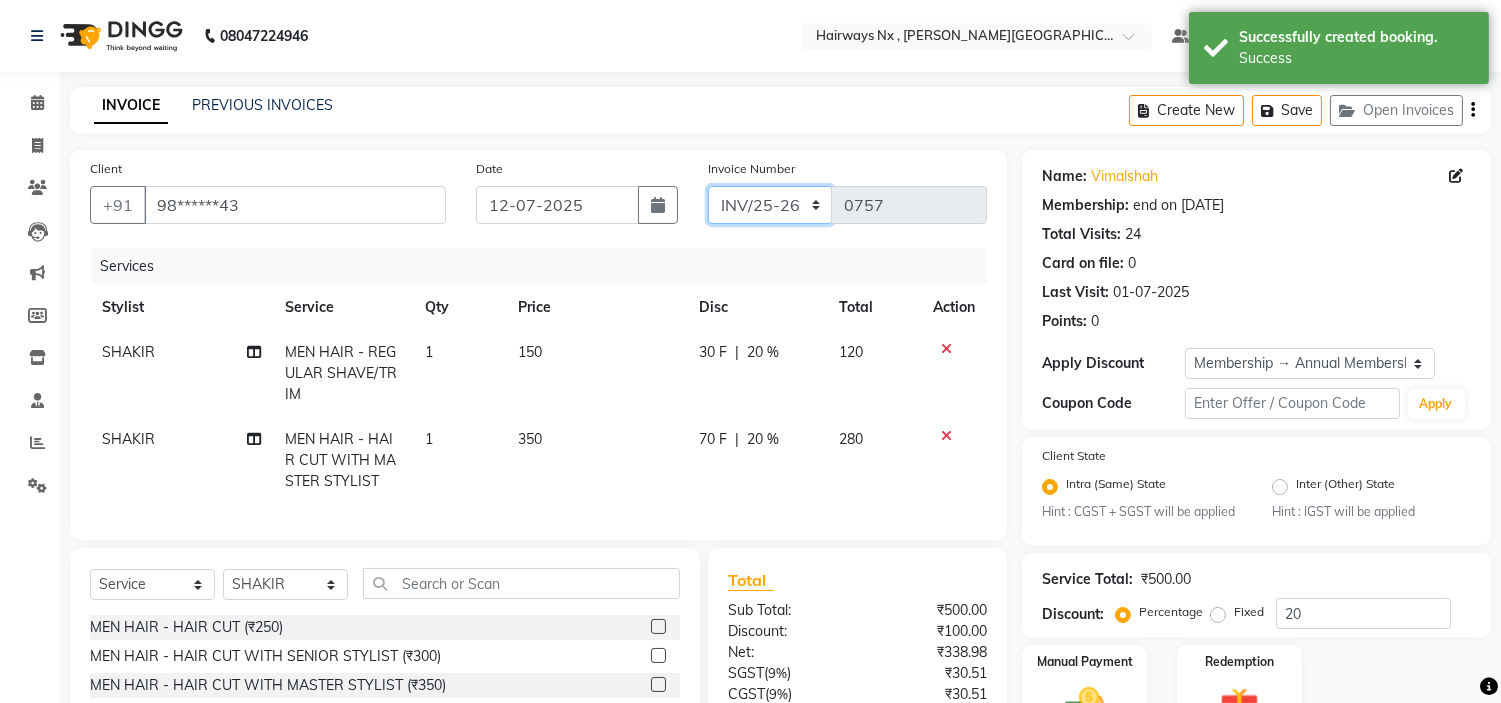 click on "INV/25-26 V/2025-26" 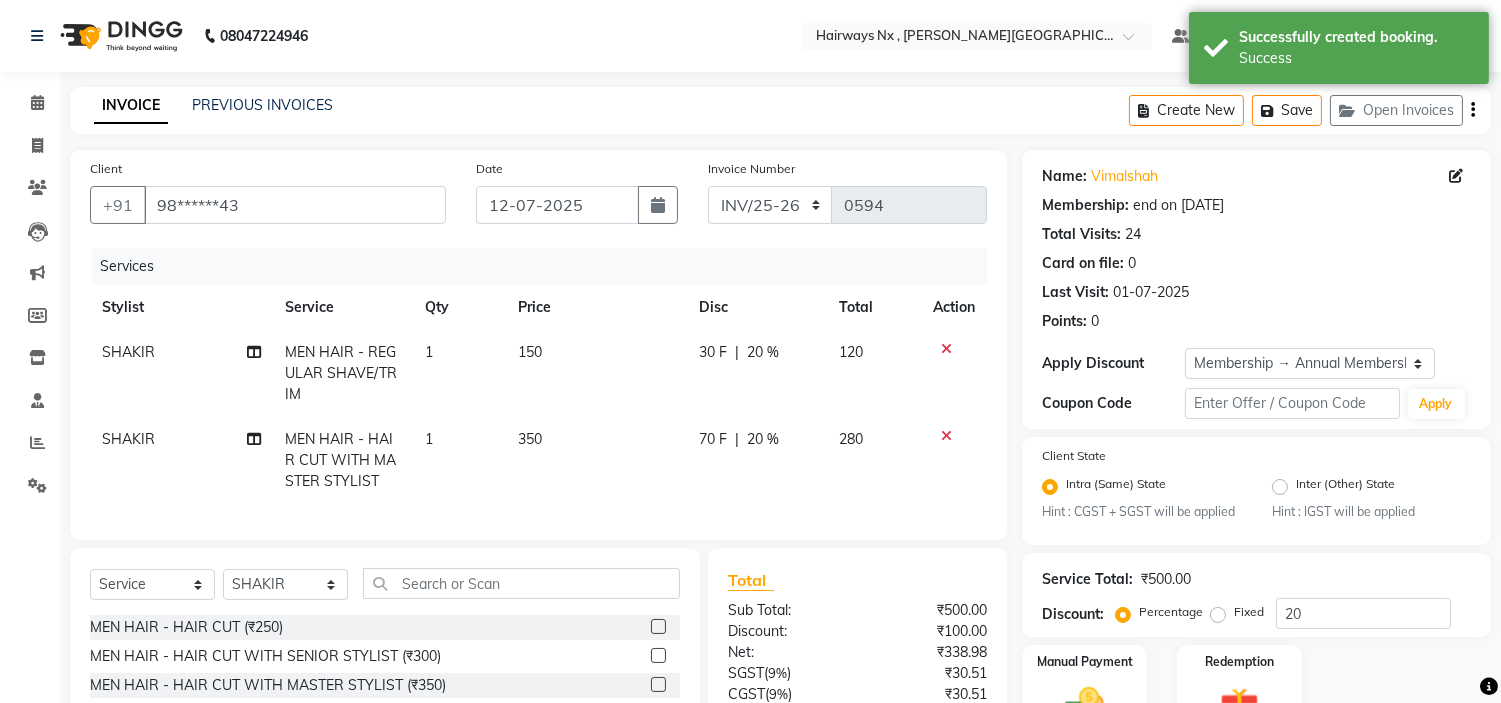 click 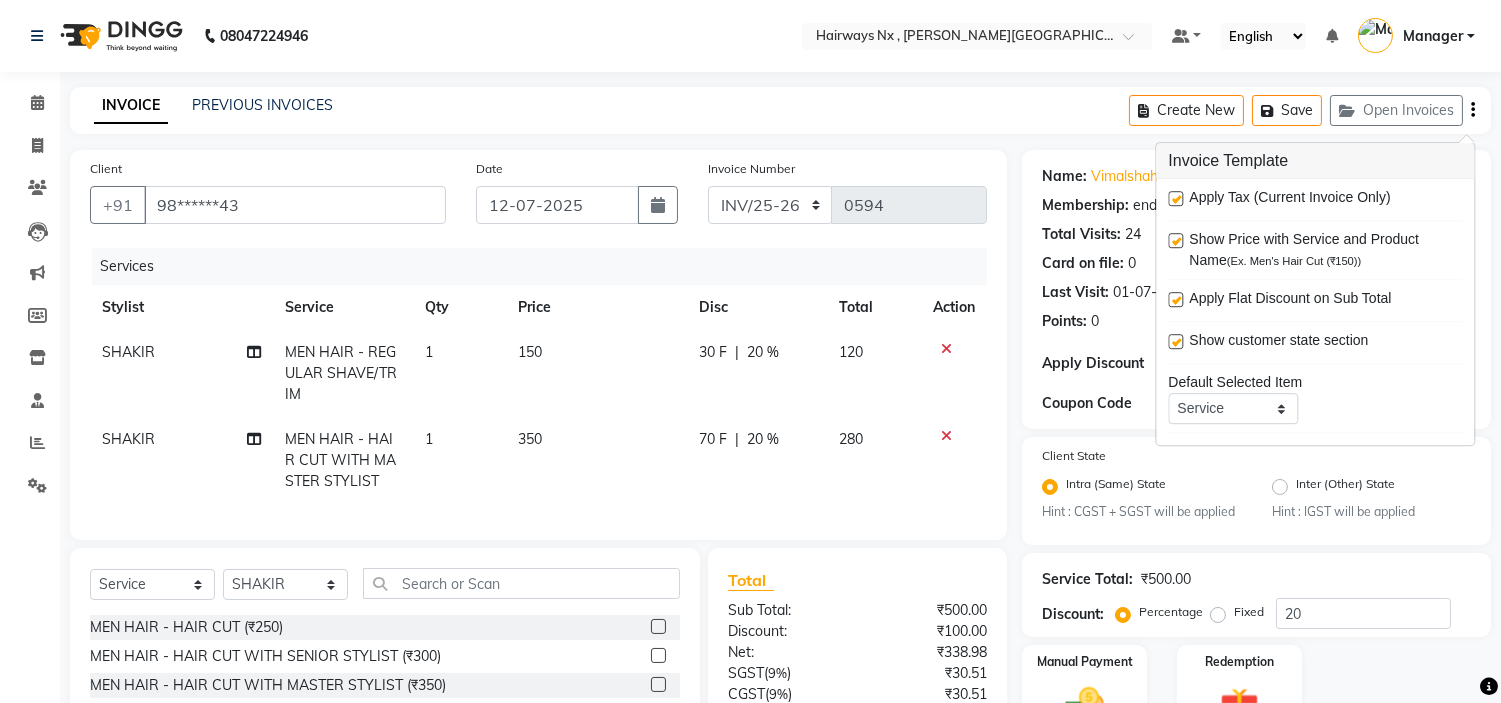 click at bounding box center (1175, 198) 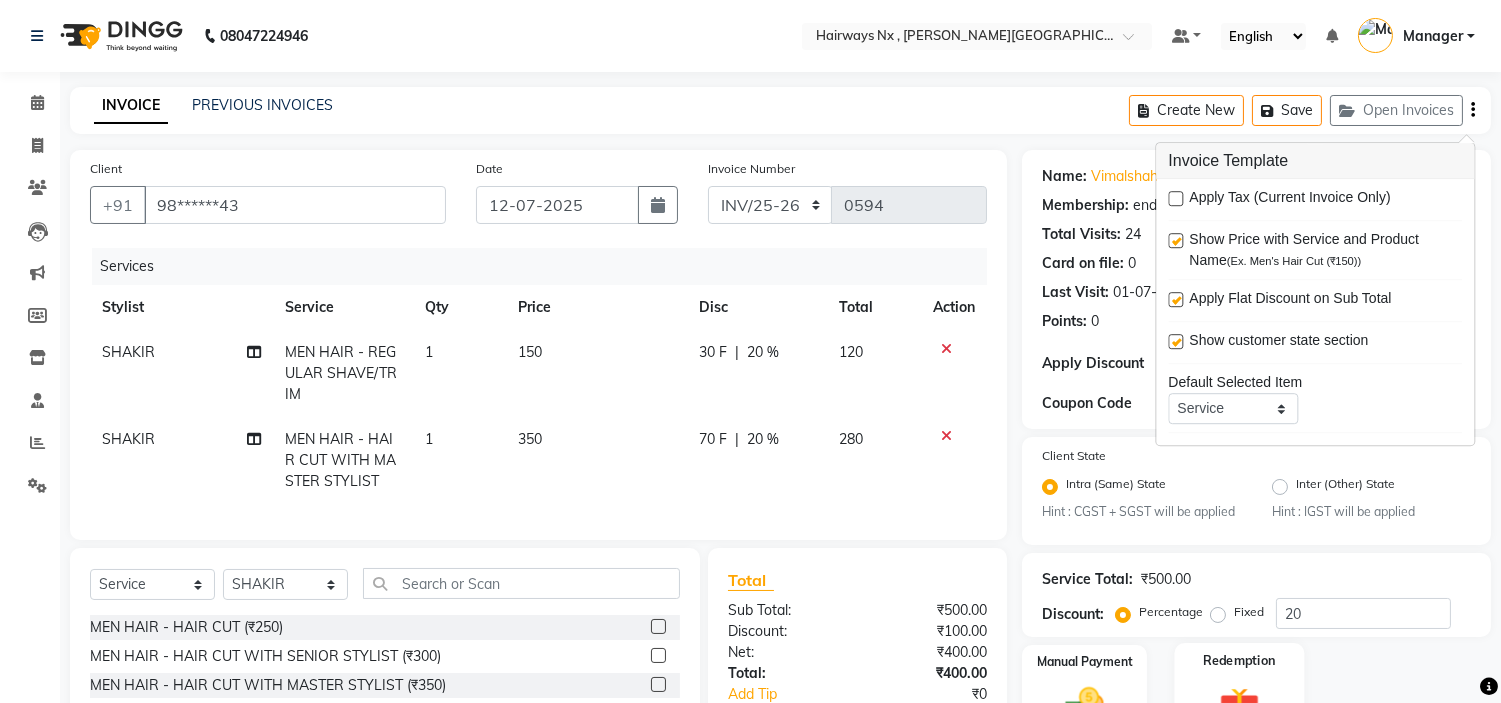 scroll, scrollTop: 186, scrollLeft: 0, axis: vertical 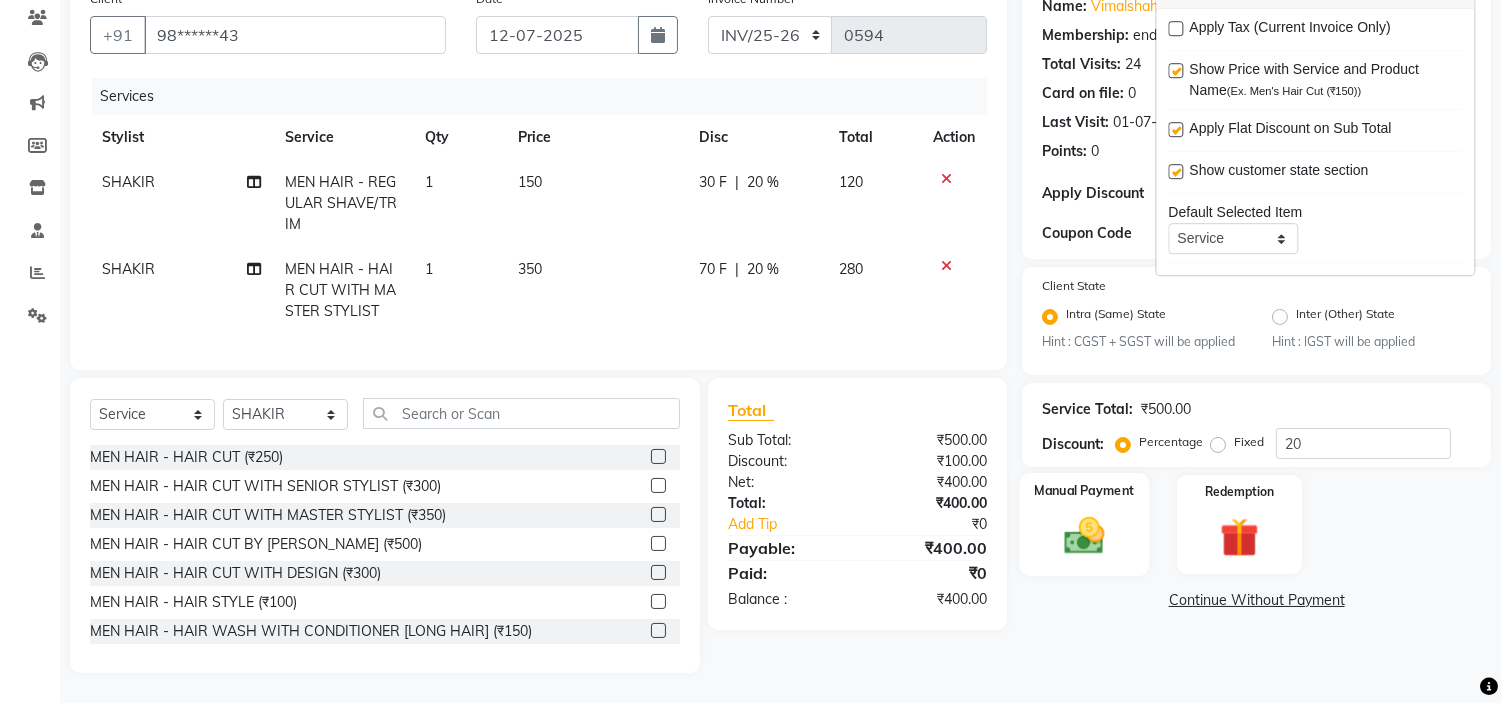 click 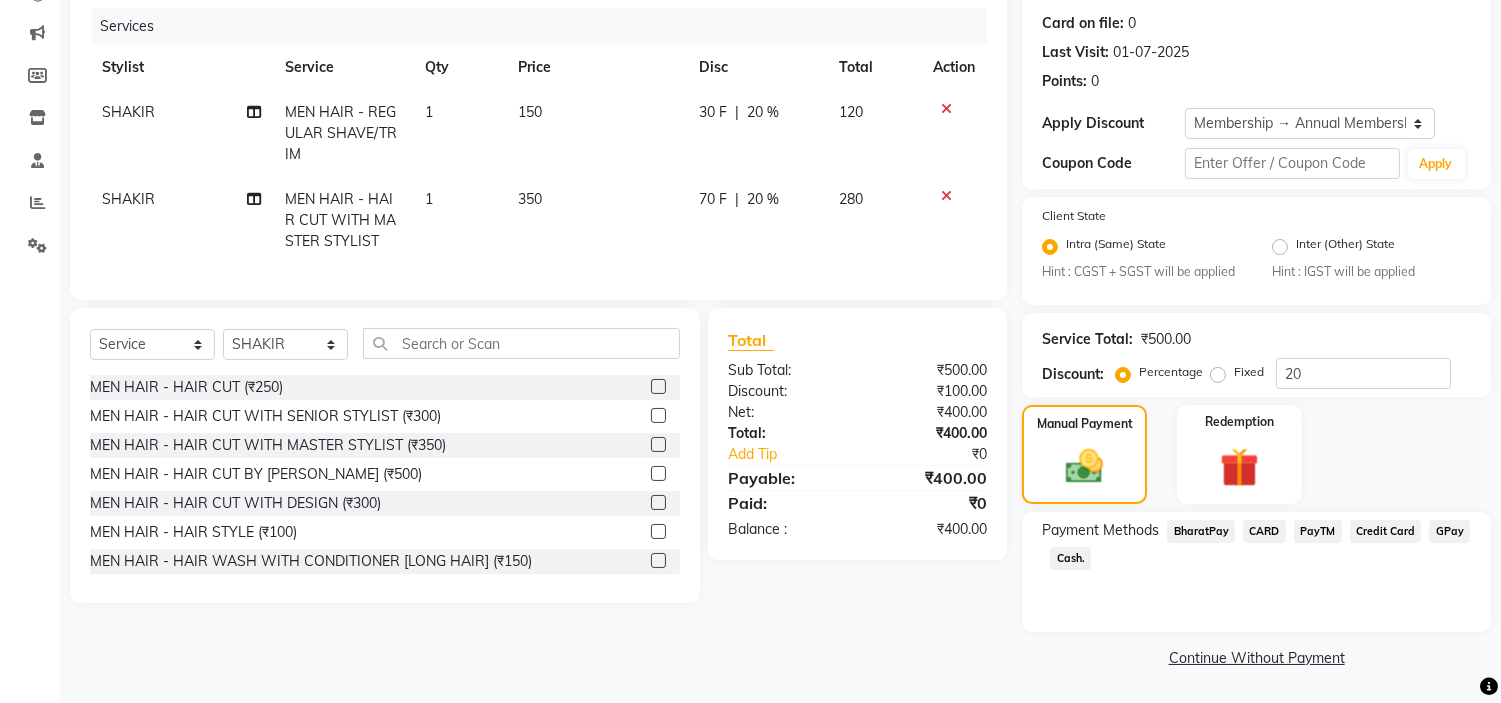 click on "Cash." 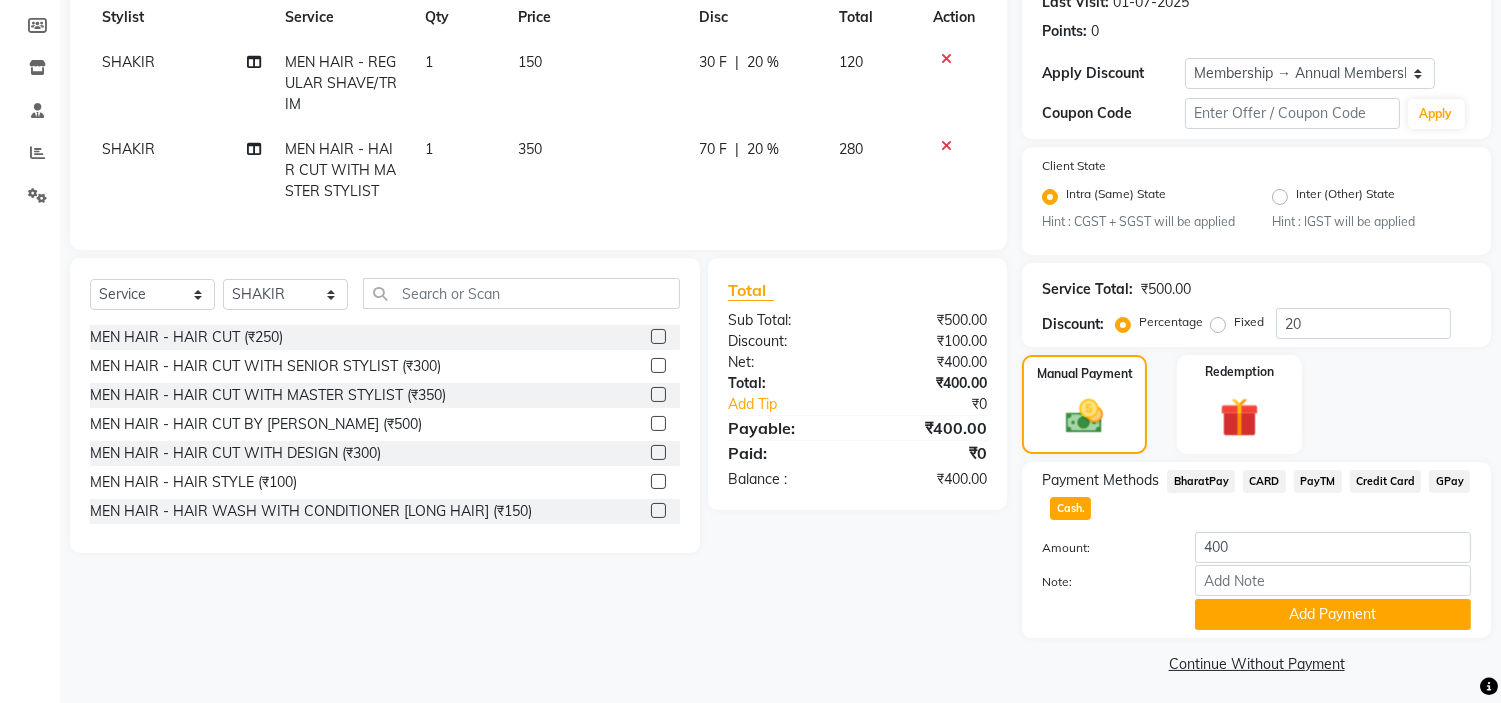 scroll, scrollTop: 296, scrollLeft: 0, axis: vertical 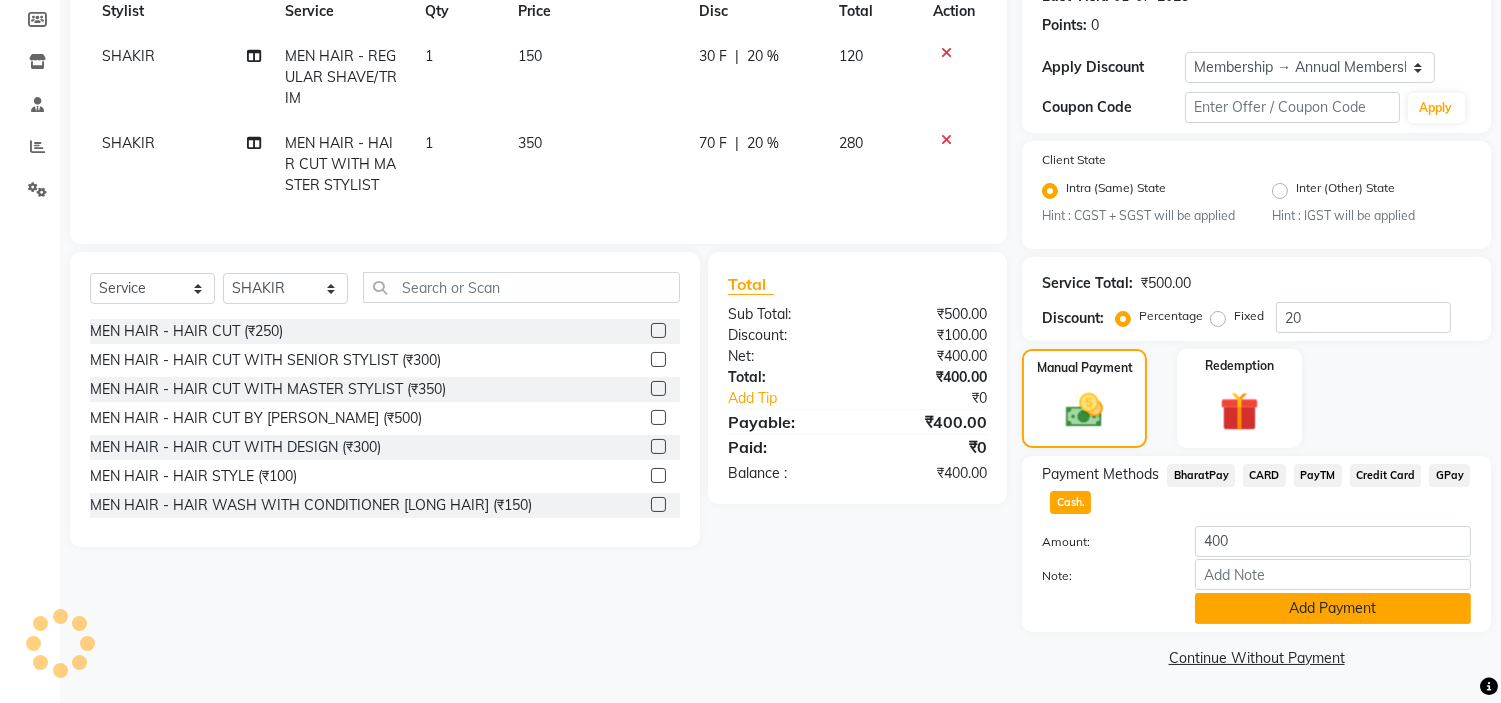 click on "Add Payment" 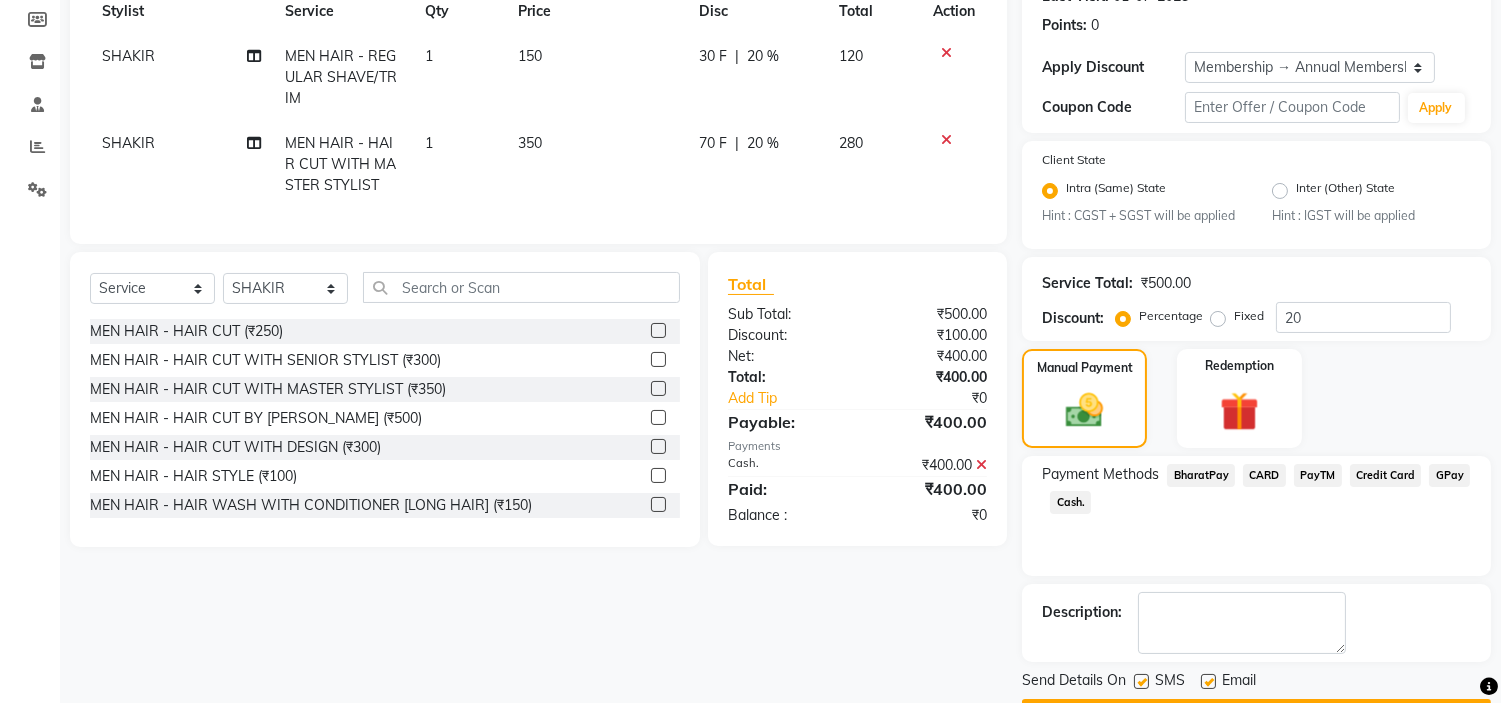 scroll, scrollTop: 353, scrollLeft: 0, axis: vertical 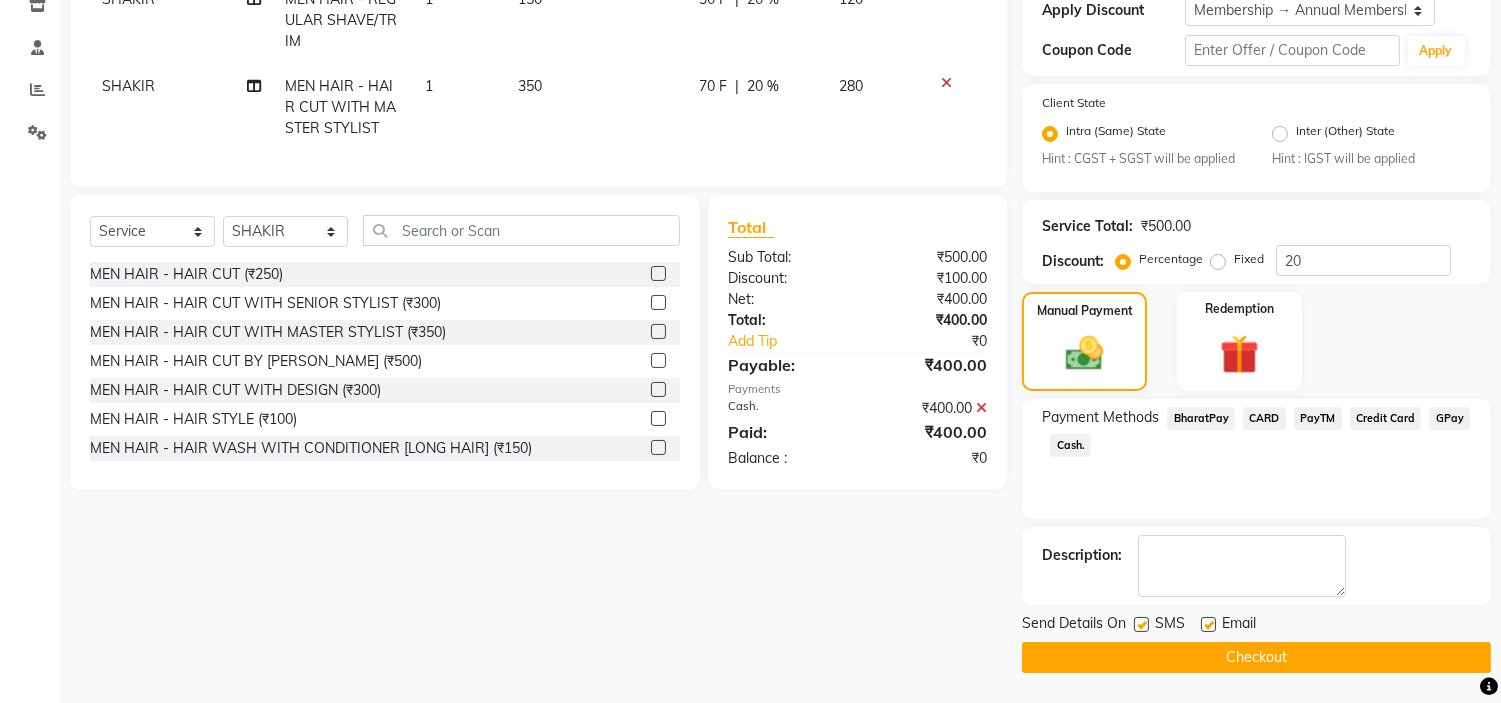 click 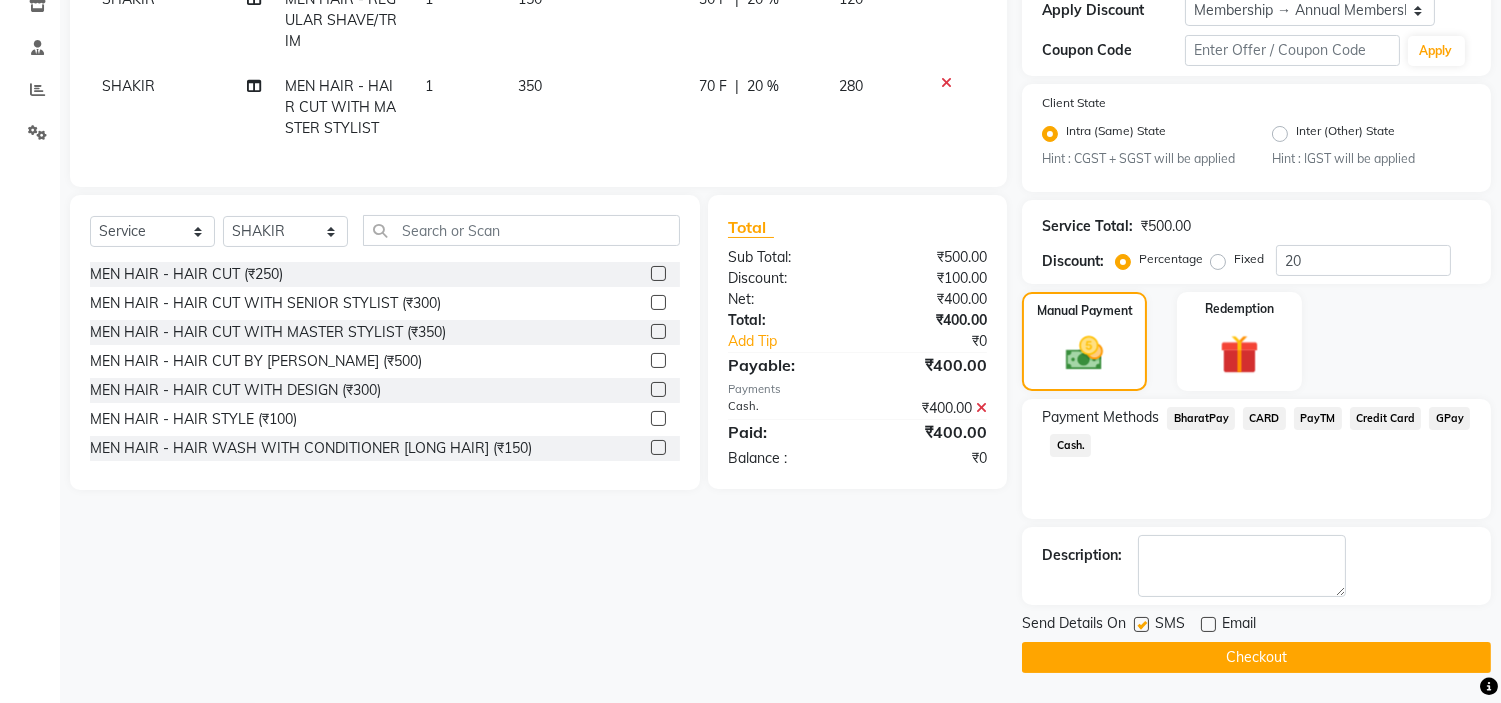 click 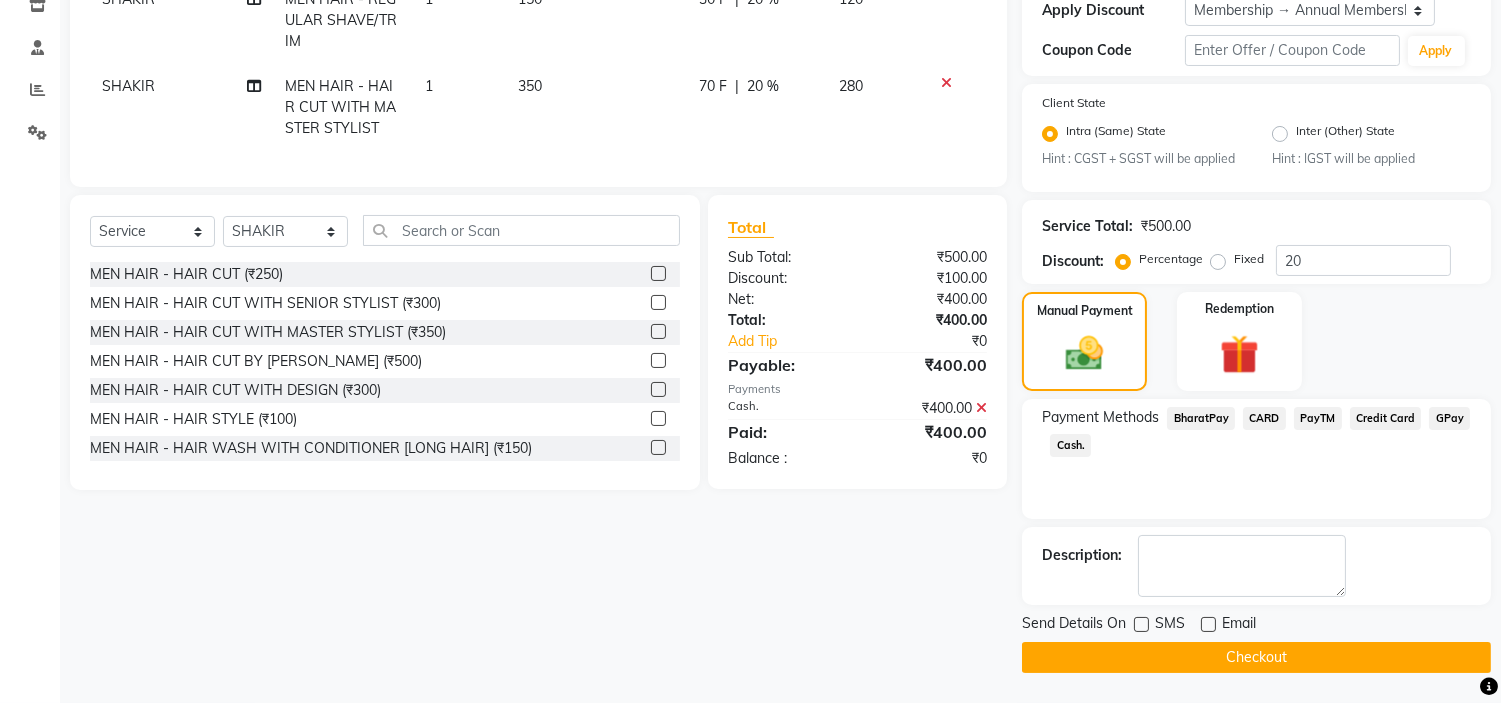 click on "Checkout" 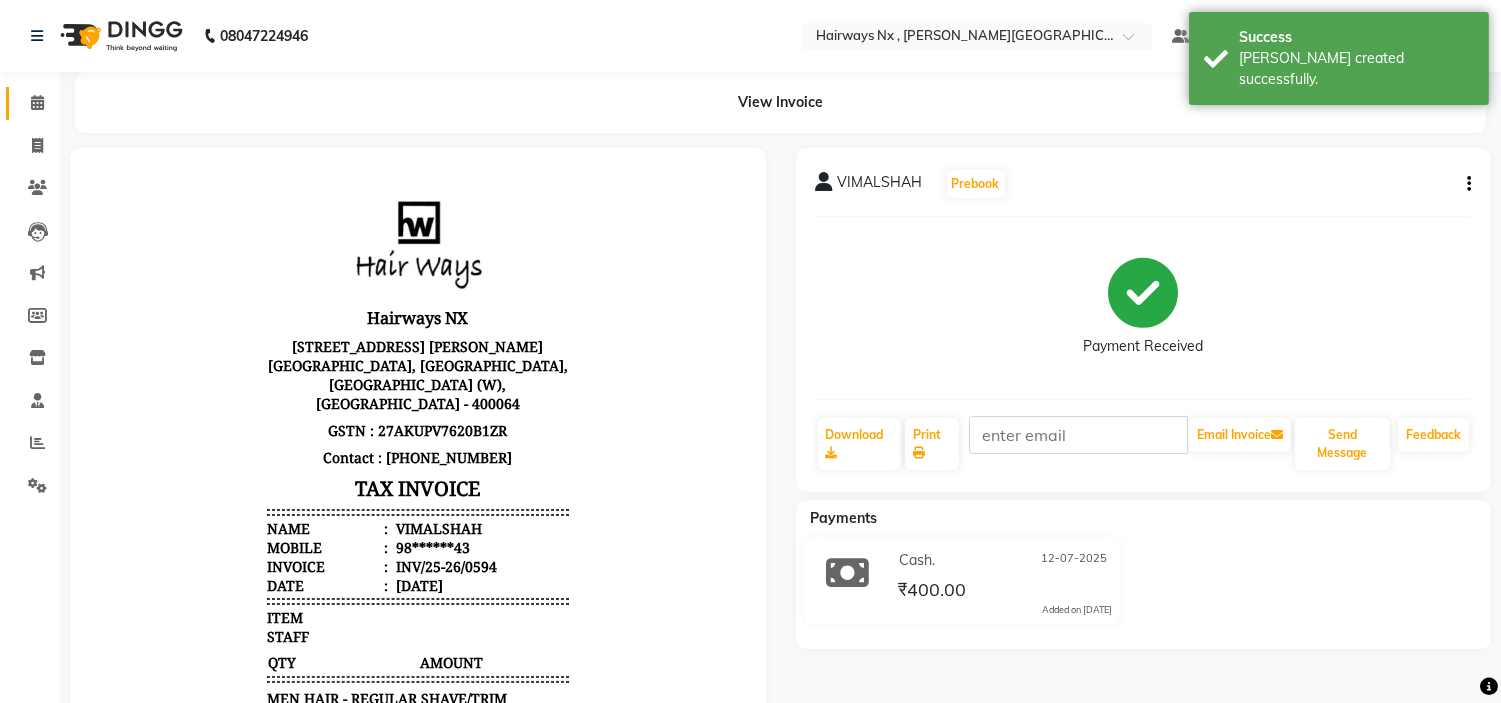 scroll, scrollTop: 0, scrollLeft: 0, axis: both 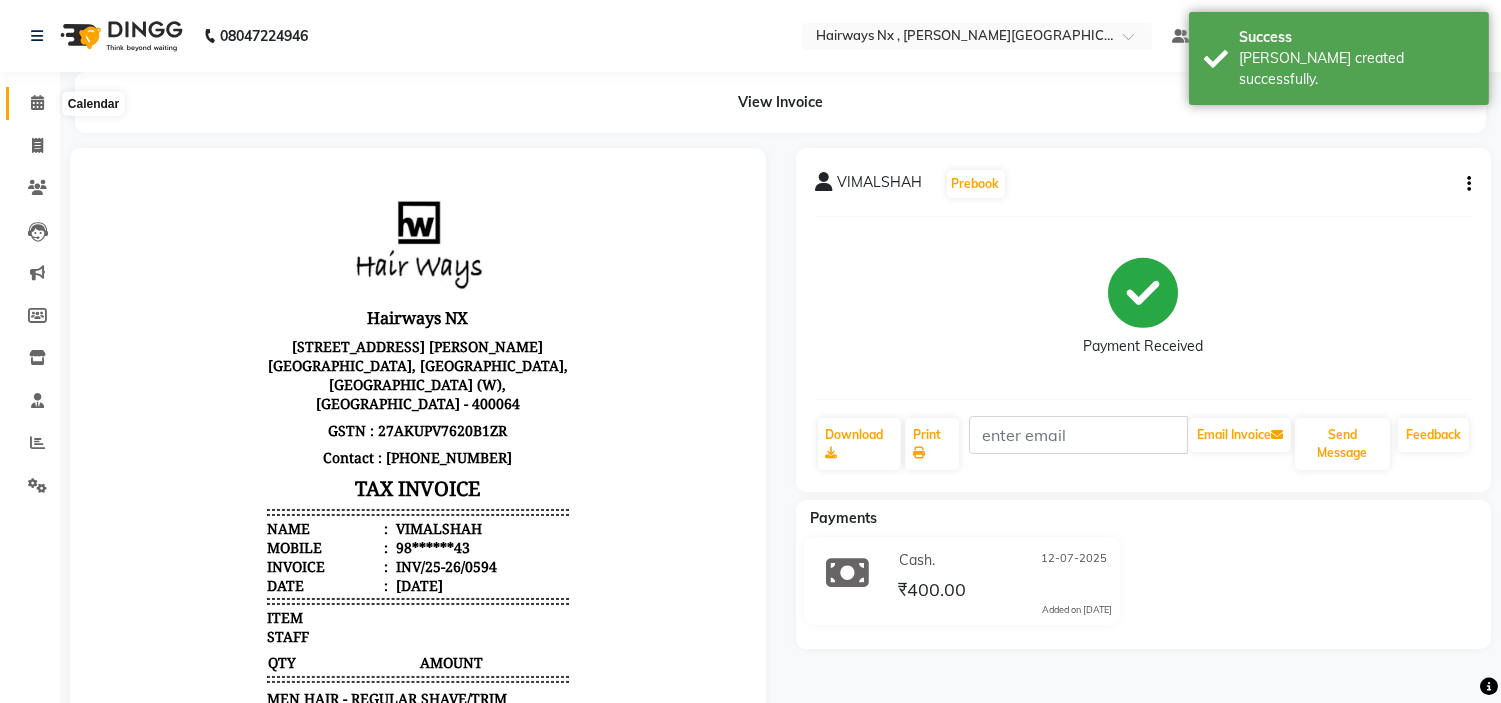 click 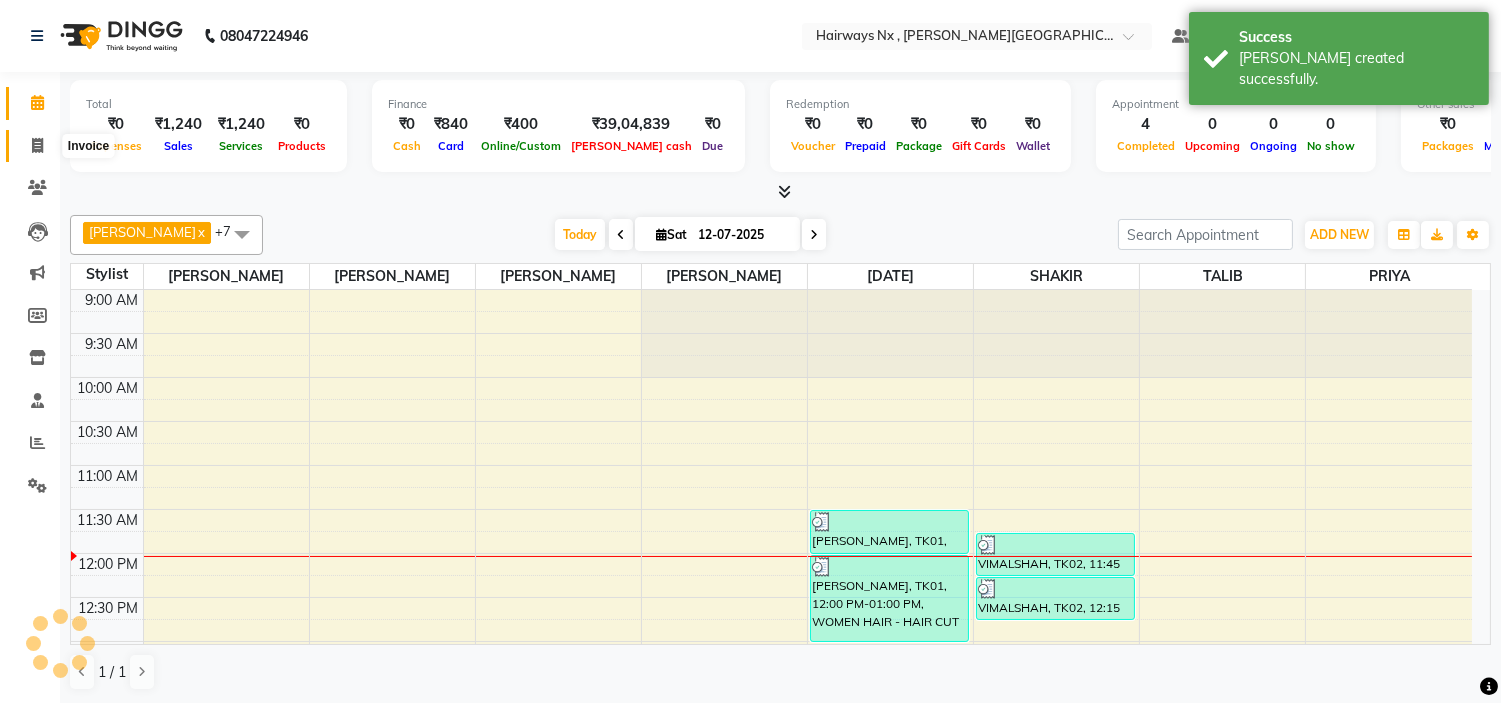 scroll, scrollTop: 0, scrollLeft: 0, axis: both 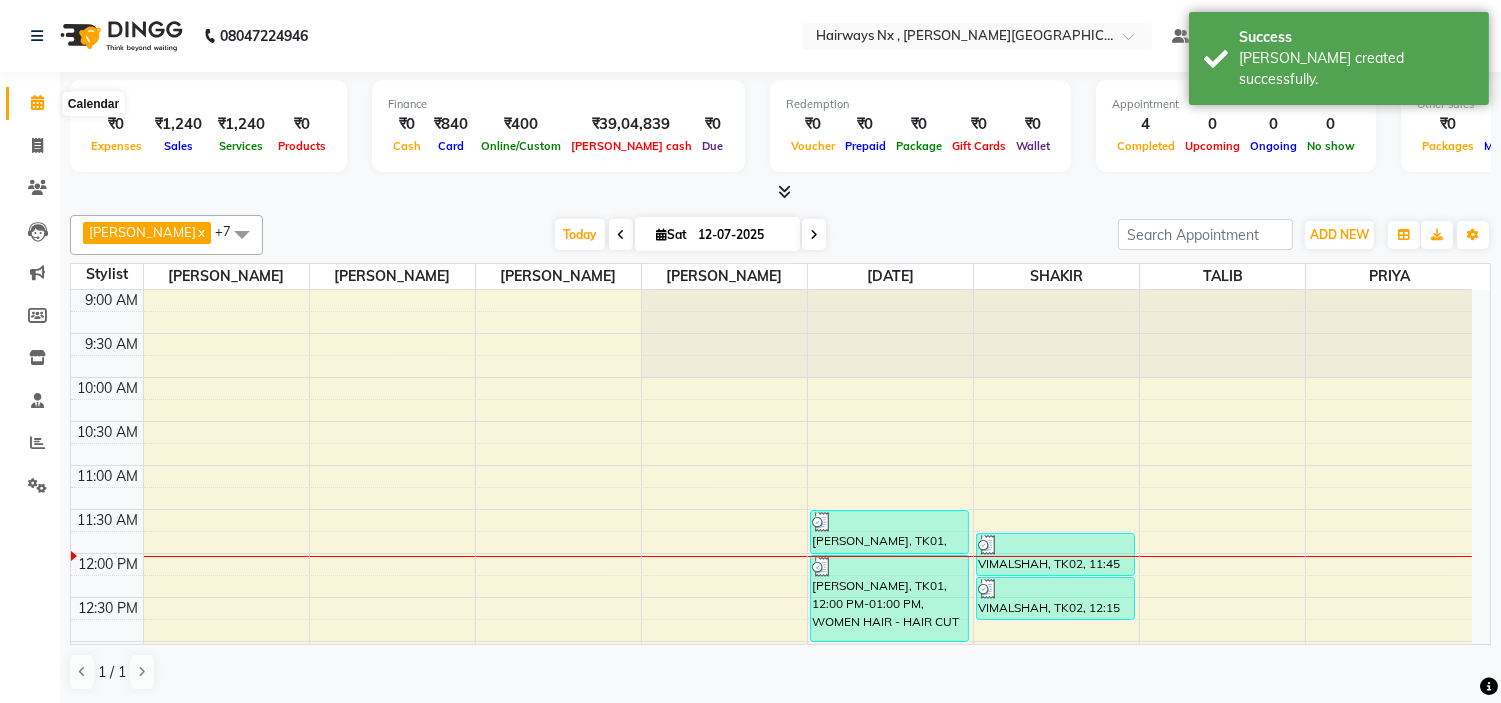 click 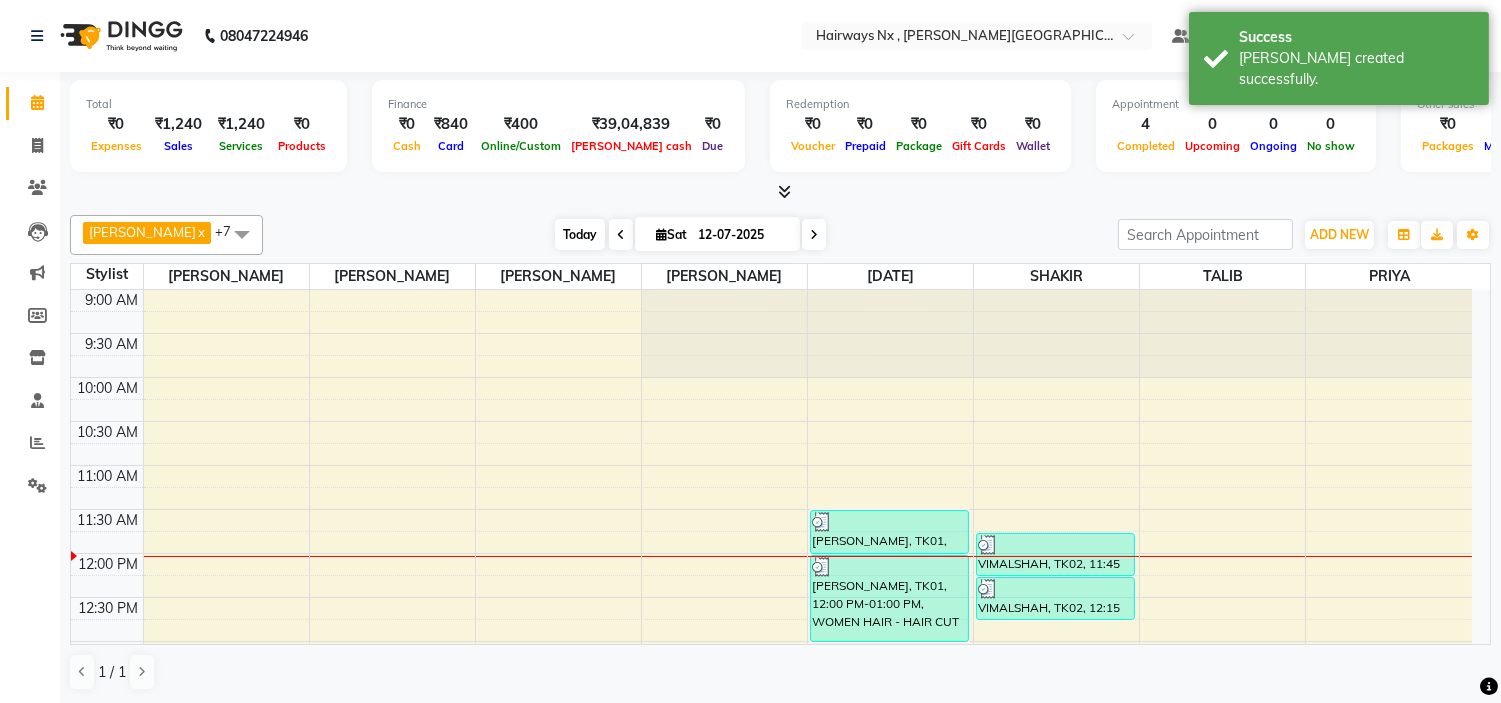click on "Today" at bounding box center [580, 234] 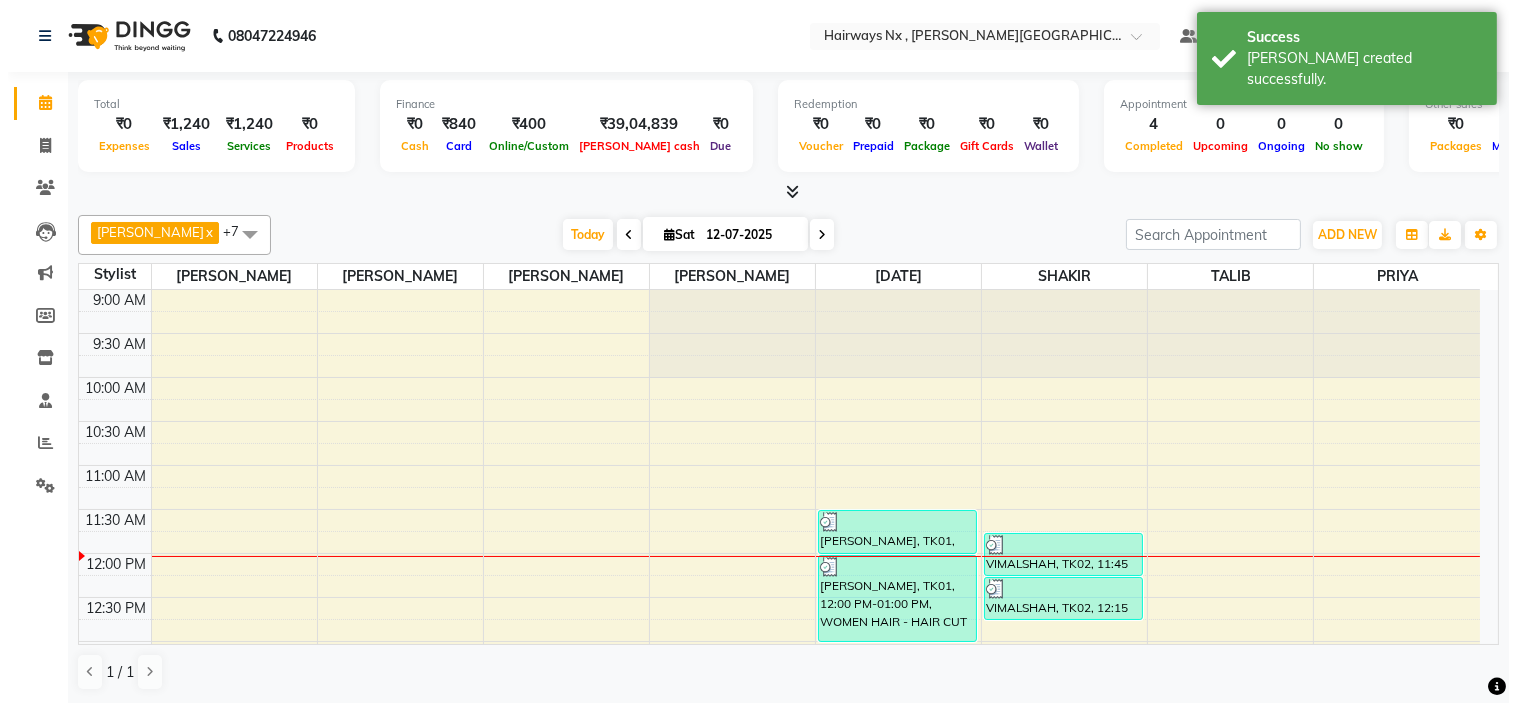 scroll, scrollTop: 265, scrollLeft: 0, axis: vertical 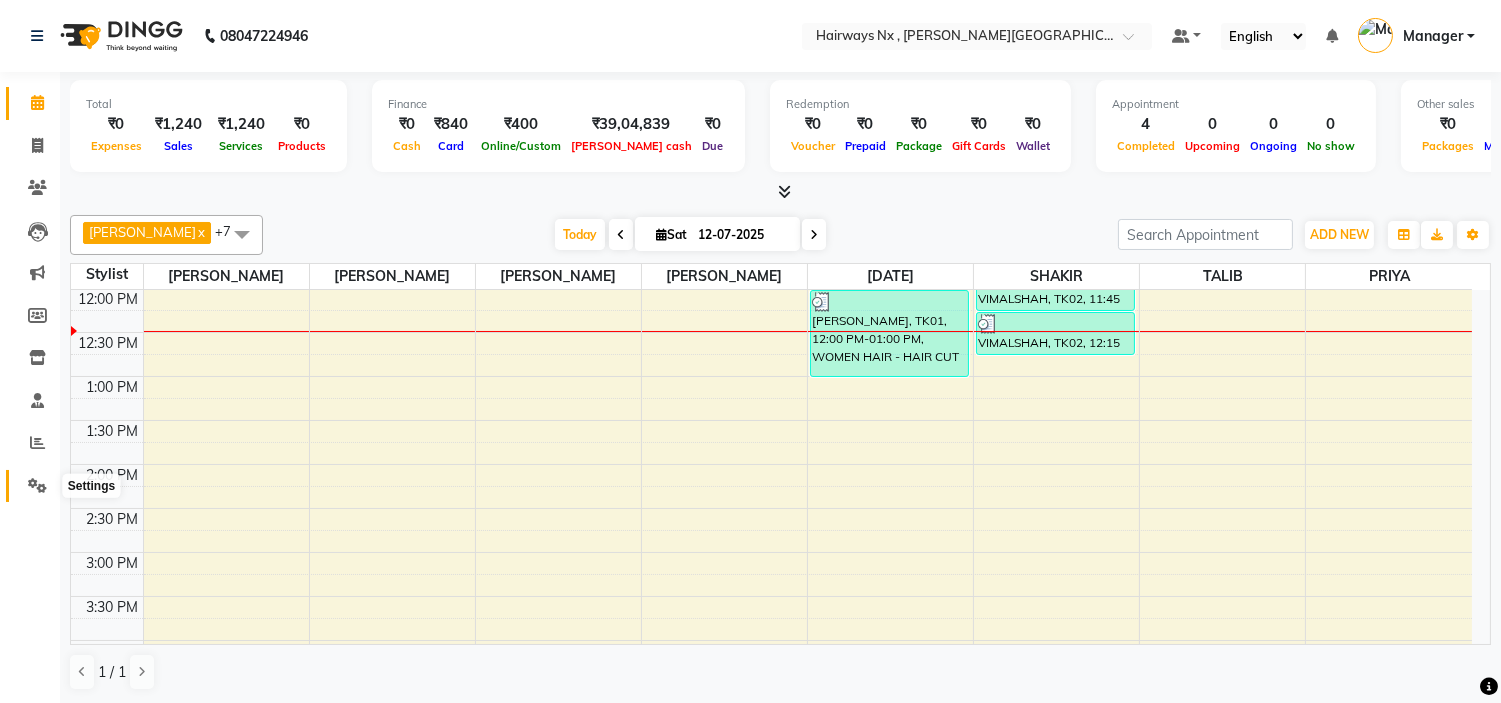 click 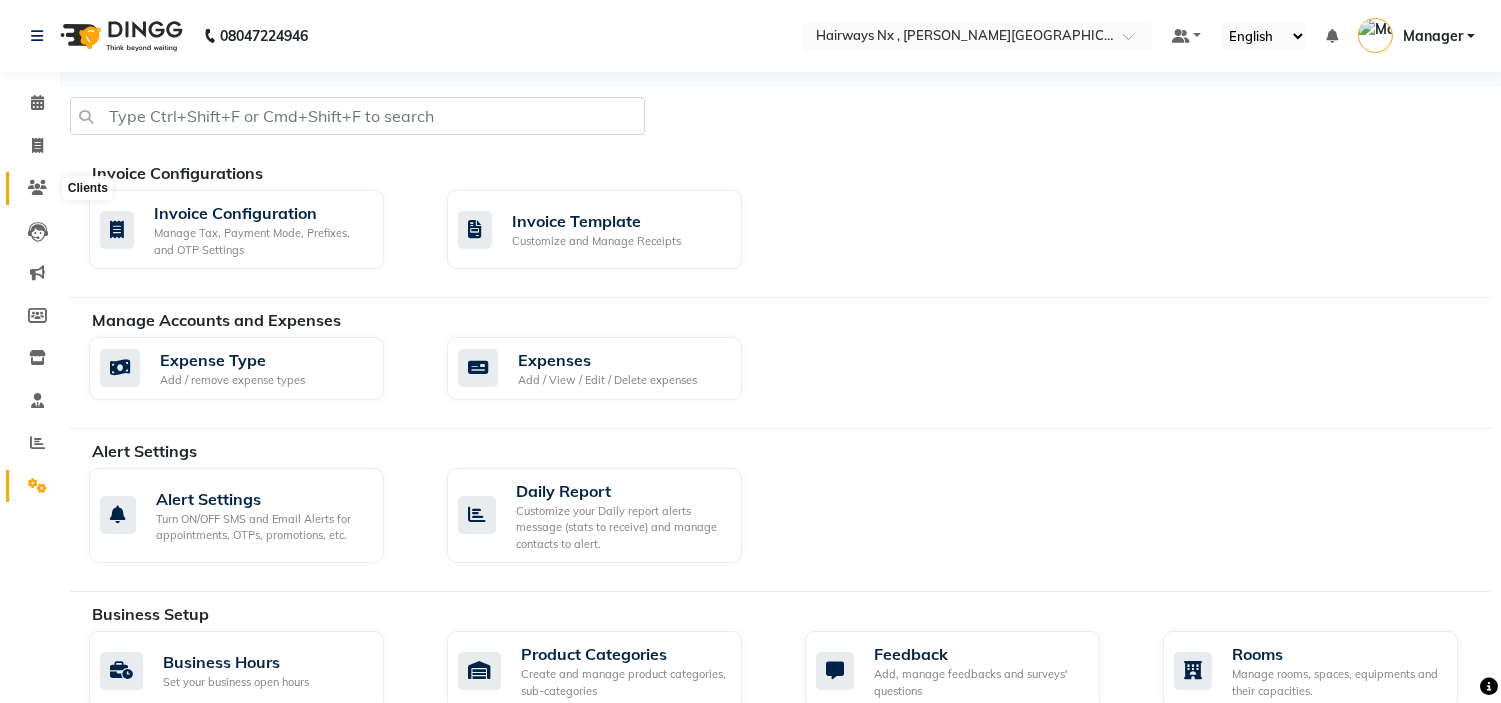 click 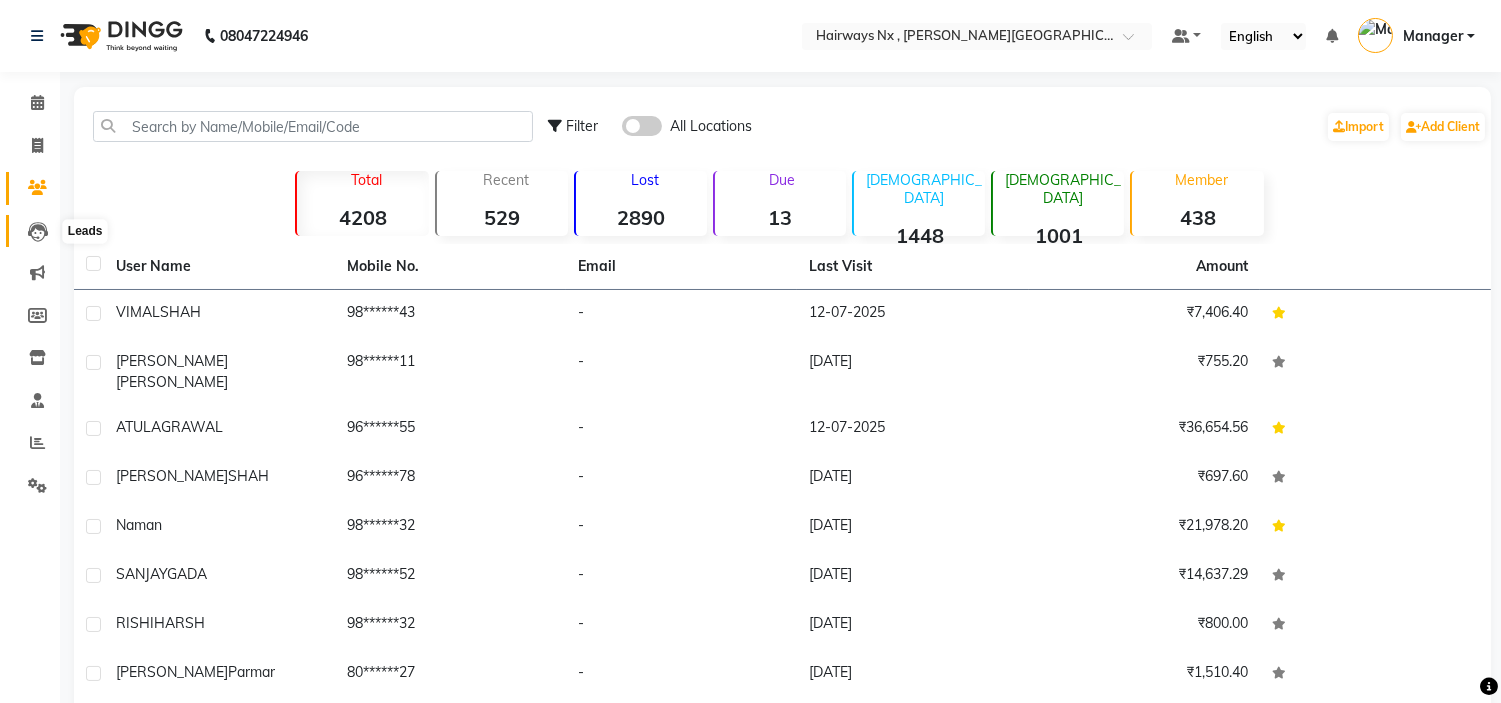 click 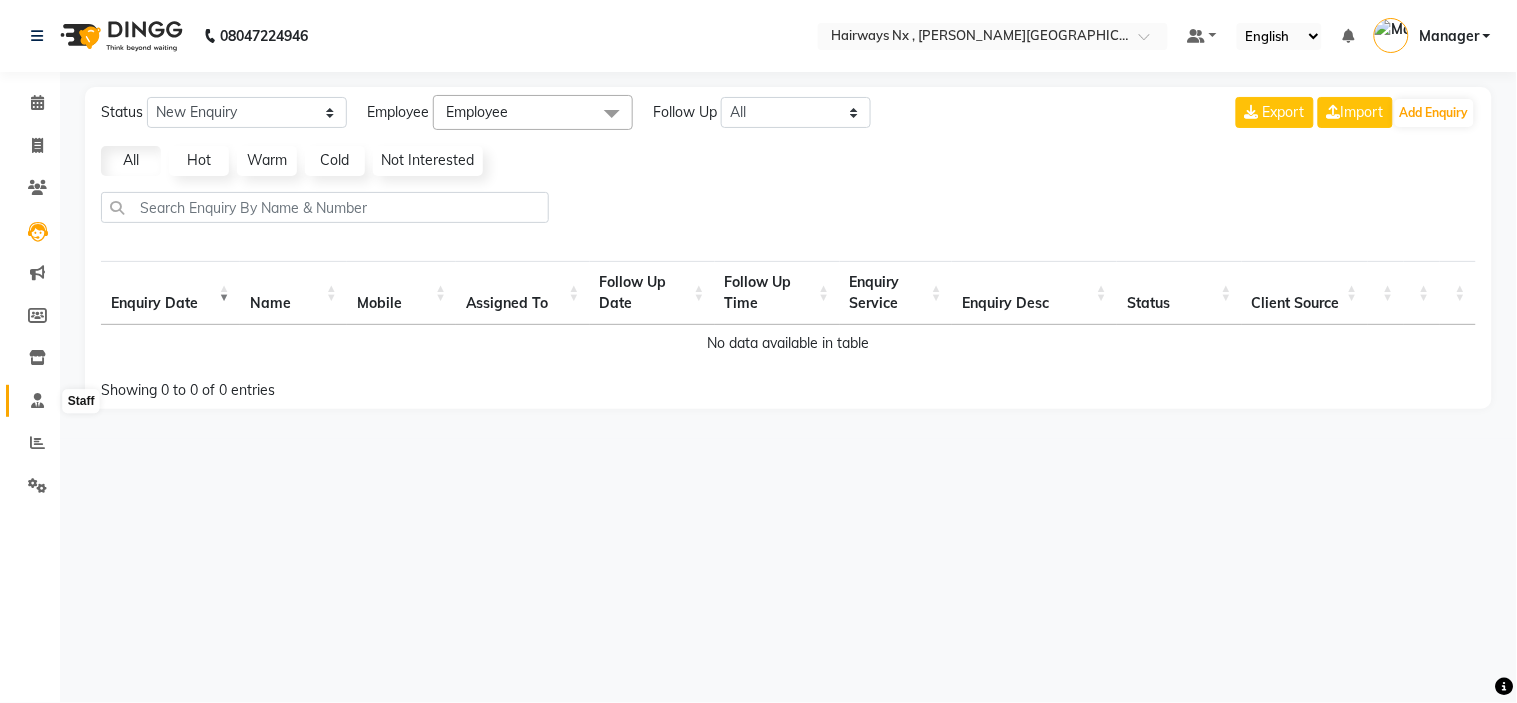 click 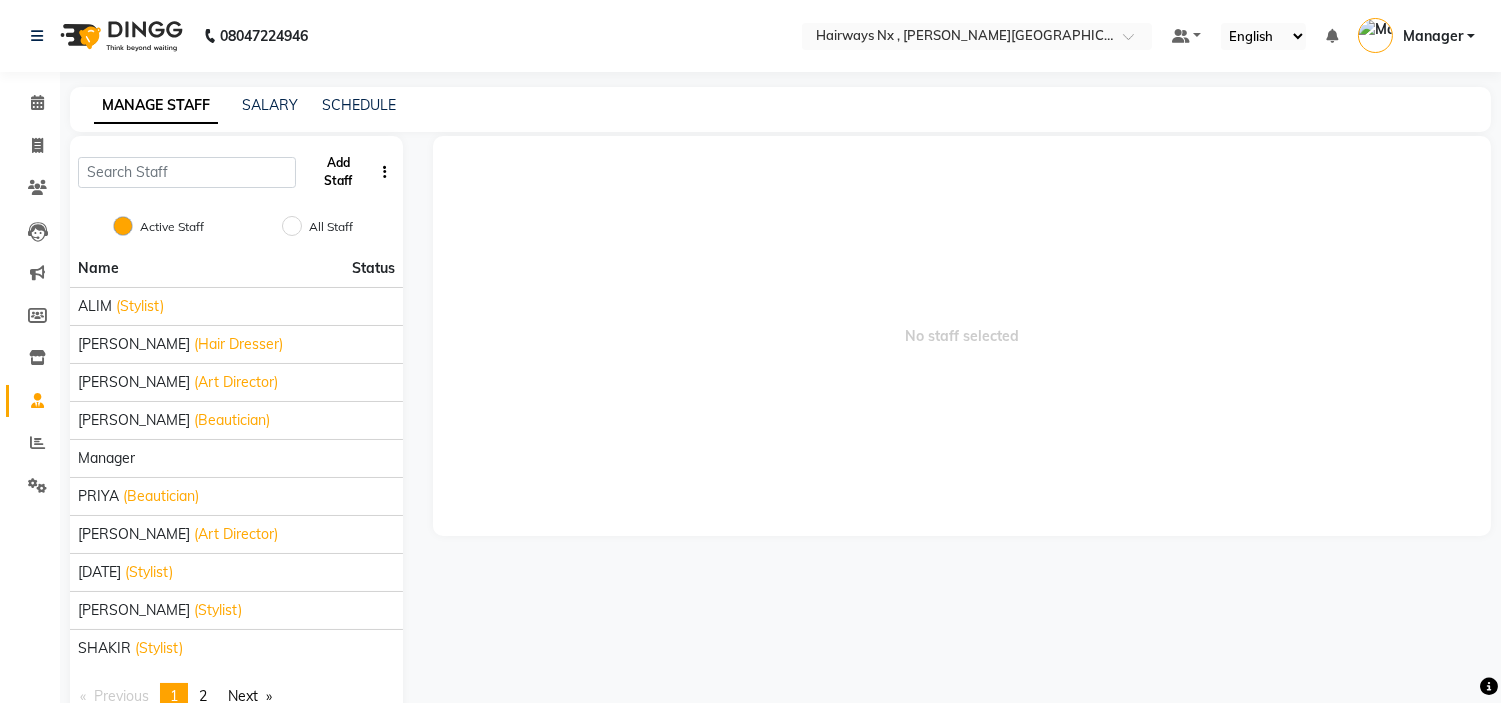 click on "Add Staff" 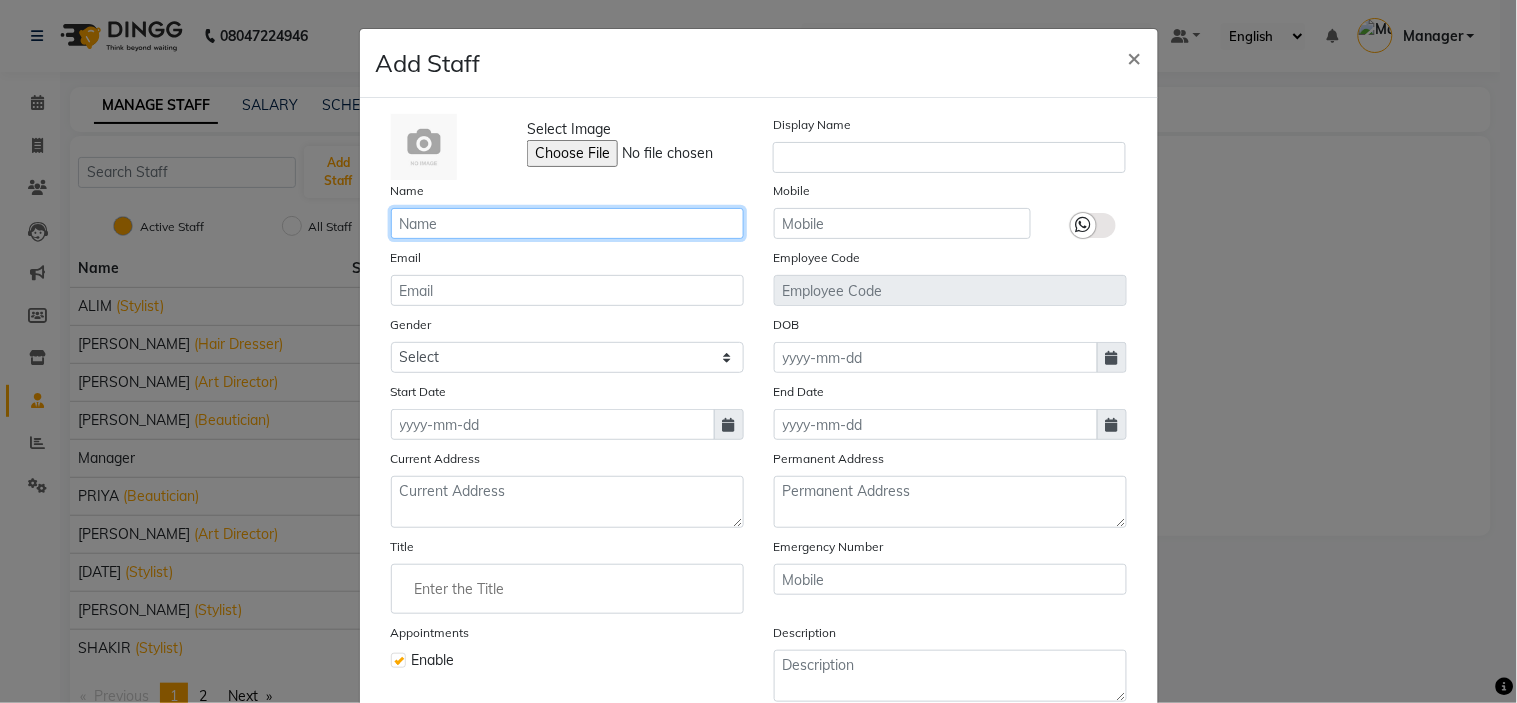 click 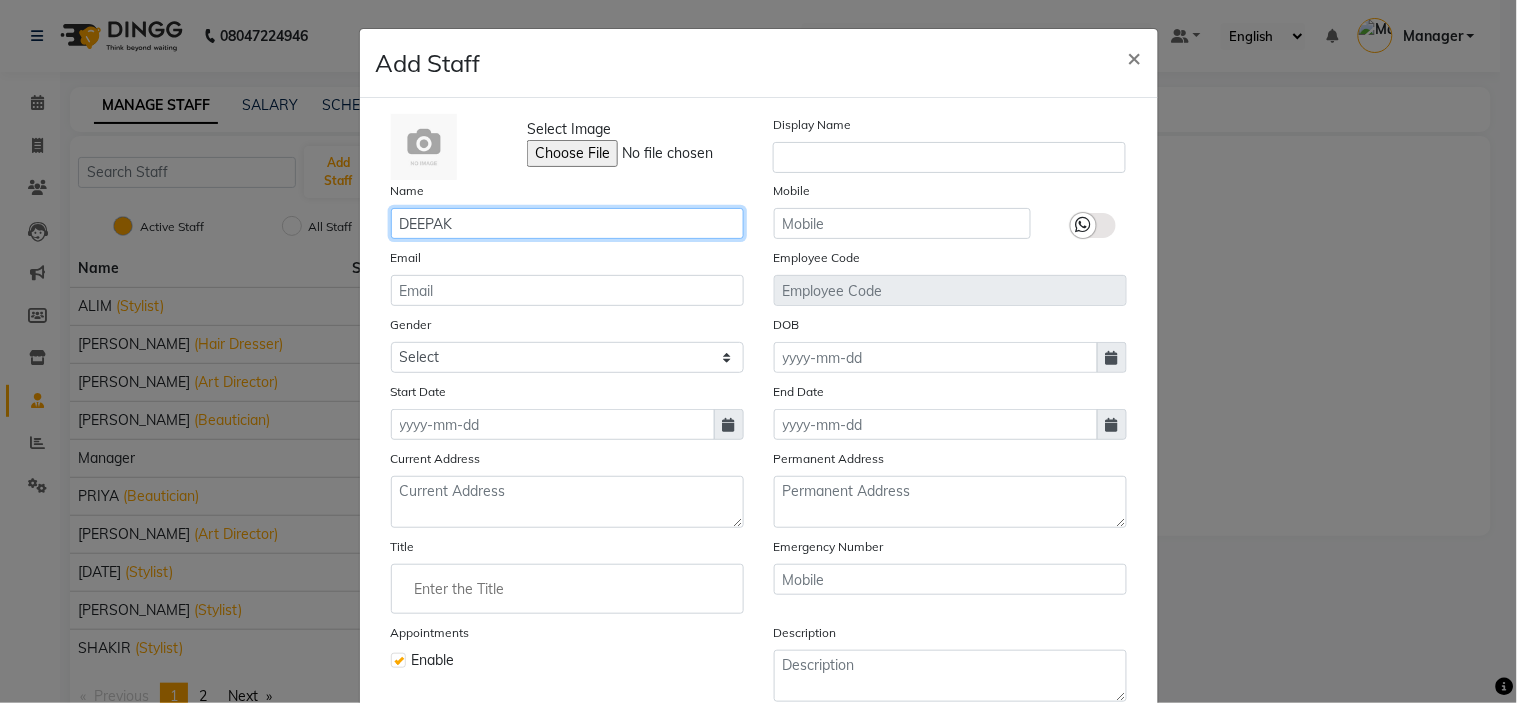 type on "DEEPAK" 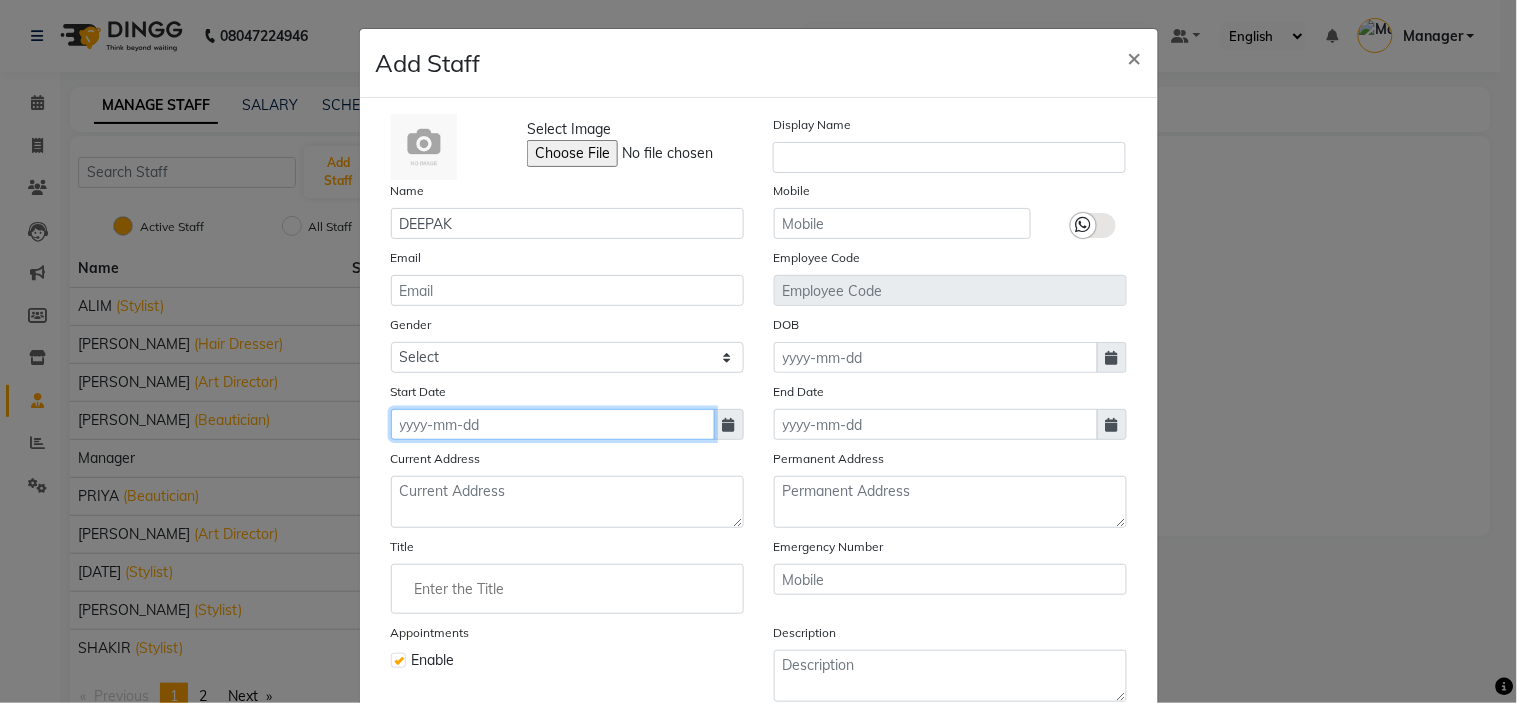 click 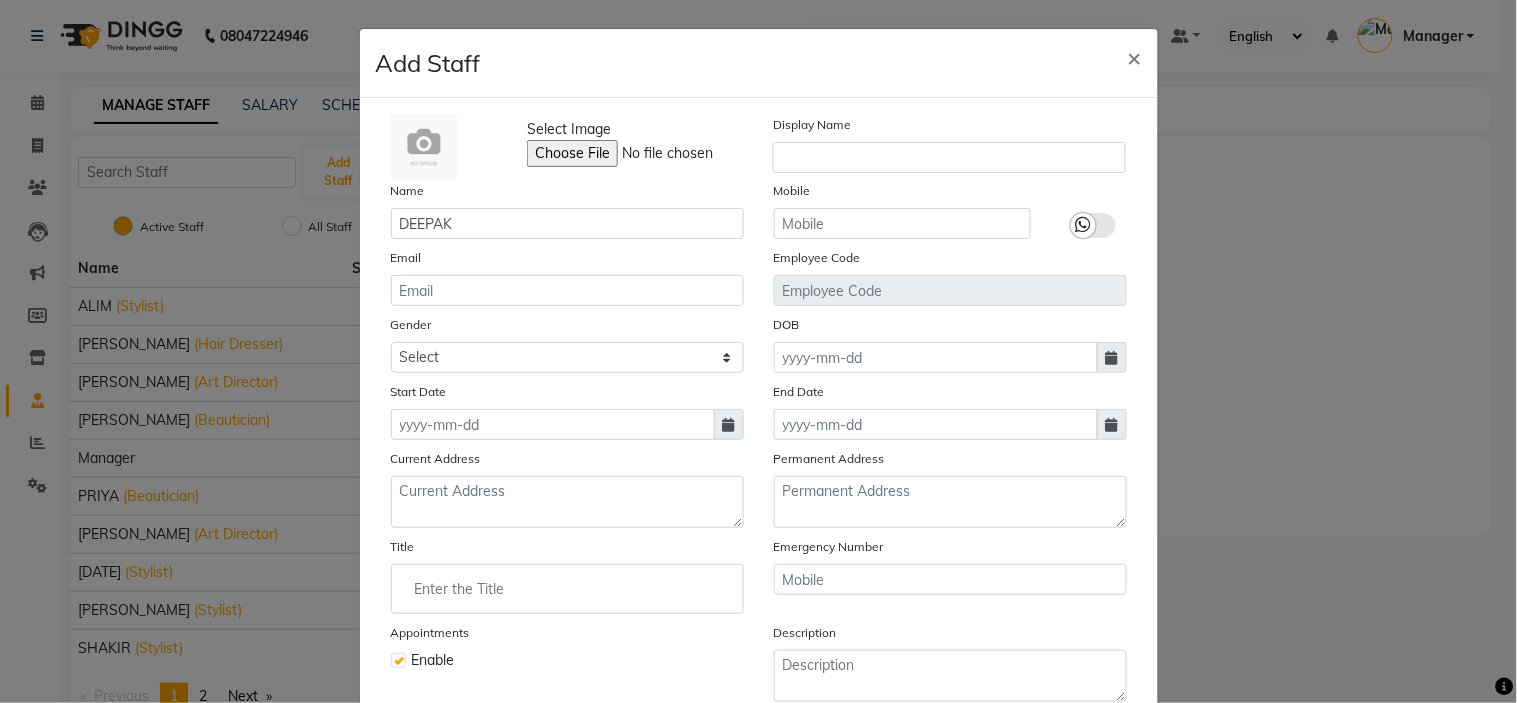 select on "7" 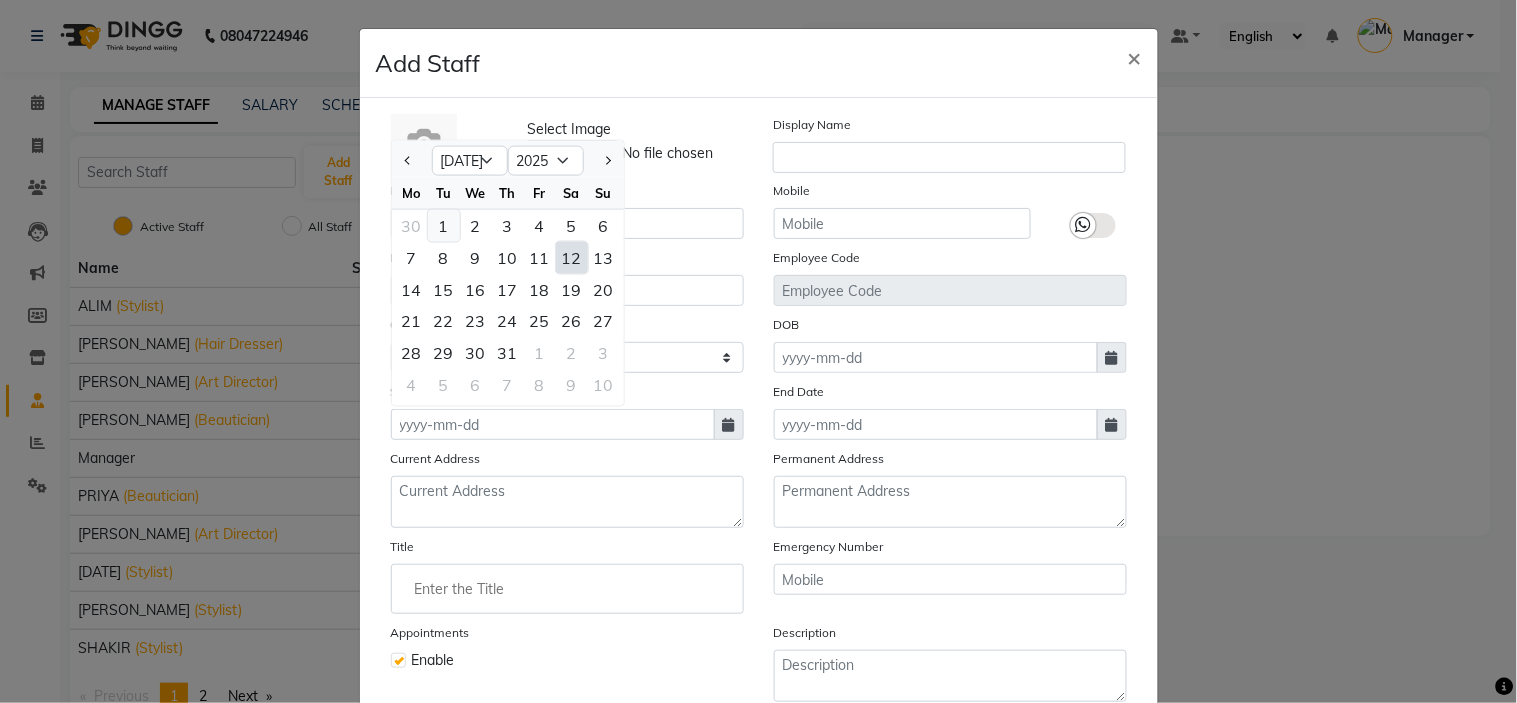 click on "1" 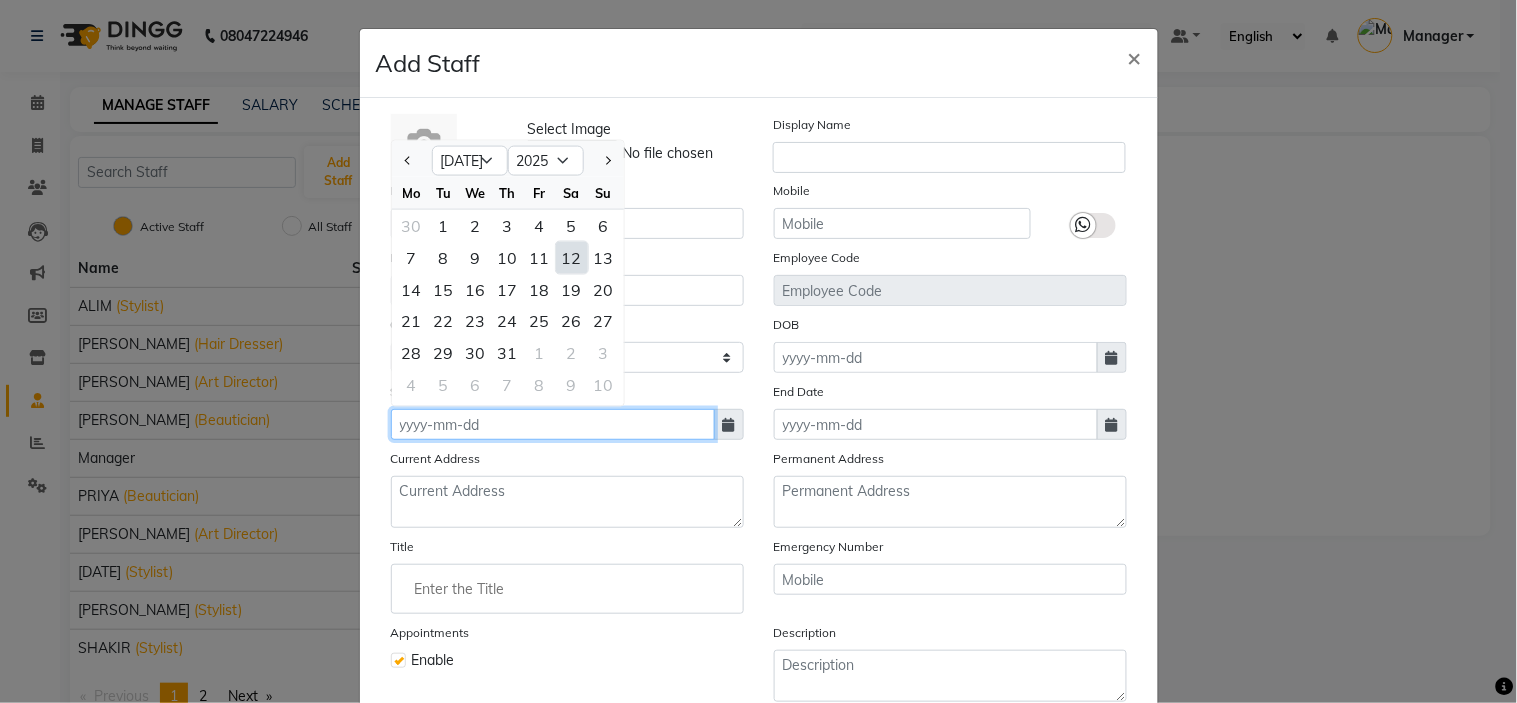 type on "01-07-2025" 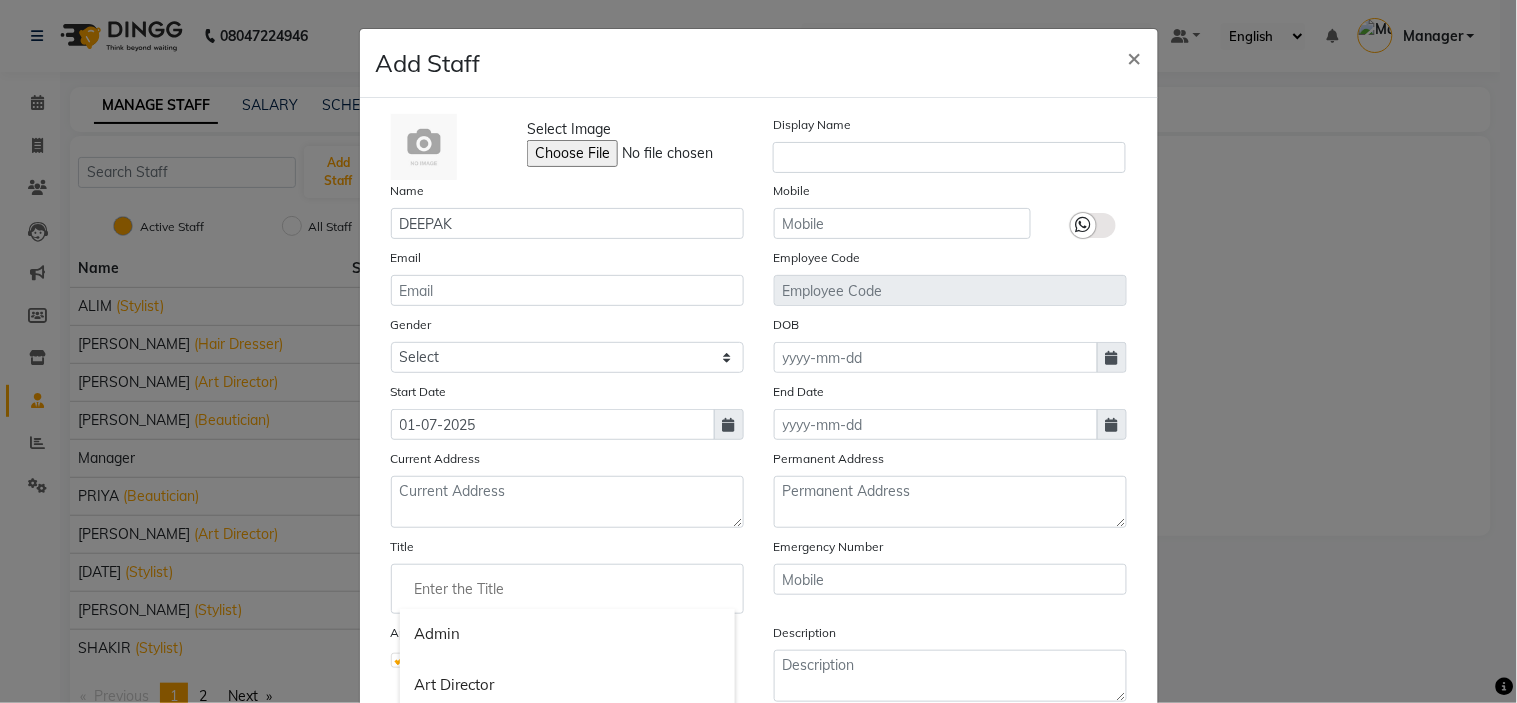 click 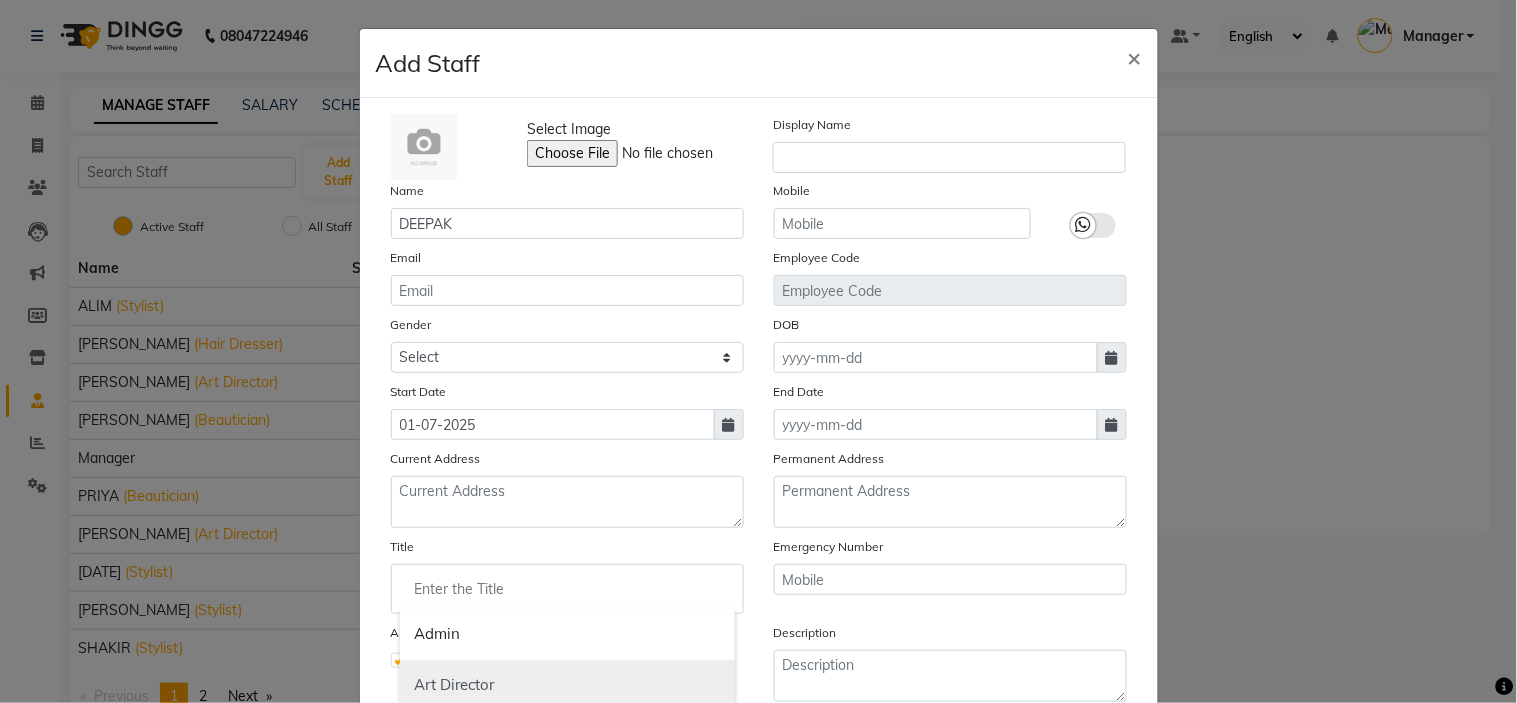 click on "Art Director" at bounding box center (567, 685) 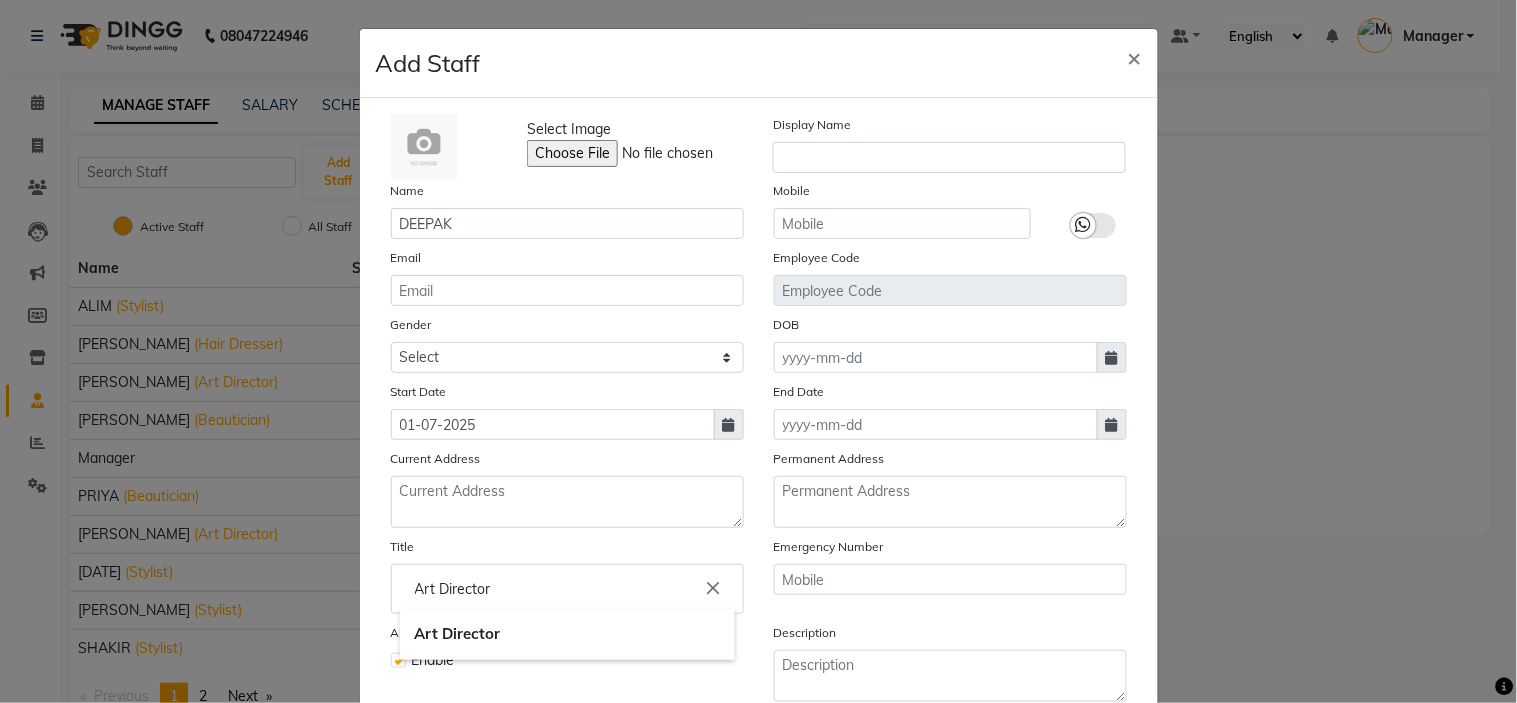 click on "Art Director" 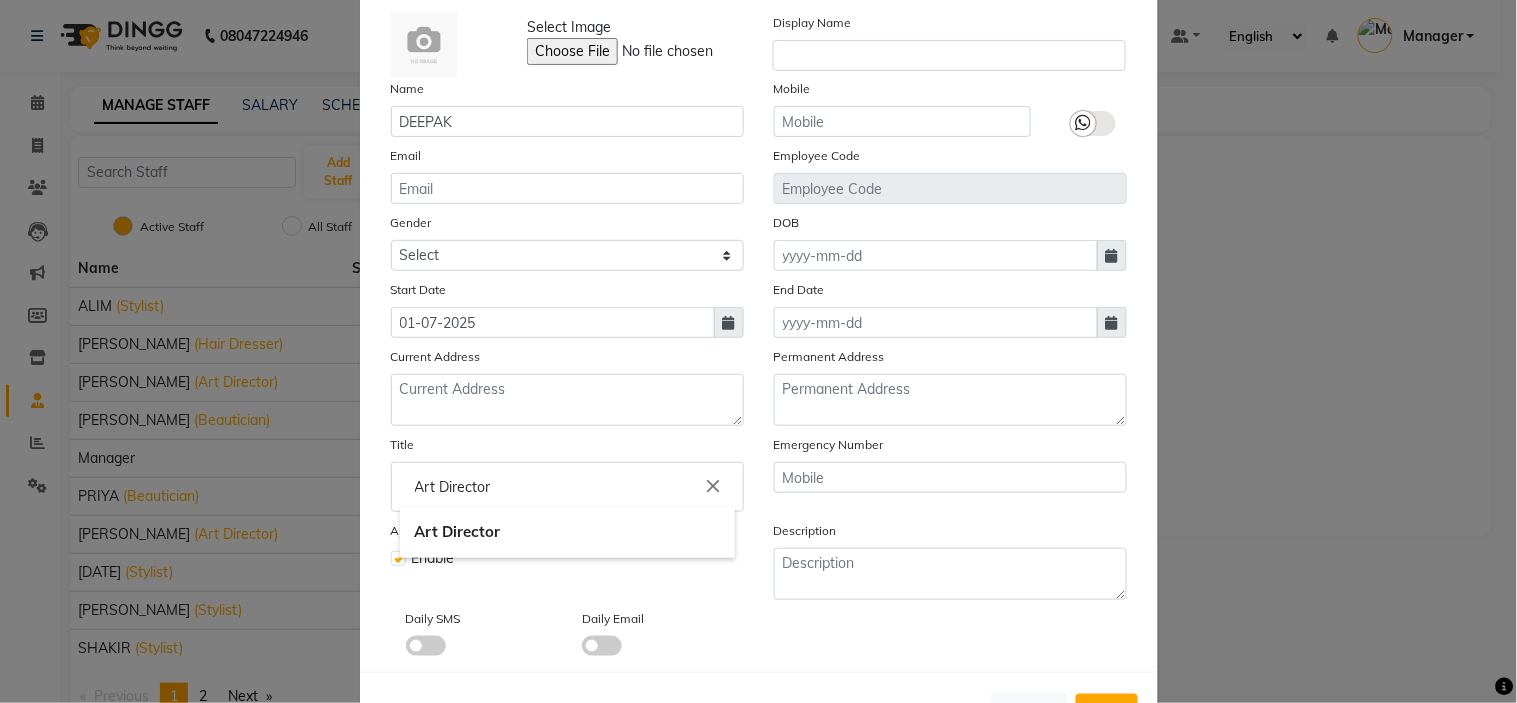 scroll, scrollTop: 181, scrollLeft: 0, axis: vertical 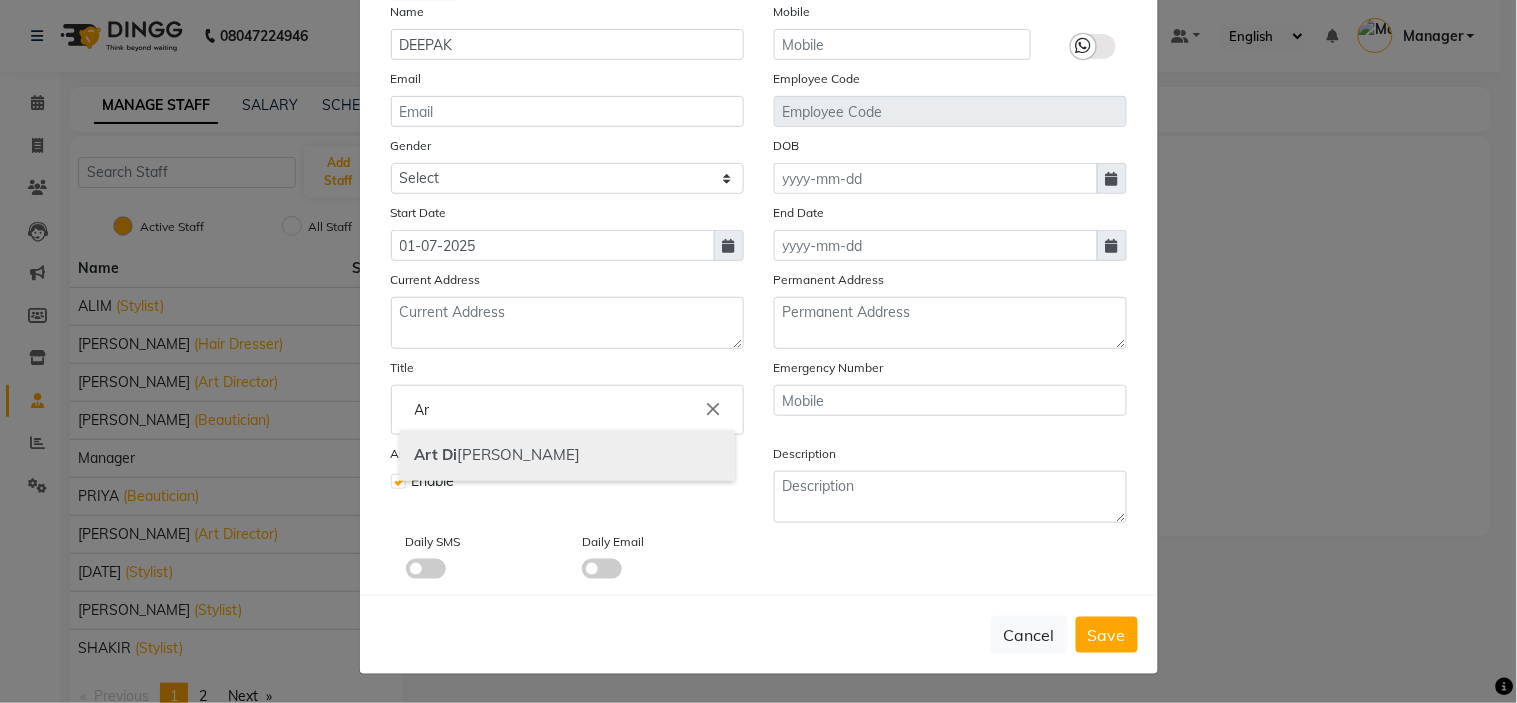 type on "A" 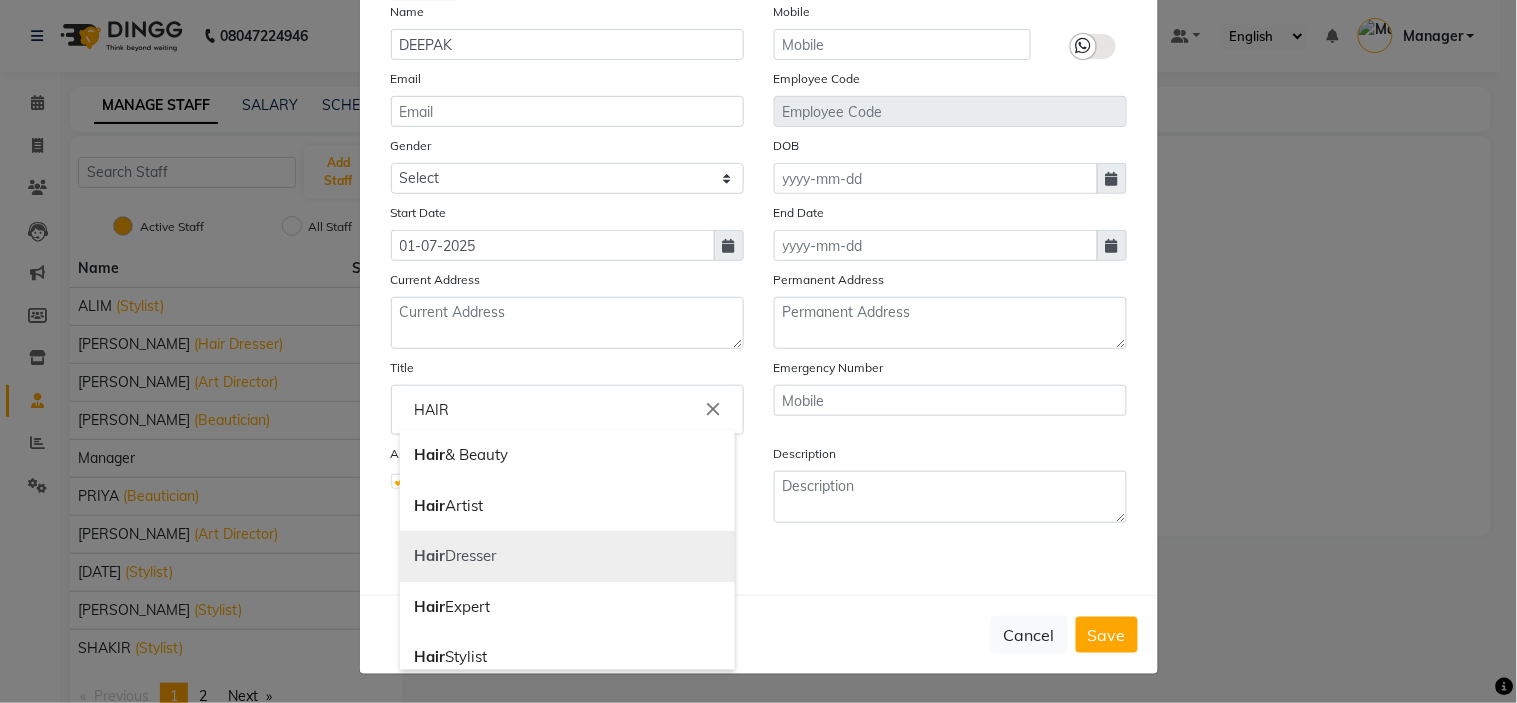 click on "Hair  Dresser" at bounding box center (567, 556) 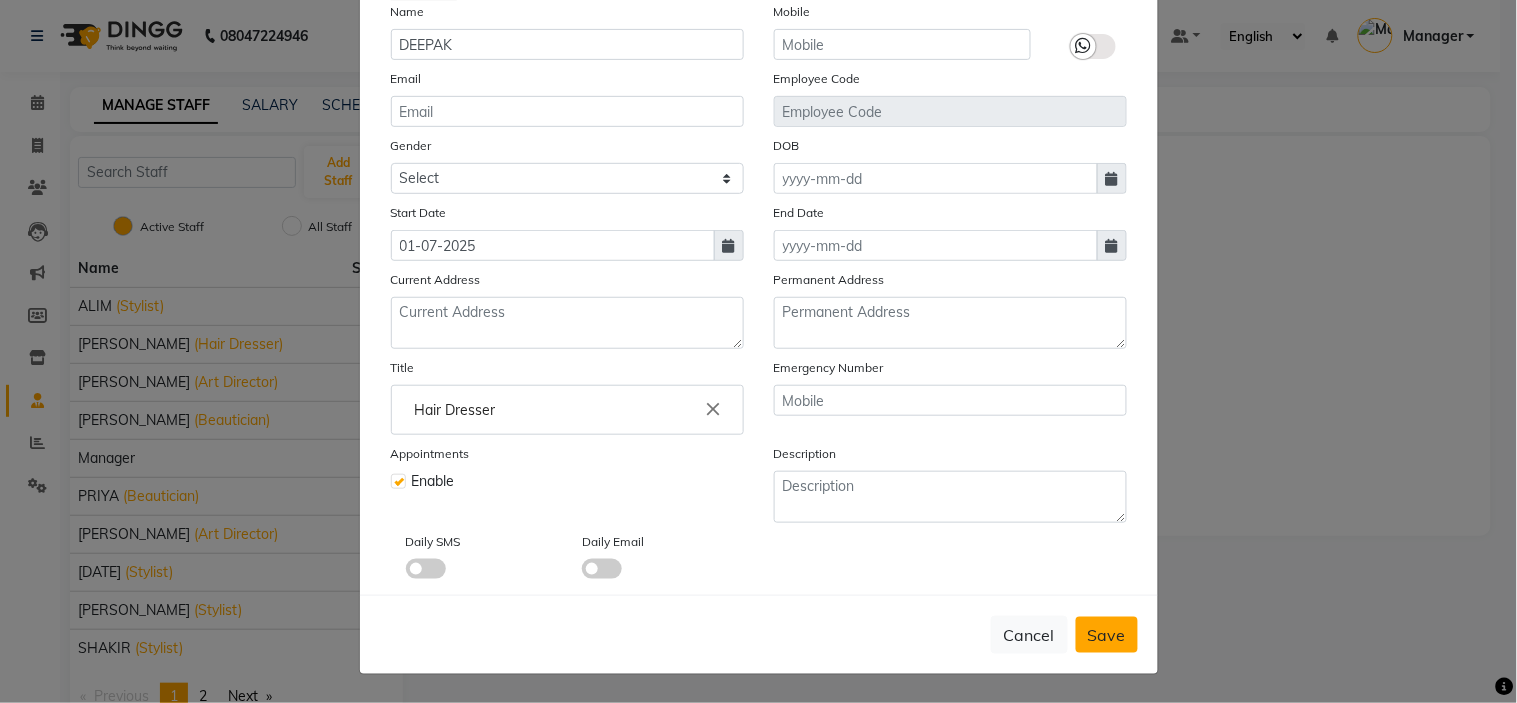 click on "Save" at bounding box center [1107, 635] 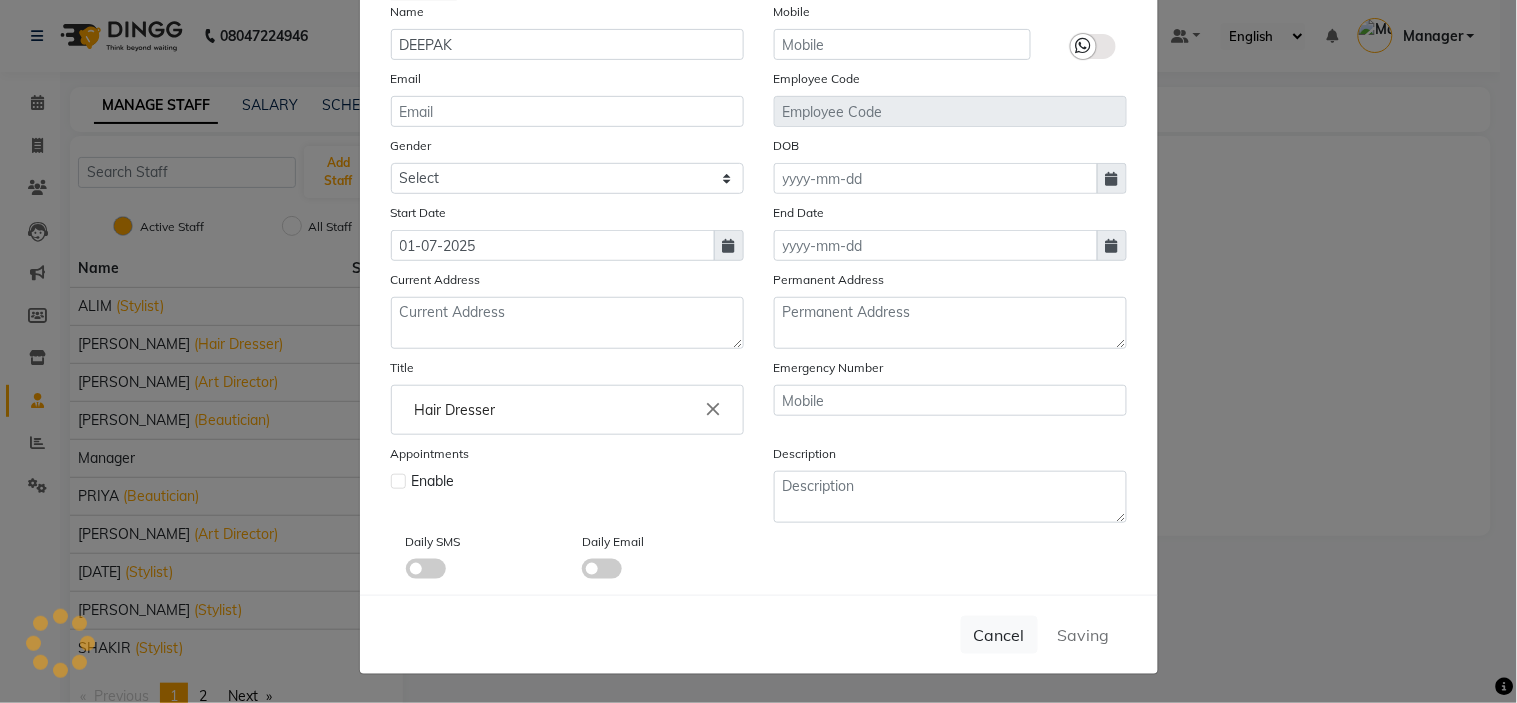 type 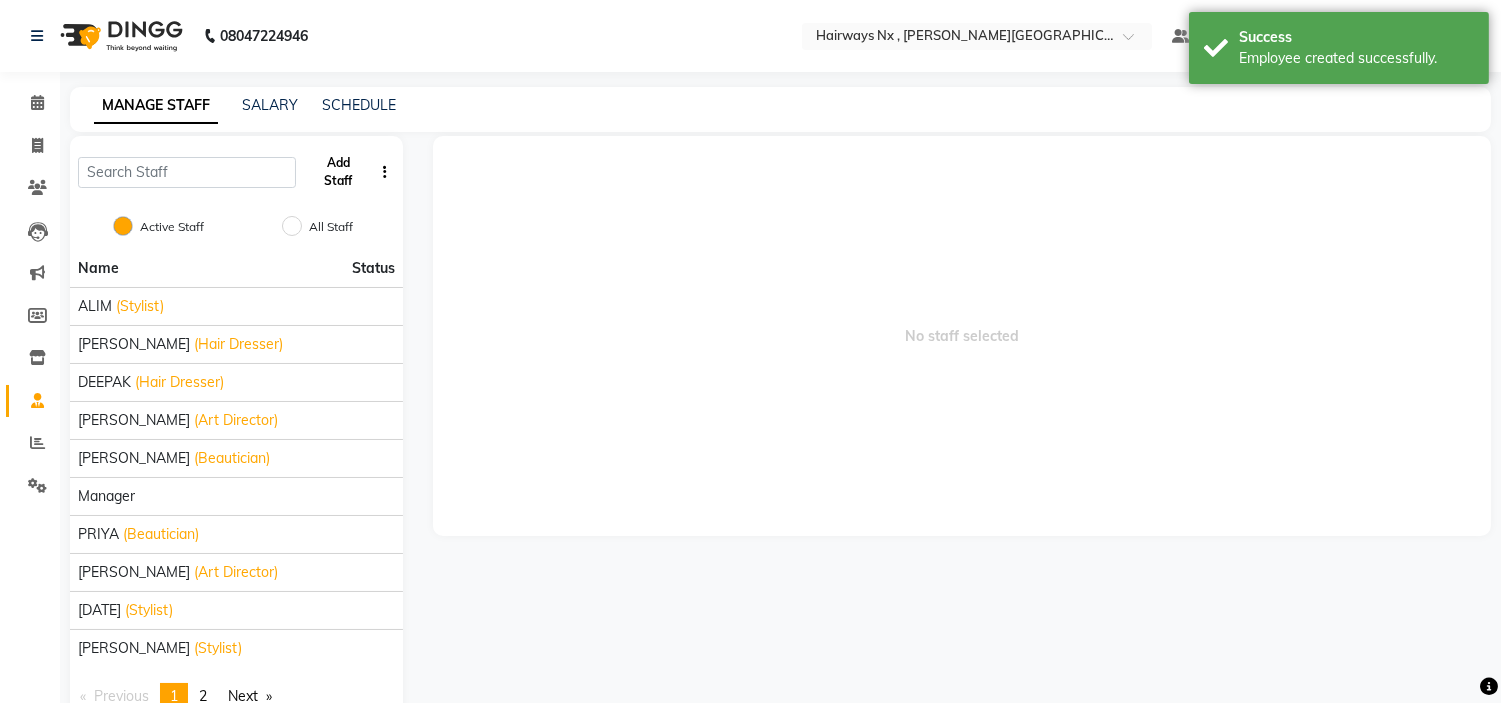 click on "Add Staff" 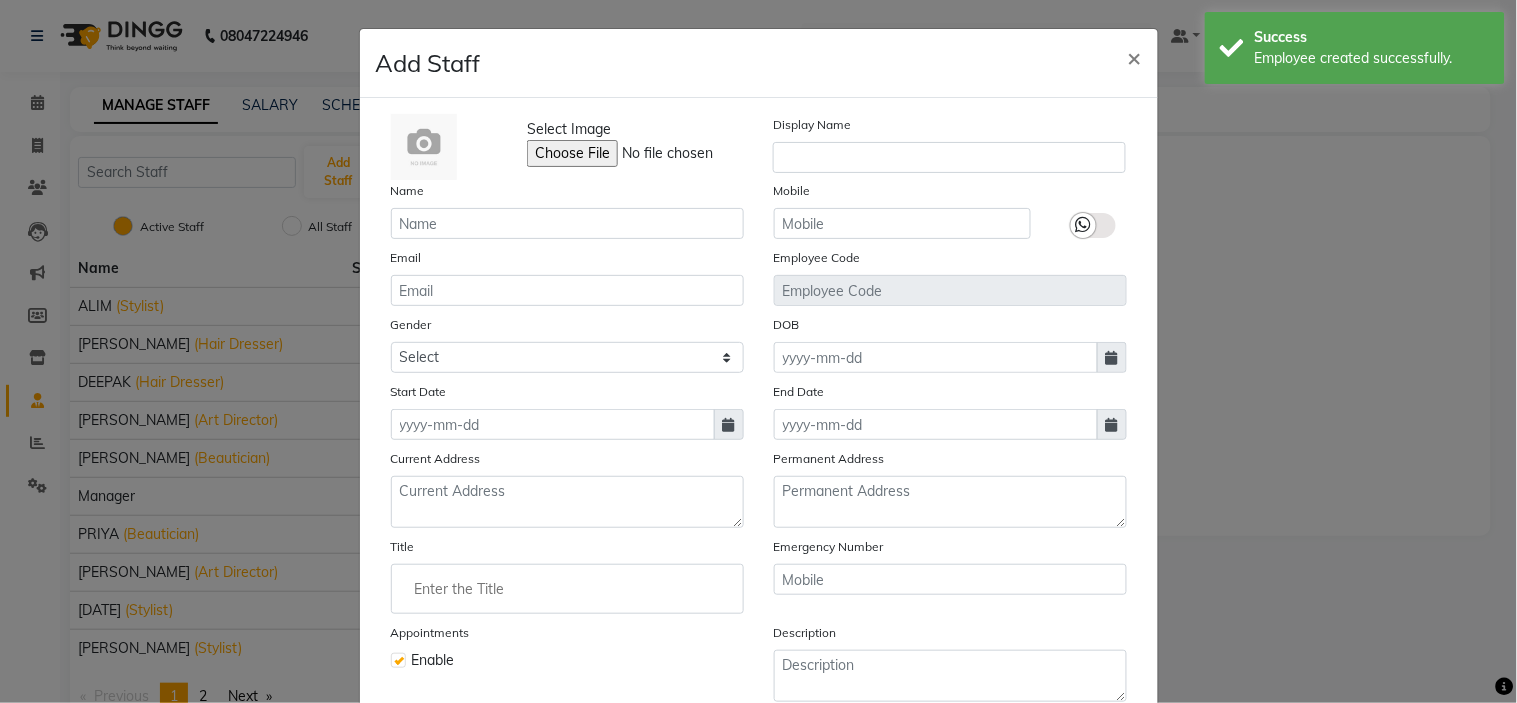 type 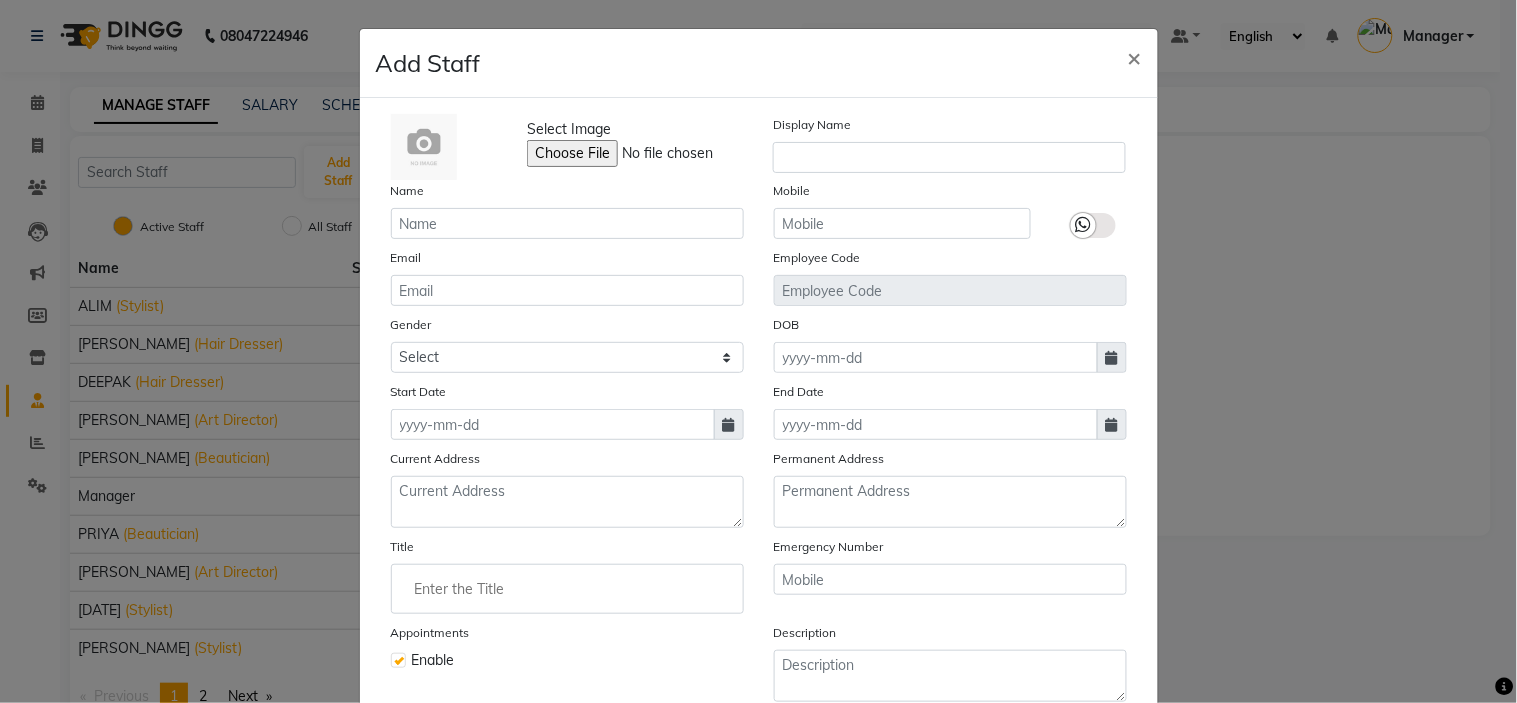 click on "Name" 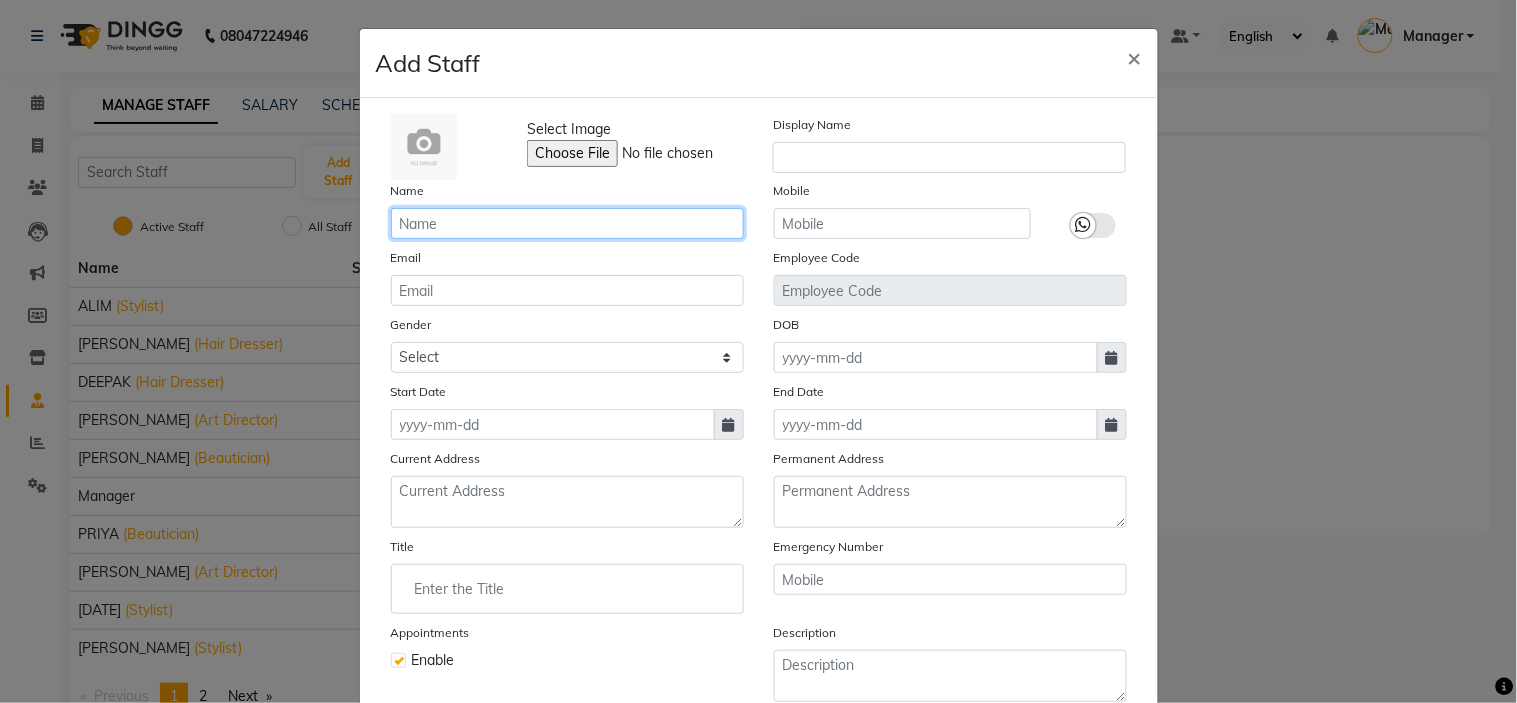 click 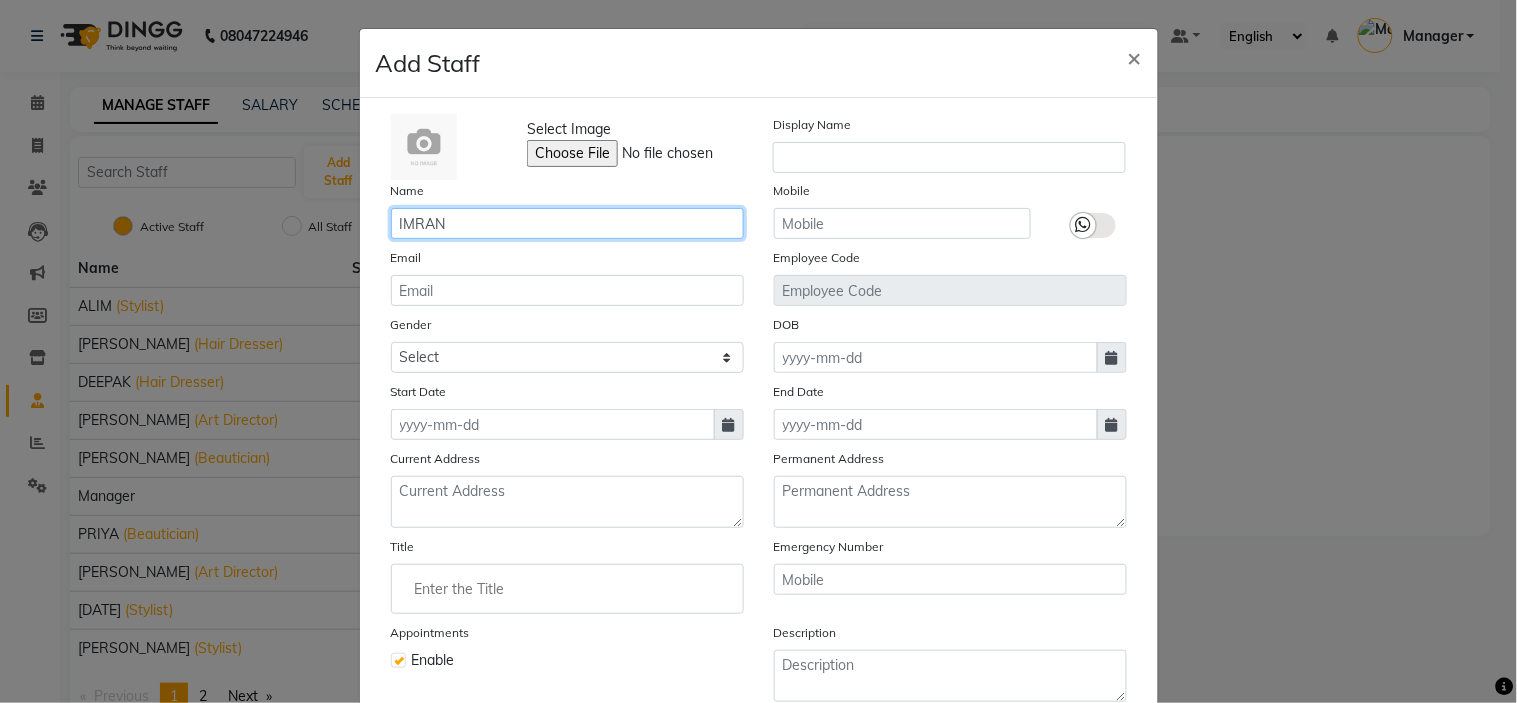 type on "IMRAN" 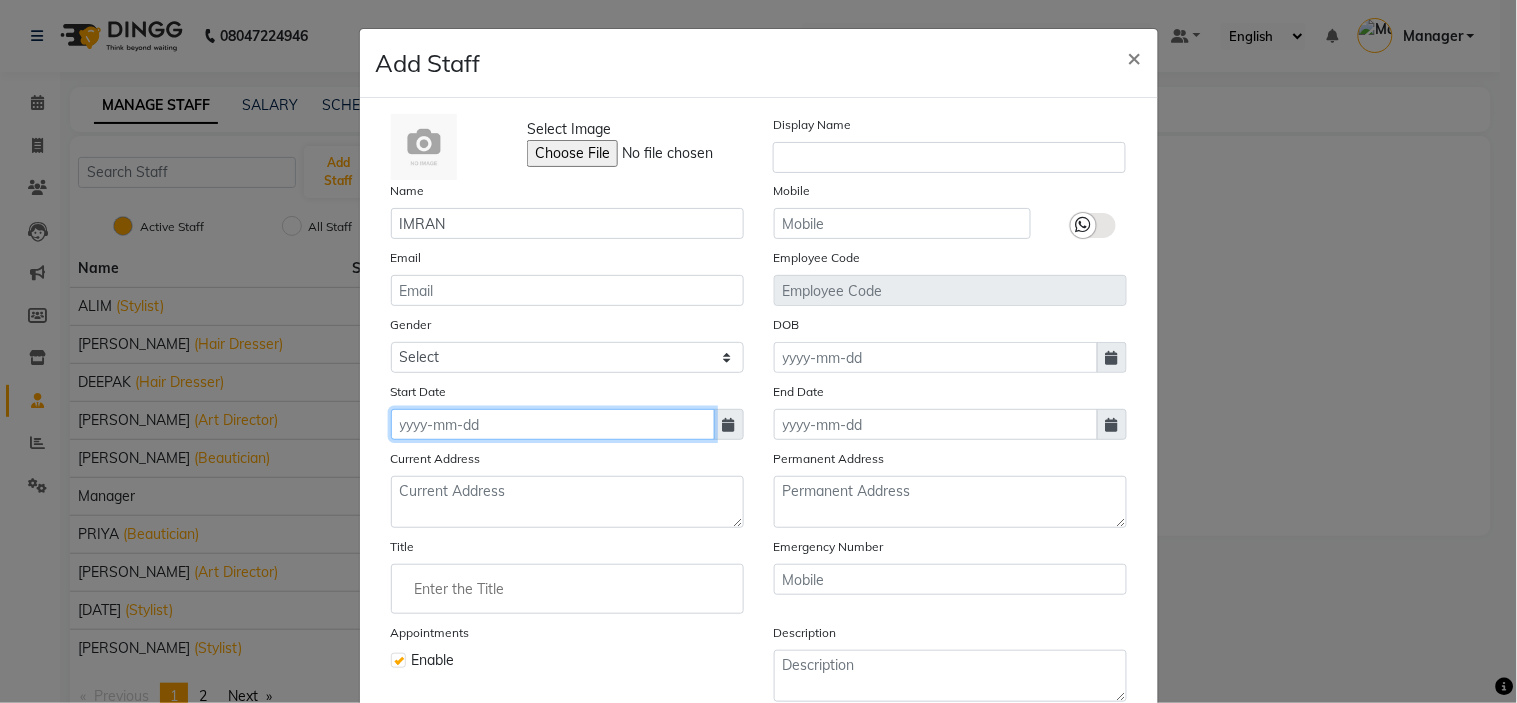 drag, startPoint x: 445, startPoint y: 408, endPoint x: 451, endPoint y: 418, distance: 11.661903 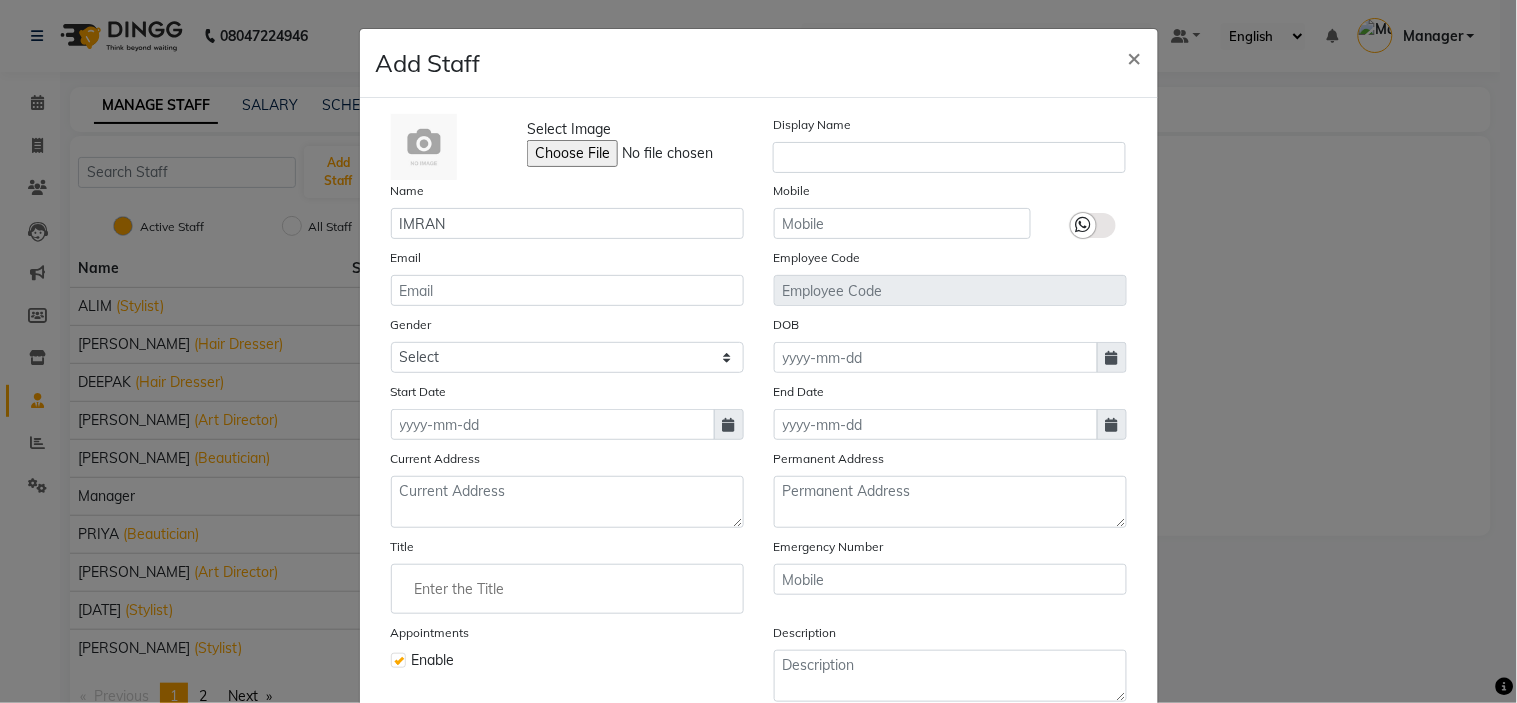 select on "7" 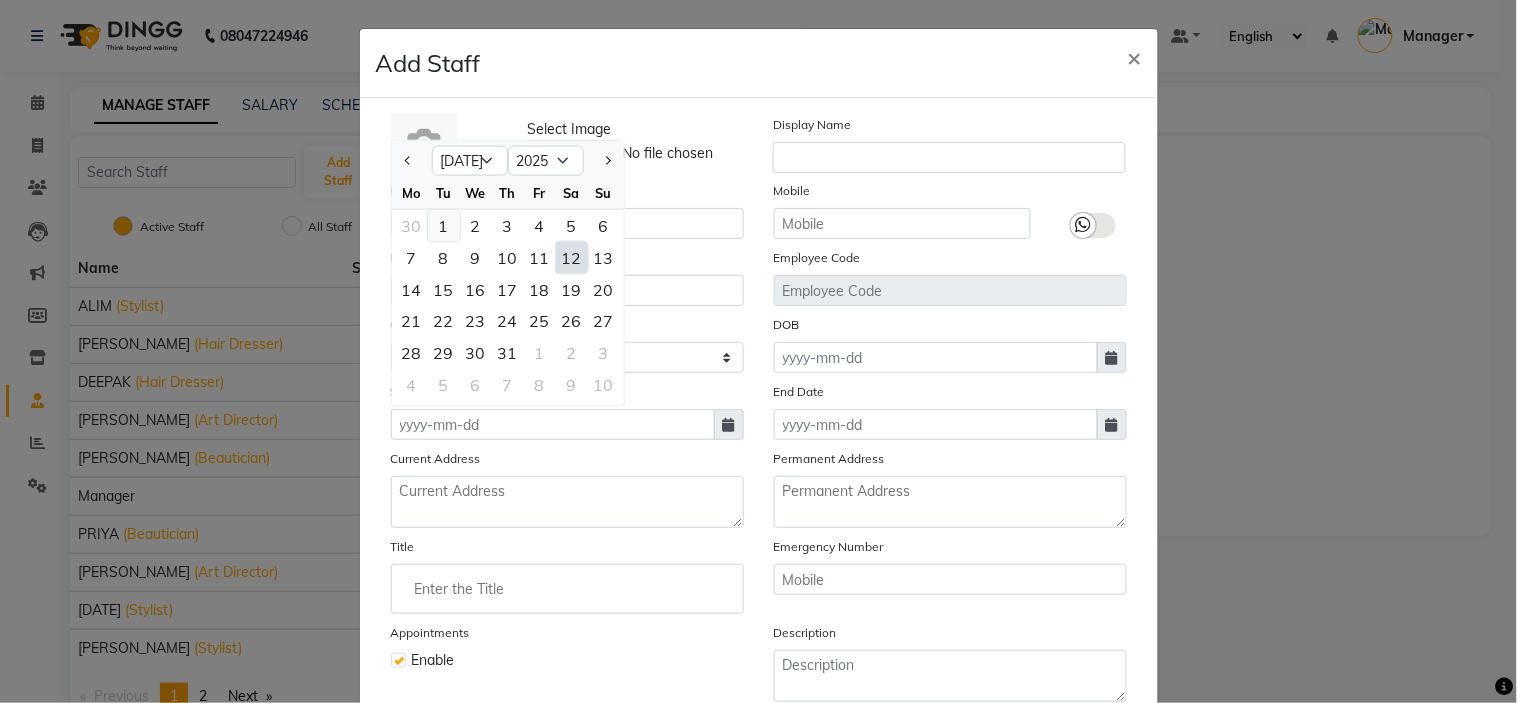 click on "1" 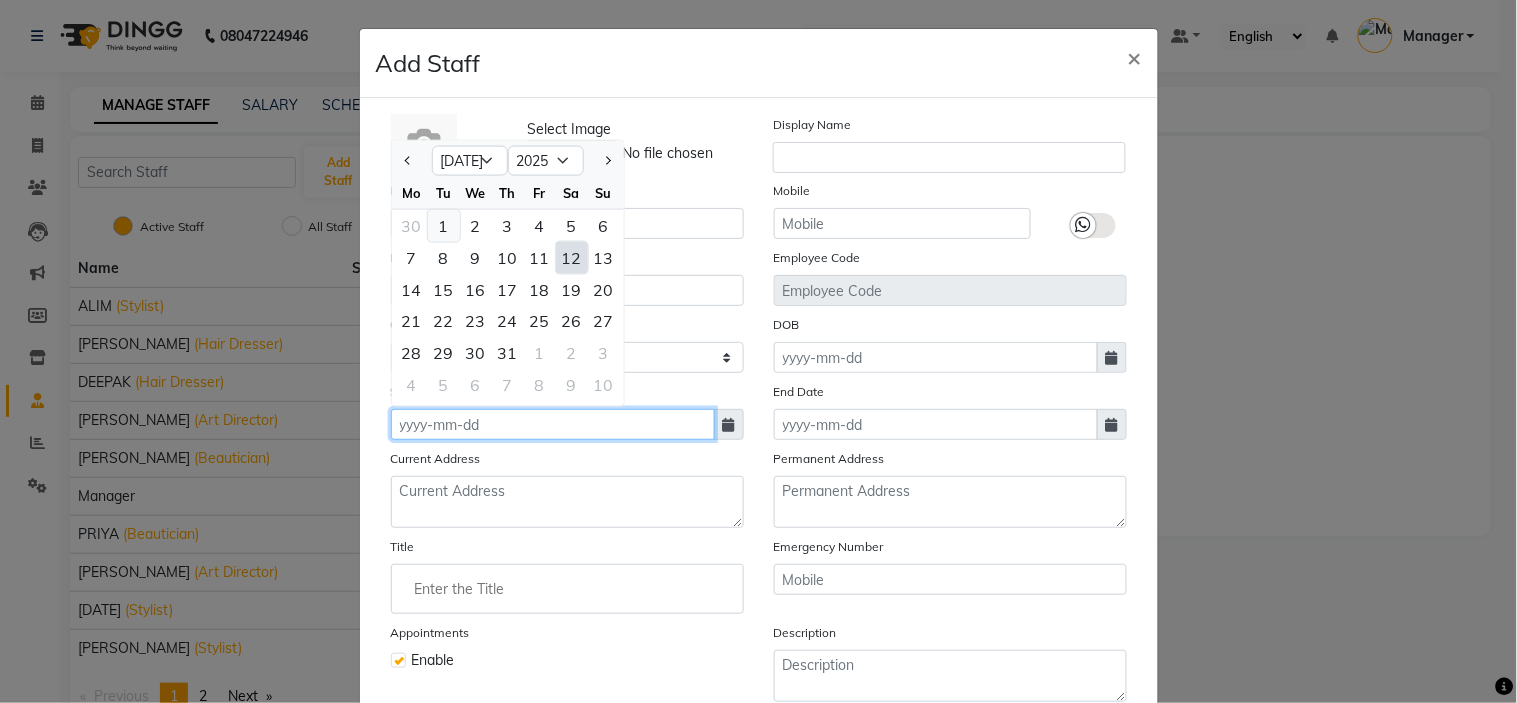 type on "01-07-2025" 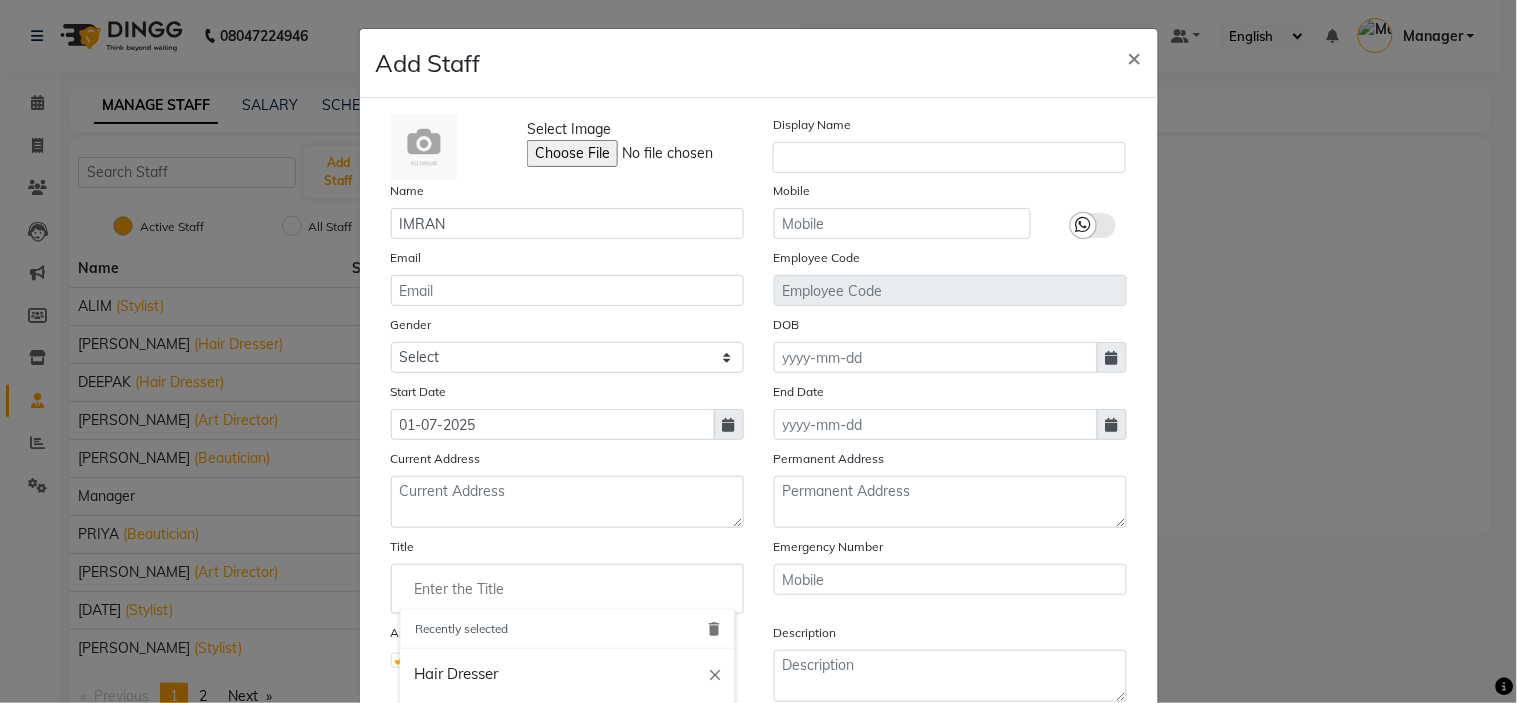 click 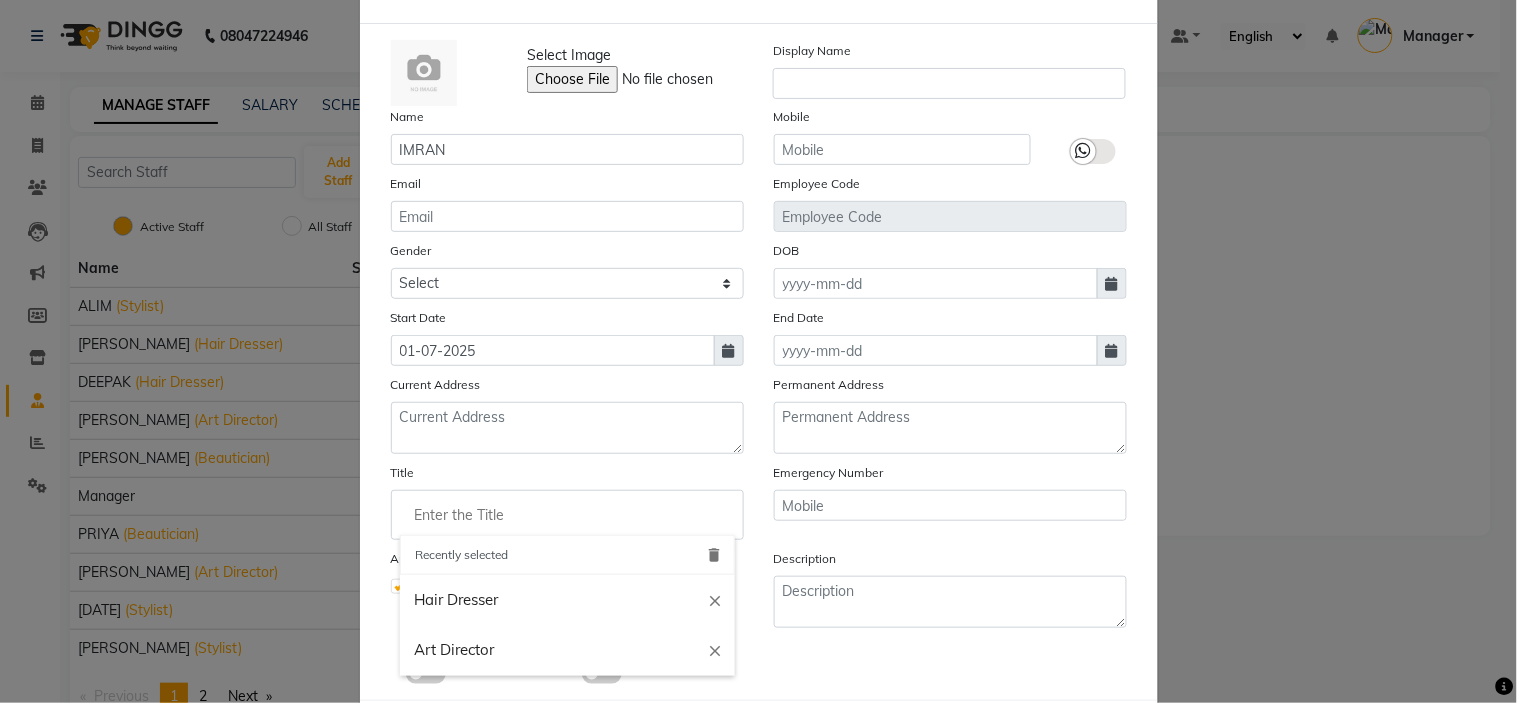 scroll, scrollTop: 181, scrollLeft: 0, axis: vertical 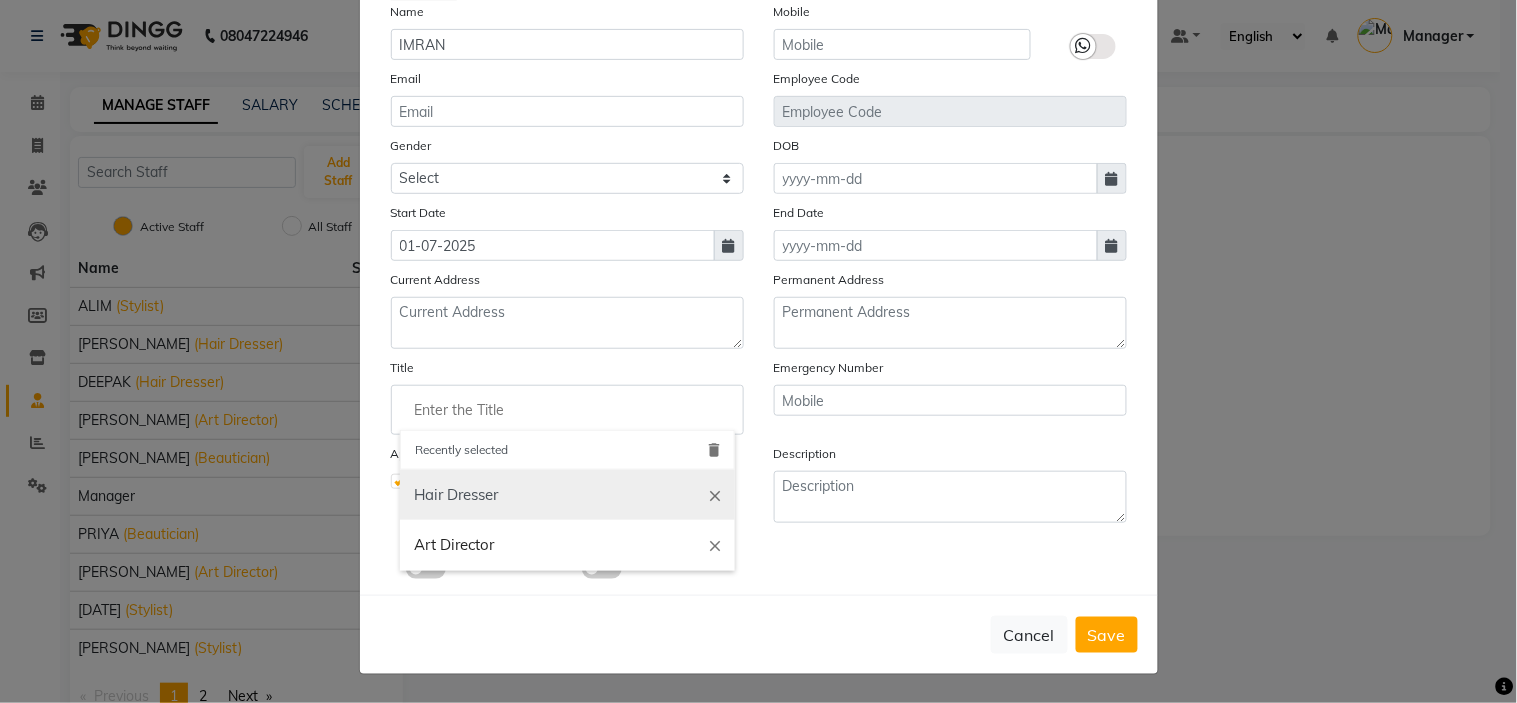 click on "Hair Dresser" at bounding box center (567, 495) 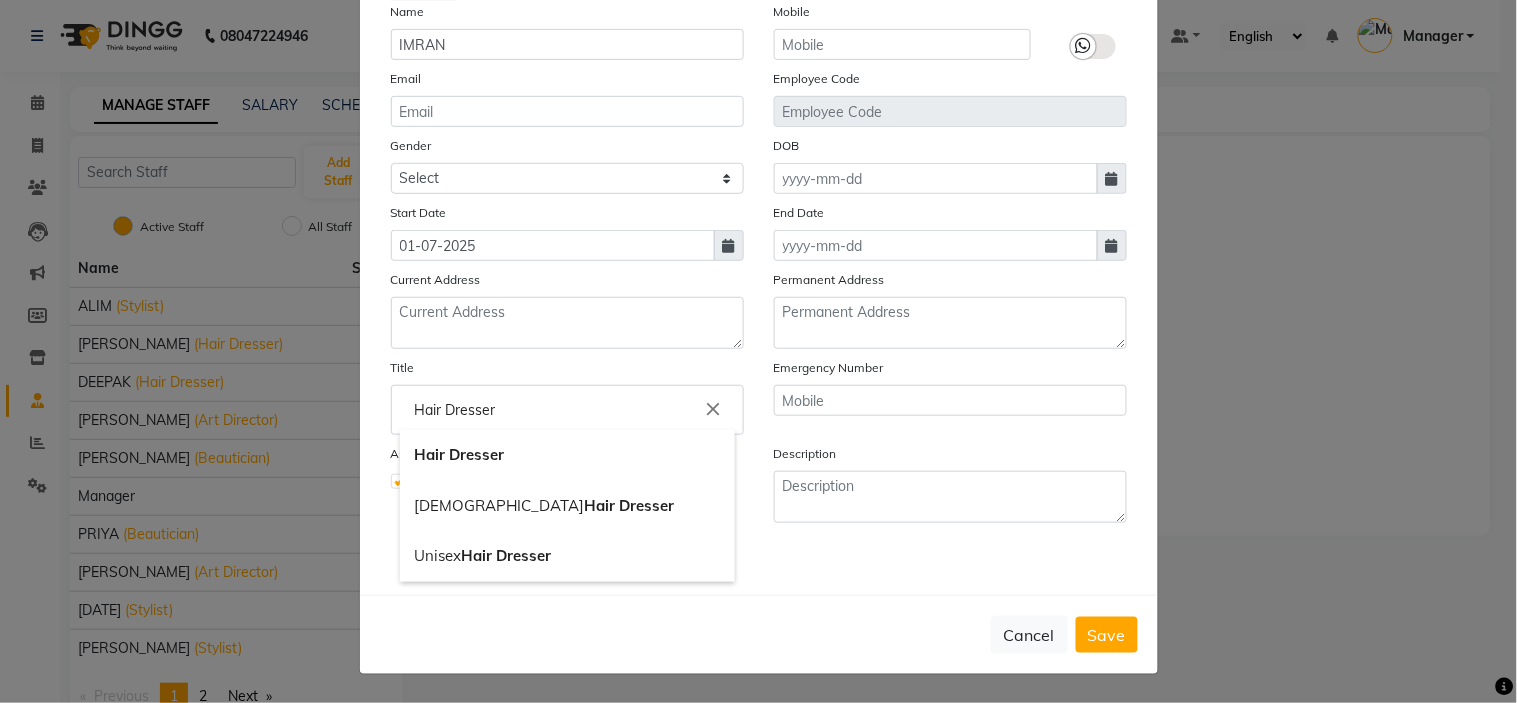 click on "Hair Dresser" 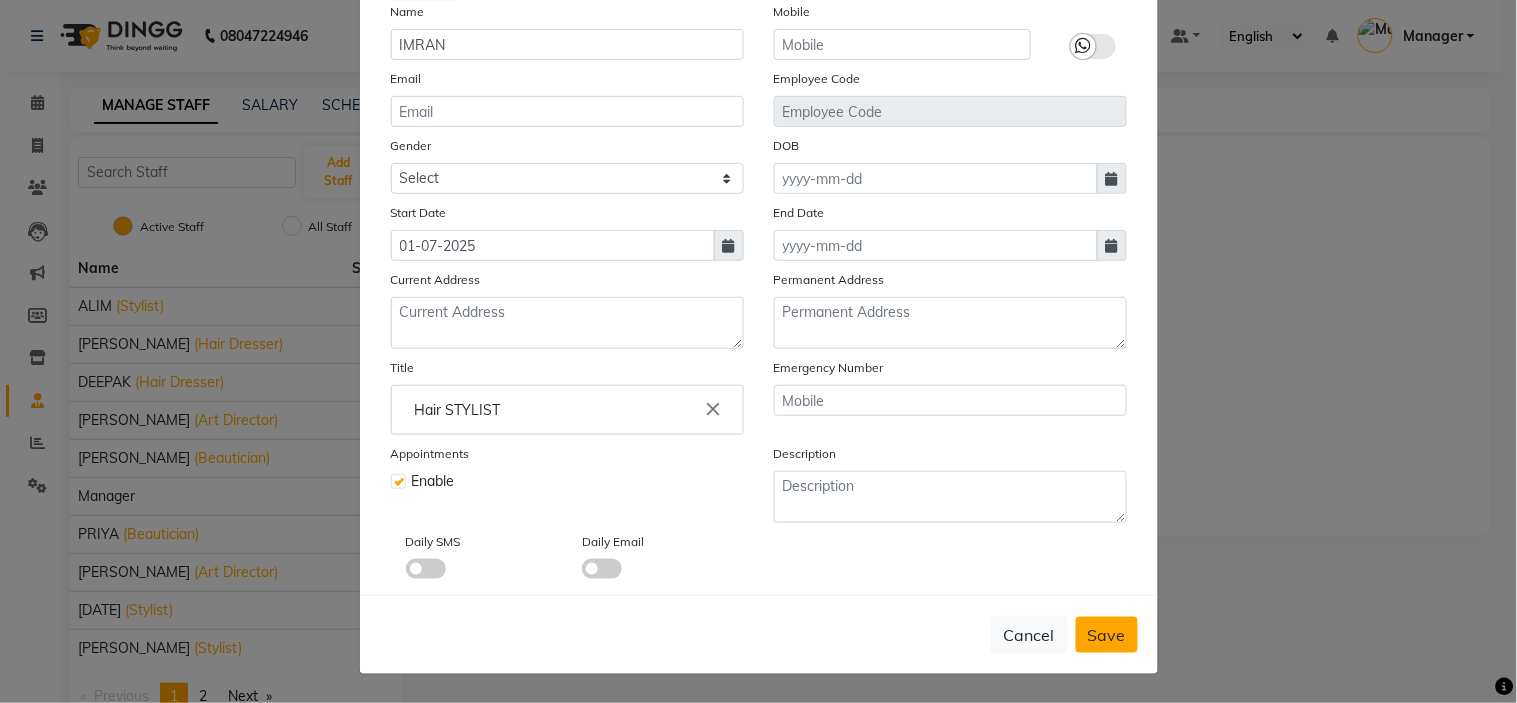 type on "Hair STYLIST" 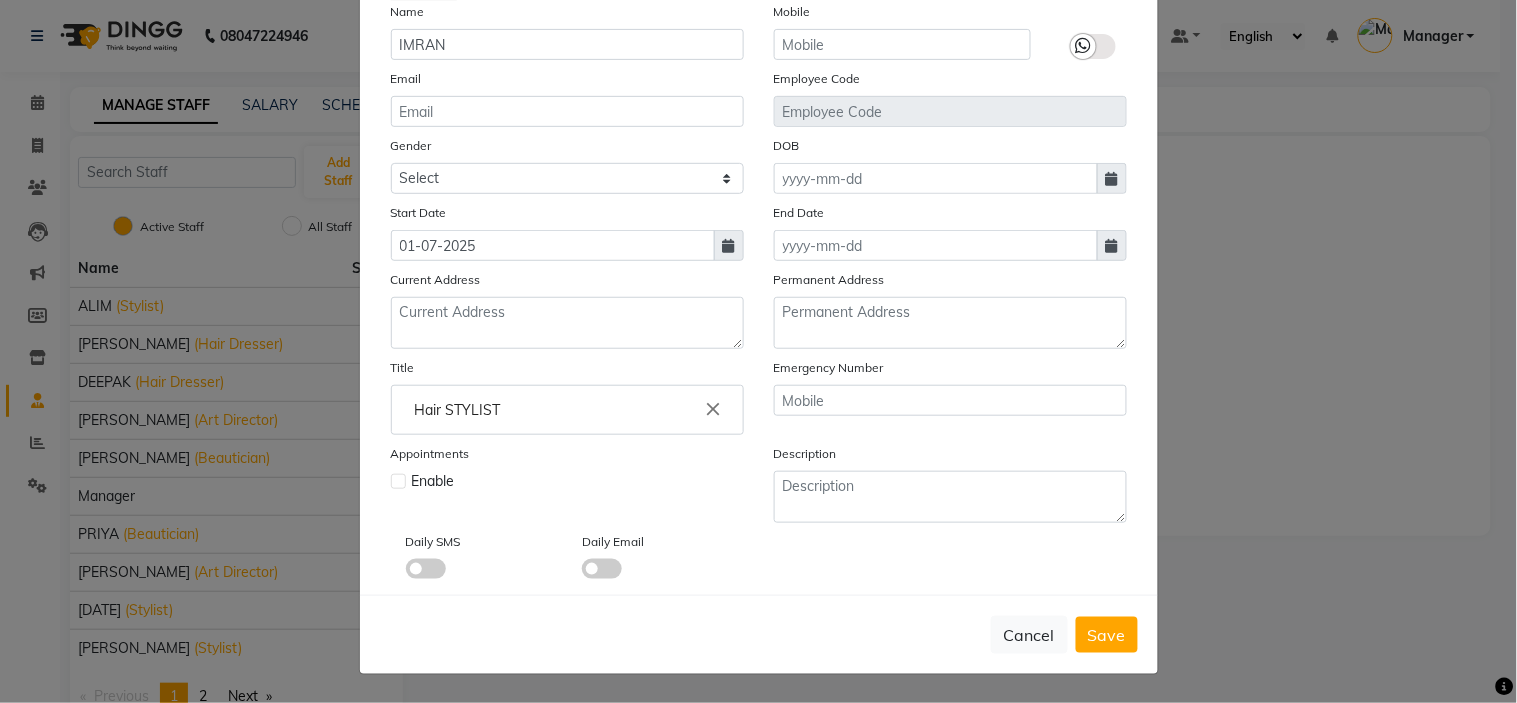 type 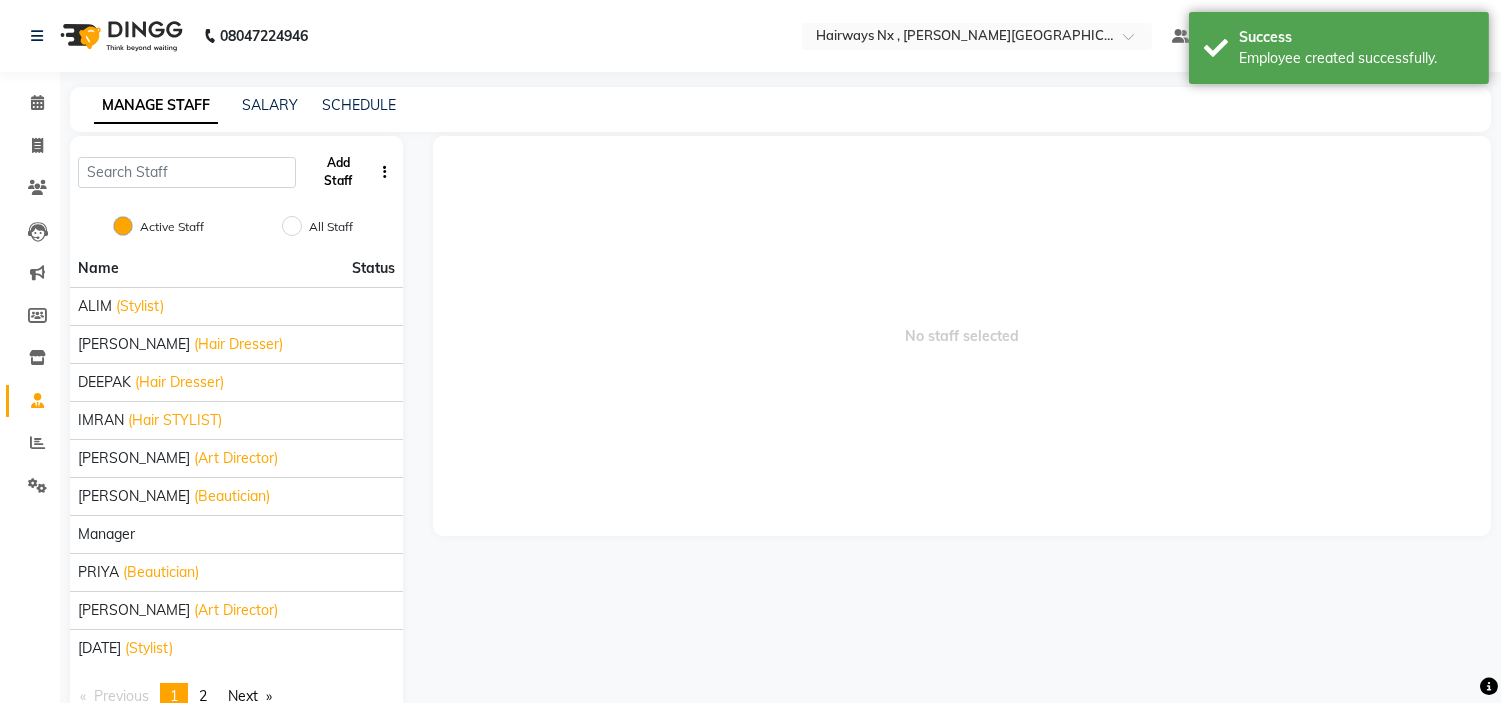 click on "Add Staff" 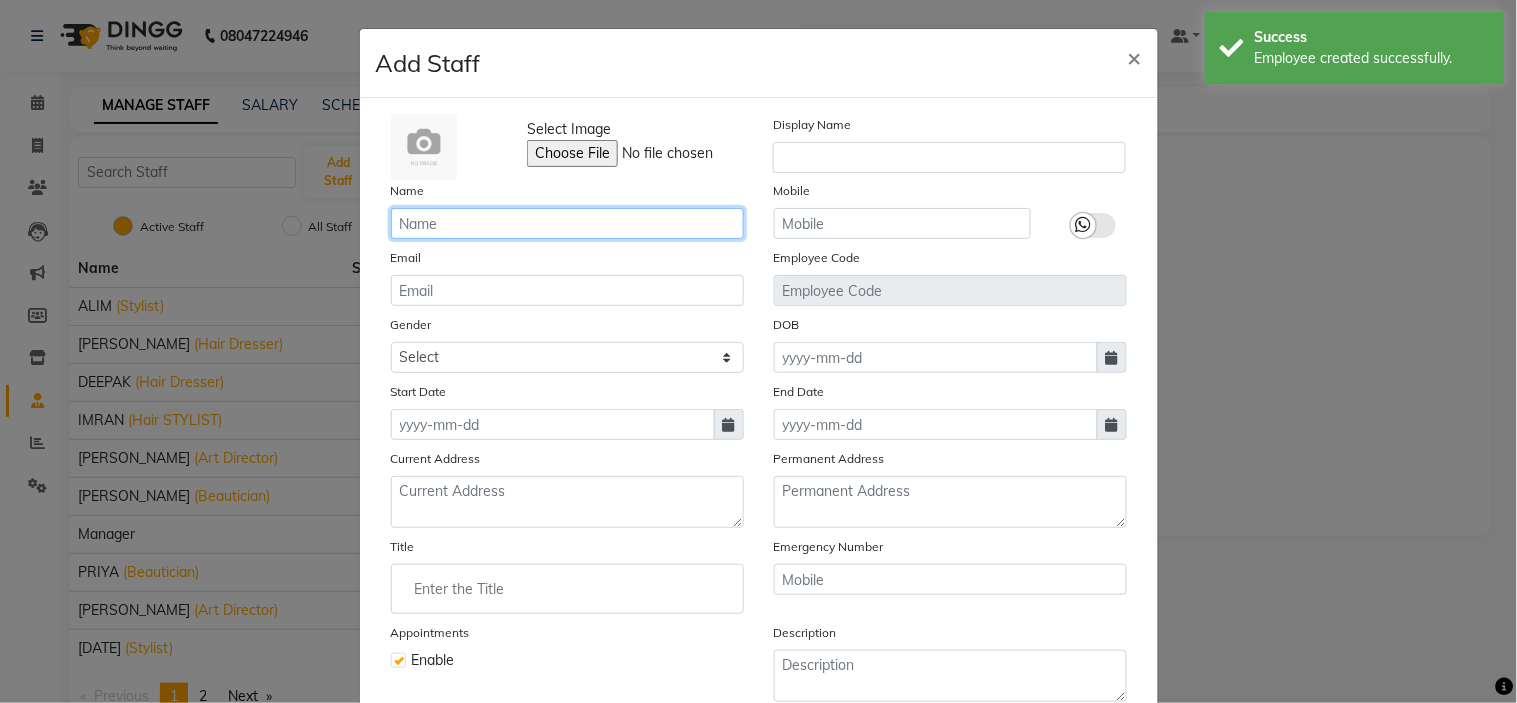 click 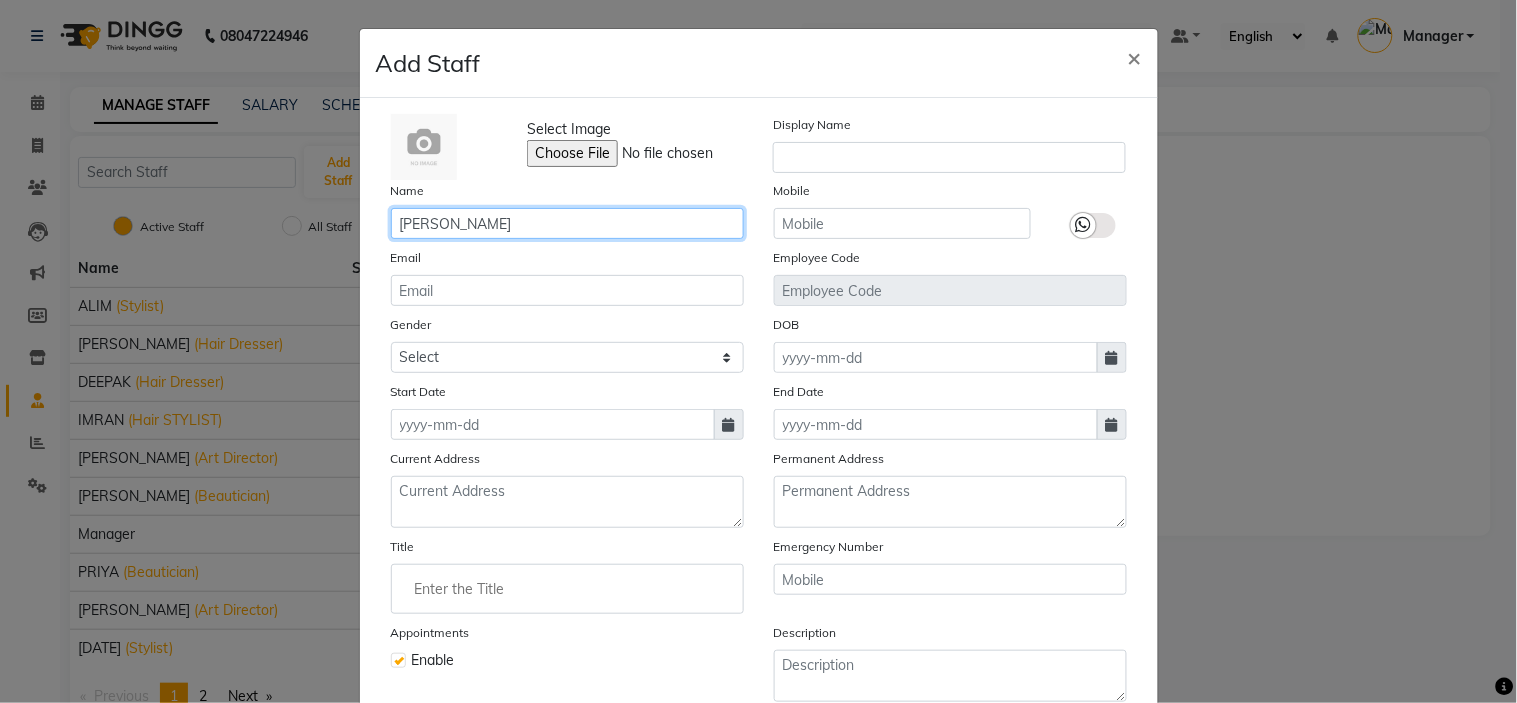 type on "[PERSON_NAME]" 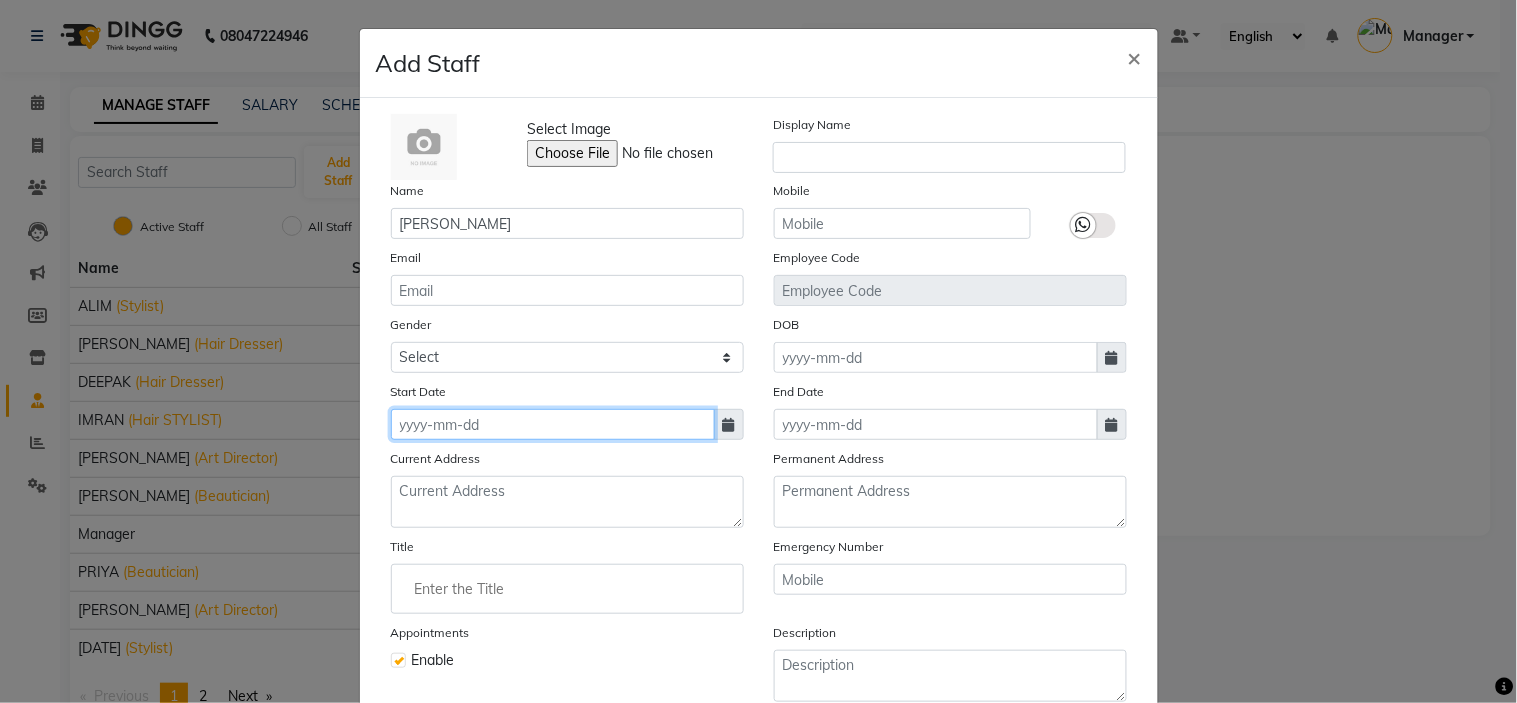 click 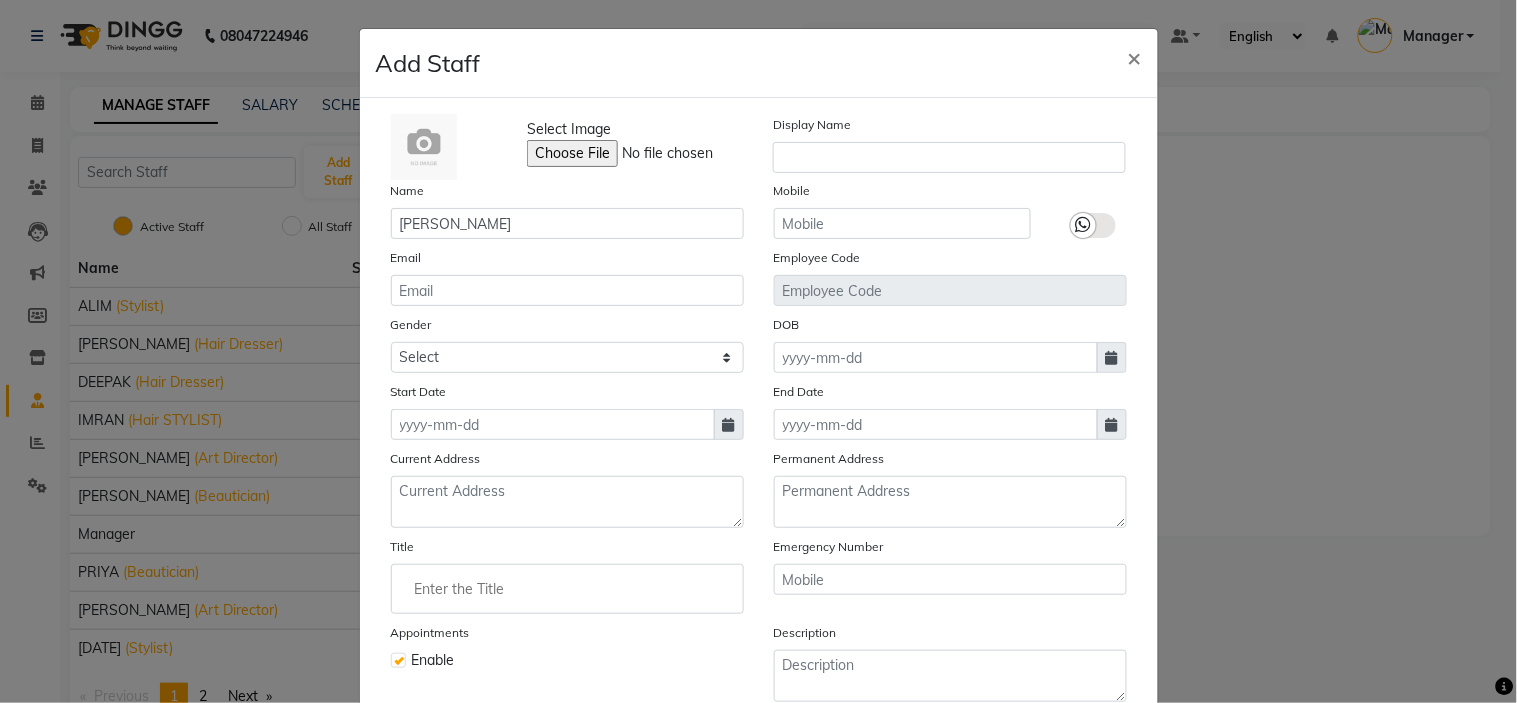select on "7" 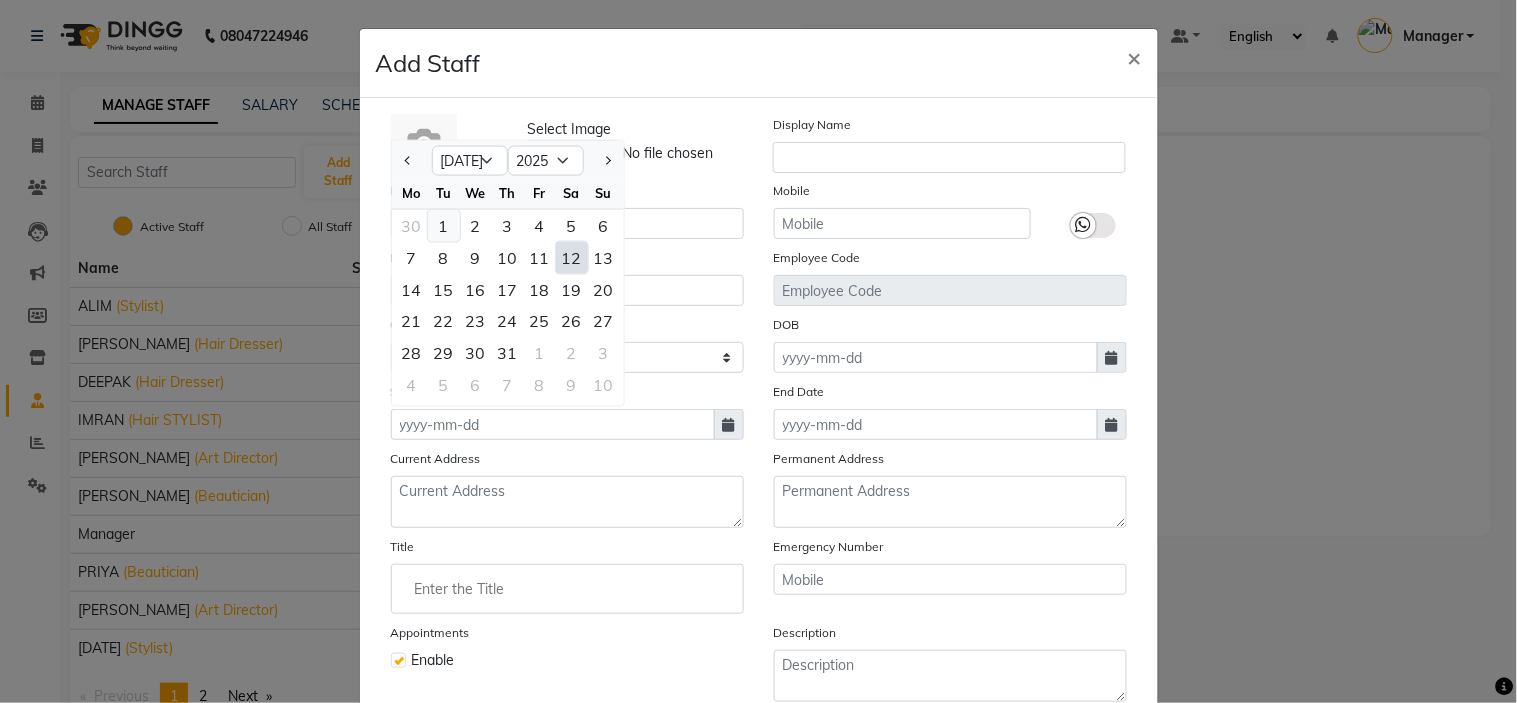 click on "1" 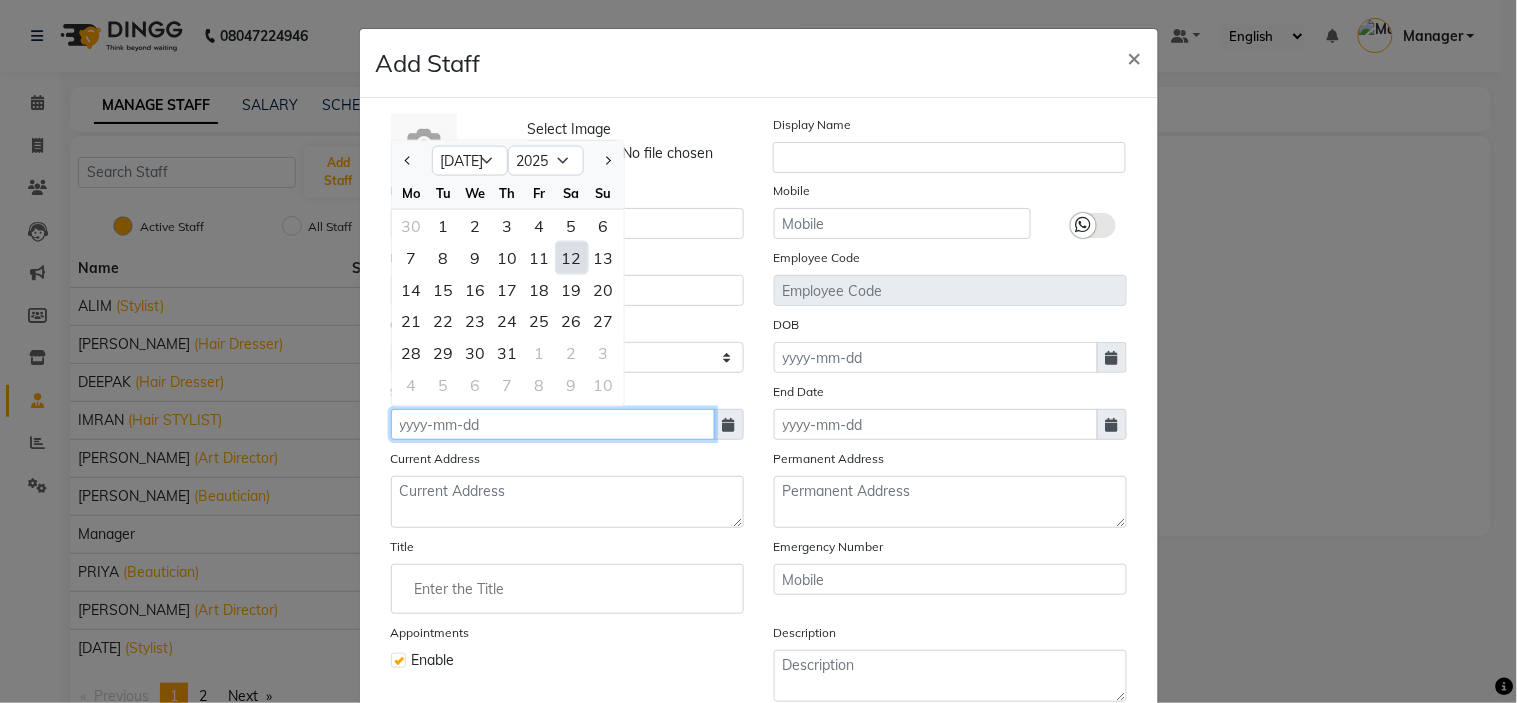 type on "01-07-2025" 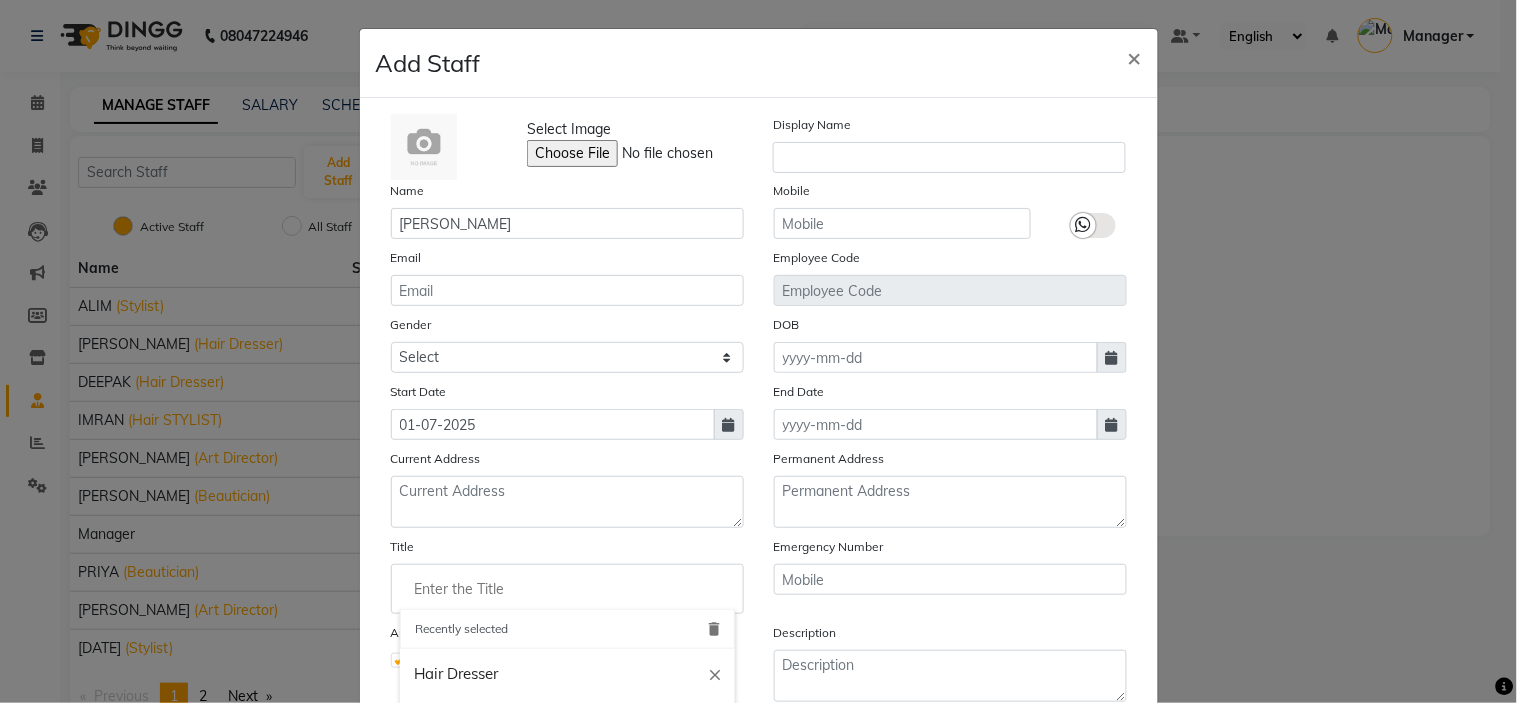 click 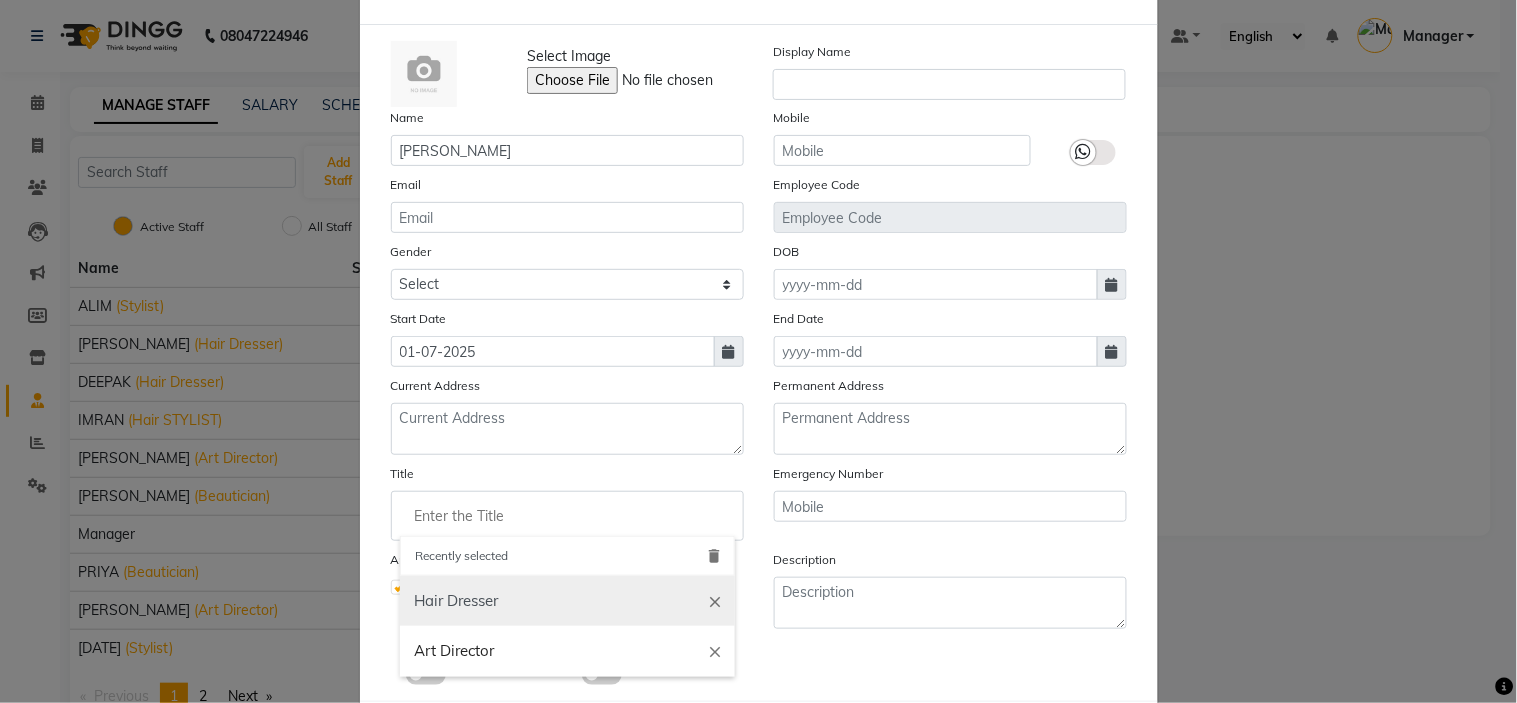 scroll, scrollTop: 111, scrollLeft: 0, axis: vertical 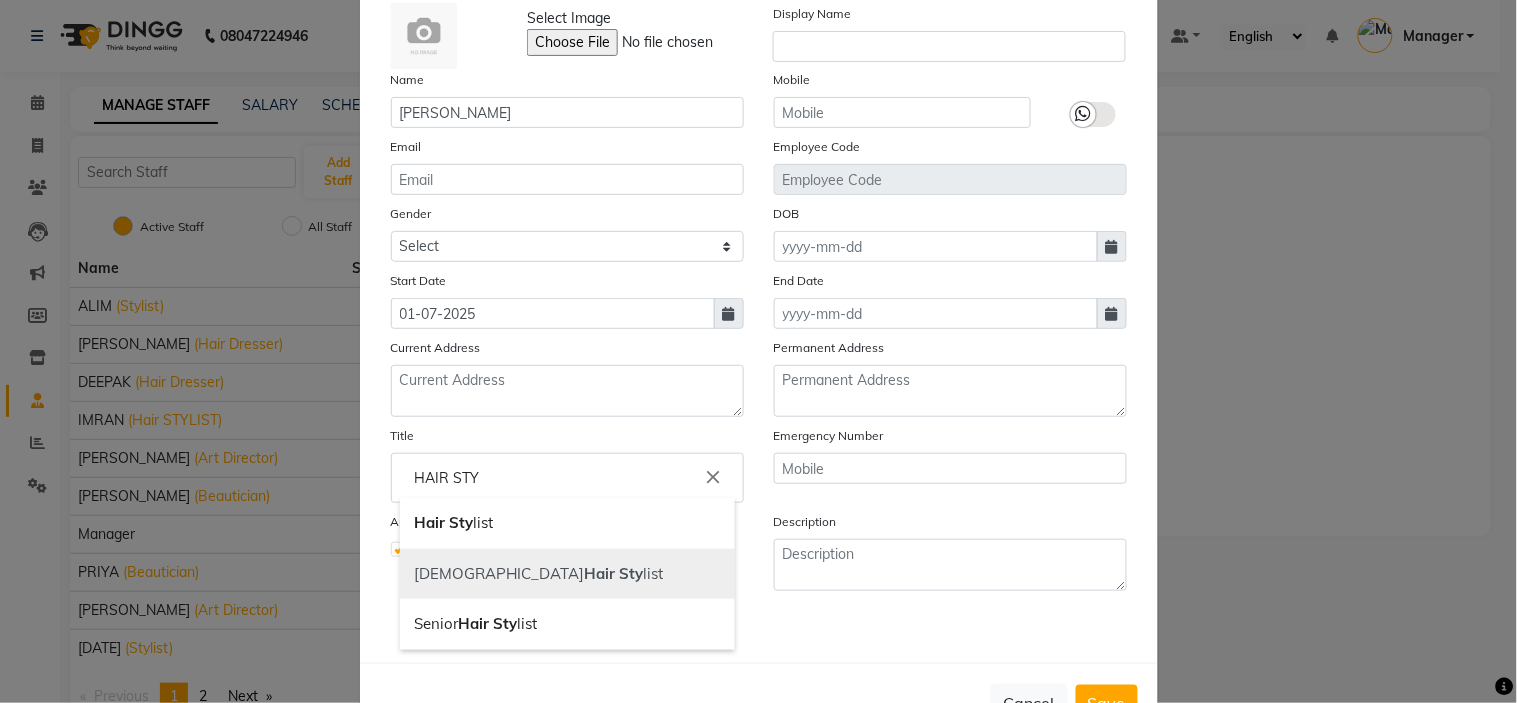 click on "Hair" at bounding box center (600, 573) 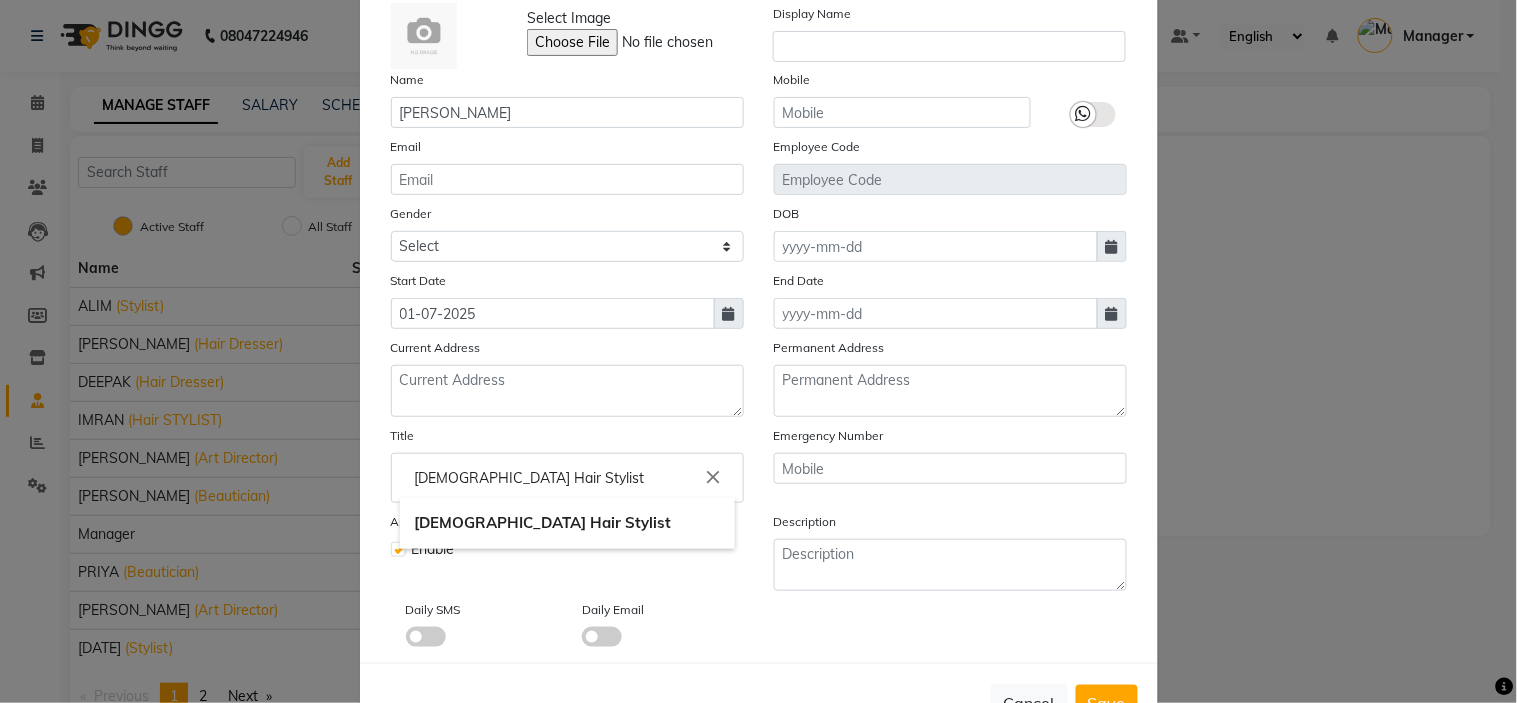 click on "Male Hair Stylist" 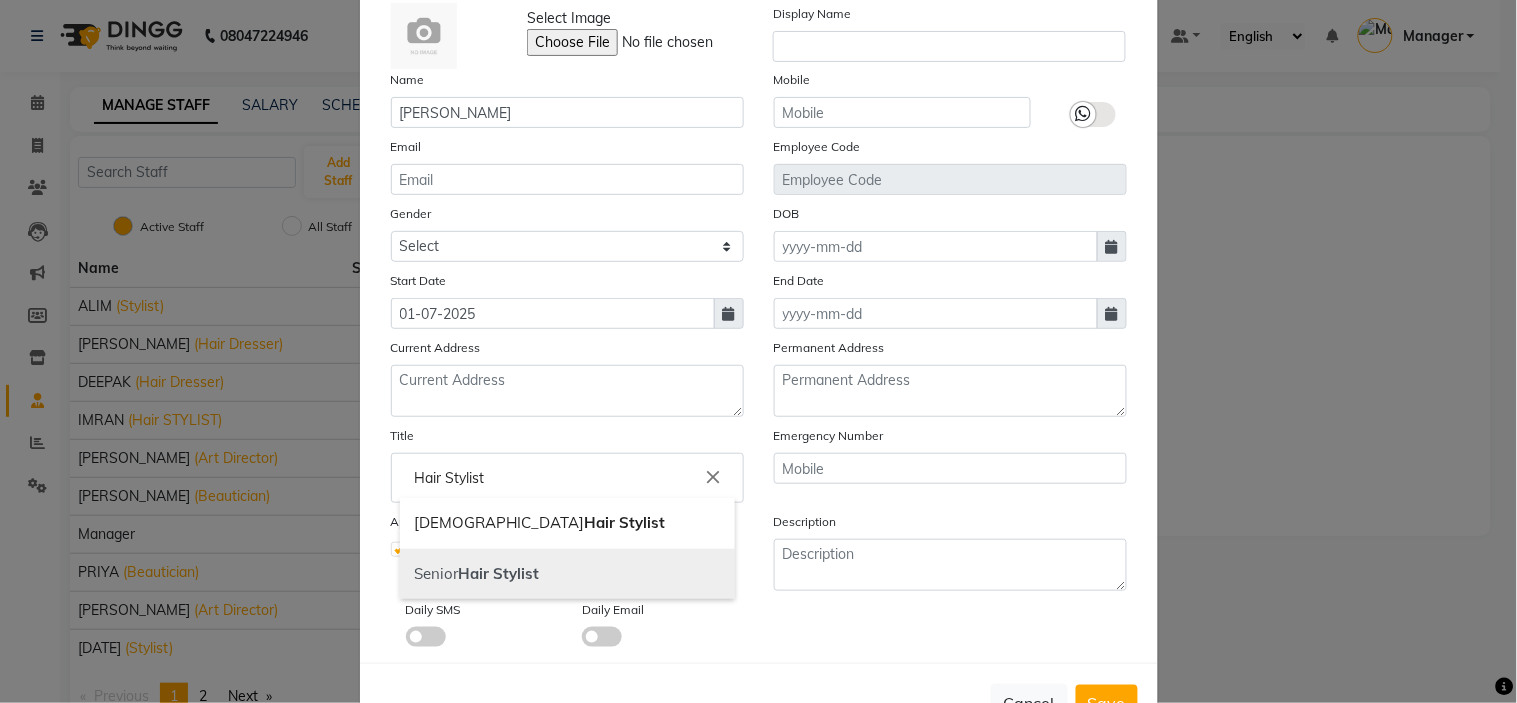 click on "Senior  Hair   Stylist" at bounding box center (567, 574) 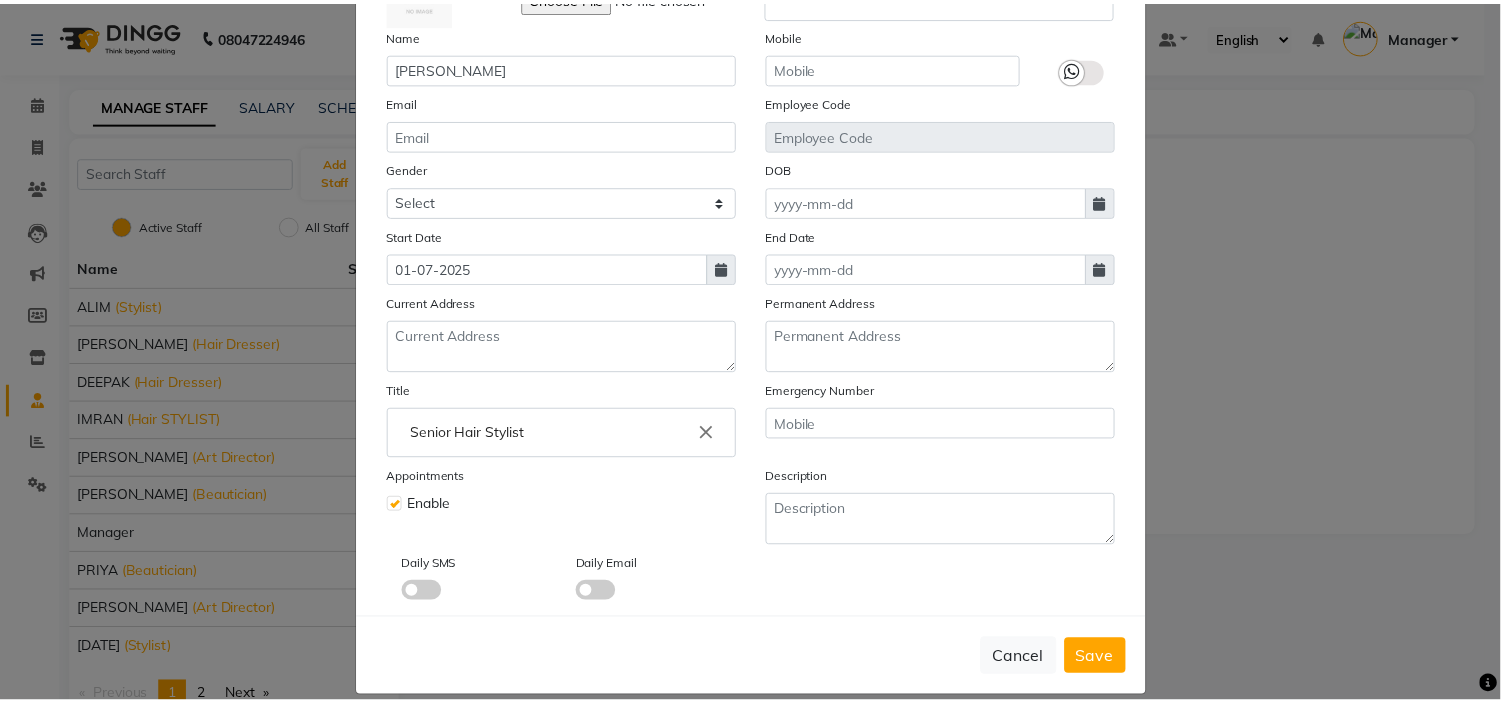 scroll, scrollTop: 181, scrollLeft: 0, axis: vertical 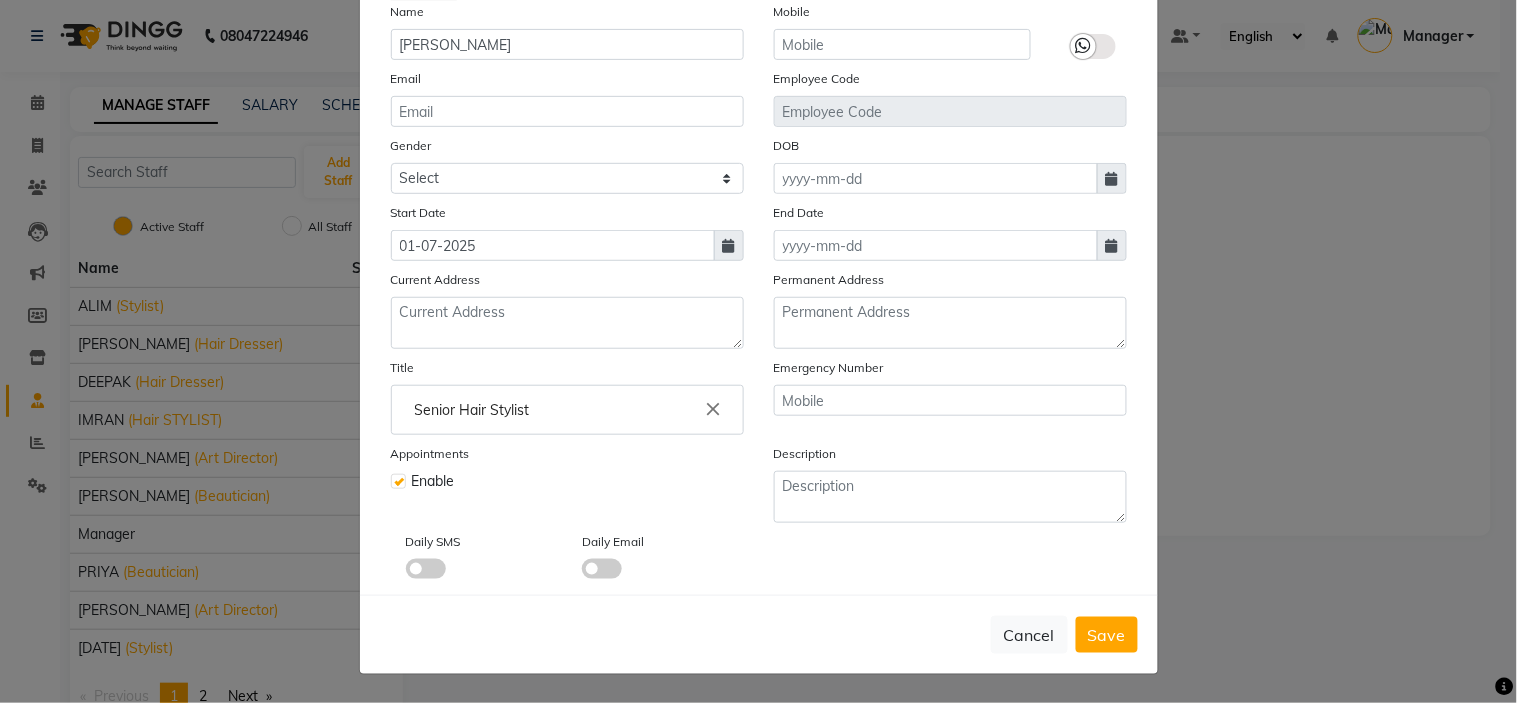 click on "Save" at bounding box center (1107, 635) 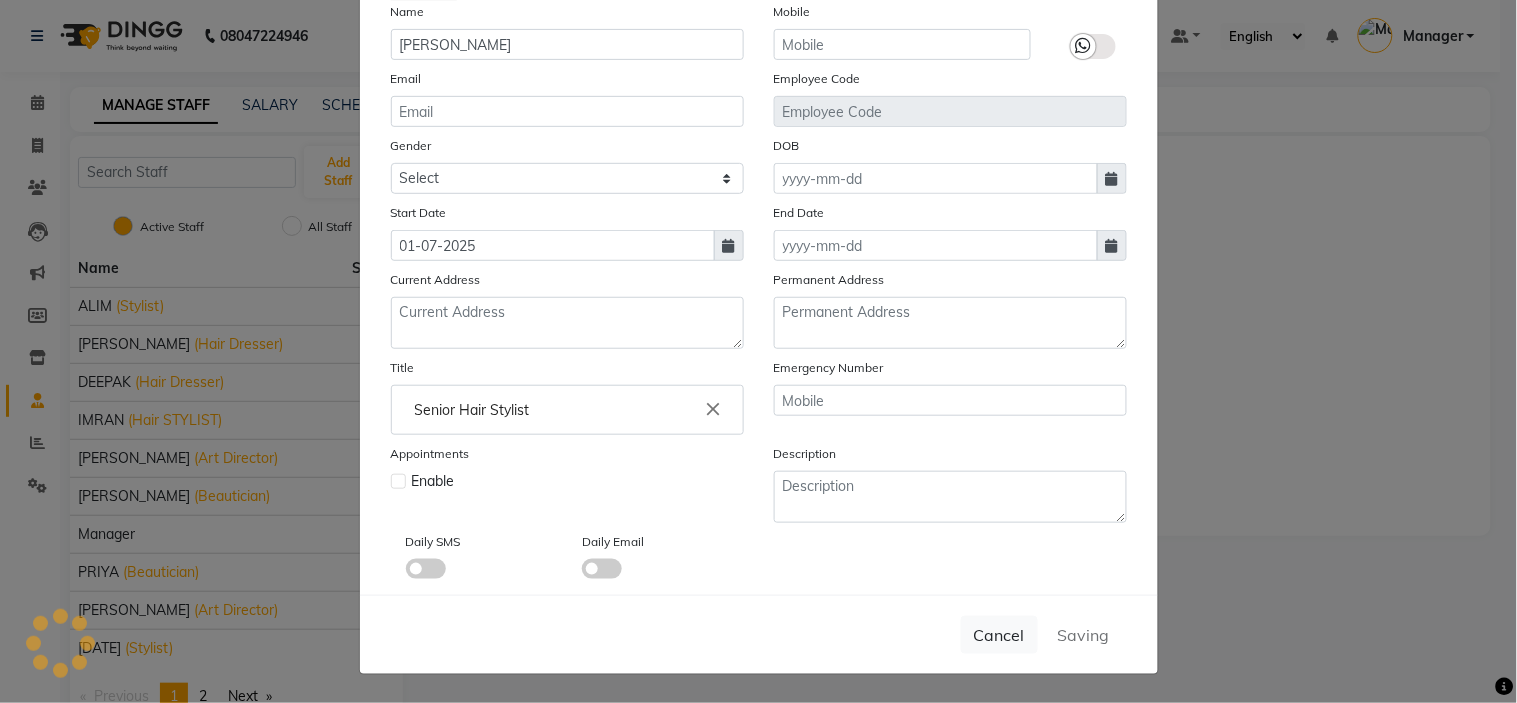 type 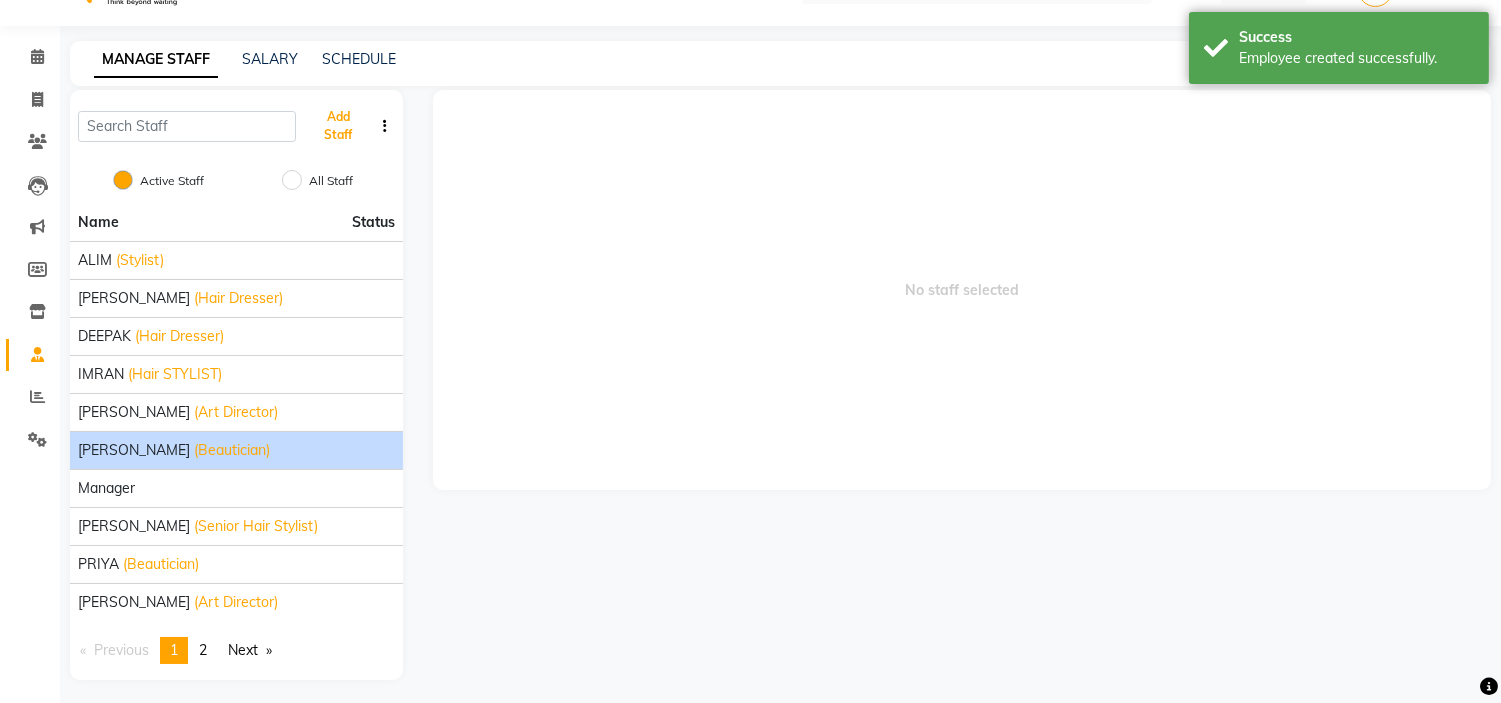 scroll, scrollTop: 53, scrollLeft: 0, axis: vertical 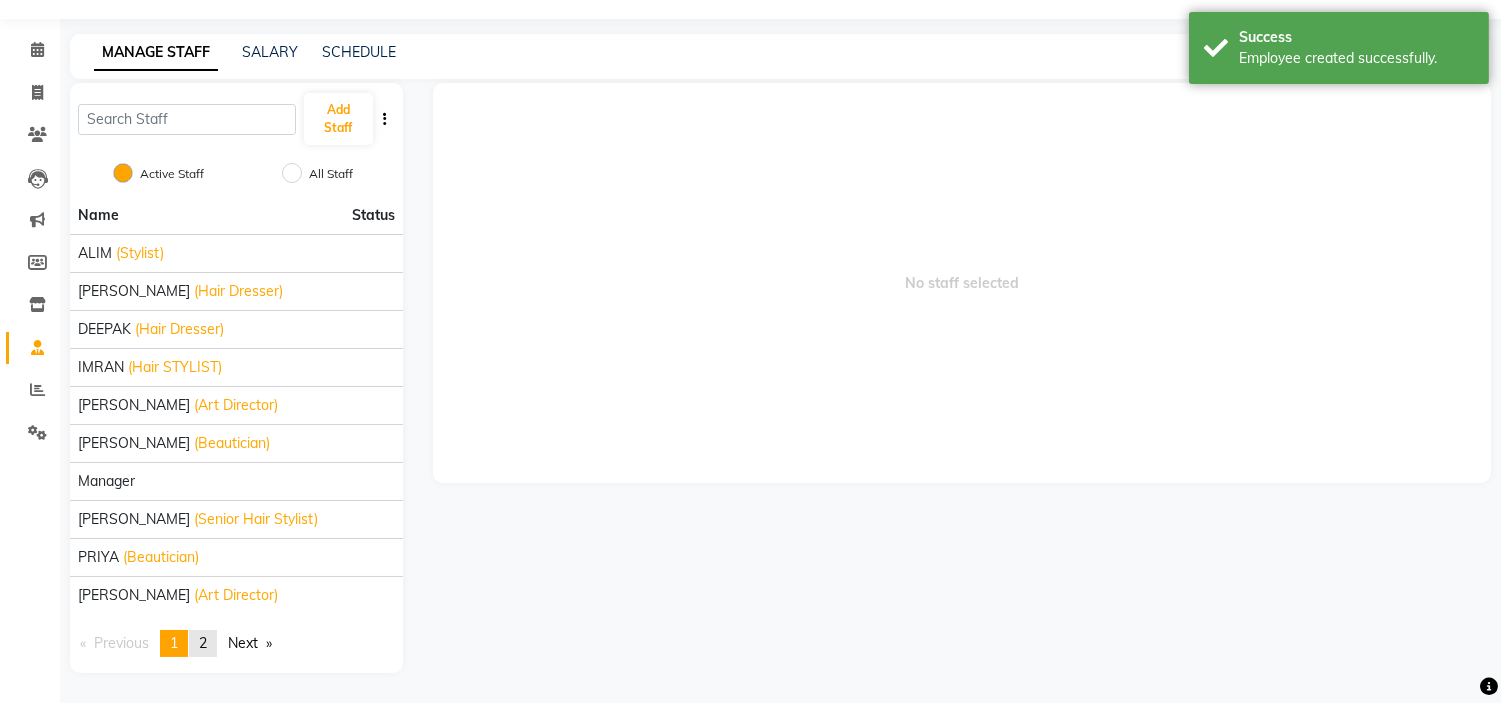 click on "2" at bounding box center (203, 643) 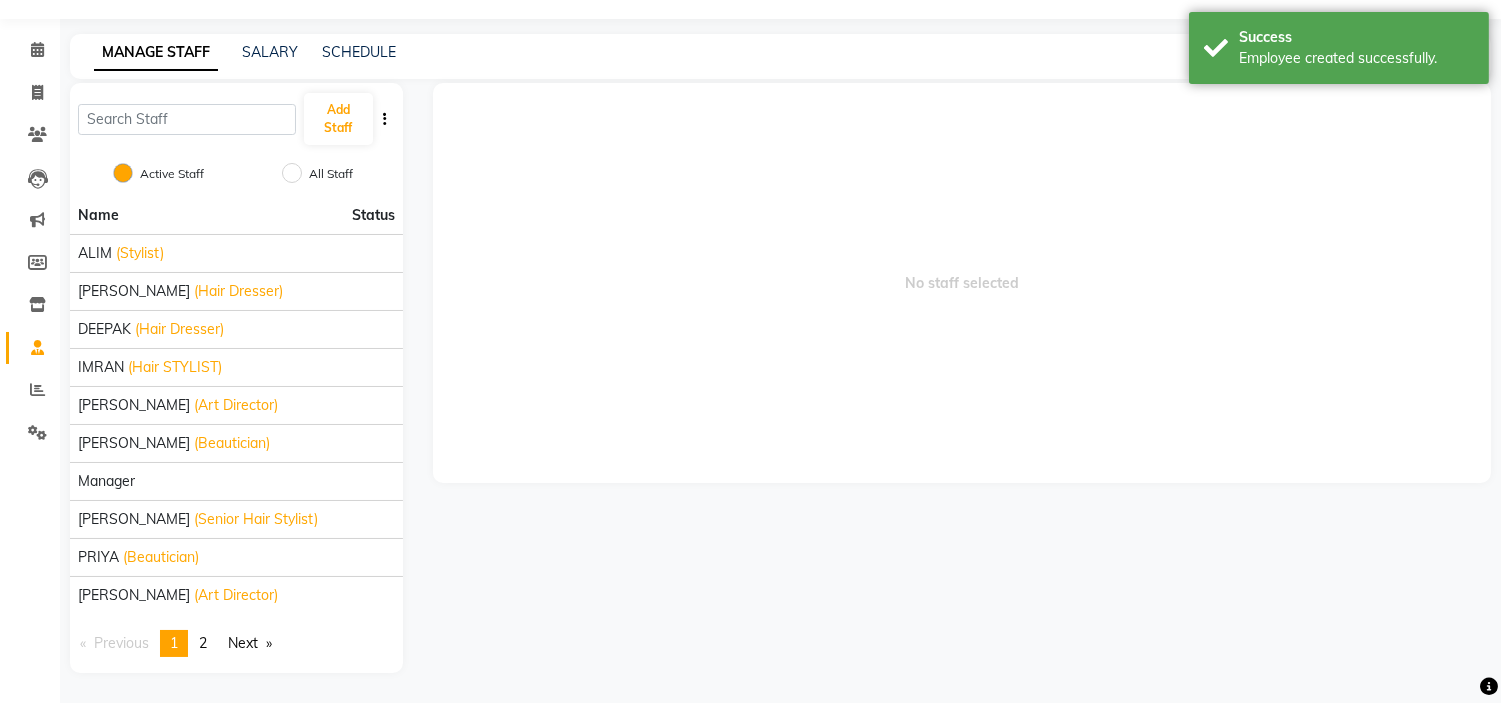scroll, scrollTop: 0, scrollLeft: 0, axis: both 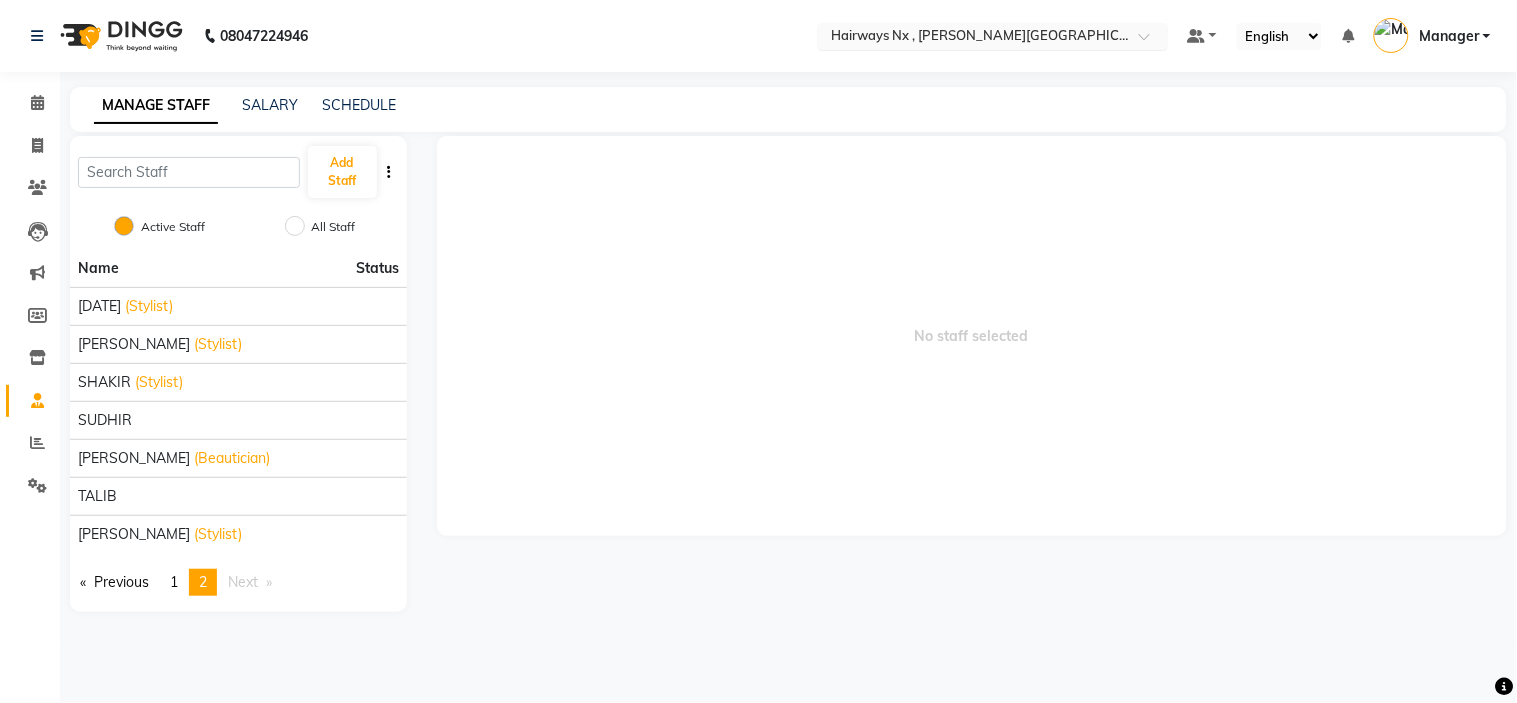 click at bounding box center [1151, 42] 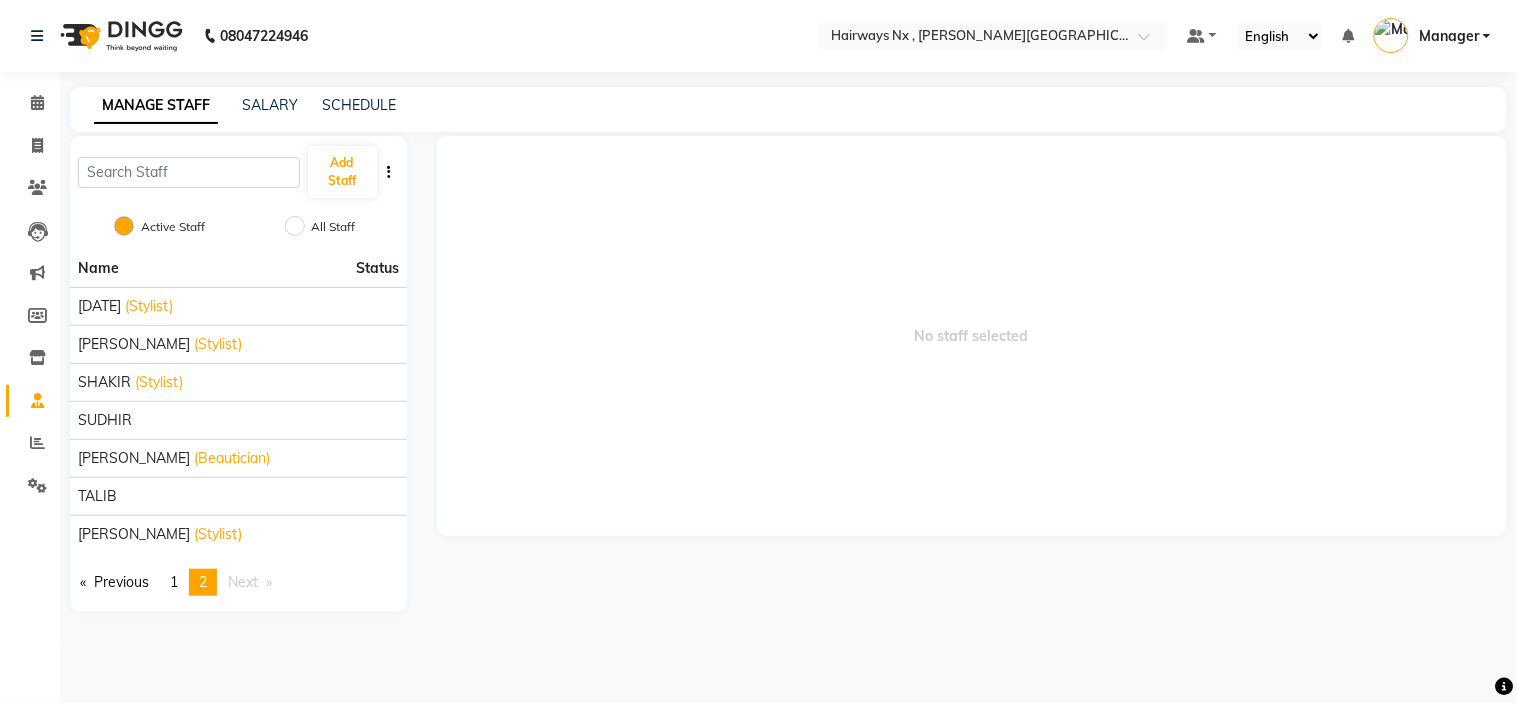 click on "Manager" at bounding box center (1432, 36) 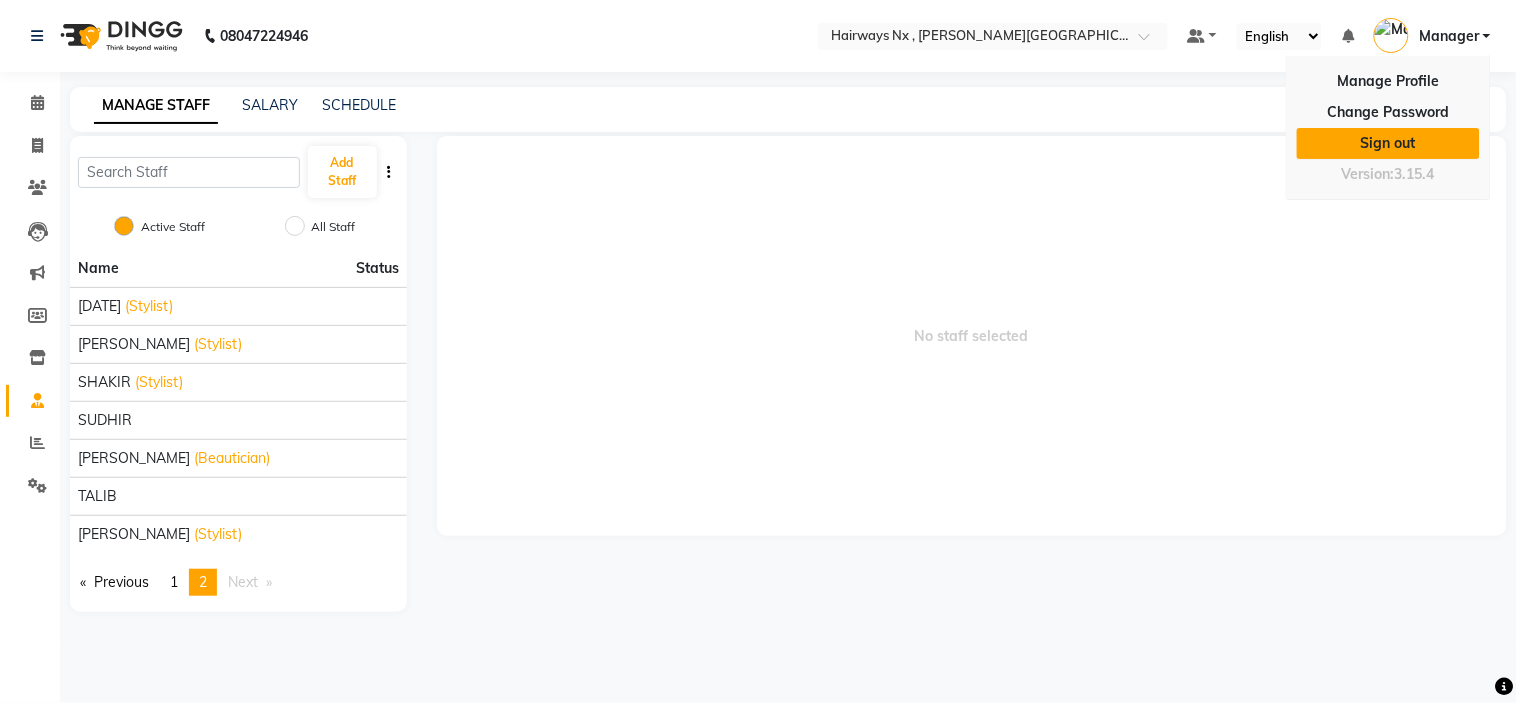 click on "Sign out" at bounding box center (1388, 143) 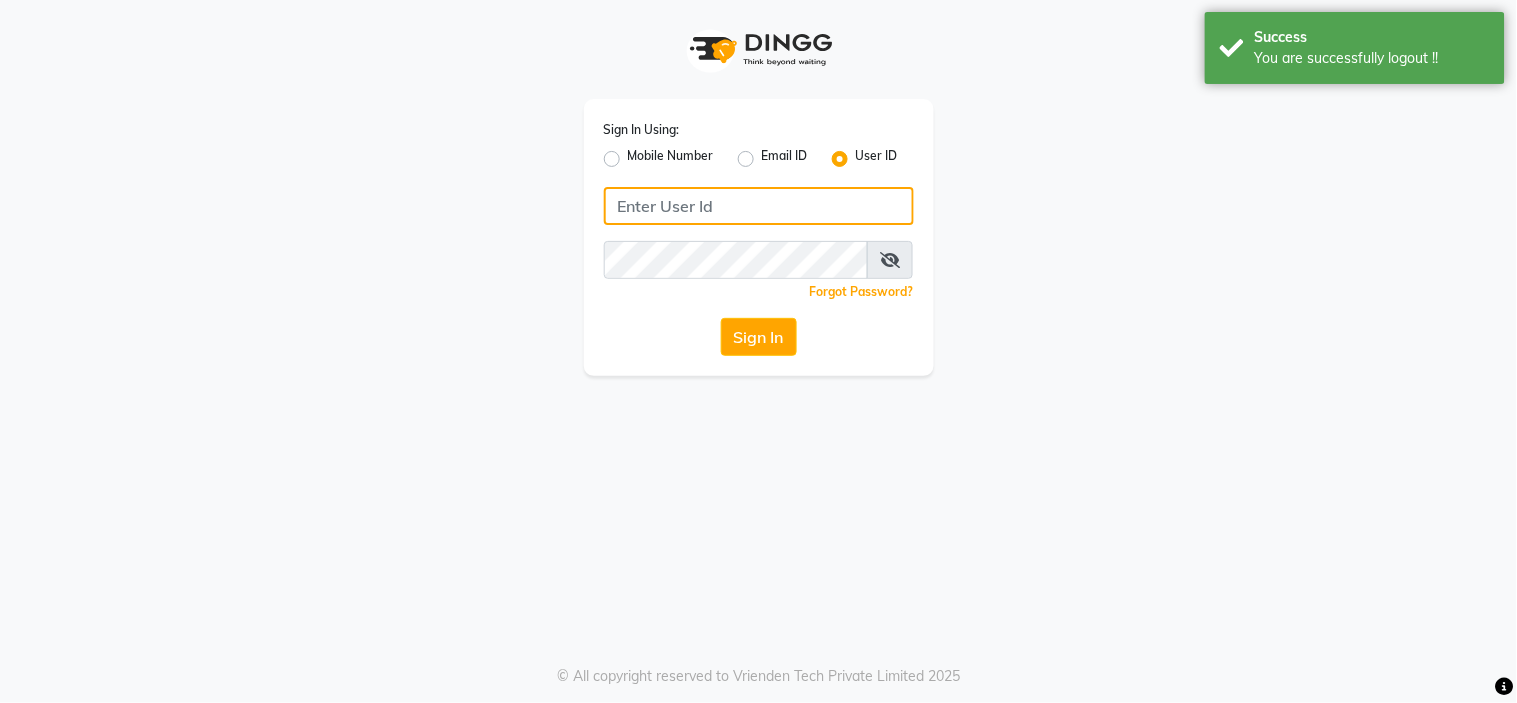 type on "7208506647" 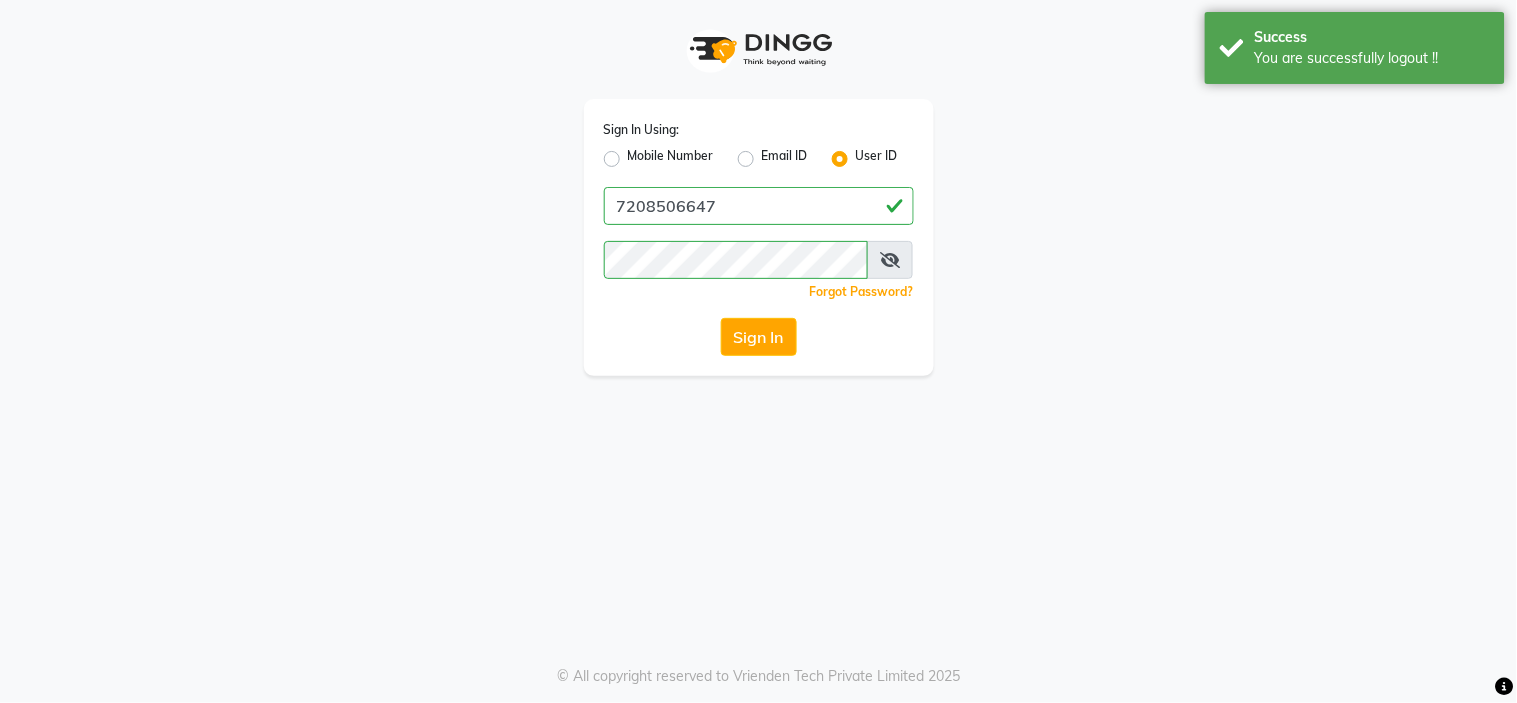 click on "Mobile Number" 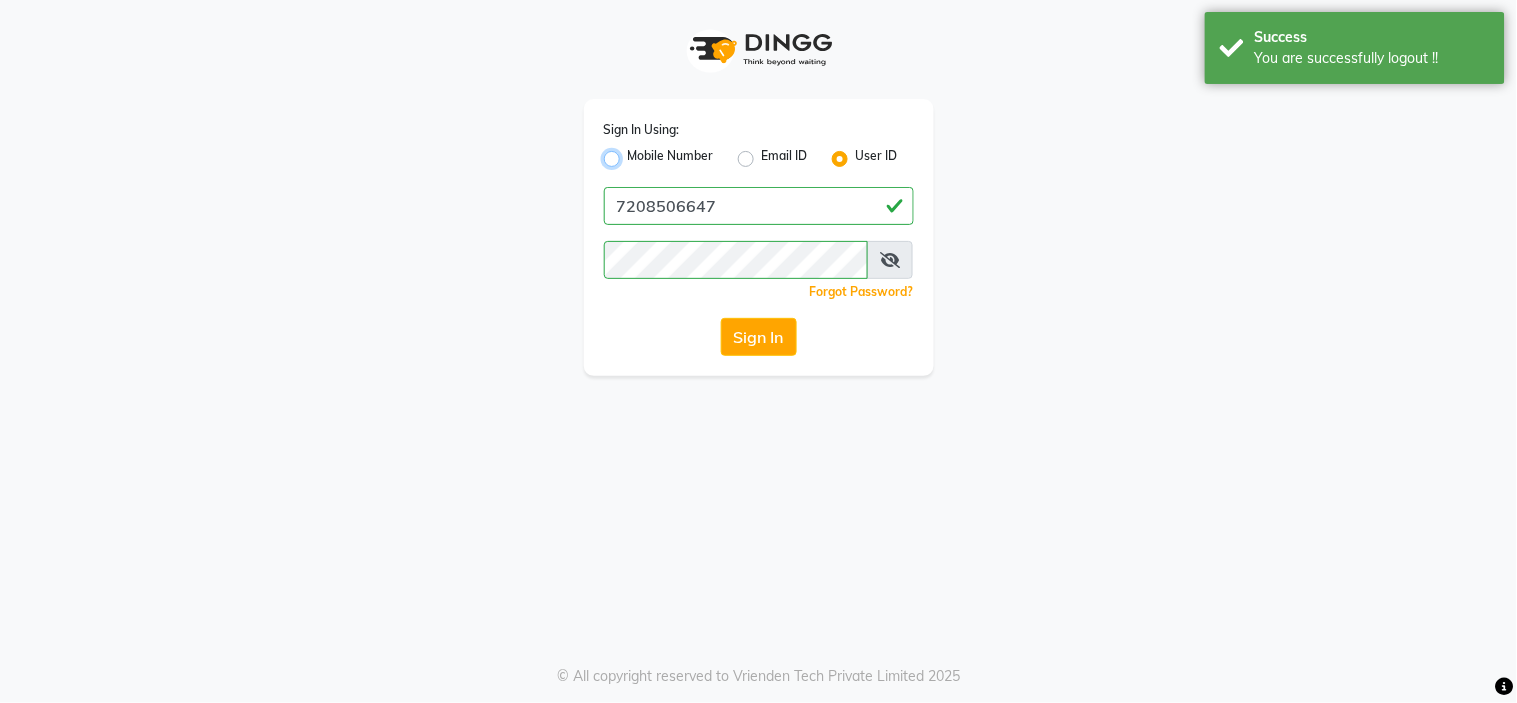 click on "Mobile Number" at bounding box center (634, 153) 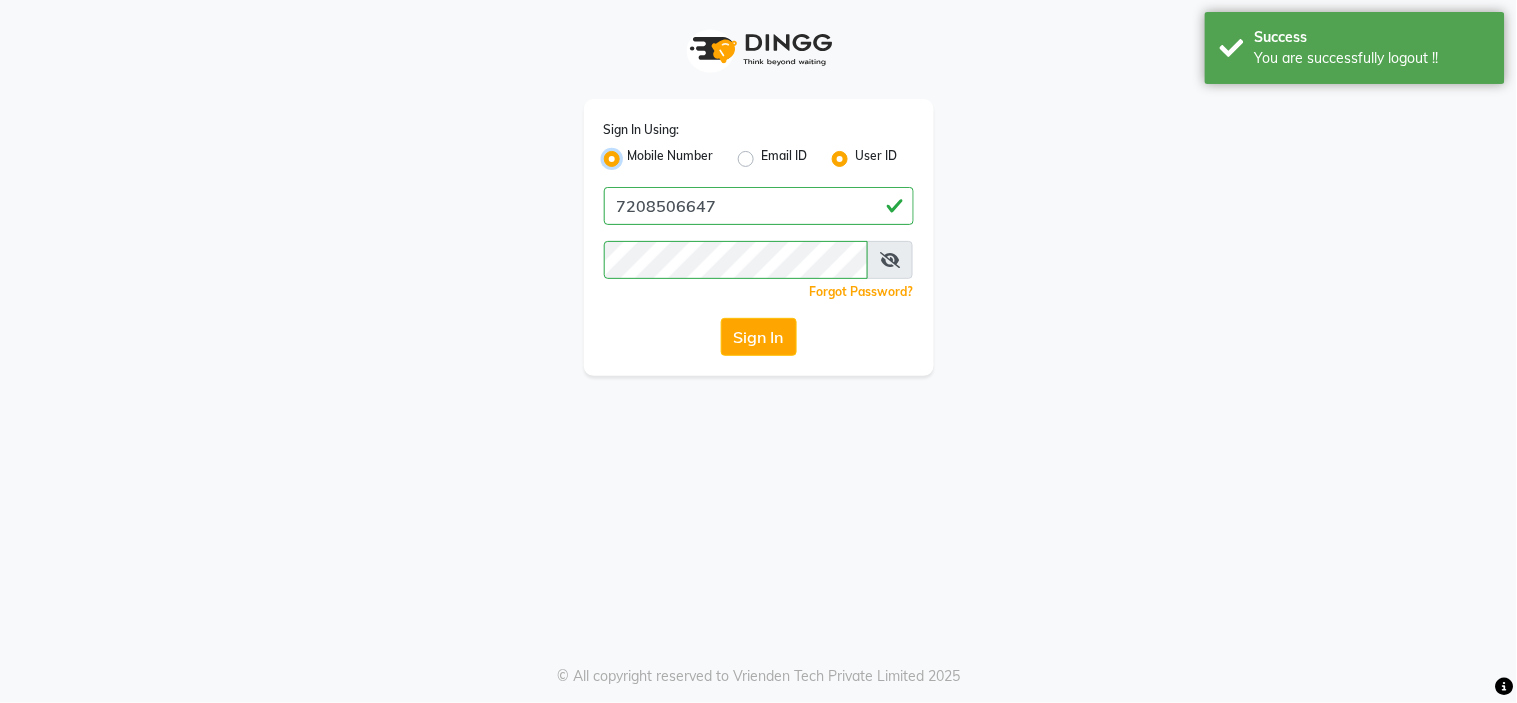 radio on "false" 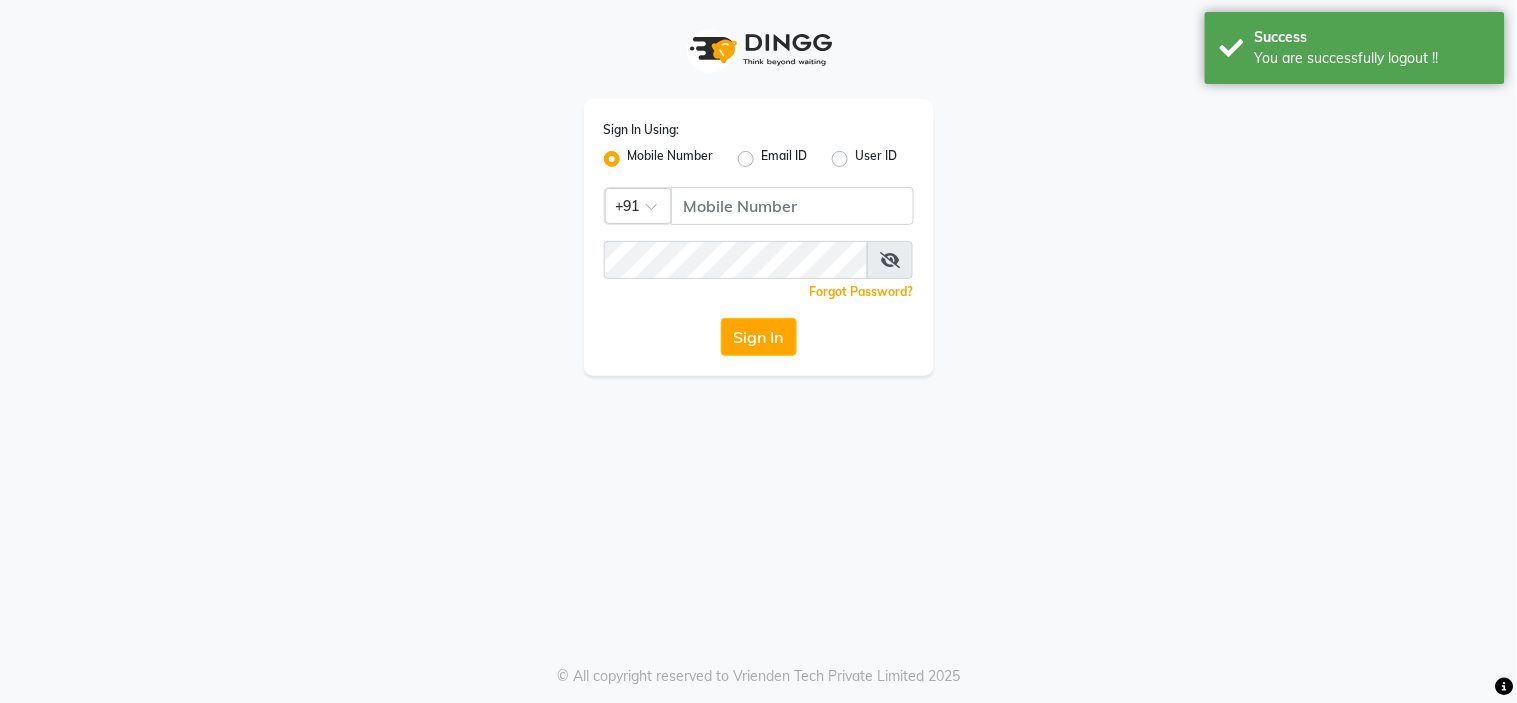click on "User ID" 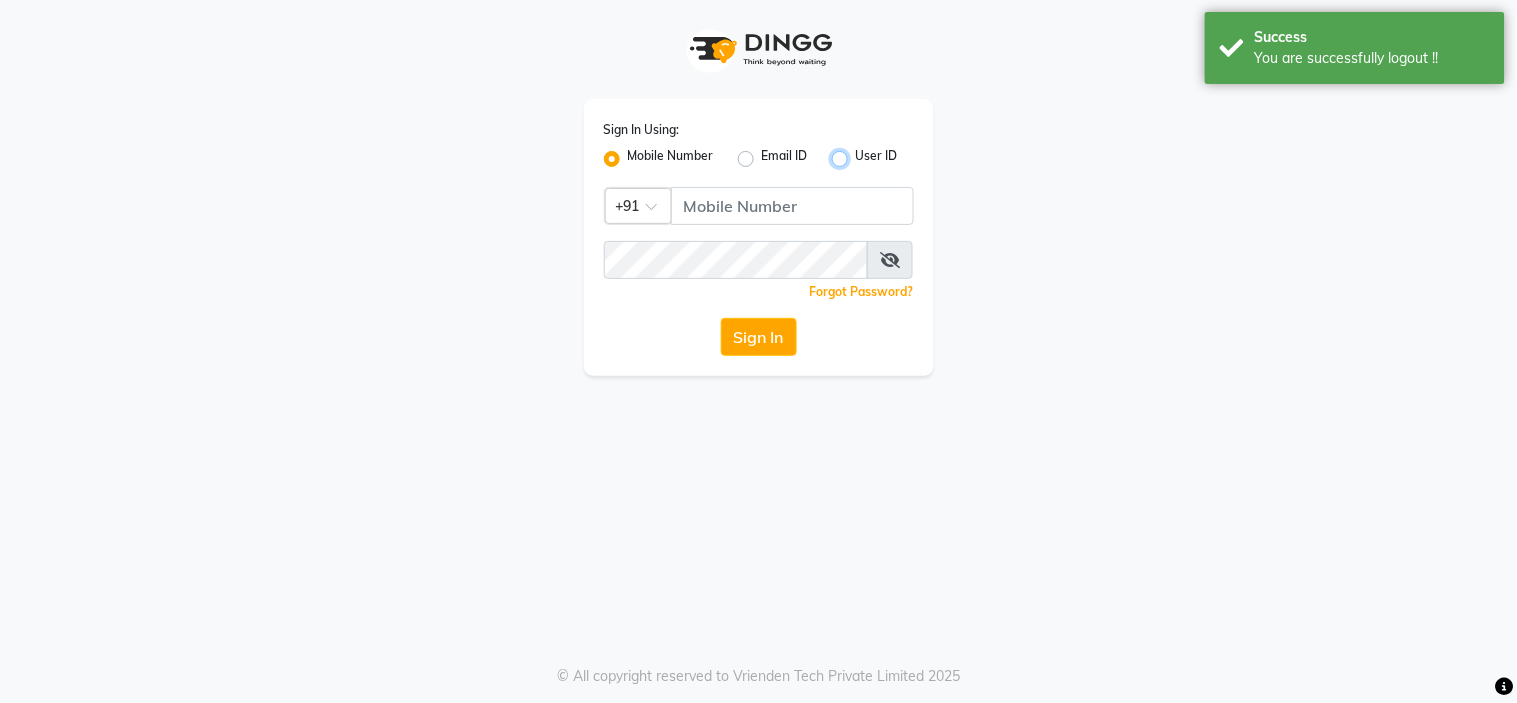 click on "User ID" at bounding box center [862, 153] 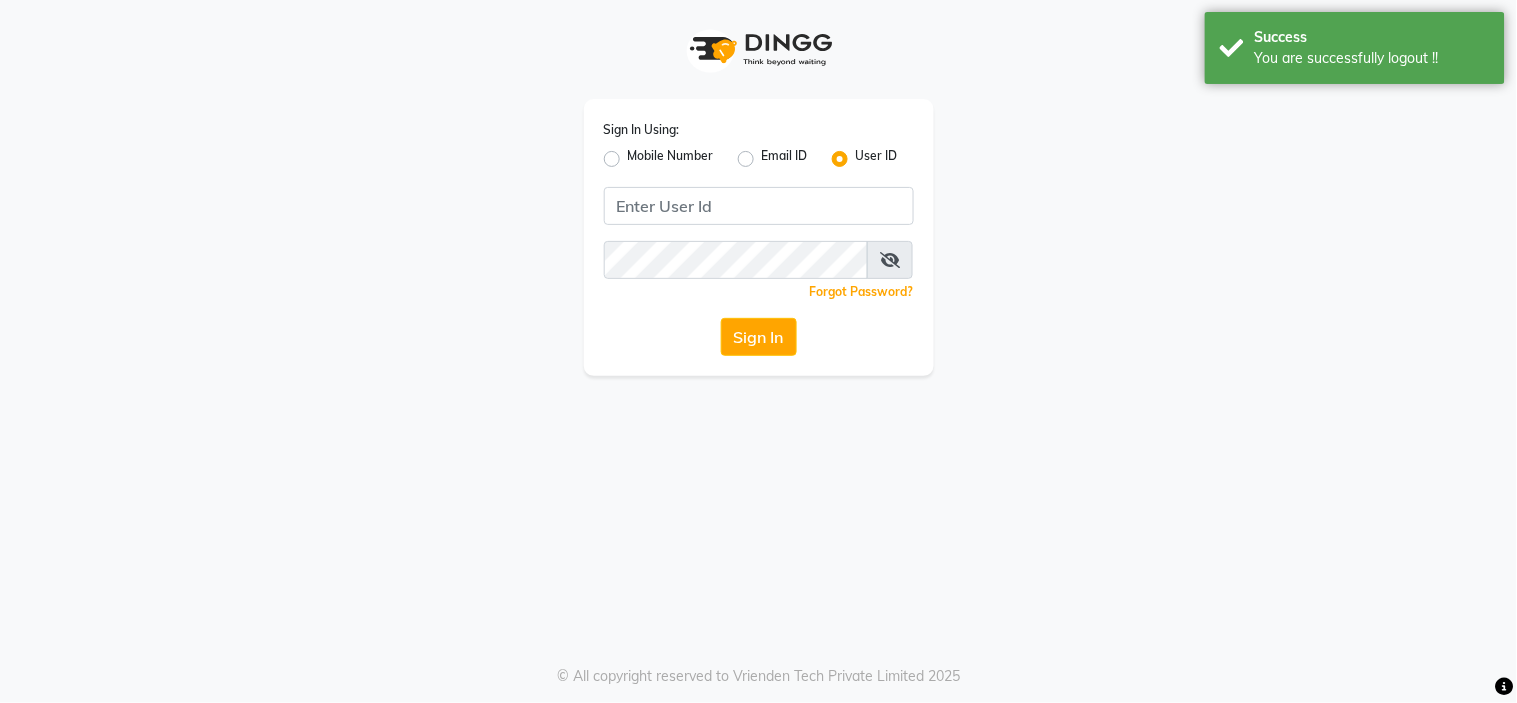 click on "User ID" 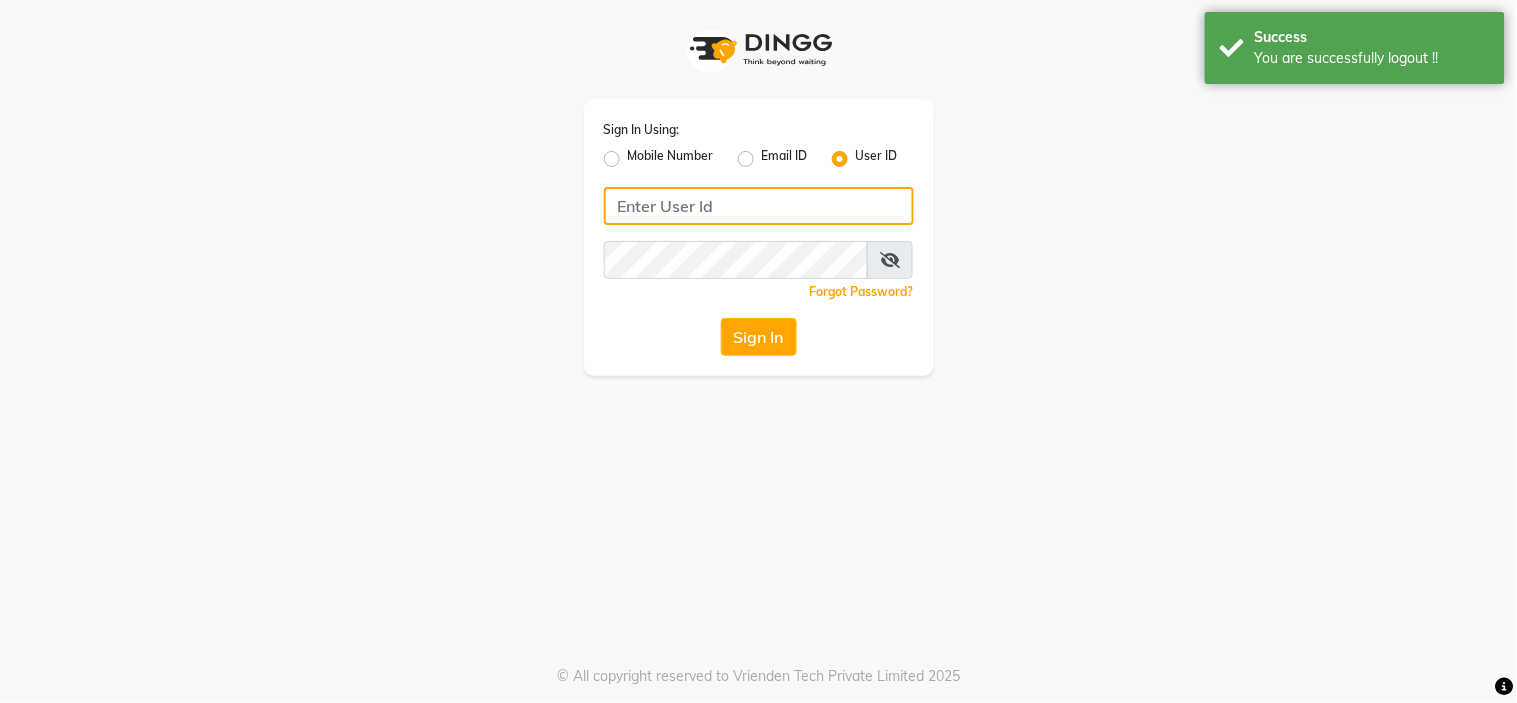 click 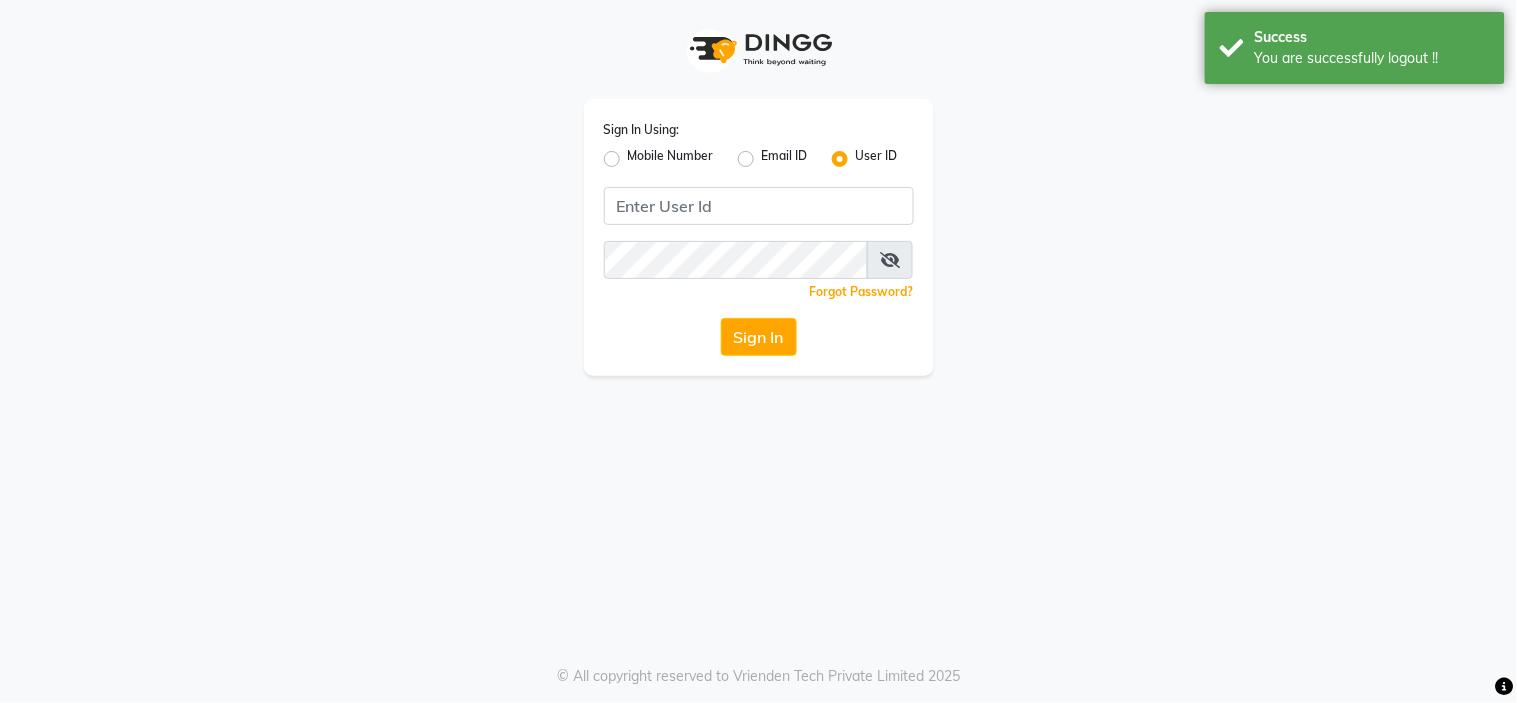 click on "Mobile Number" 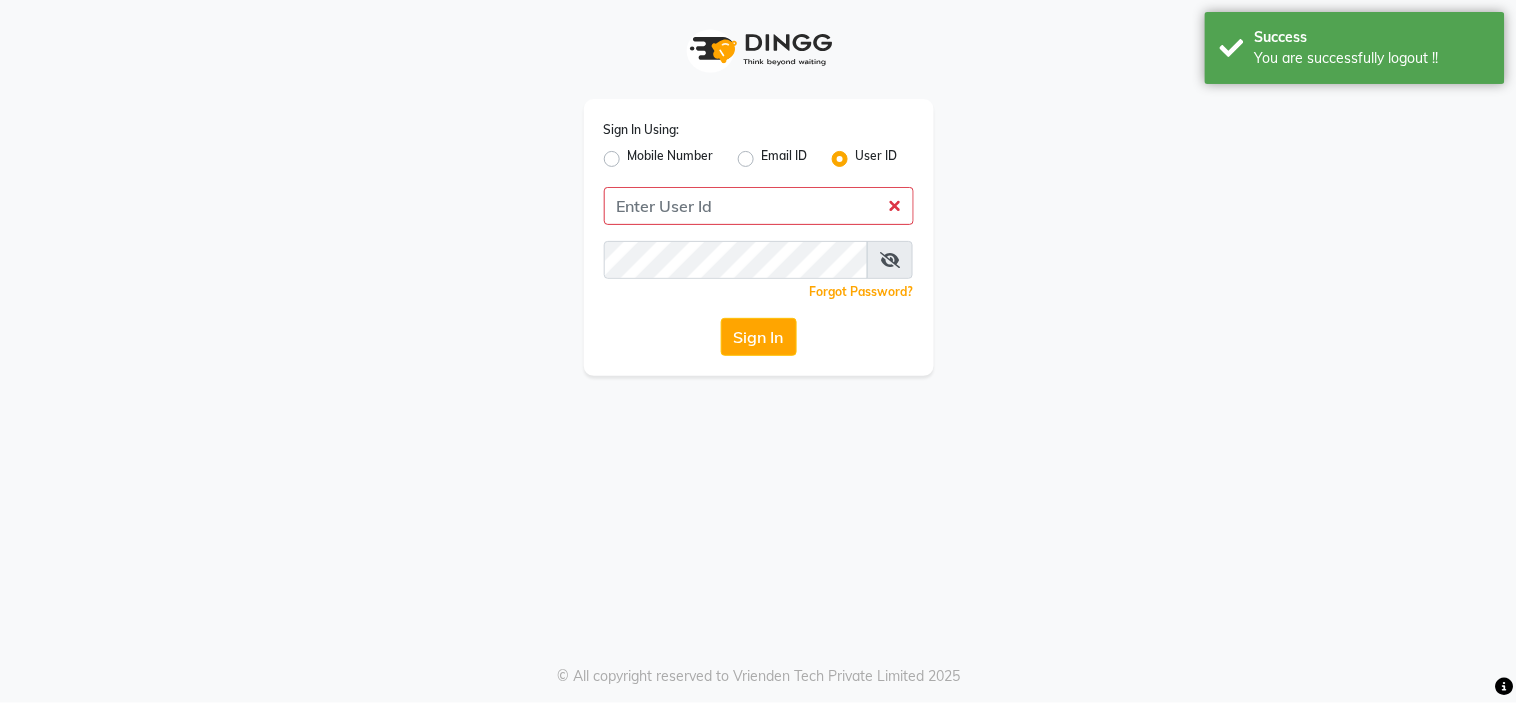 click on "Mobile Number" 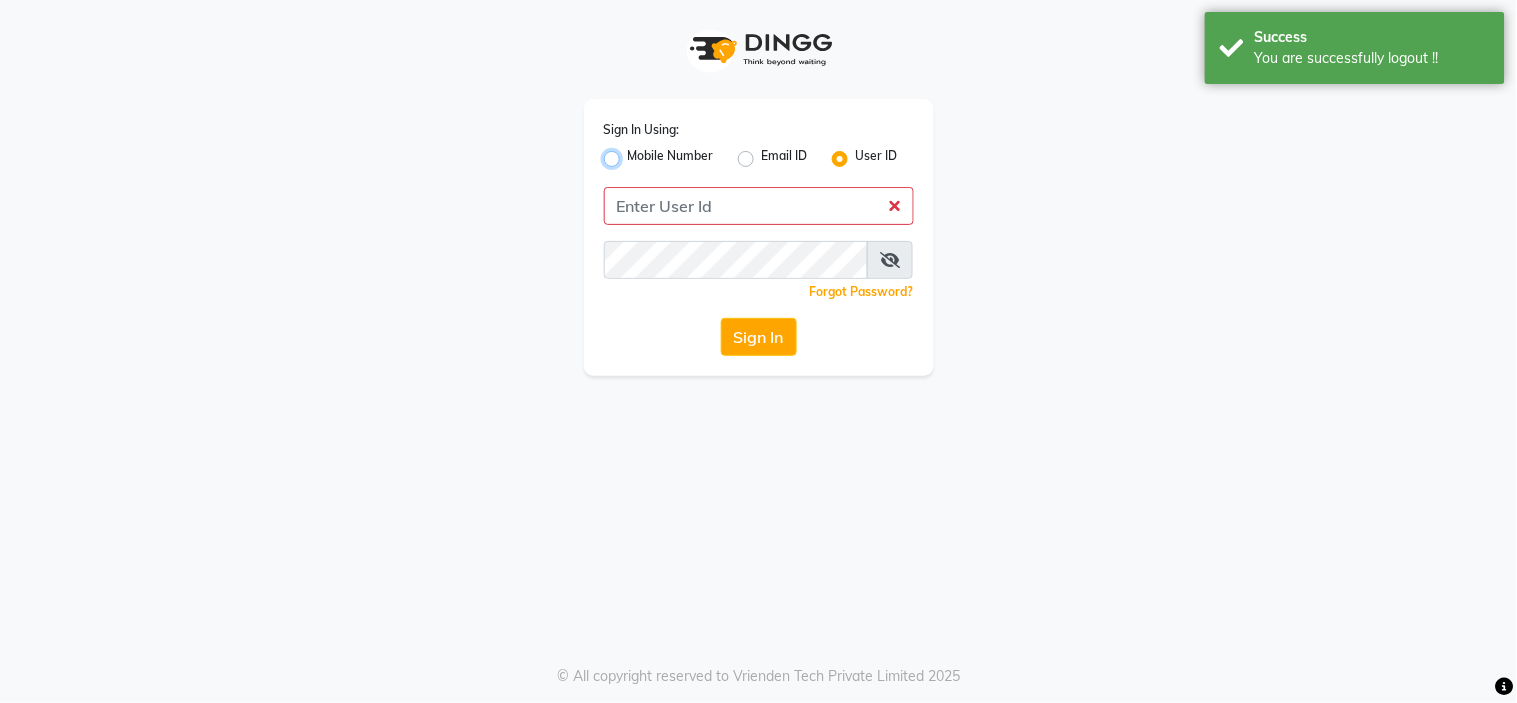click on "Mobile Number" at bounding box center (634, 153) 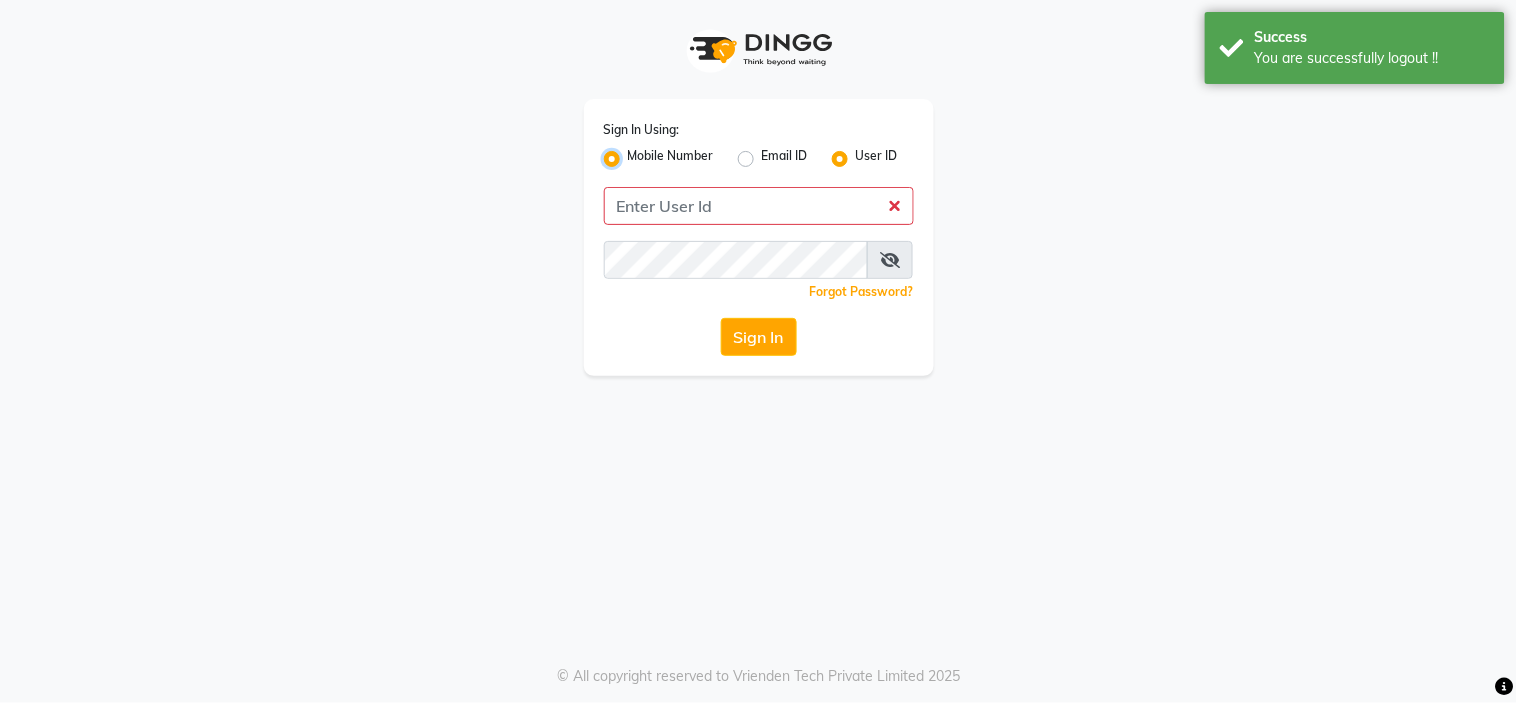 radio on "false" 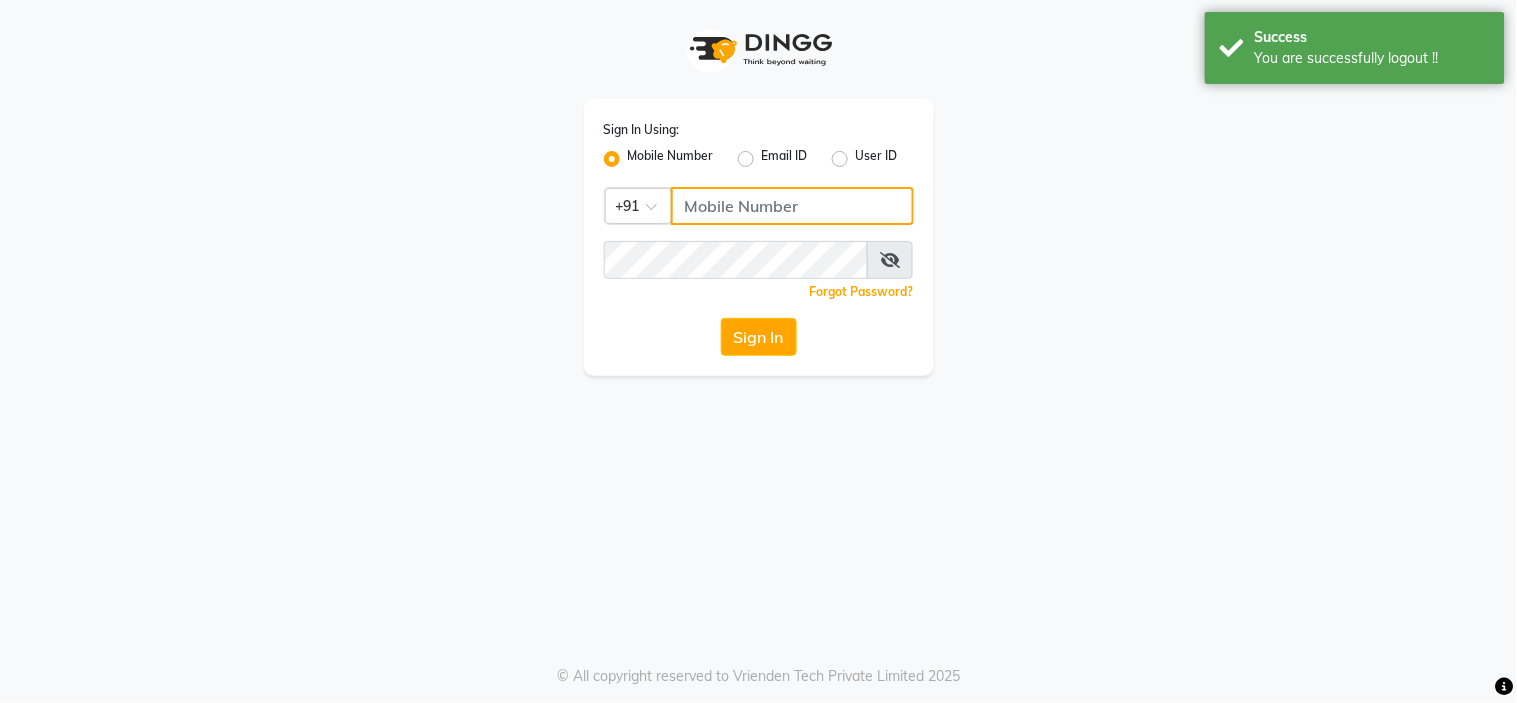 click 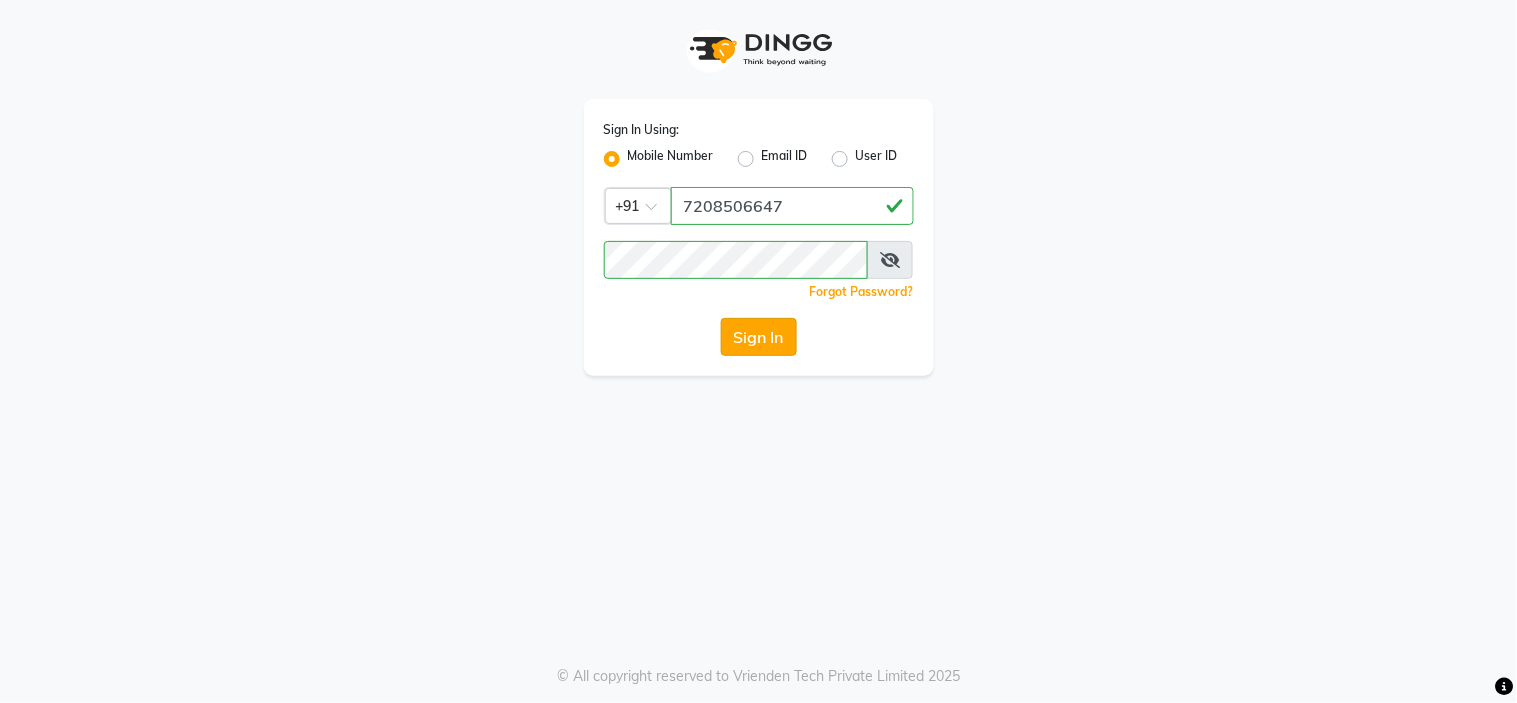 click on "Sign In" 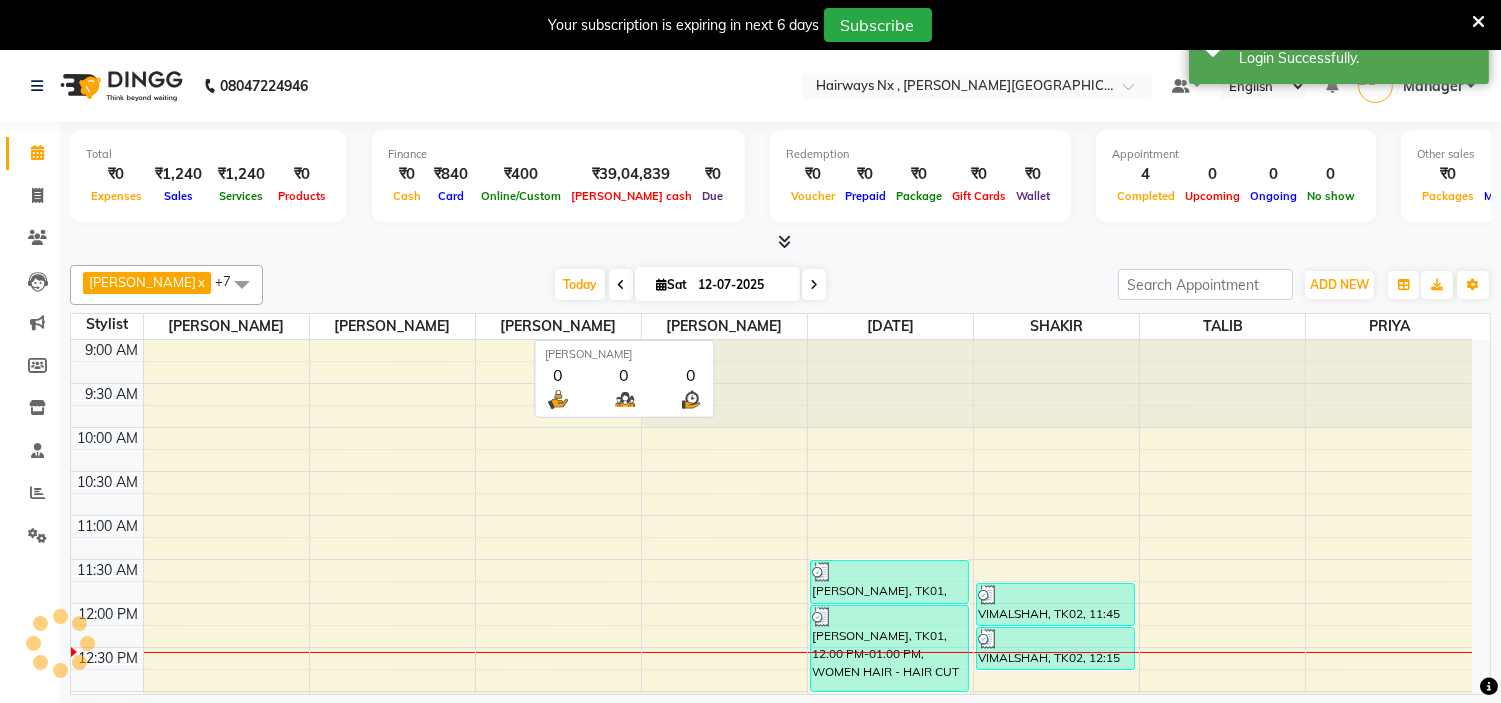 scroll, scrollTop: 0, scrollLeft: 0, axis: both 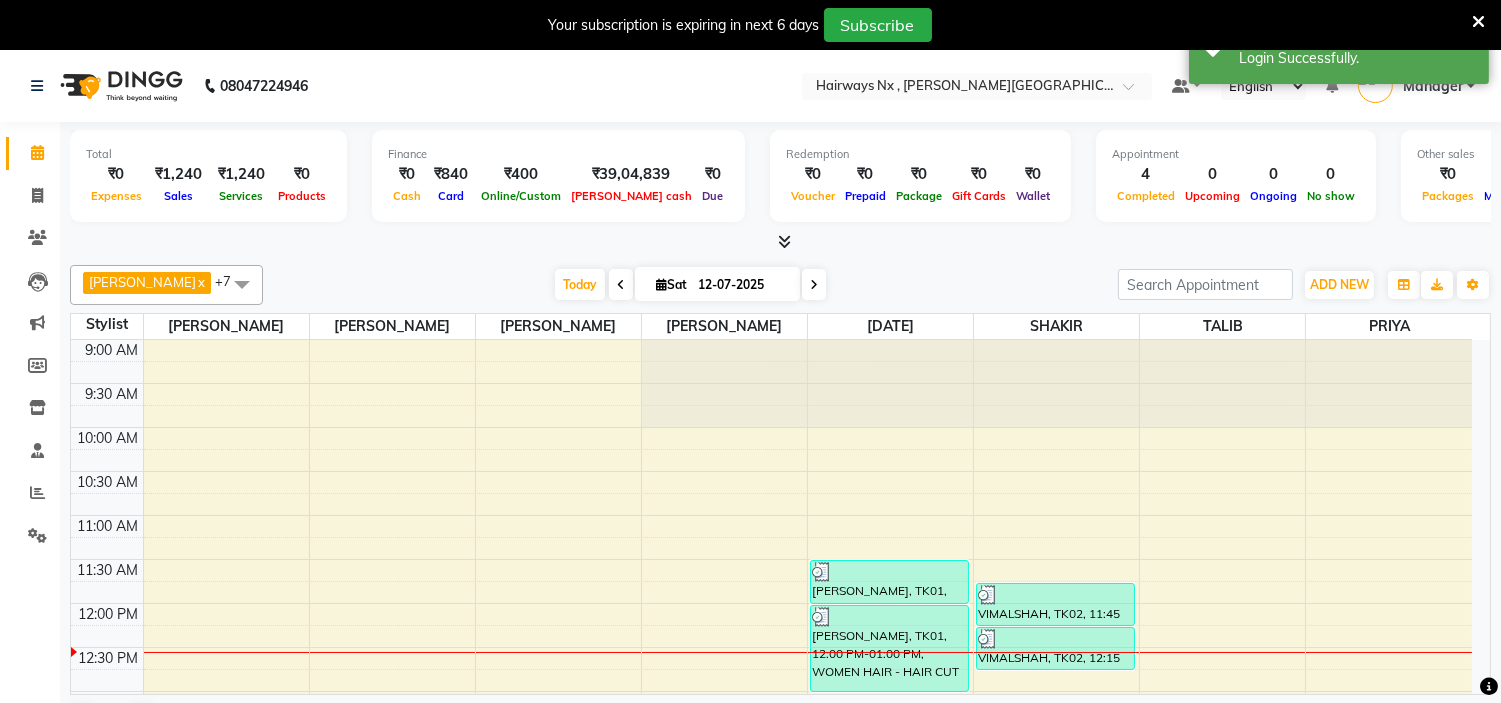 click at bounding box center (1478, 22) 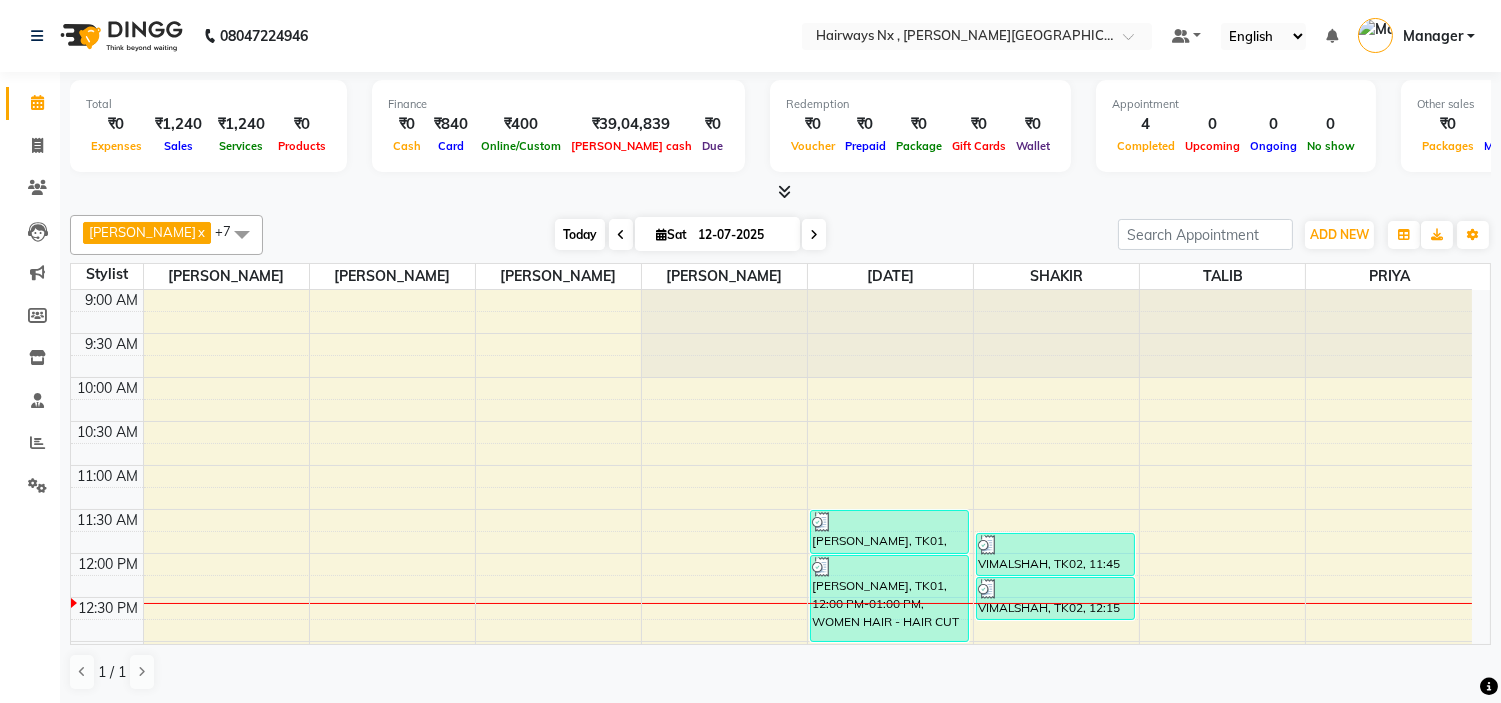 click on "Today" at bounding box center [580, 234] 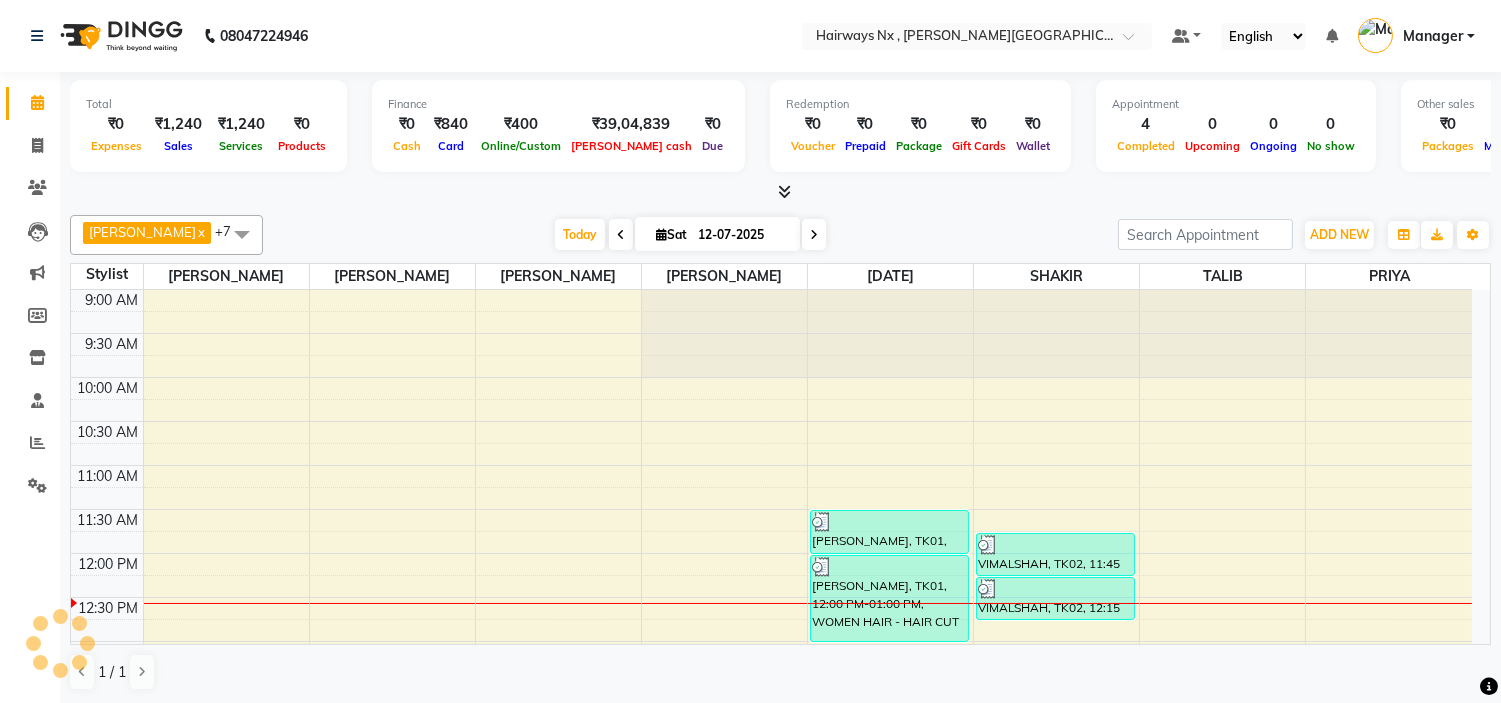 scroll, scrollTop: 265, scrollLeft: 0, axis: vertical 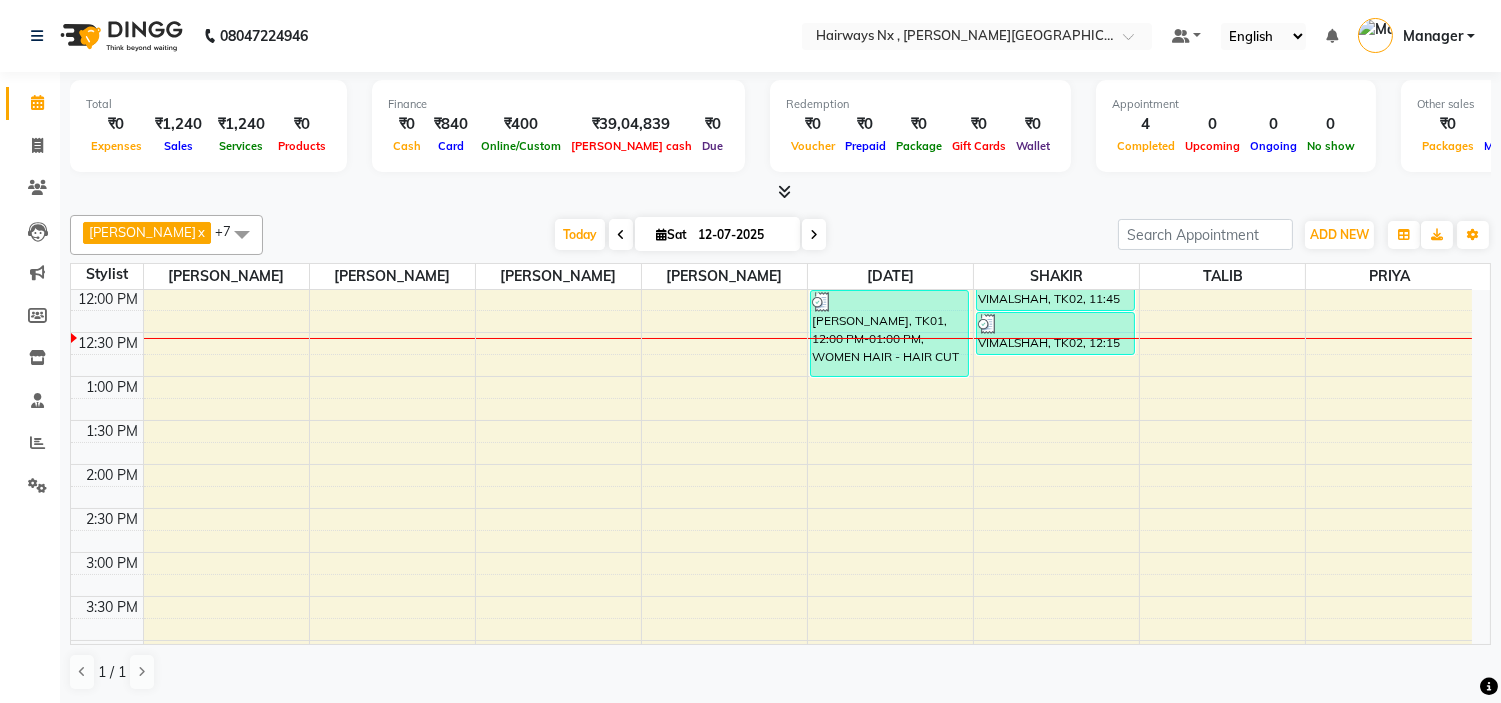 click at bounding box center [242, 234] 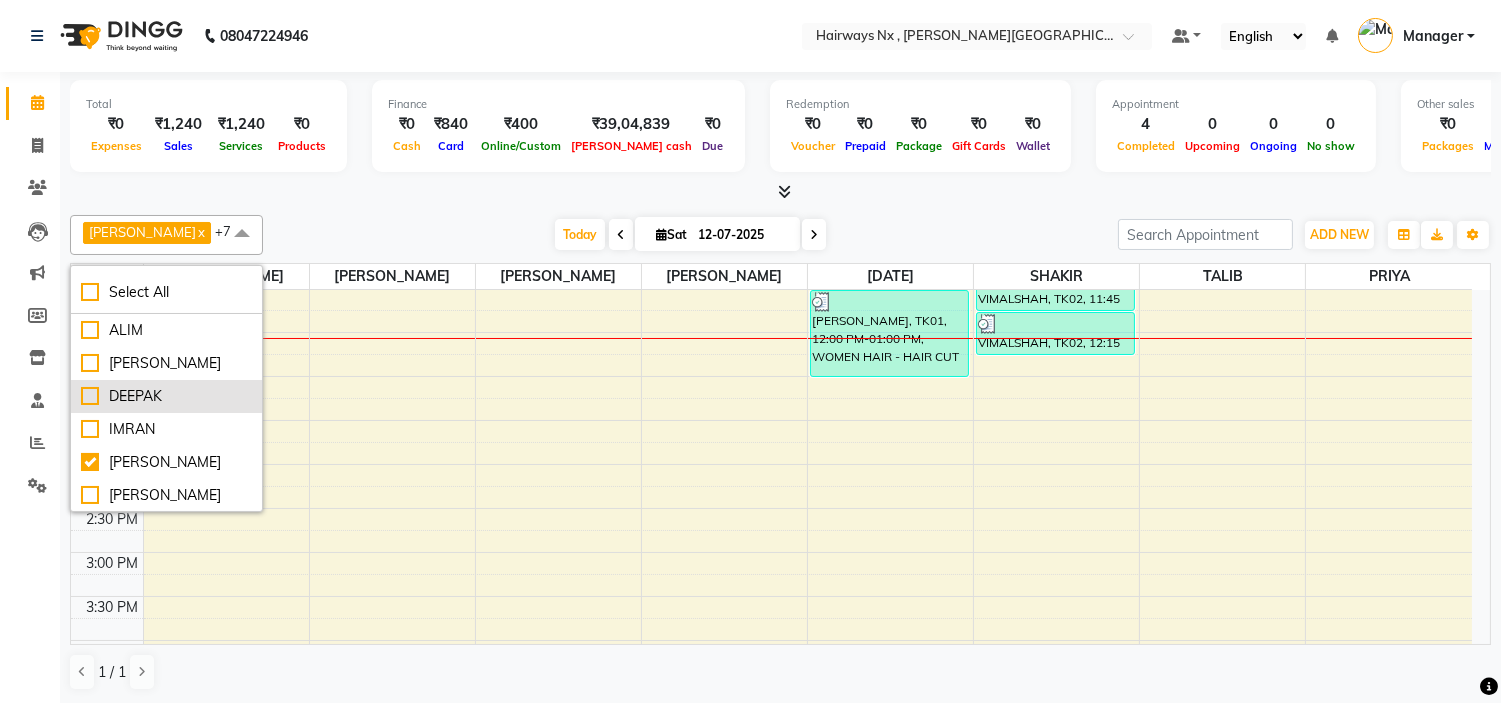 scroll, scrollTop: 111, scrollLeft: 0, axis: vertical 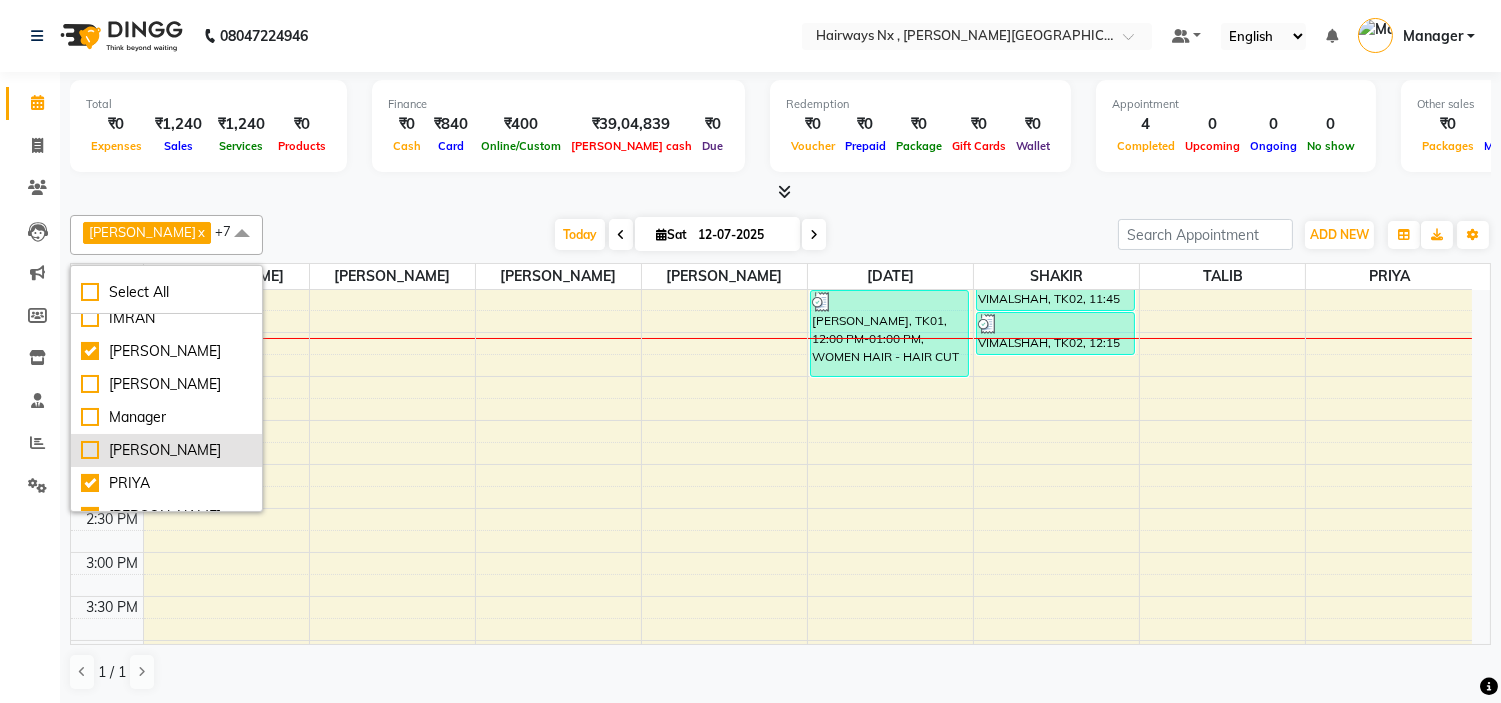 click on "[PERSON_NAME]" at bounding box center [166, 450] 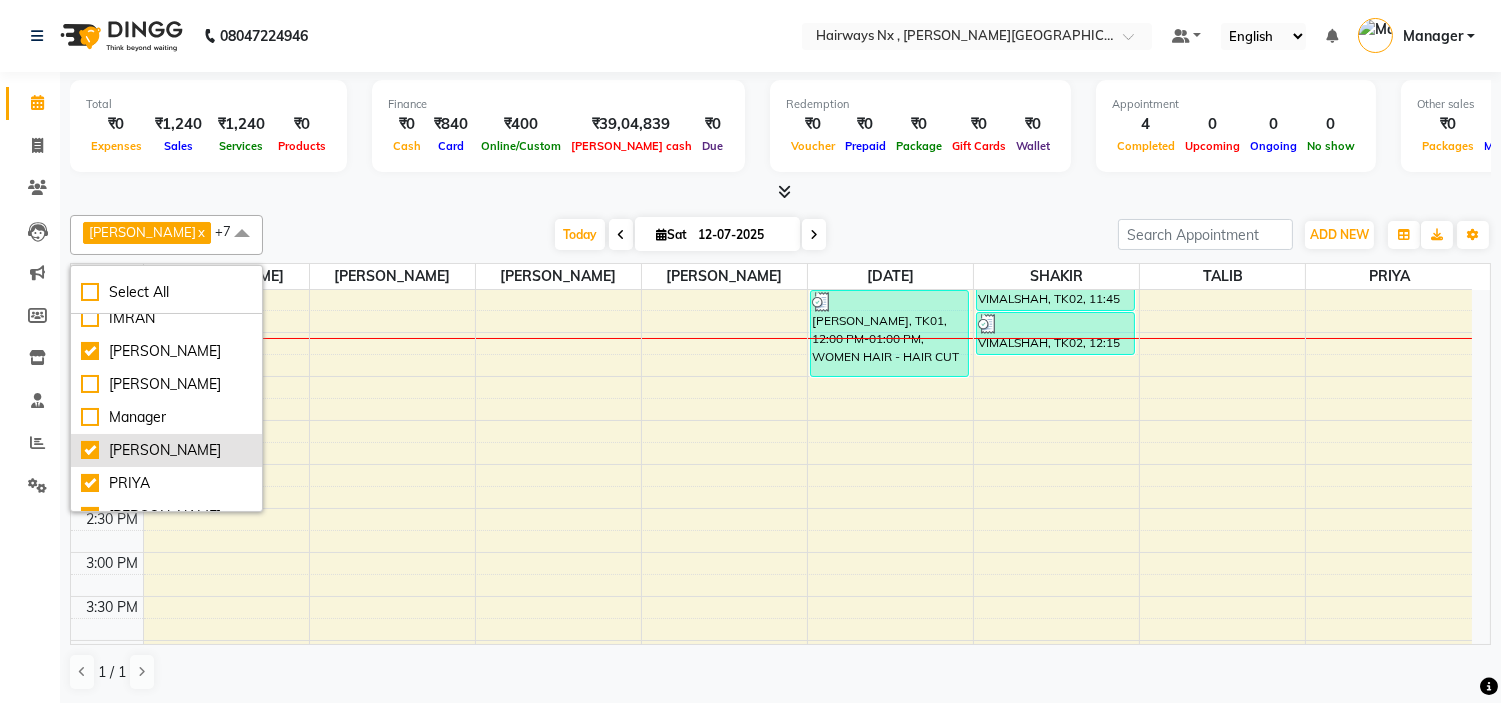 checkbox on "true" 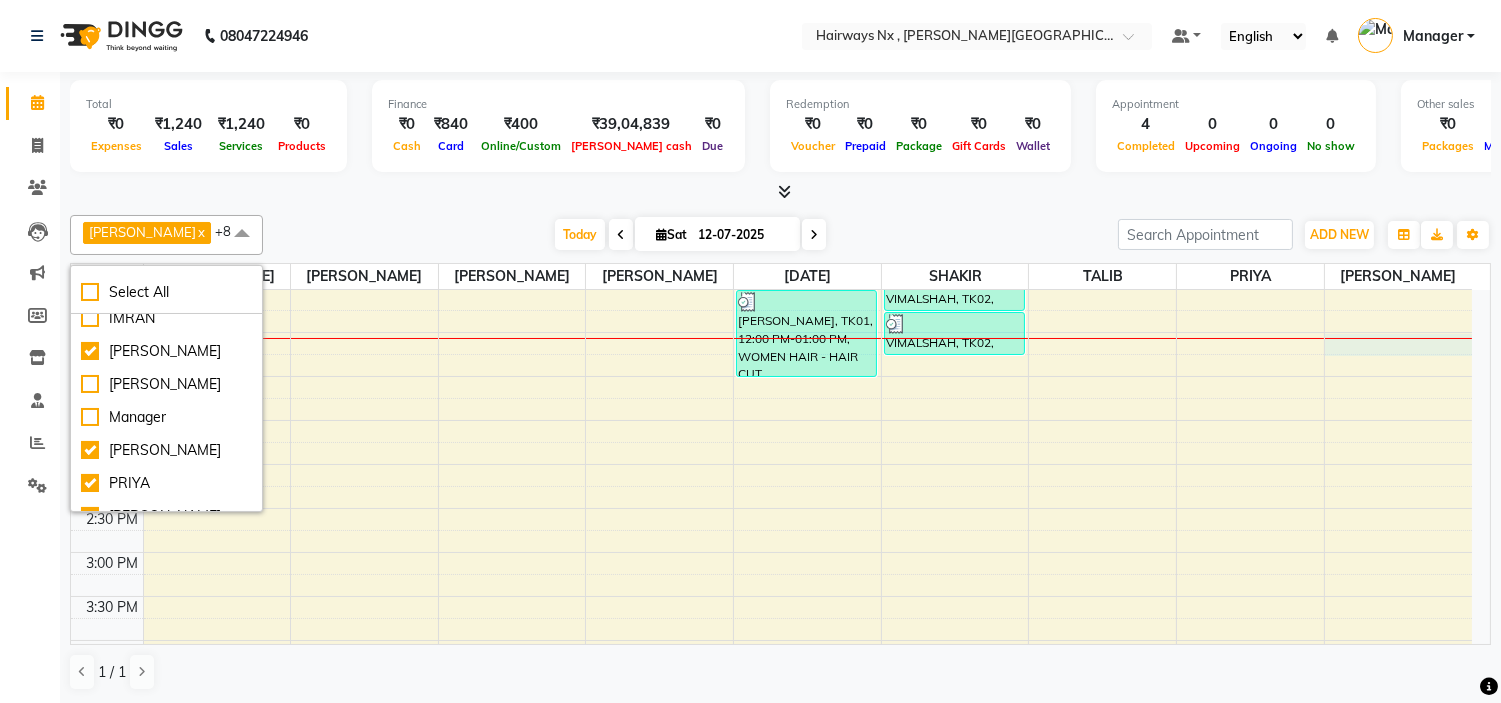 click at bounding box center (1398, 338) 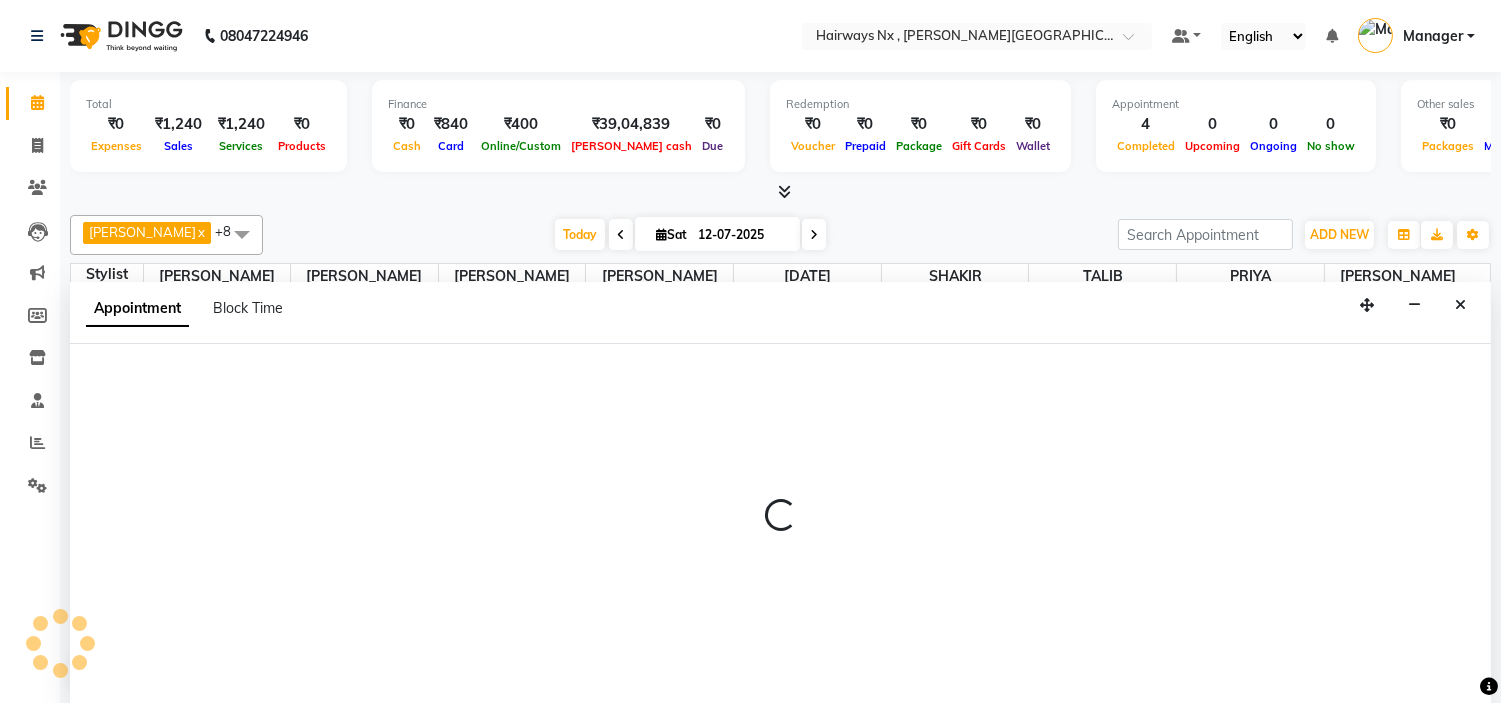 scroll, scrollTop: 1, scrollLeft: 0, axis: vertical 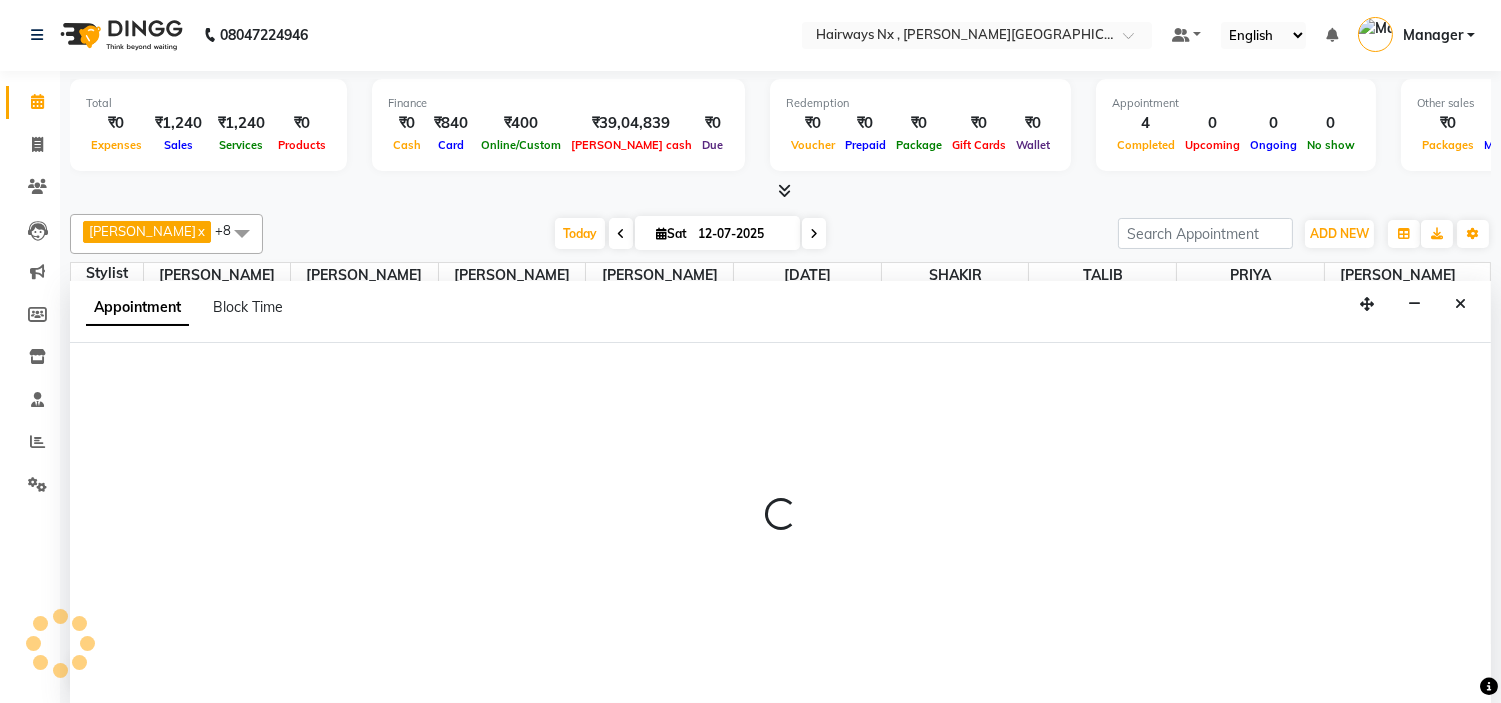 select on "86030" 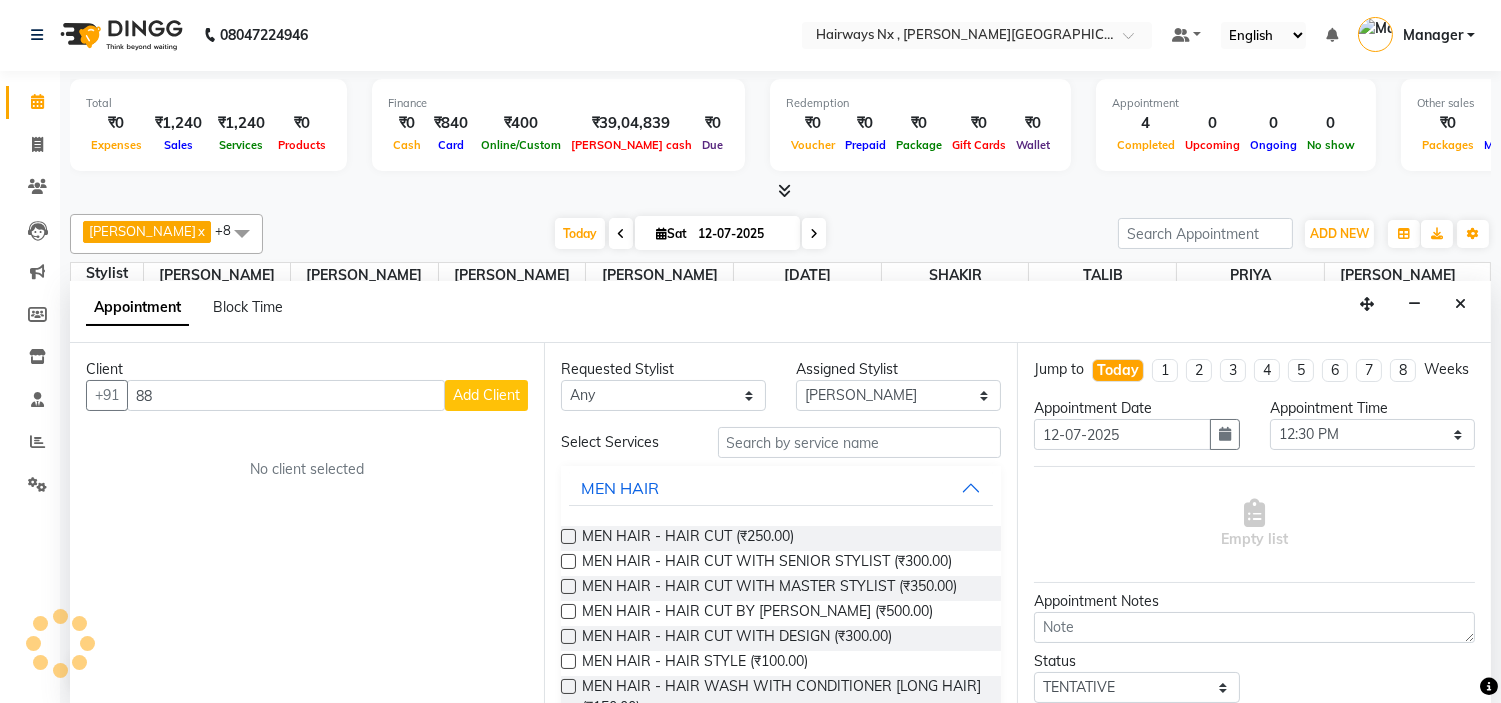 type on "8" 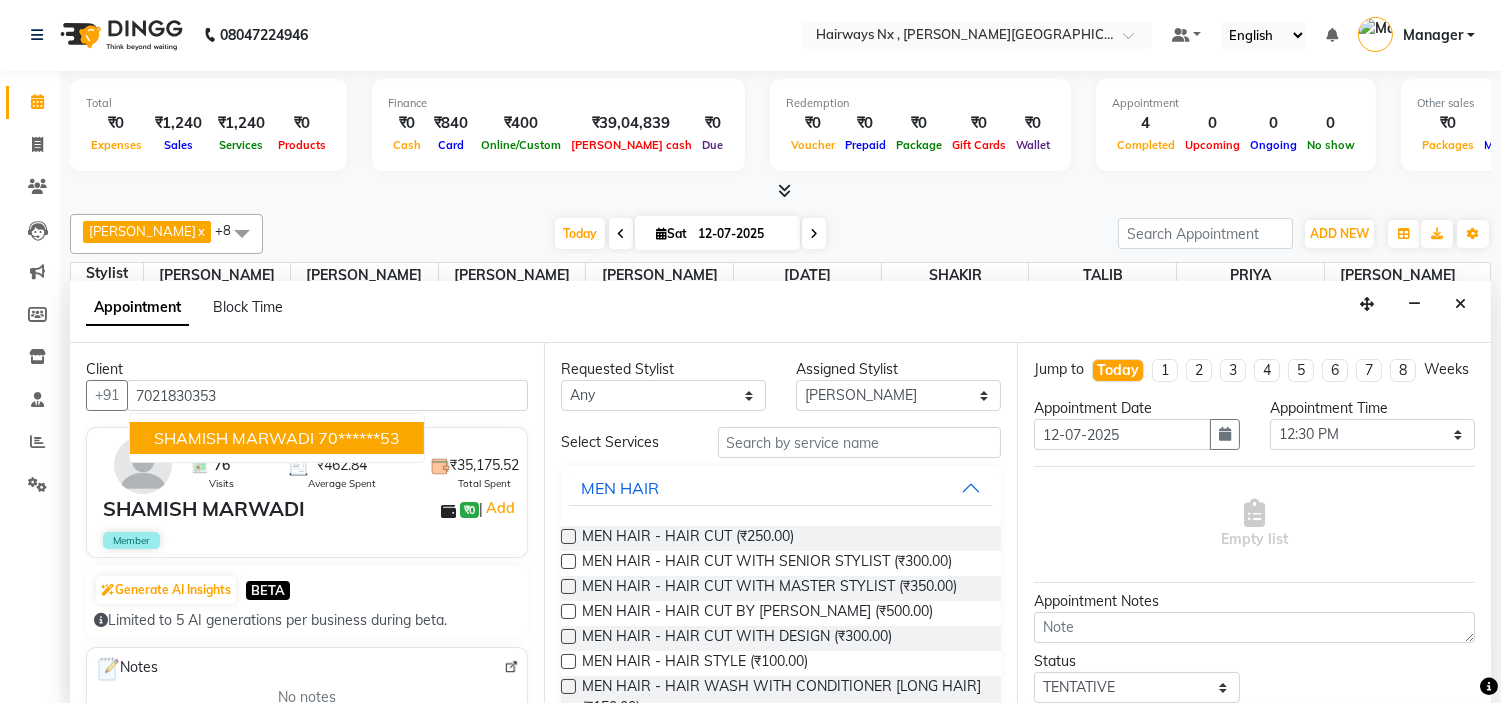 click on "SHAMISH MARWADI" at bounding box center (234, 438) 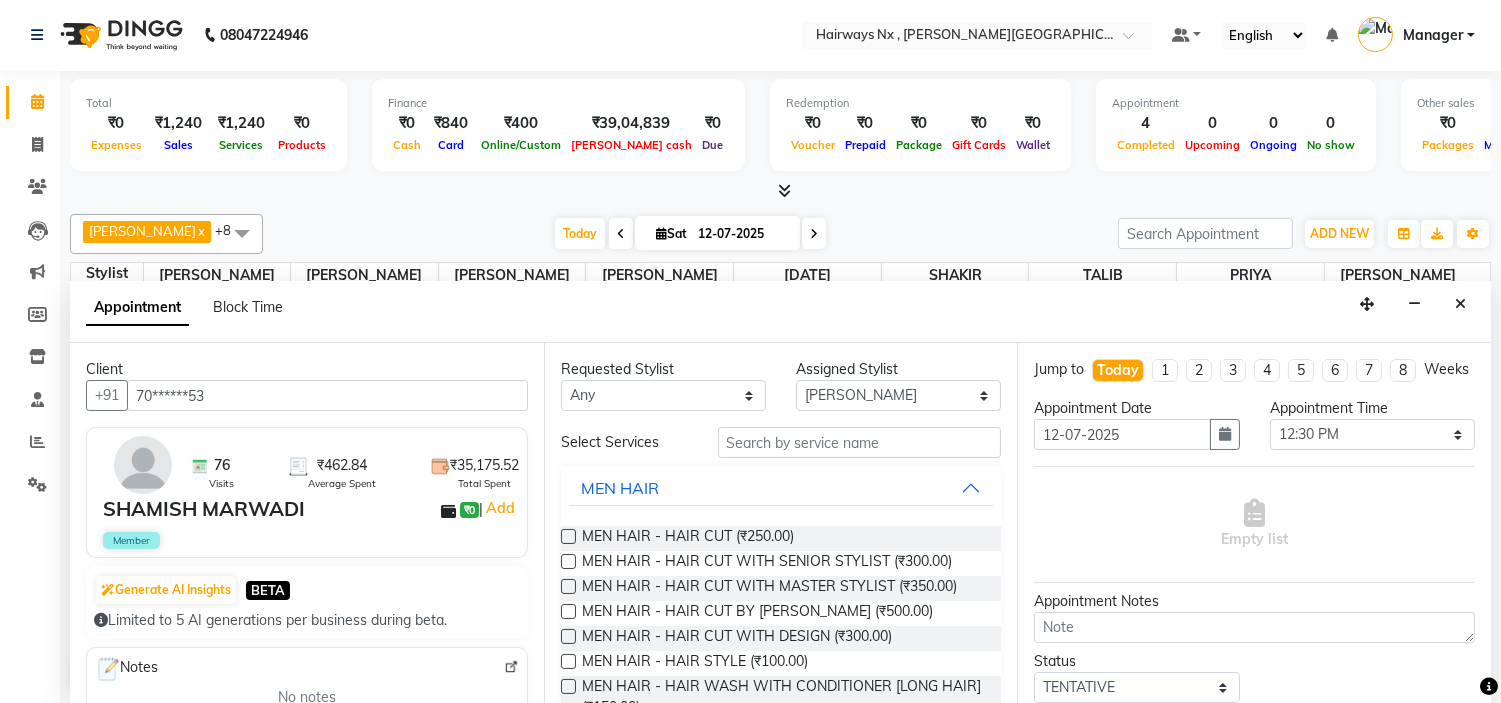 type on "70******53" 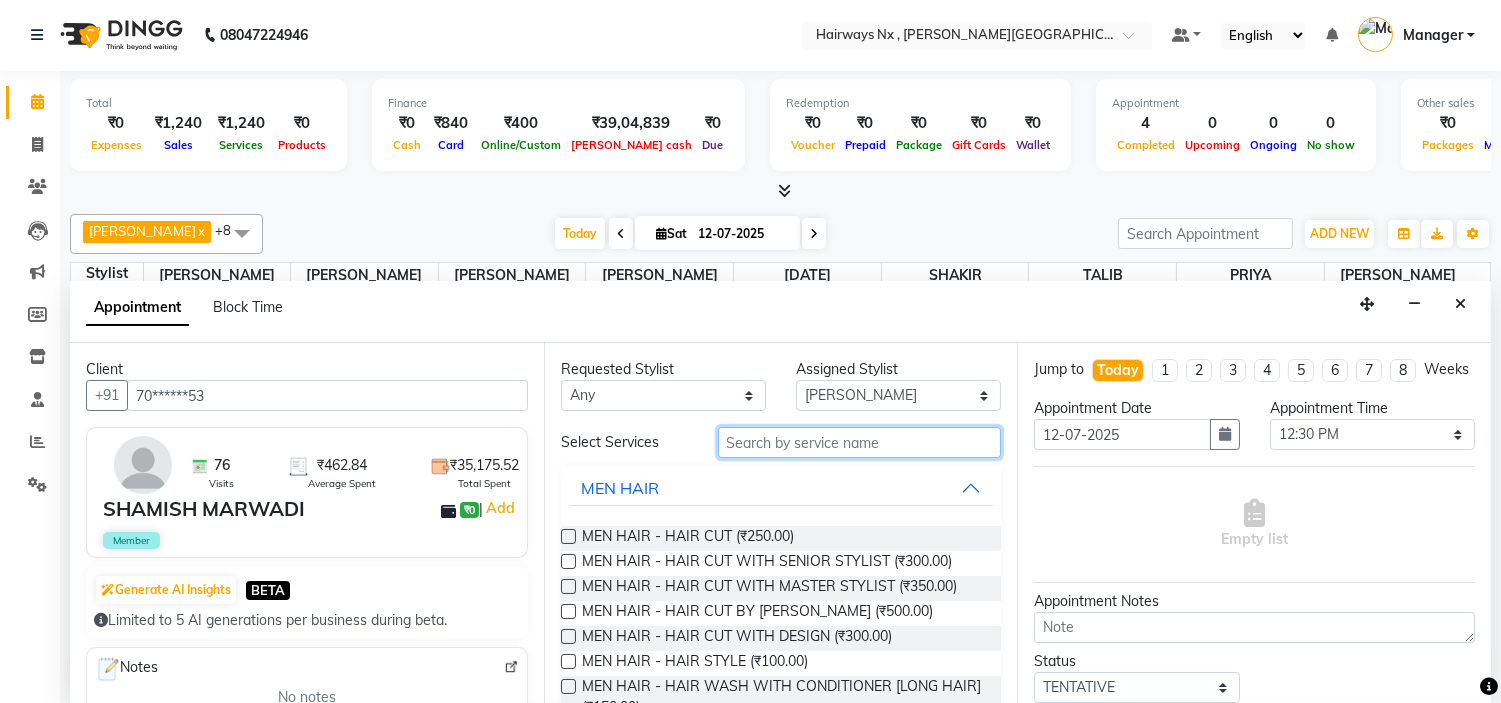 click at bounding box center (860, 442) 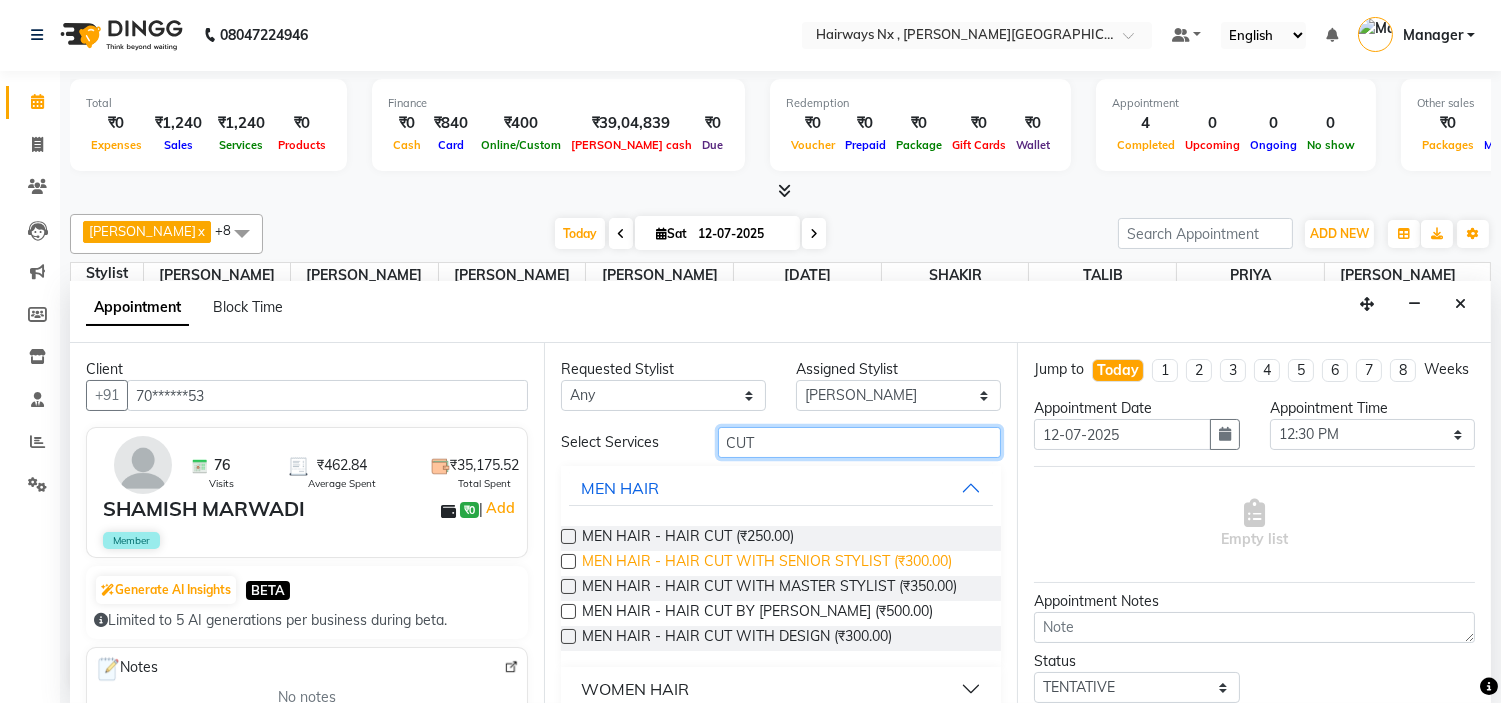 scroll, scrollTop: 67, scrollLeft: 0, axis: vertical 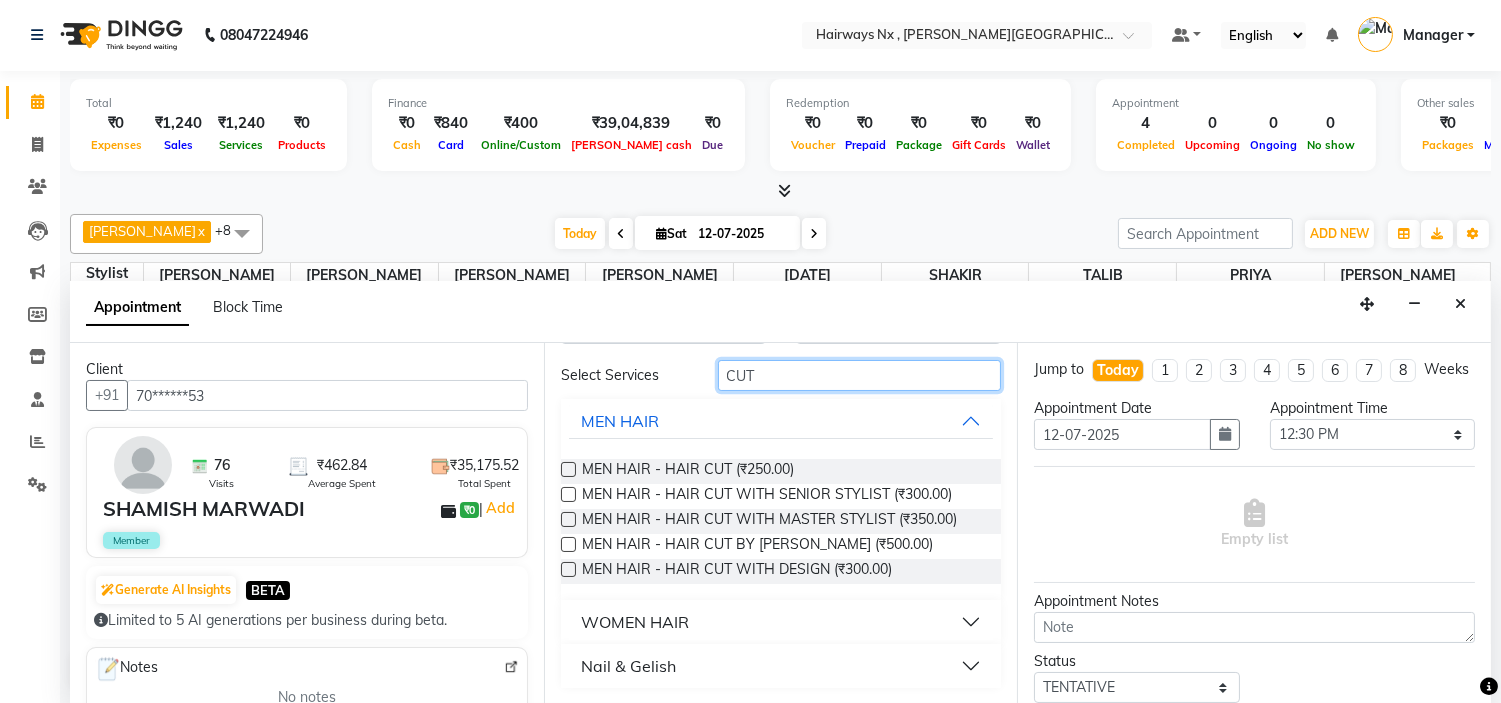 type on "CUT" 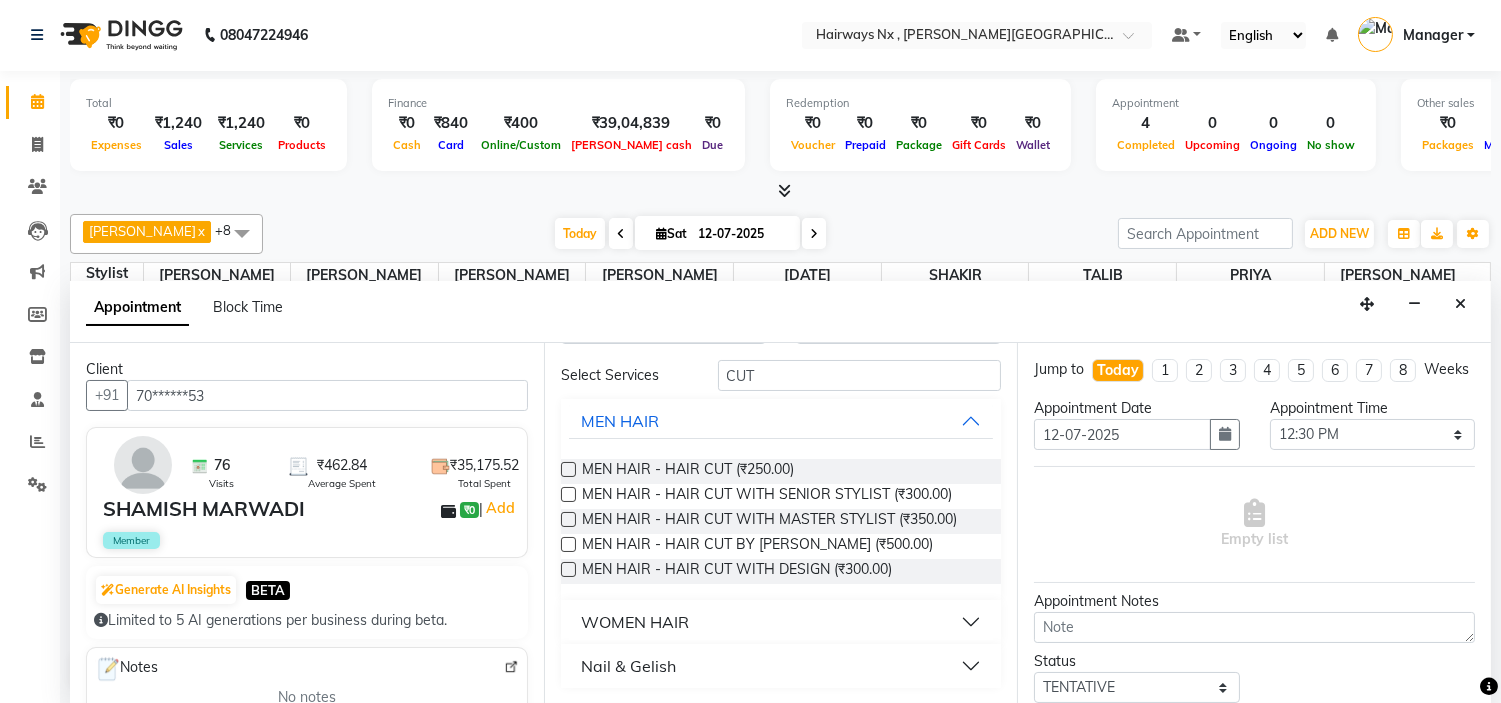 click on "WOMEN HAIR" at bounding box center [635, 622] 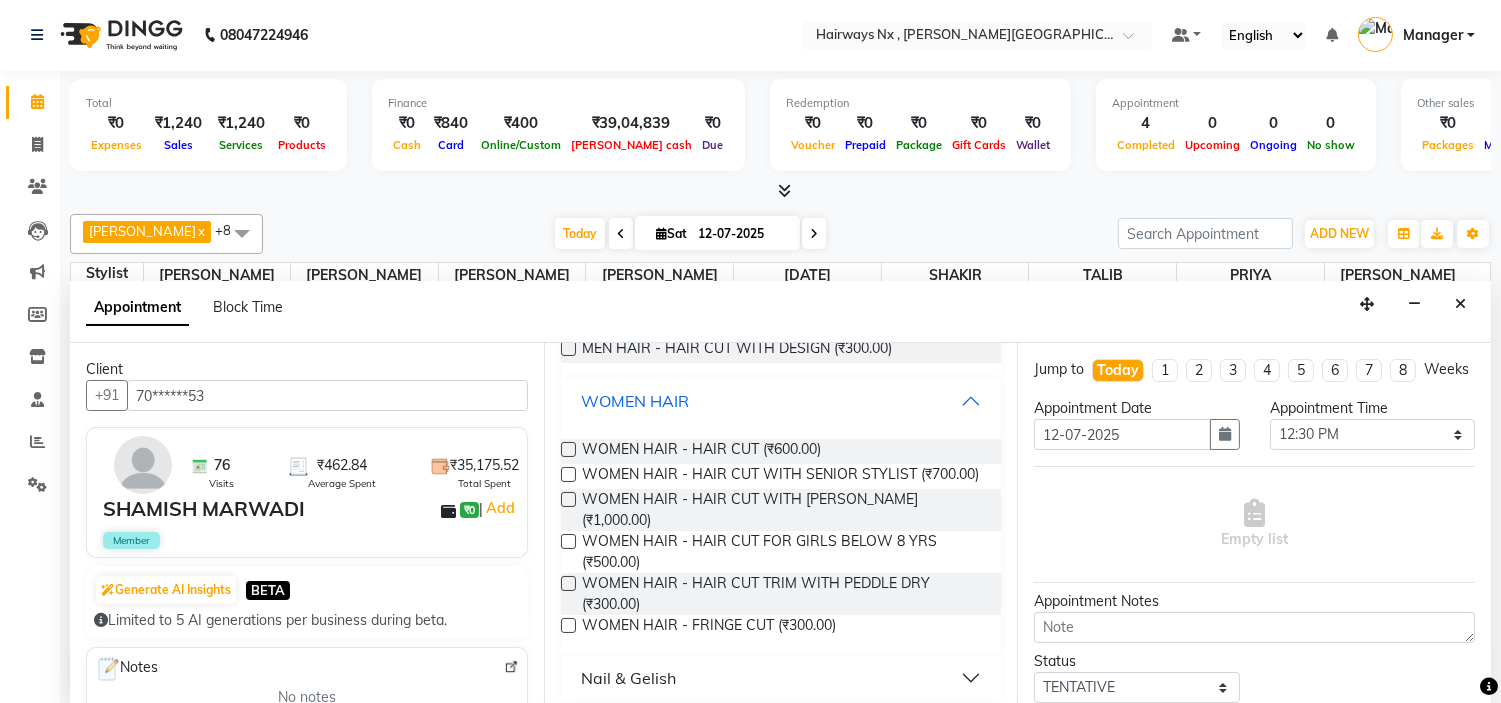 scroll, scrollTop: 290, scrollLeft: 0, axis: vertical 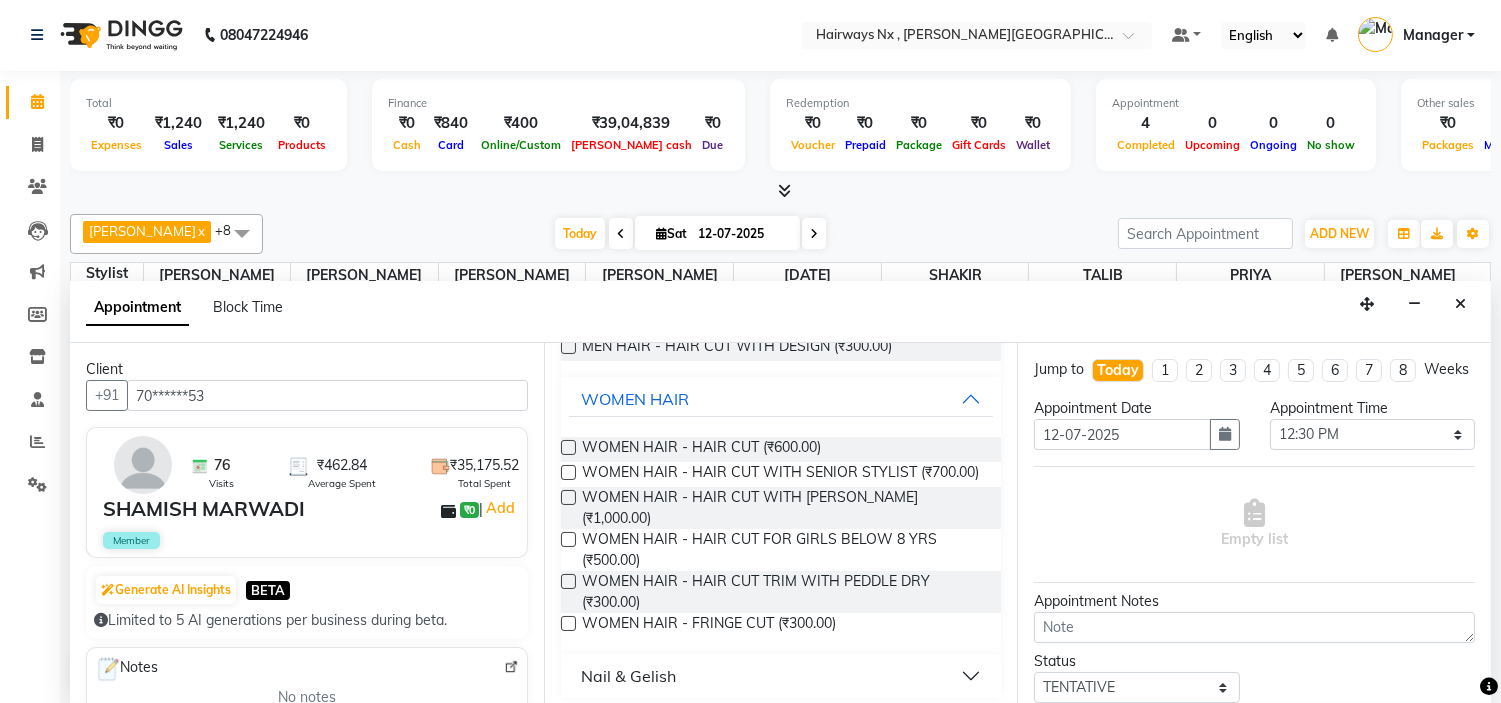 click at bounding box center (568, 447) 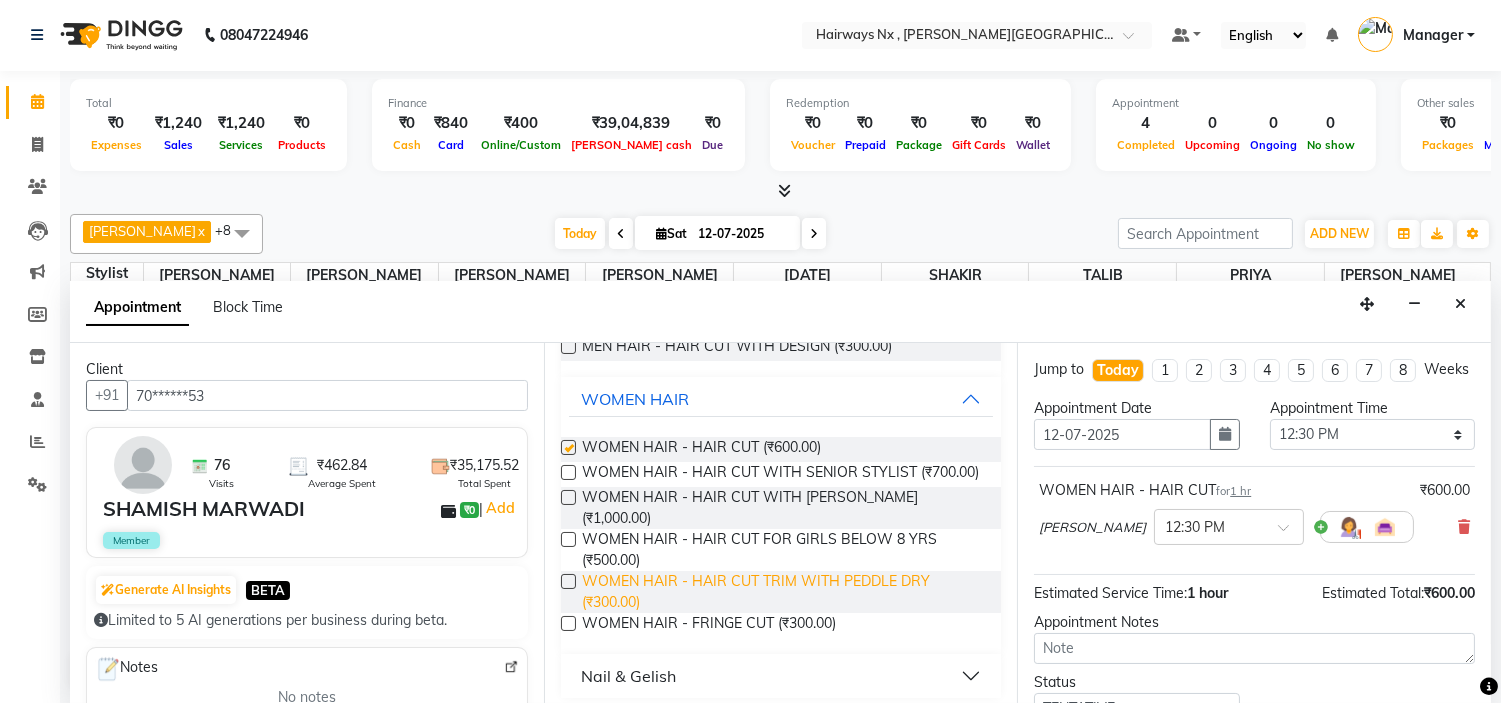 checkbox on "false" 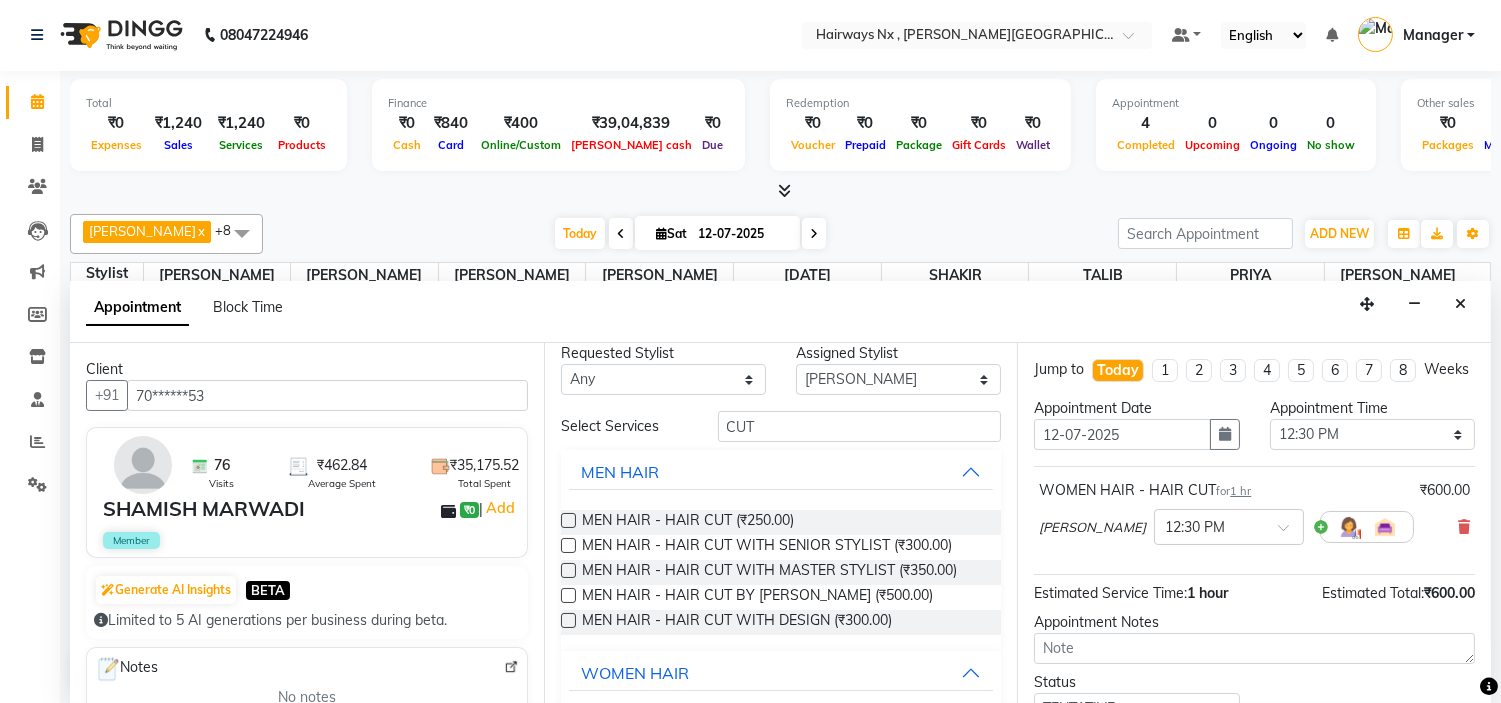 scroll, scrollTop: 0, scrollLeft: 0, axis: both 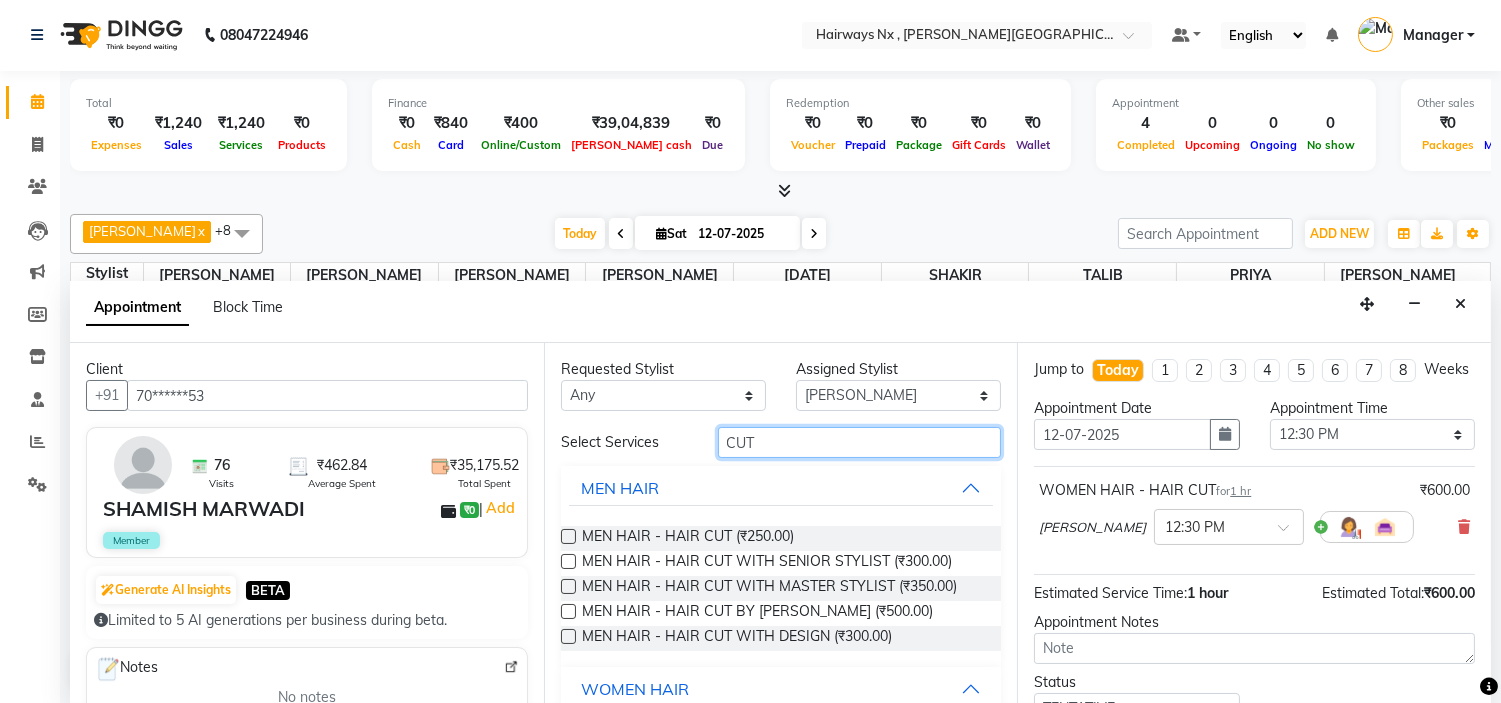 click on "CUT" at bounding box center (860, 442) 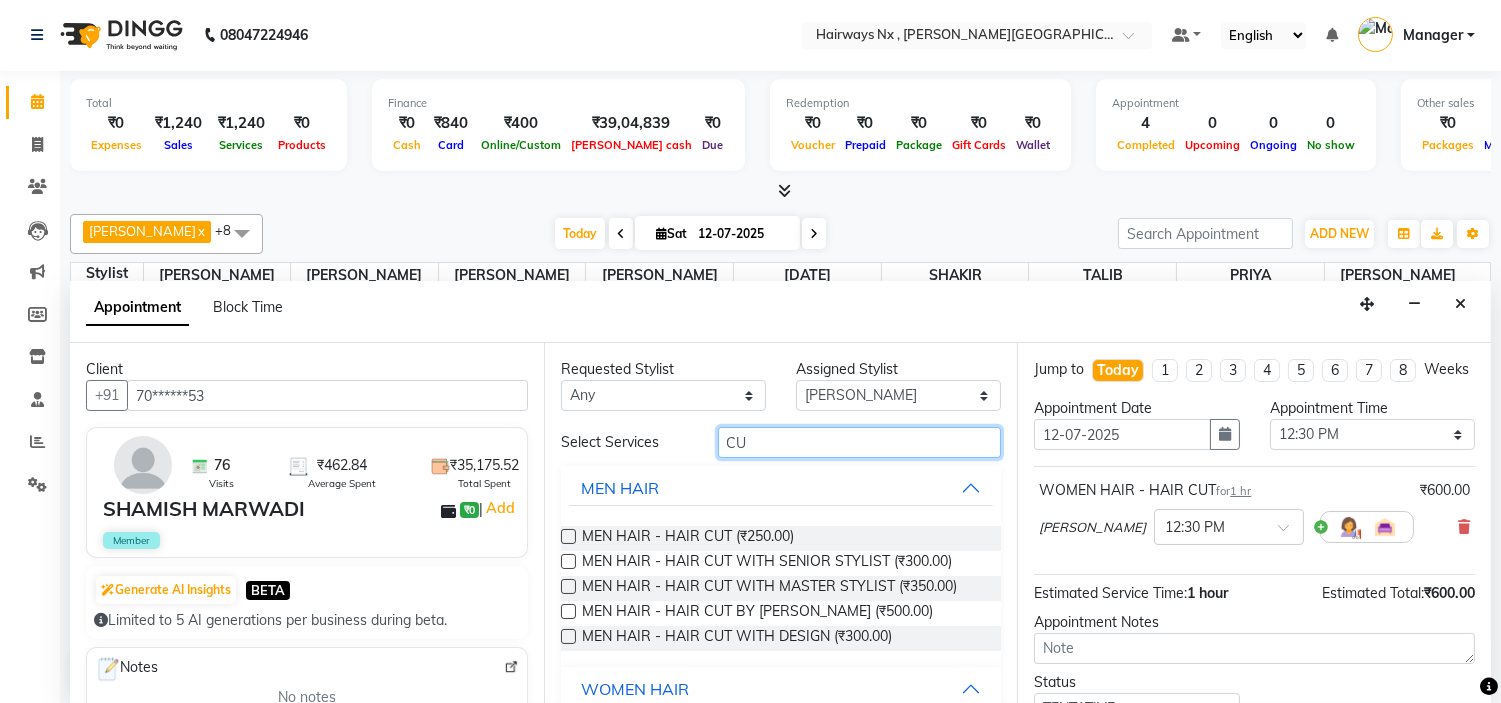 type on "C" 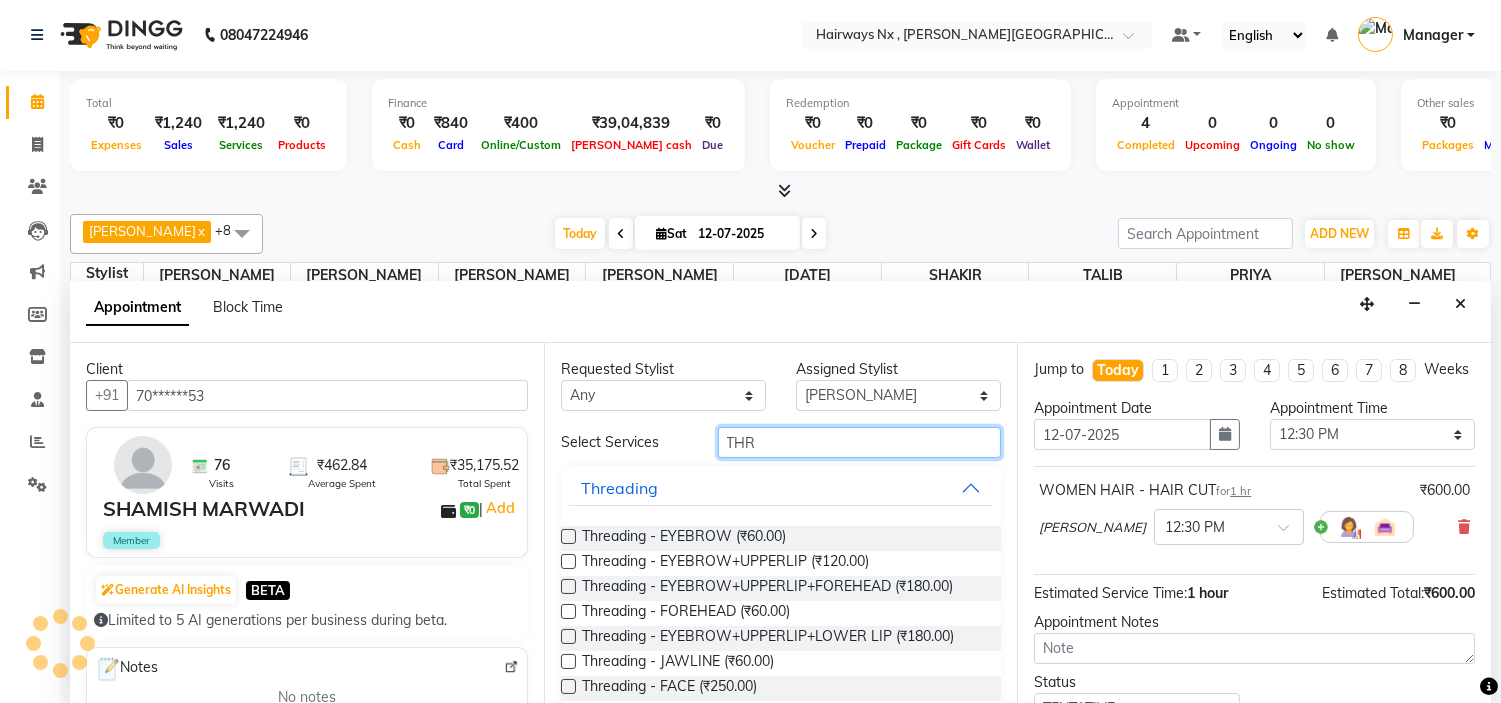 type on "THR" 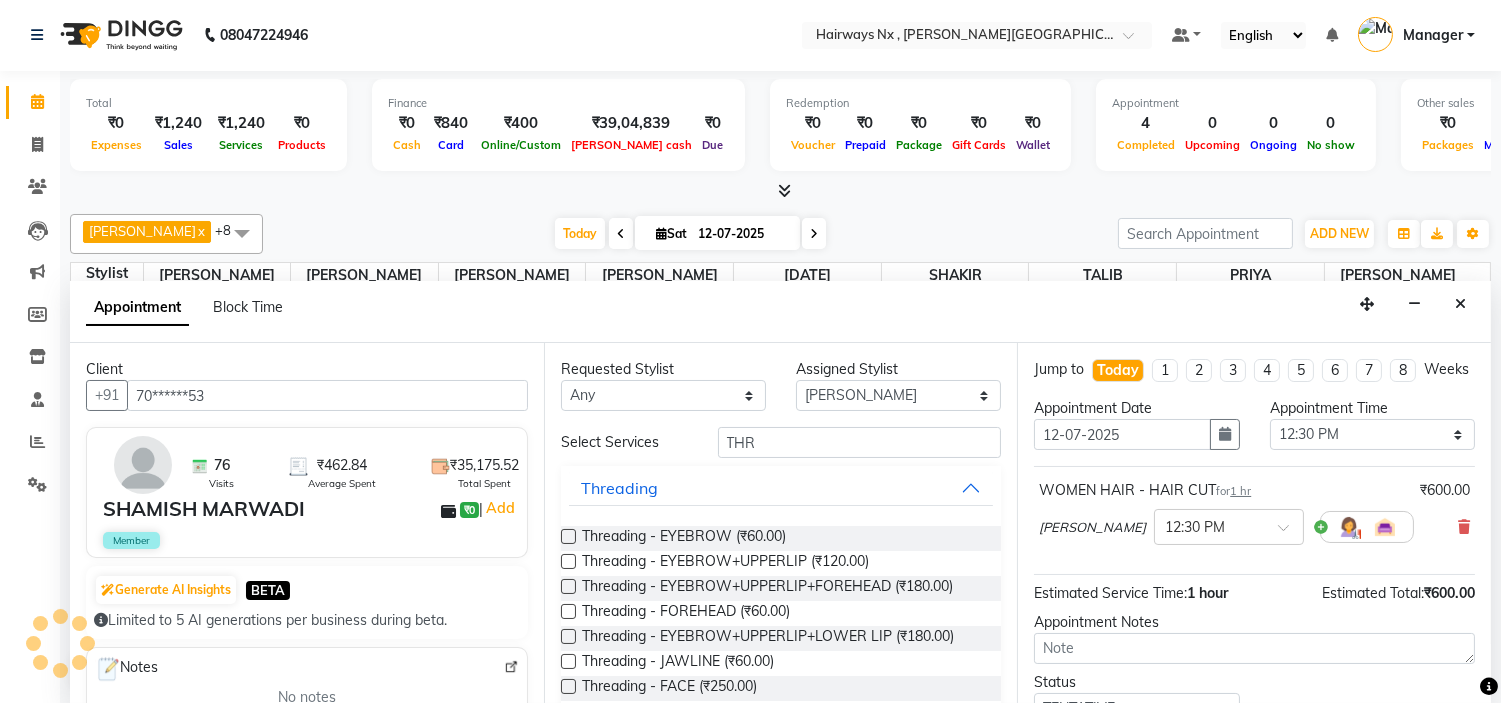 click at bounding box center (568, 561) 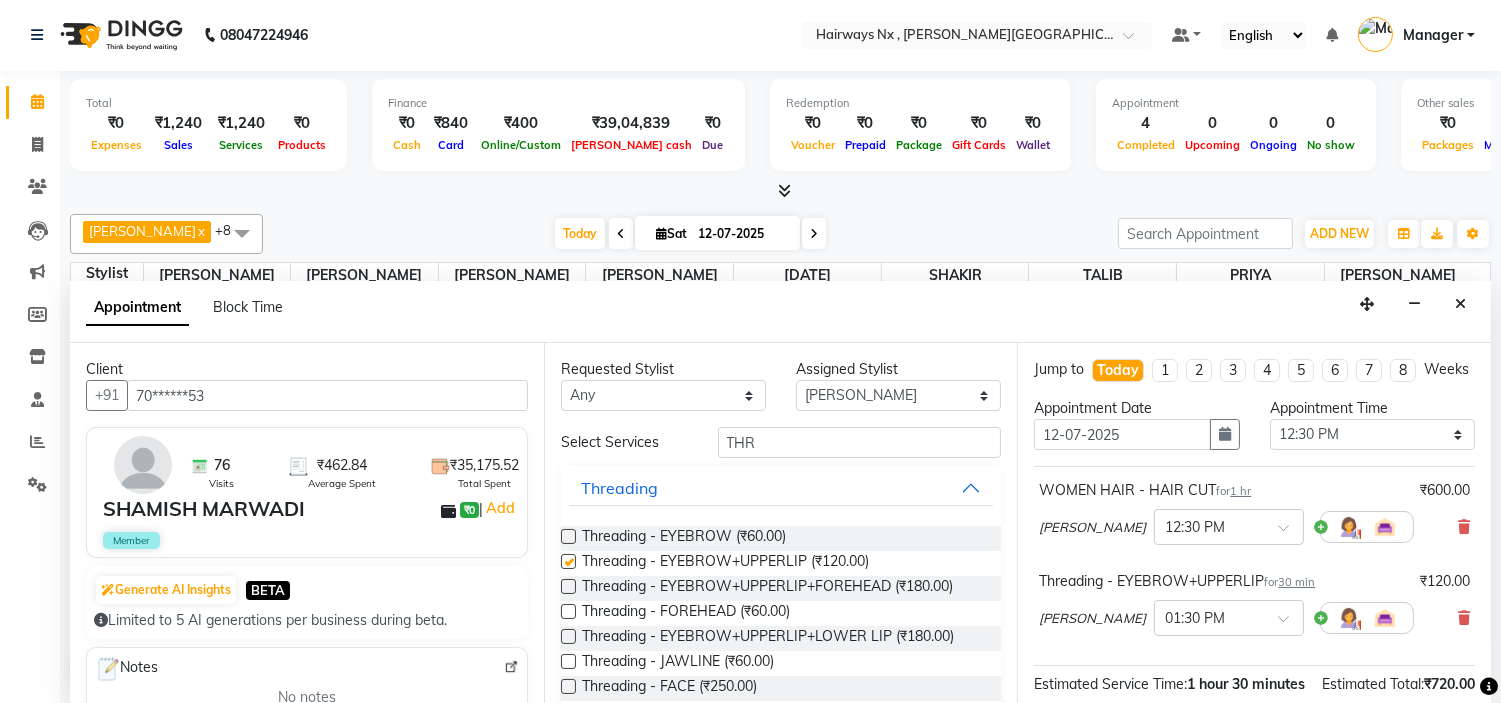 checkbox on "false" 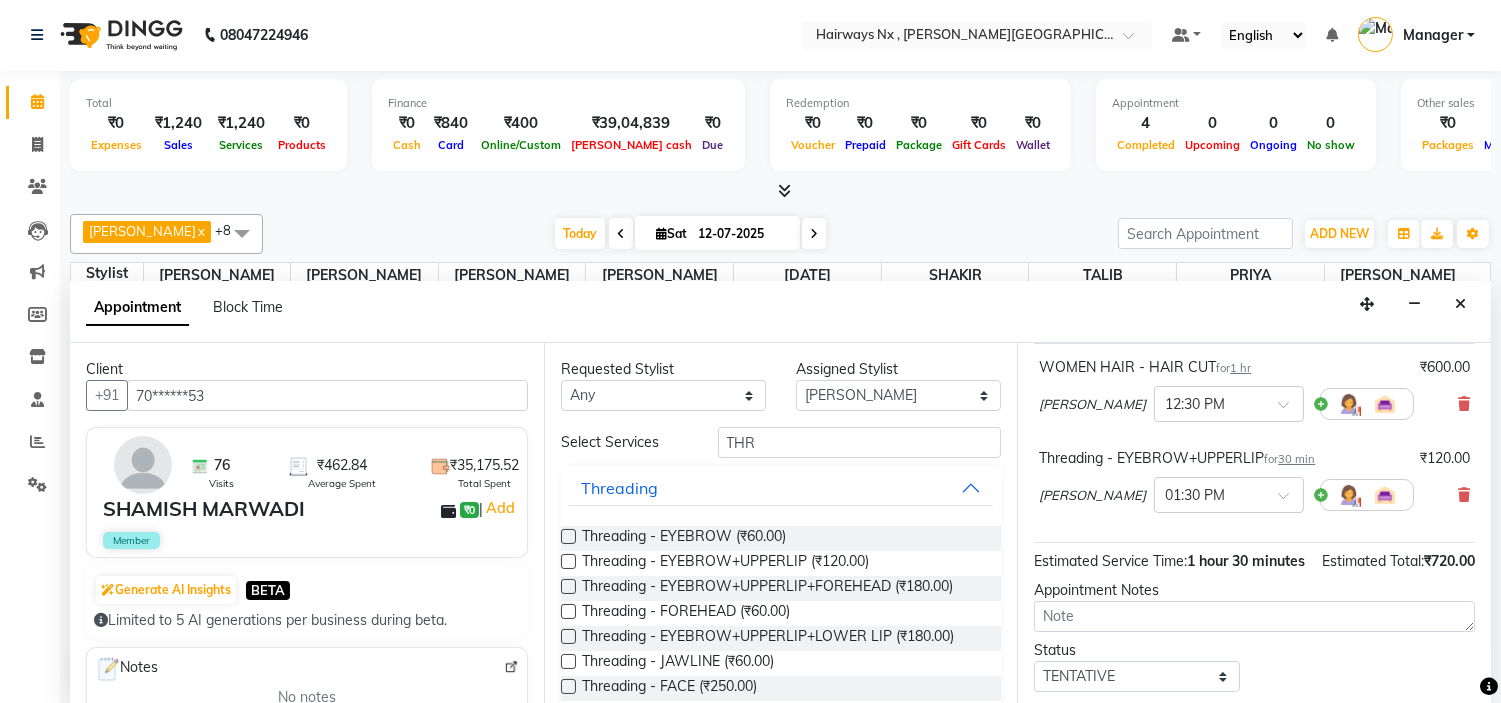 scroll, scrollTop: 277, scrollLeft: 0, axis: vertical 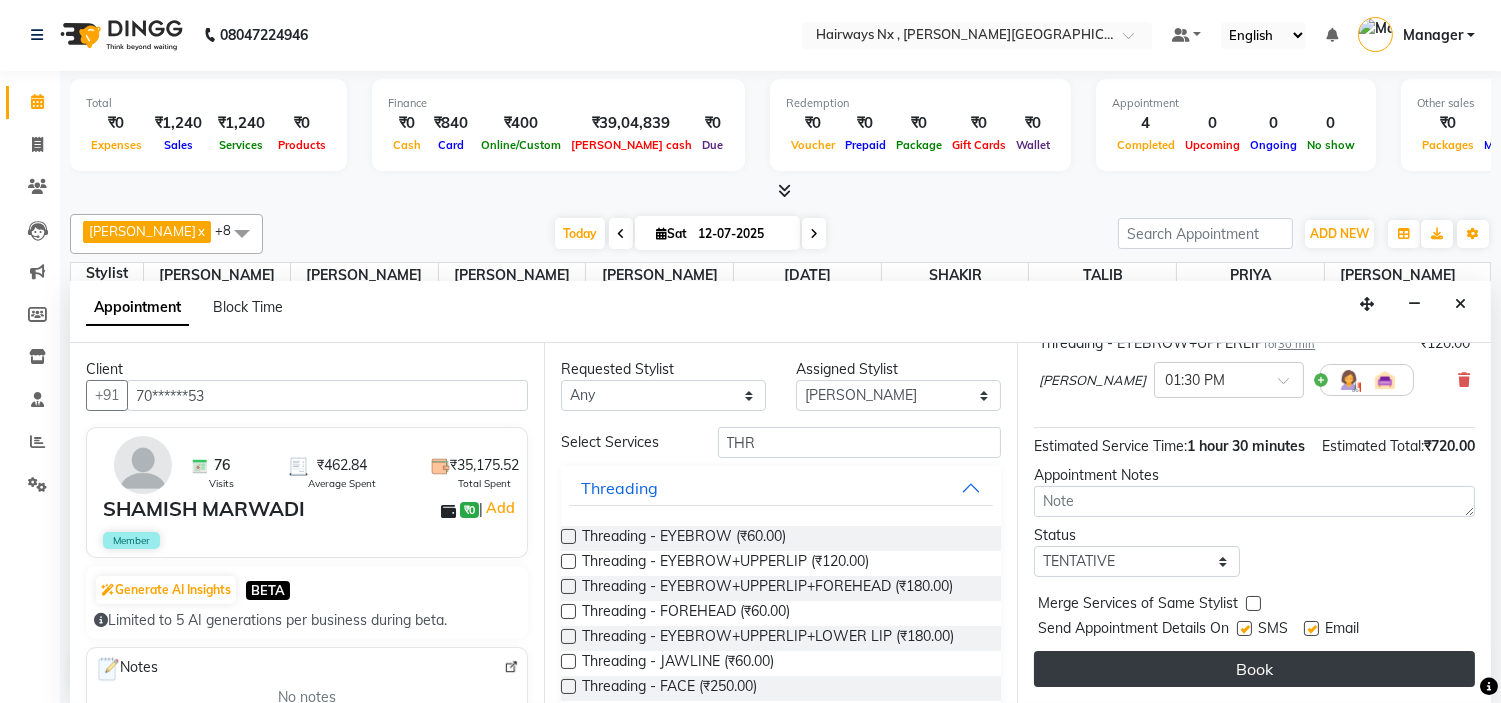 drag, startPoint x: 1244, startPoint y: 627, endPoint x: 1323, endPoint y: 651, distance: 82.565125 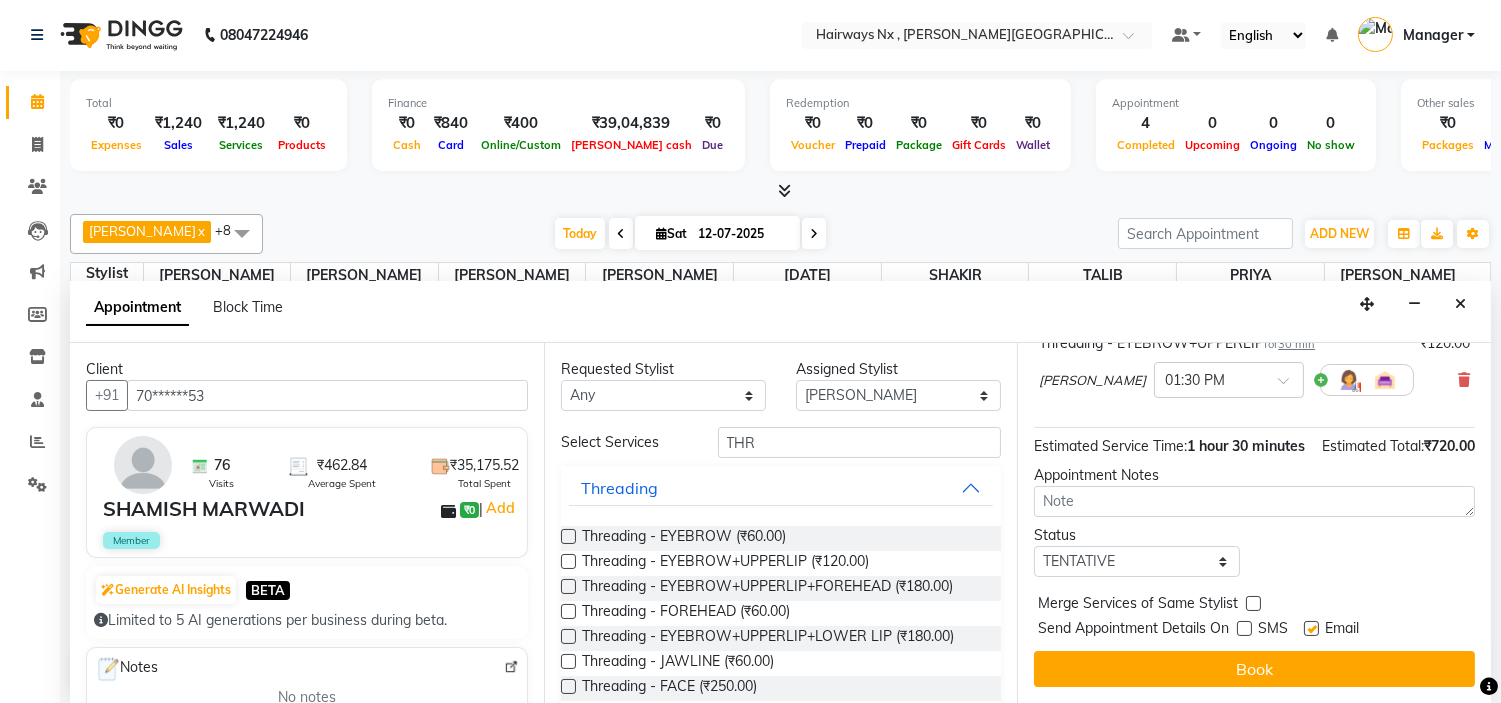 click at bounding box center (1311, 628) 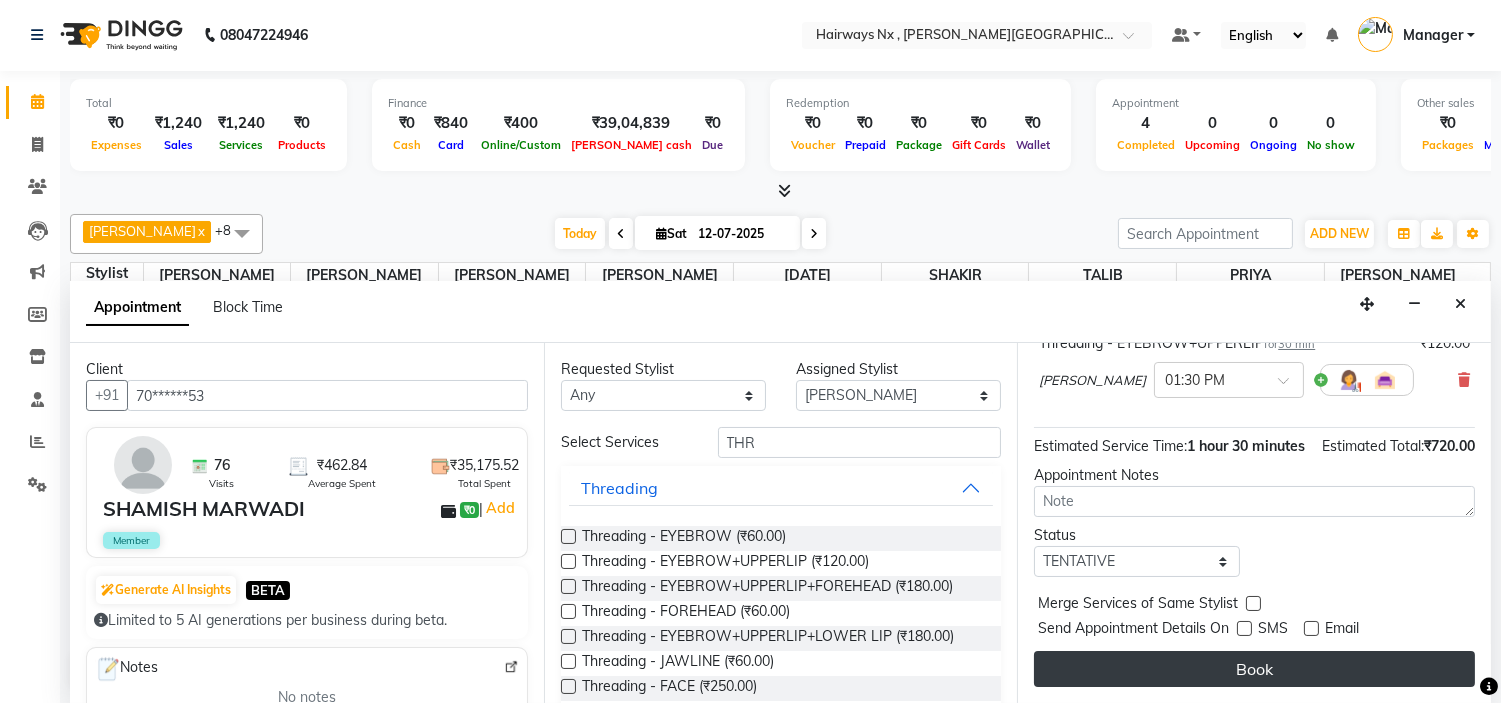 click on "Book" at bounding box center [1254, 669] 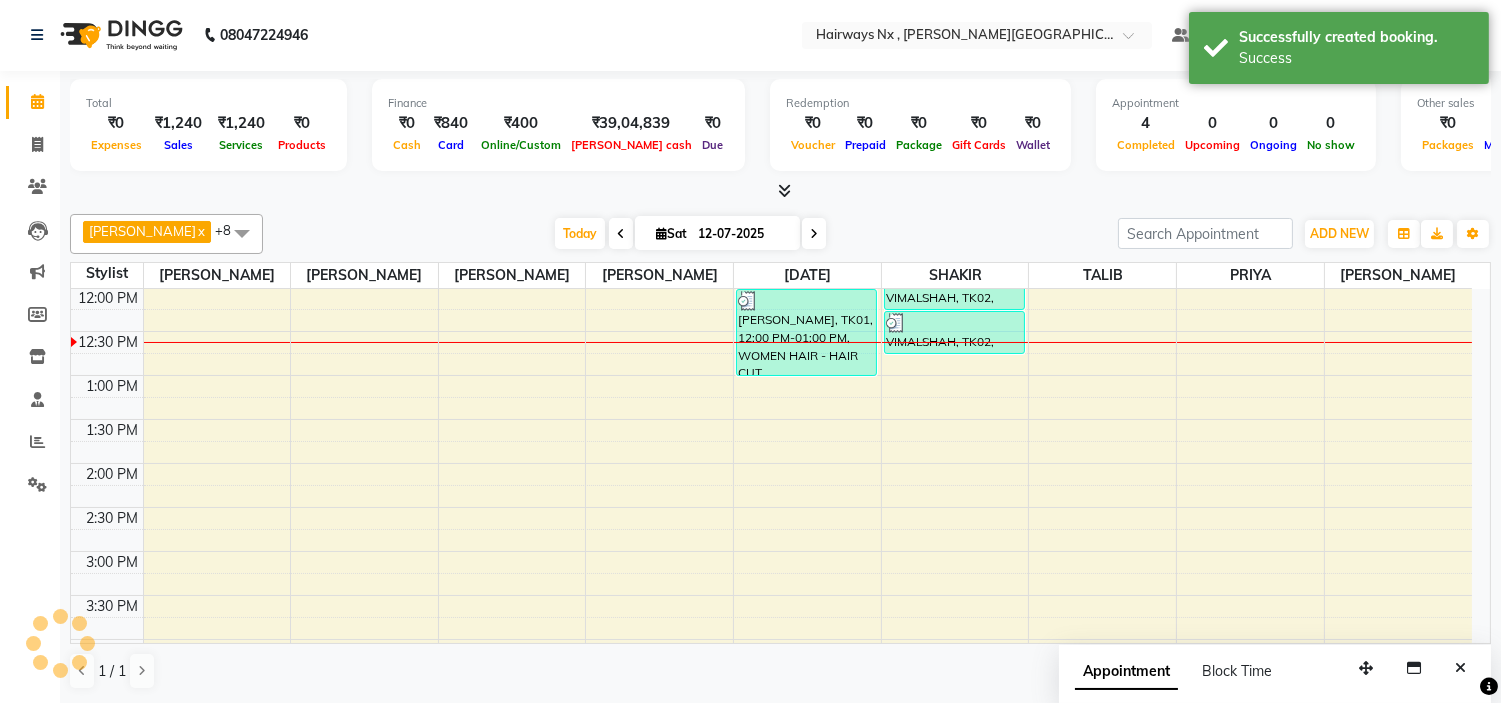 scroll, scrollTop: 0, scrollLeft: 0, axis: both 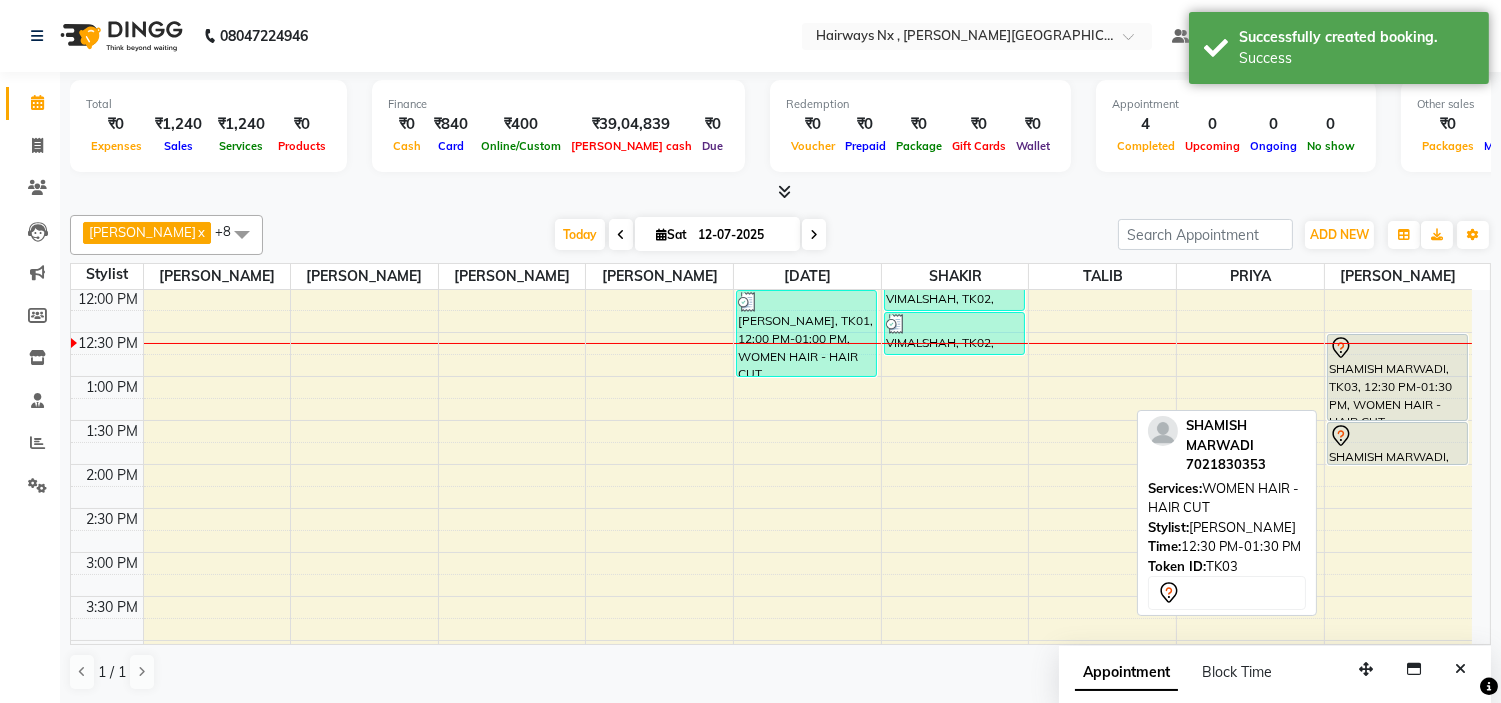 click on "SHAMISH MARWADI, TK03, 12:30 PM-01:30 PM, WOMEN HAIR - HAIR CUT" at bounding box center (1398, 377) 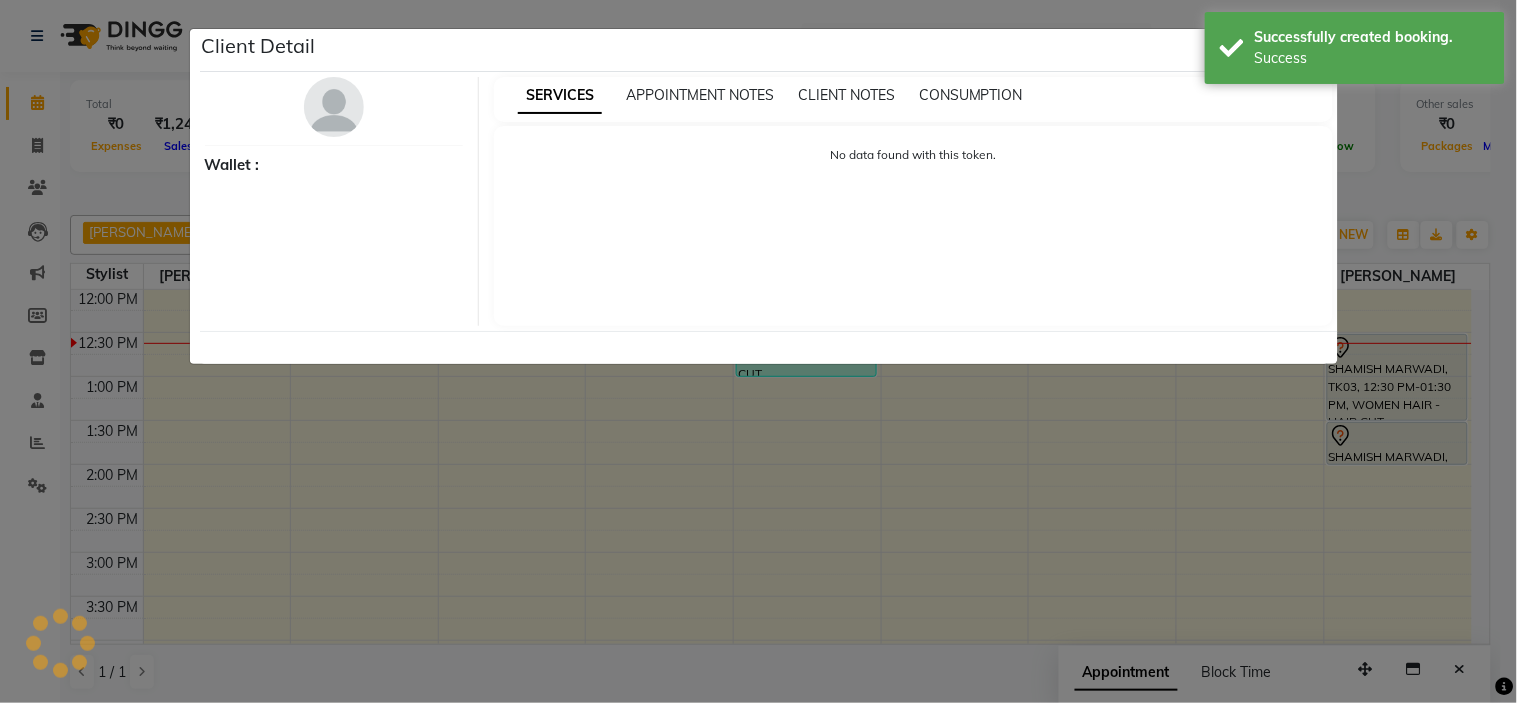 select on "7" 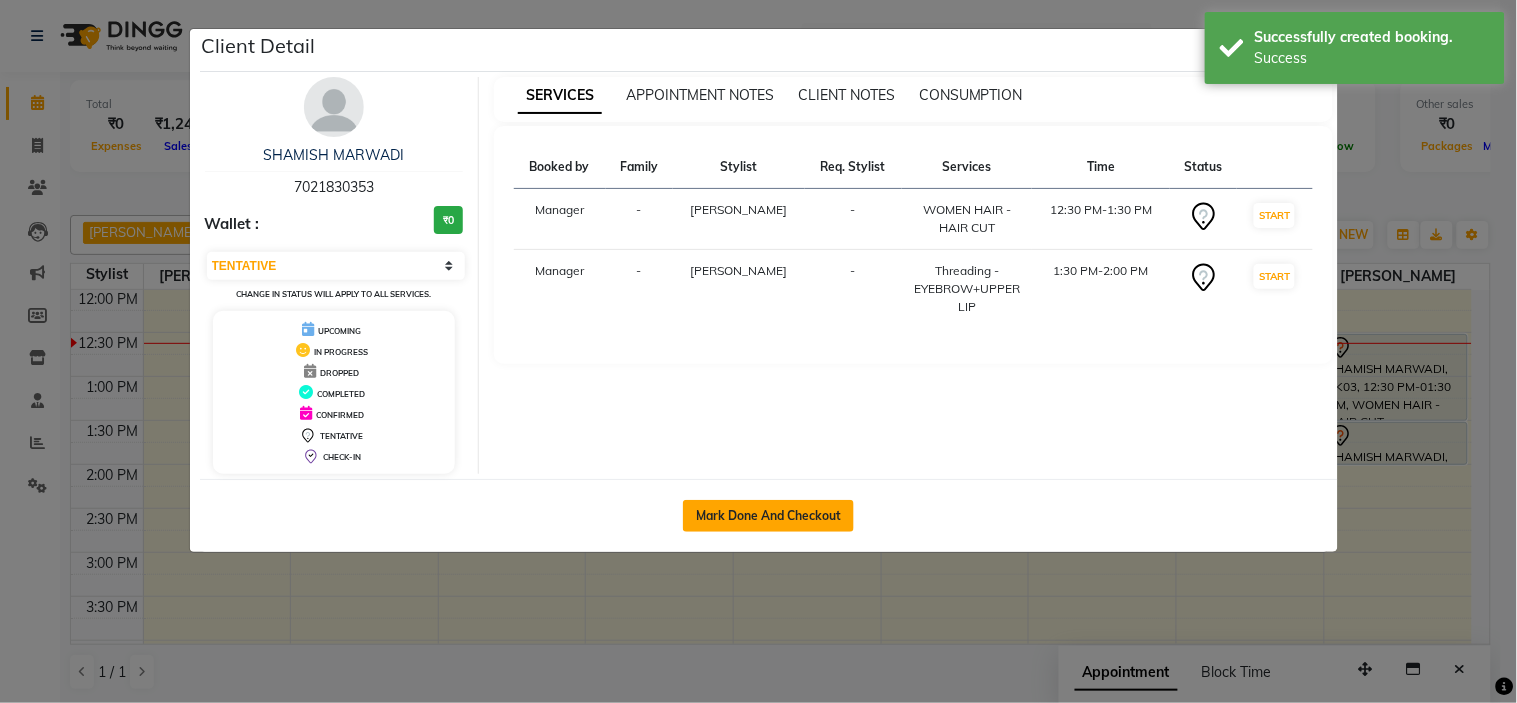 click on "Mark Done And Checkout" 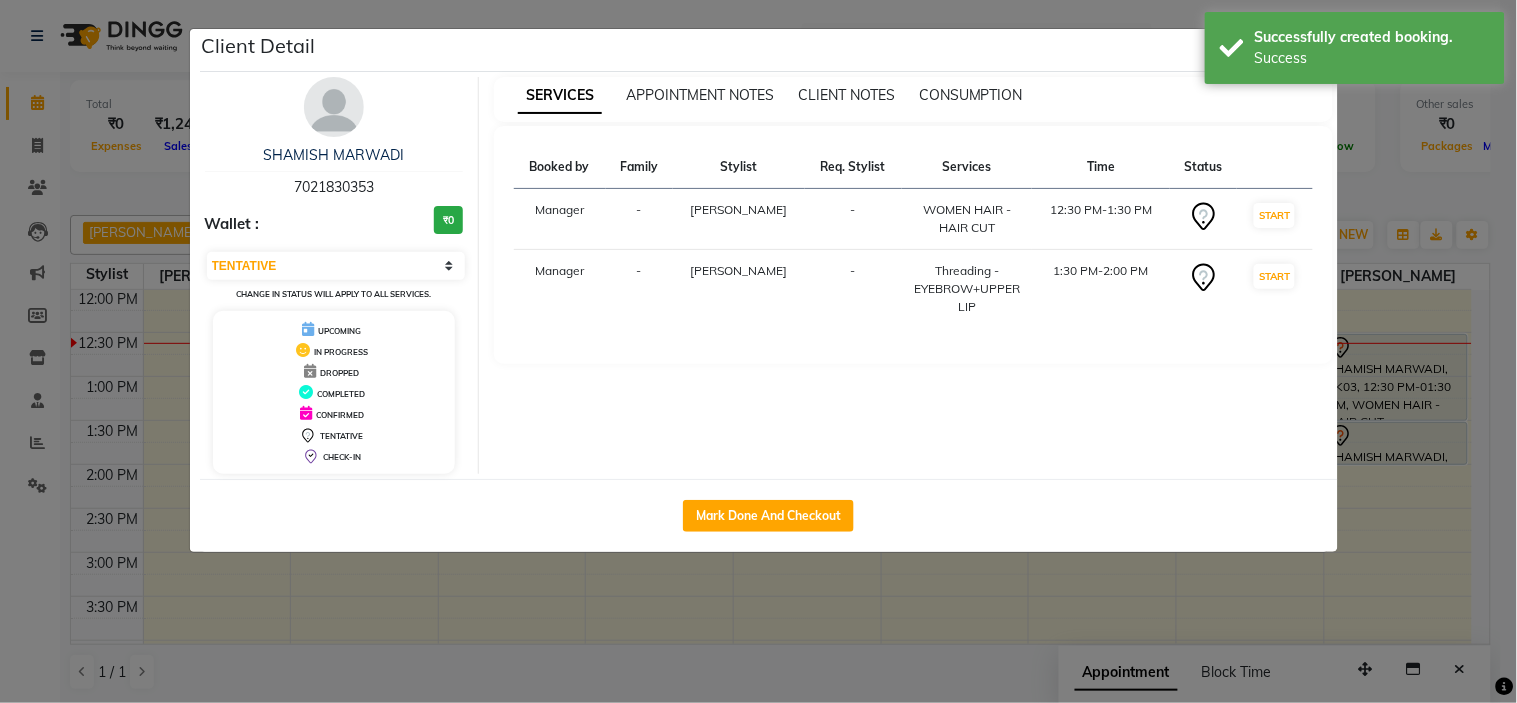 select on "service" 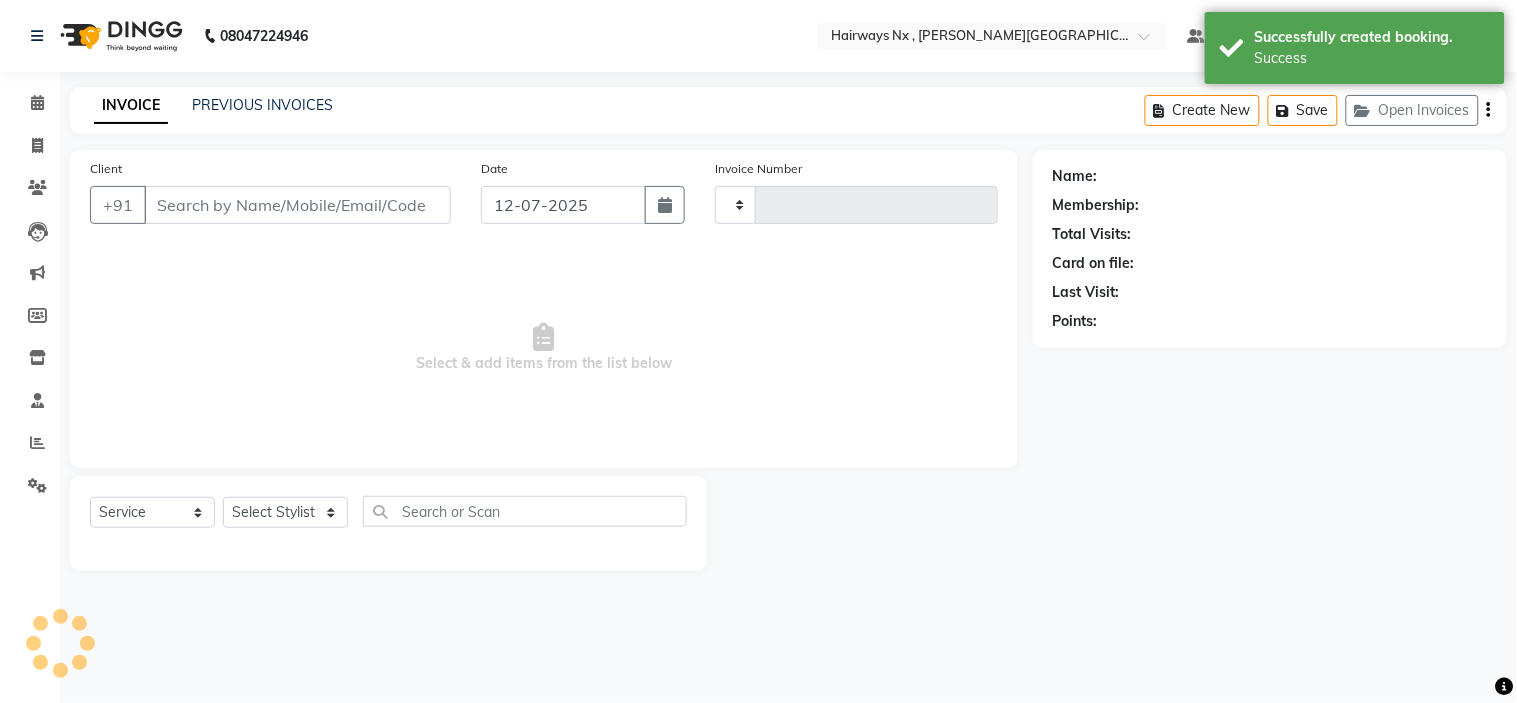 type on "0757" 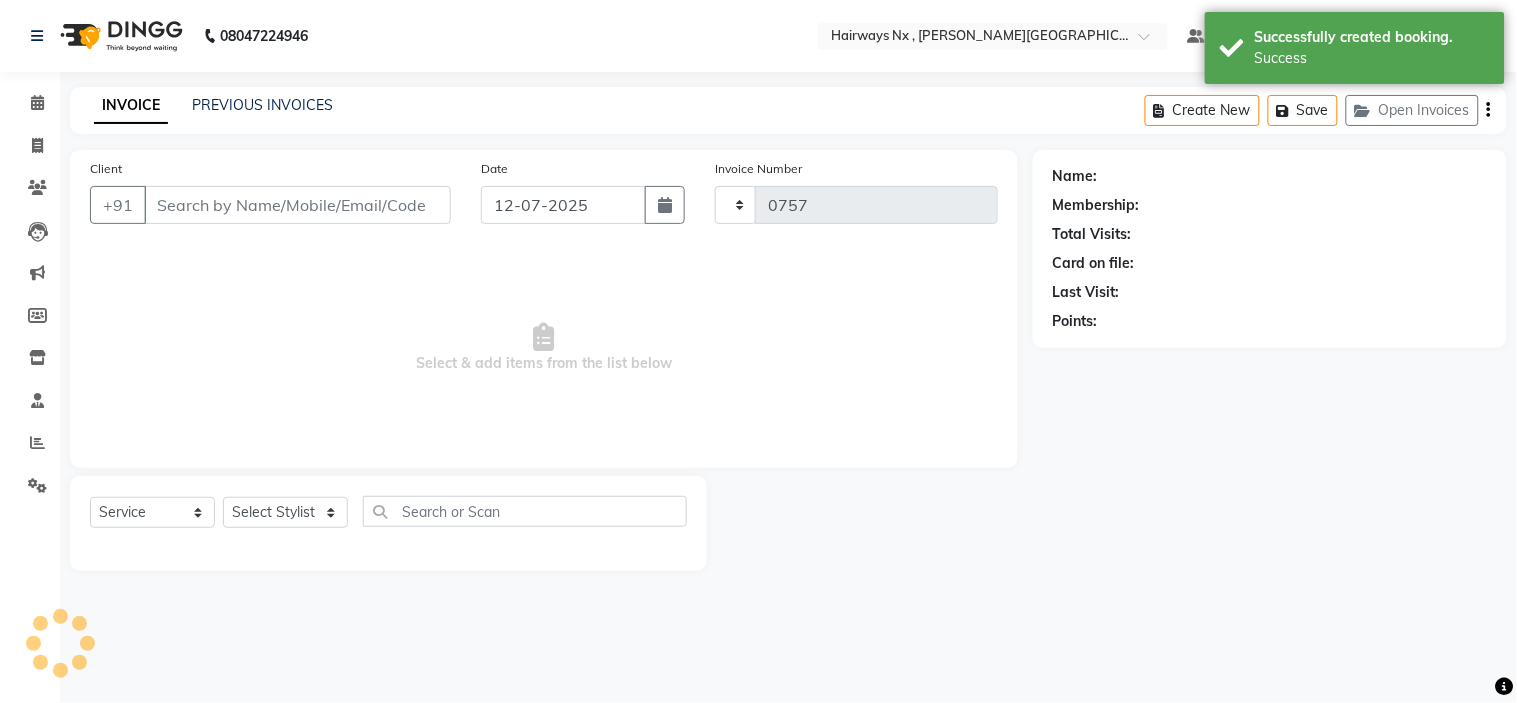 select on "778" 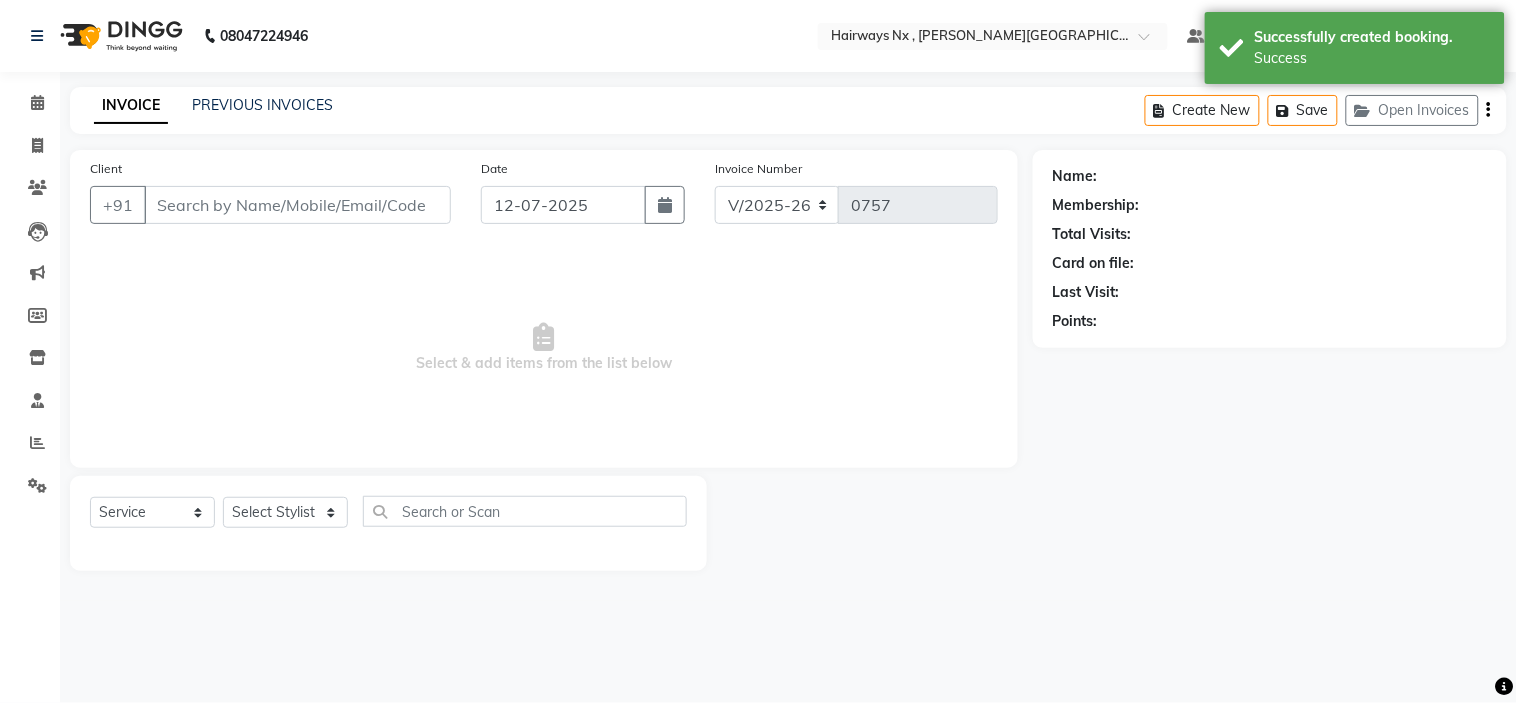 type on "70******53" 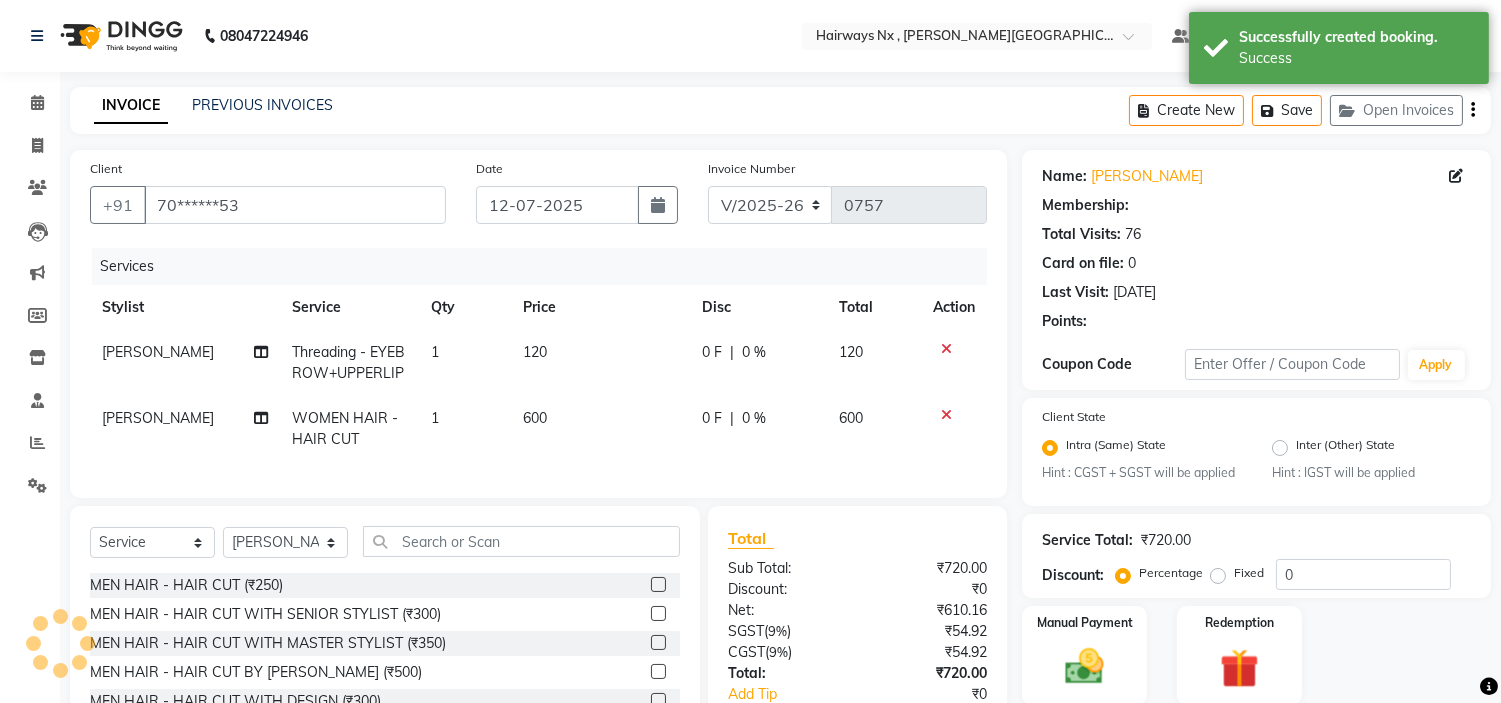 select on "1: Object" 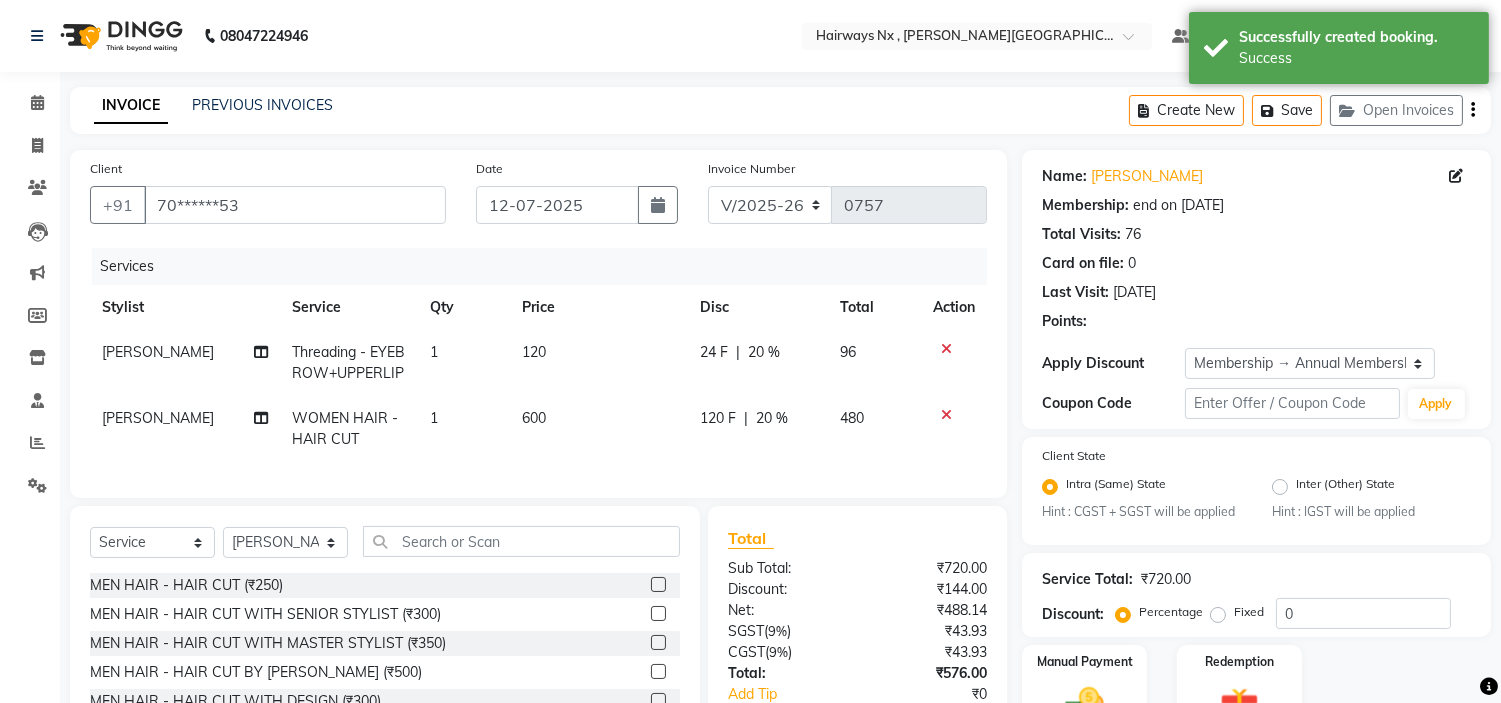 type on "20" 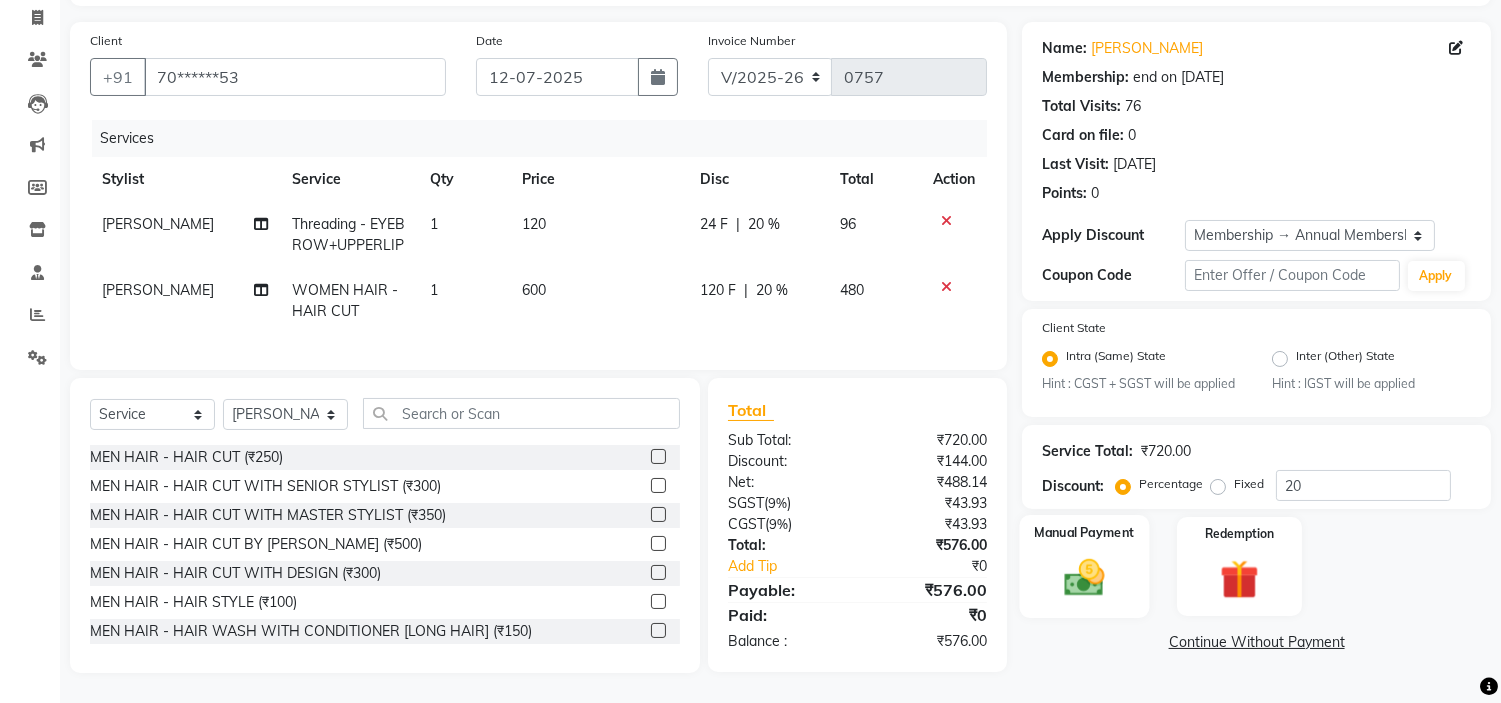 click 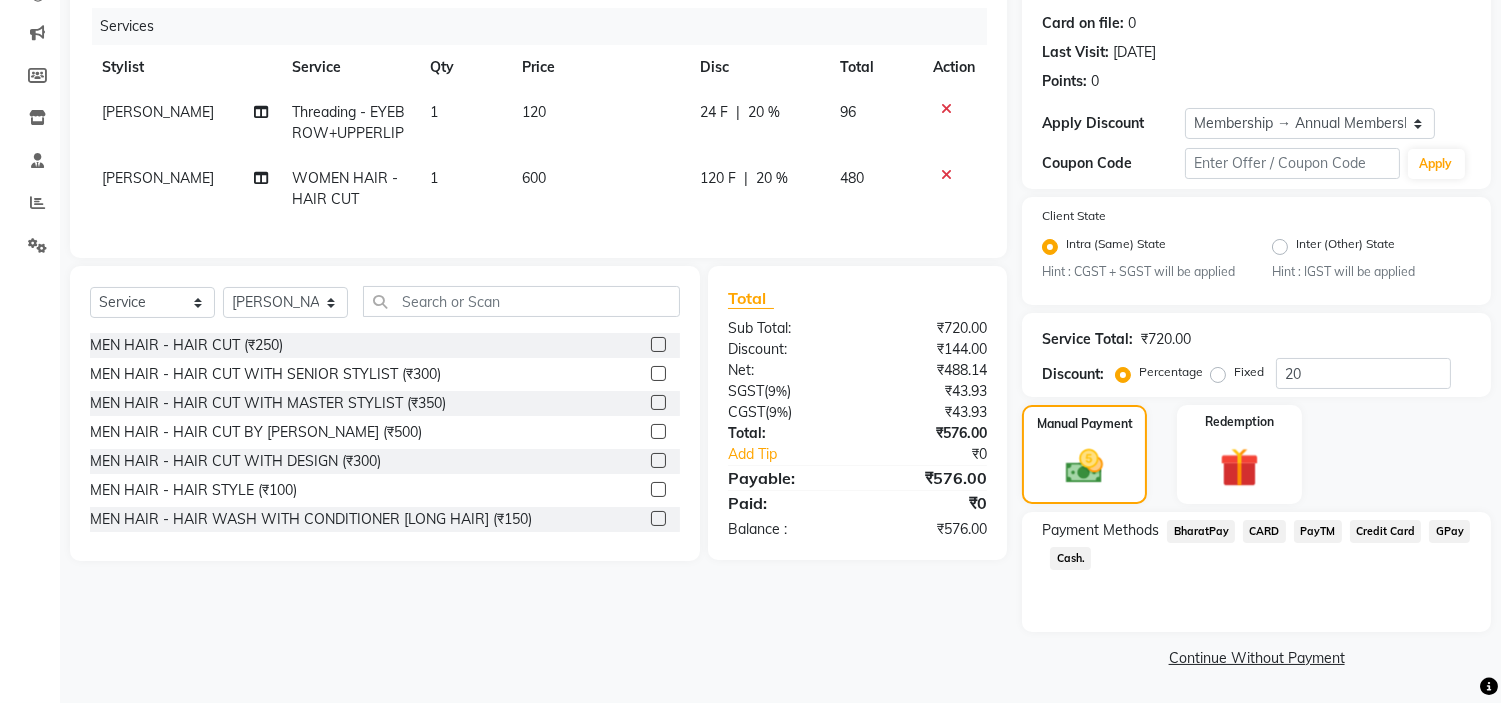 scroll, scrollTop: 0, scrollLeft: 0, axis: both 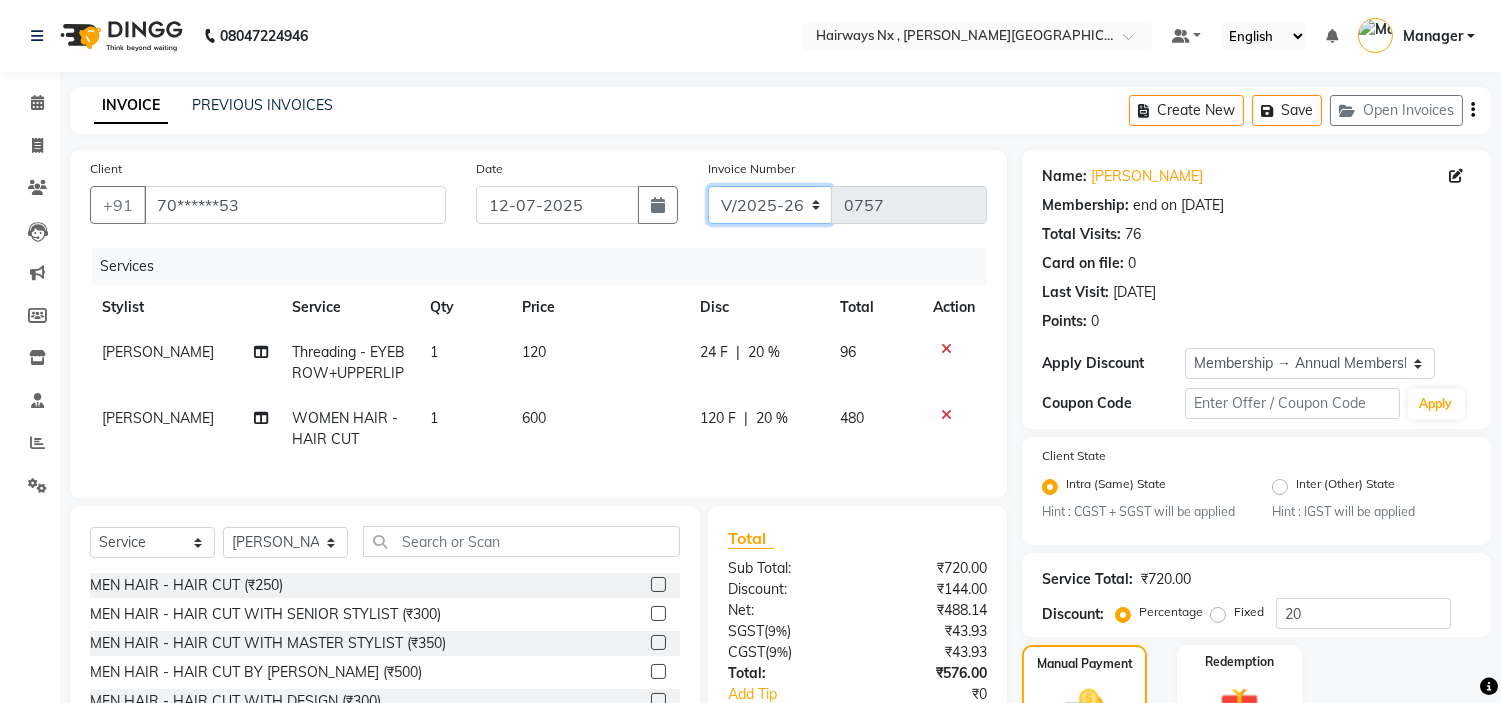 click on "INV/25-26 V/2025-26" 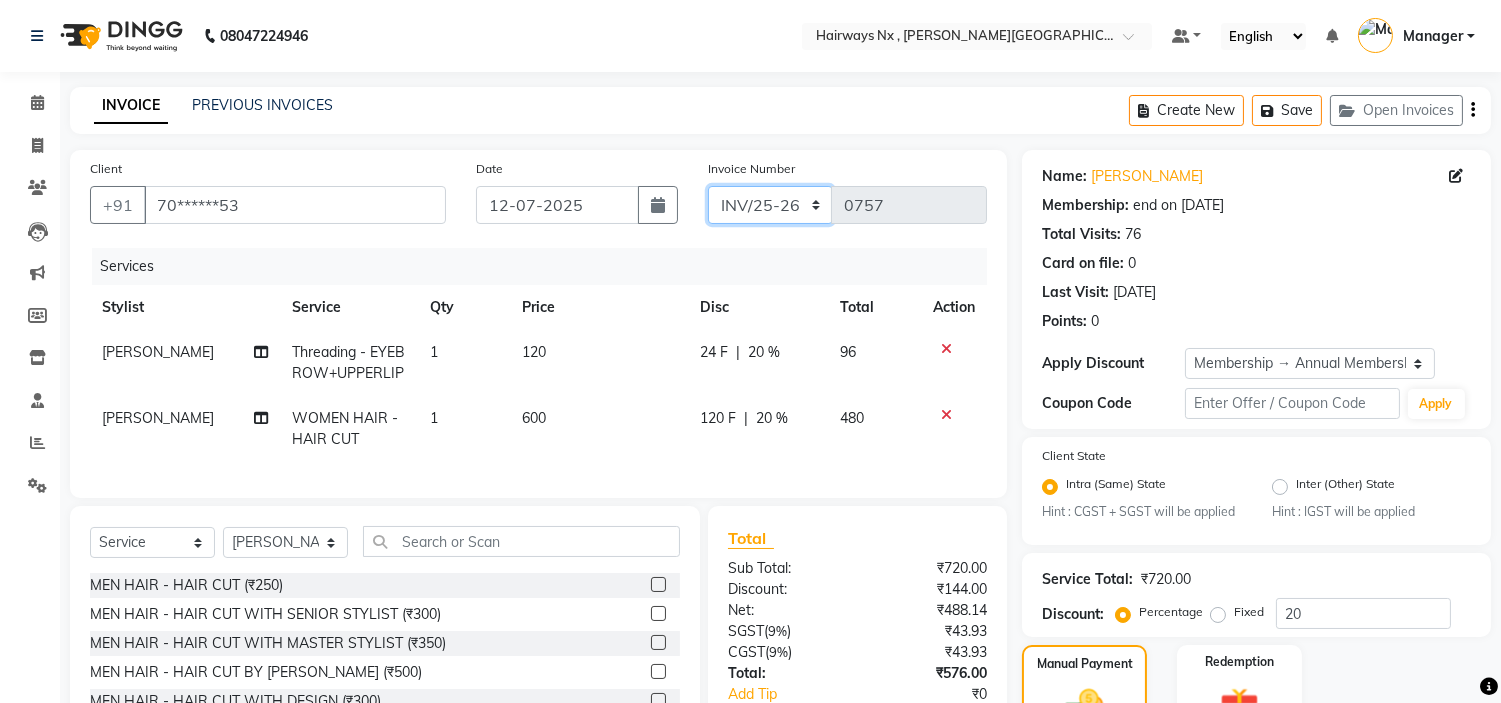 click on "INV/25-26 V/2025-26" 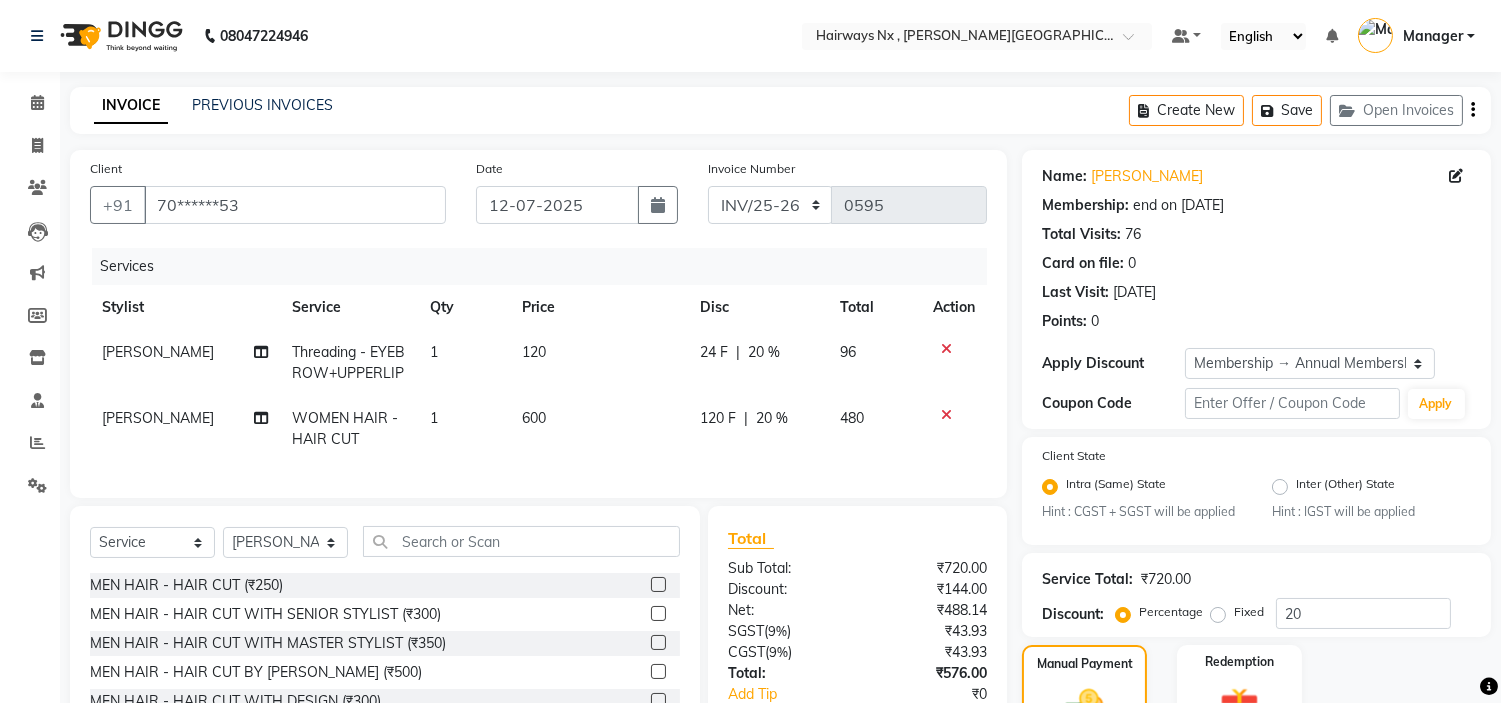 click on "Create New   Save   Open Invoices" 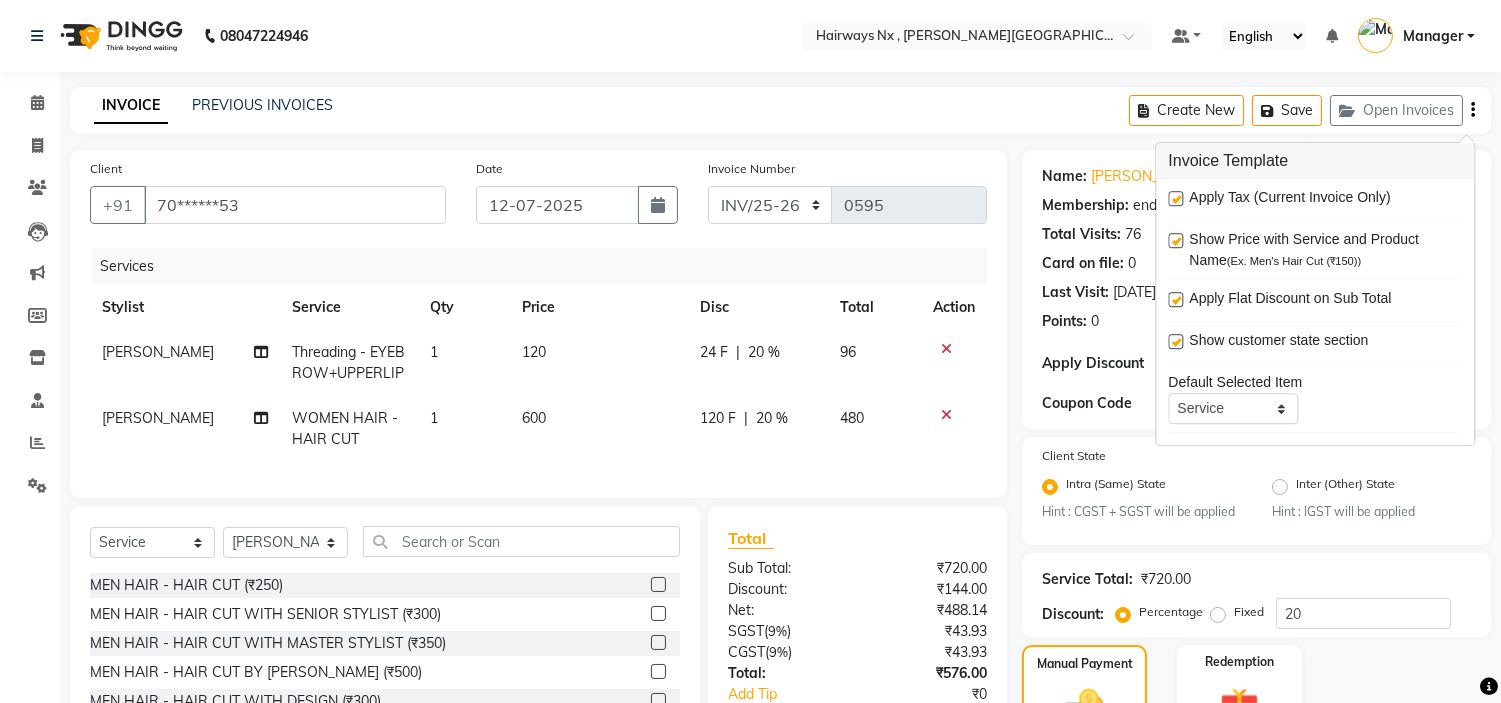 drag, startPoint x: 1172, startPoint y: 197, endPoint x: 1187, endPoint y: 295, distance: 99.14131 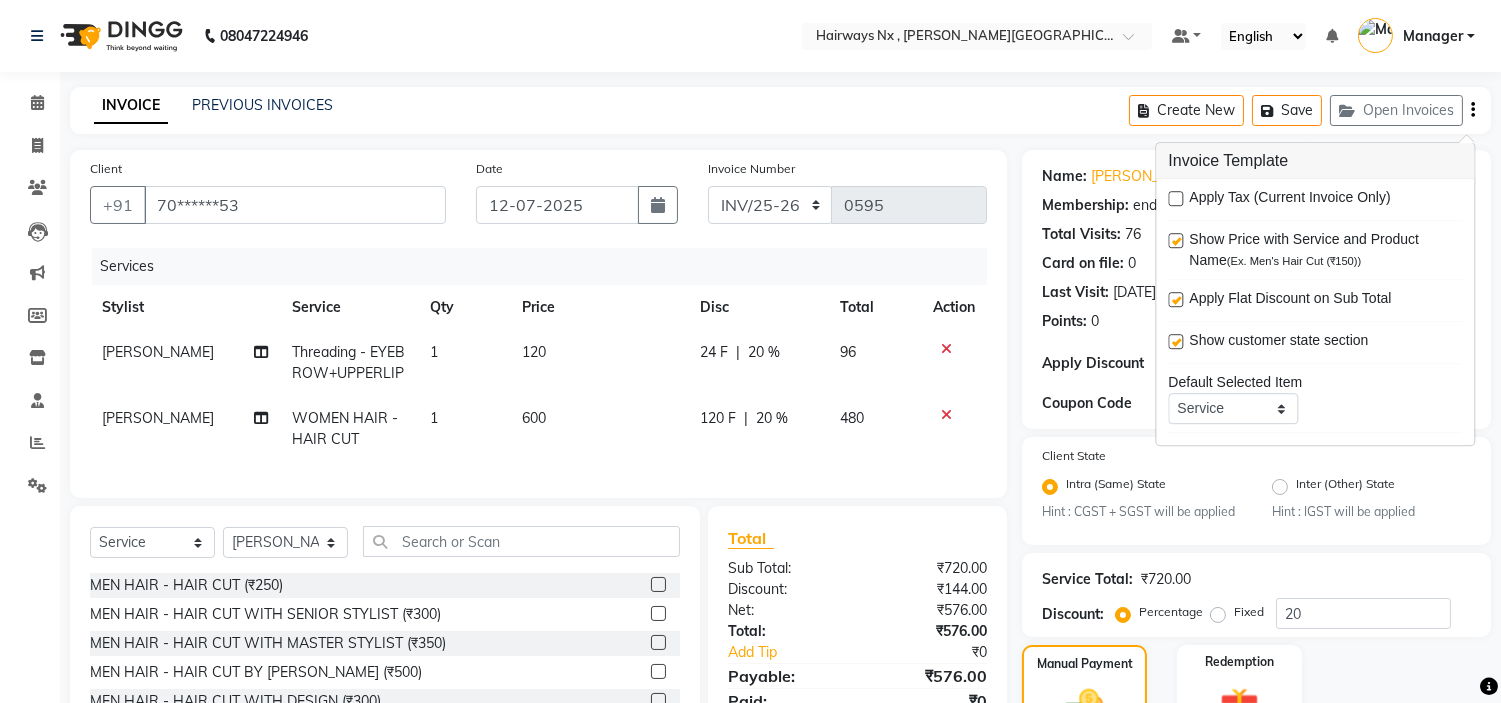 scroll, scrollTop: 240, scrollLeft: 0, axis: vertical 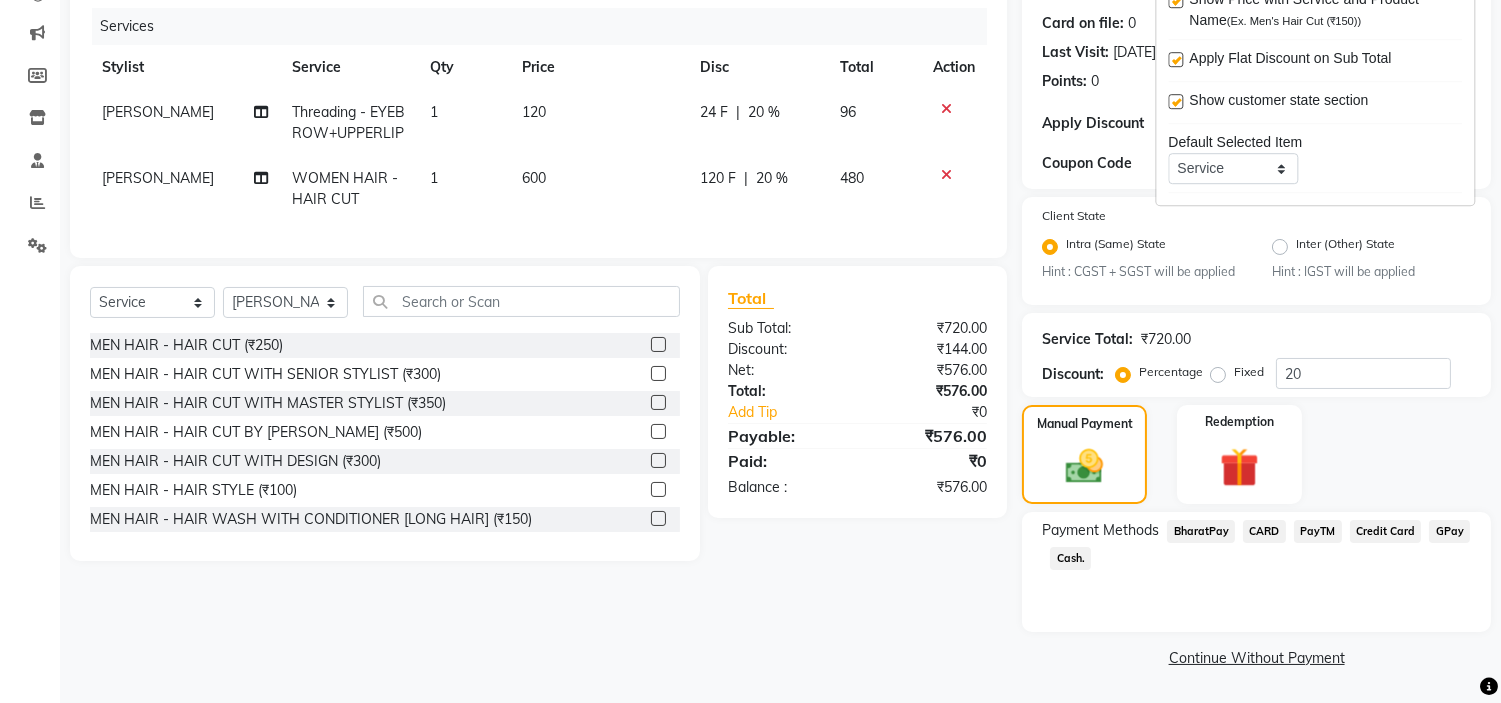 click on "Cash." 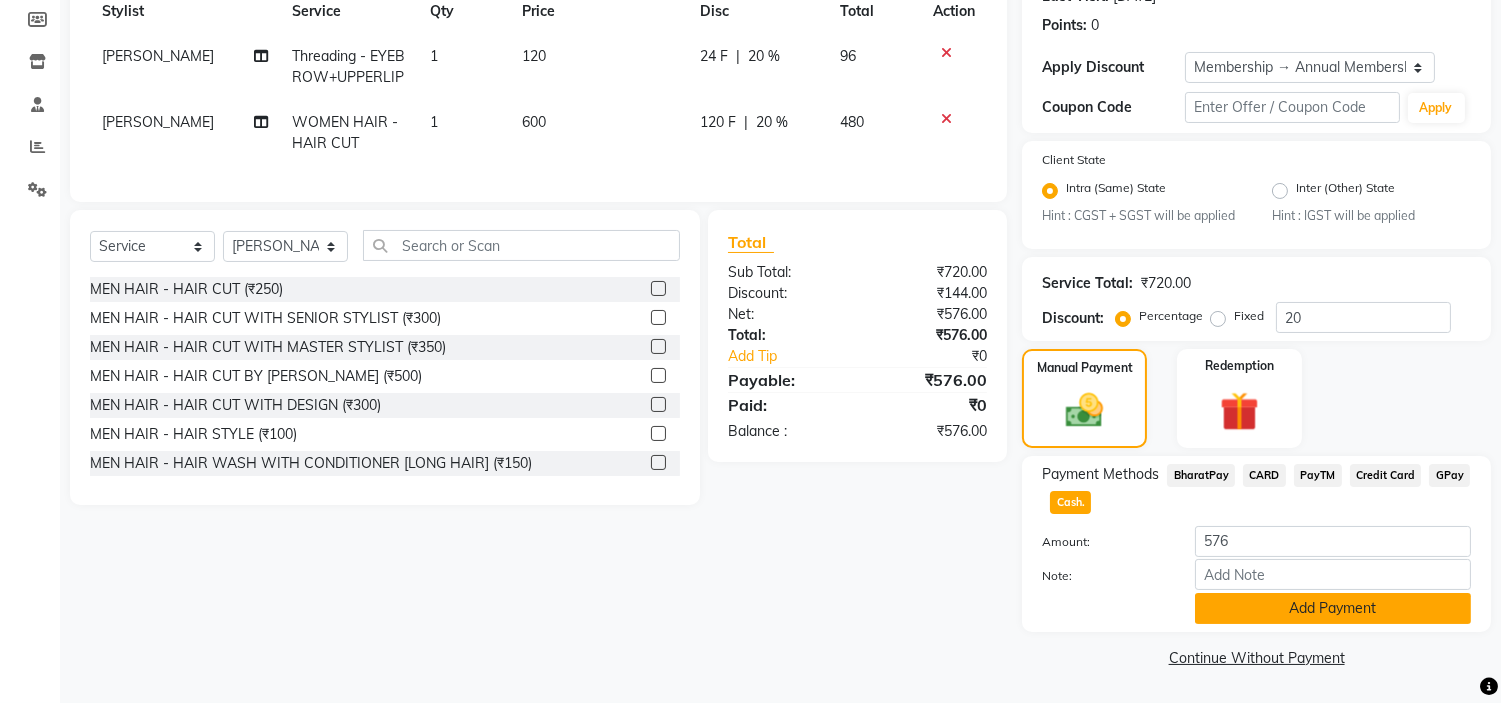 click on "Add Payment" 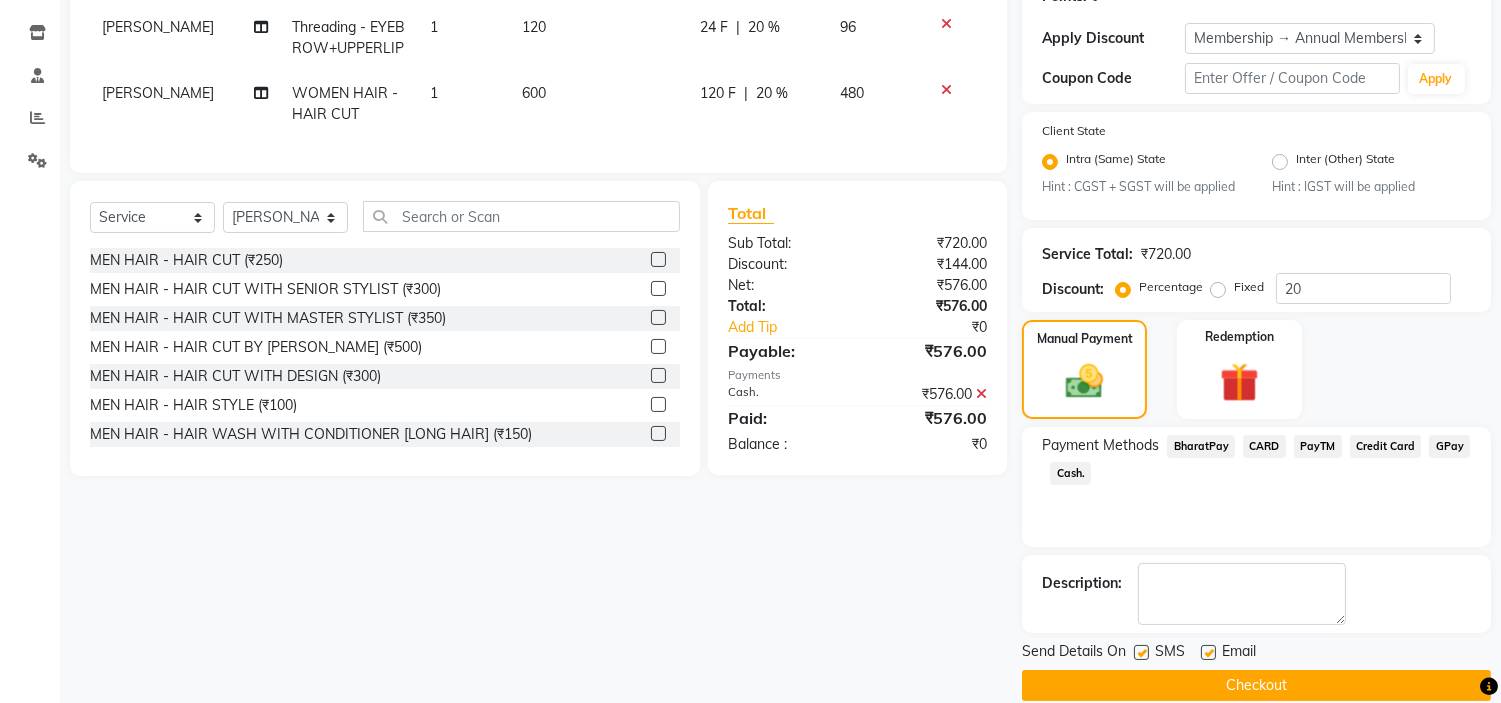 scroll, scrollTop: 353, scrollLeft: 0, axis: vertical 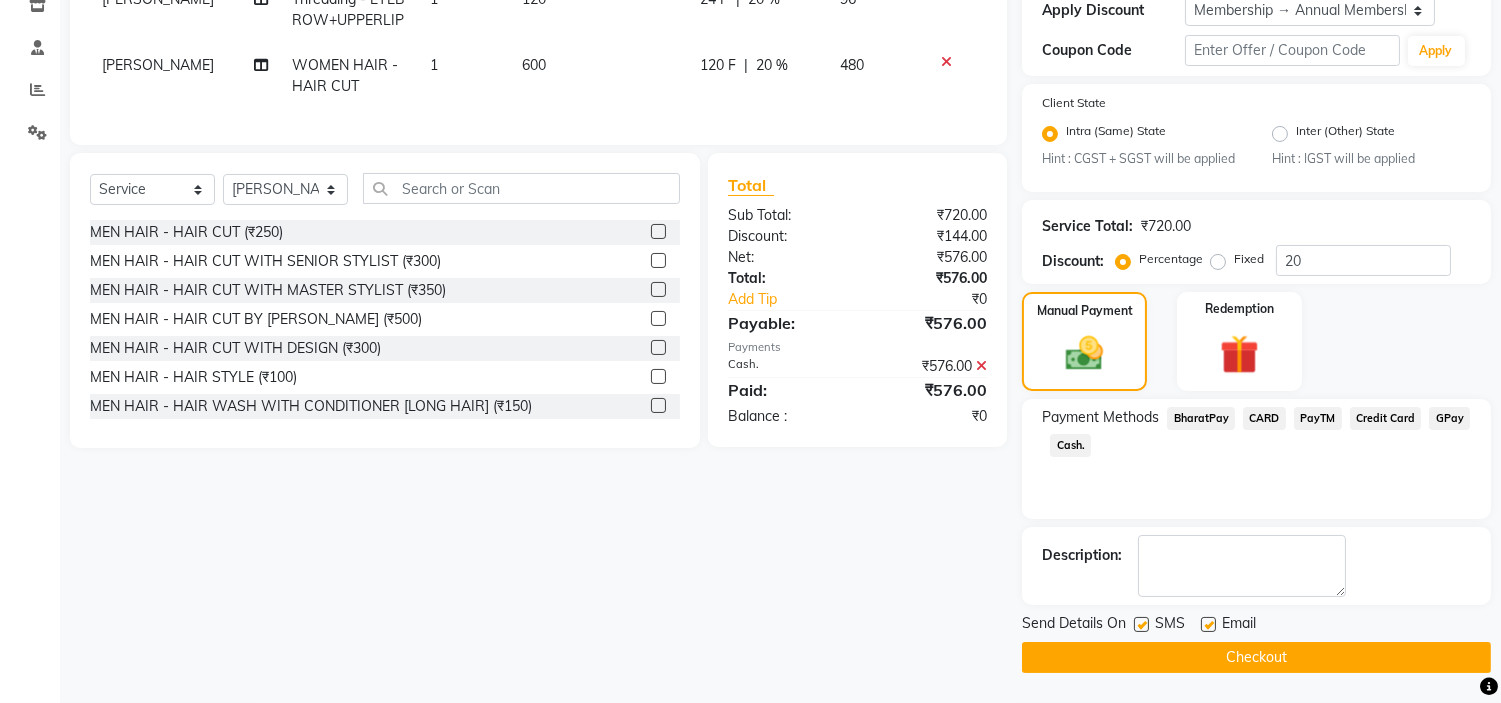 click on "Email" 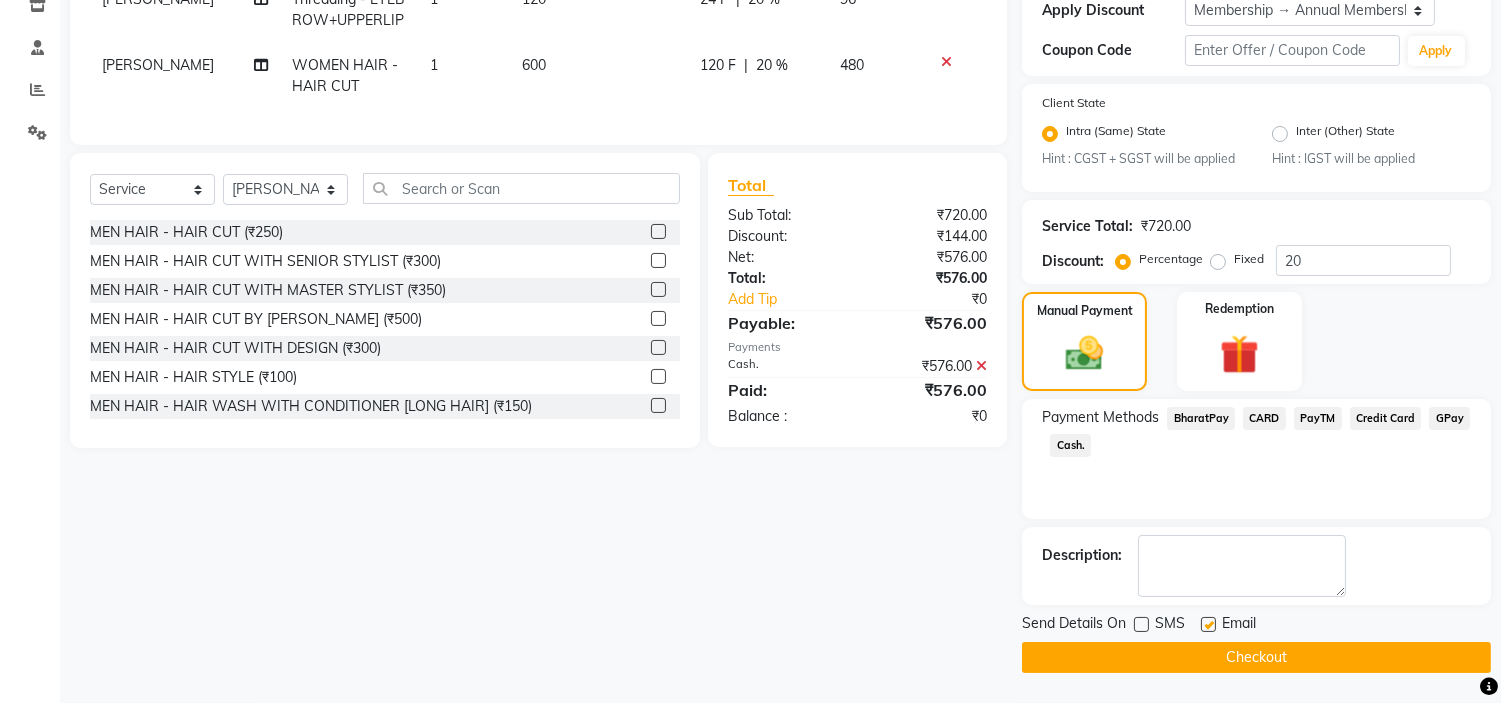 drag, startPoint x: 1211, startPoint y: 624, endPoint x: 1212, endPoint y: 644, distance: 20.024984 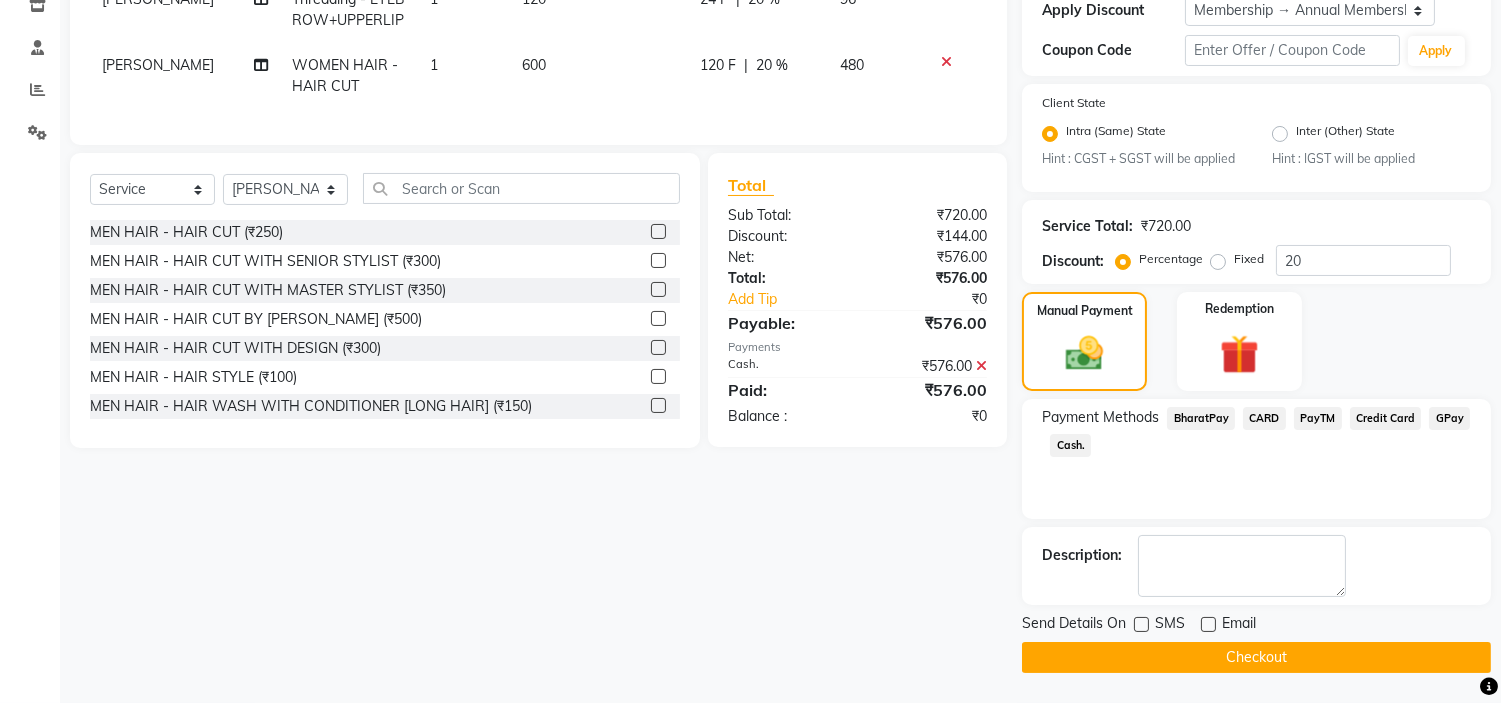 click on "Checkout" 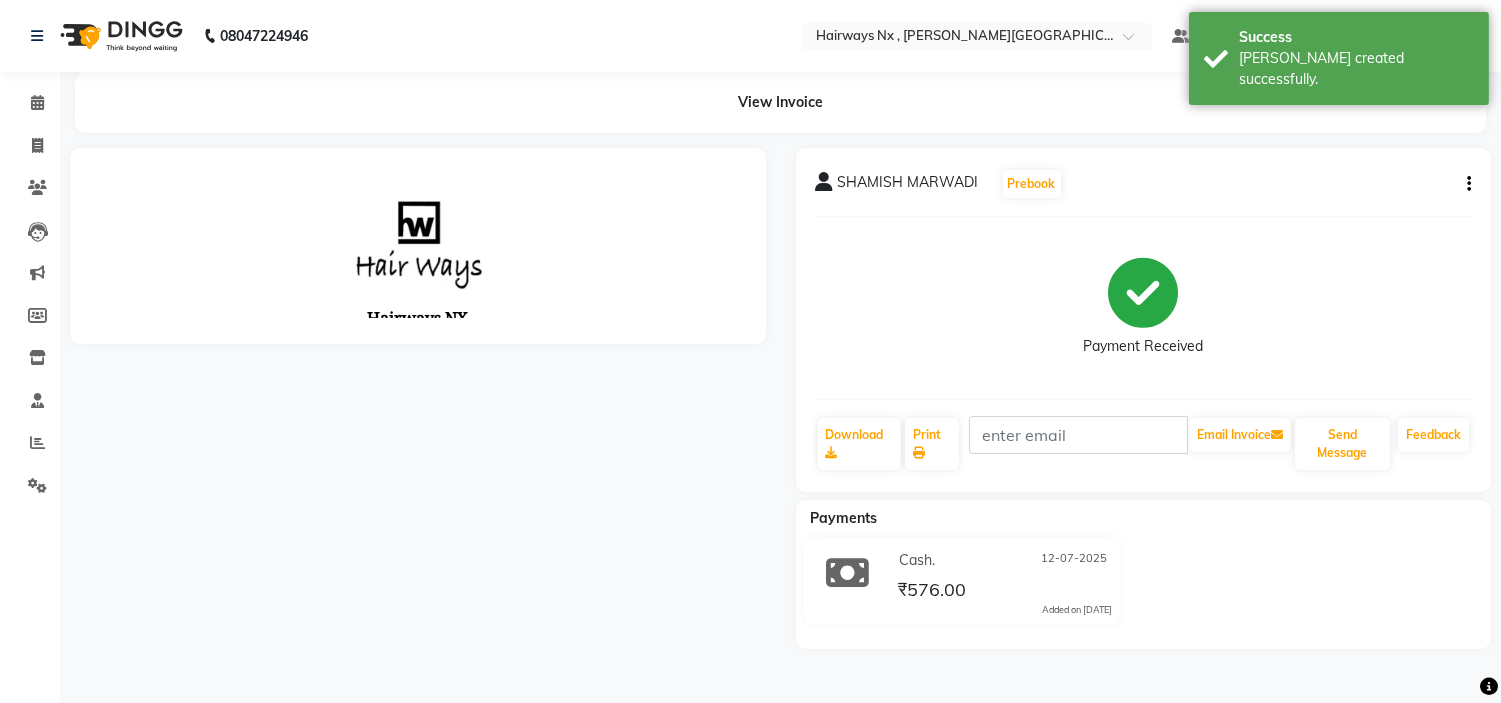 scroll, scrollTop: 0, scrollLeft: 0, axis: both 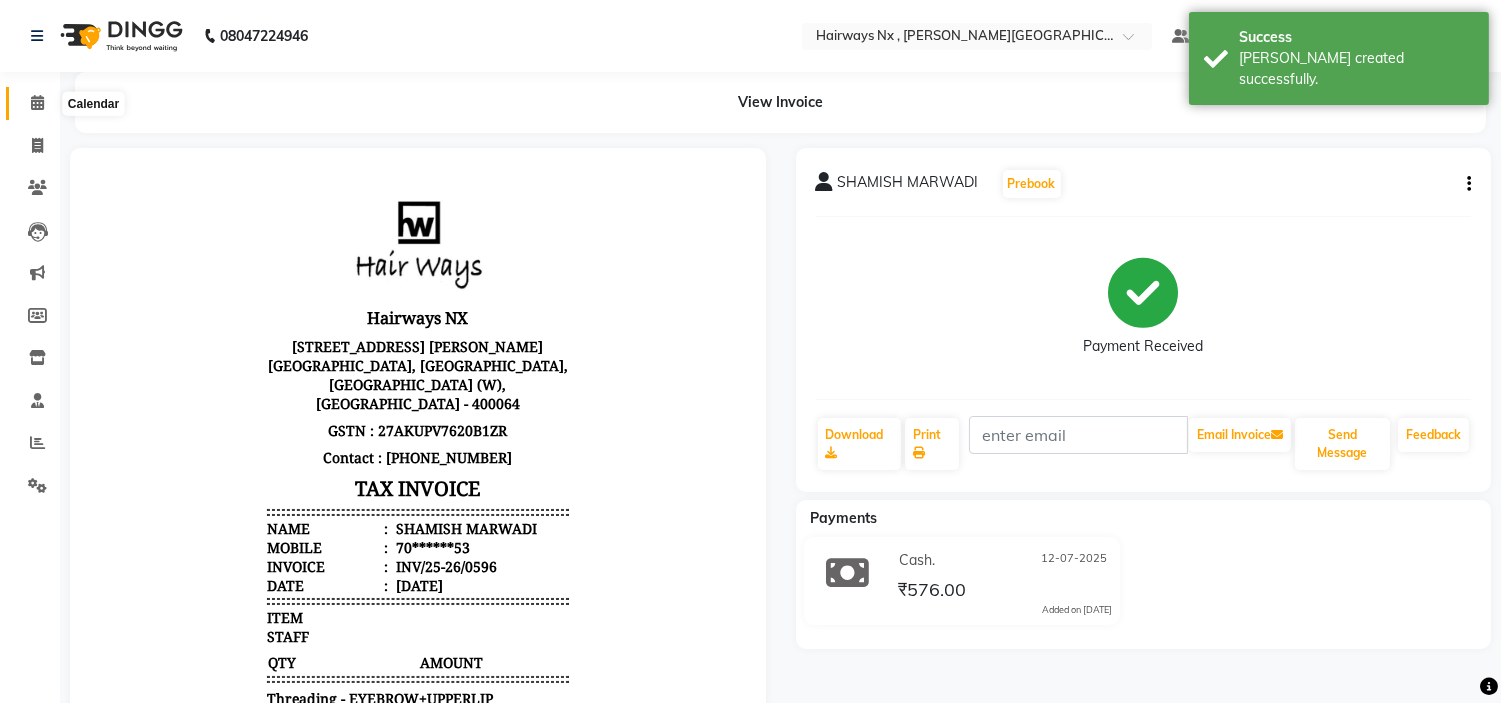 click 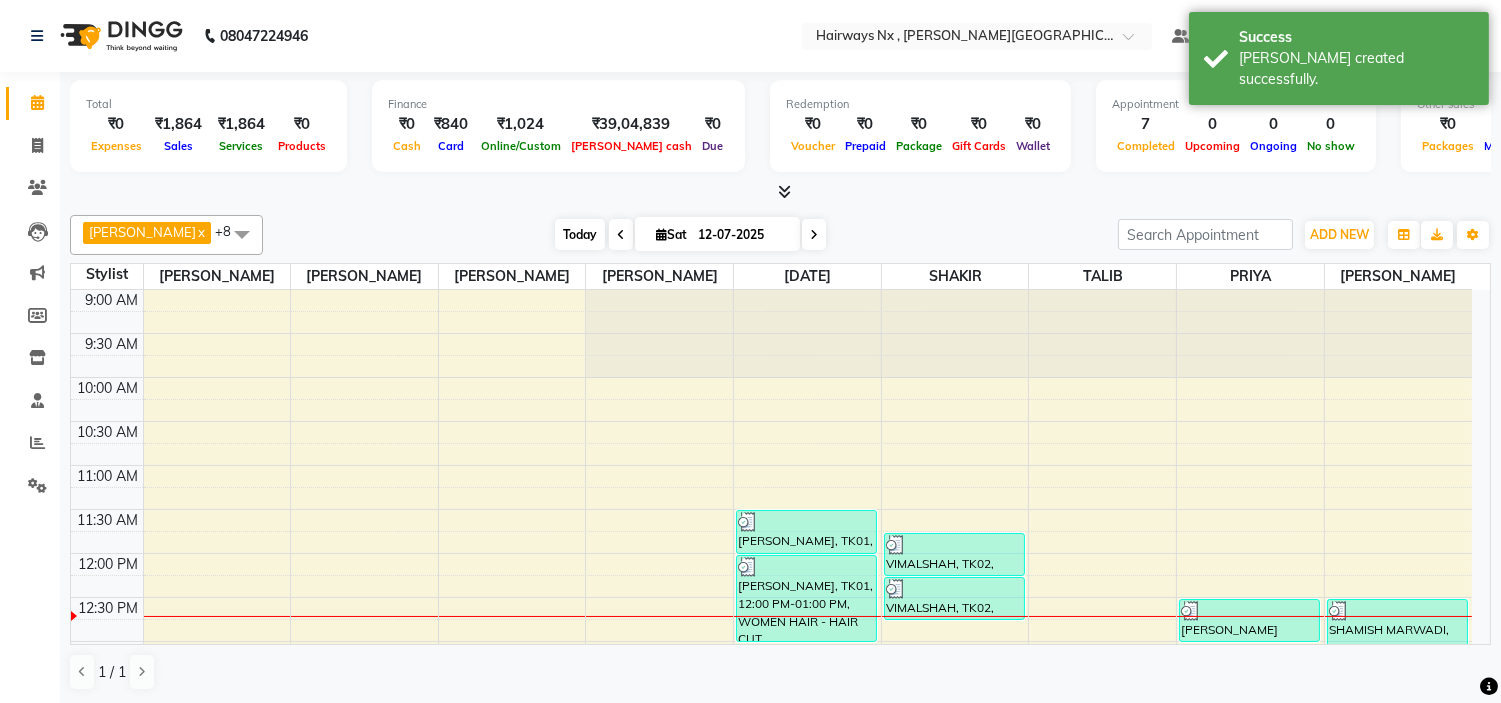 click on "Today" at bounding box center (580, 234) 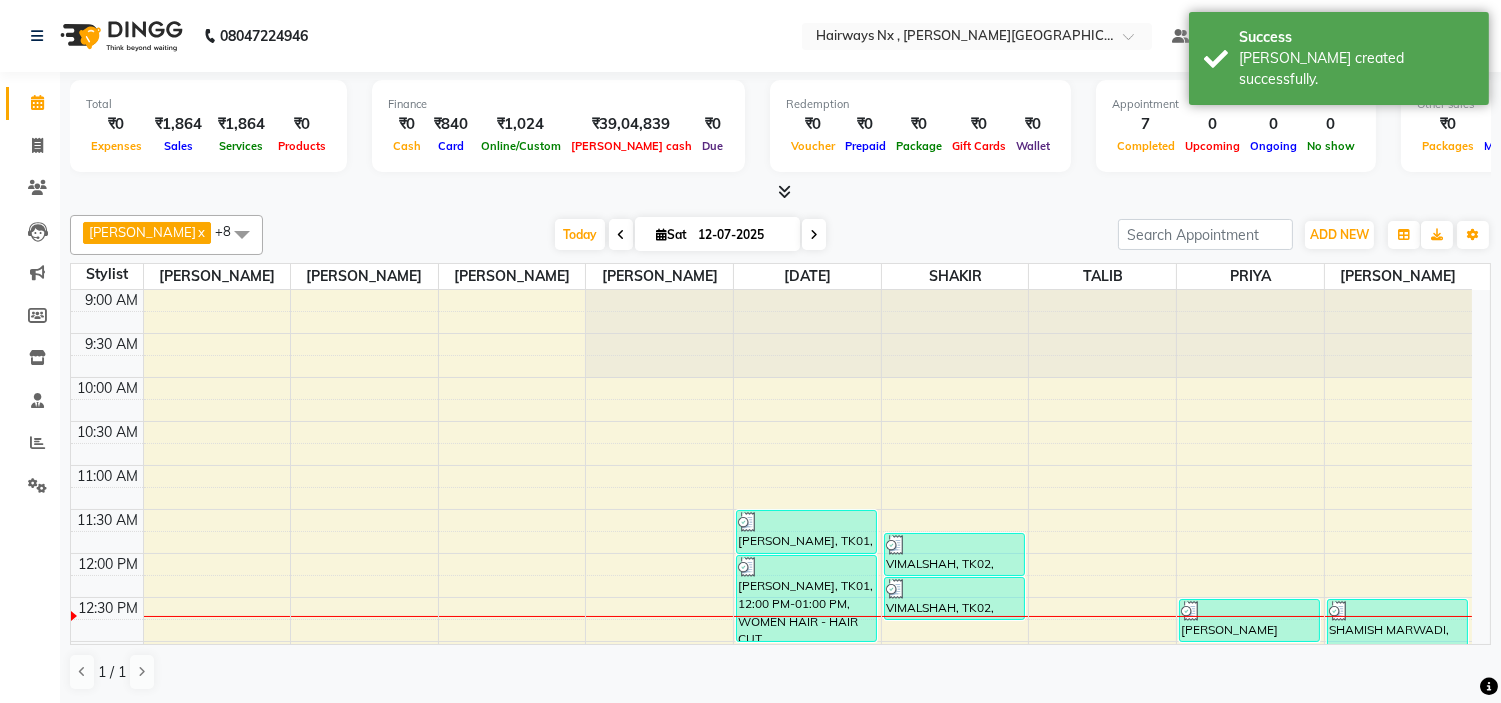 scroll, scrollTop: 265, scrollLeft: 0, axis: vertical 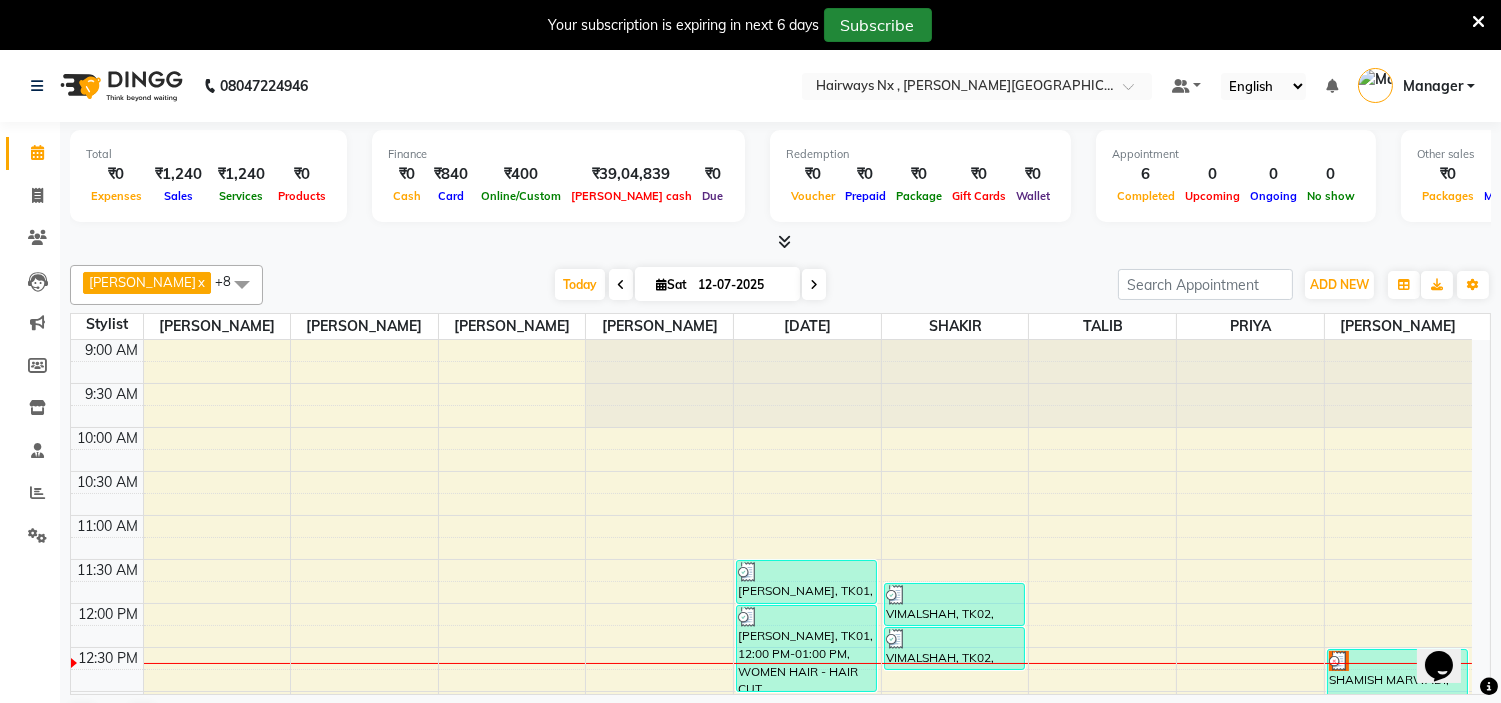 click on "Subscribe" at bounding box center (878, 25) 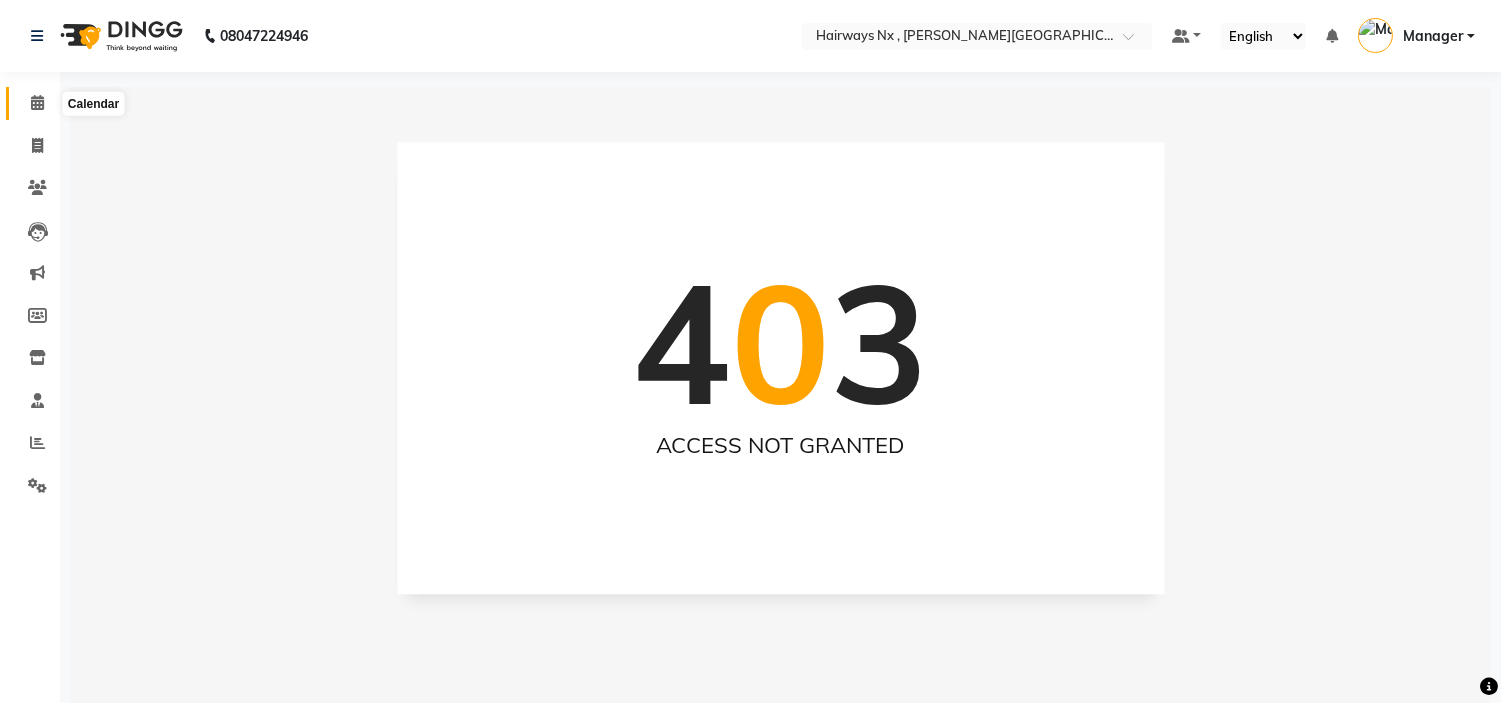 click 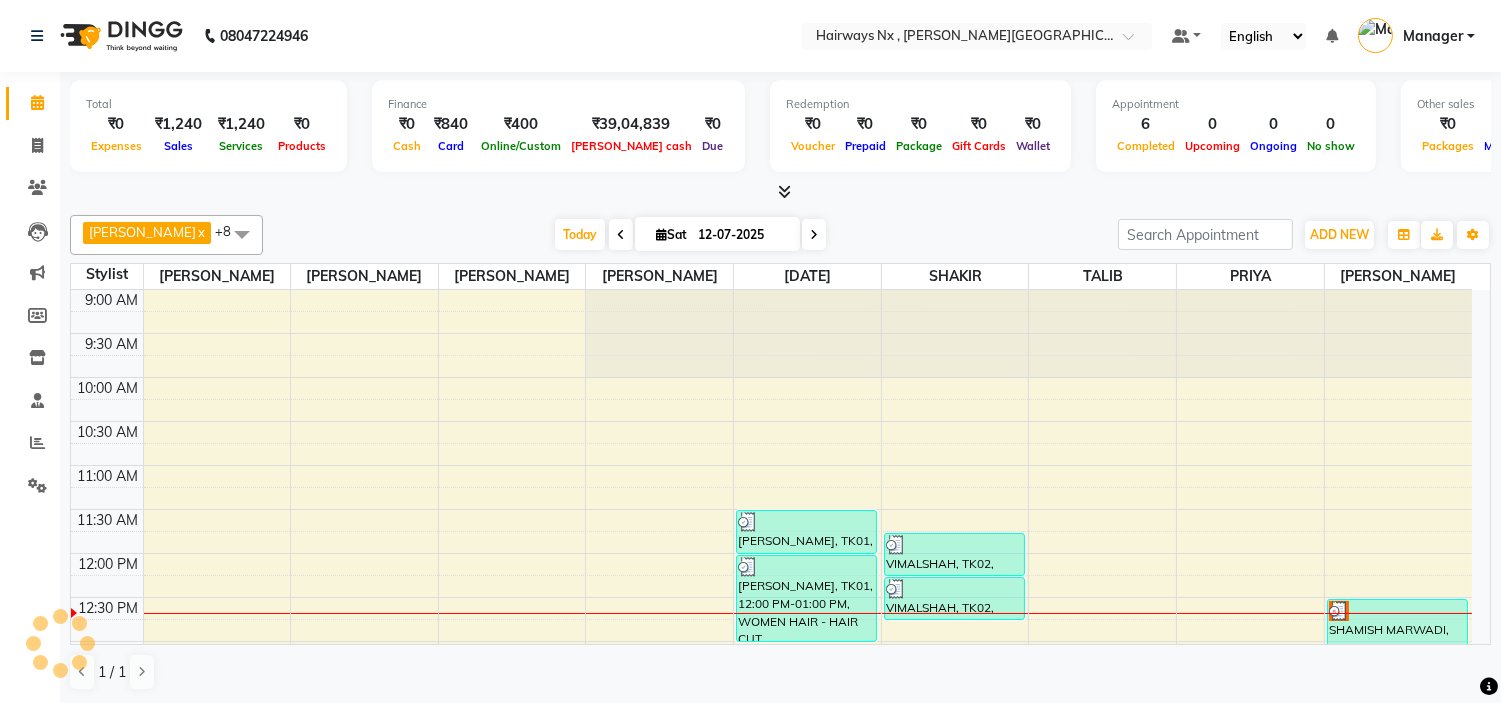 scroll, scrollTop: 0, scrollLeft: 0, axis: both 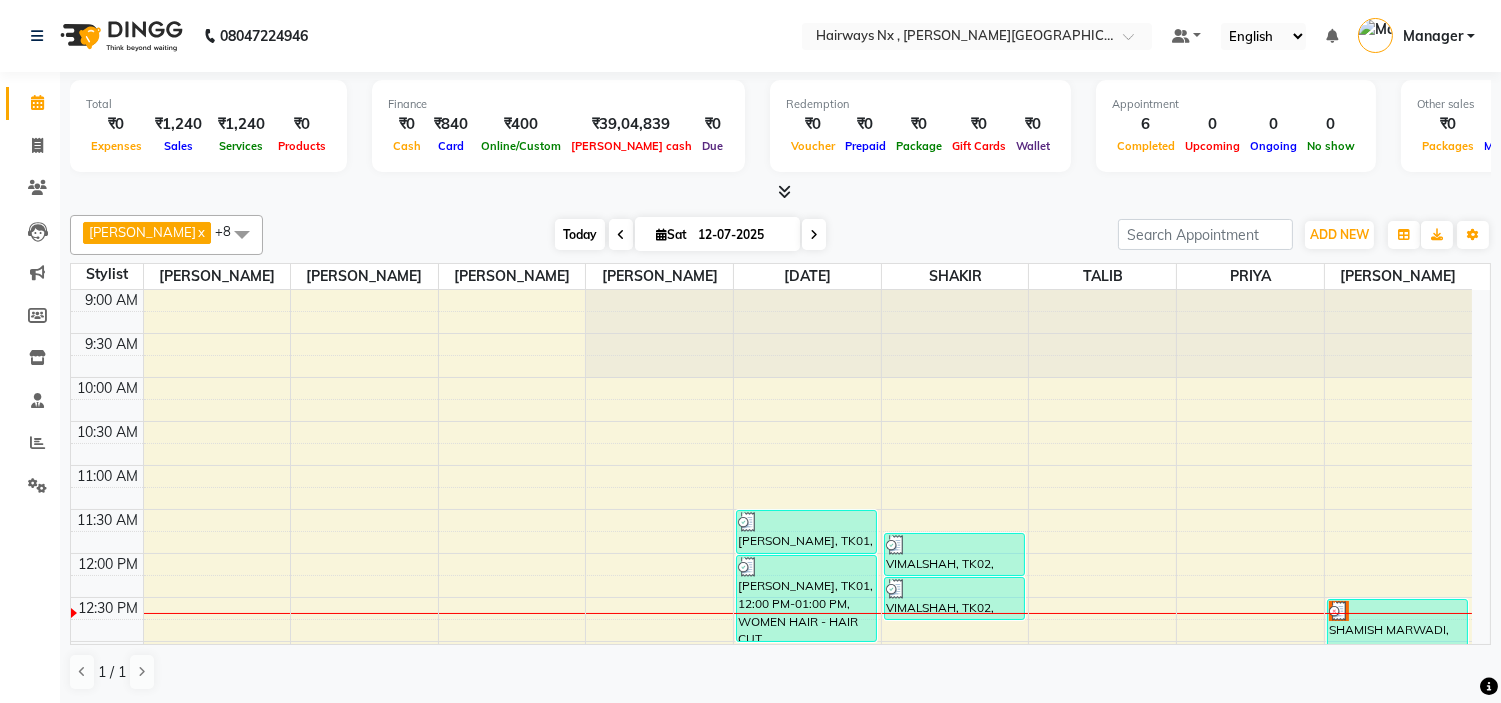 click on "Today" at bounding box center [580, 234] 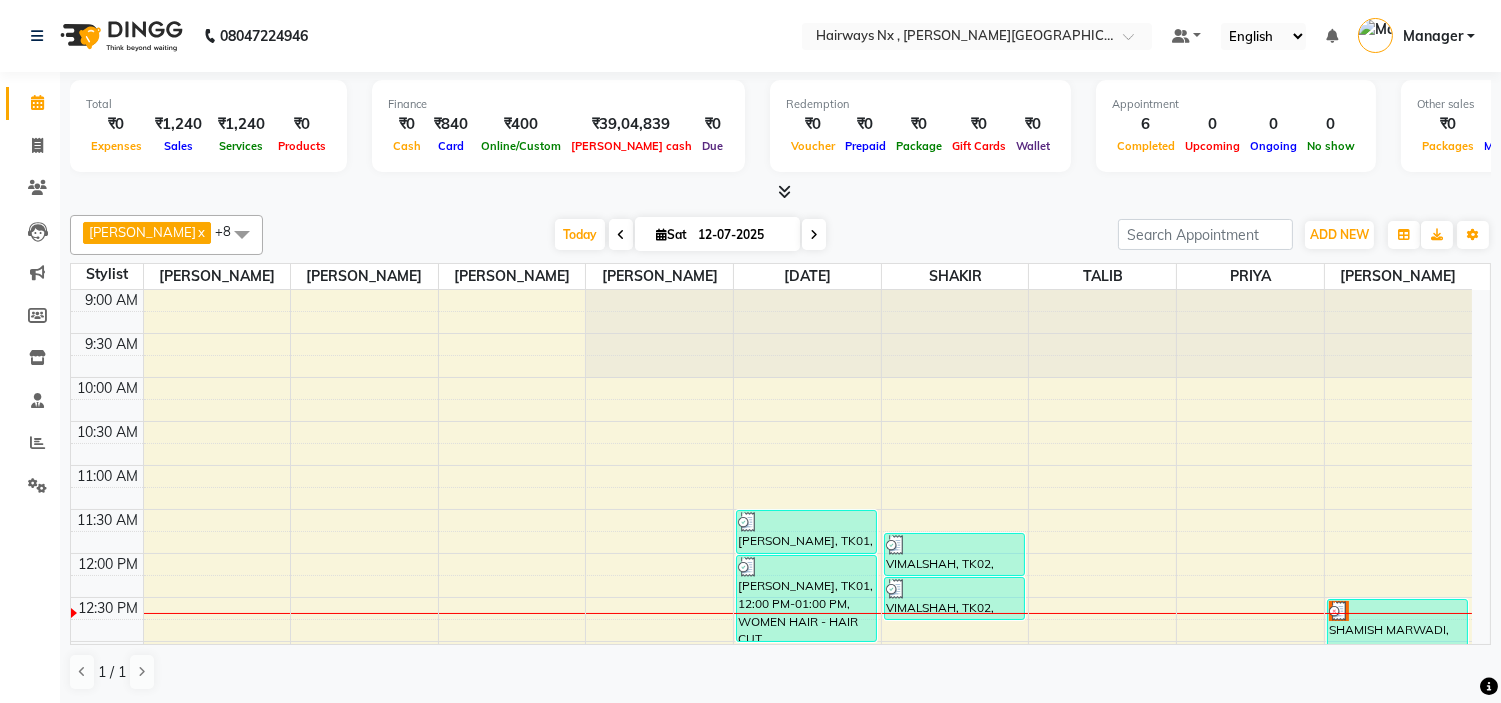 scroll, scrollTop: 265, scrollLeft: 0, axis: vertical 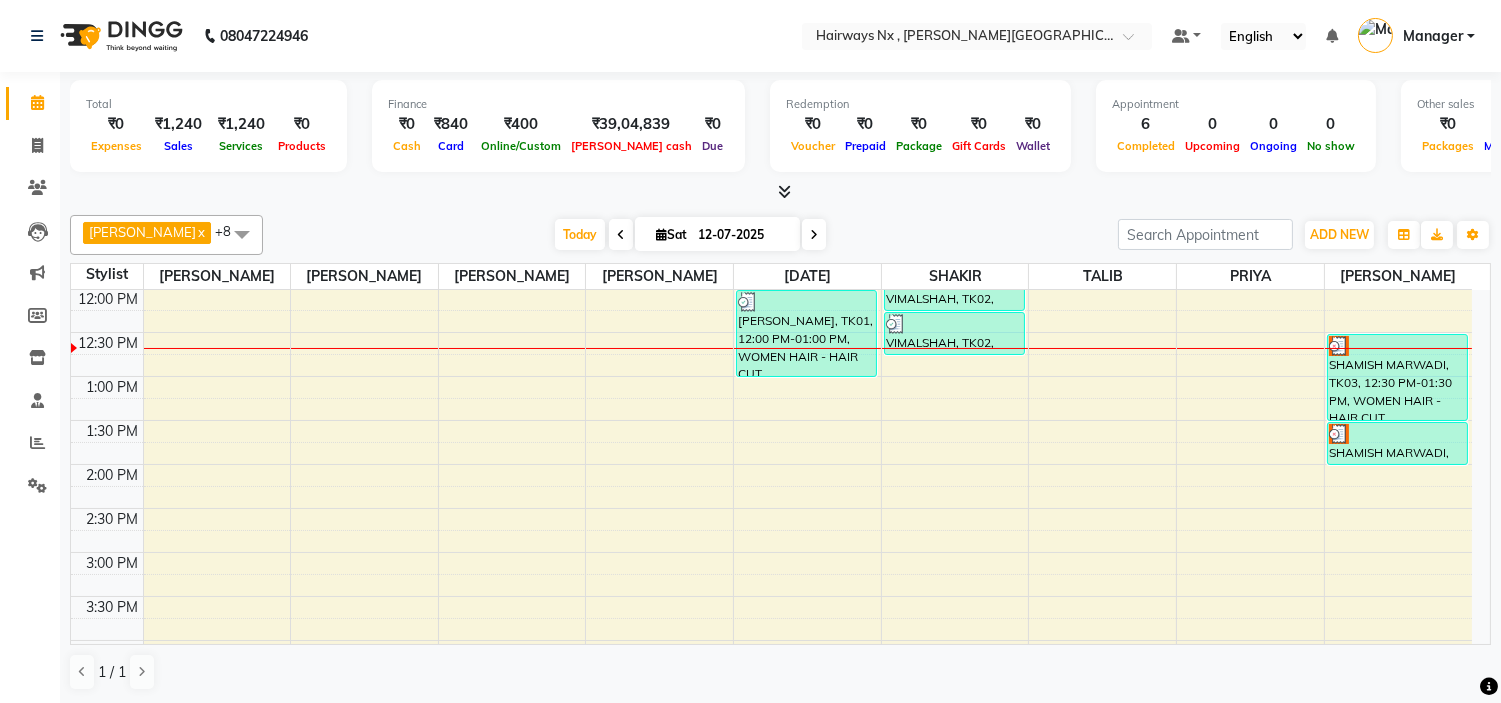 click on "9:00 AM 9:30 AM 10:00 AM 10:30 AM 11:00 AM 11:30 AM 12:00 PM 12:30 PM 1:00 PM 1:30 PM 2:00 PM 2:30 PM 3:00 PM 3:30 PM 4:00 PM 4:30 PM 5:00 PM 5:30 PM 6:00 PM 6:30 PM 7:00 PM 7:30 PM 8:00 PM 8:30 PM 9:00 PM 9:30 PM 10:00 PM 10:30 PM     [PERSON_NAME], TK01, 11:30 AM-12:00 PM, Hair wash with Conditioner - HAIR WASH {BELOW SHOULDER}     [PERSON_NAME], TK01, 12:00 PM-01:00 PM, WOMEN HAIR - HAIR CUT     VIMALSHAH, TK02, 11:45 AM-12:15 PM, MEN HAIR - HAIR CUT WITH MASTER STYLIST     VIMALSHAH, TK02, 12:15 PM-12:45 PM, MEN HAIR - REGULAR SHAVE/TRIM     SHAMISH MARWADI, TK03, 12:30 PM-01:30 PM, WOMEN HAIR - HAIR CUT     SHAMISH MARWADI, TK03, 01:30 PM-02:00 PM, Threading - EYEBROW+UPPERLIP" at bounding box center (771, 640) 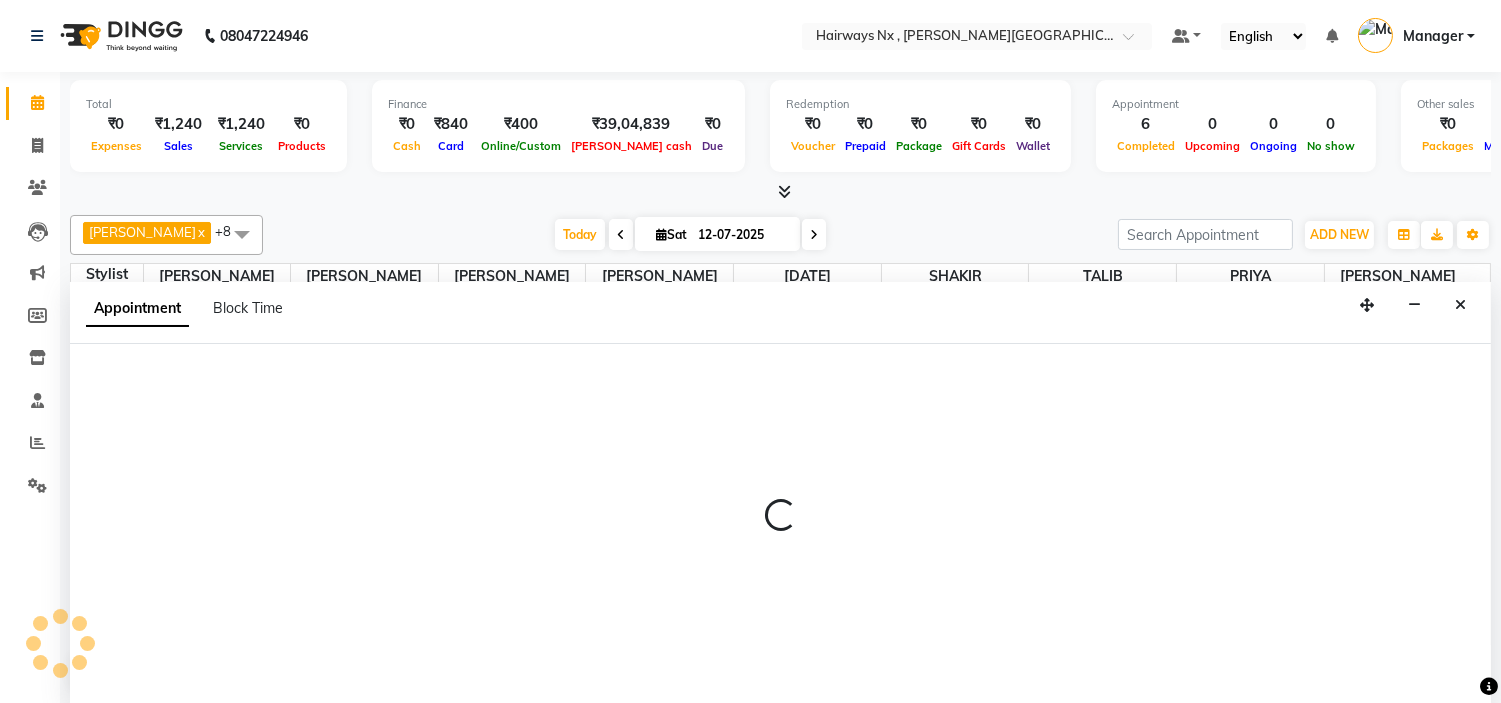 scroll, scrollTop: 1, scrollLeft: 0, axis: vertical 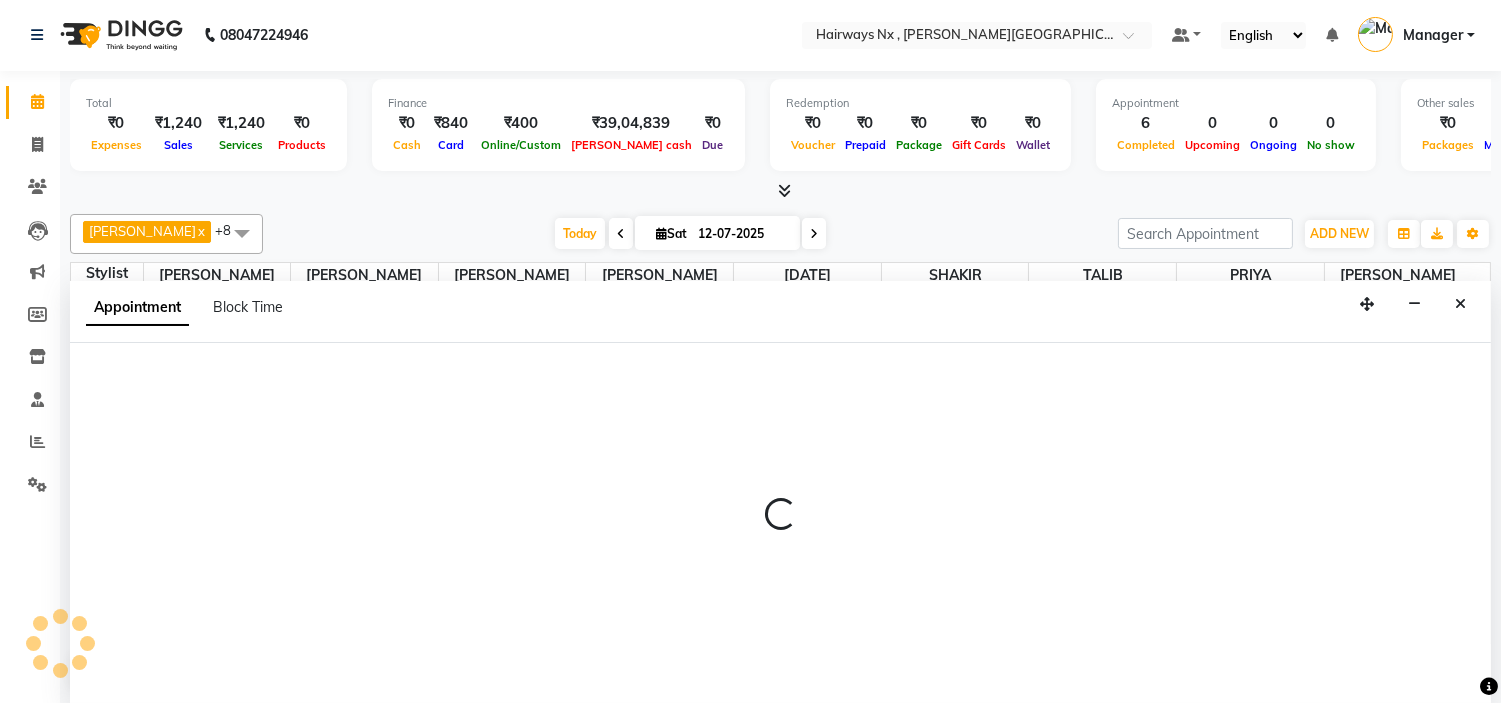 select on "76846" 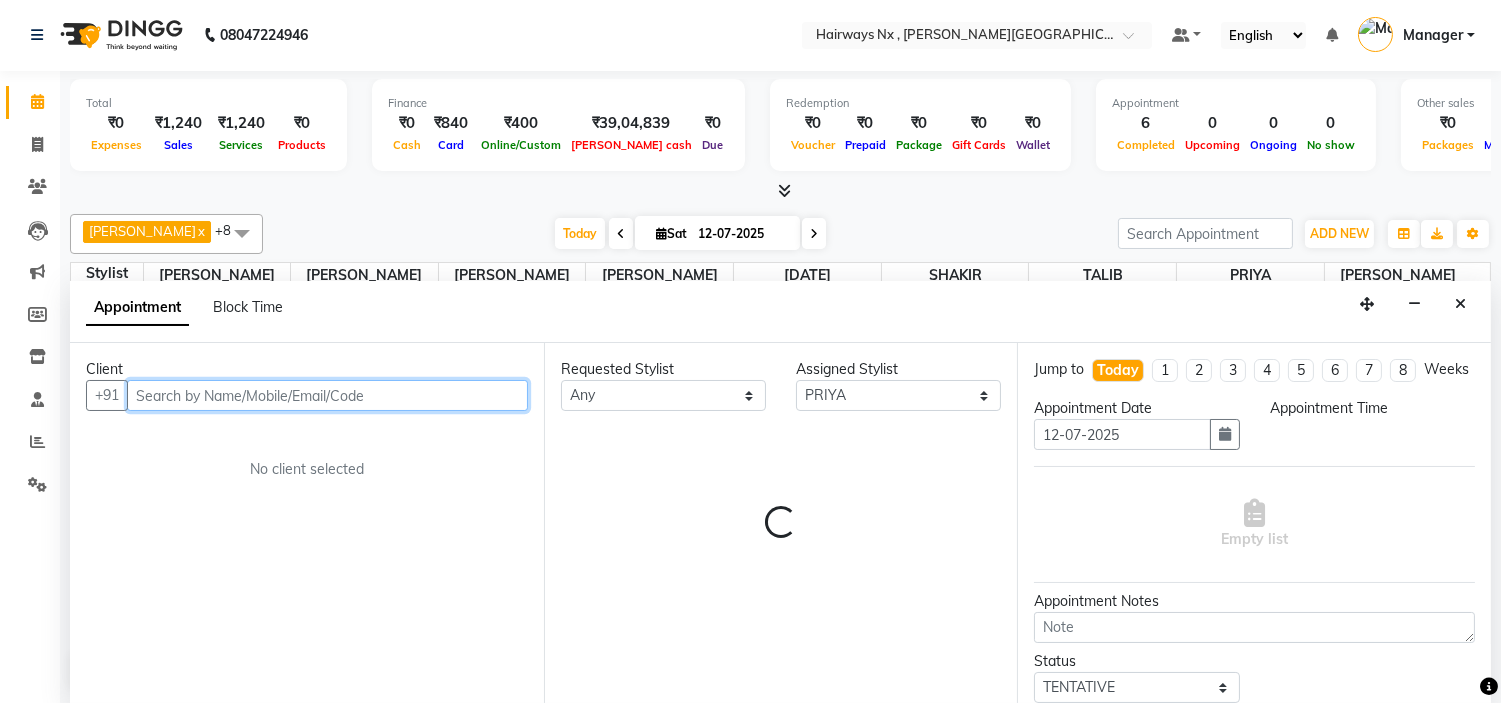 select on "750" 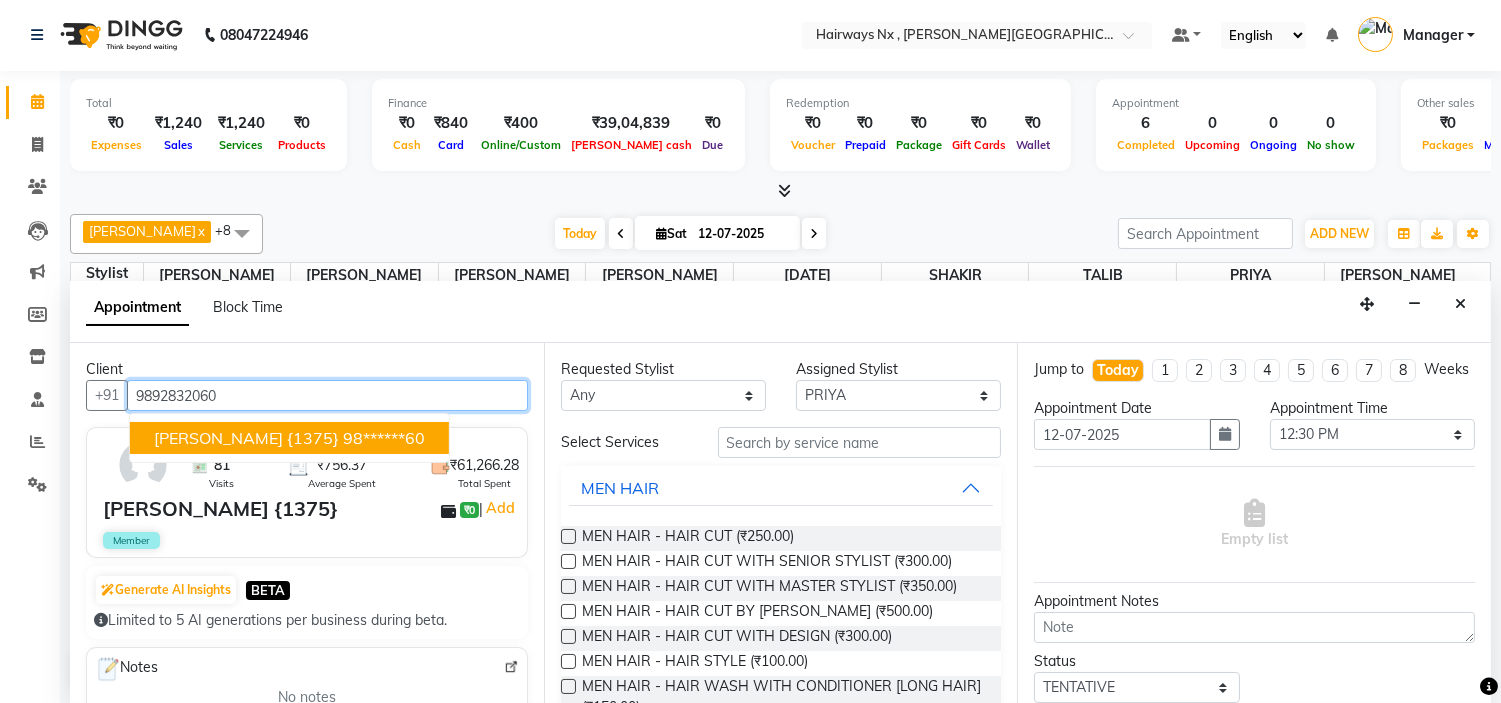 click on "[PERSON_NAME] {1375}" at bounding box center (246, 438) 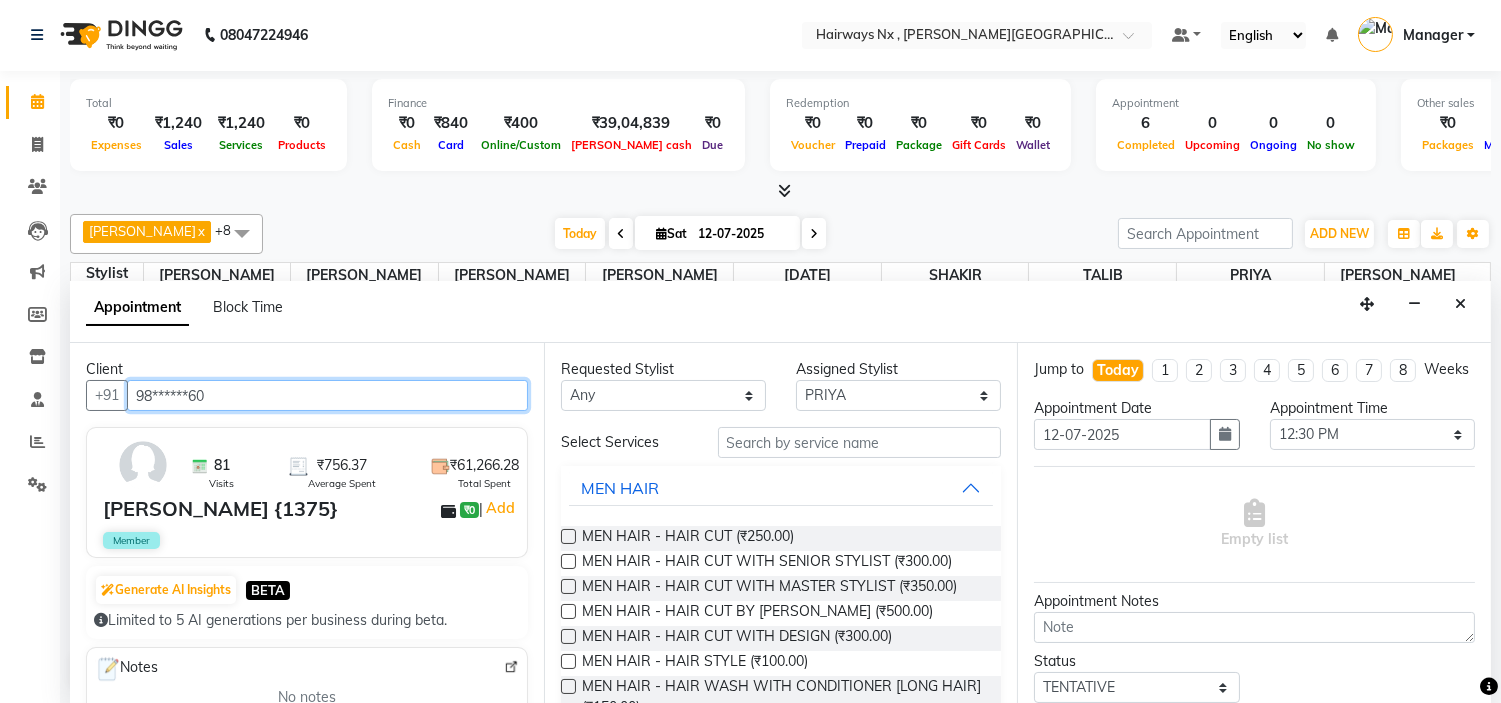 type on "98******60" 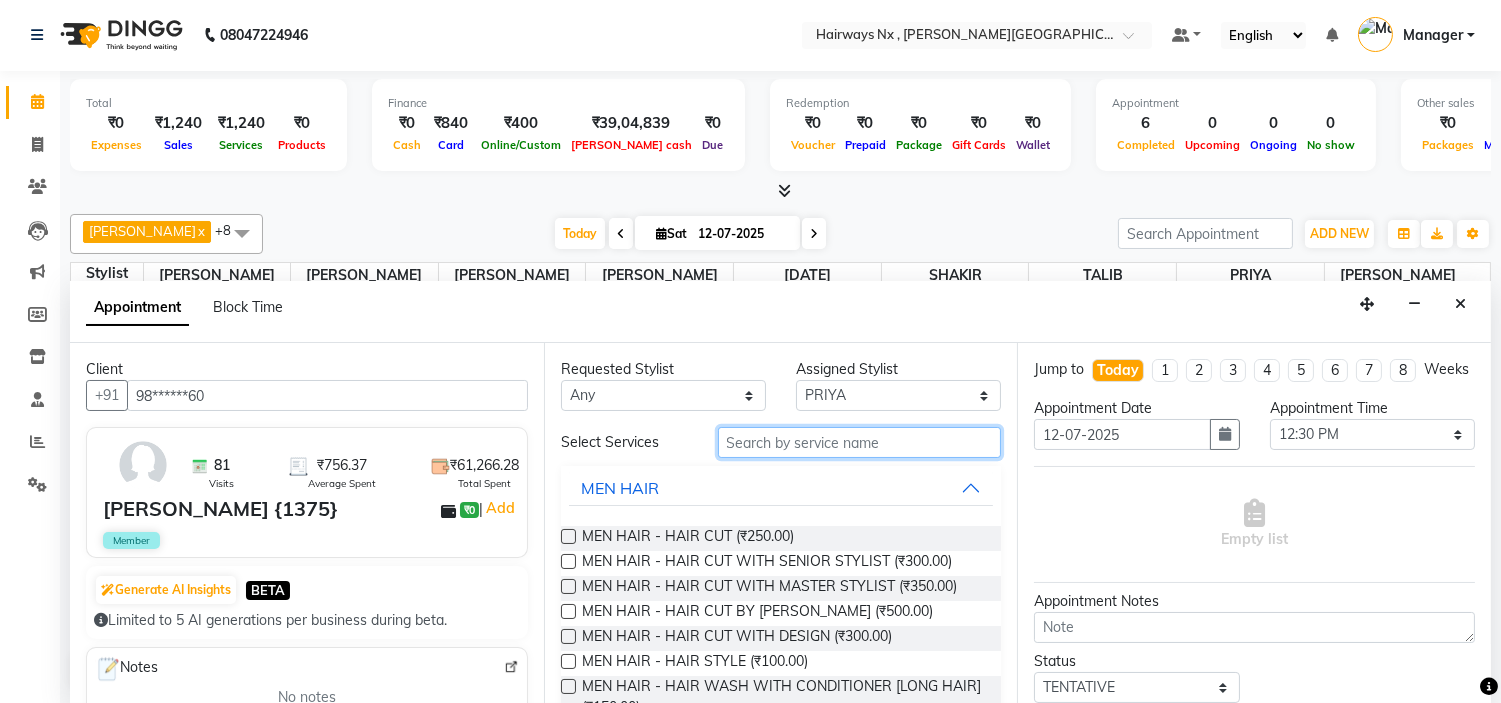 click at bounding box center (860, 442) 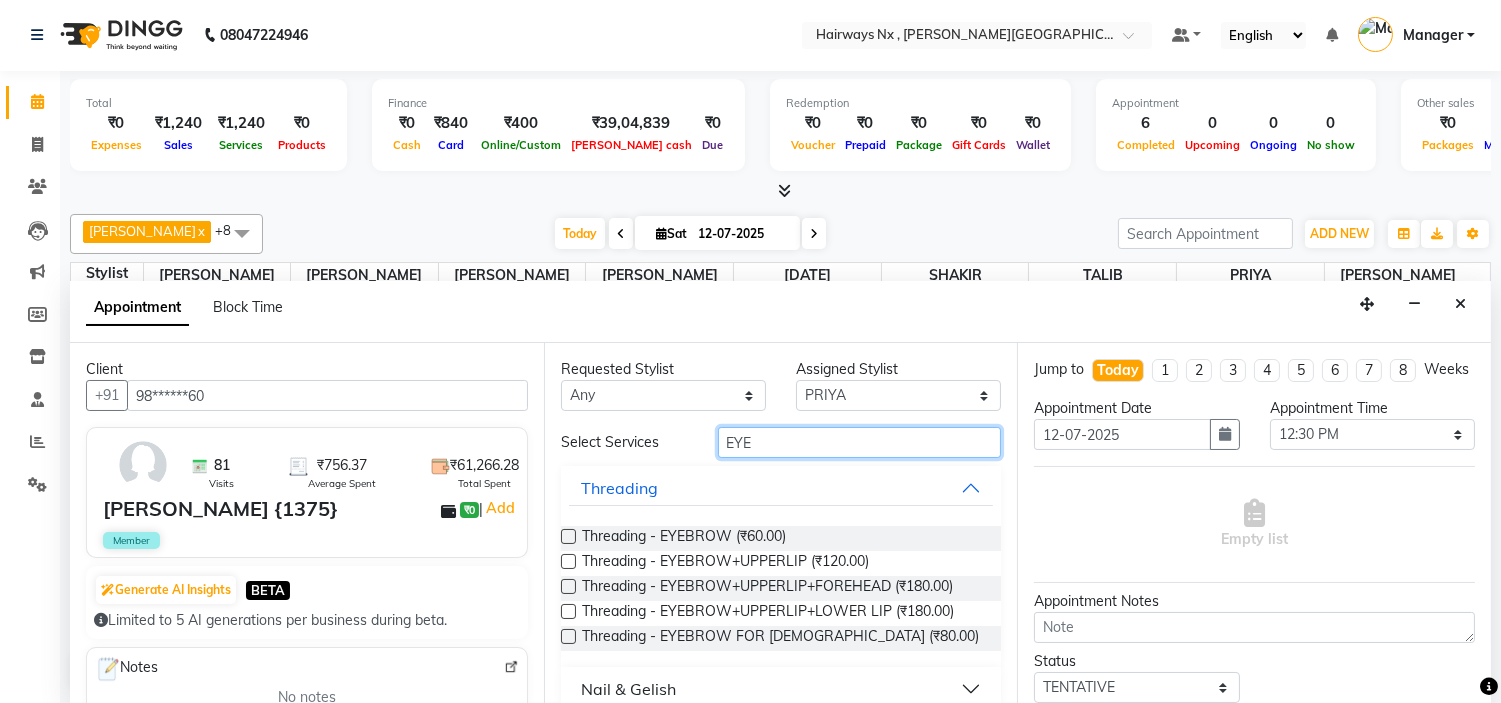 type on "EYE" 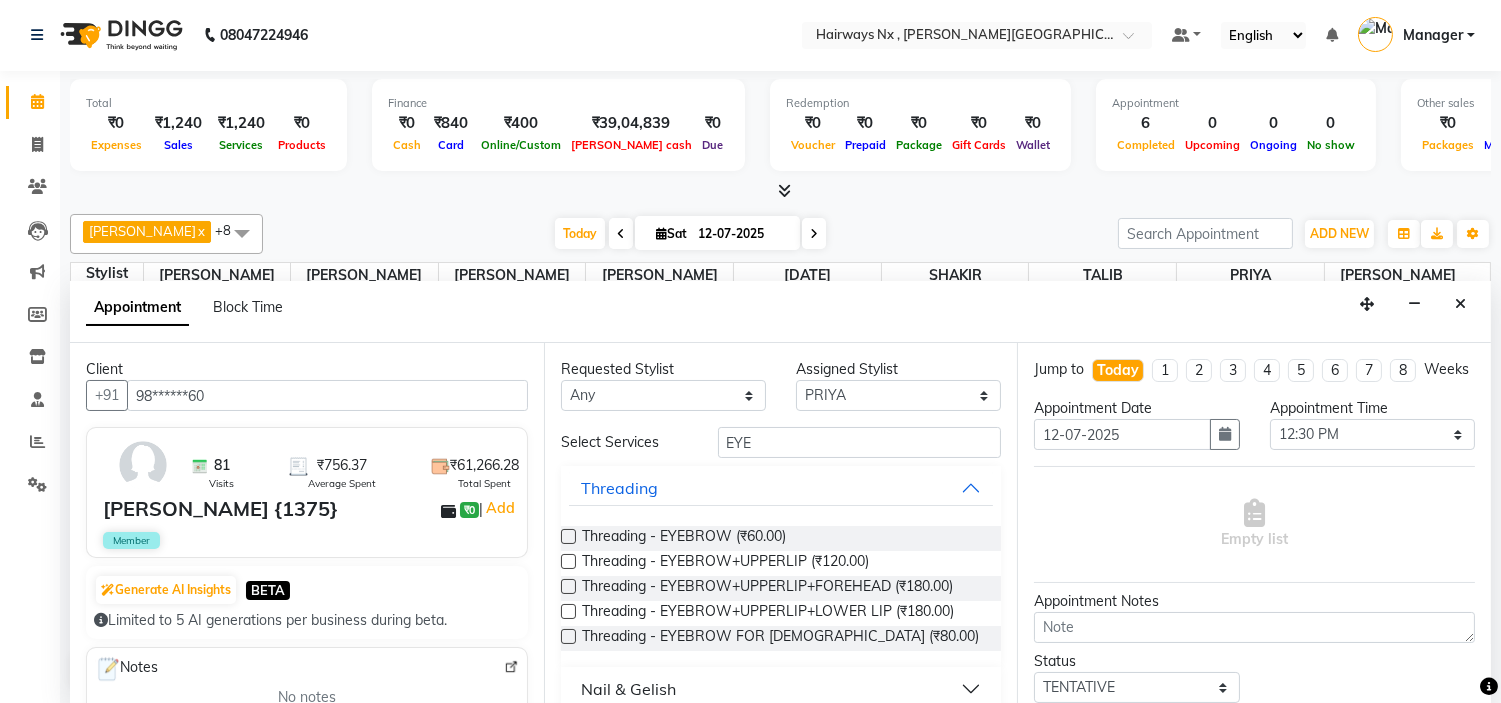 click at bounding box center (568, 536) 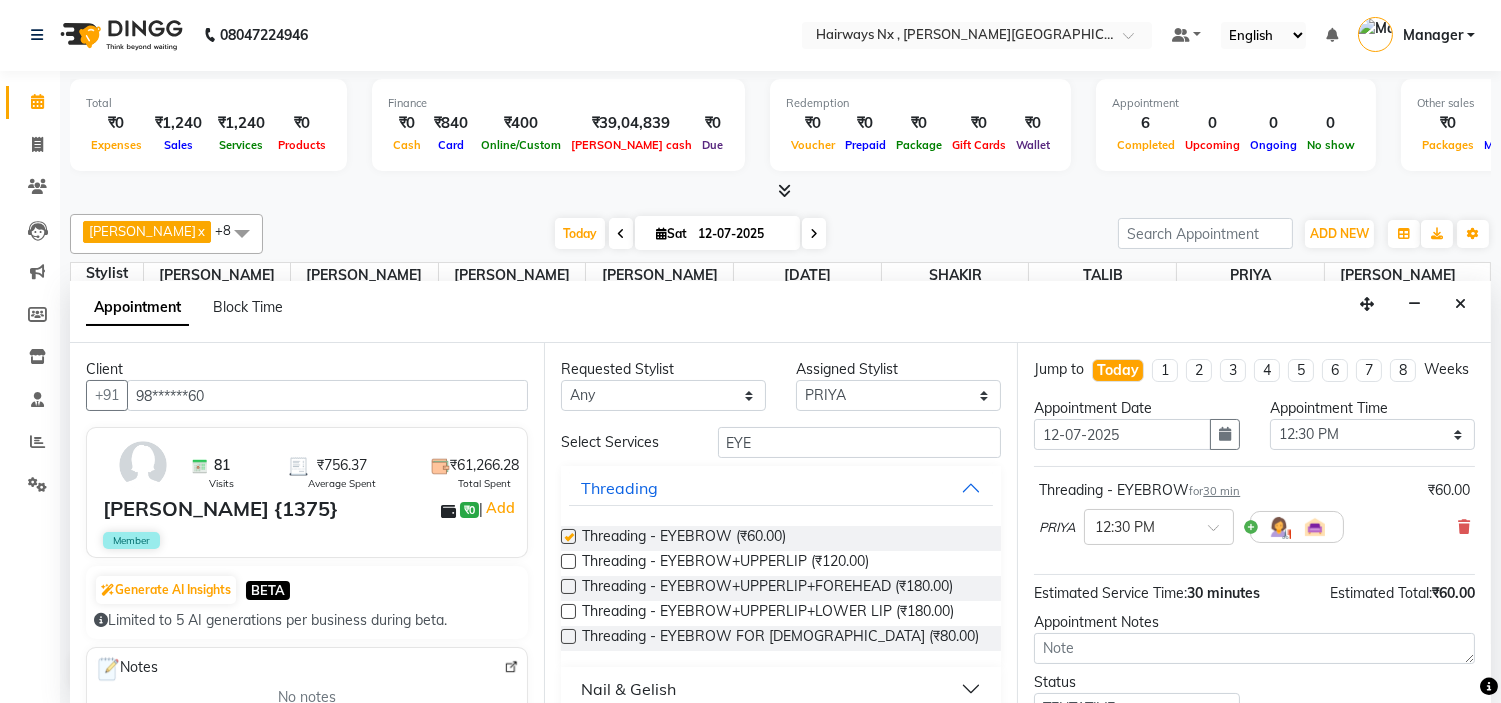 checkbox on "false" 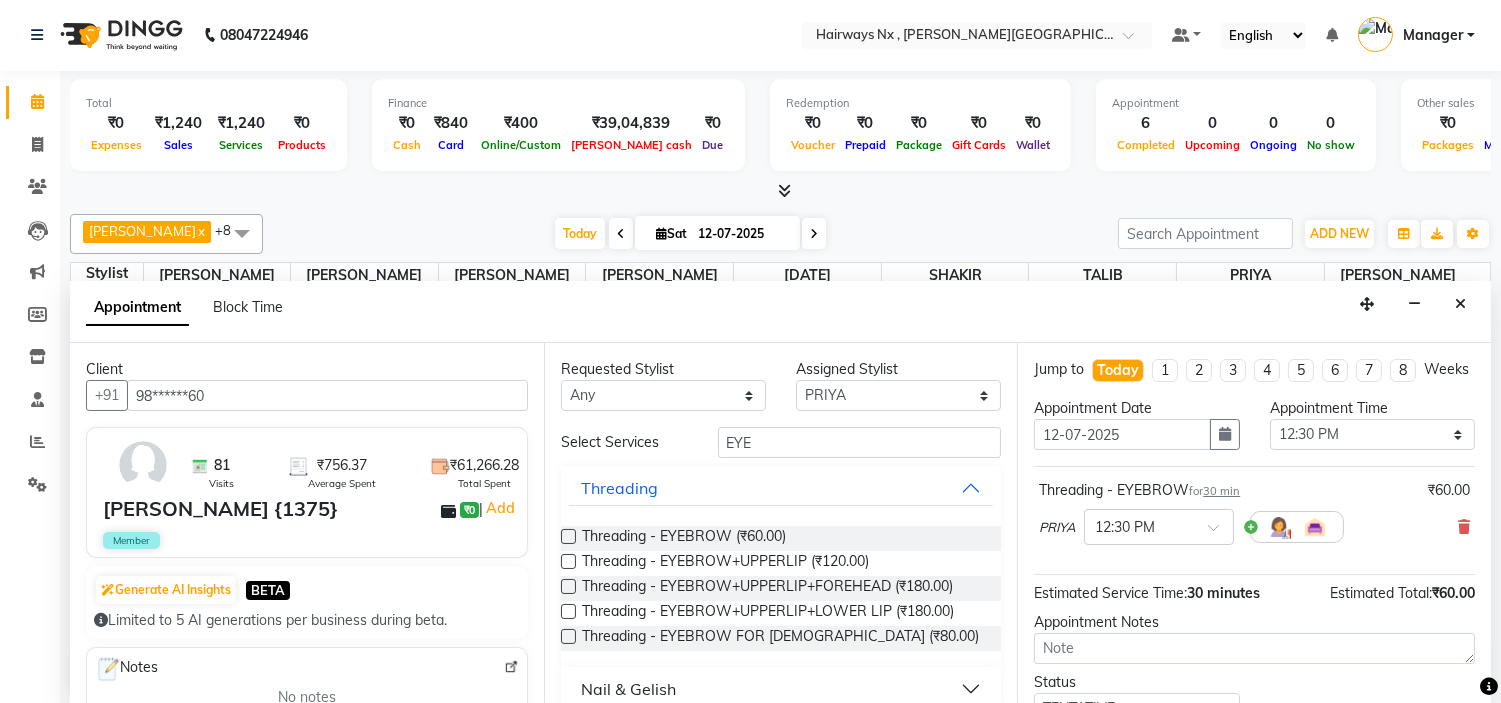 scroll, scrollTop: 165, scrollLeft: 0, axis: vertical 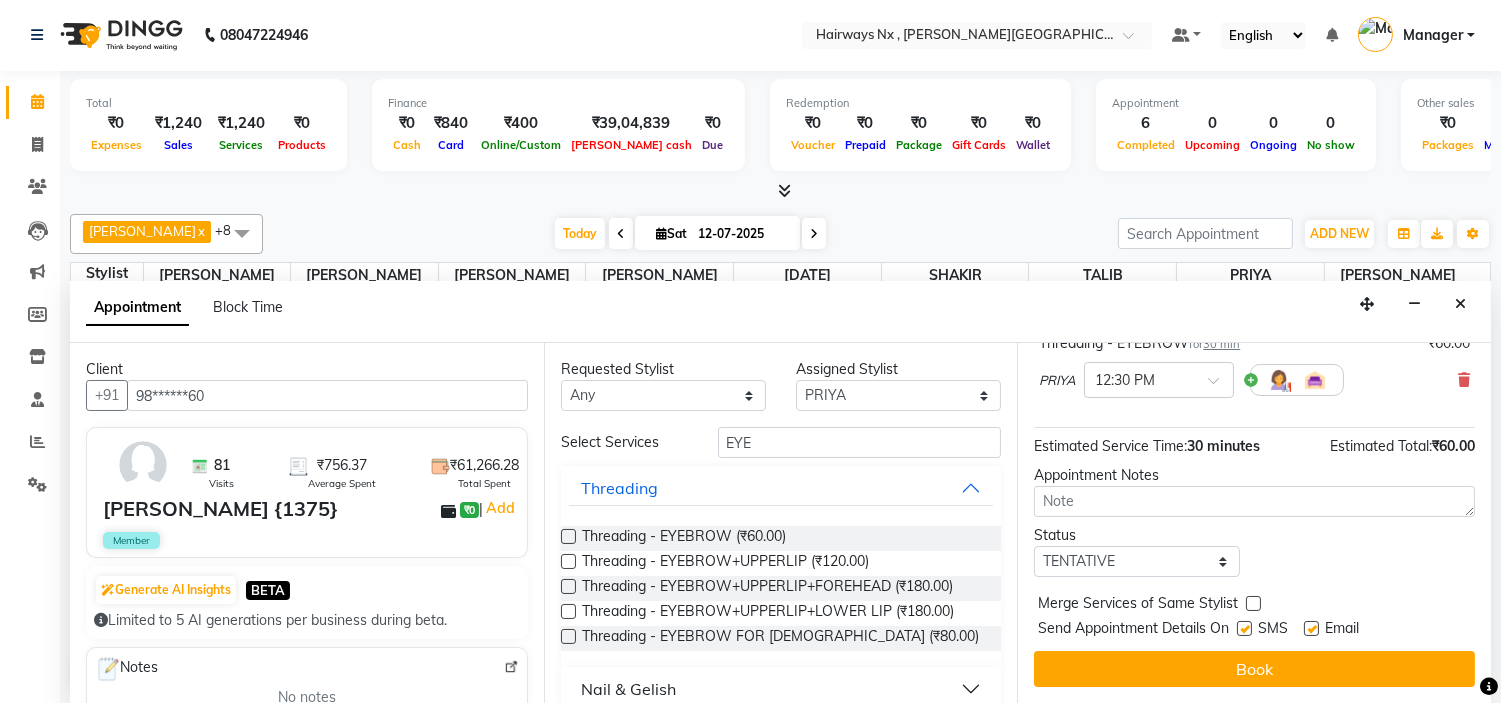 drag, startPoint x: 1243, startPoint y: 628, endPoint x: 1255, endPoint y: 632, distance: 12.649111 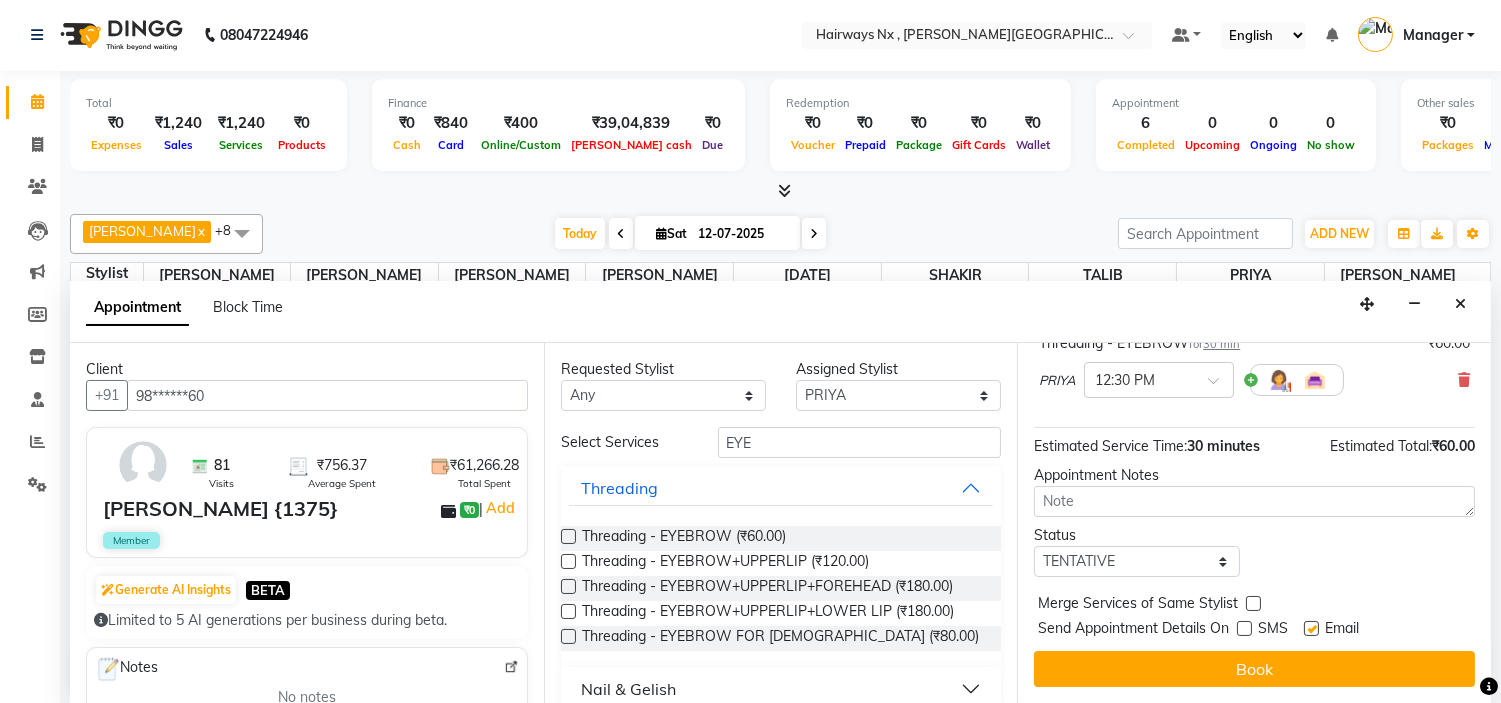 click at bounding box center [1311, 628] 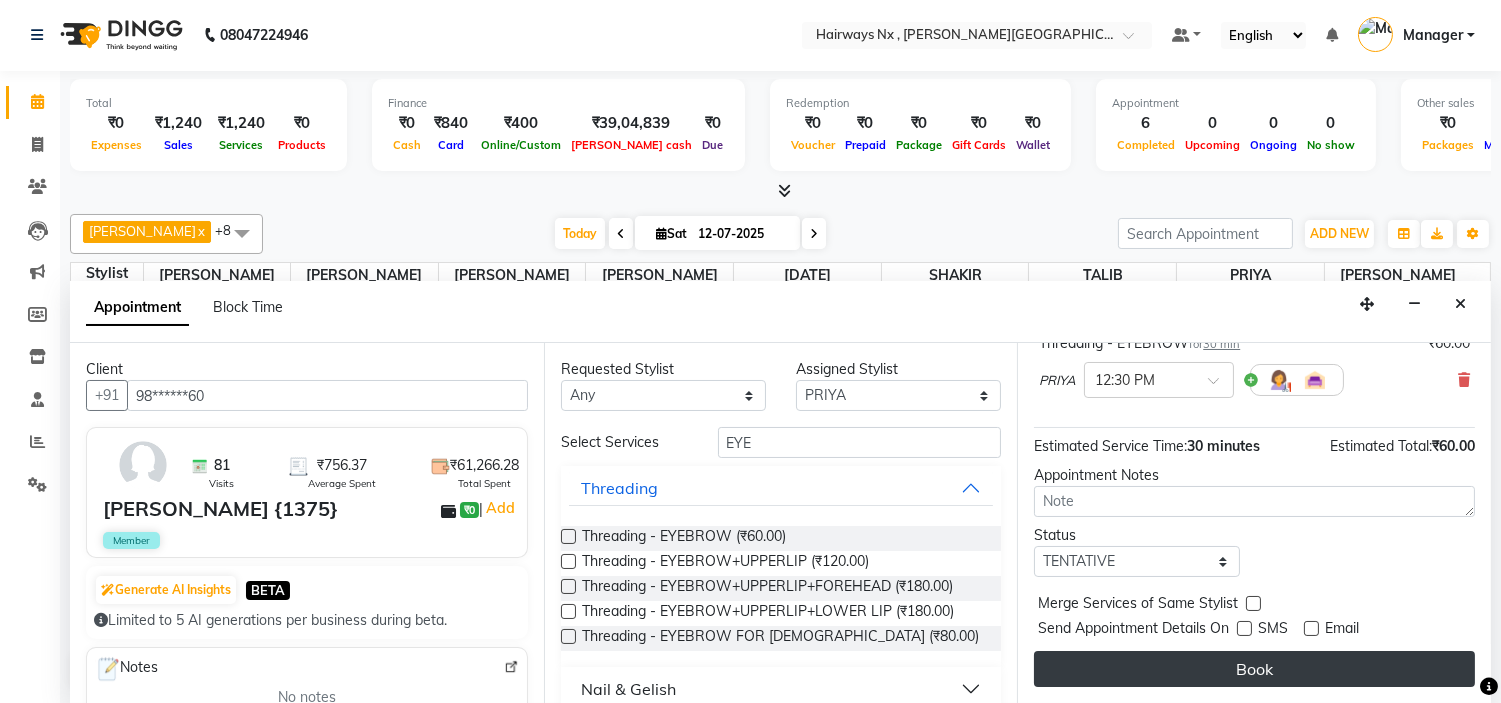 click on "Book" at bounding box center (1254, 669) 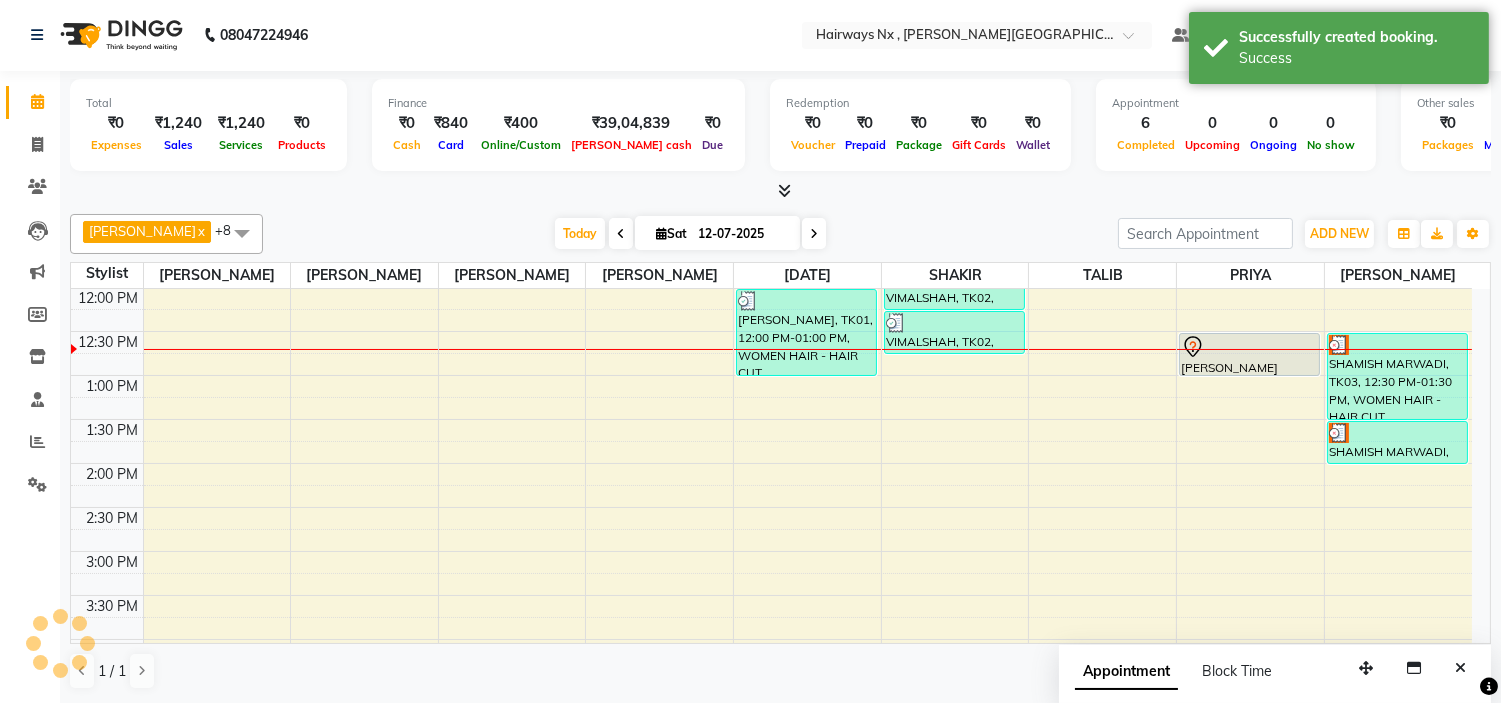 scroll, scrollTop: 0, scrollLeft: 0, axis: both 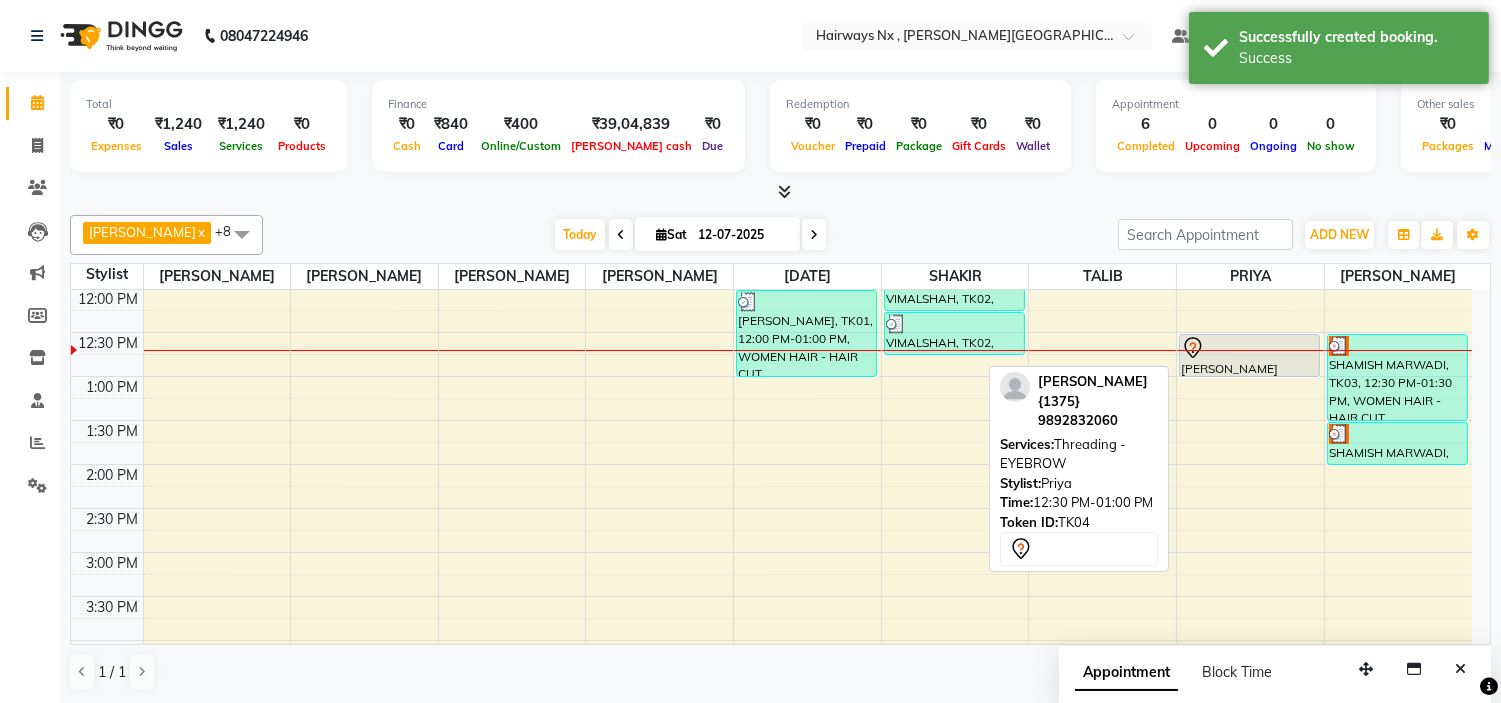 click on "[PERSON_NAME] {1375}, TK04, 12:30 PM-01:00 PM, Threading - EYEBROW" at bounding box center [1249, 355] 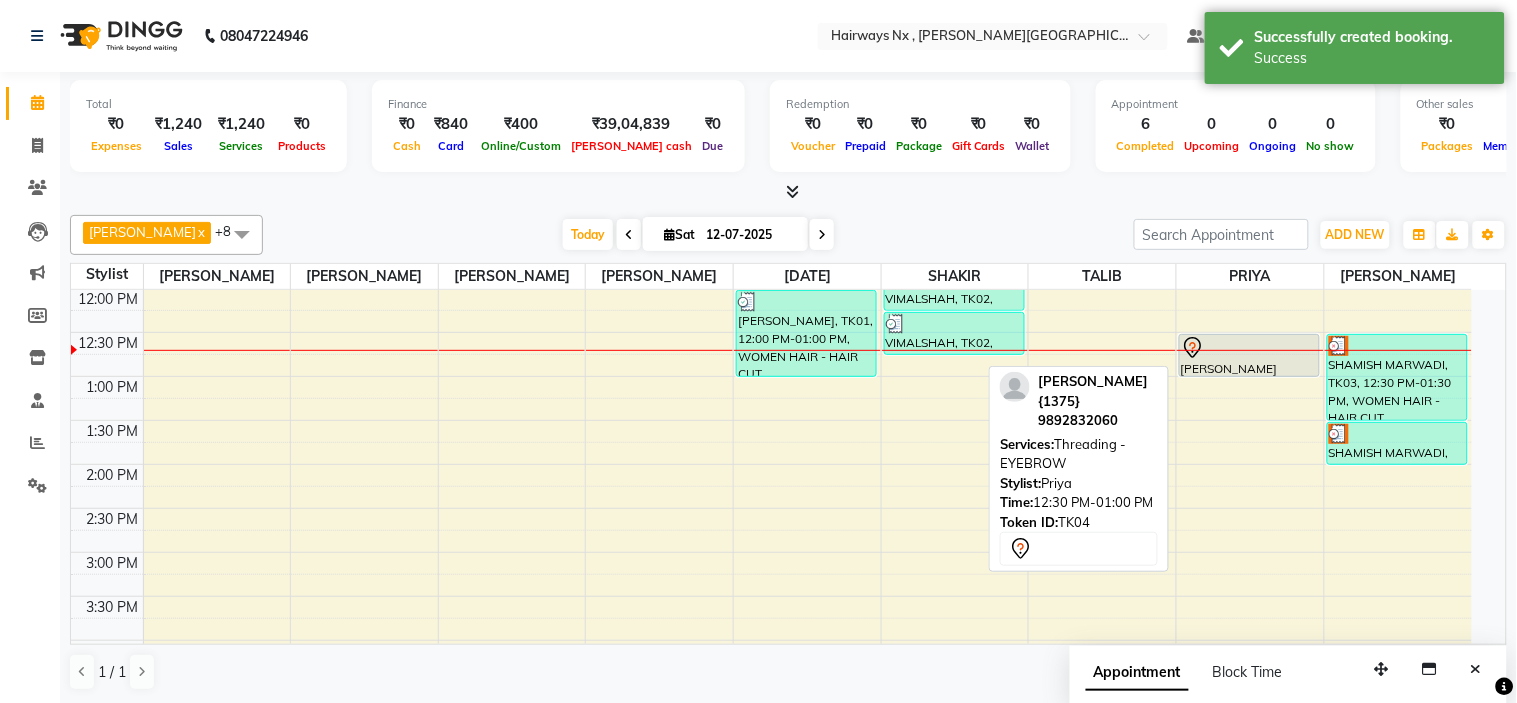 select on "7" 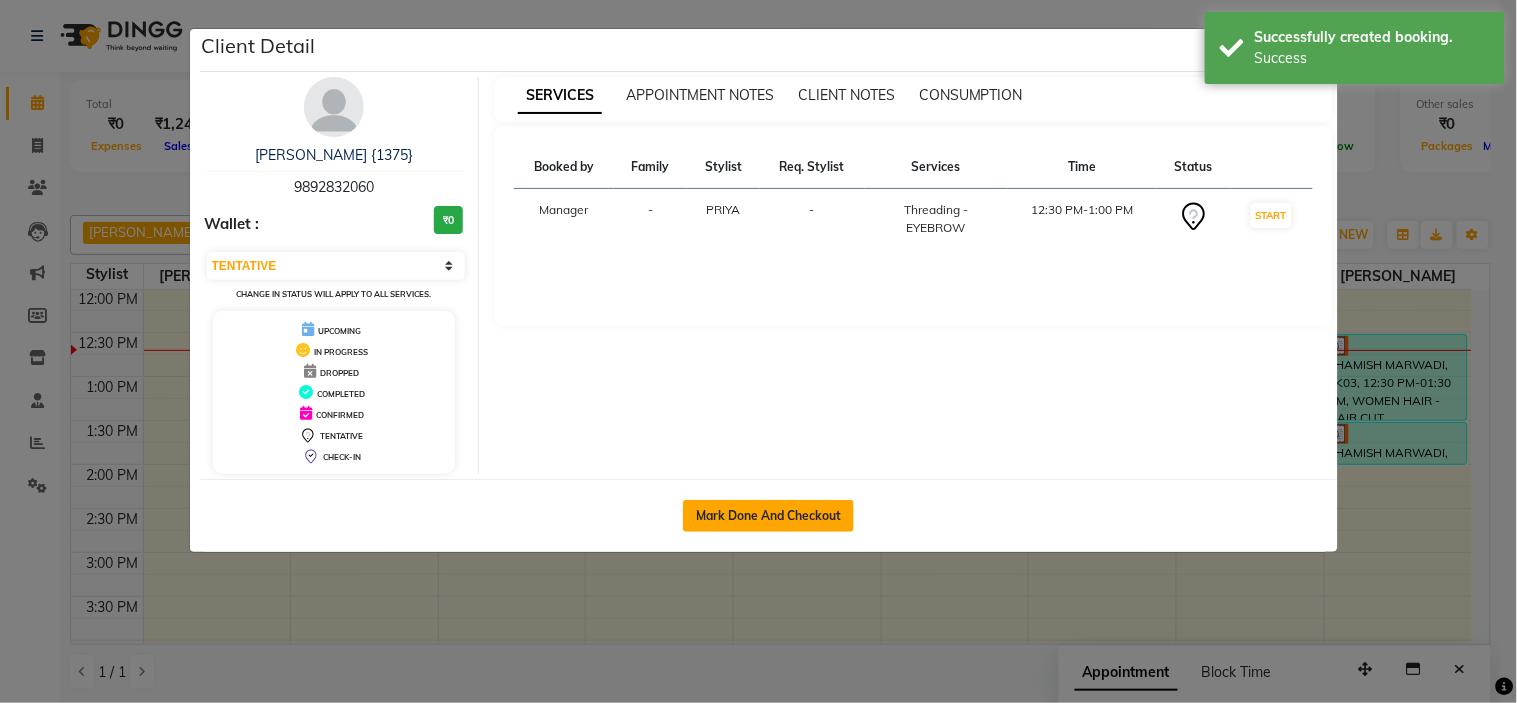 click on "Mark Done And Checkout" 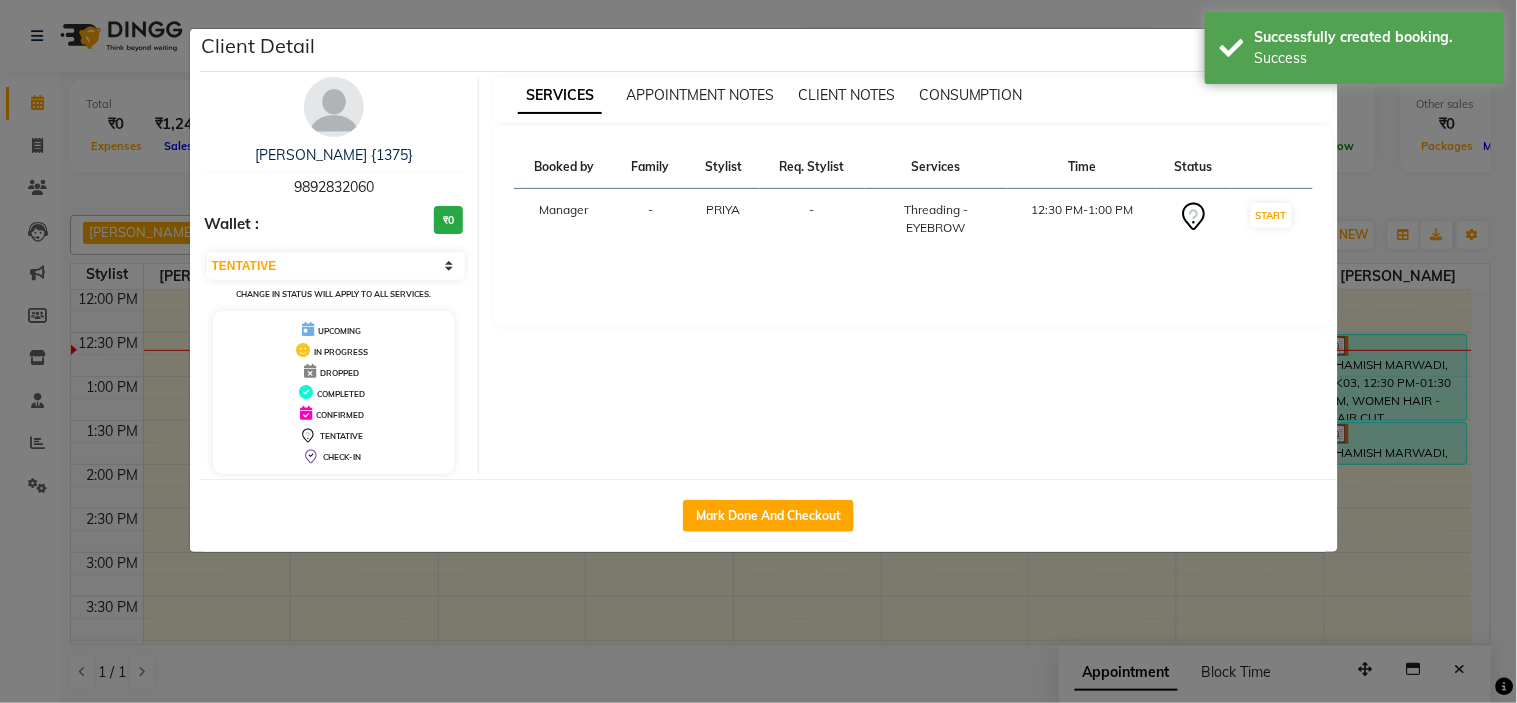 select on "778" 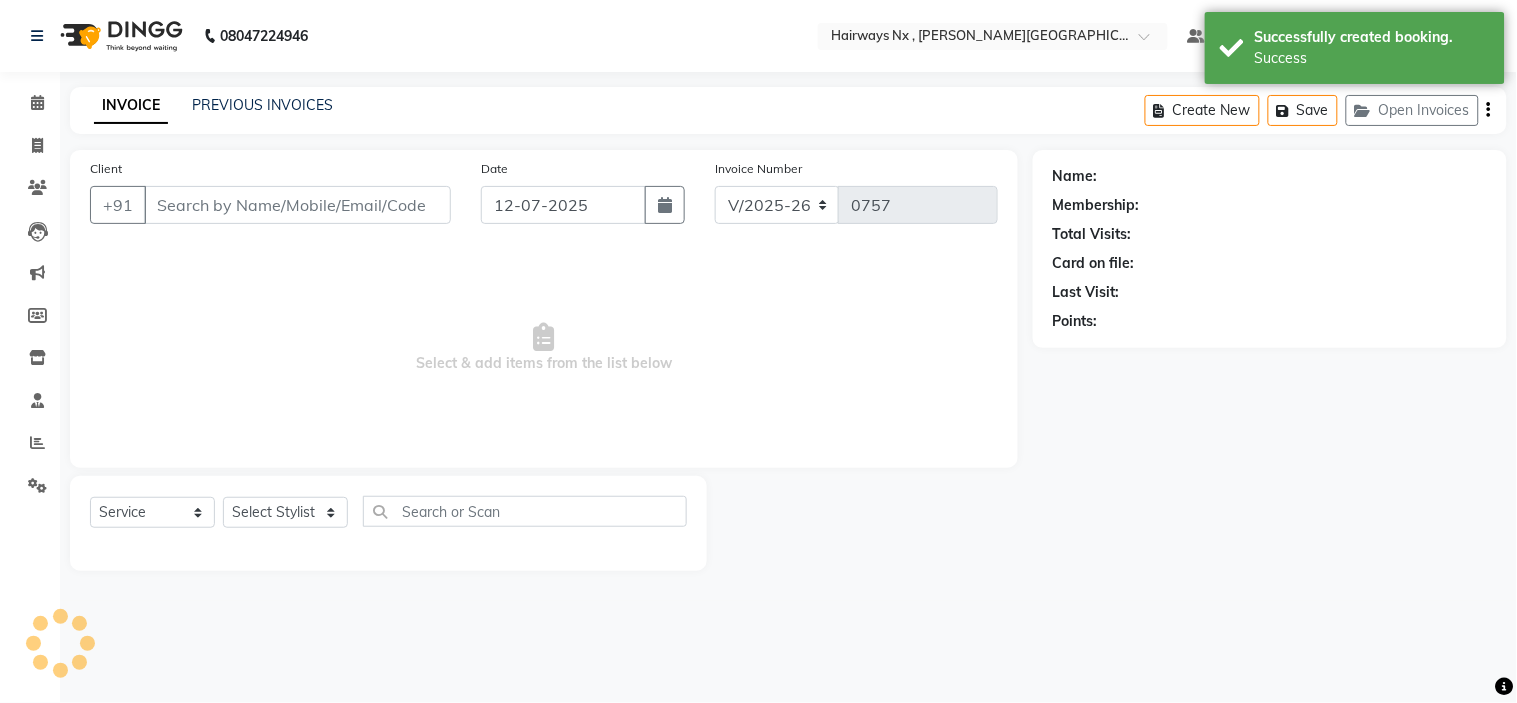 type on "98******60" 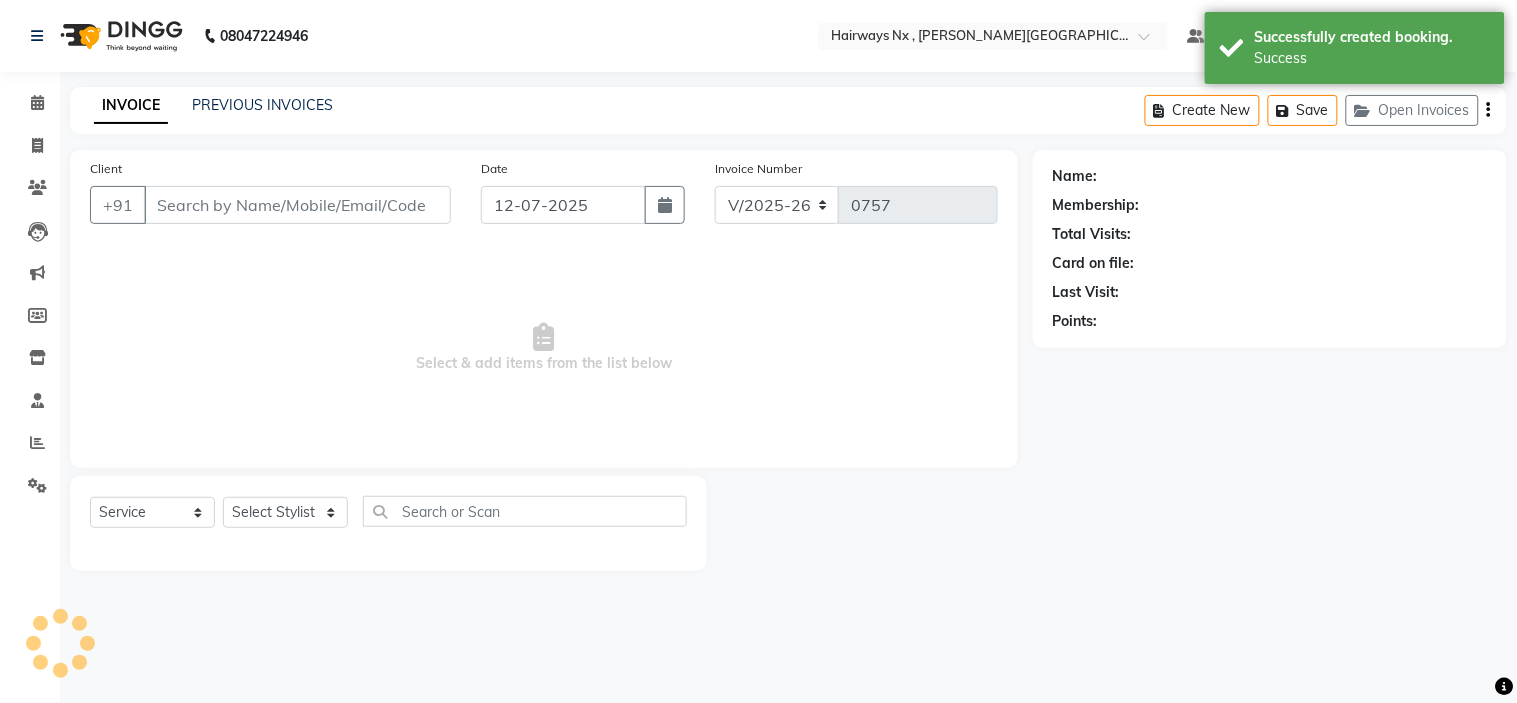 select on "76846" 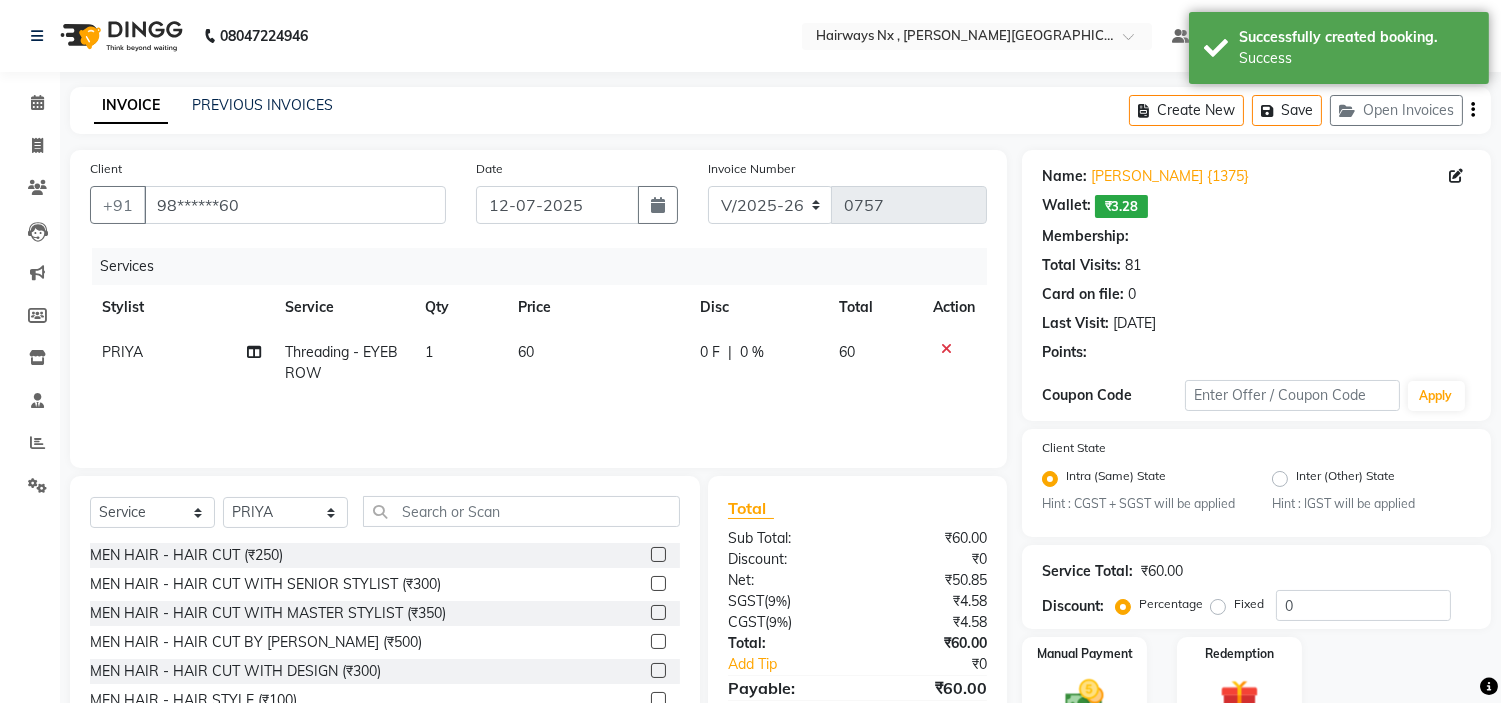 select on "1: Object" 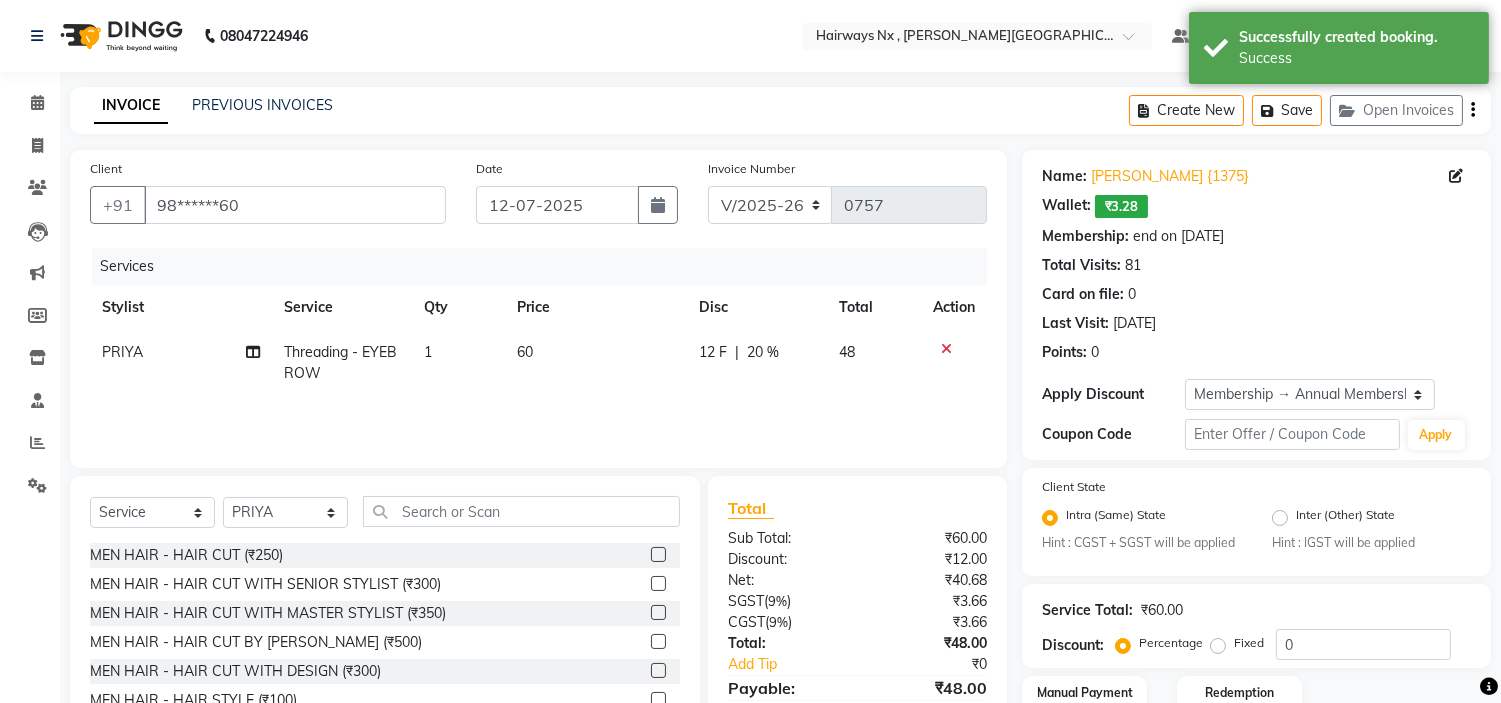 type on "20" 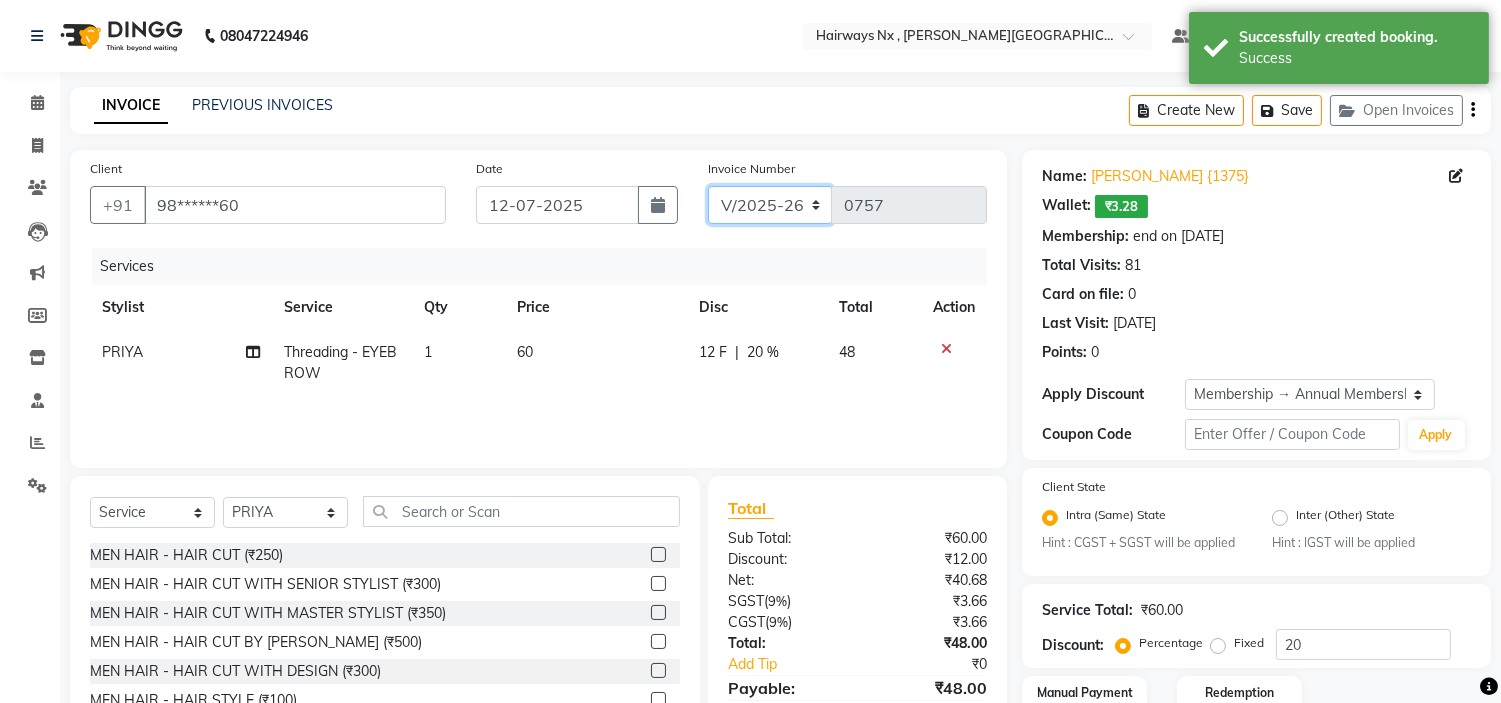 click on "INV/25-26 V/2025-26" 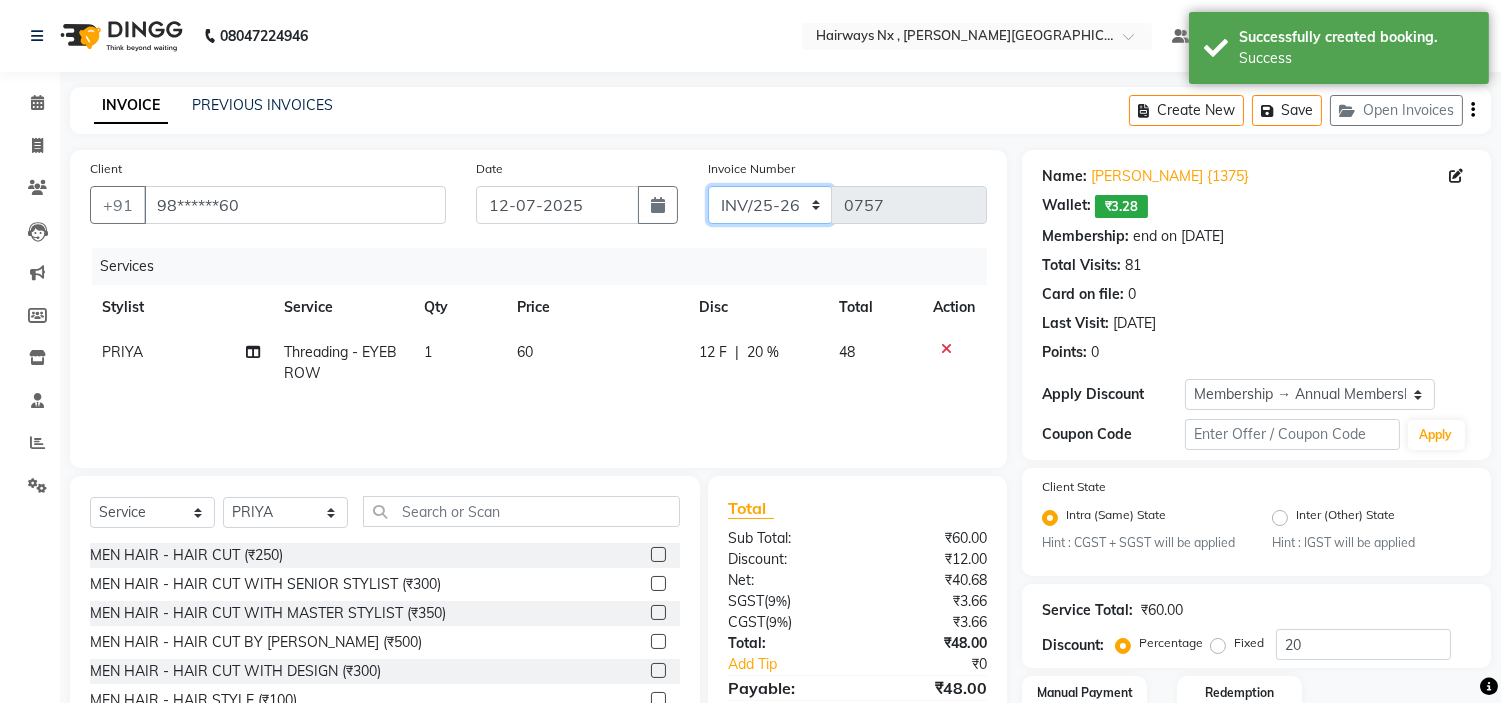 click on "INV/25-26 V/2025-26" 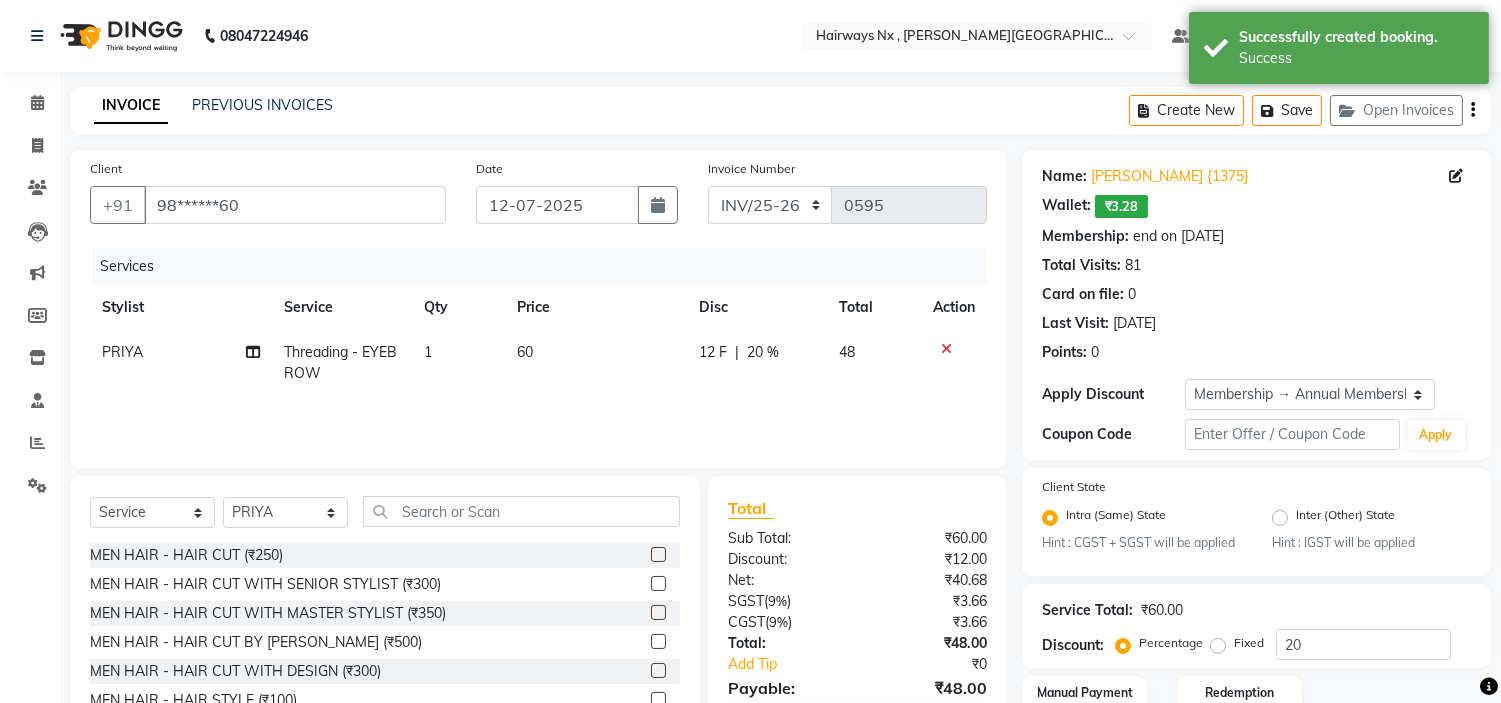 click 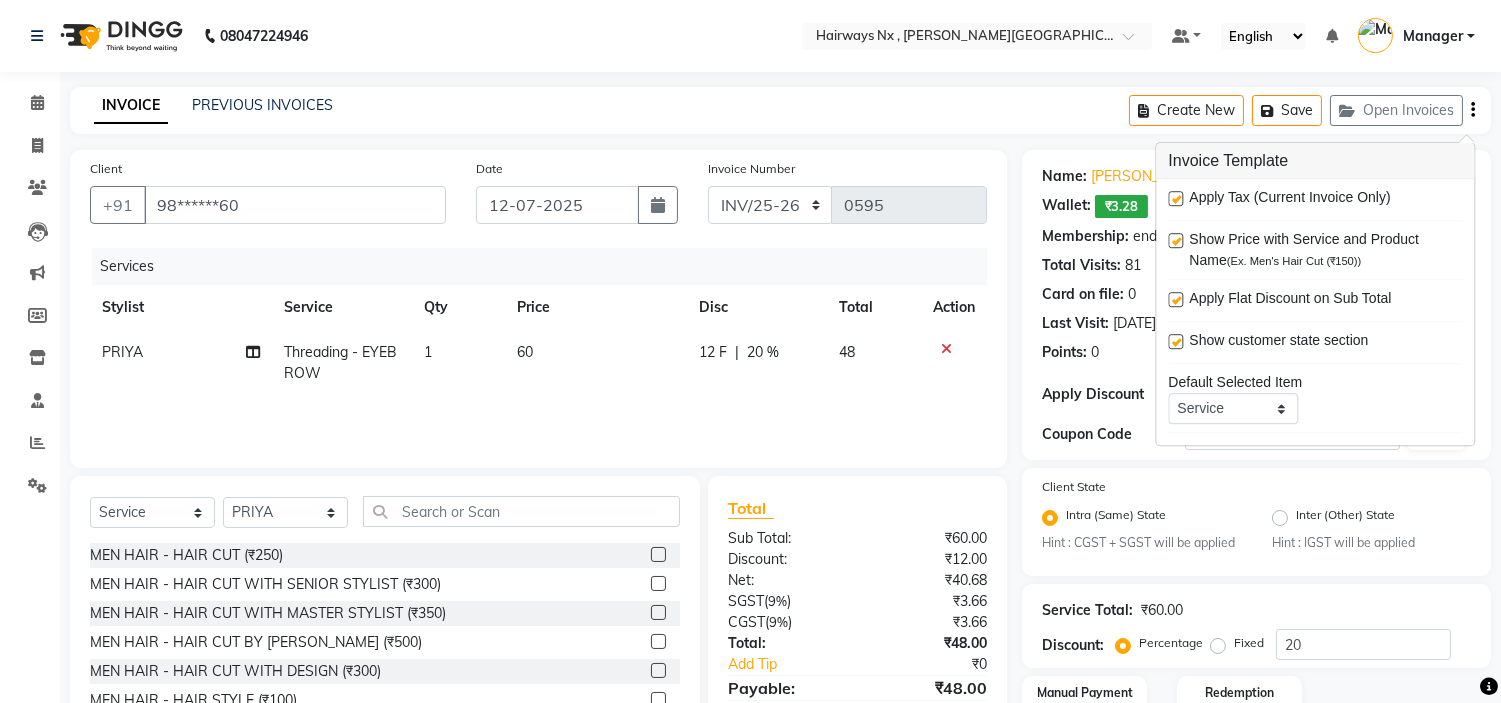 click at bounding box center [1175, 198] 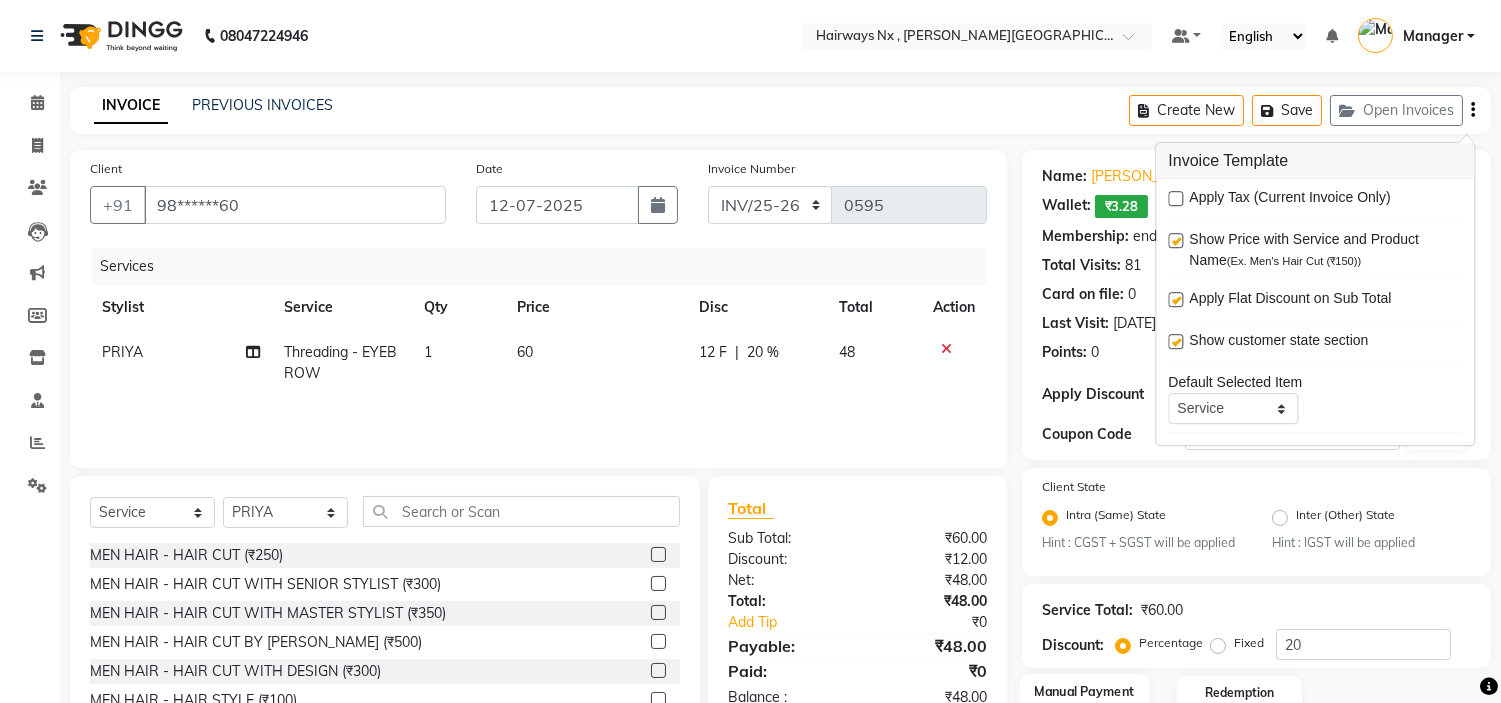scroll, scrollTop: 142, scrollLeft: 0, axis: vertical 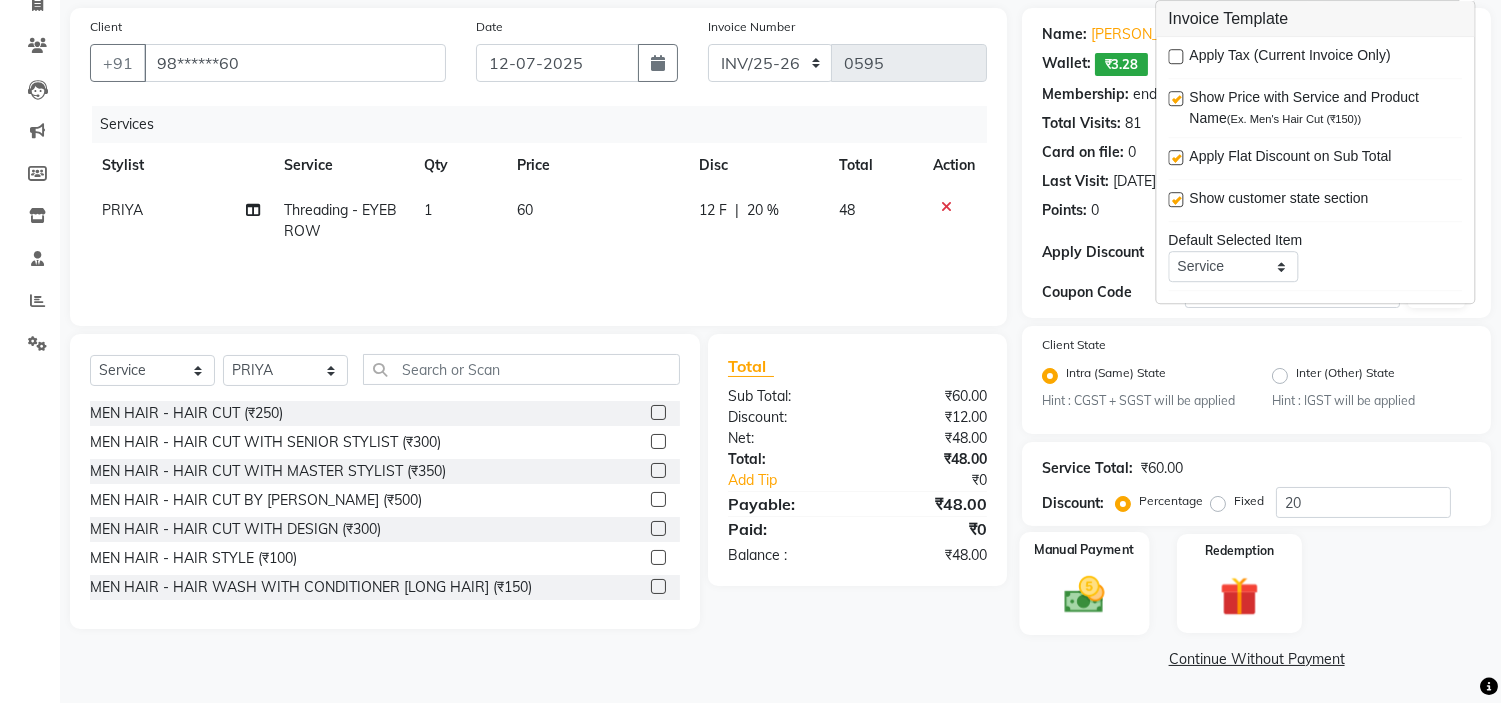 click 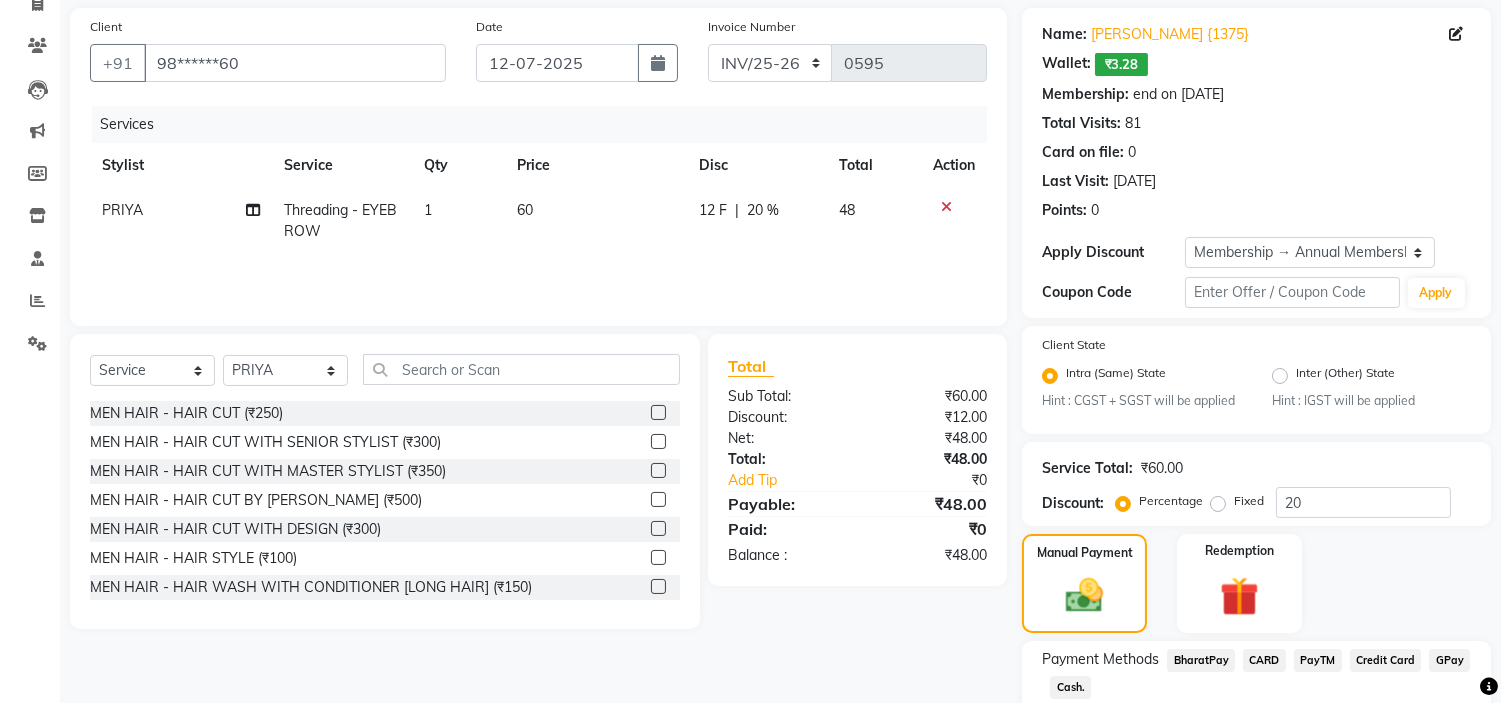 scroll, scrollTop: 271, scrollLeft: 0, axis: vertical 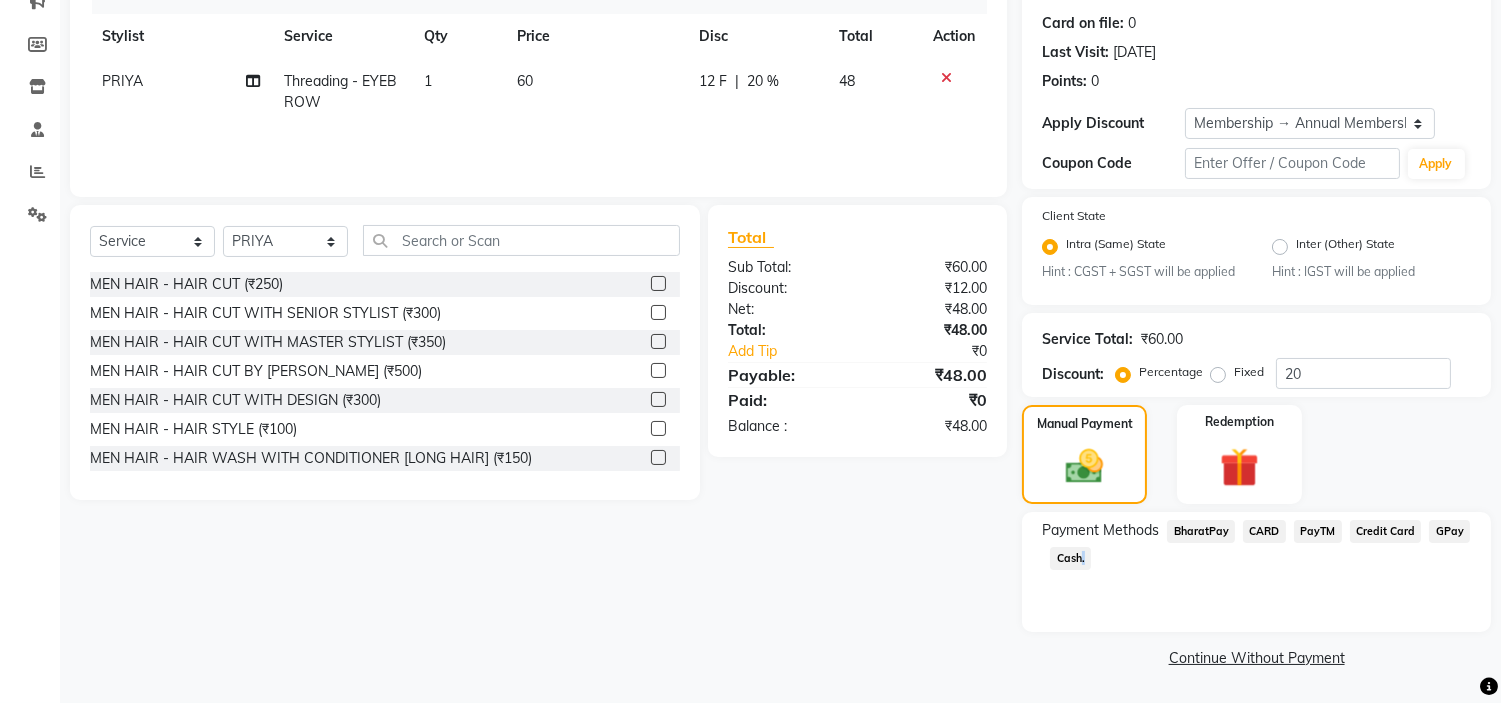 click on "Cash." 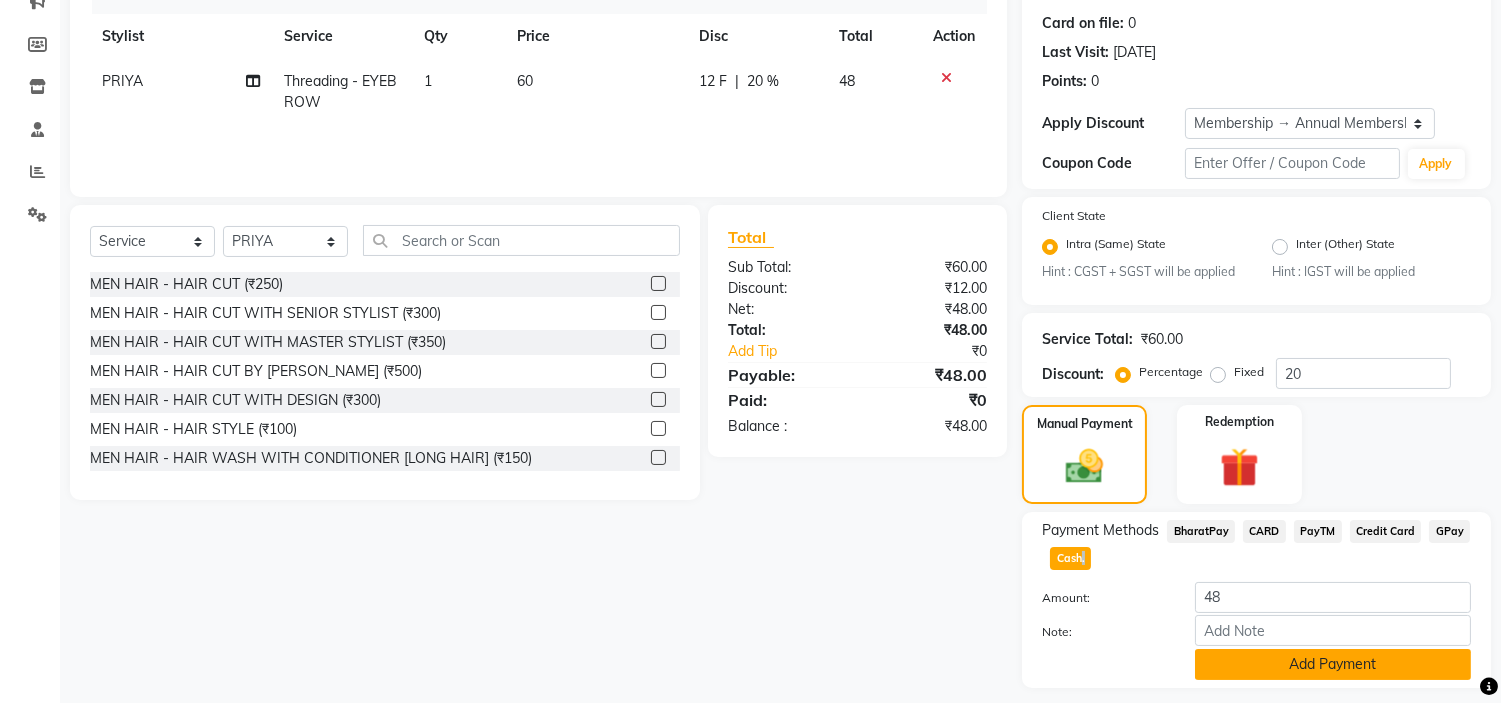 scroll, scrollTop: 327, scrollLeft: 0, axis: vertical 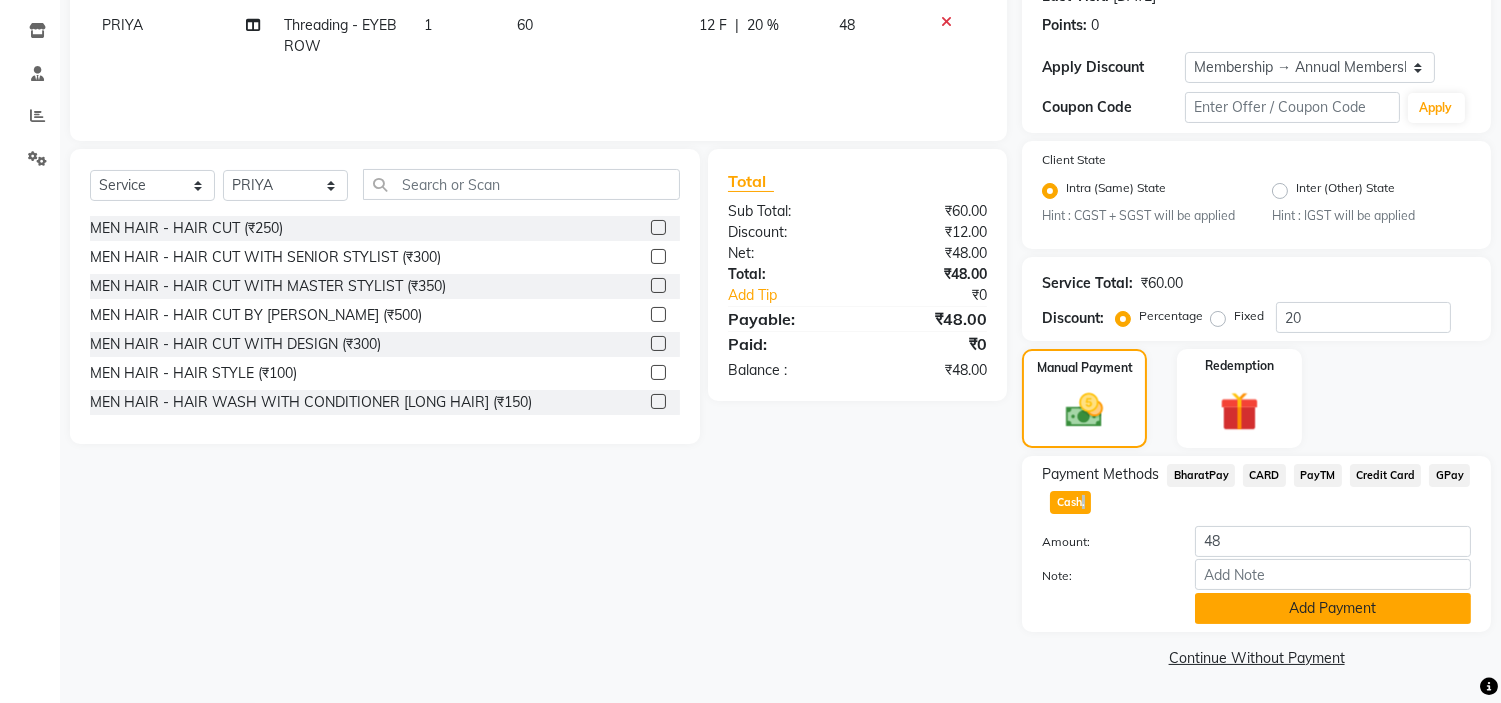 click on "Add Payment" 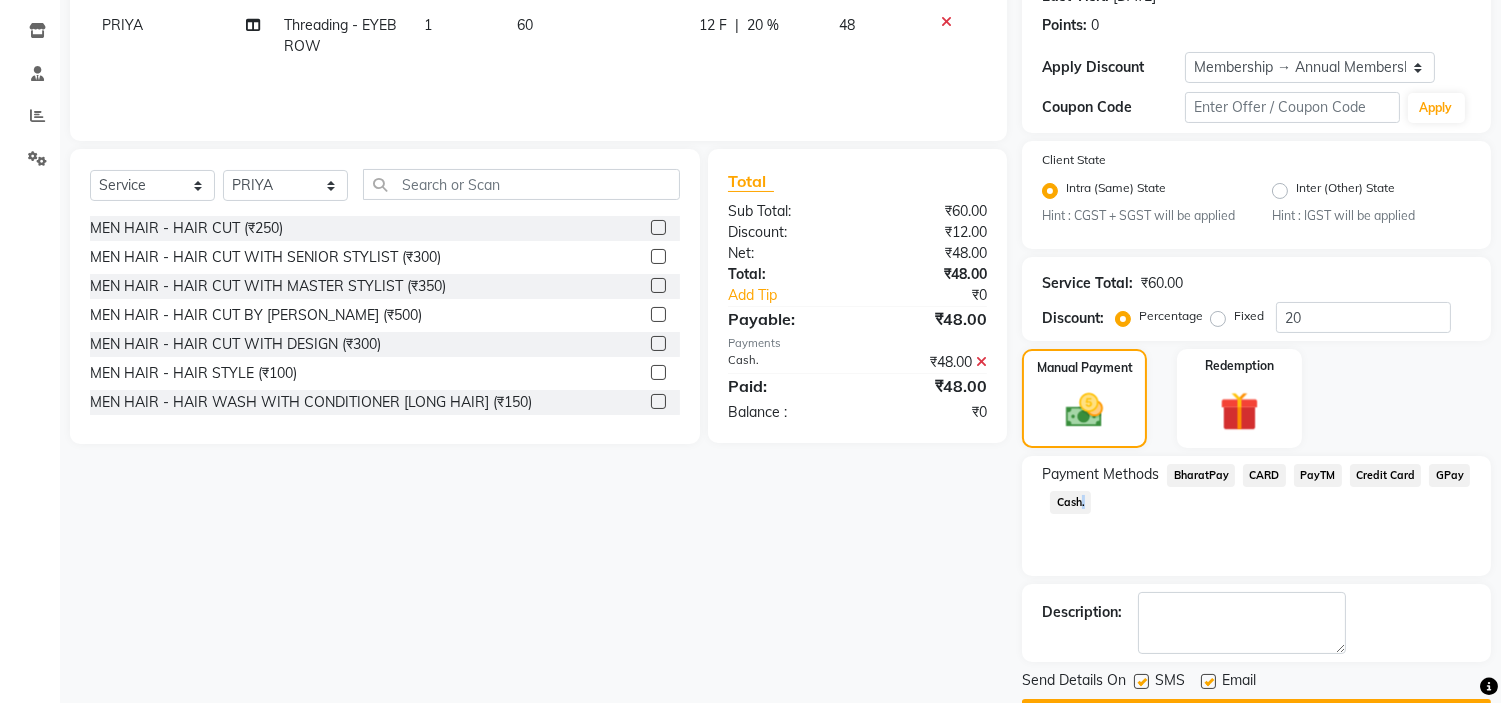 scroll, scrollTop: 383, scrollLeft: 0, axis: vertical 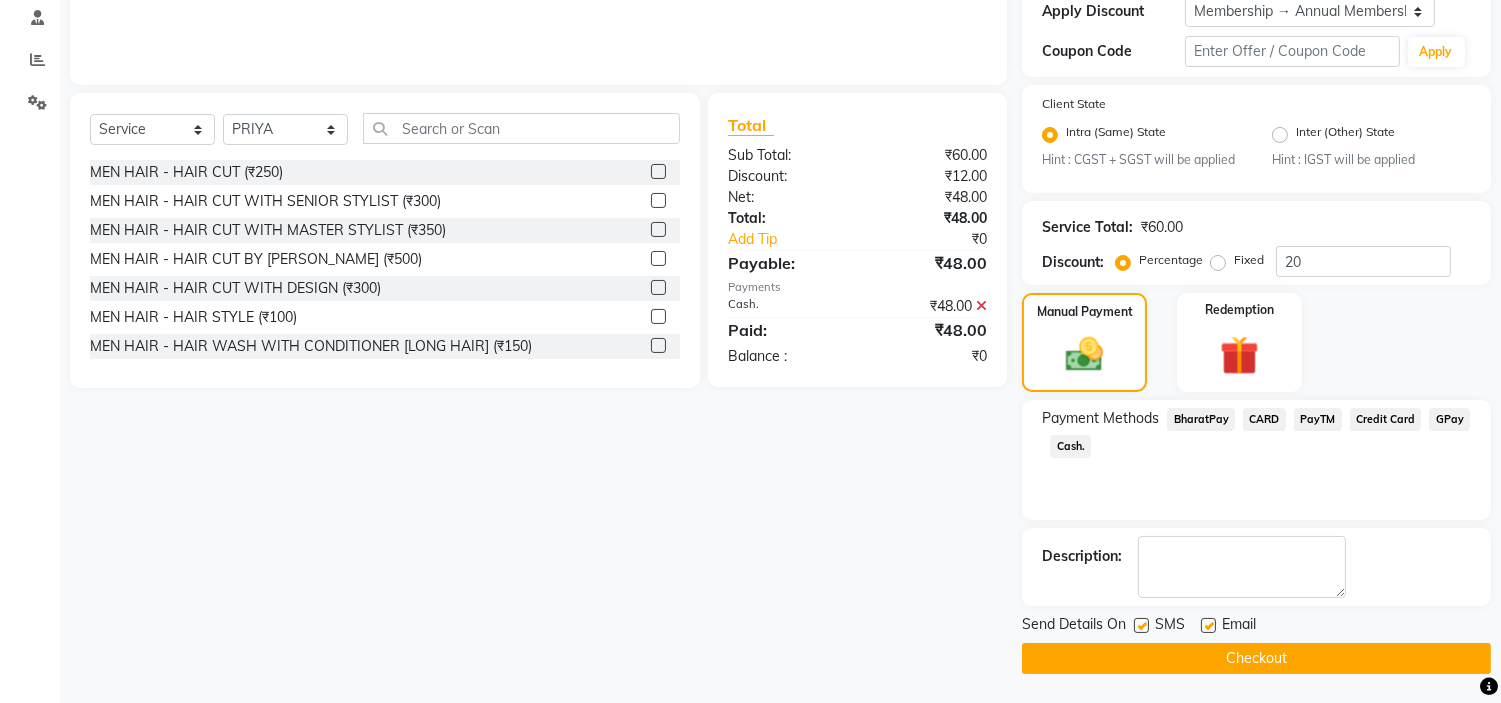 click 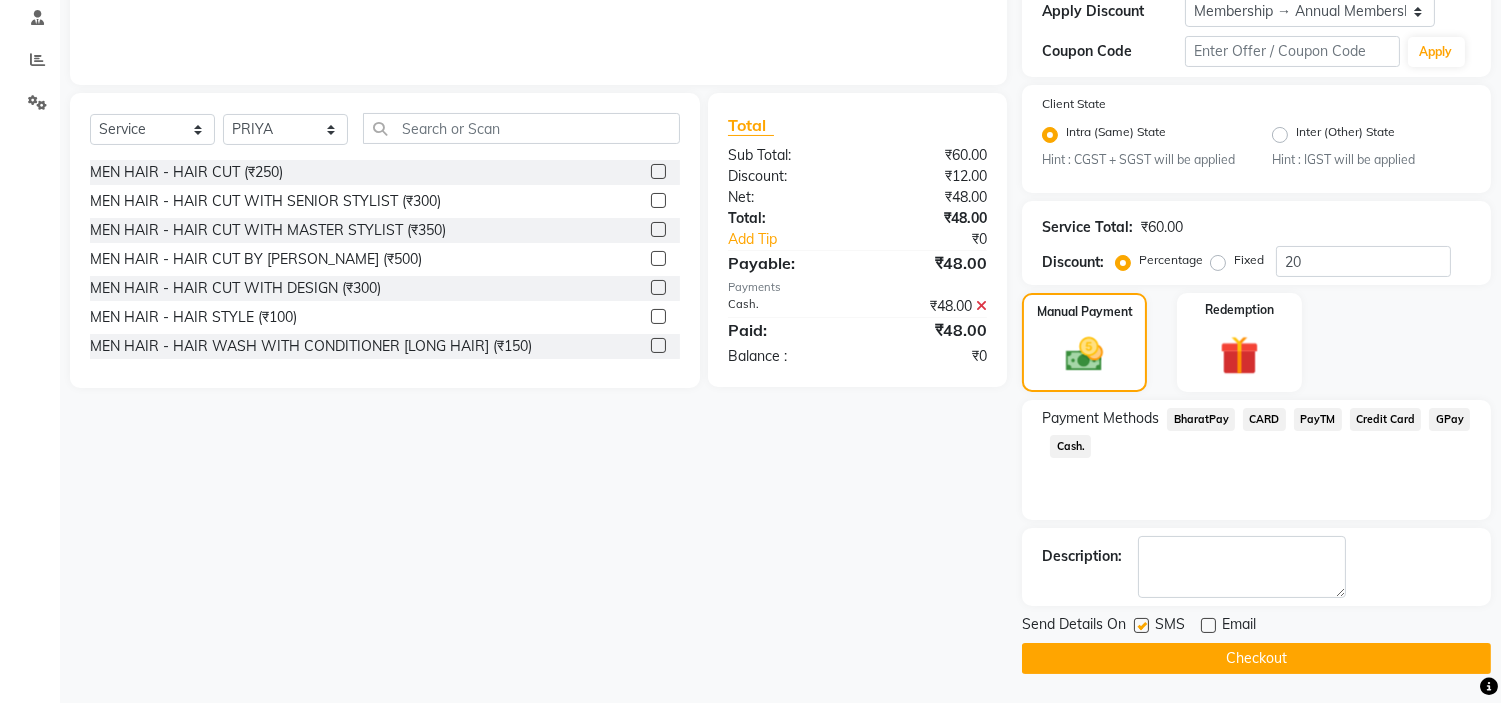 click 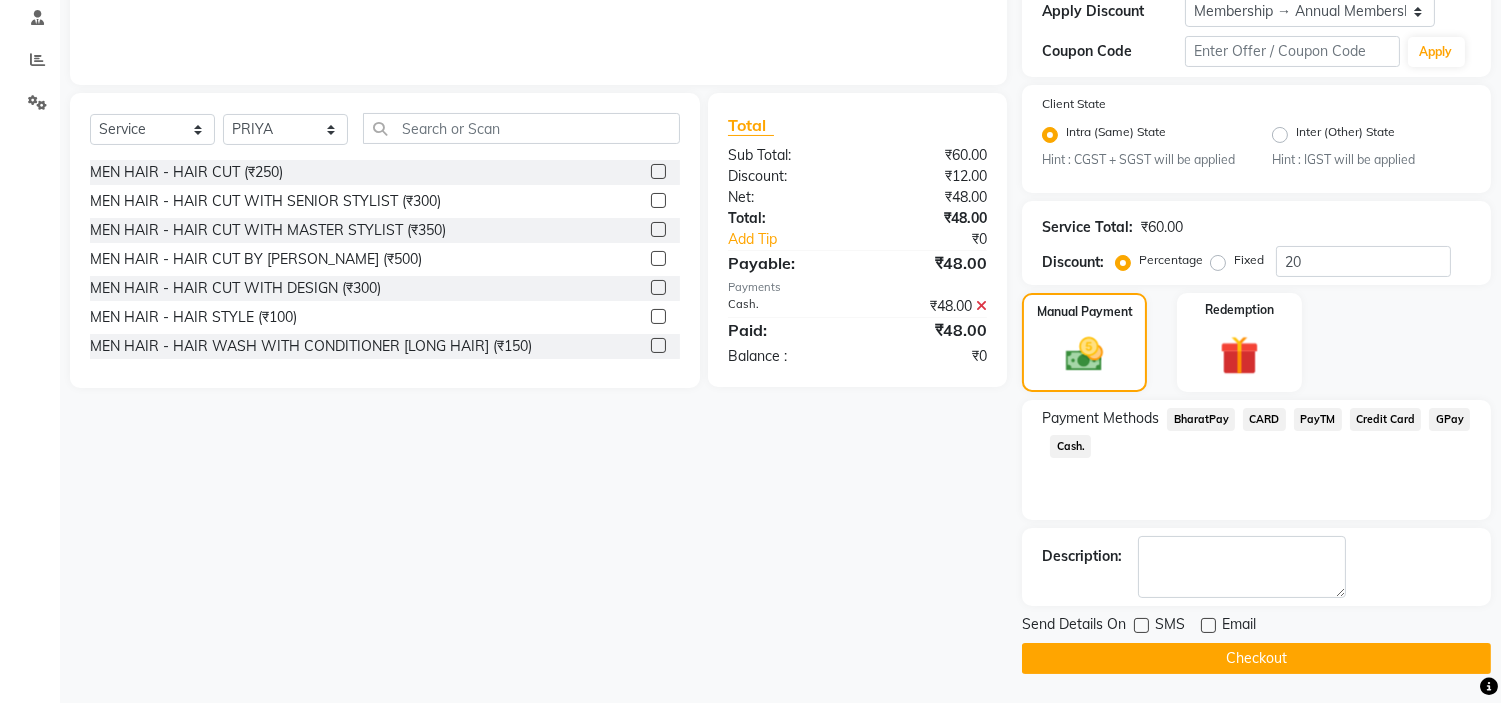 click on "Checkout" 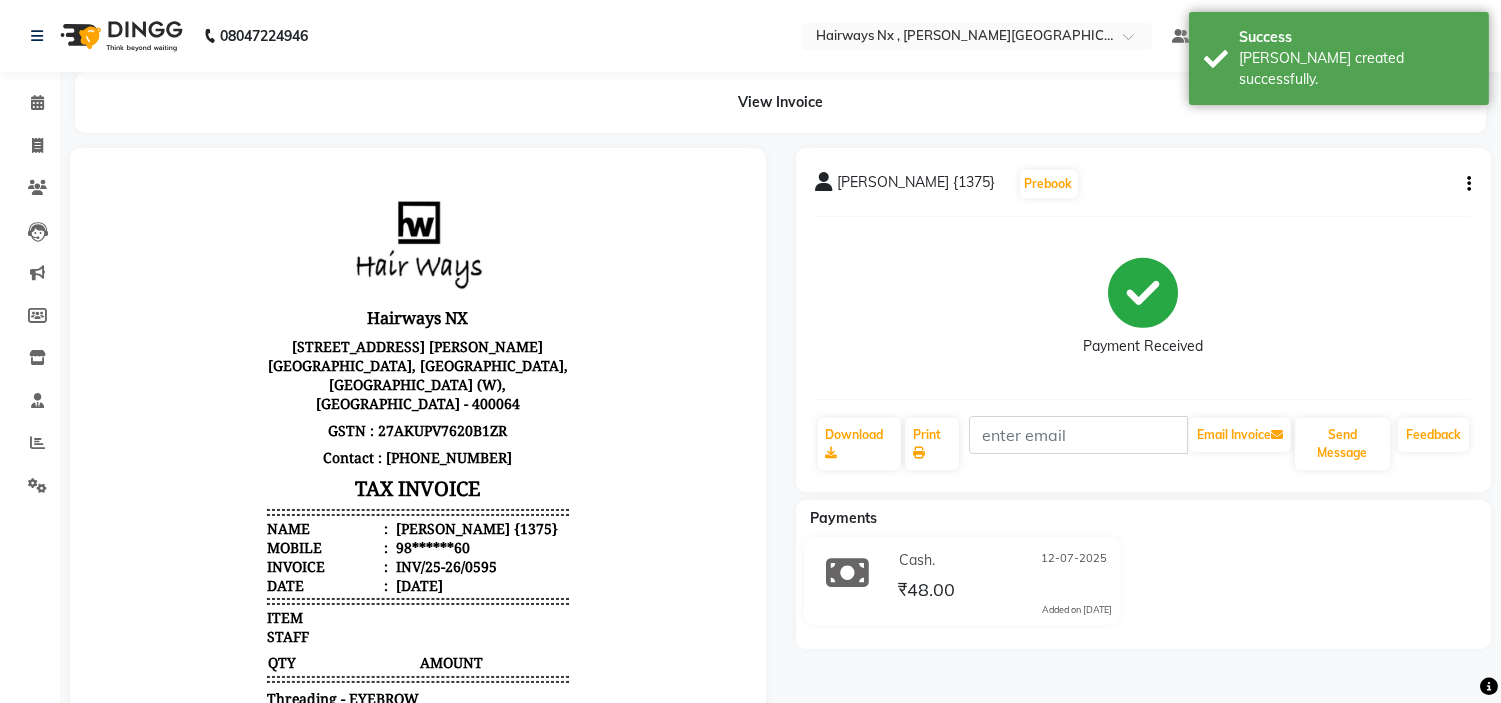 scroll, scrollTop: 0, scrollLeft: 0, axis: both 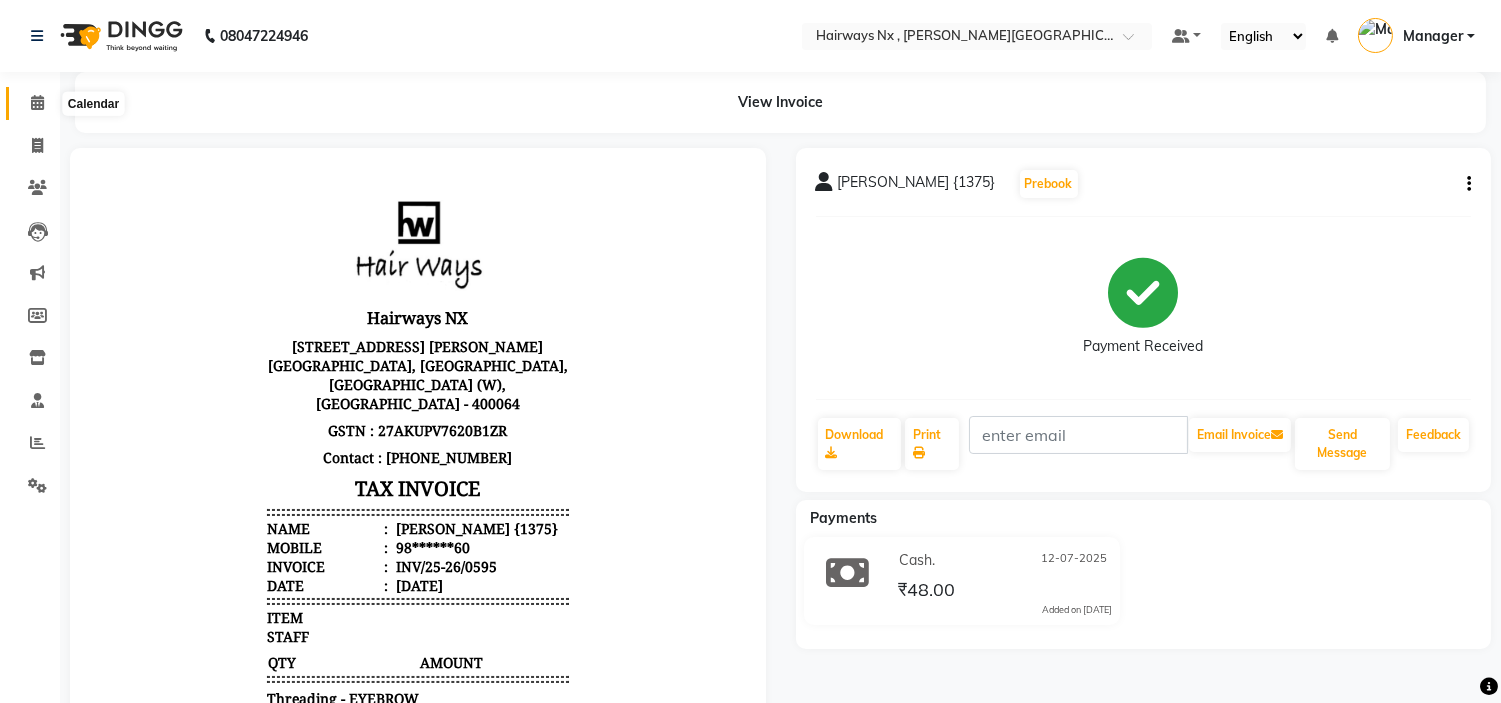 drag, startPoint x: 34, startPoint y: 98, endPoint x: 48, endPoint y: 115, distance: 22.022715 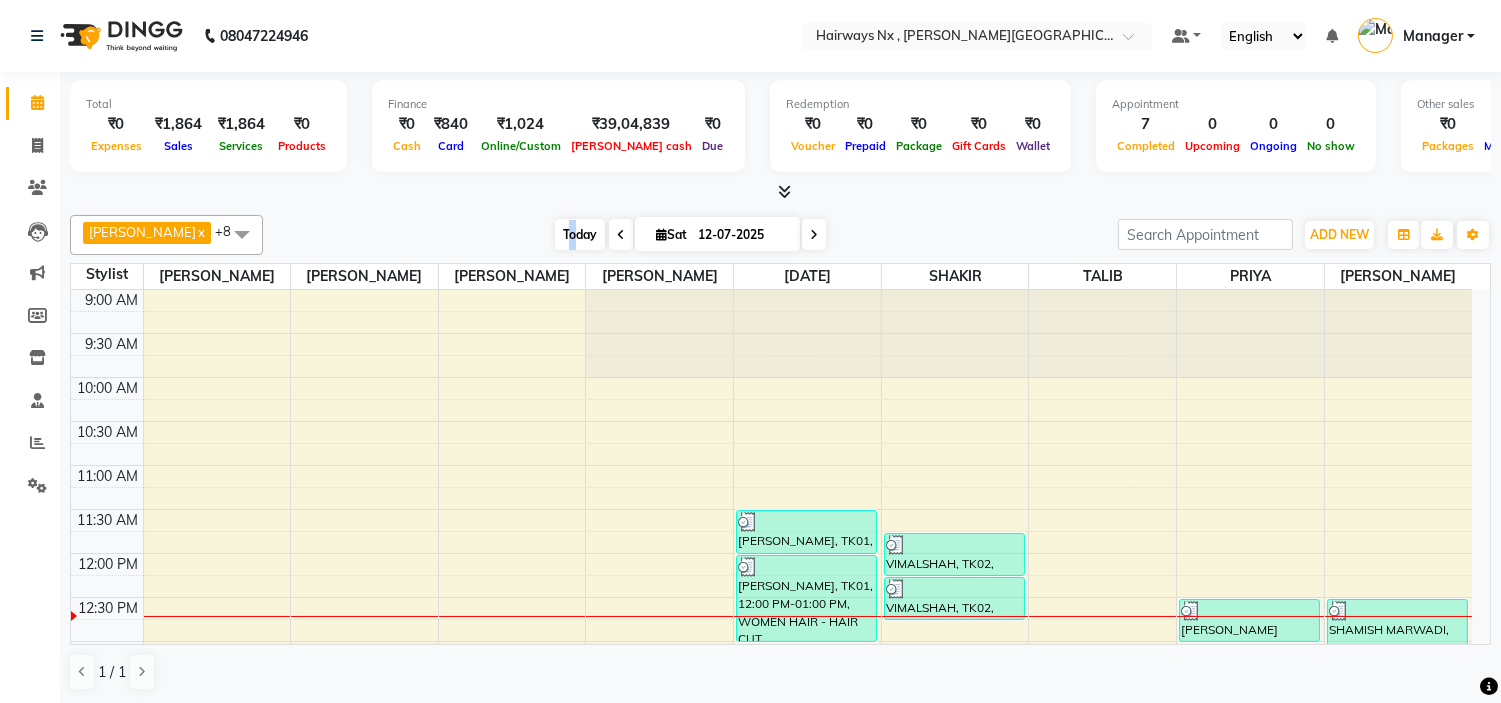 click on "Today" at bounding box center (580, 234) 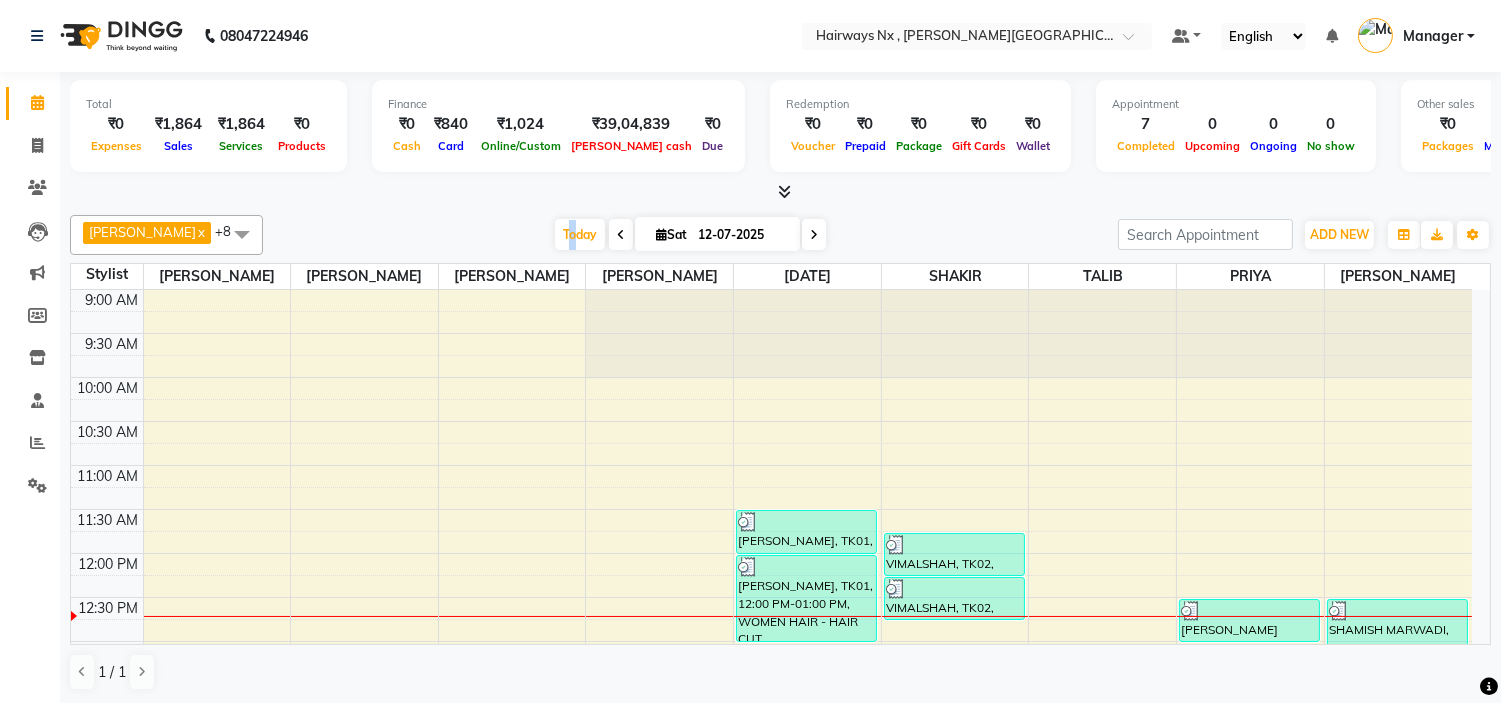 scroll, scrollTop: 265, scrollLeft: 0, axis: vertical 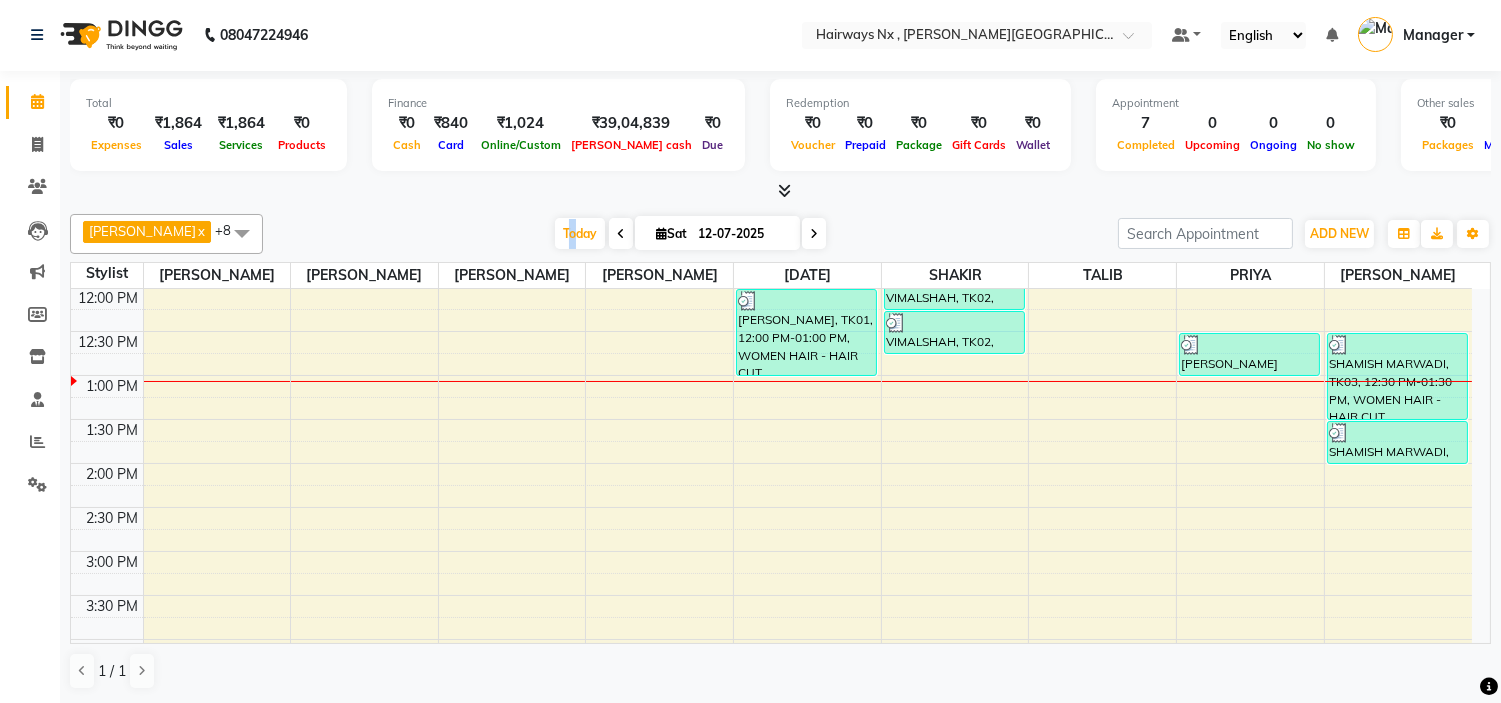 click on "9:00 AM 9:30 AM 10:00 AM 10:30 AM 11:00 AM 11:30 AM 12:00 PM 12:30 PM 1:00 PM 1:30 PM 2:00 PM 2:30 PM 3:00 PM 3:30 PM 4:00 PM 4:30 PM 5:00 PM 5:30 PM 6:00 PM 6:30 PM 7:00 PM 7:30 PM 8:00 PM 8:30 PM 9:00 PM 9:30 PM 10:00 PM 10:30 PM     [PERSON_NAME], TK01, 11:30 AM-12:00 PM, Hair wash with Conditioner - HAIR WASH {BELOW SHOULDER}     [PERSON_NAME], TK01, 12:00 PM-01:00 PM, WOMEN HAIR - HAIR CUT     VIMALSHAH, TK02, 11:45 AM-12:15 PM, MEN HAIR - HAIR CUT WITH MASTER STYLIST     VIMALSHAH, TK02, 12:15 PM-12:45 PM, MEN HAIR - REGULAR SHAVE/TRIM     [PERSON_NAME] {1375}, TK04, 12:30 PM-01:00 PM, Threading - EYEBROW     SHAMISH MARWADI, TK03, 12:30 PM-01:30 PM, WOMEN HAIR - HAIR CUT     SHAMISH MARWADI, TK03, 01:30 PM-02:00 PM, Threading - EYEBROW+UPPERLIP" at bounding box center [771, 639] 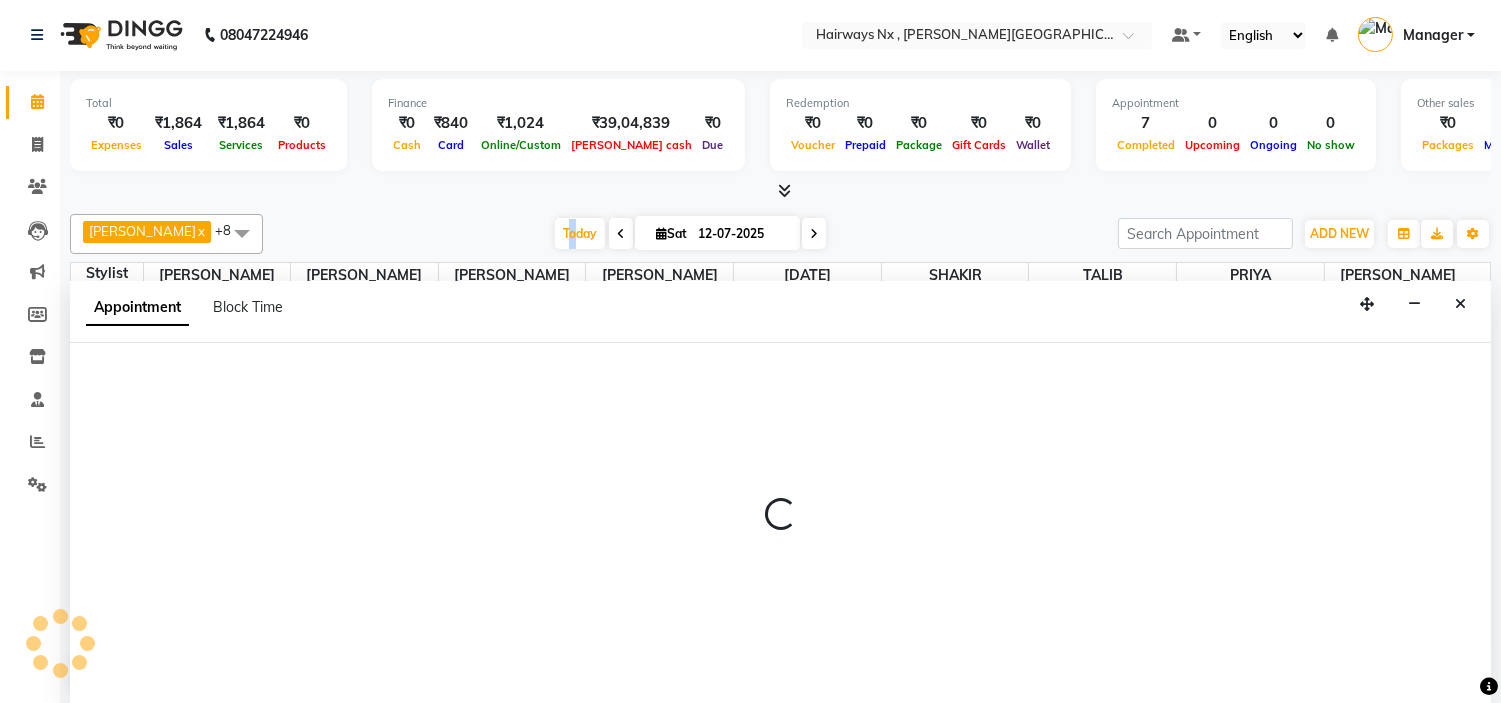 select on "12972" 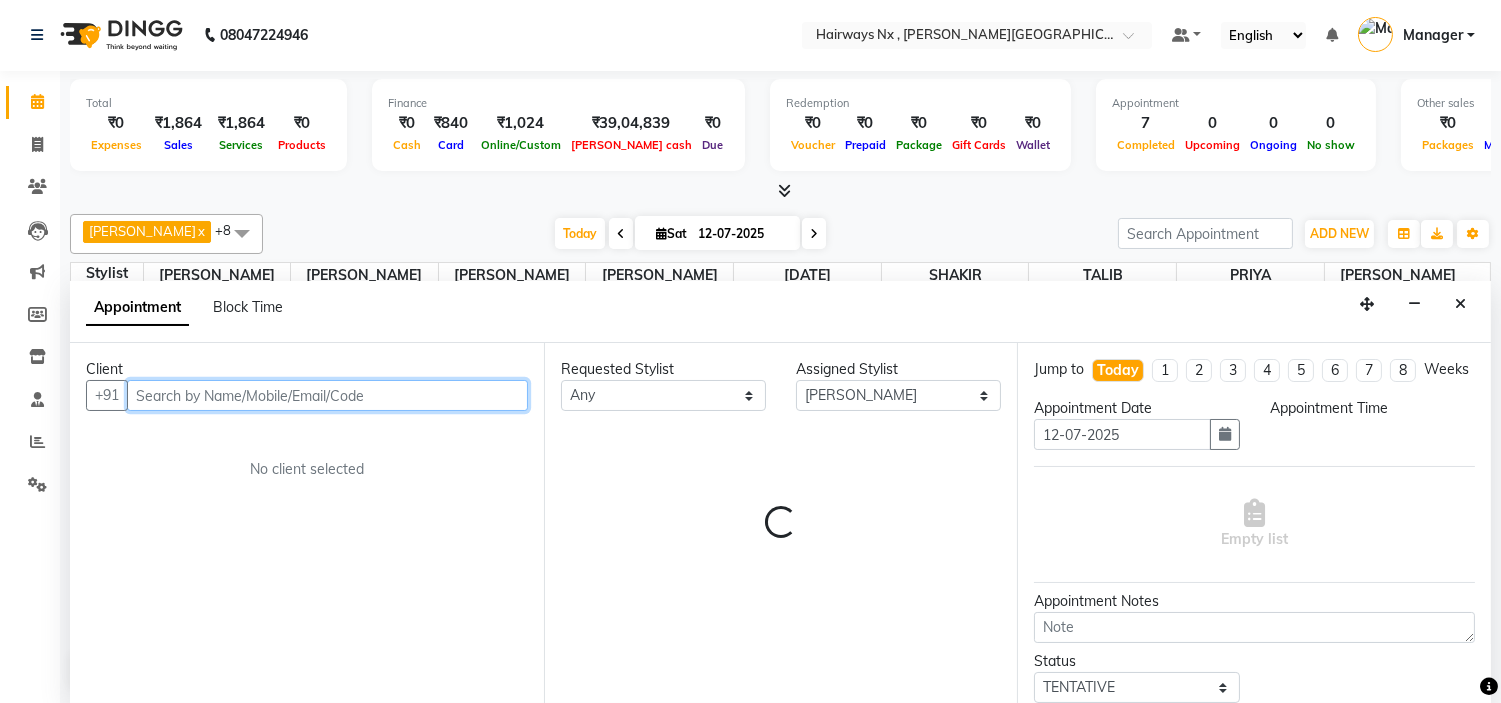 select on "765" 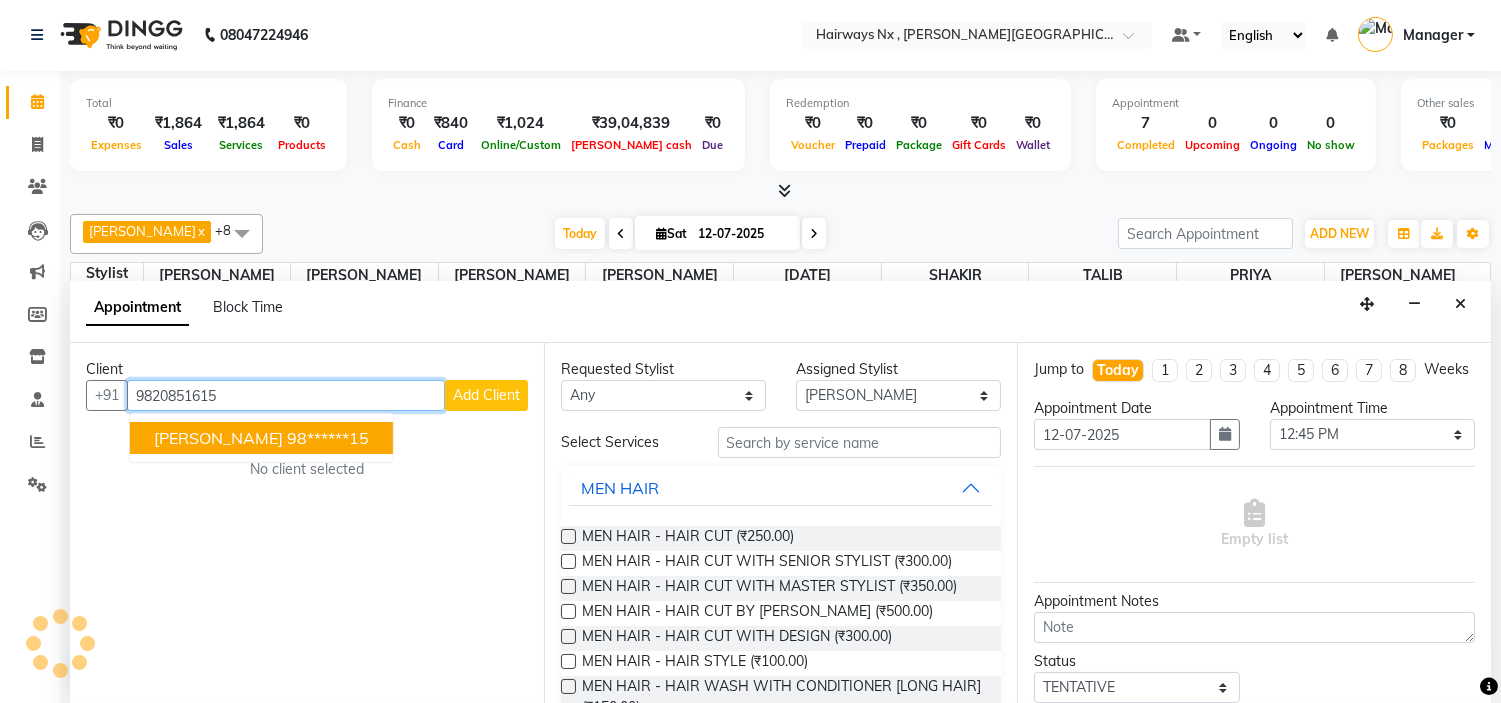 click on "[PERSON_NAME]  98******15" at bounding box center [261, 438] 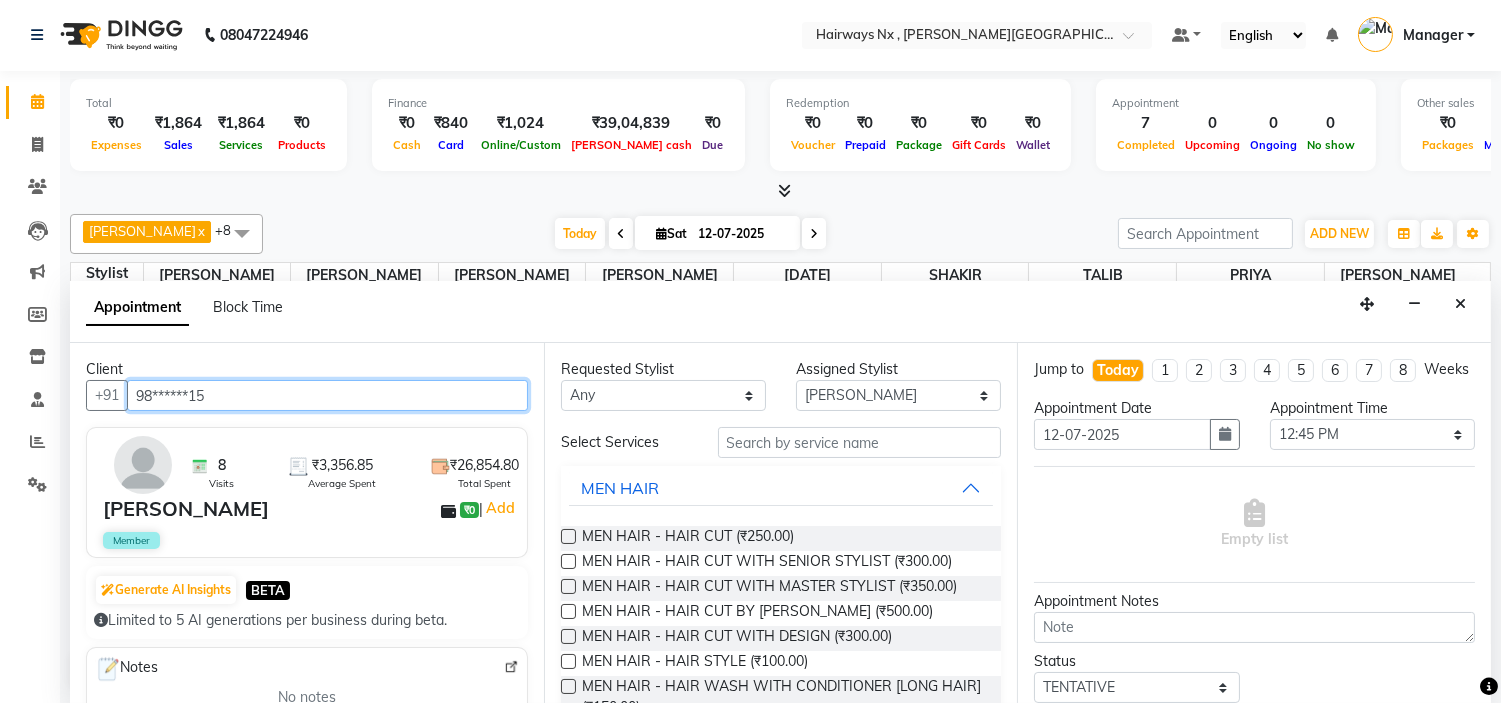 type on "98******15" 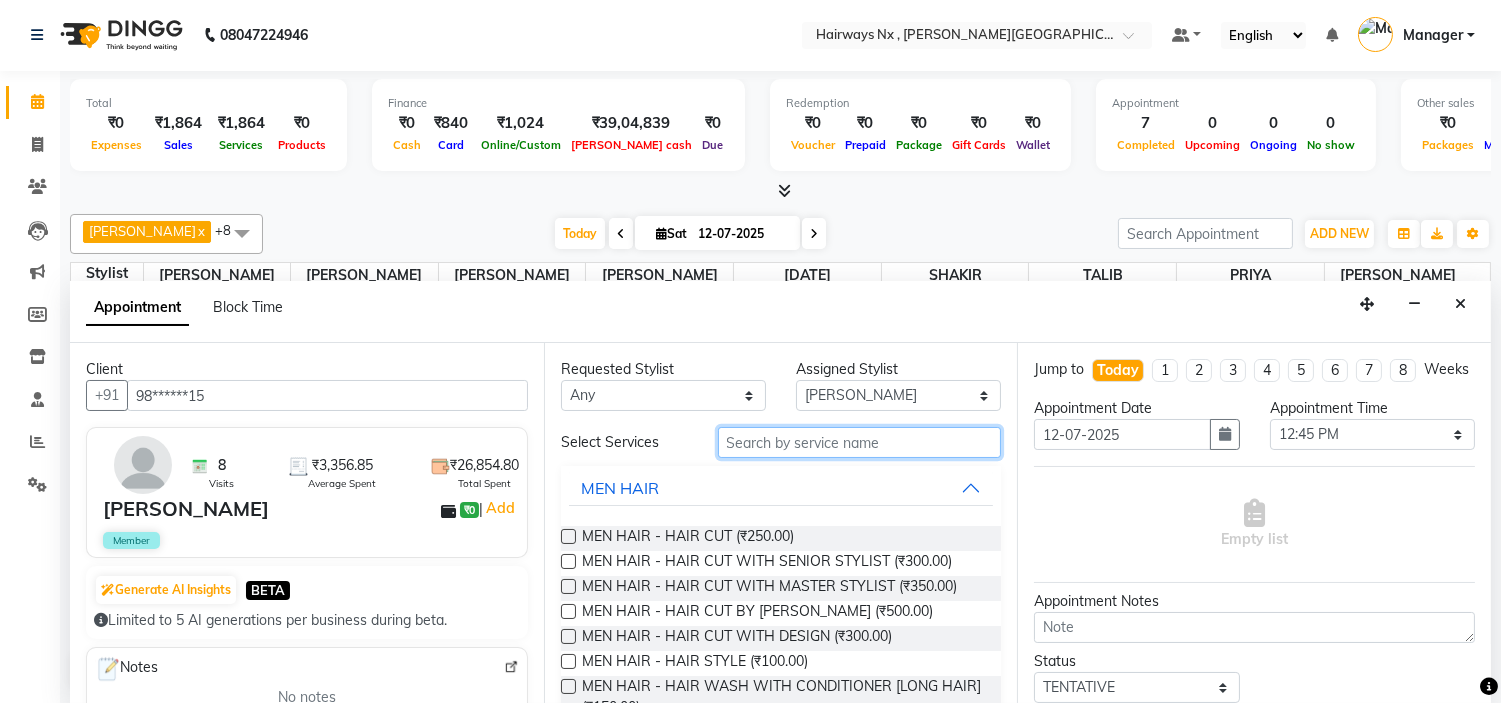 click at bounding box center [860, 442] 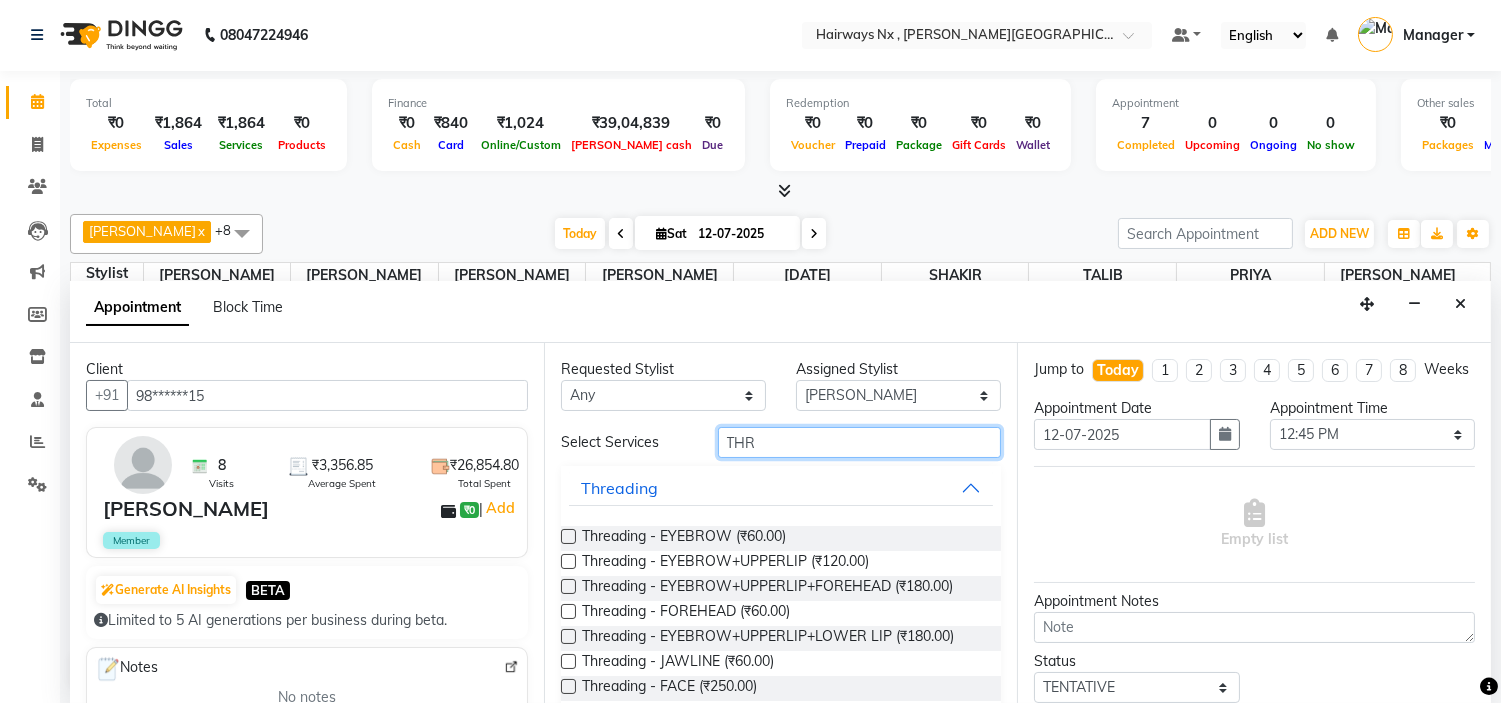type on "THR" 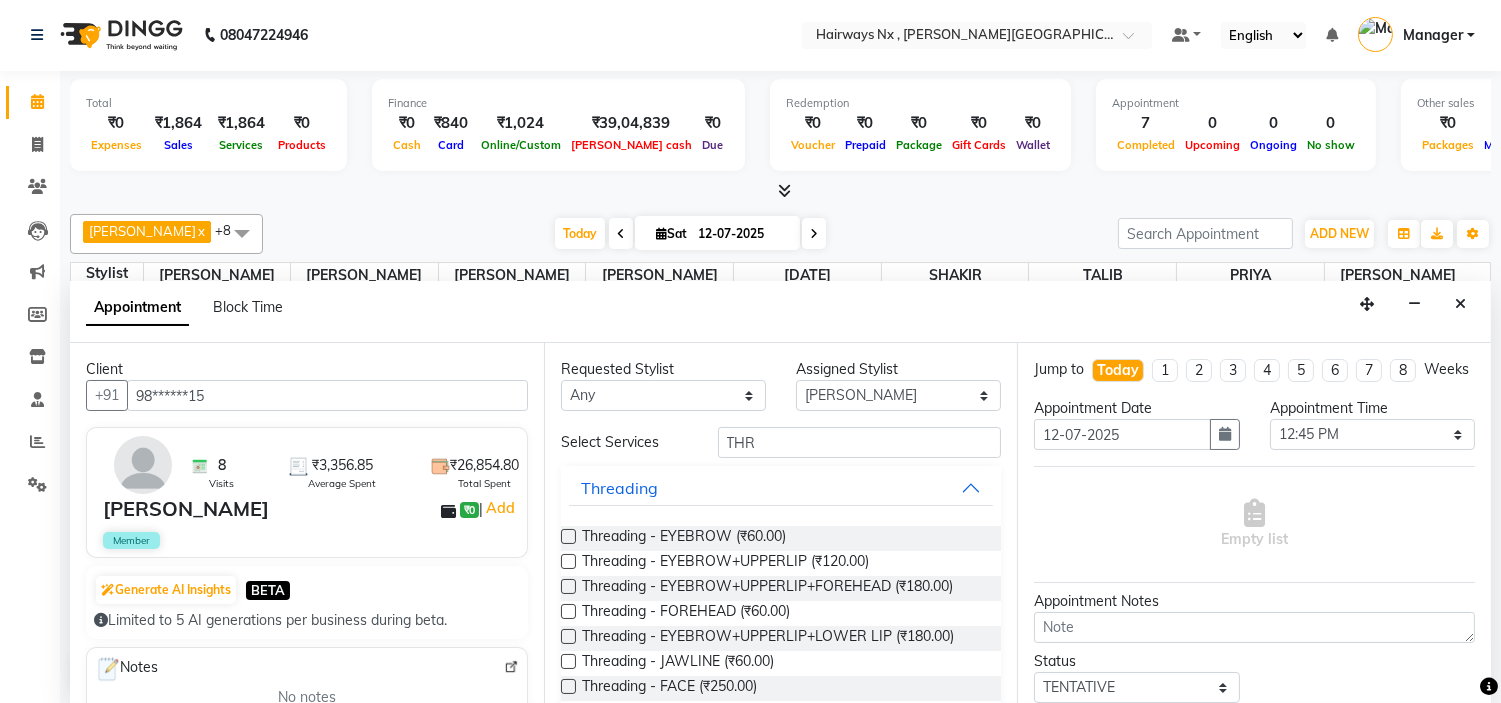 click at bounding box center (568, 586) 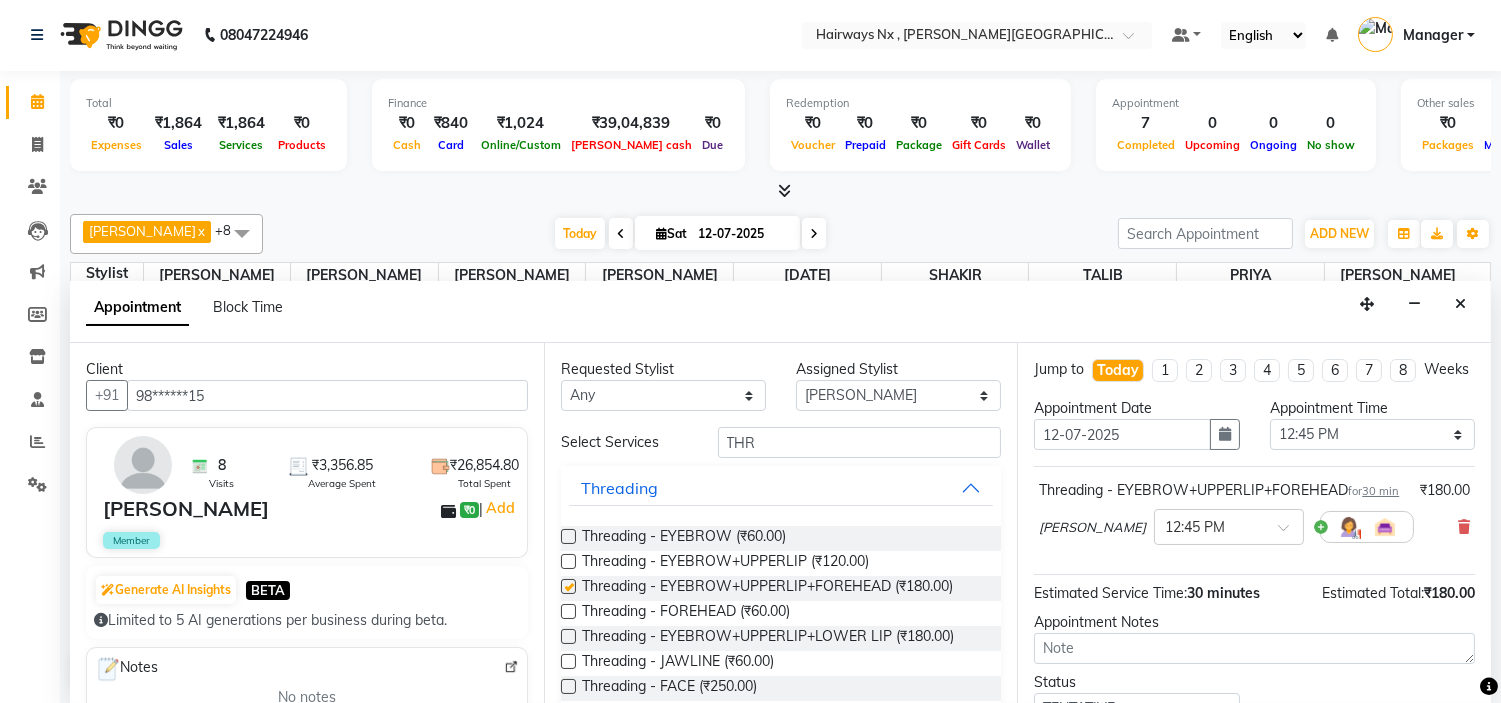 checkbox on "false" 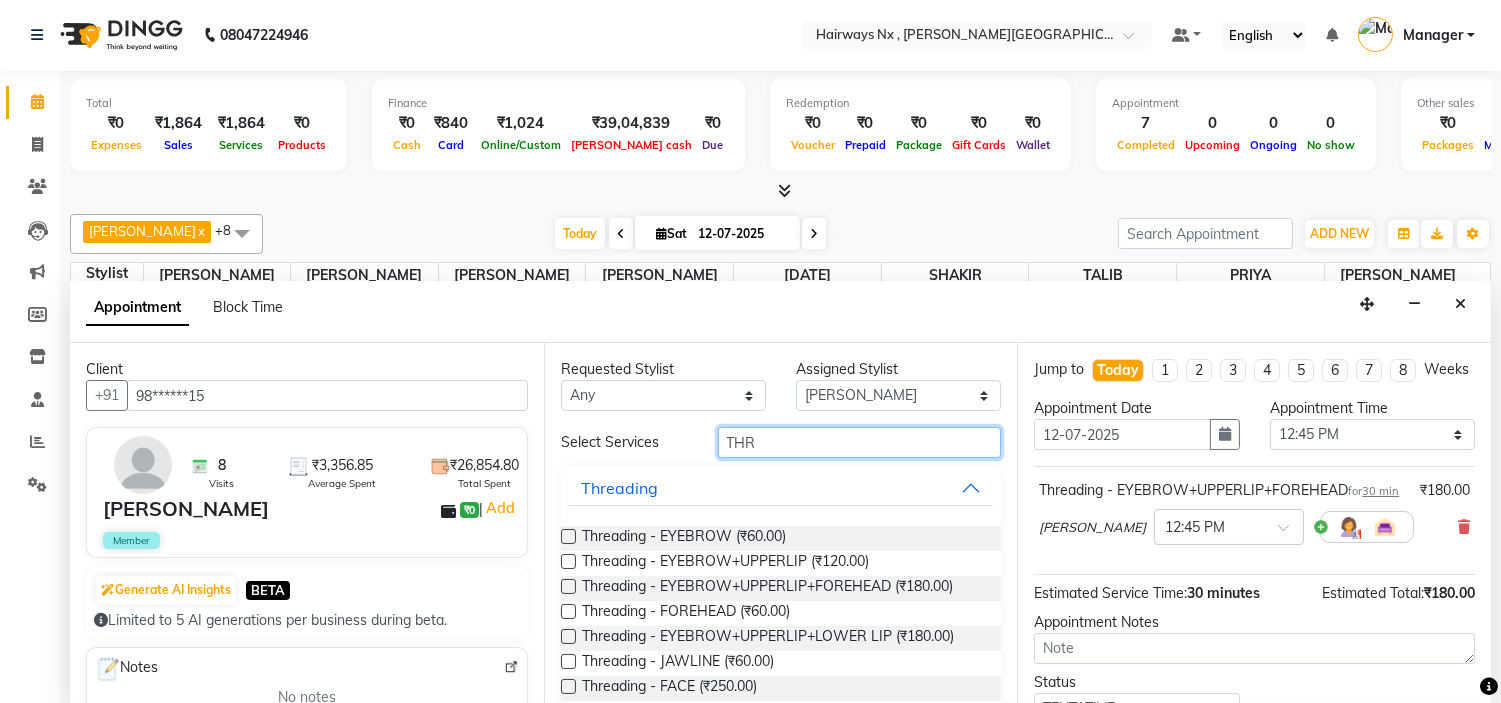 click on "THR" at bounding box center (860, 442) 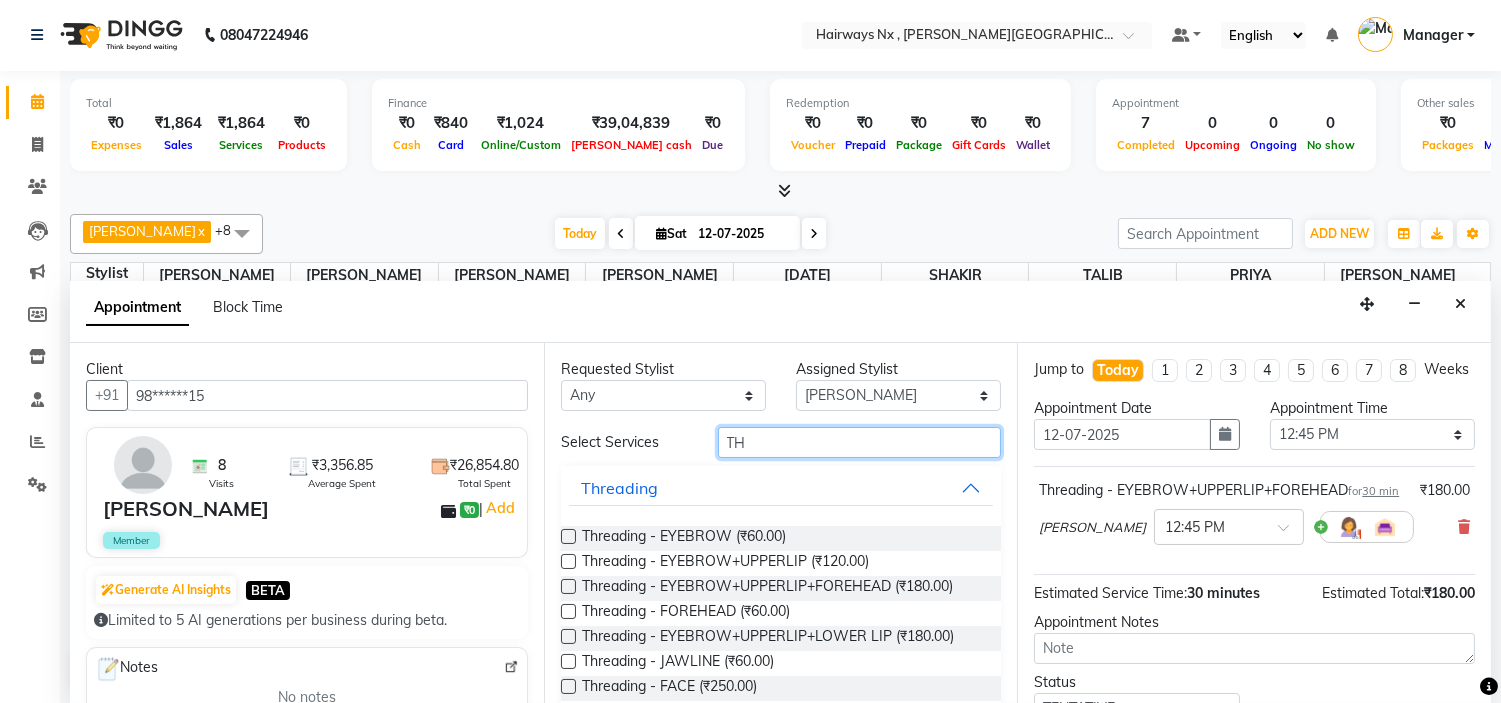 type on "T" 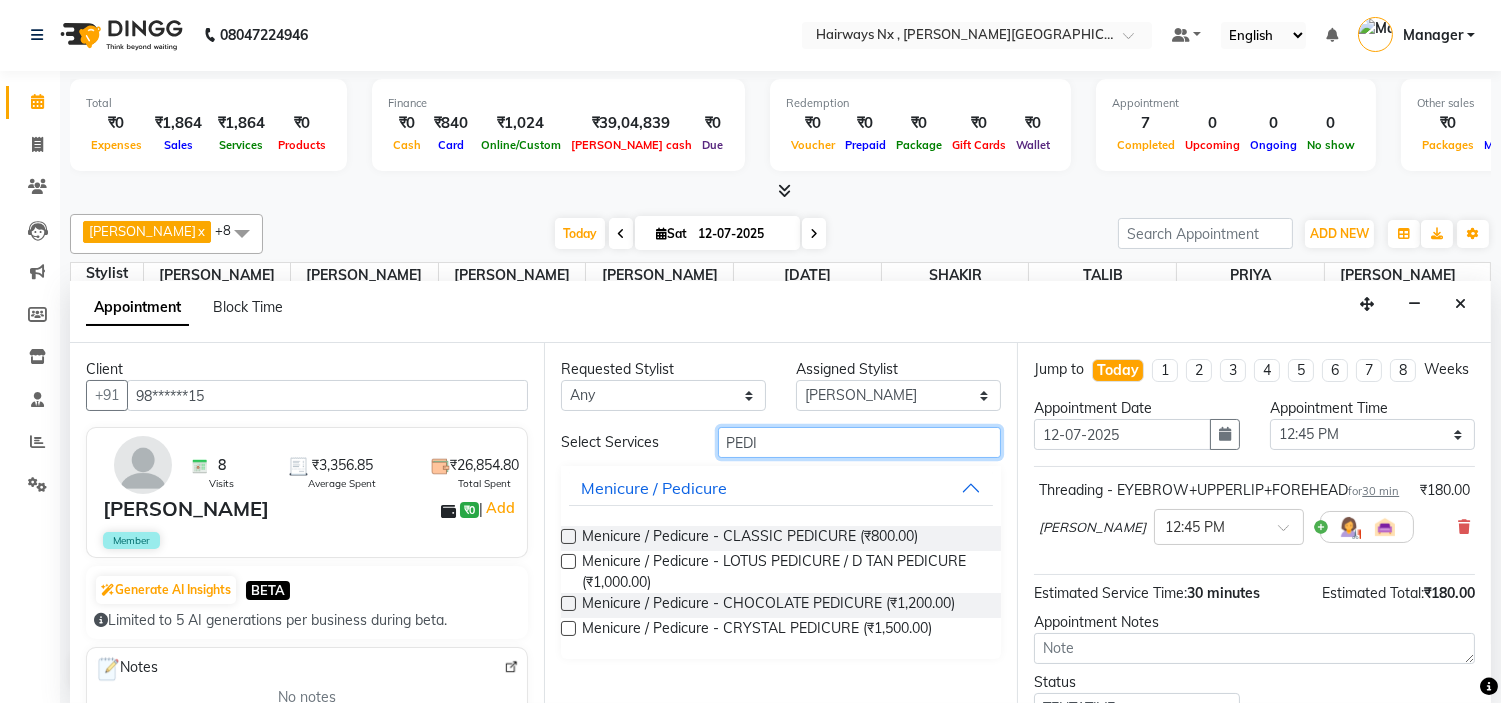 type on "PEDI" 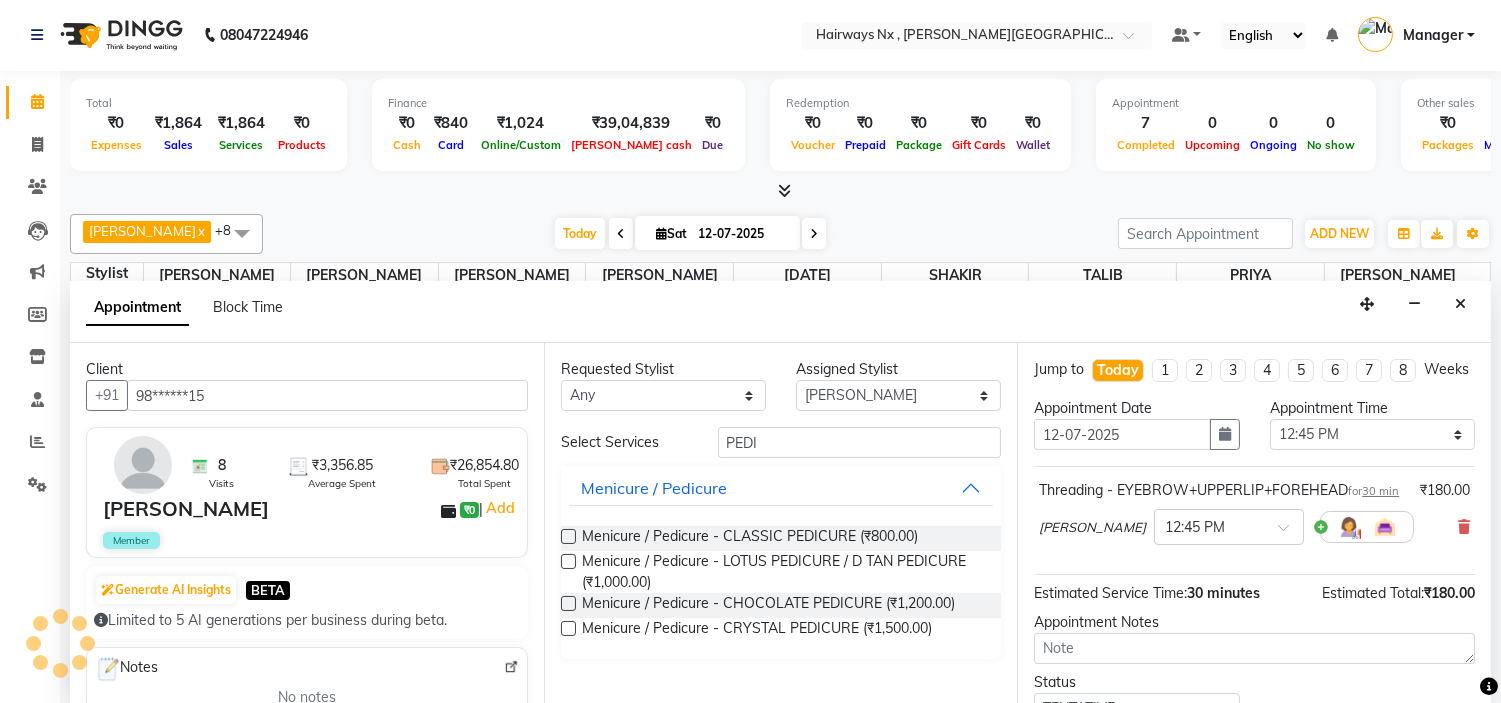 click at bounding box center [568, 536] 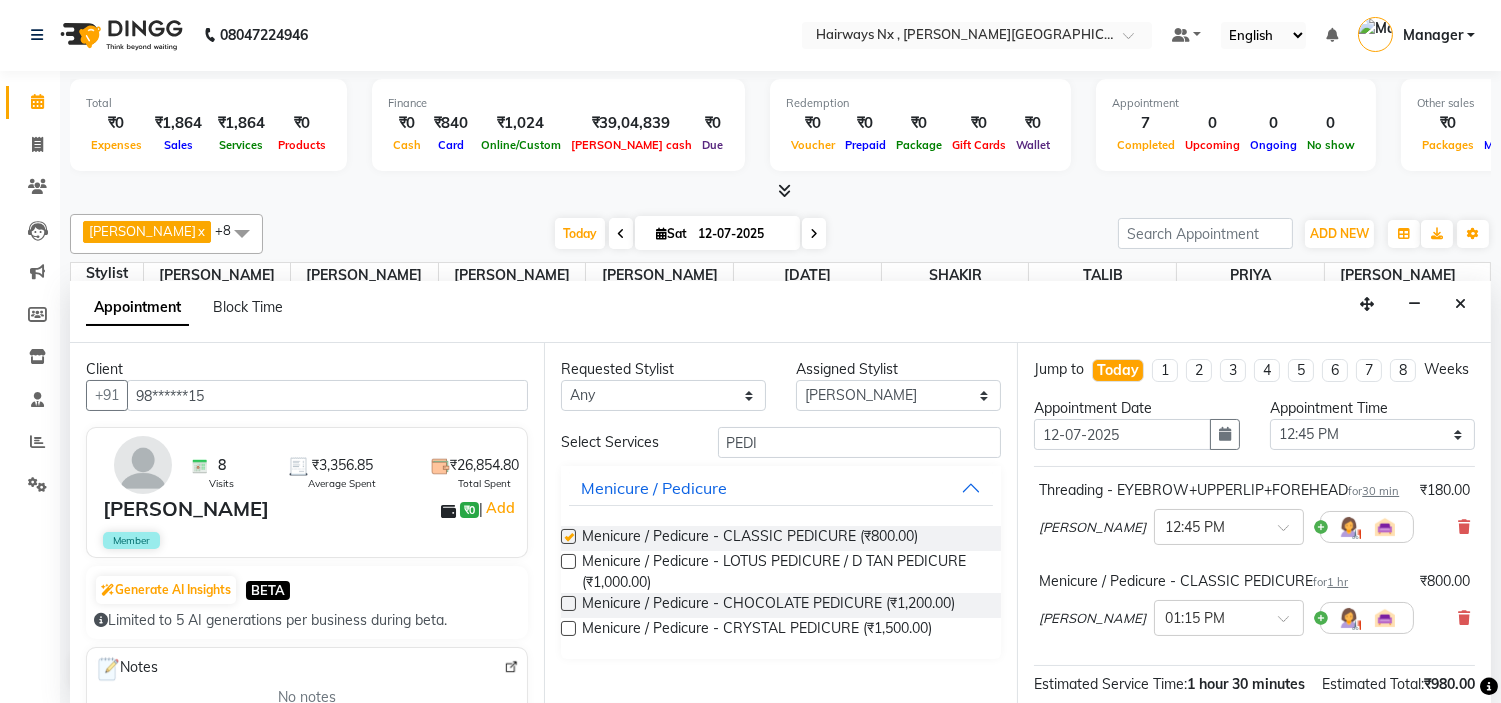 checkbox on "false" 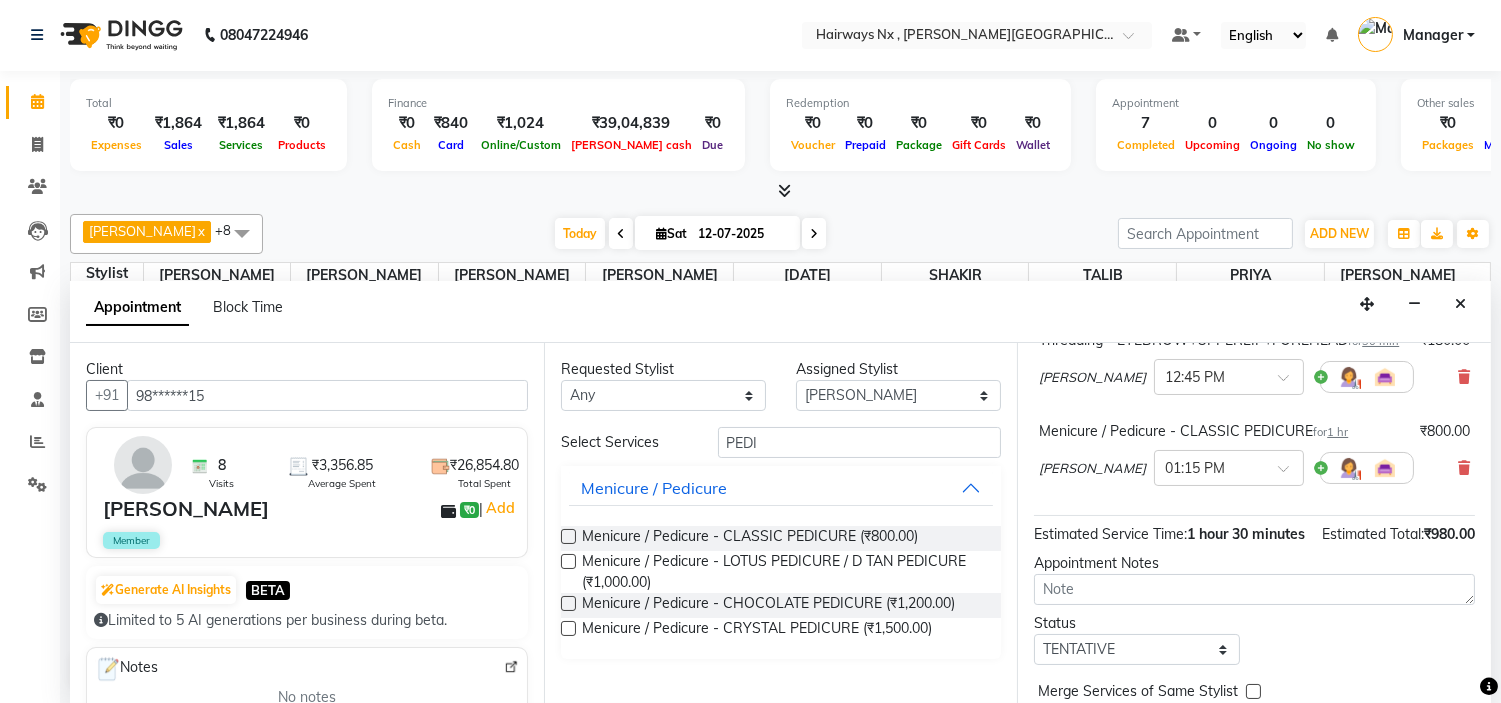 scroll, scrollTop: 298, scrollLeft: 0, axis: vertical 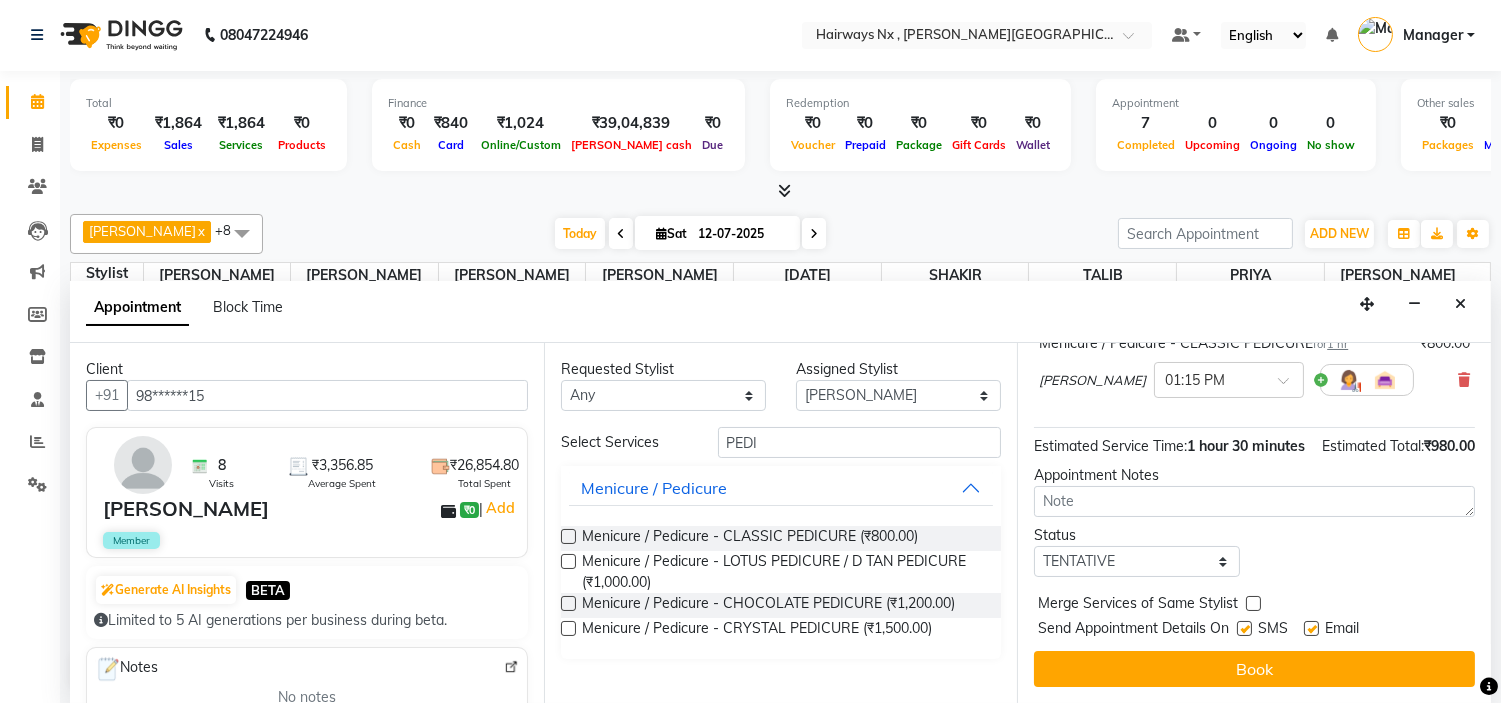 click at bounding box center [1244, 628] 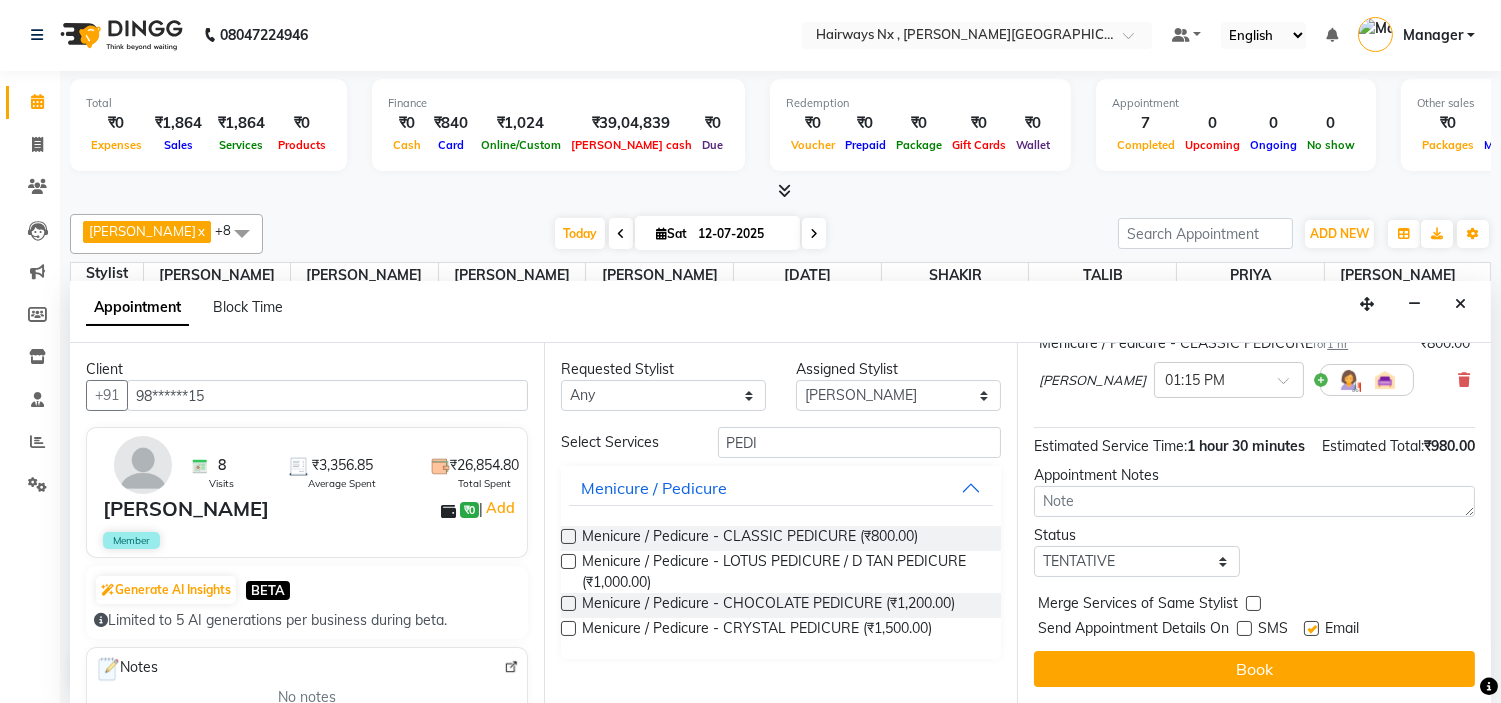 click at bounding box center (1311, 628) 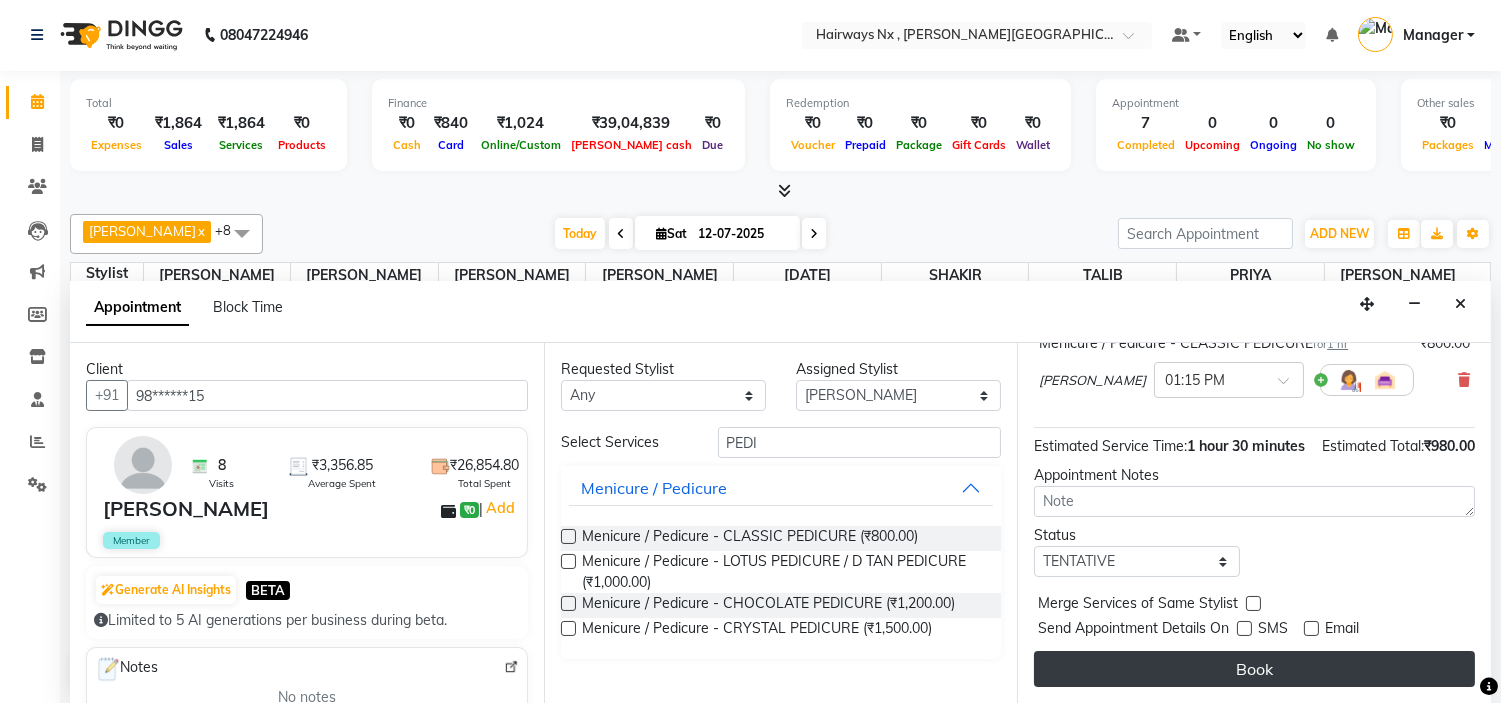 click on "Book" at bounding box center [1254, 669] 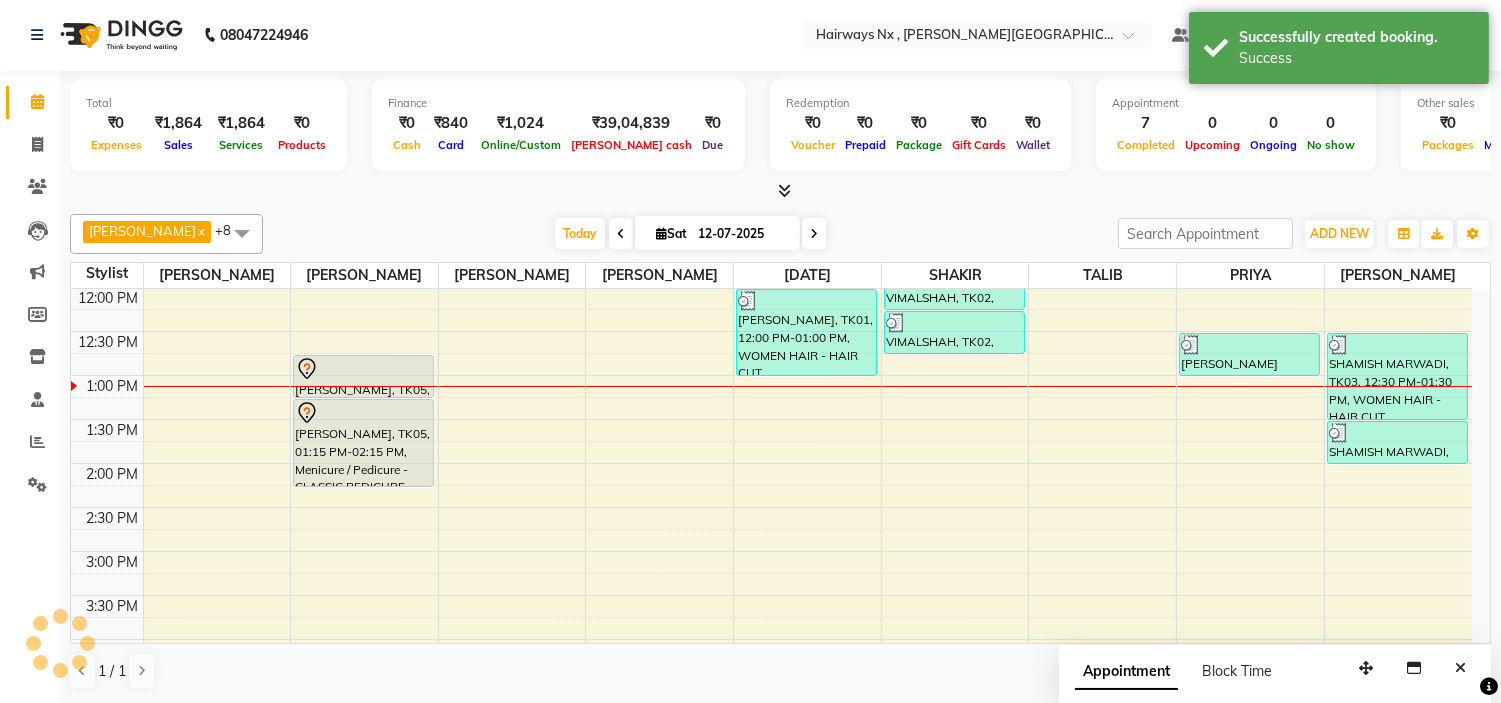 scroll, scrollTop: 0, scrollLeft: 0, axis: both 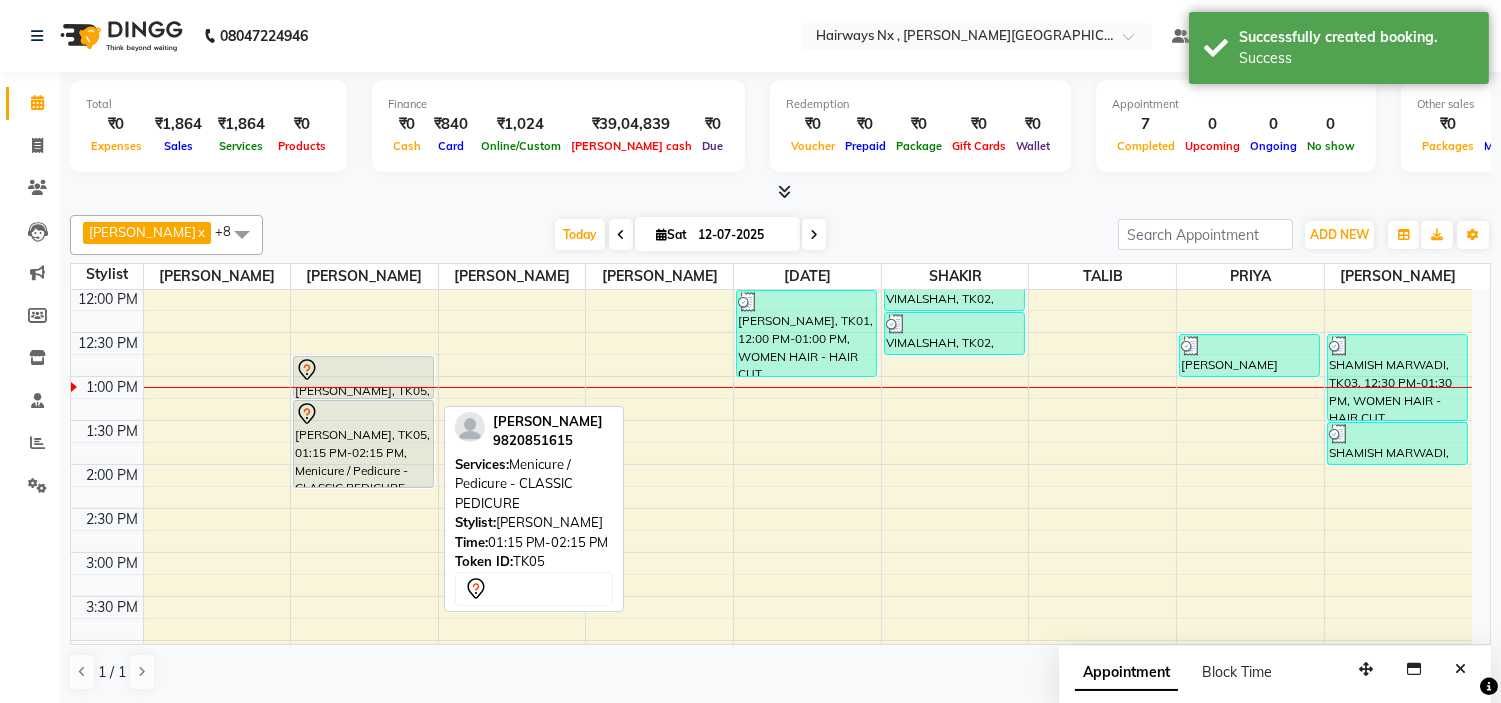 click on "[PERSON_NAME], TK05, 01:15 PM-02:15 PM, Menicure / Pedicure - CLASSIC PEDICURE" at bounding box center (363, 444) 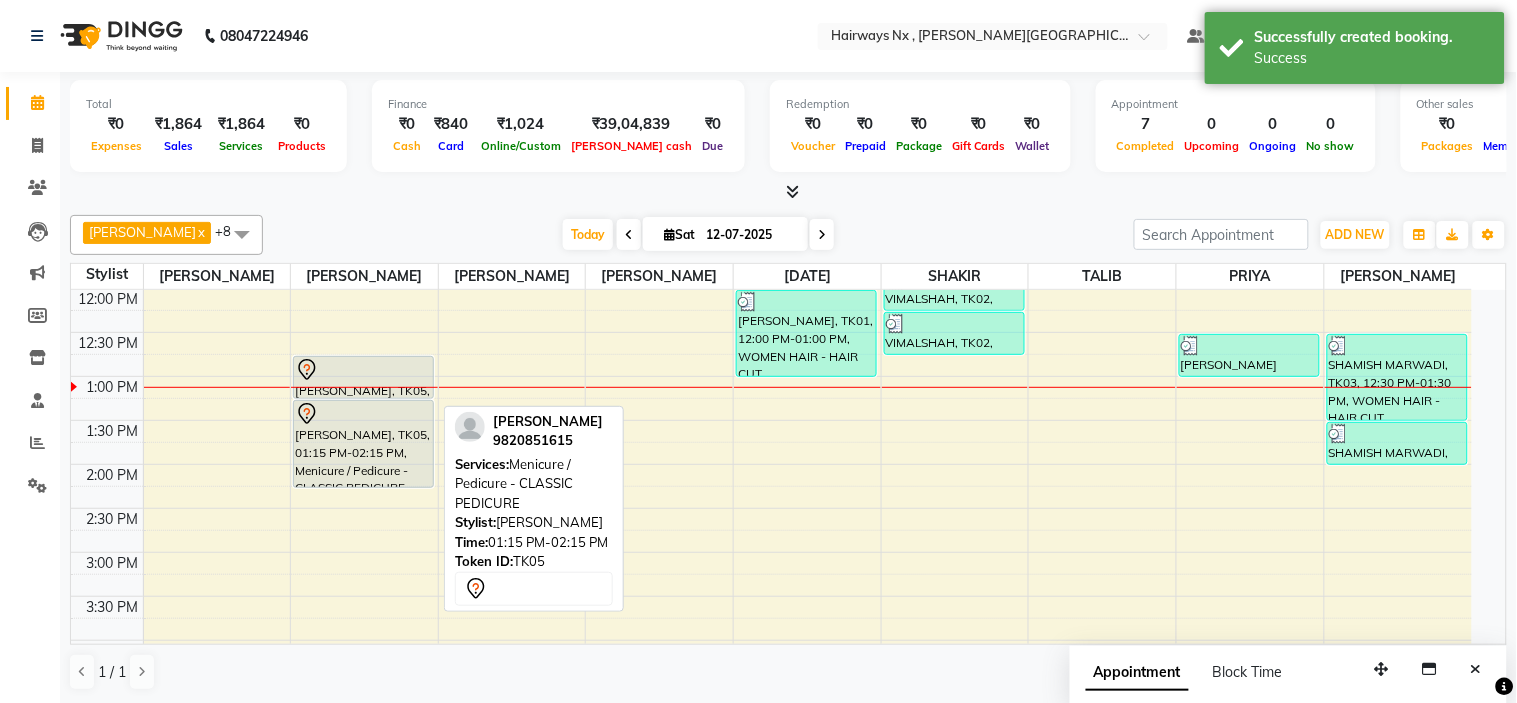 select on "7" 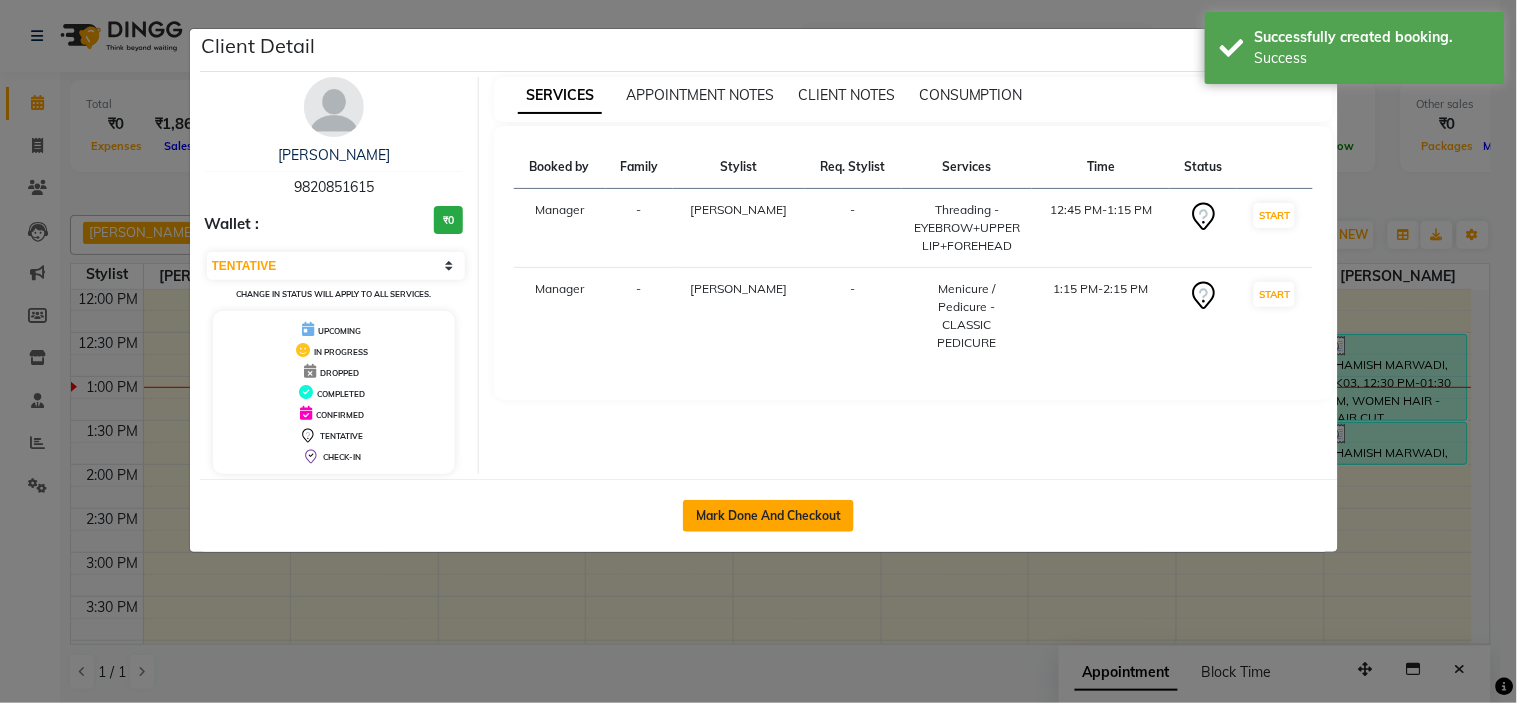 click on "Mark Done And Checkout" 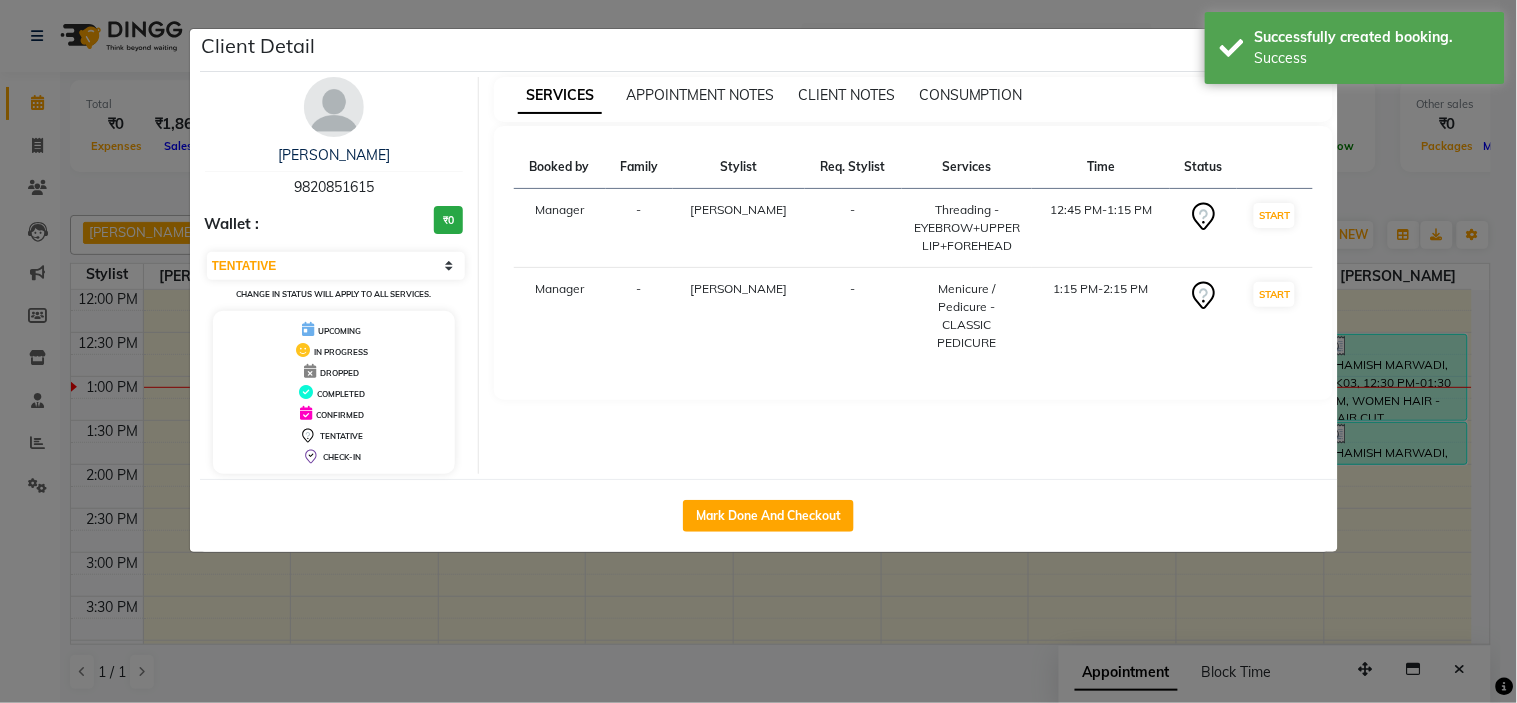 select on "service" 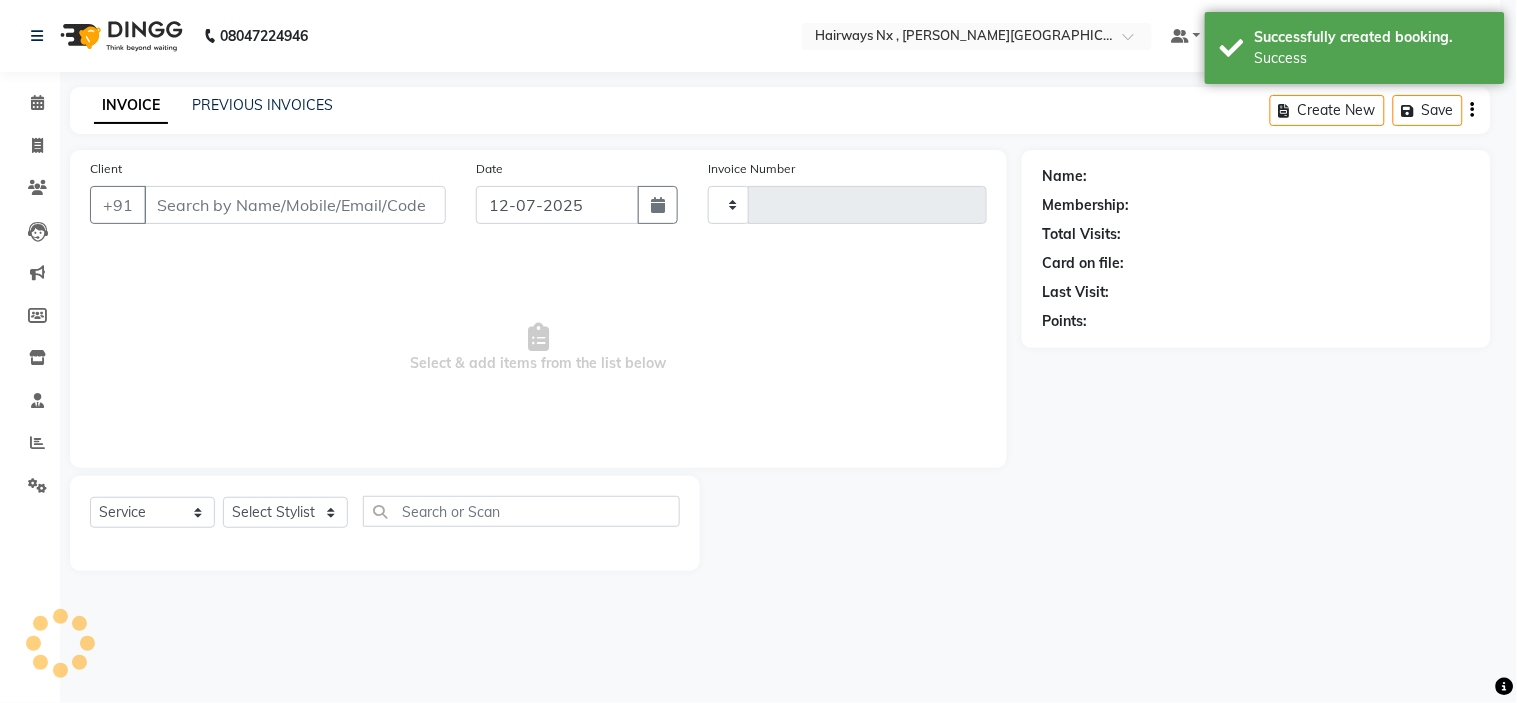 type on "0757" 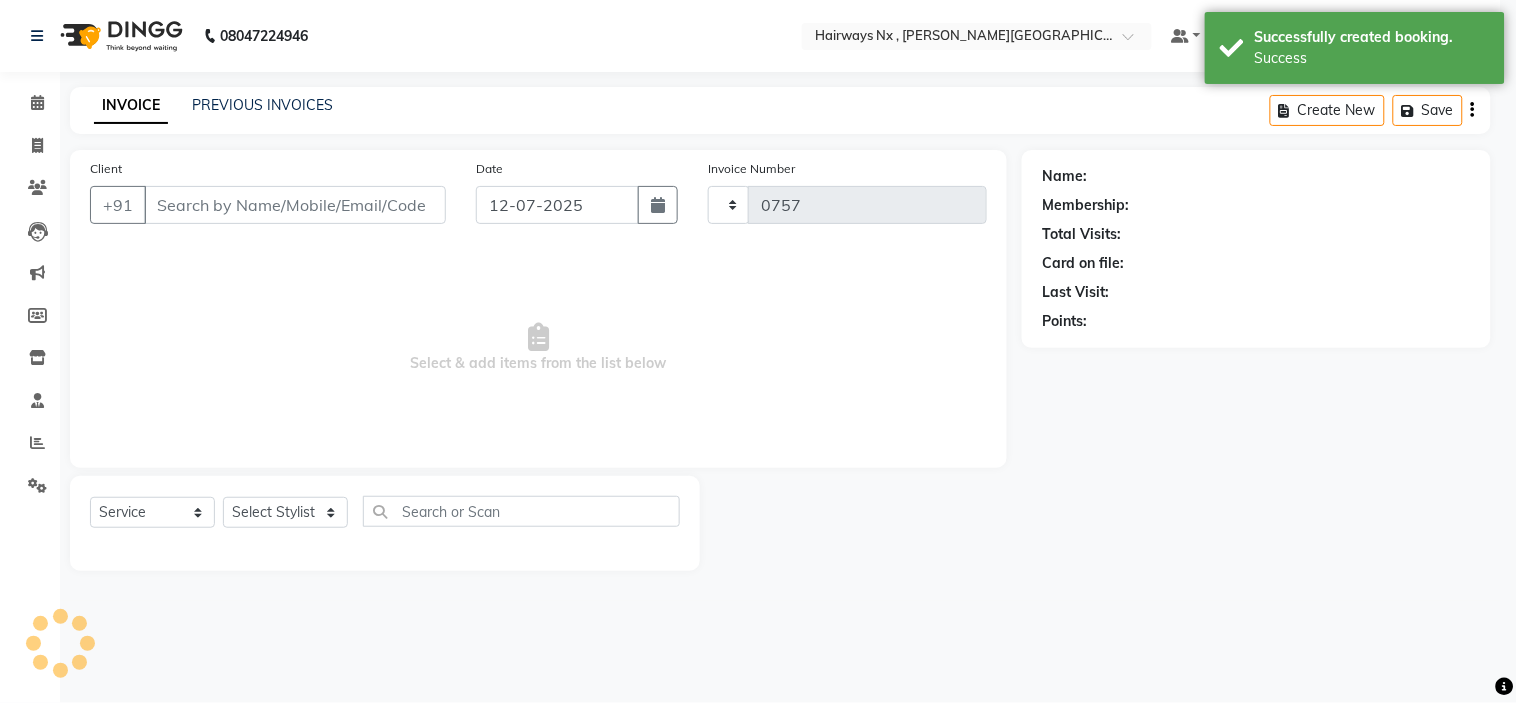 select on "778" 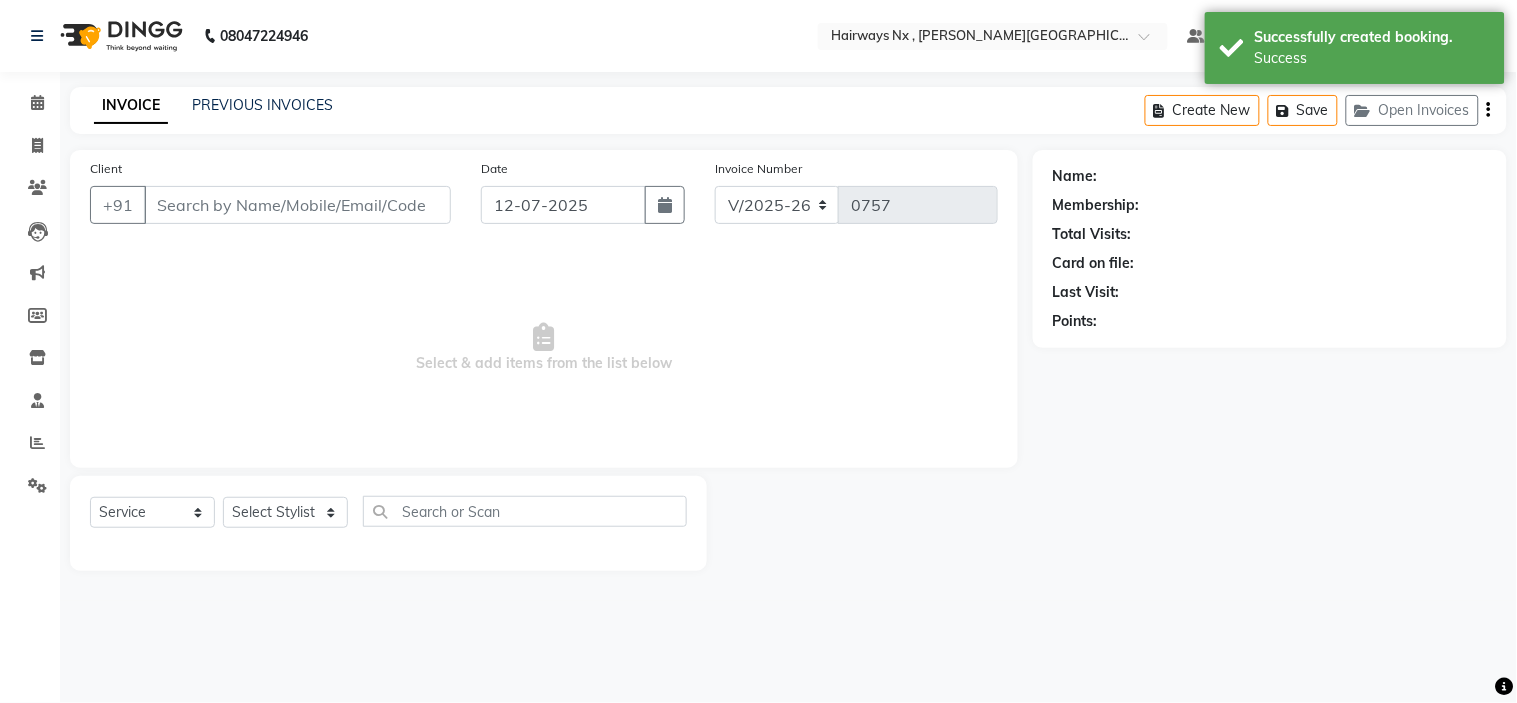 type on "98******15" 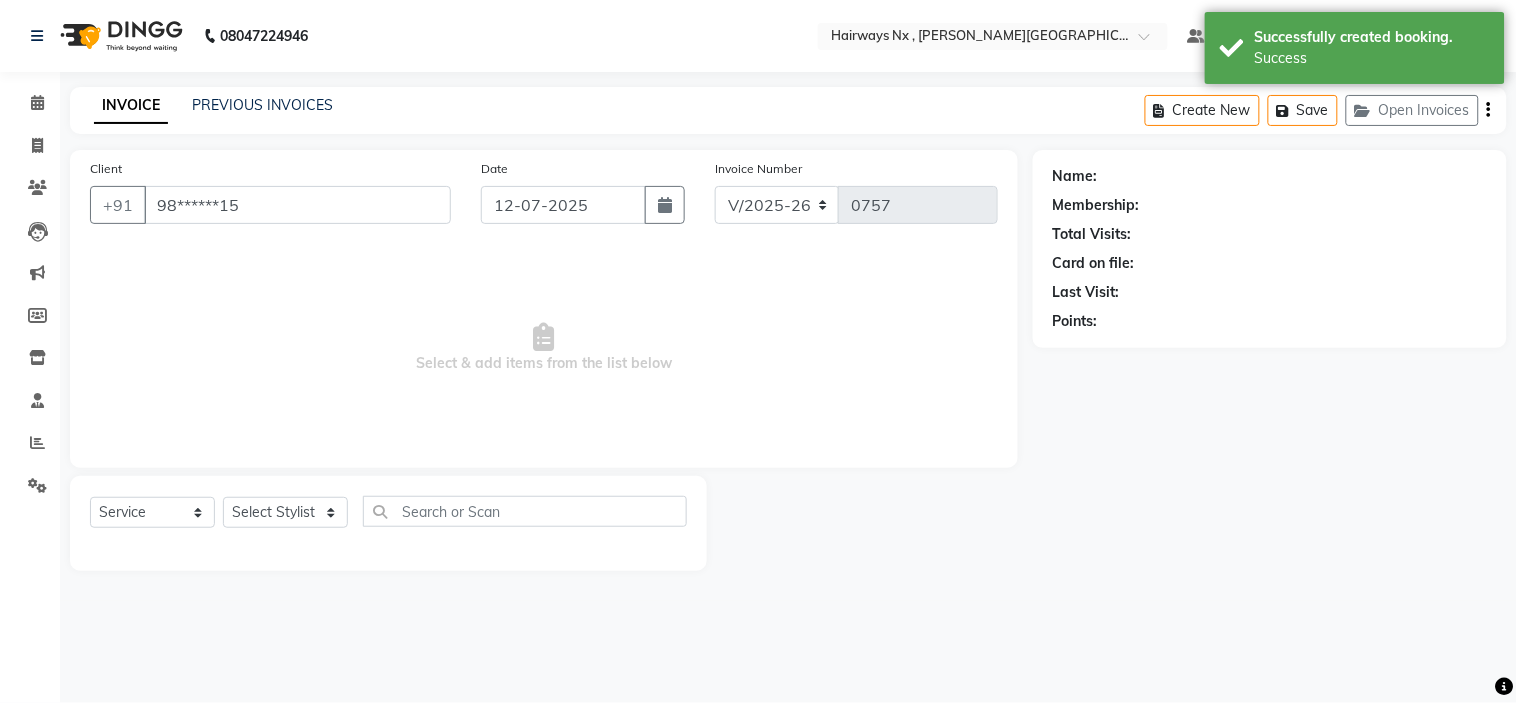 select on "12972" 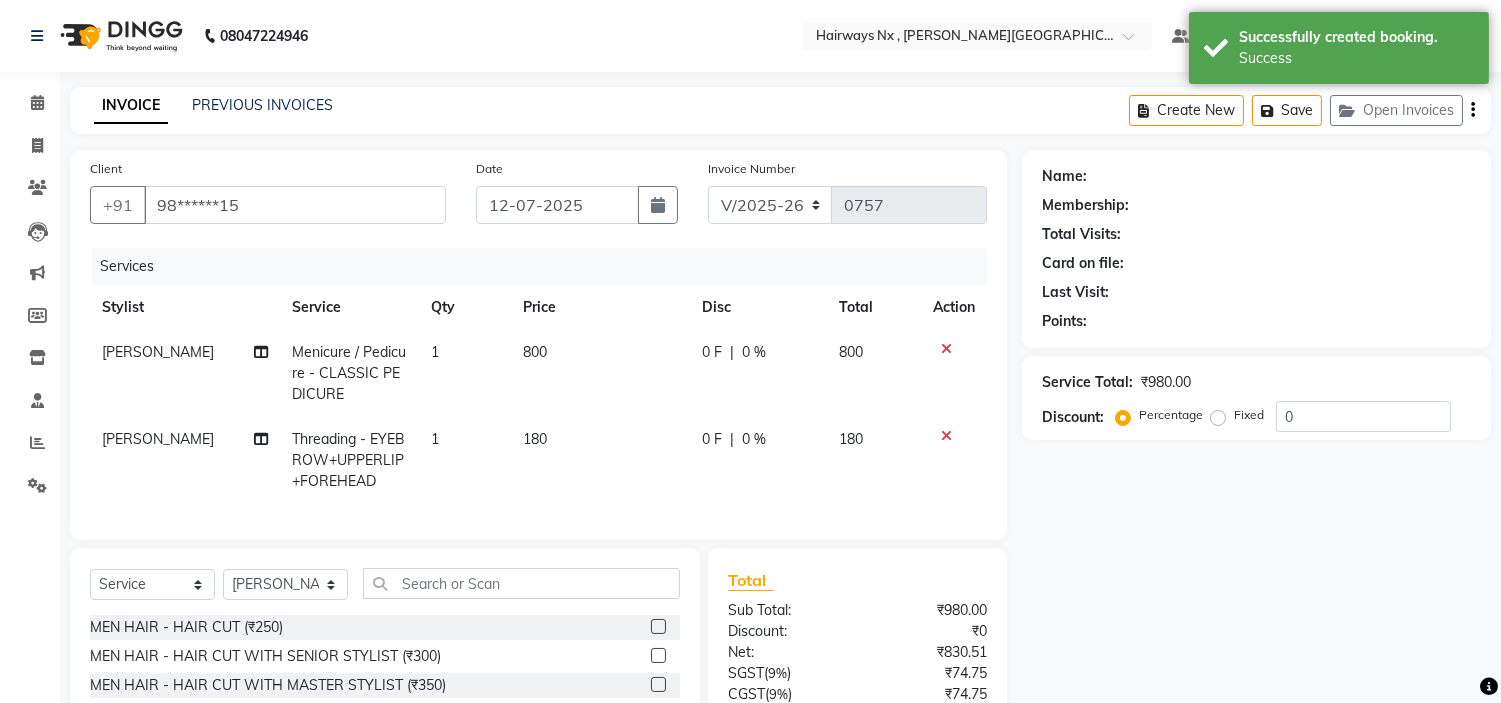 select on "1: Object" 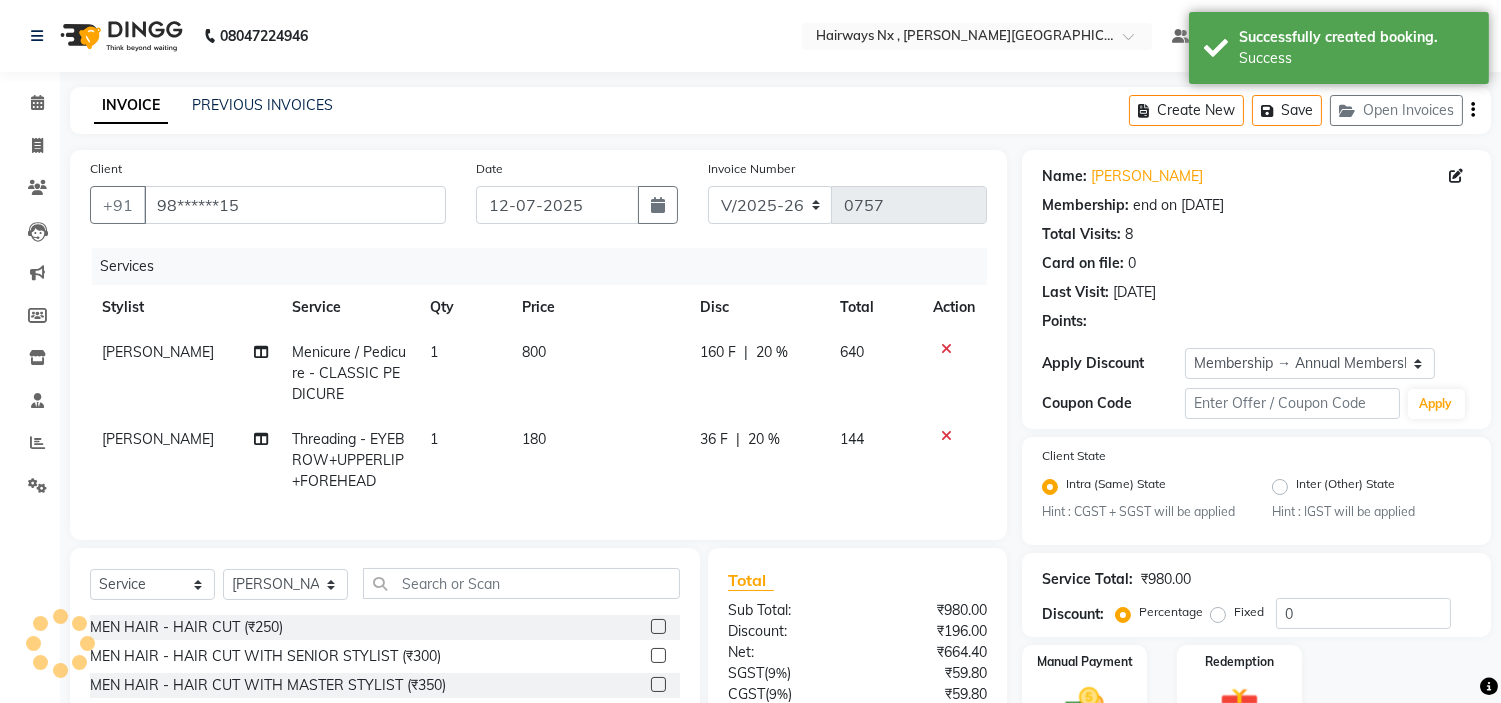 type on "20" 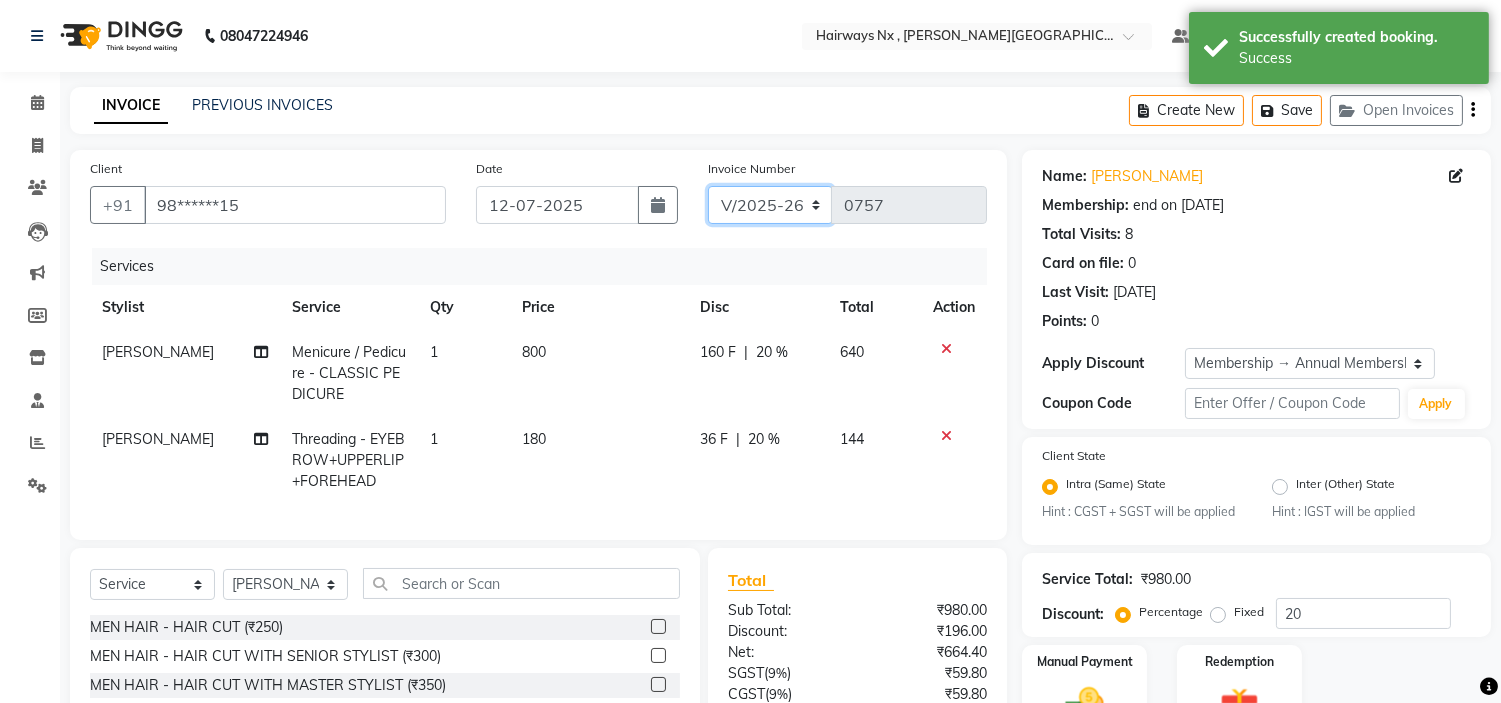click on "INV/25-26 V/2025-26" 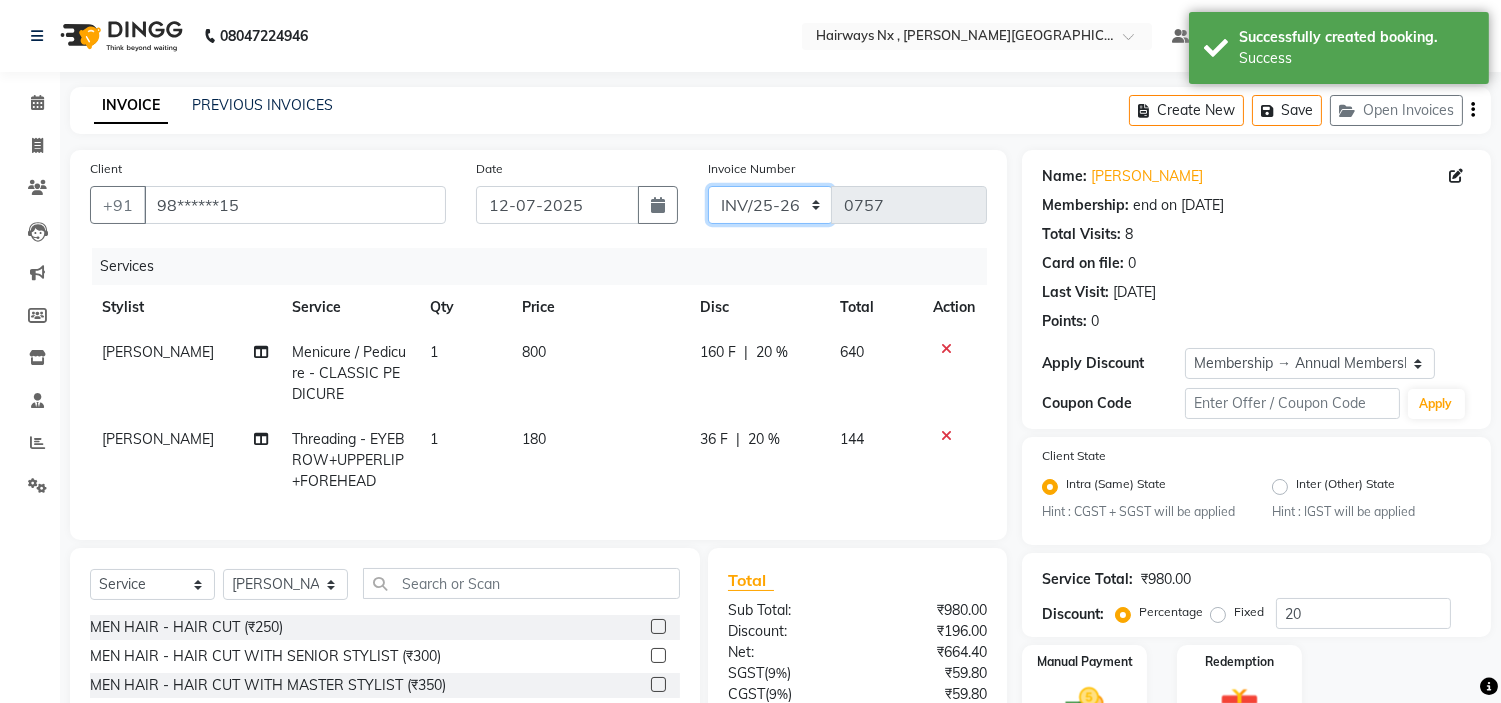 click on "INV/25-26 V/2025-26" 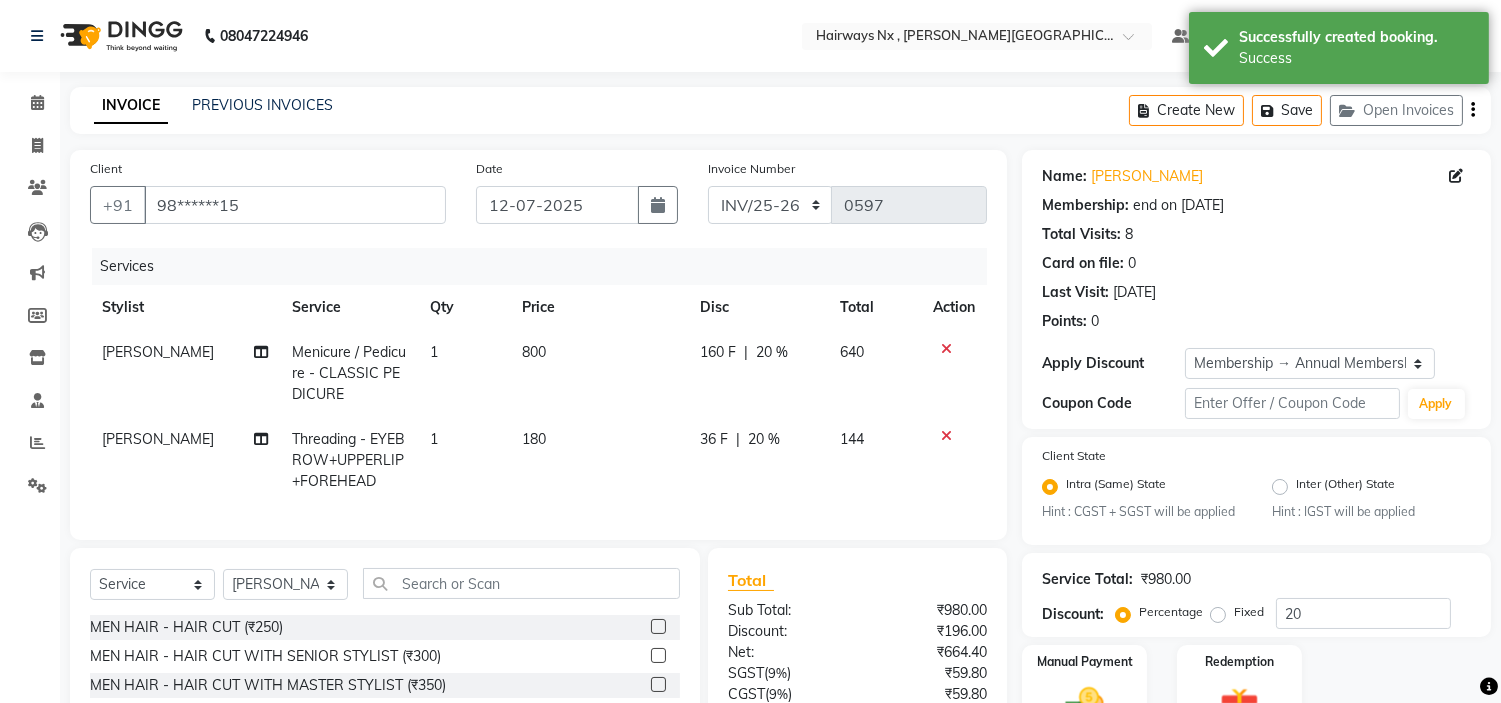 click 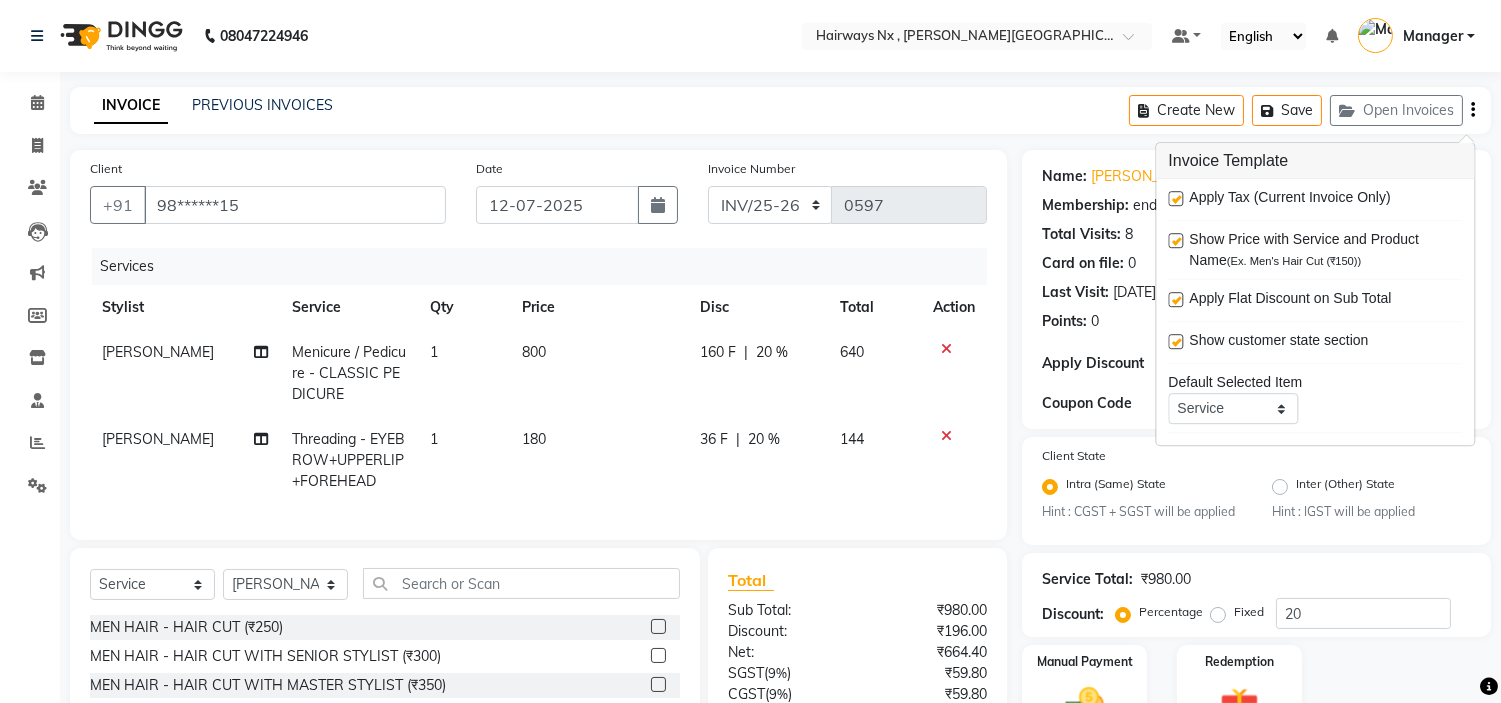 click at bounding box center (1175, 198) 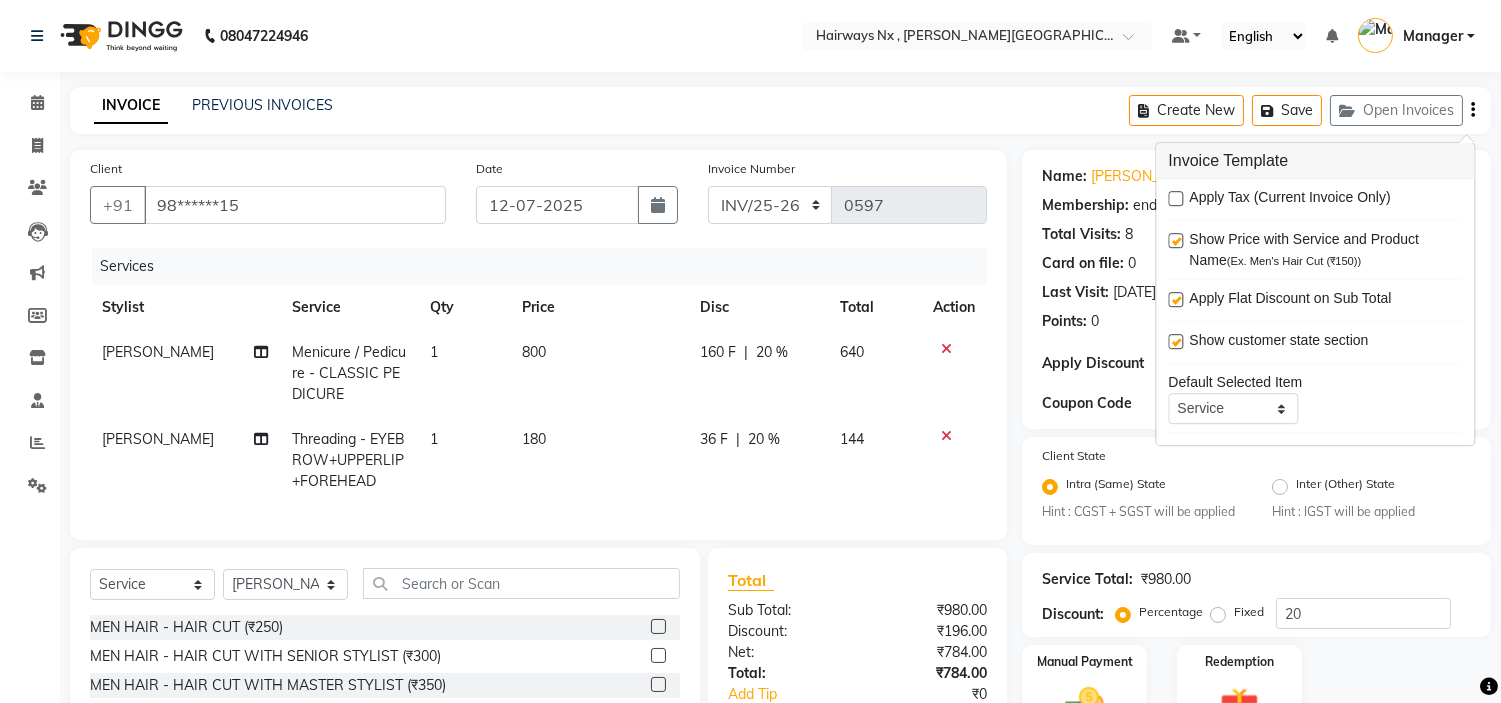 scroll, scrollTop: 186, scrollLeft: 0, axis: vertical 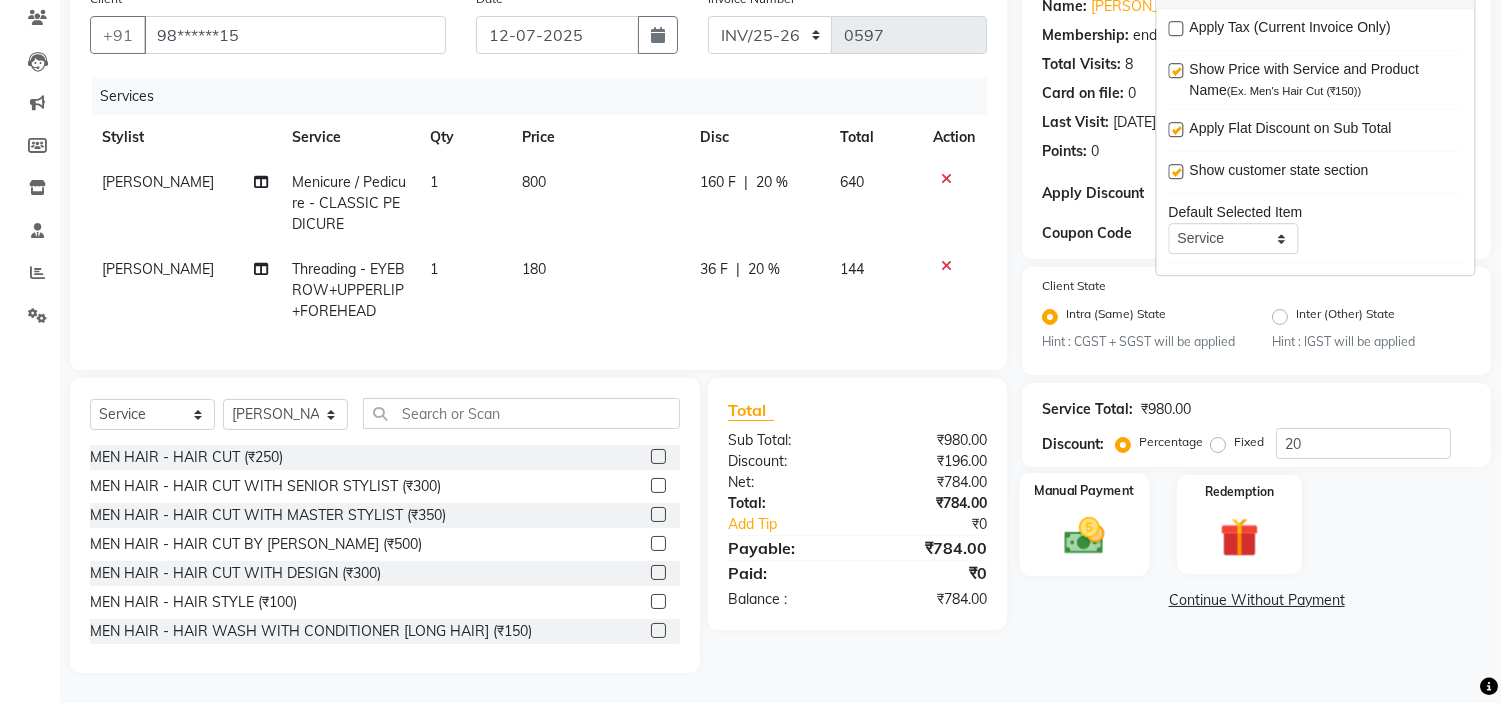 click 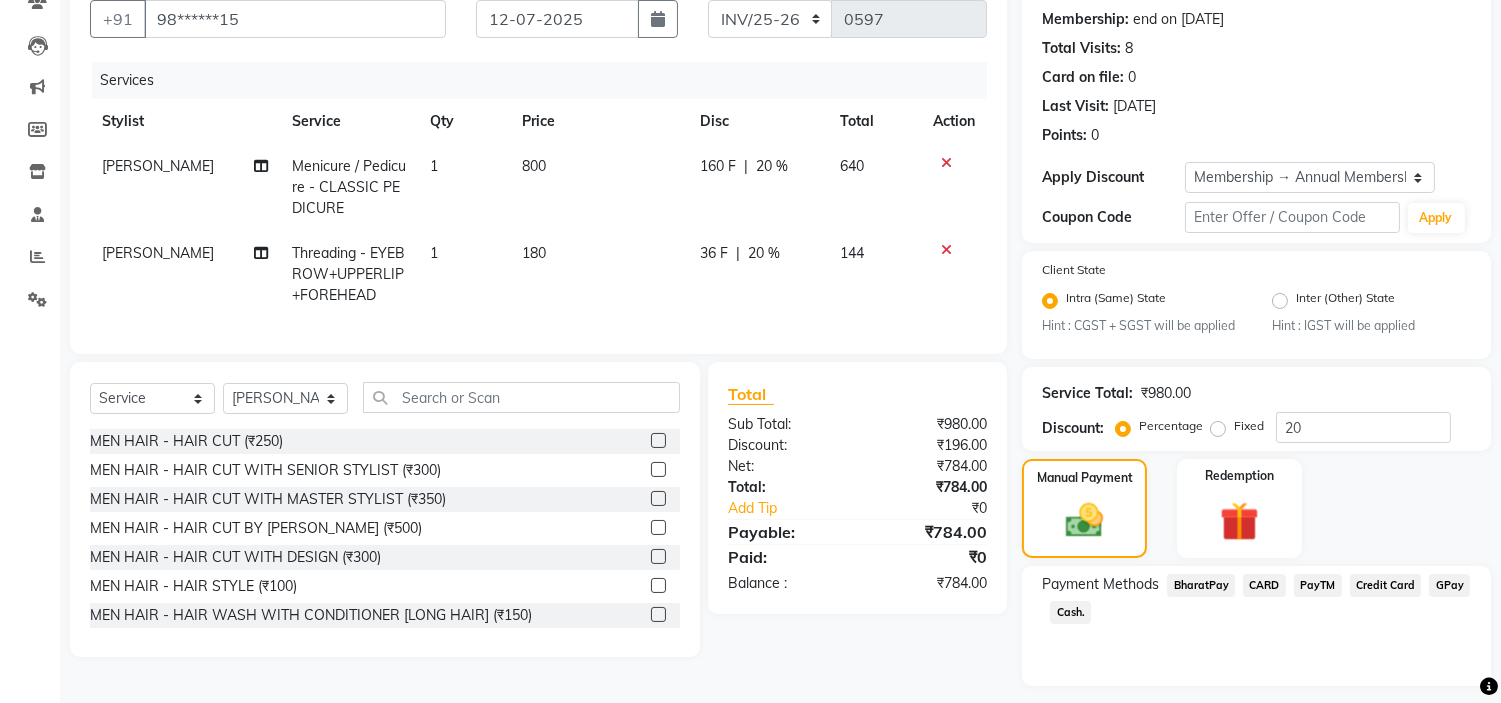 click on "Cash." 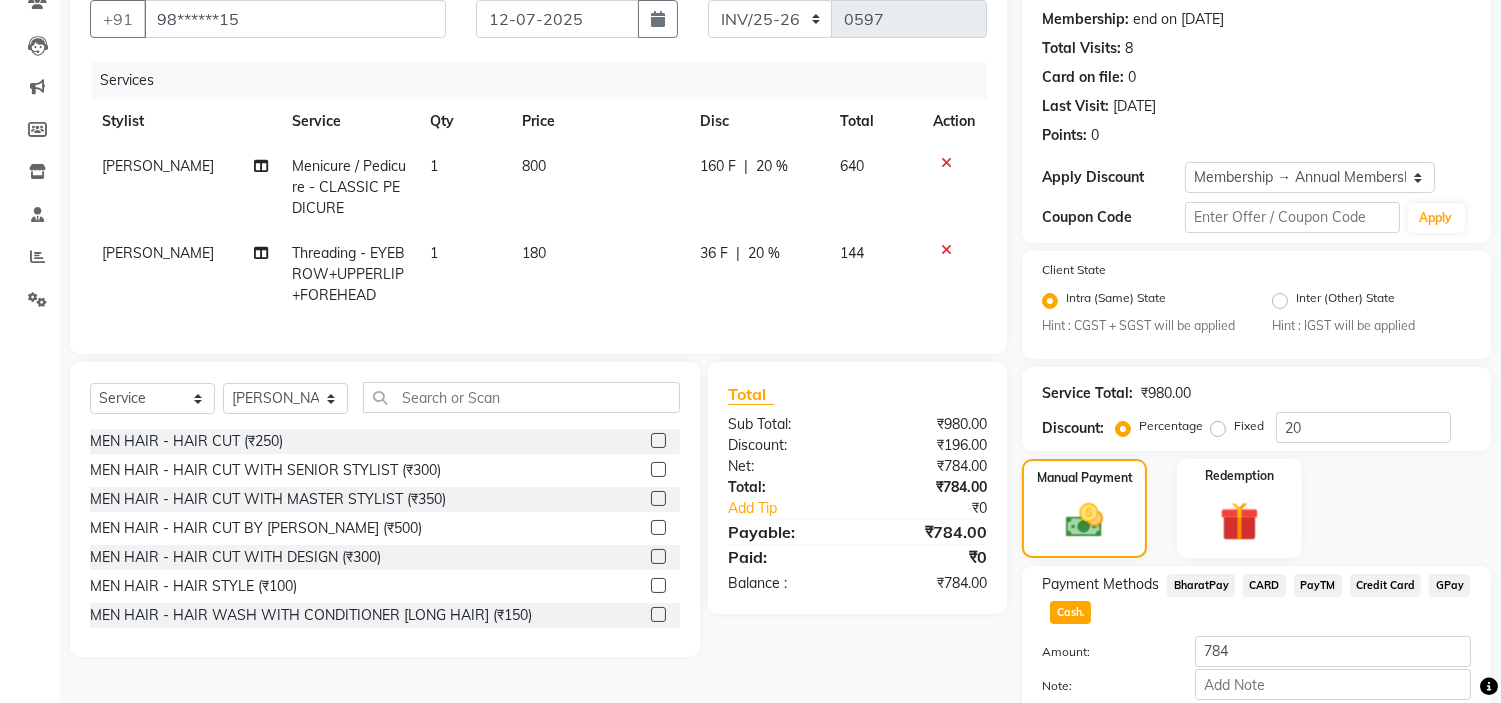 scroll, scrollTop: 296, scrollLeft: 0, axis: vertical 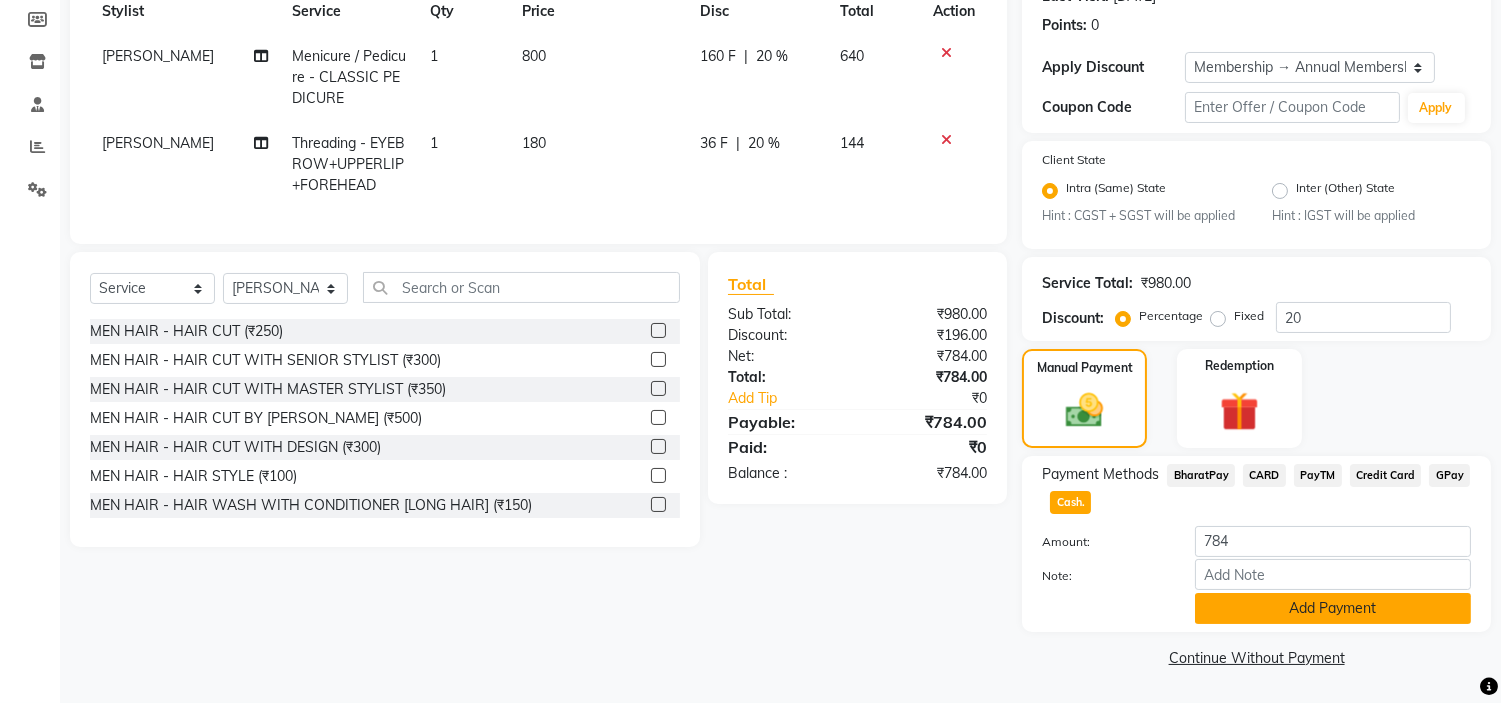 click on "Add Payment" 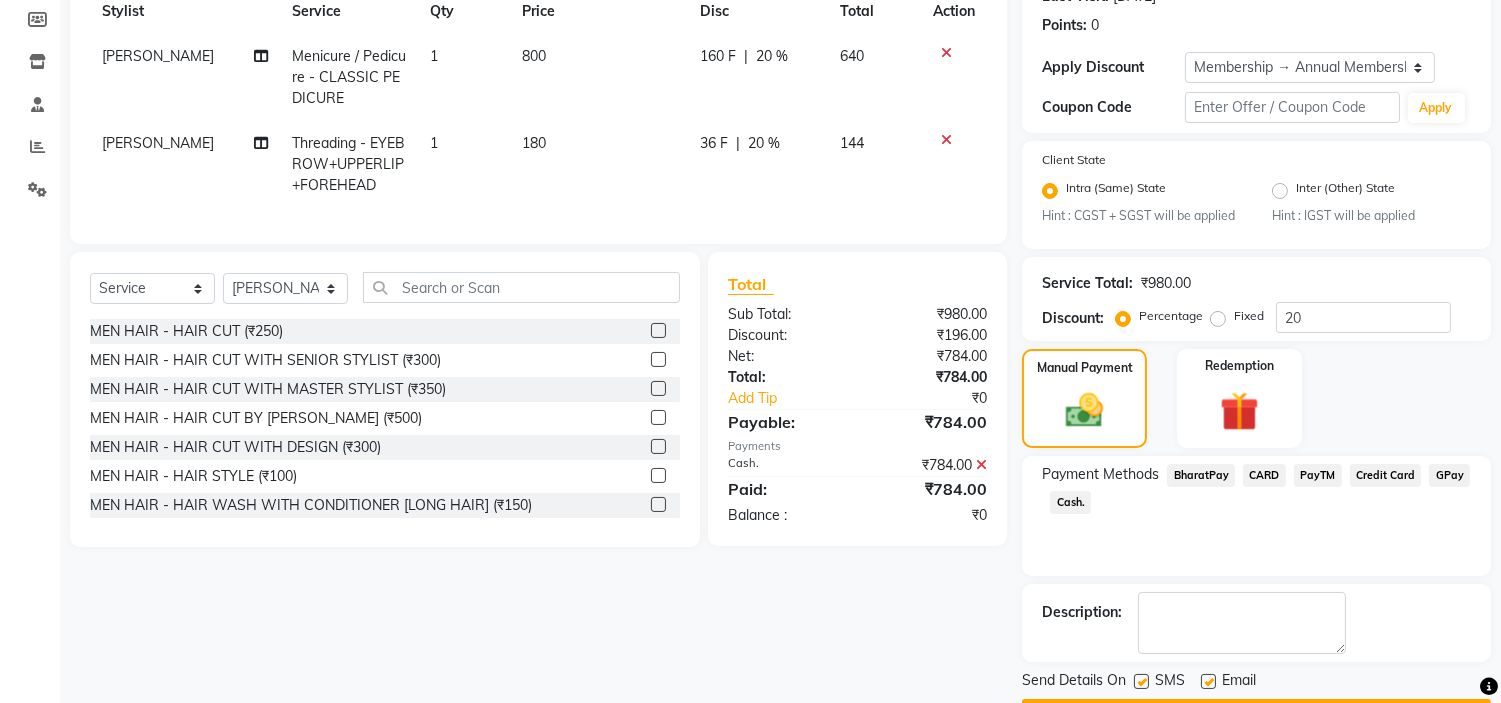 scroll, scrollTop: 353, scrollLeft: 0, axis: vertical 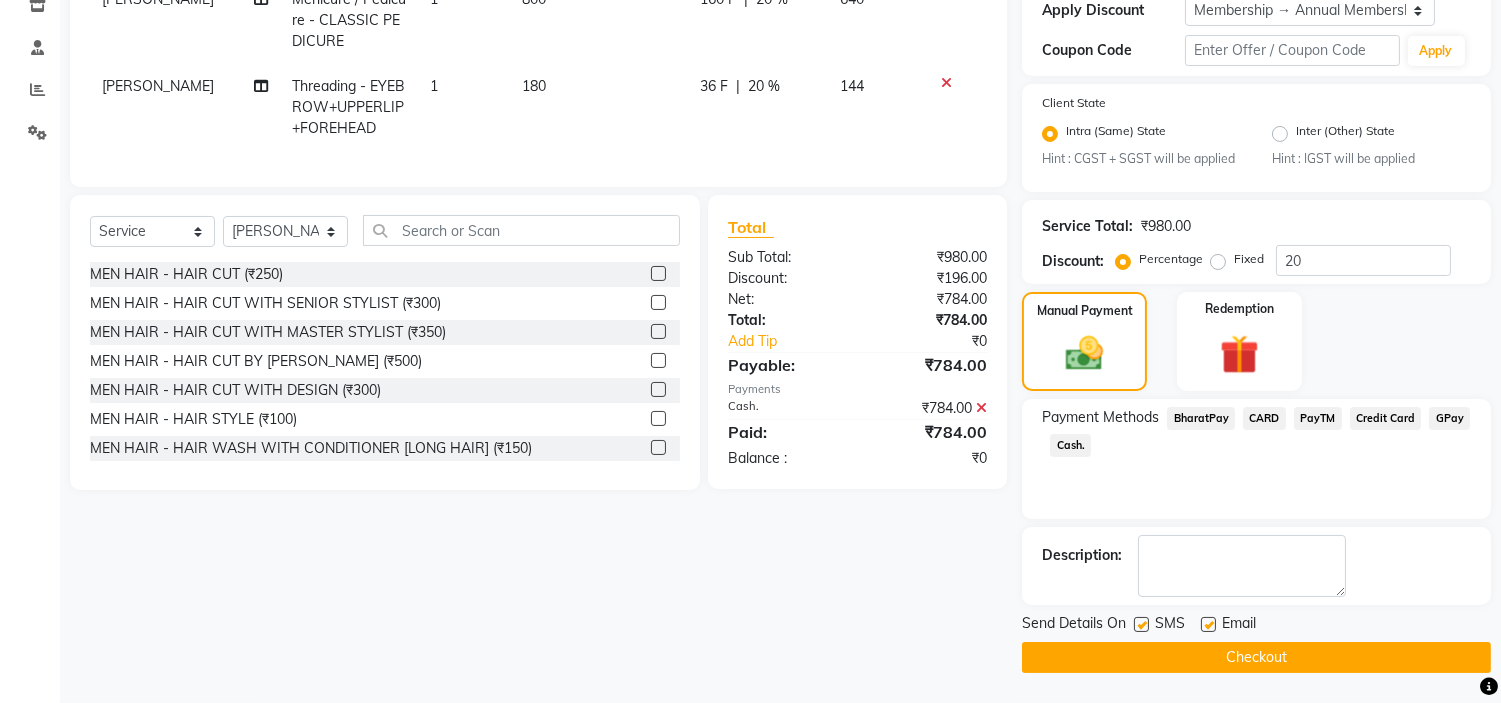 click 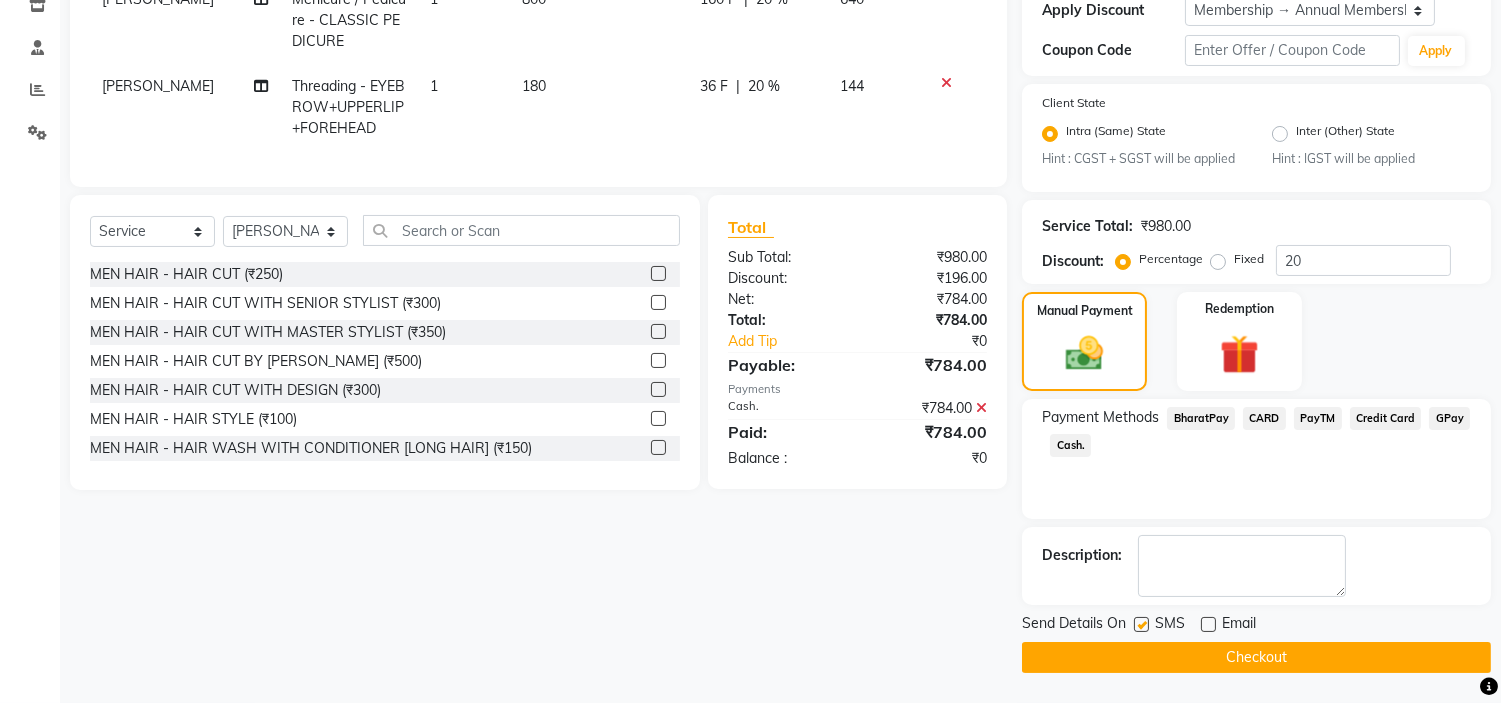 click 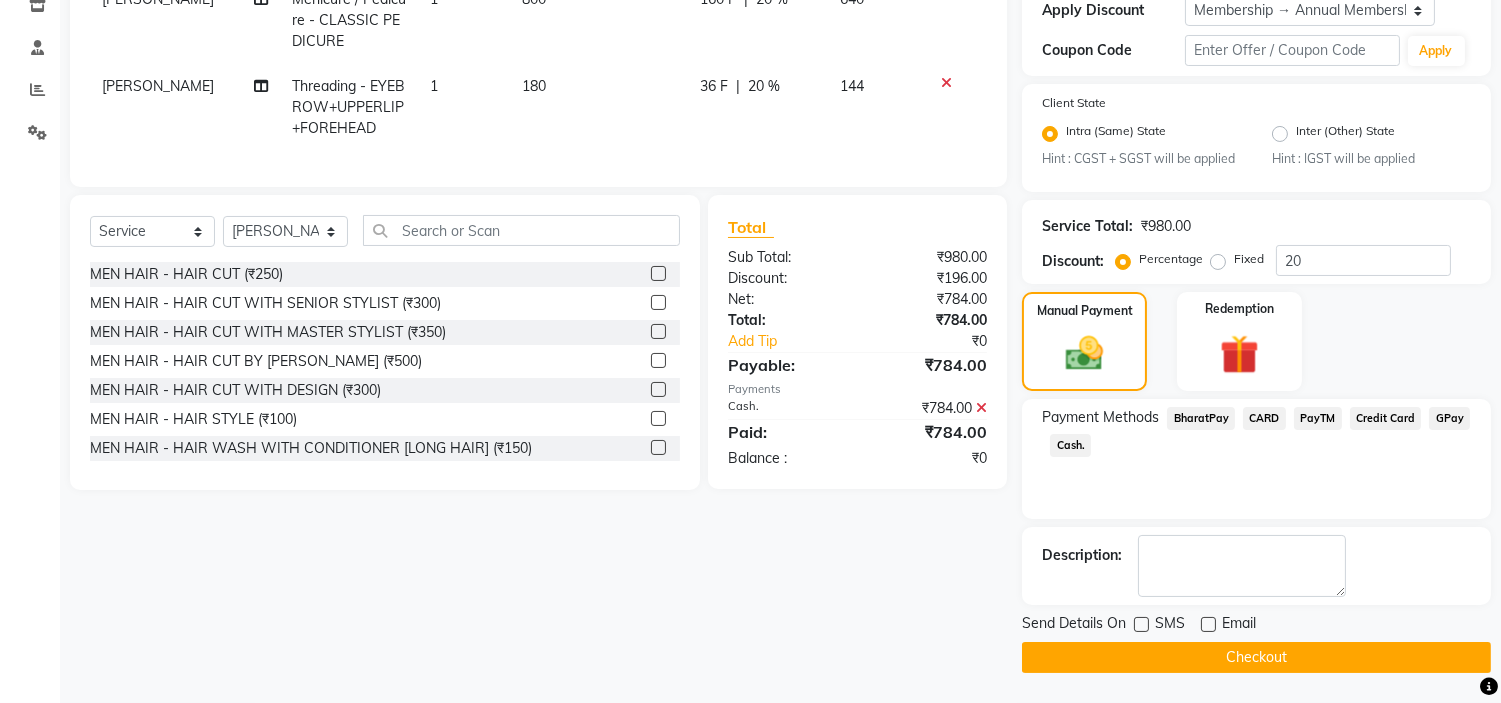 click on "Checkout" 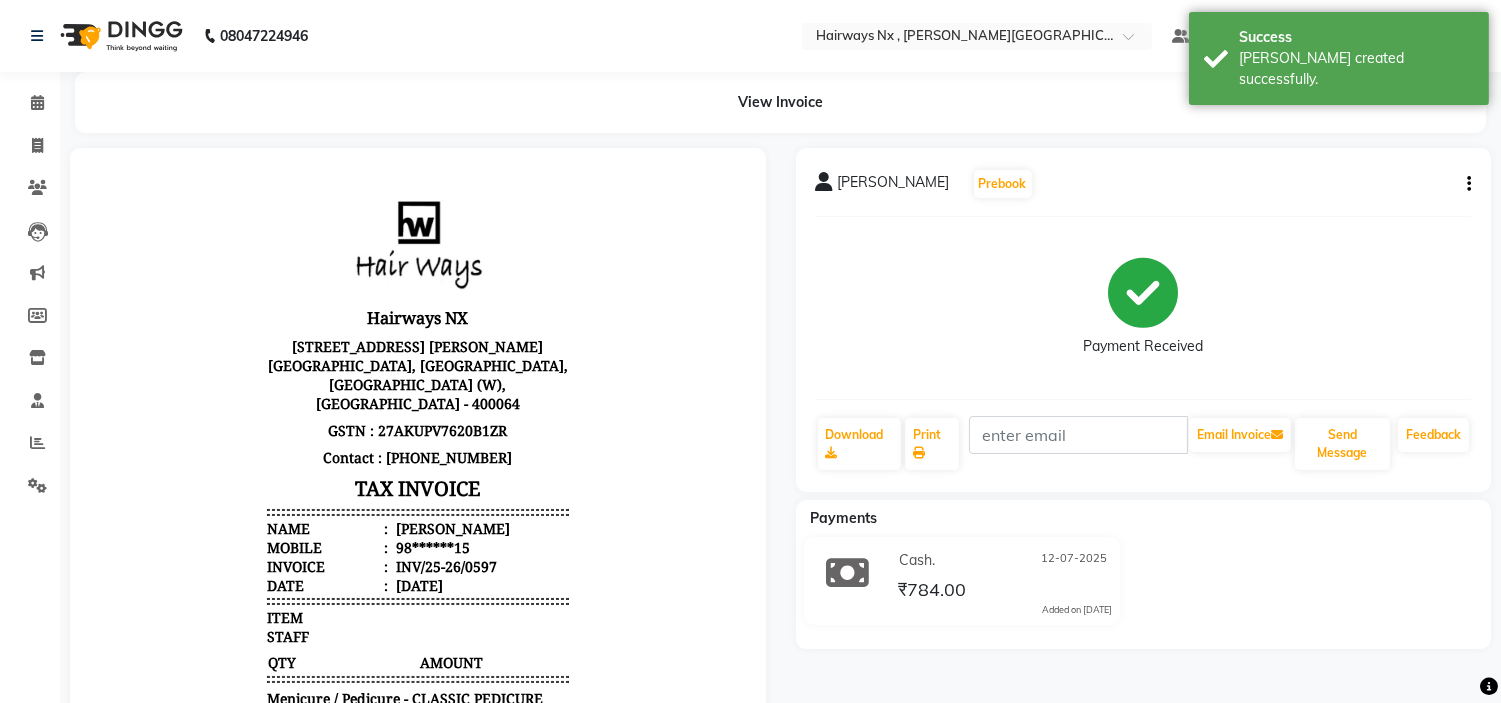 scroll, scrollTop: 0, scrollLeft: 0, axis: both 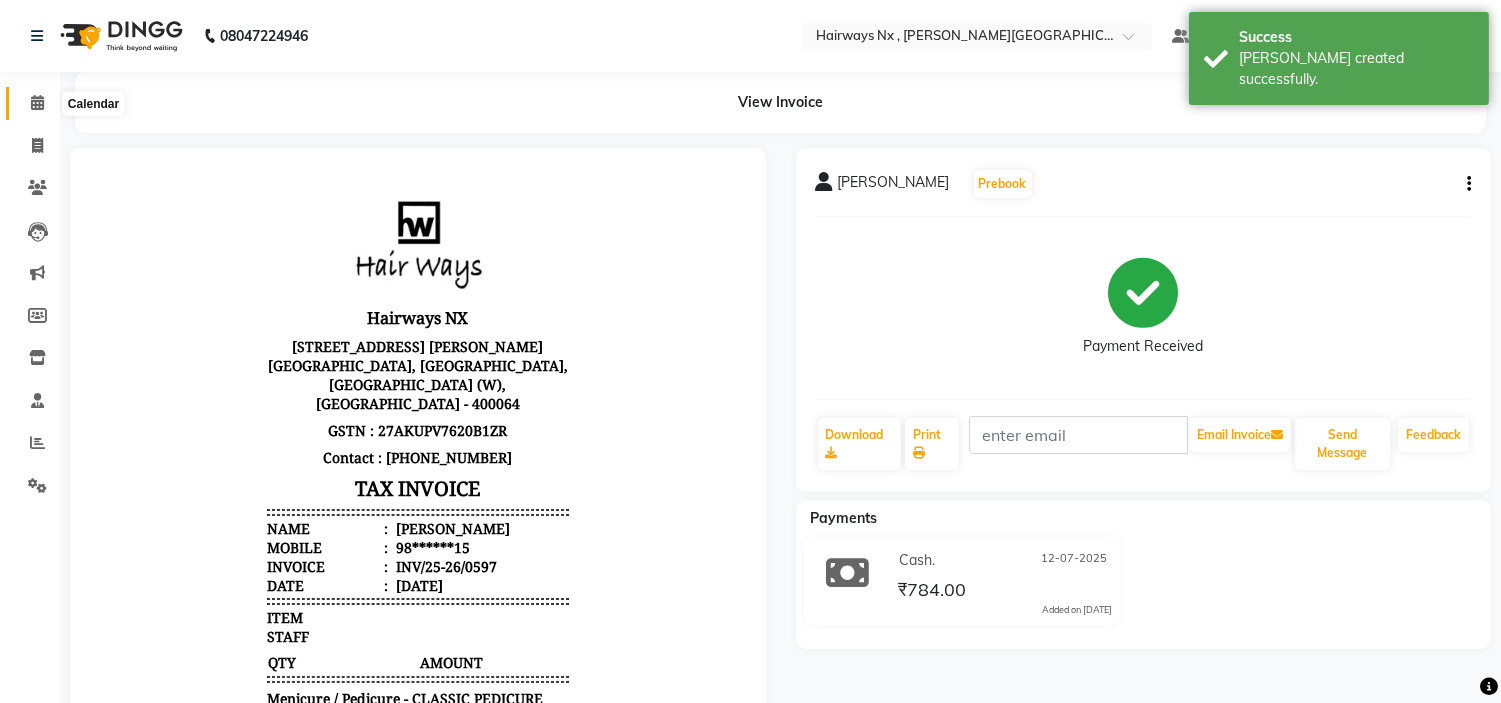 click 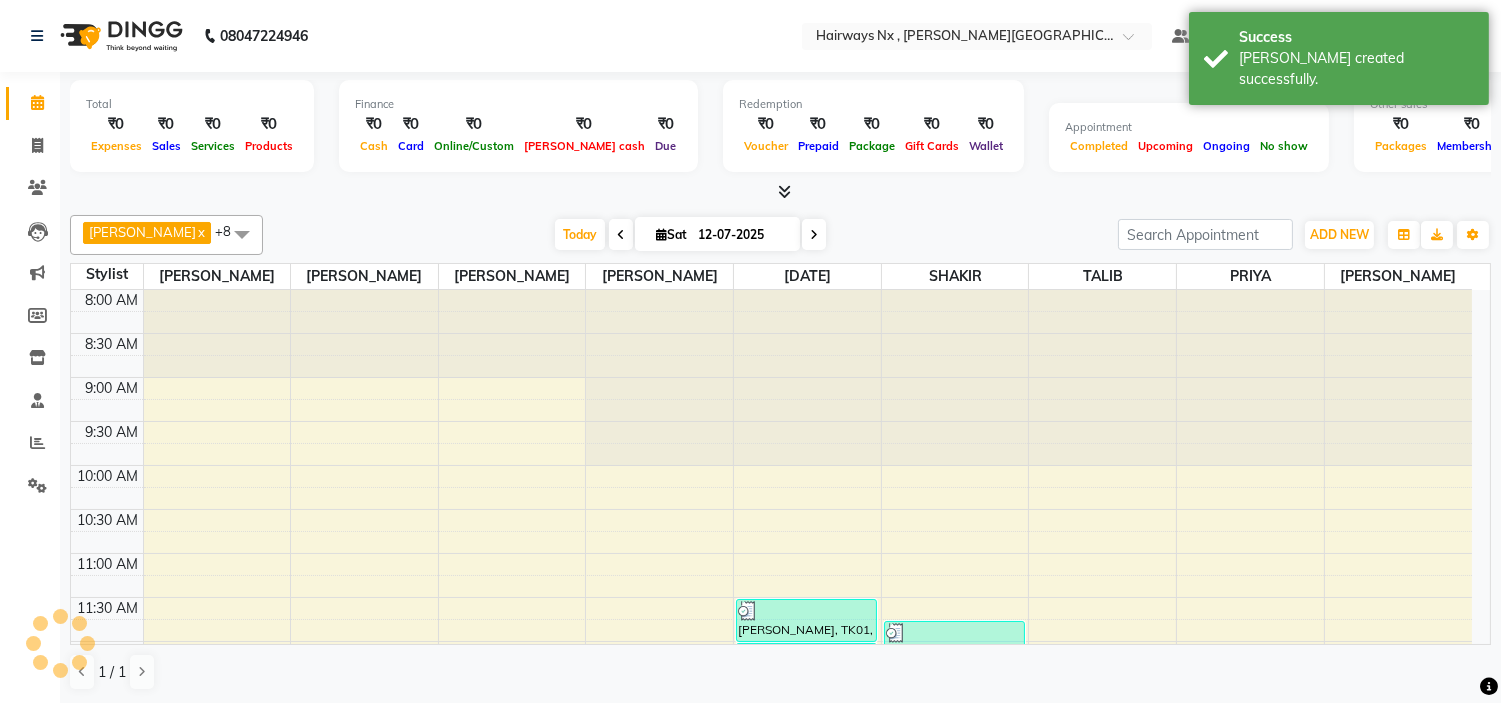 scroll, scrollTop: 0, scrollLeft: 0, axis: both 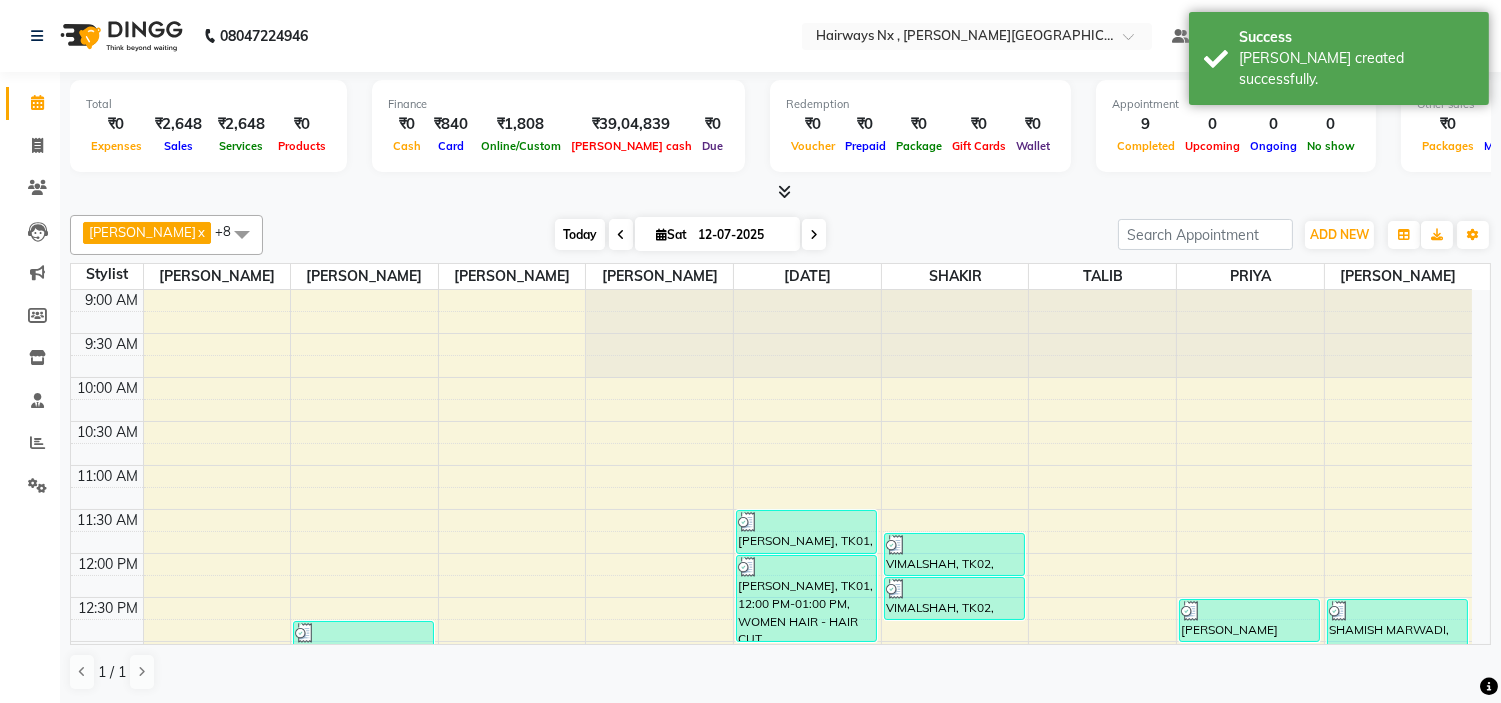 click on "Today" at bounding box center (580, 234) 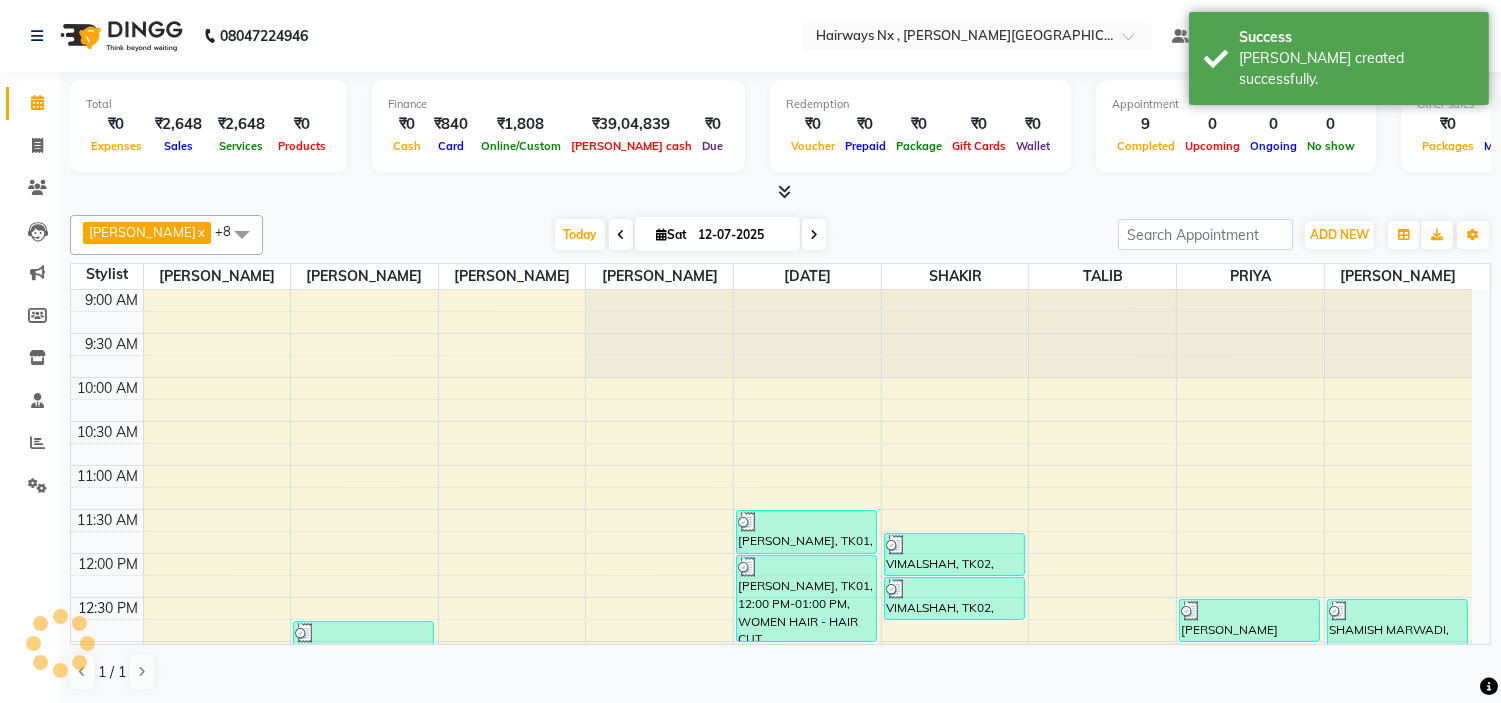 scroll, scrollTop: 355, scrollLeft: 0, axis: vertical 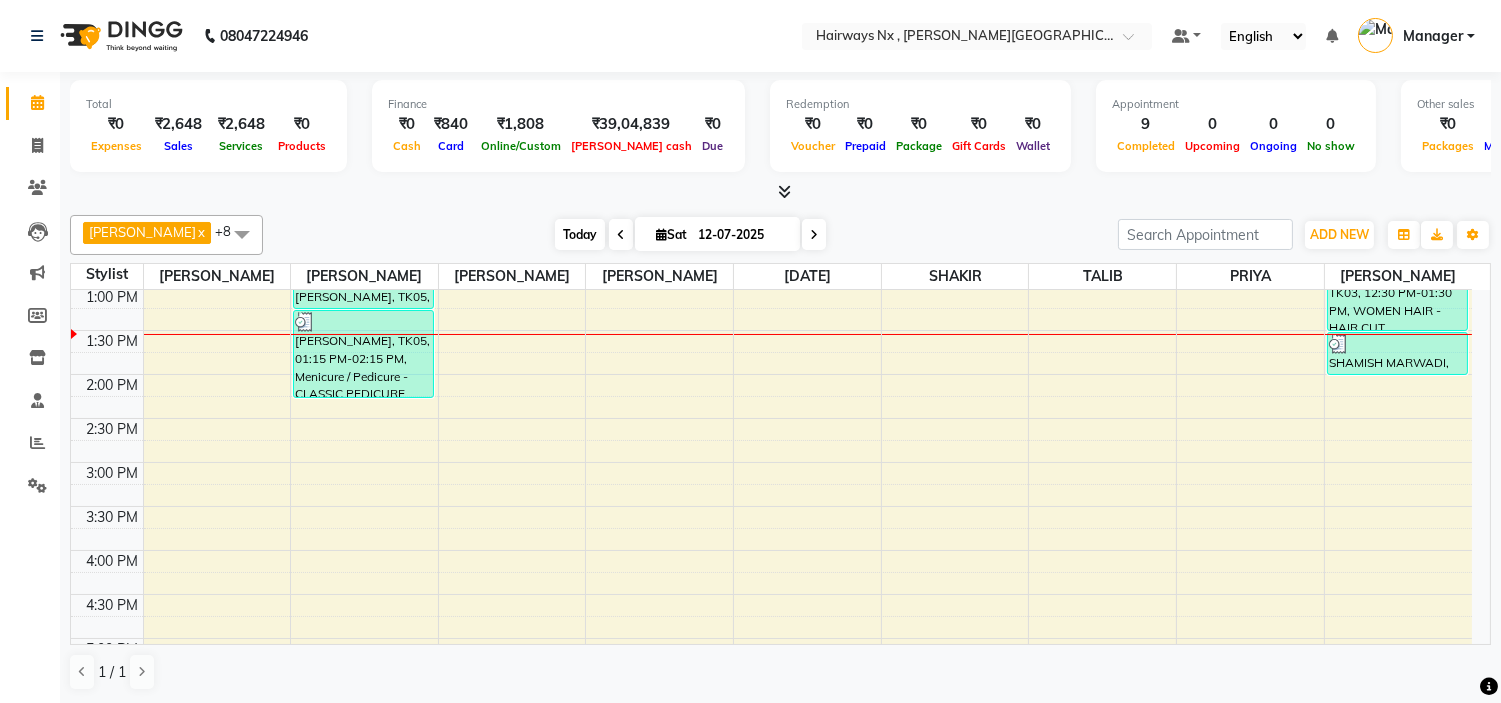 click on "Today" at bounding box center (580, 234) 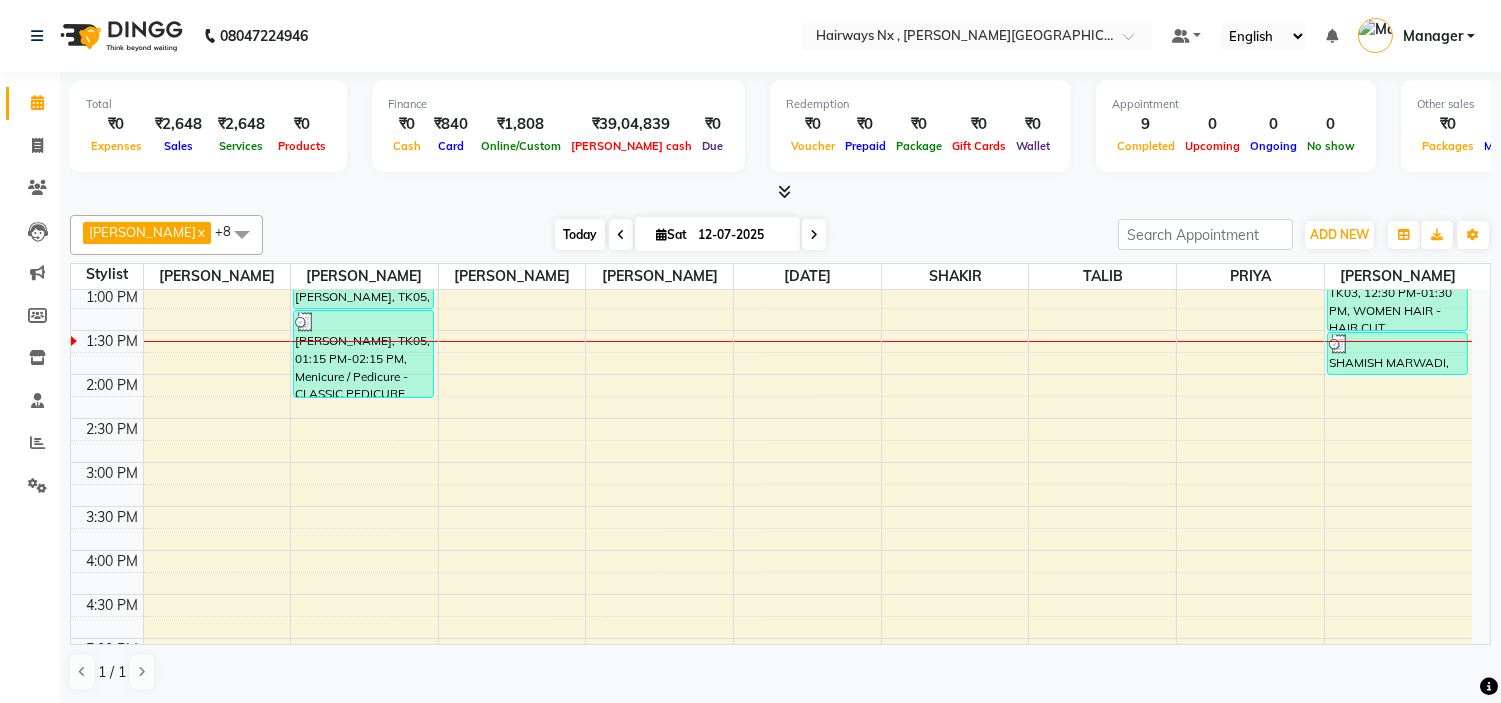 click on "Today" at bounding box center (580, 234) 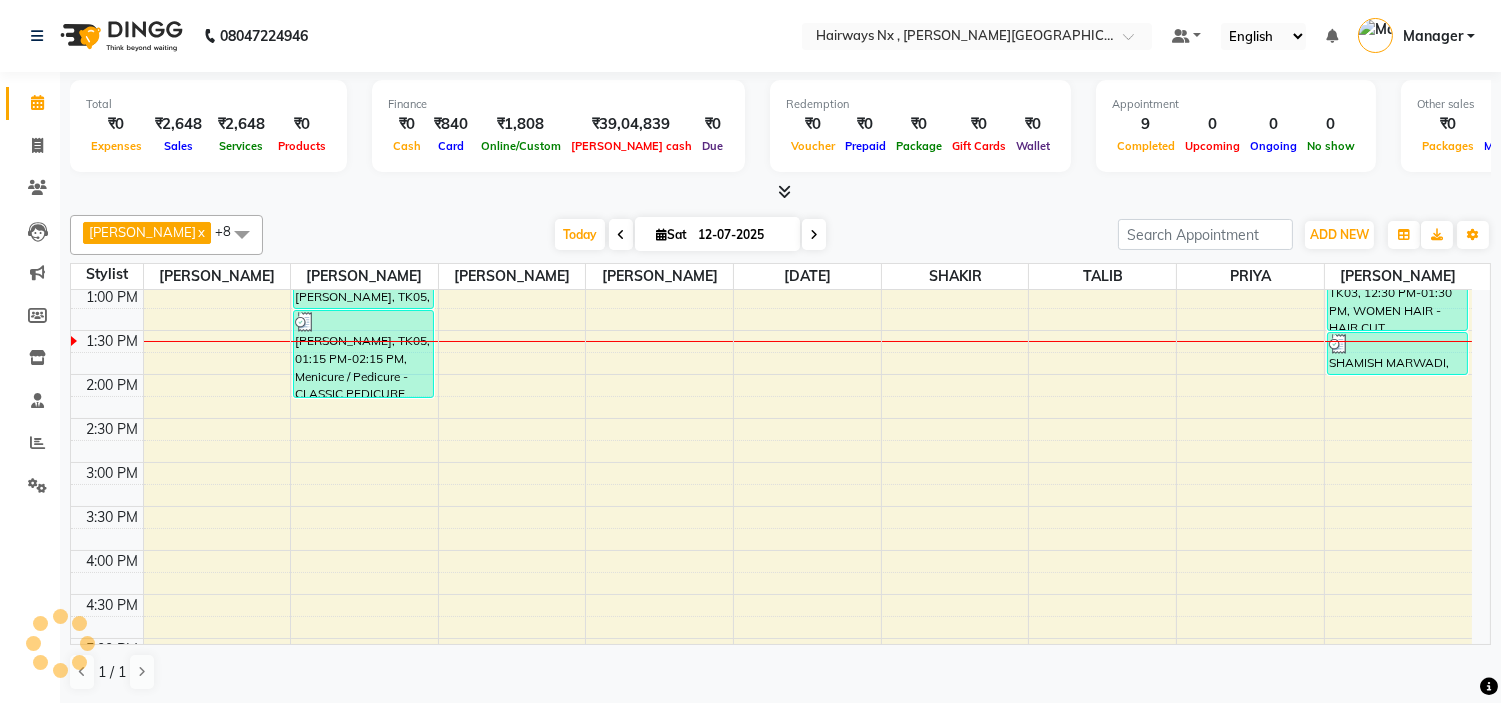 scroll, scrollTop: 355, scrollLeft: 0, axis: vertical 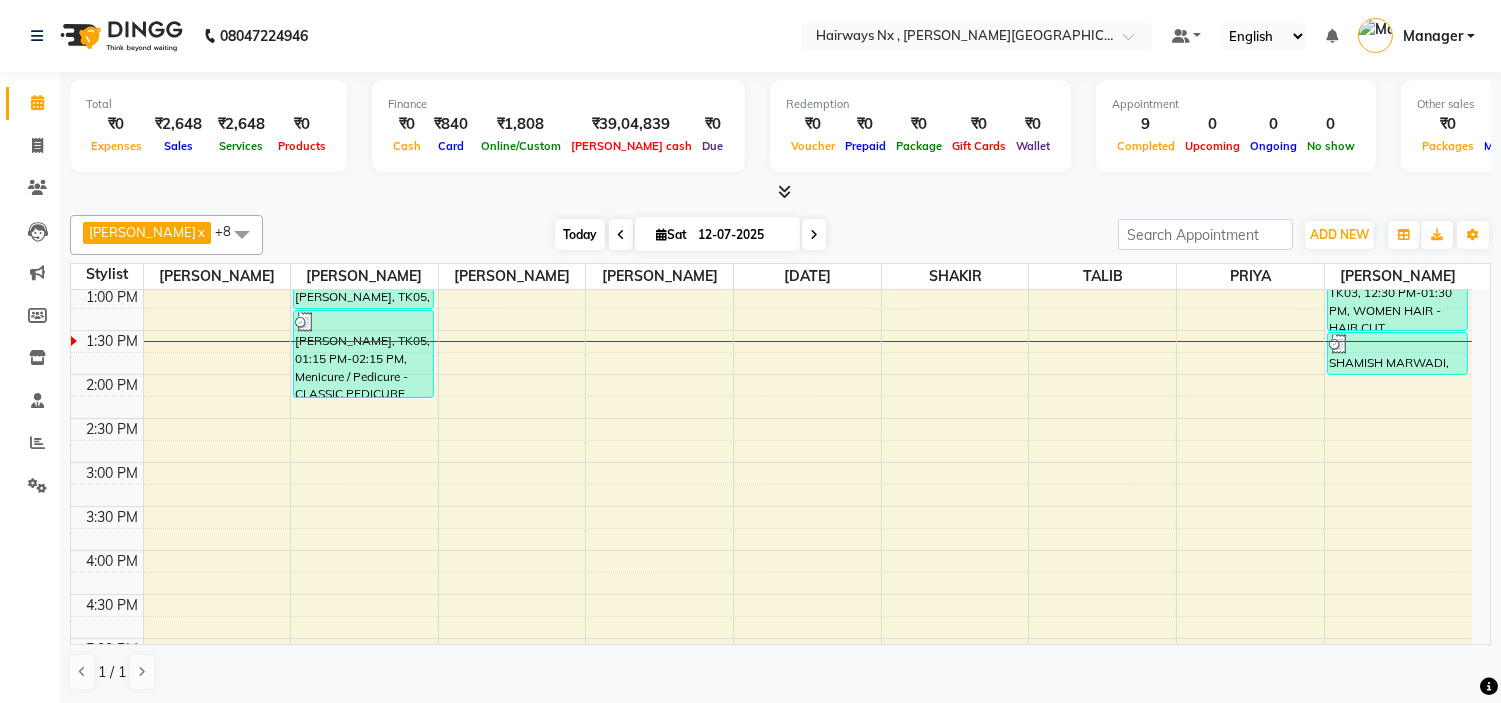 click on "Today" at bounding box center (580, 234) 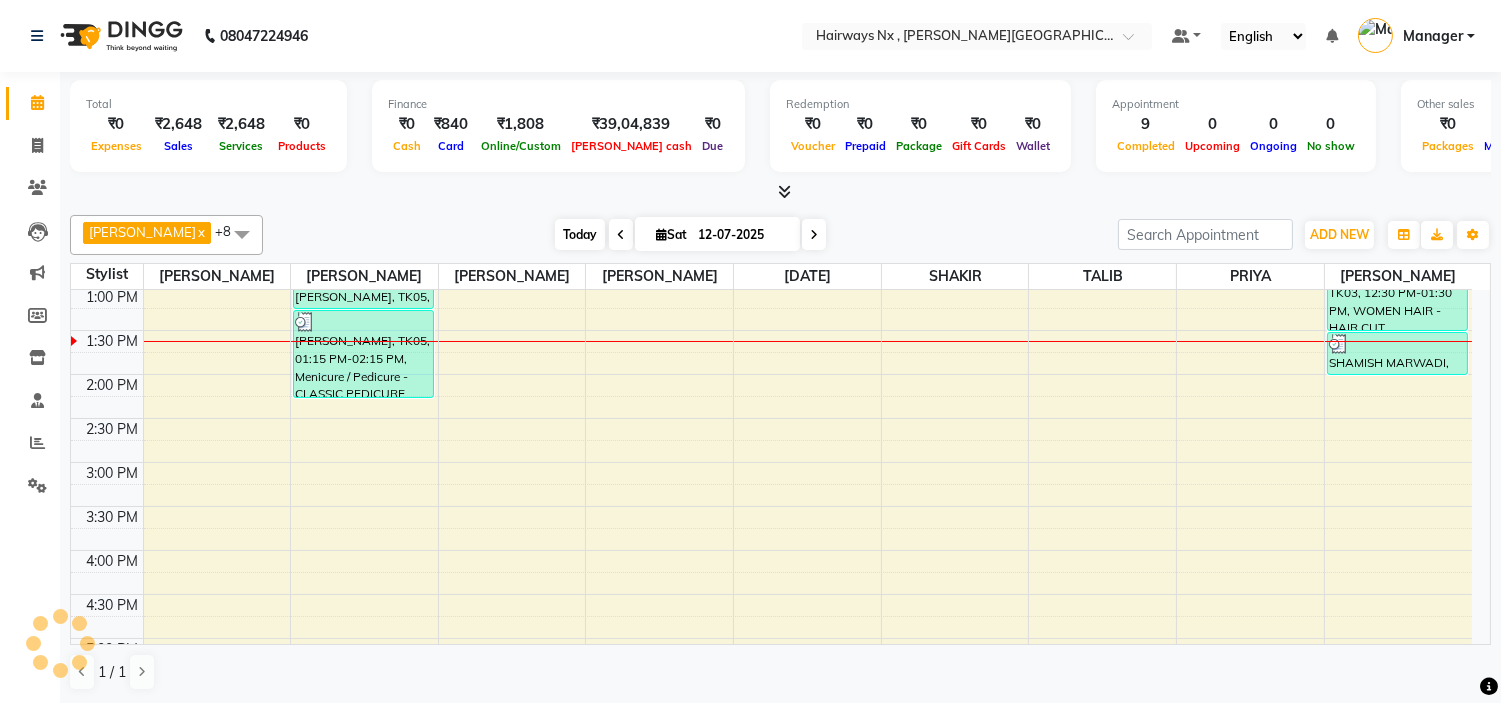 scroll, scrollTop: 355, scrollLeft: 0, axis: vertical 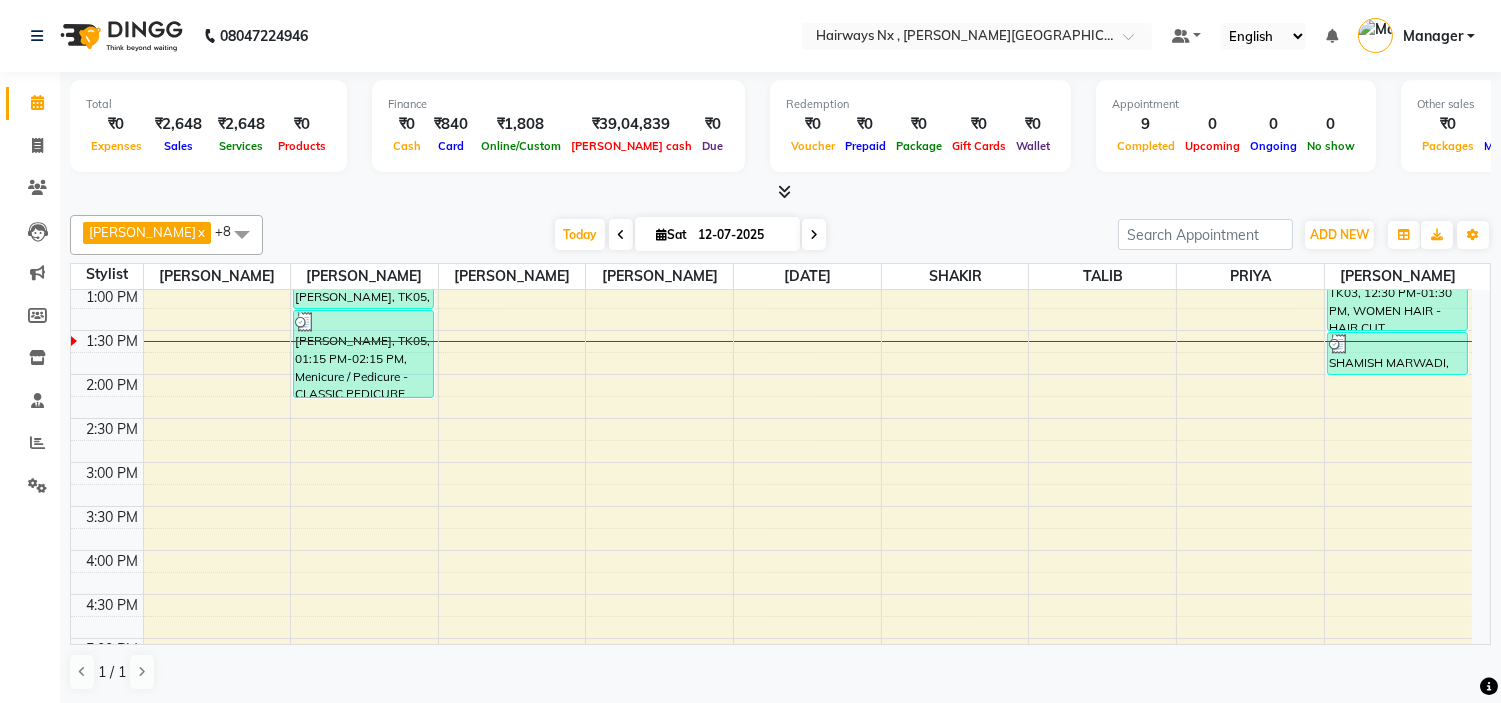 click at bounding box center (242, 234) 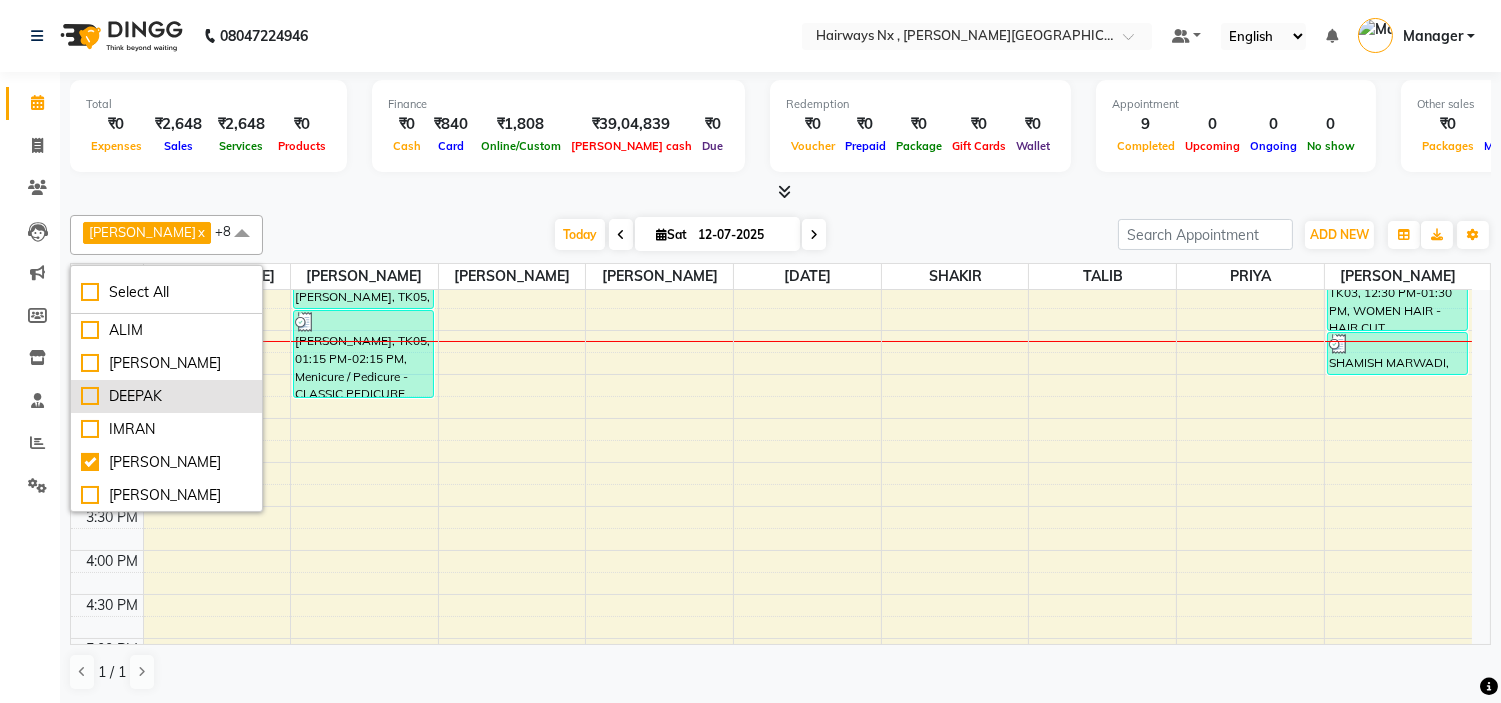 click on "DEEPAK" at bounding box center (166, 396) 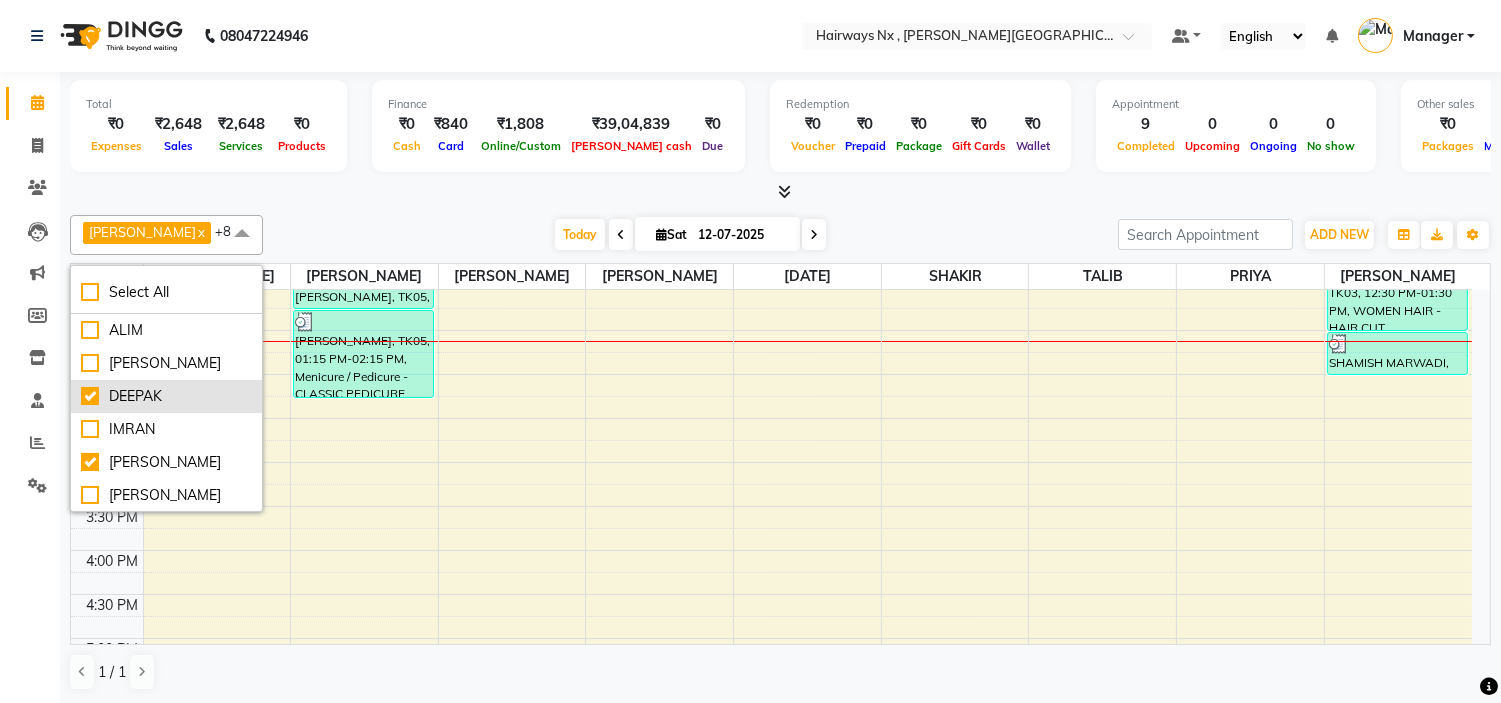 checkbox on "true" 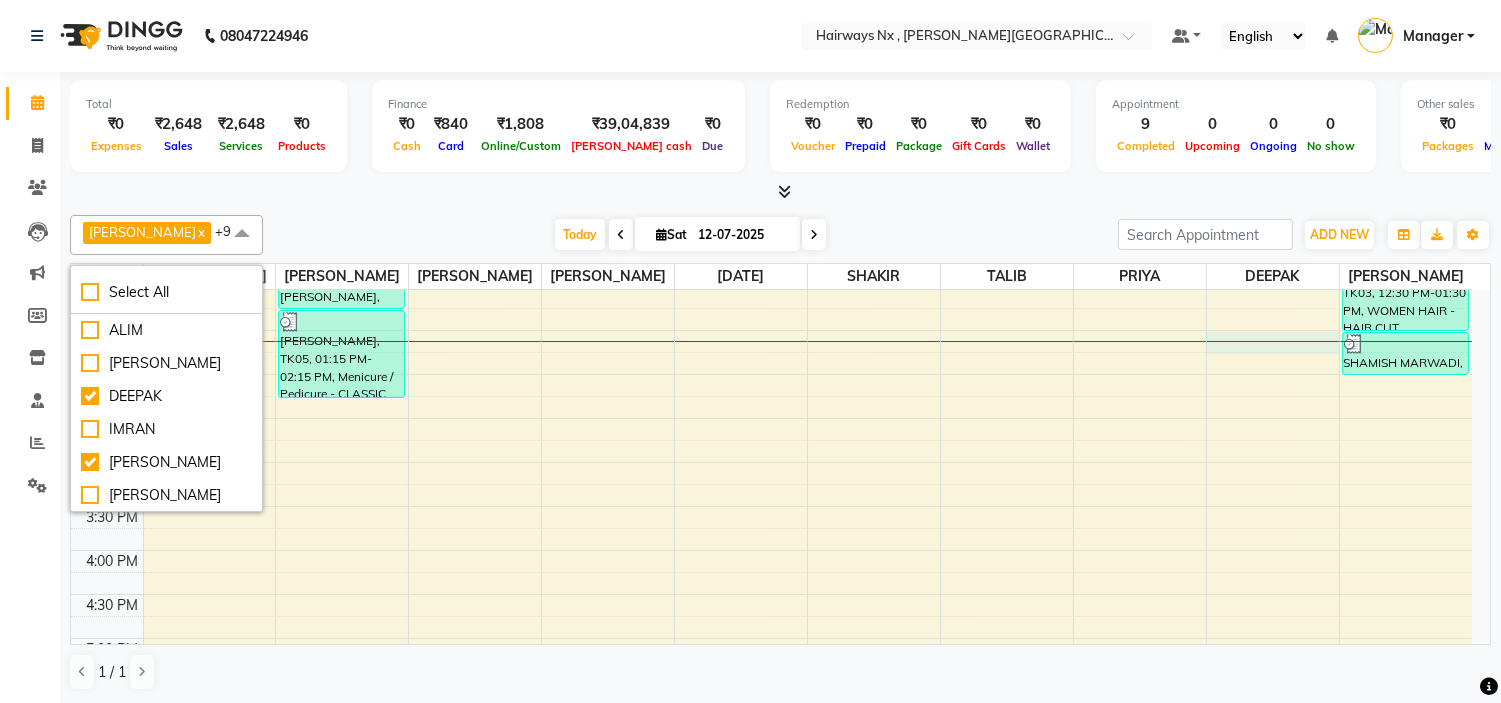click on "9:00 AM 9:30 AM 10:00 AM 10:30 AM 11:00 AM 11:30 AM 12:00 PM 12:30 PM 1:00 PM 1:30 PM 2:00 PM 2:30 PM 3:00 PM 3:30 PM 4:00 PM 4:30 PM 5:00 PM 5:30 PM 6:00 PM 6:30 PM 7:00 PM 7:30 PM 8:00 PM 8:30 PM 9:00 PM 9:30 PM 10:00 PM 10:30 PM     [PERSON_NAME], TK05, 12:45 PM-01:15 PM, Threading - EYEBROW+UPPERLIP+FOREHEAD     [PERSON_NAME], TK05, 01:15 PM-02:15 PM, Menicure / Pedicure - CLASSIC PEDICURE     [PERSON_NAME], TK01, 11:30 AM-12:00 PM, Hair wash with Conditioner - HAIR WASH {BELOW SHOULDER}     [PERSON_NAME], TK01, 12:00 PM-01:00 PM, WOMEN HAIR - HAIR CUT     VIMALSHAH, TK02, 11:45 AM-12:15 PM, MEN HAIR - HAIR CUT WITH MASTER STYLIST     VIMALSHAH, TK02, 12:15 PM-12:45 PM, MEN HAIR - REGULAR SHAVE/TRIM     [PERSON_NAME] {1375}, TK04, 12:30 PM-01:00 PM, Threading - EYEBROW     SHAMISH MARWADI, TK03, 12:30 PM-01:30 PM, WOMEN HAIR - HAIR CUT     SHAMISH MARWADI, TK03, 01:30 PM-02:00 PM, Threading - EYEBROW+UPPERLIP" at bounding box center (771, 550) 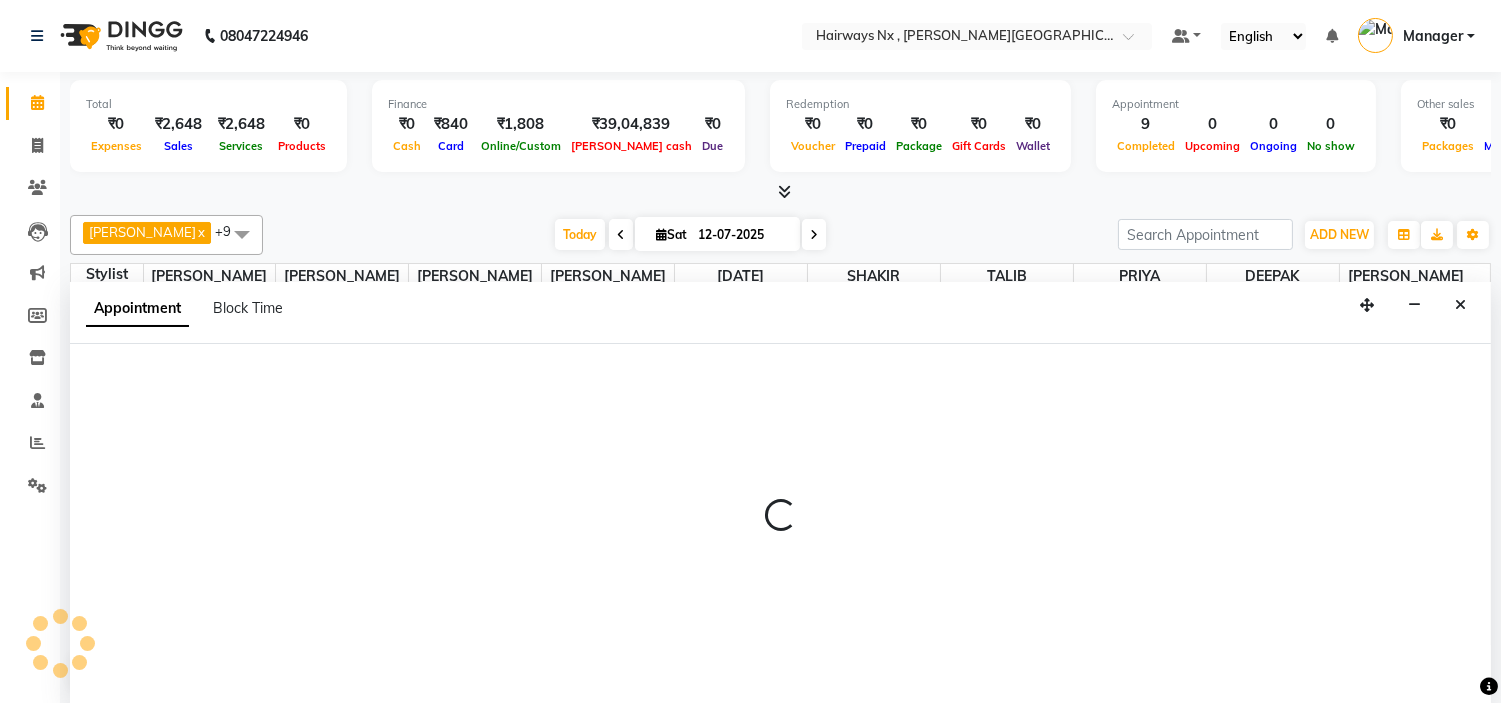 scroll, scrollTop: 1, scrollLeft: 0, axis: vertical 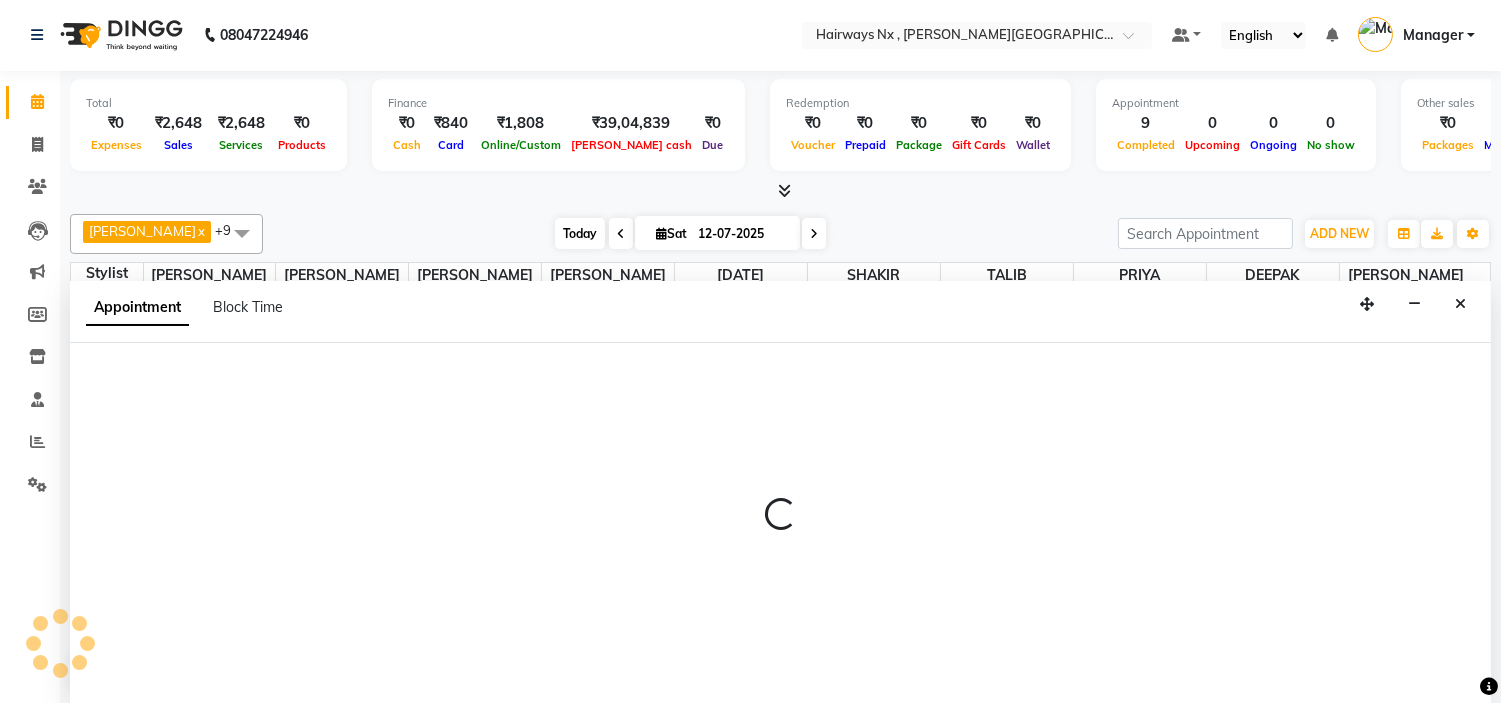 select on "86028" 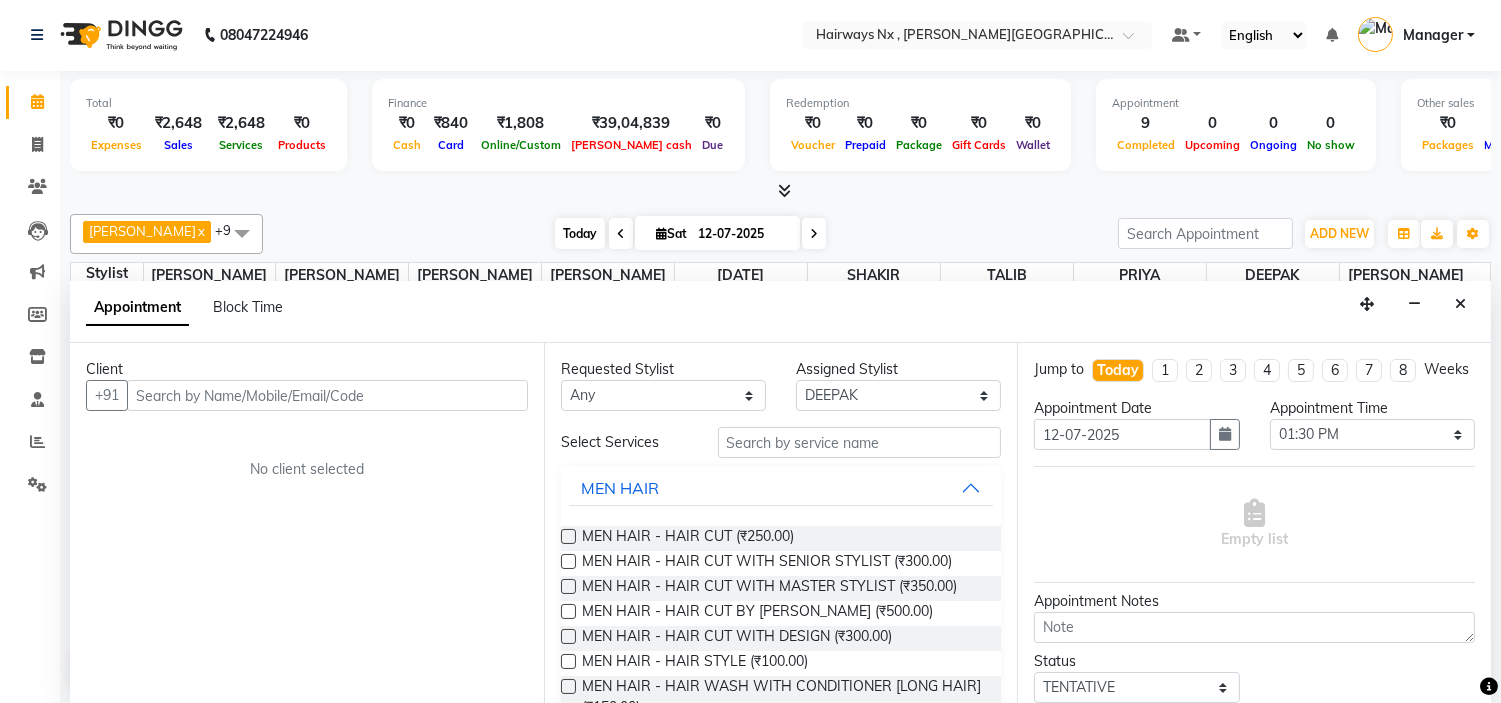 click on "Today" at bounding box center (580, 233) 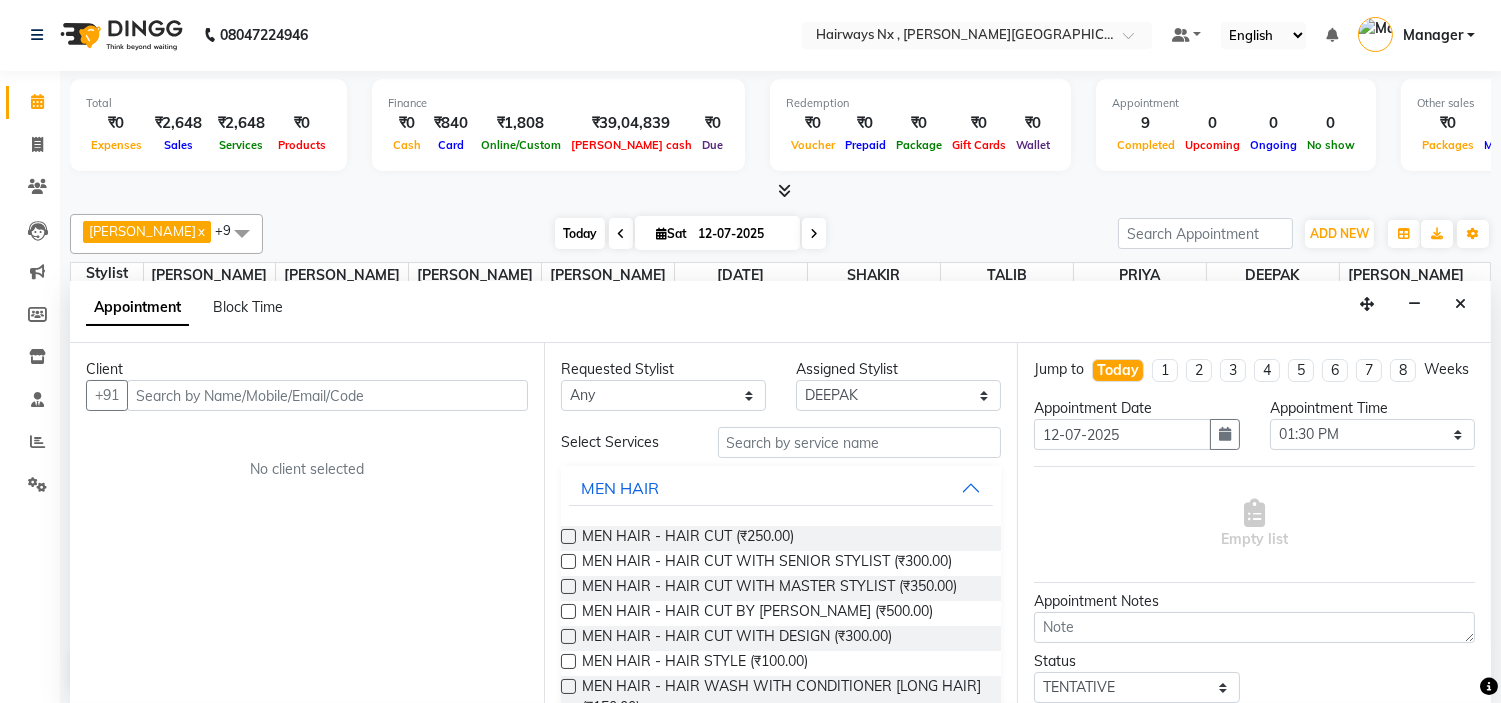 scroll, scrollTop: 355, scrollLeft: 0, axis: vertical 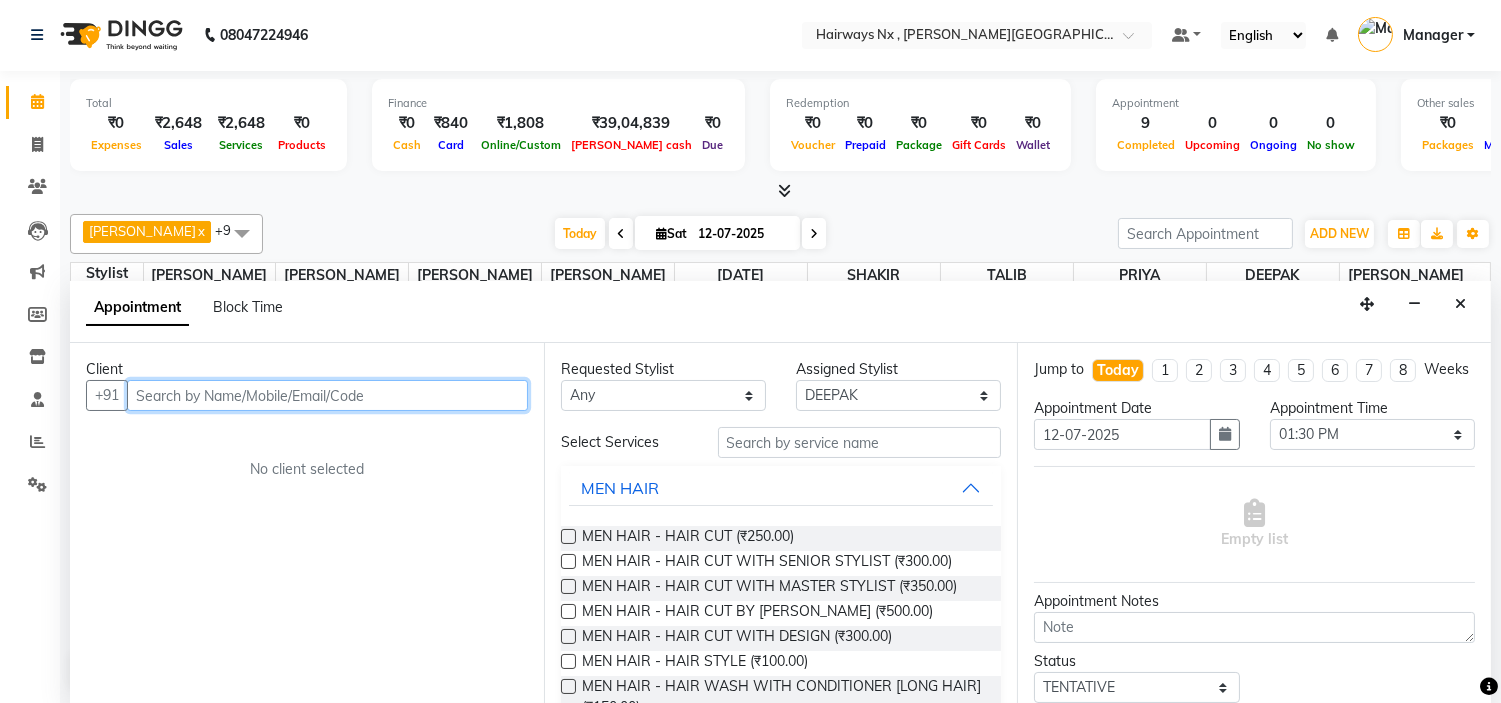 click at bounding box center (327, 395) 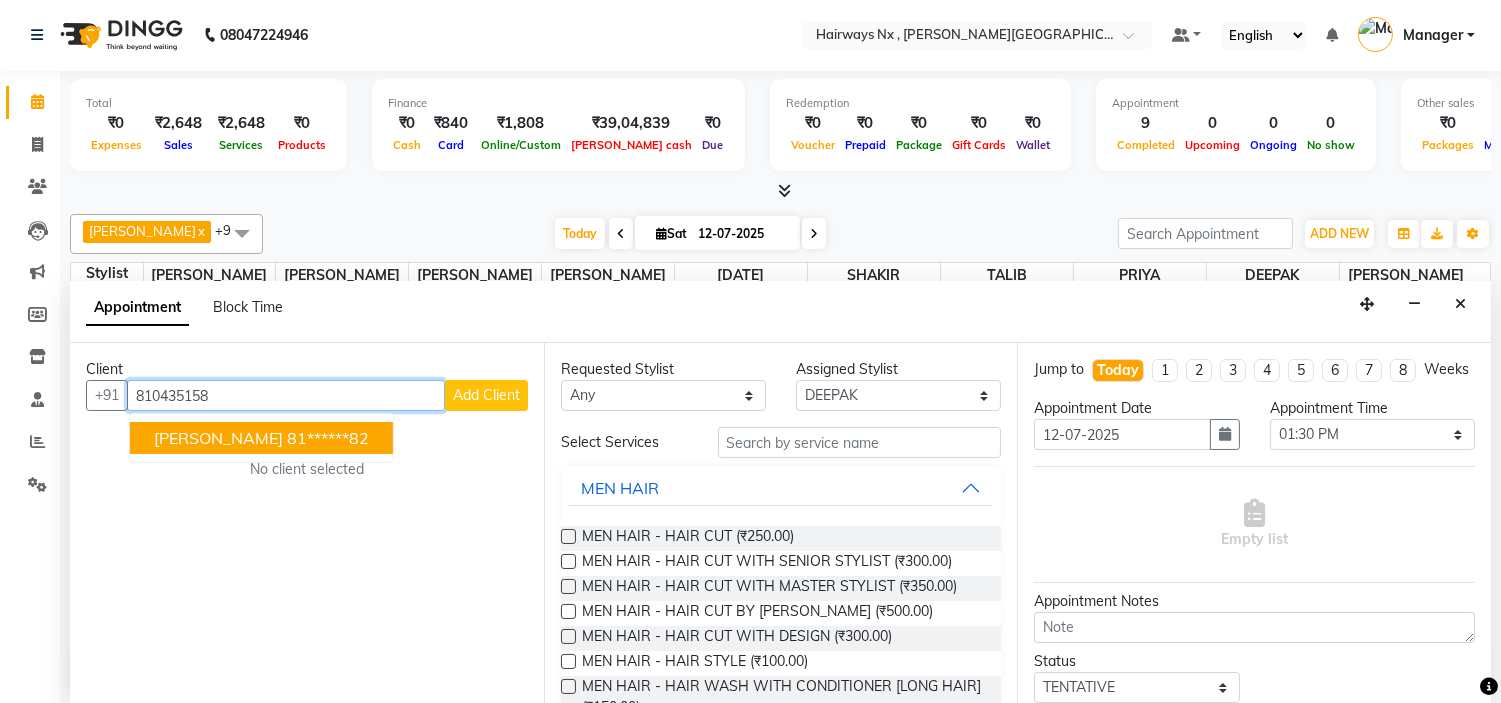 click on "[PERSON_NAME]" at bounding box center [218, 438] 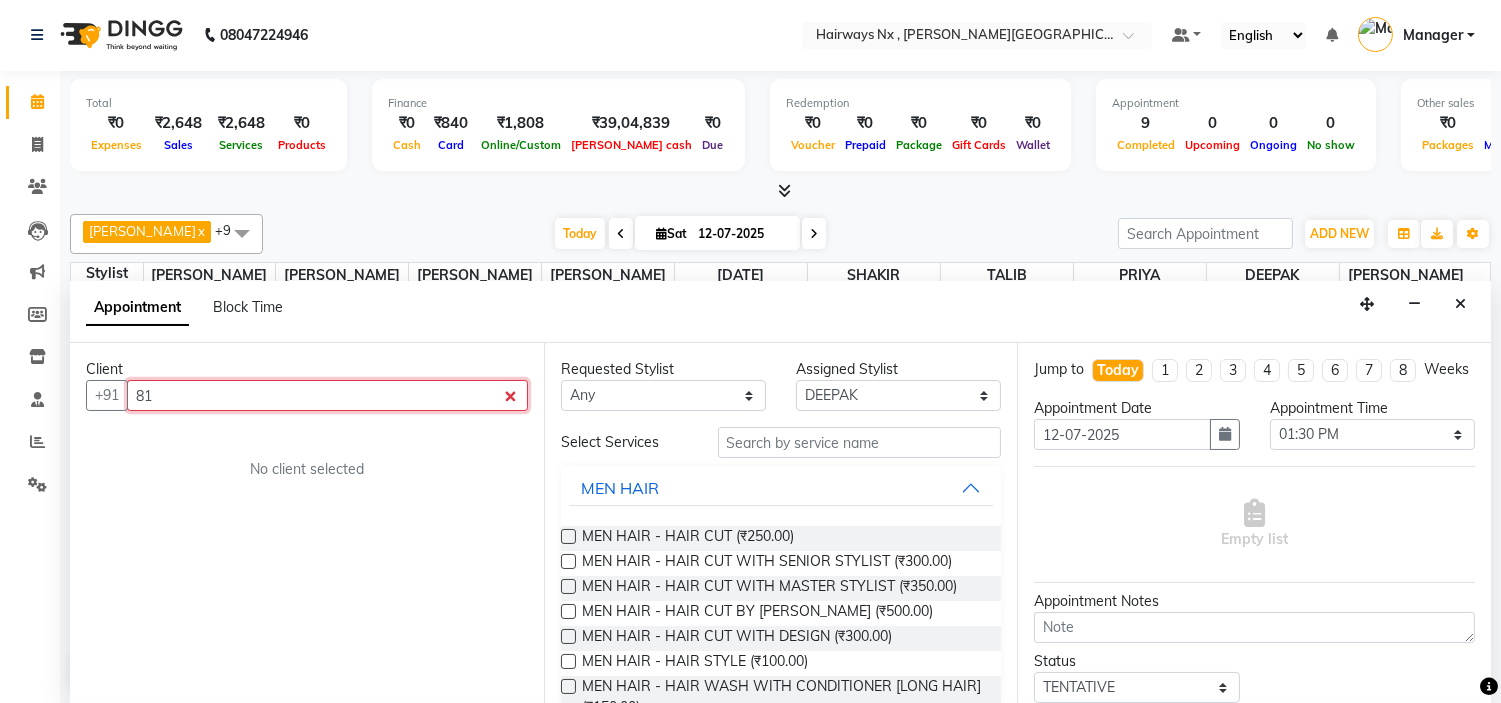 type on "8" 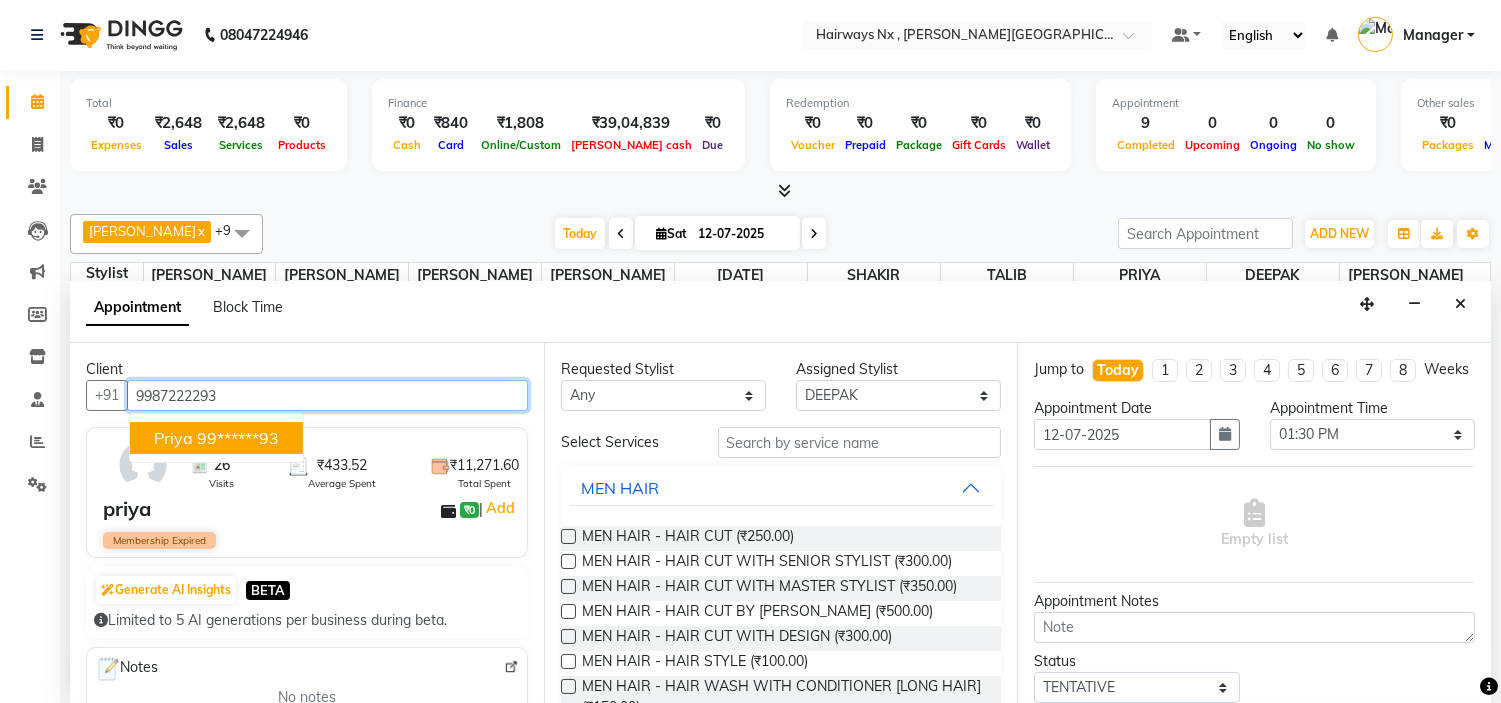 click on "9987222293" at bounding box center (327, 395) 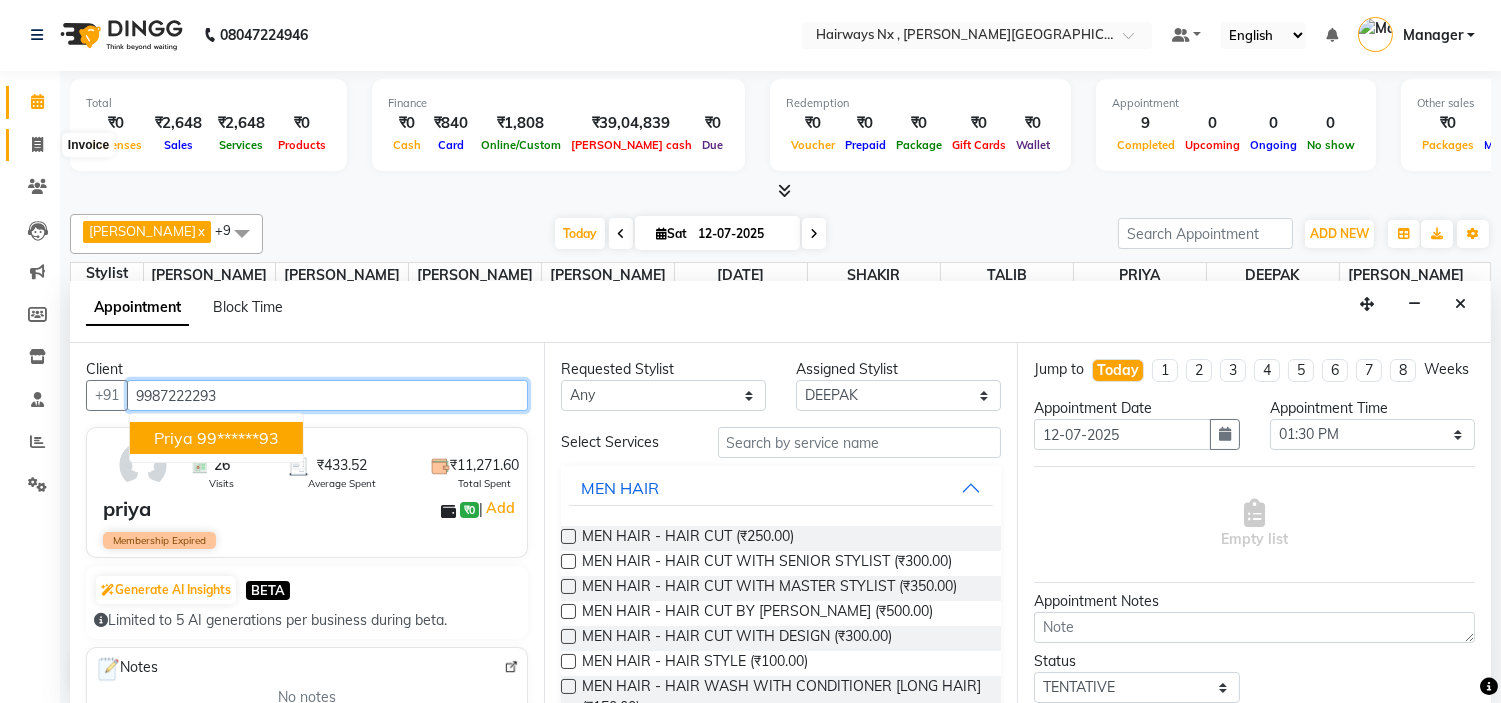 type on "9987222293" 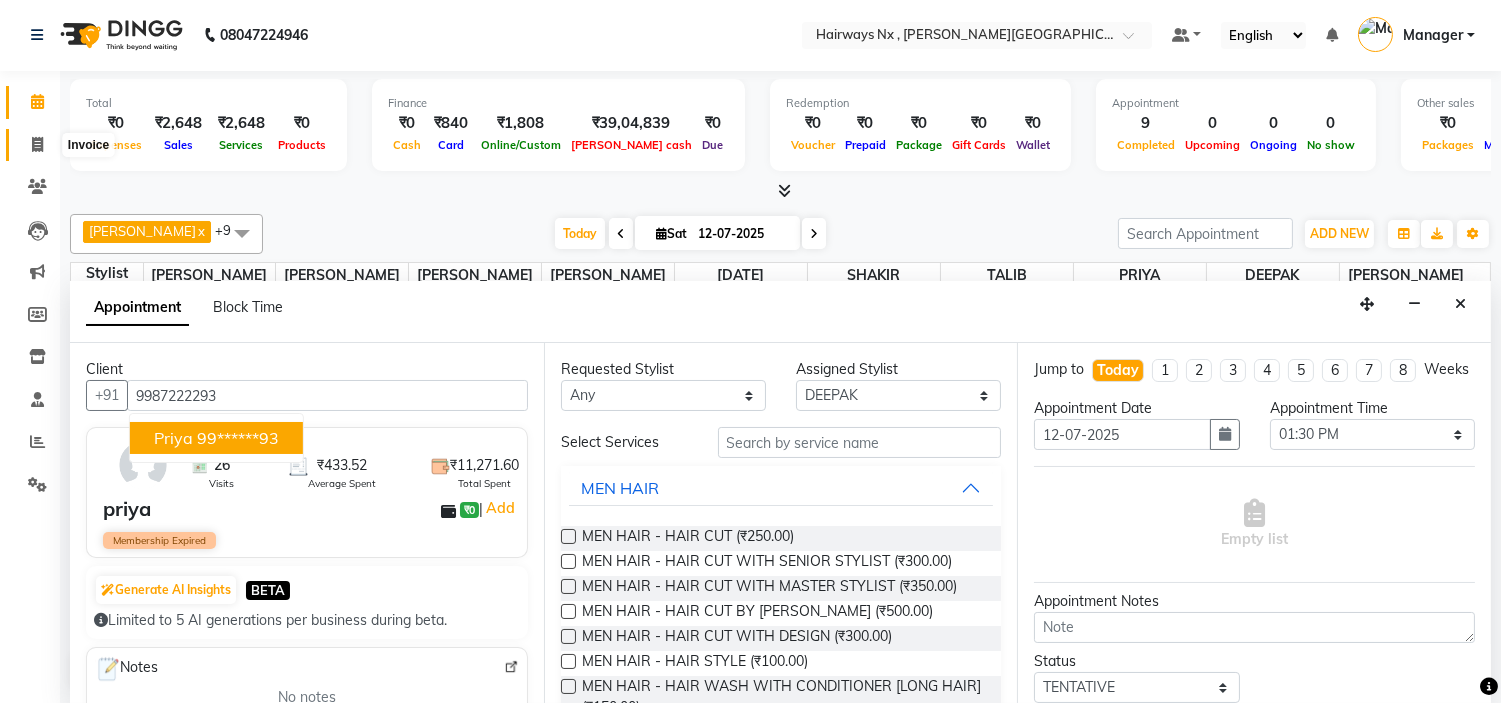 click 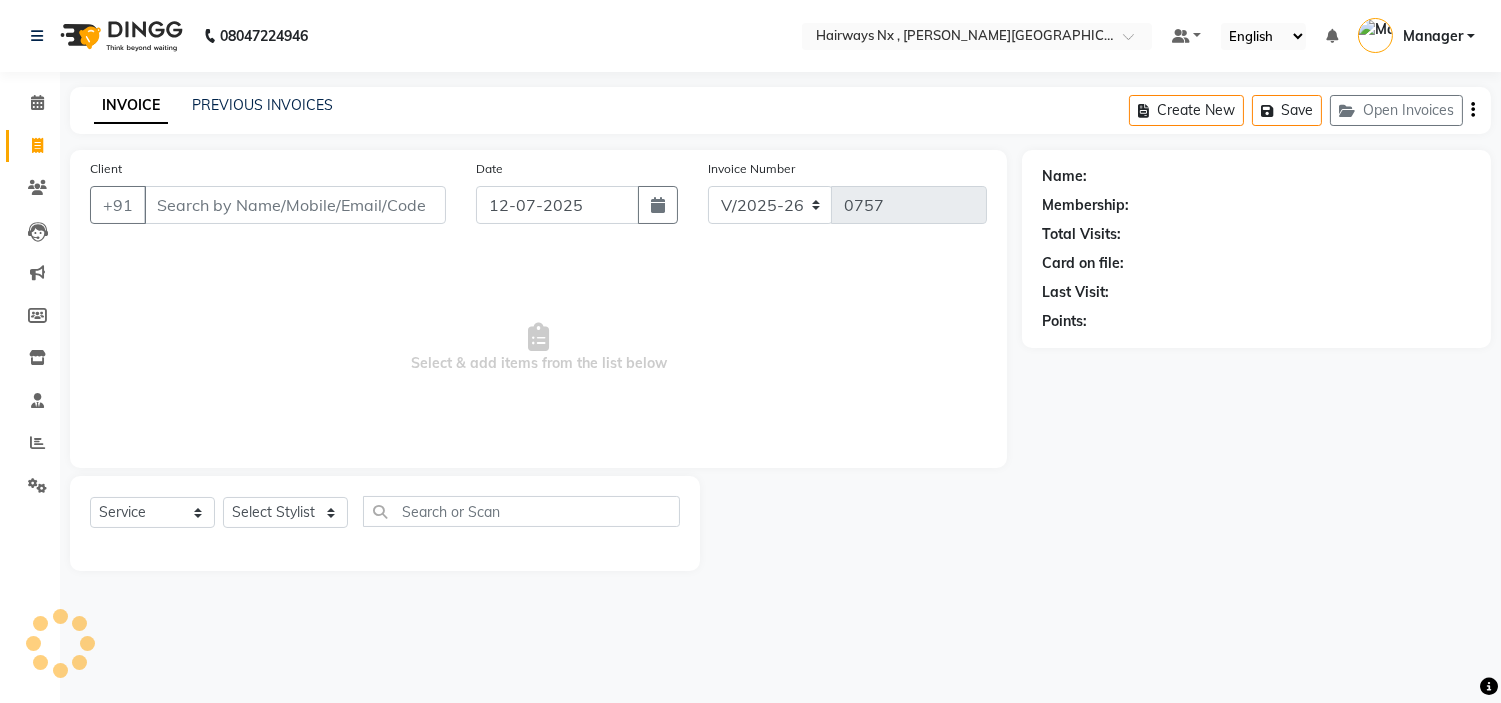 scroll, scrollTop: 0, scrollLeft: 0, axis: both 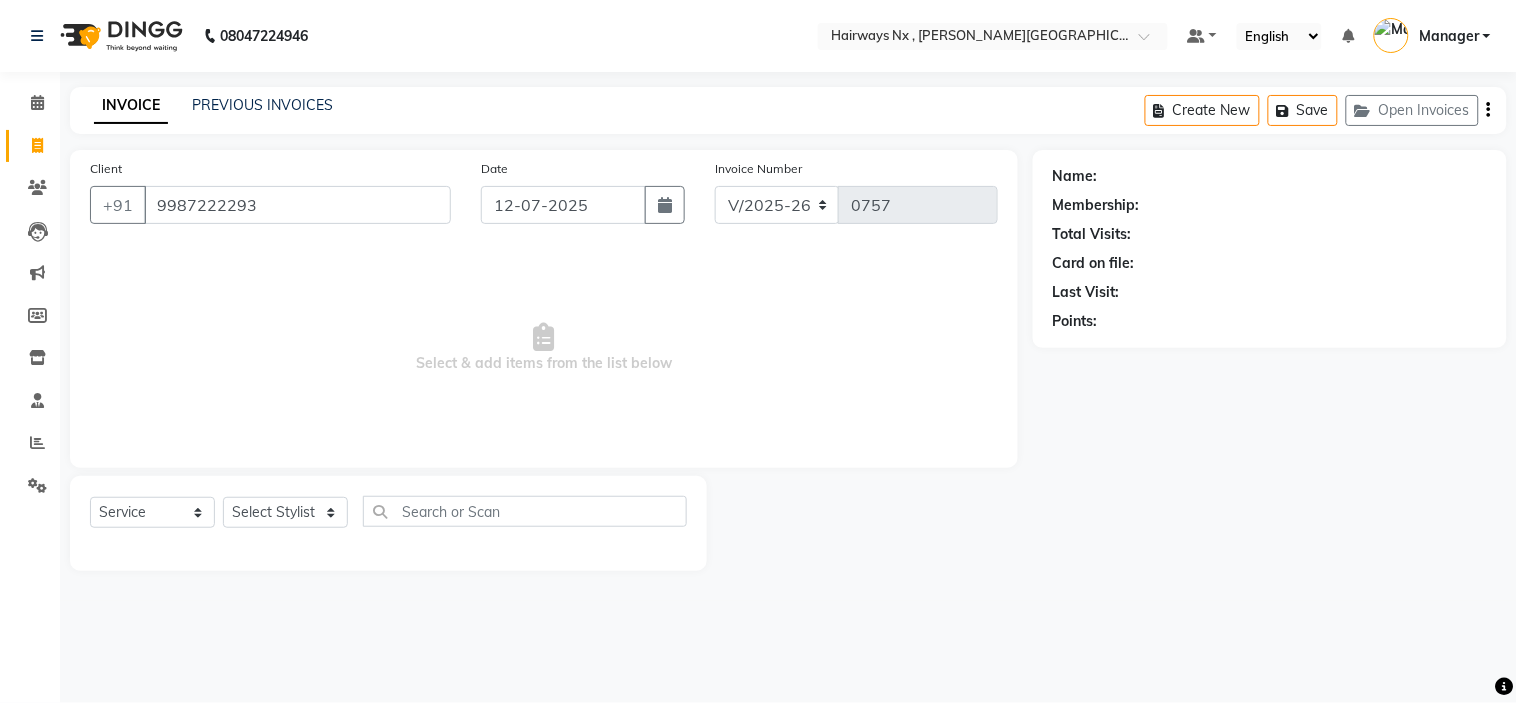type on "9987222293" 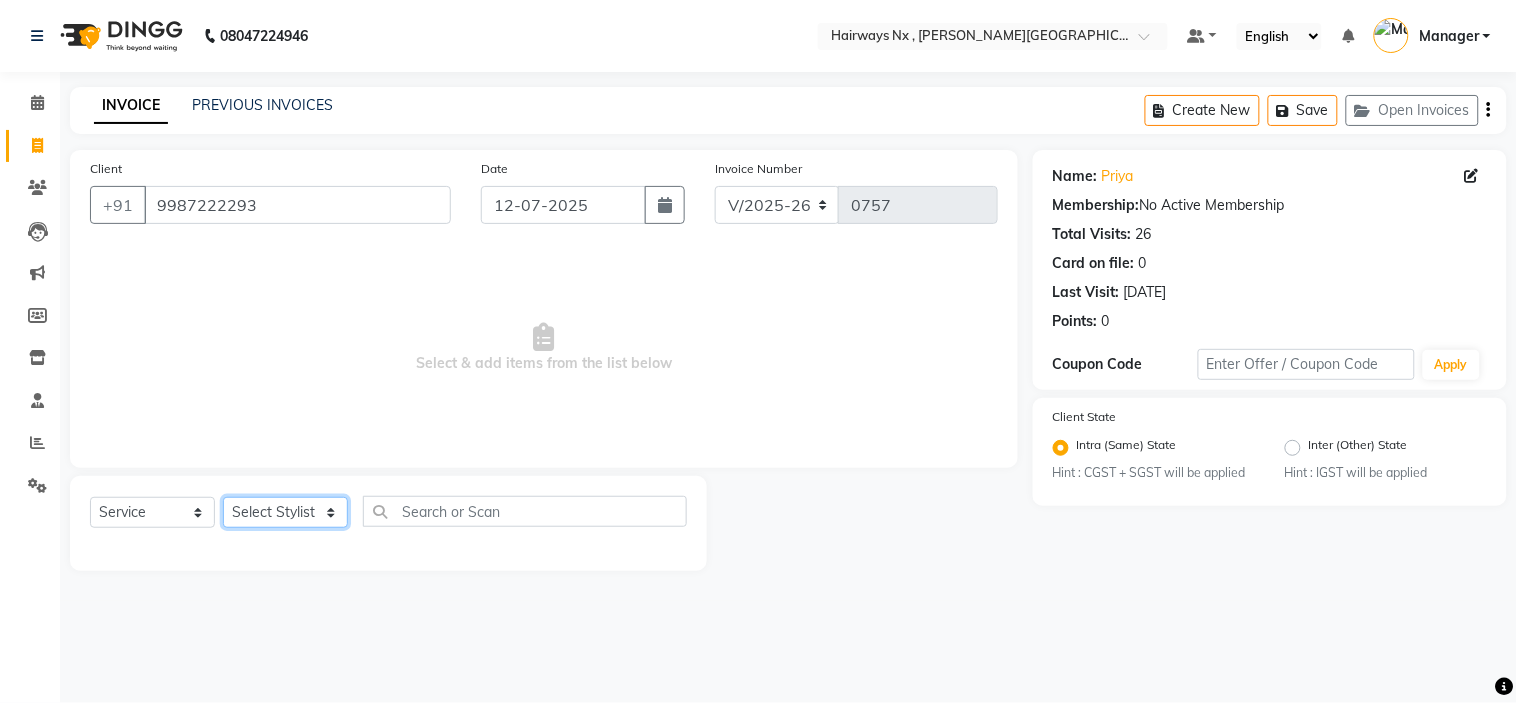 click on "Select Stylist [PERSON_NAME] DEEPAK [PERSON_NAME] [PERSON_NAME] Manager [PERSON_NAME] PRIYA [PERSON_NAME][DATE]  [PERSON_NAME]  [PERSON_NAME] [PERSON_NAME] [PERSON_NAME]" 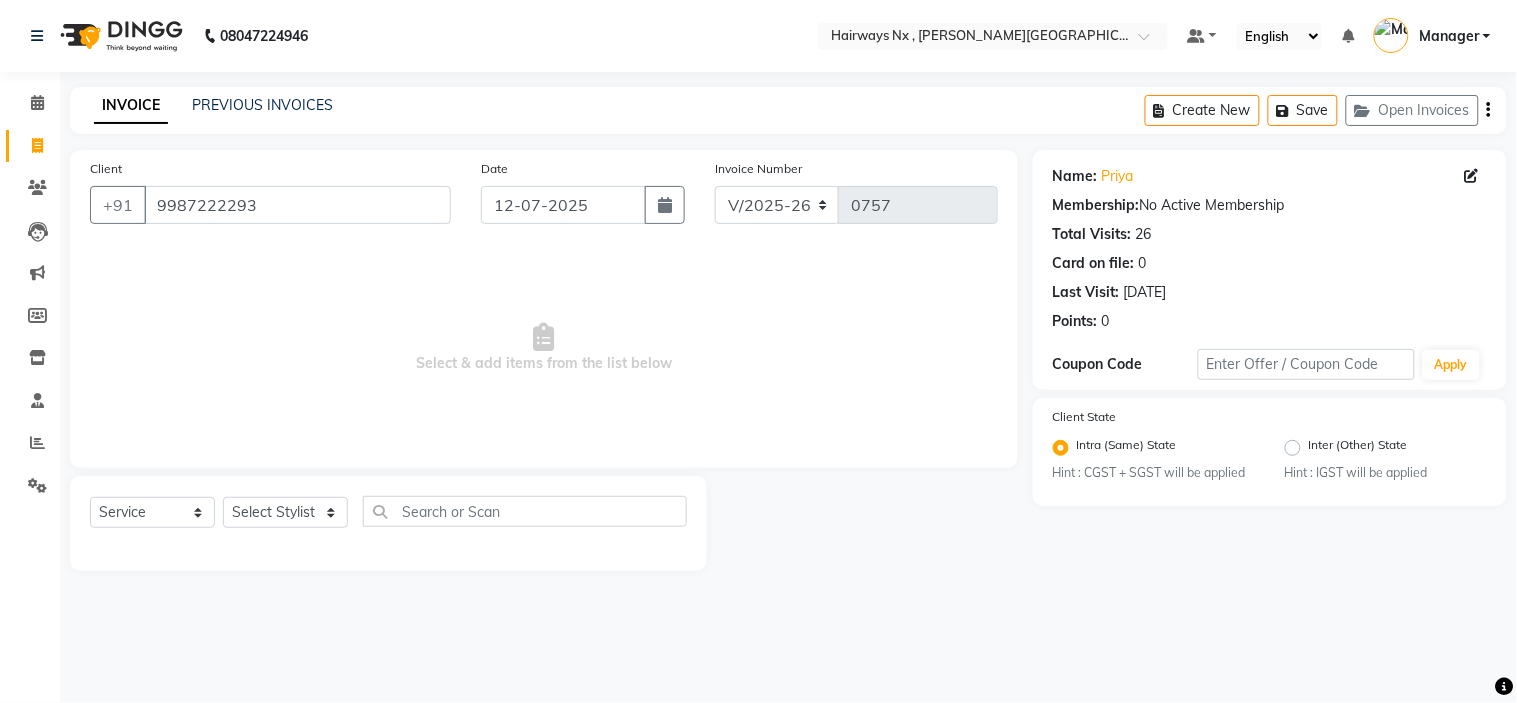click on "08047224946 Select Location × Hairways Nx , [PERSON_NAME] Colony Default Panel My Panel English ENGLISH Español العربية मराठी हिंदी ગુજરાતી தமிழ் 中文 Notifications nothing to show Manager Manage Profile Change Password Sign out  Version:3.15.4  ☀ Hairways NX , [PERSON_NAME] Colony  Calendar  Invoice  Clients  Leads   Marketing  Members  Inventory  Staff  Reports  Settings Completed InProgress Upcoming Dropped Tentative Check-In Confirm Bookings Segments Page Builder INVOICE PREVIOUS INVOICES Create New   Save   Open Invoices  Client [PHONE_NUMBER] Date [DATE] Invoice Number INV/25-26 V/[PHONE_NUMBER]  Select & add items from the list below  Select  Service  Product  Membership  Package Voucher Prepaid Gift Card  Select Stylist [PERSON_NAME] DEEPAK [PERSON_NAME] [PERSON_NAME] Manager [PERSON_NAME] PRIYA [PERSON_NAME][DATE]  [PERSON_NAME]  [PERSON_NAME] [PERSON_NAME] [PERSON_NAME] Name: Priya  Membership:  No Active Membership  Total Visits:  26 Card on file:  0 Last Visit:   [DATE]  0" at bounding box center [758, 351] 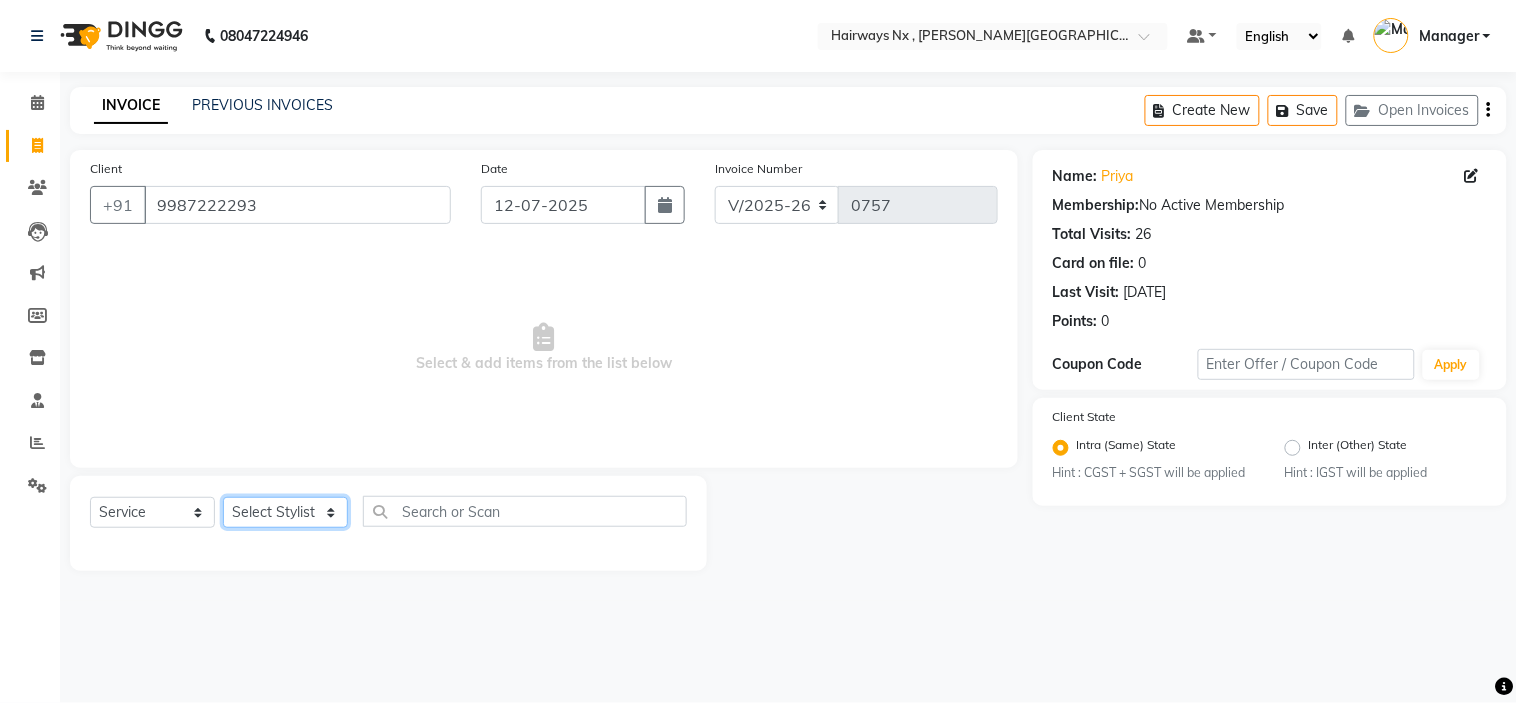 click on "Select Stylist [PERSON_NAME] DEEPAK [PERSON_NAME] [PERSON_NAME] Manager [PERSON_NAME] PRIYA [PERSON_NAME][DATE]  [PERSON_NAME]  [PERSON_NAME] [PERSON_NAME] [PERSON_NAME]" 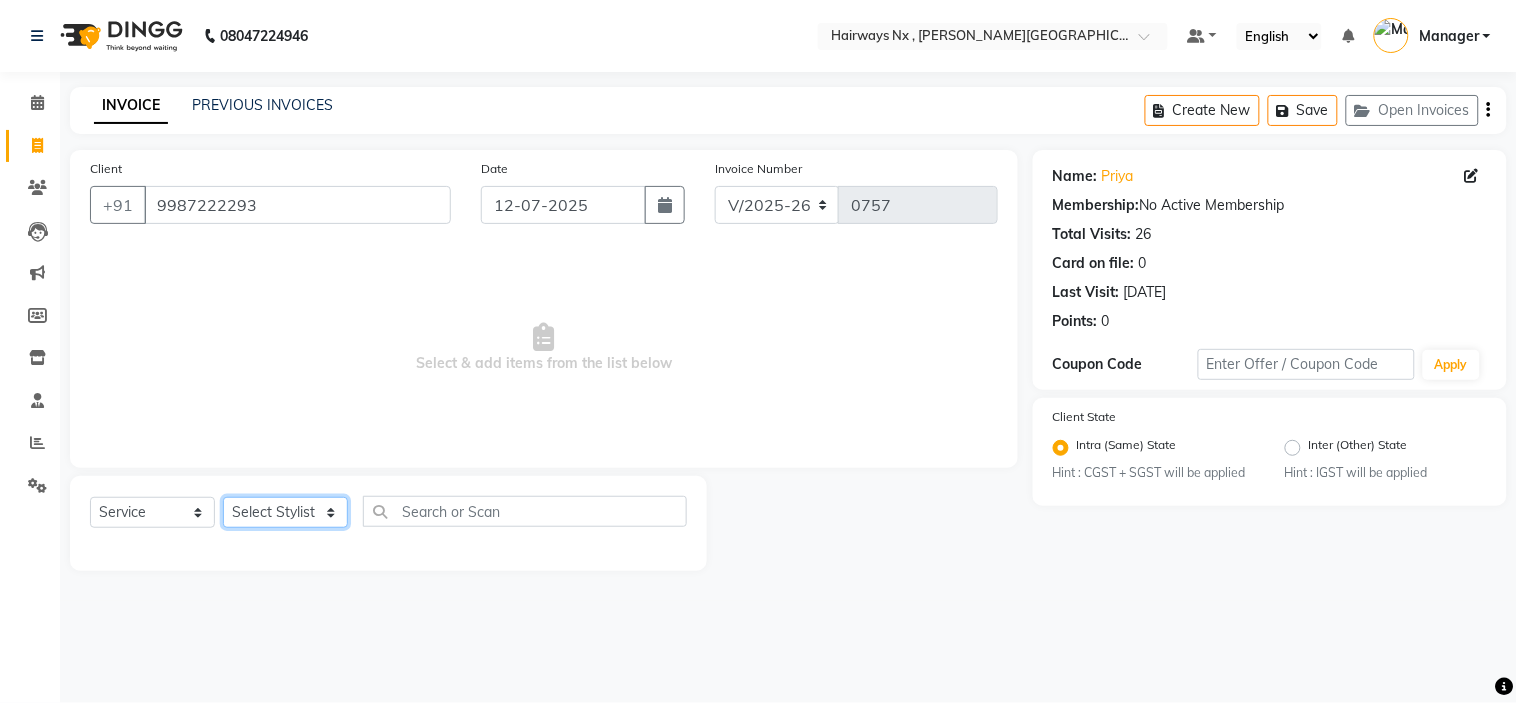 select on "86028" 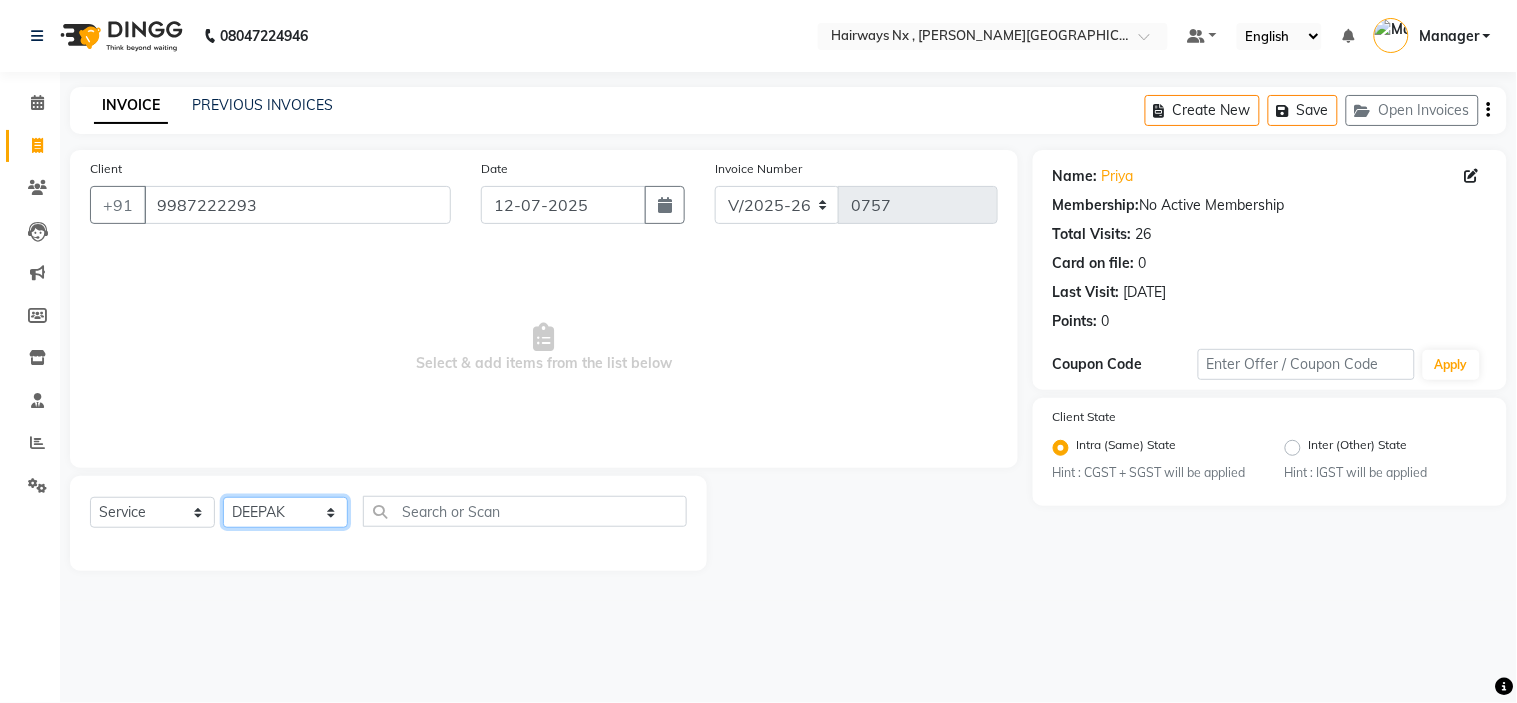 click on "Select Stylist [PERSON_NAME] DEEPAK [PERSON_NAME] [PERSON_NAME] Manager [PERSON_NAME] PRIYA [PERSON_NAME][DATE]  [PERSON_NAME]  [PERSON_NAME] [PERSON_NAME] [PERSON_NAME]" 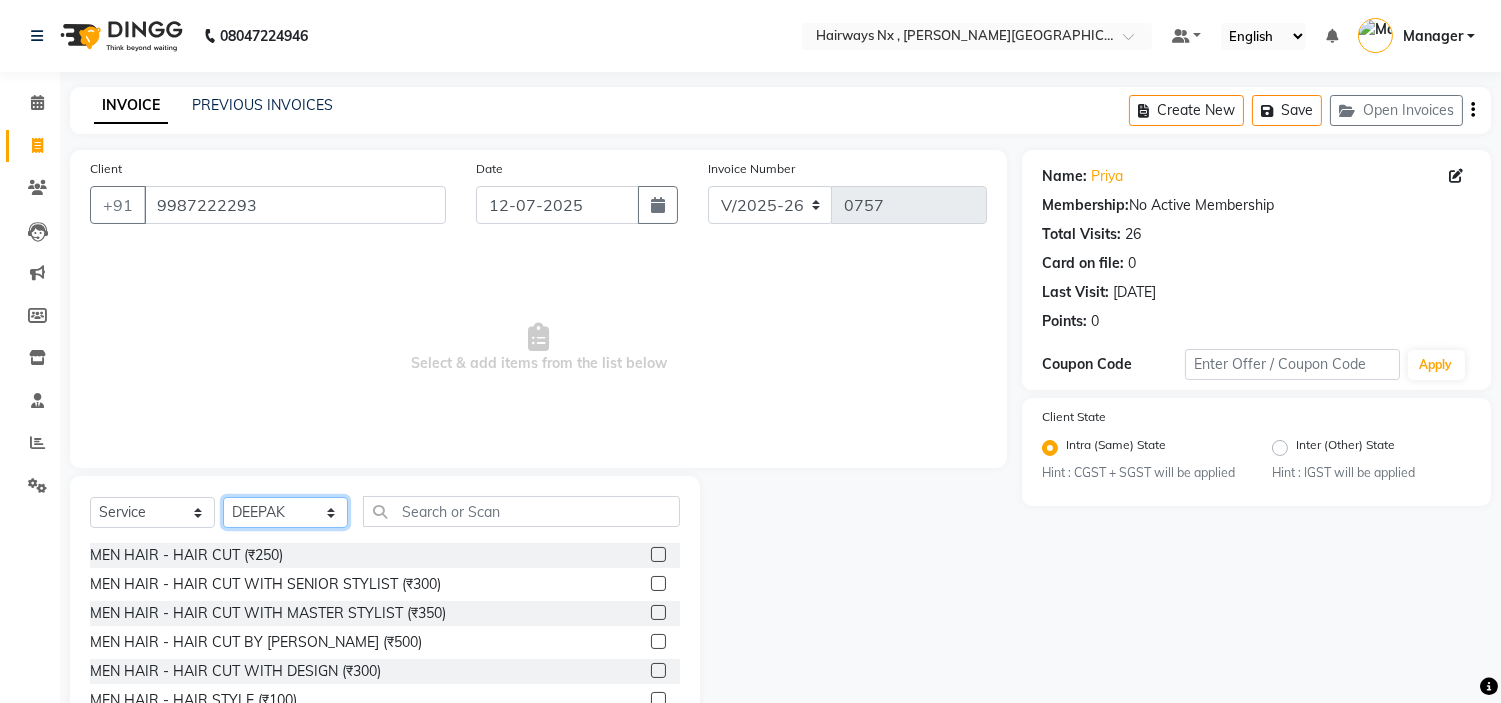 scroll, scrollTop: 111, scrollLeft: 0, axis: vertical 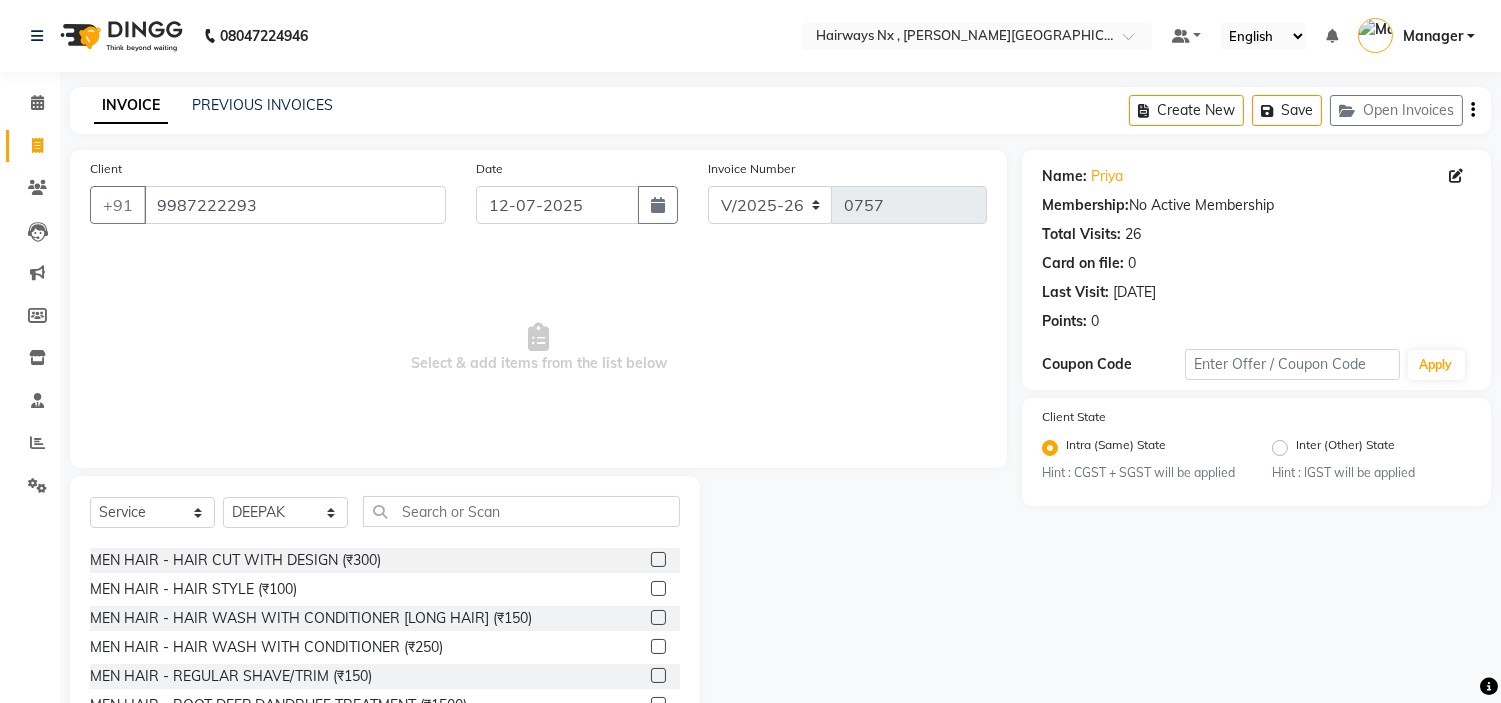 click 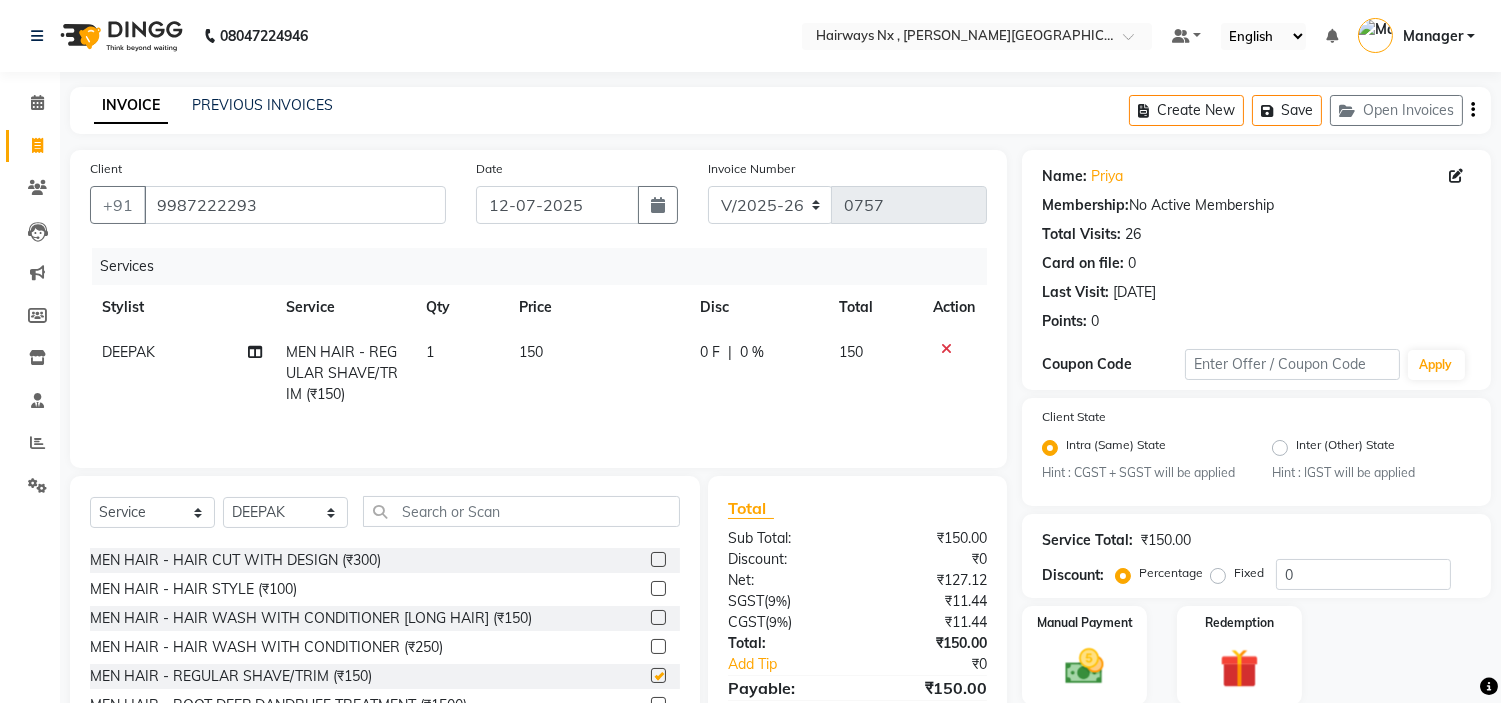 checkbox on "false" 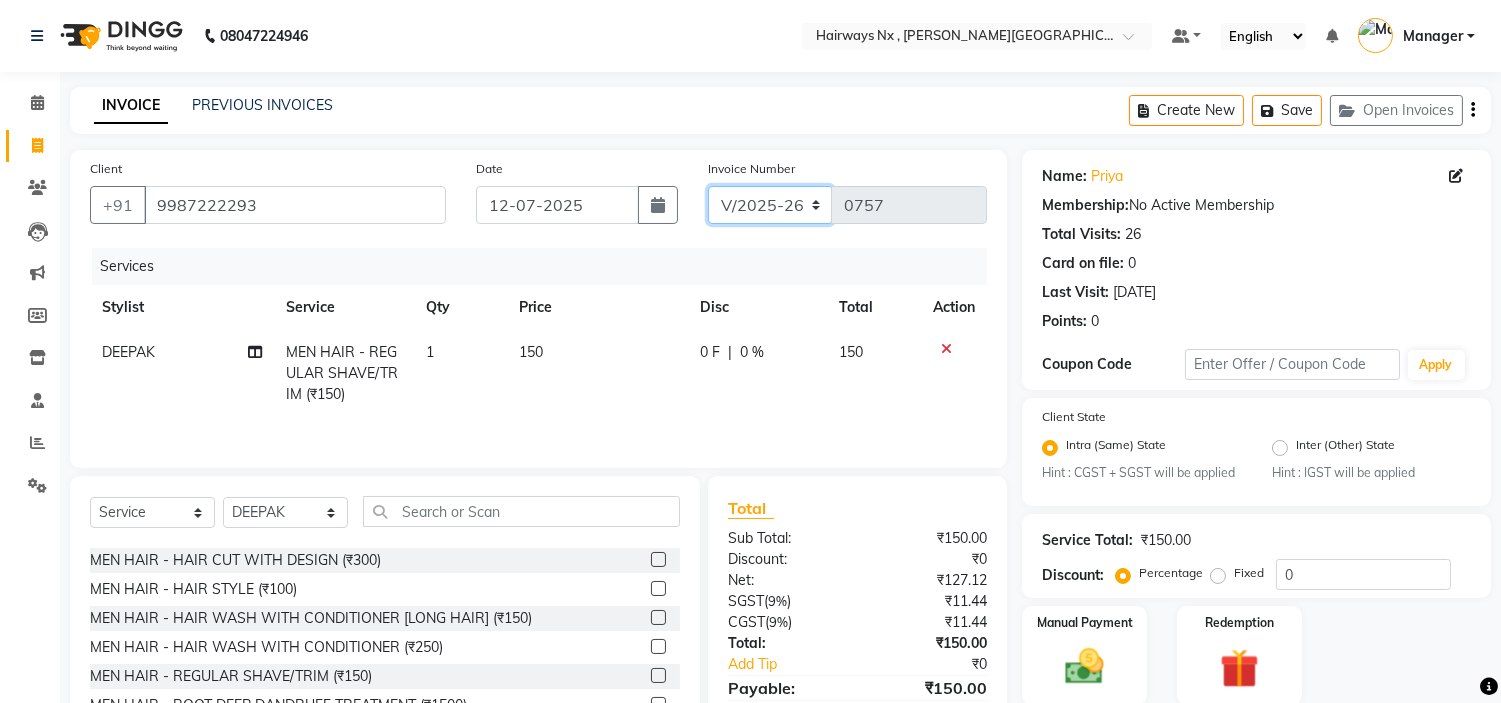 click on "INV/25-26 V/2025-26" 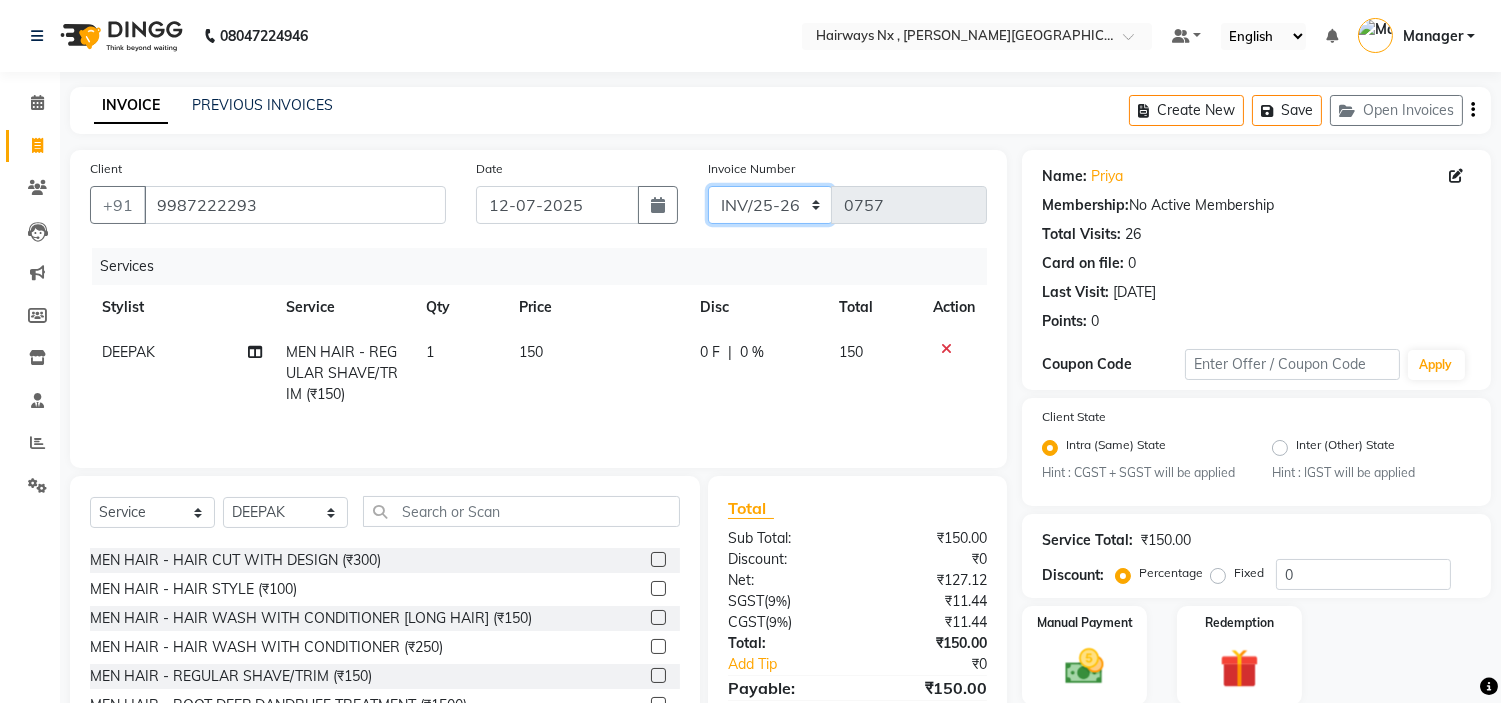 click on "INV/25-26 V/2025-26" 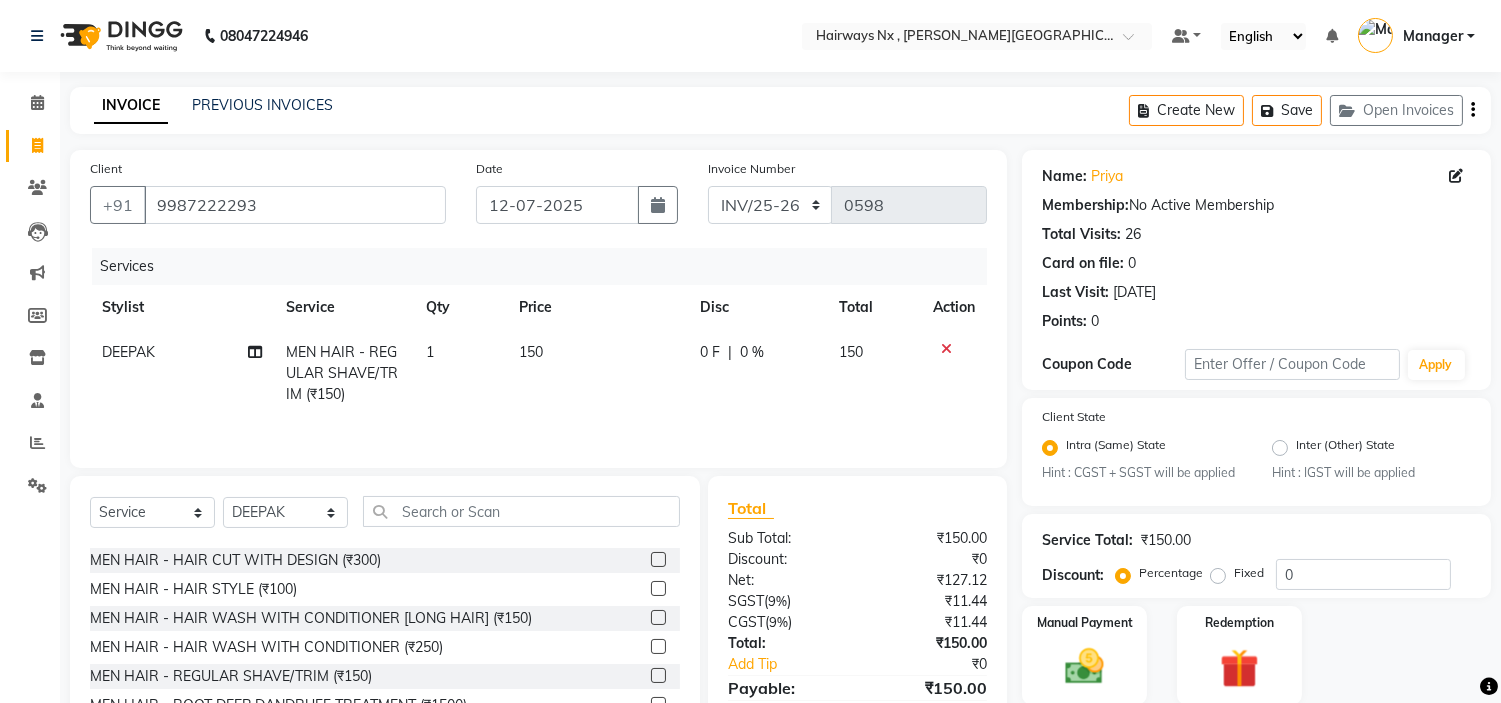 click 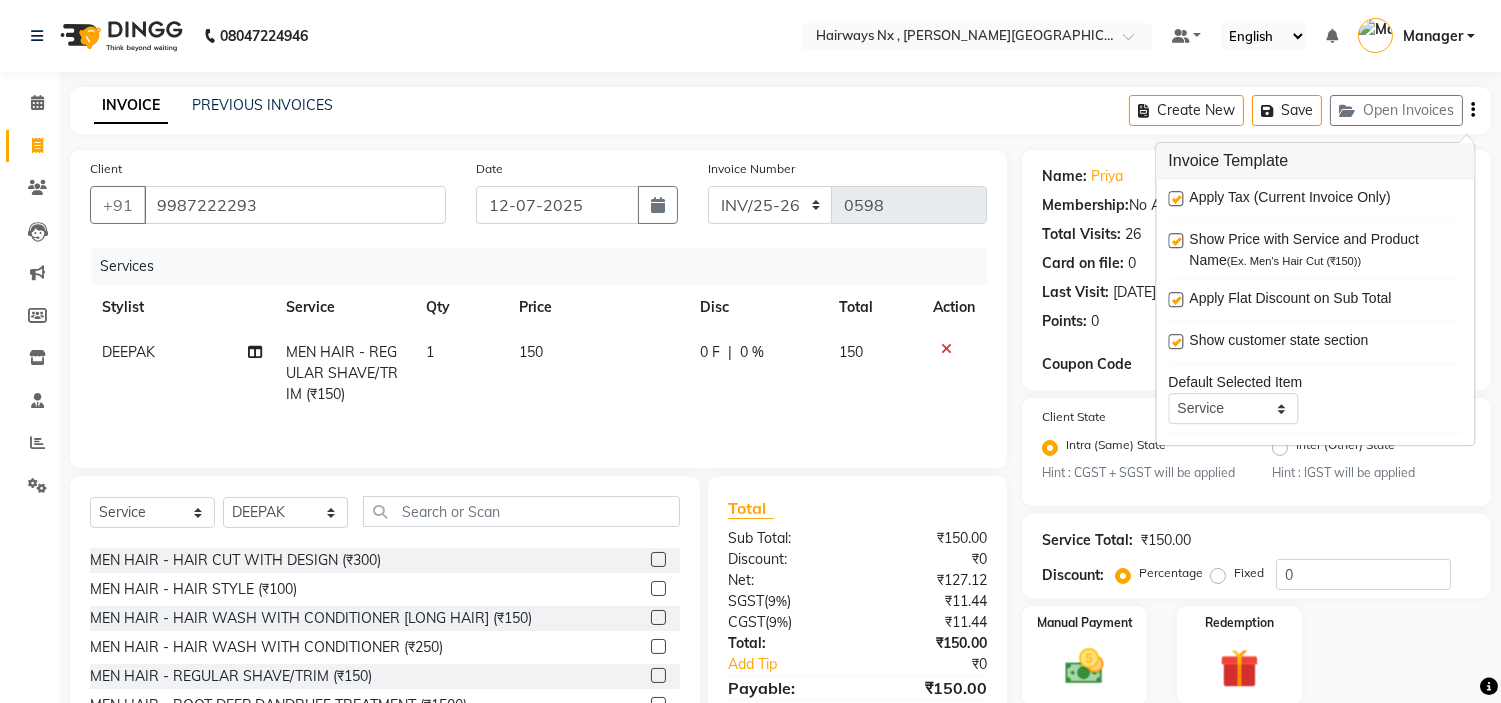 click at bounding box center (1175, 198) 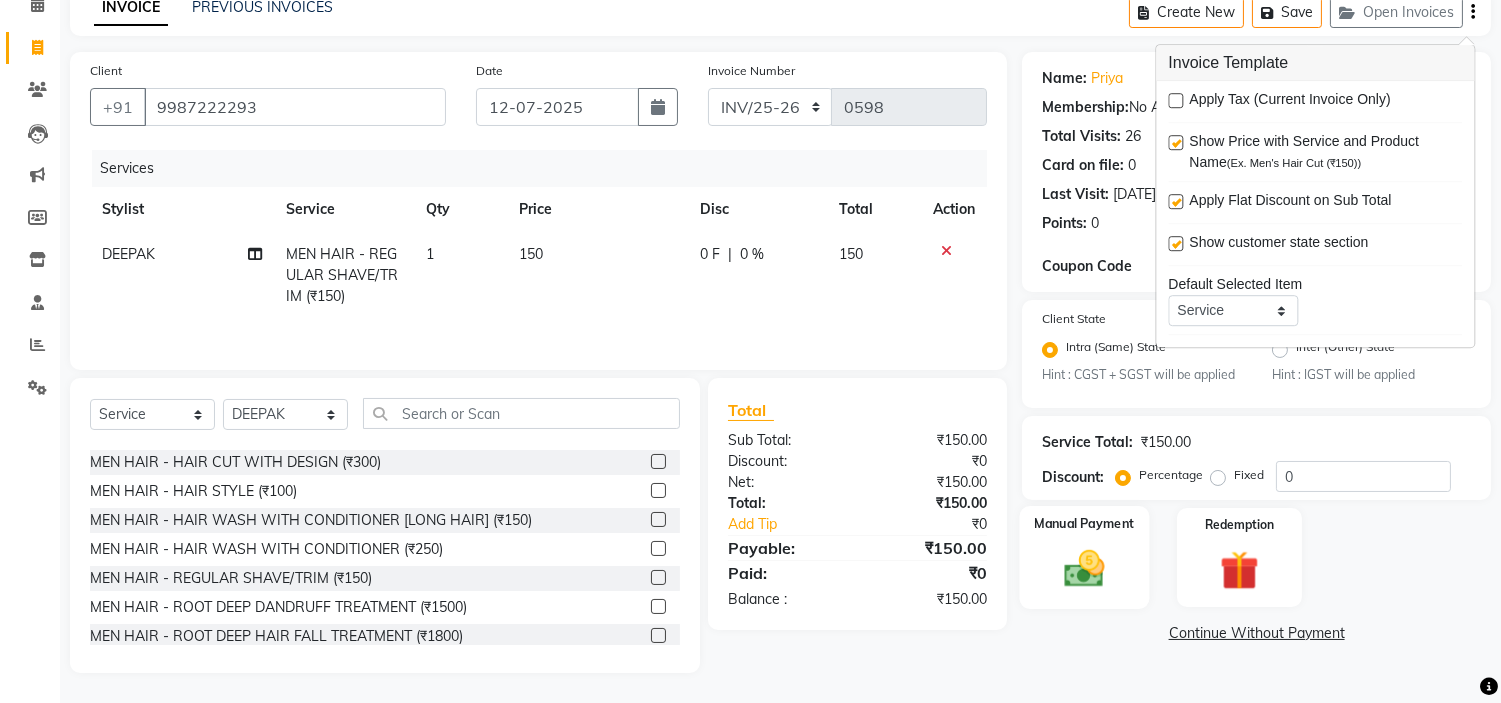 click 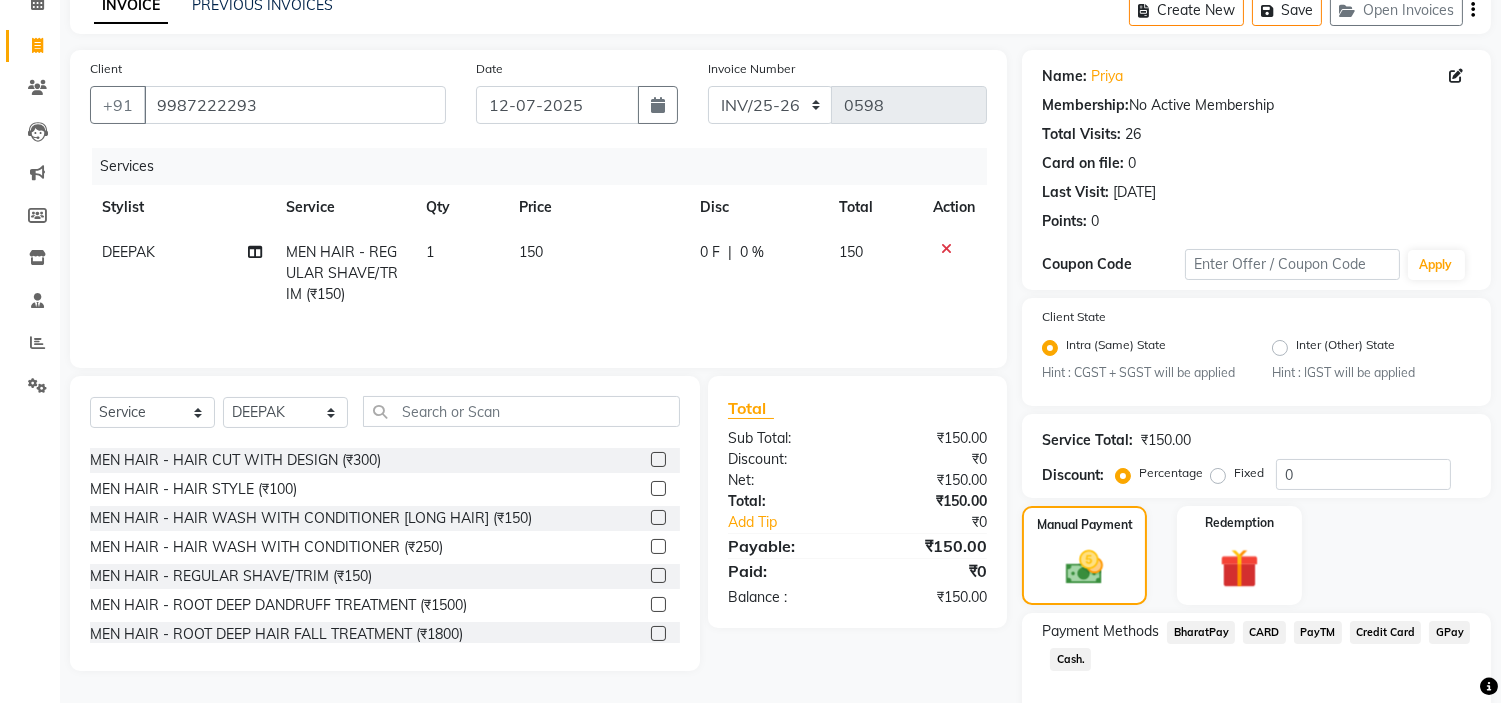 scroll, scrollTop: 201, scrollLeft: 0, axis: vertical 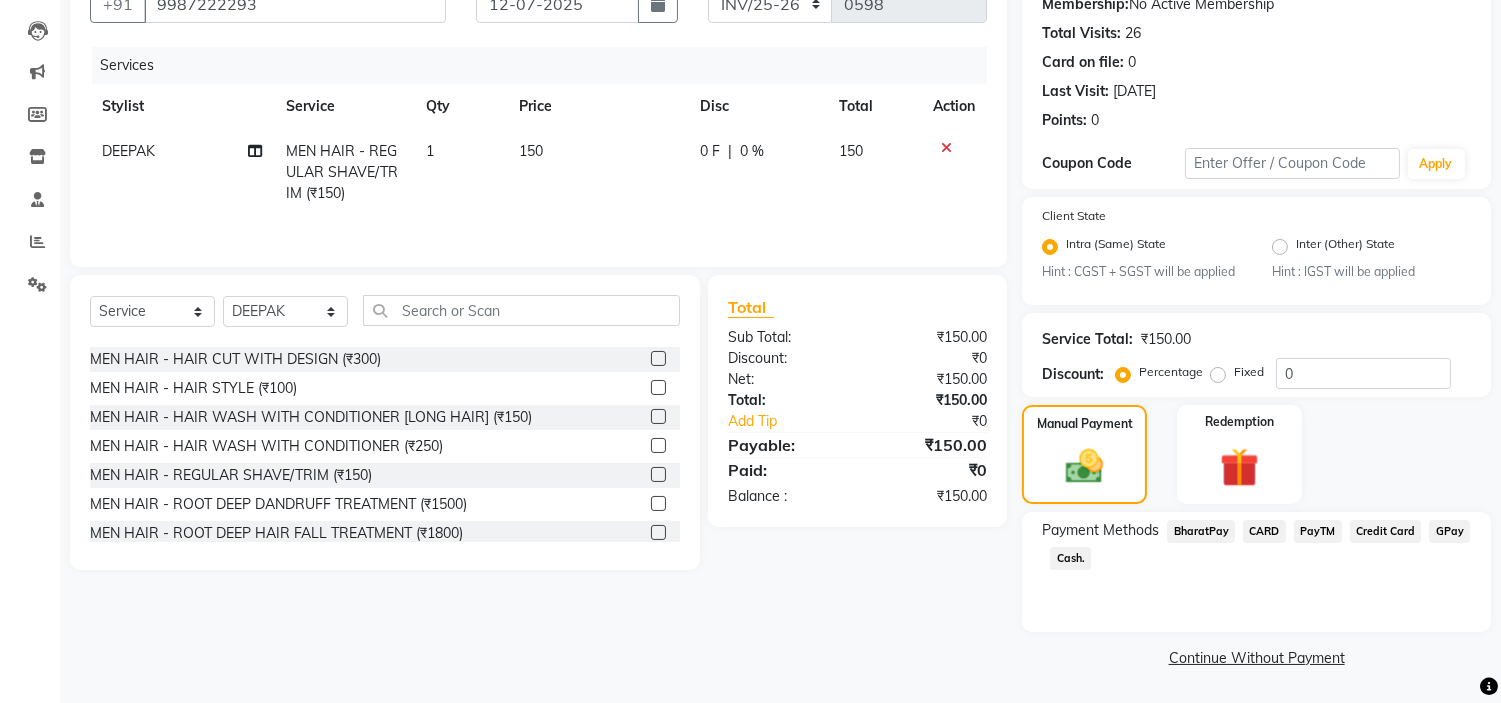 click on "Cash." 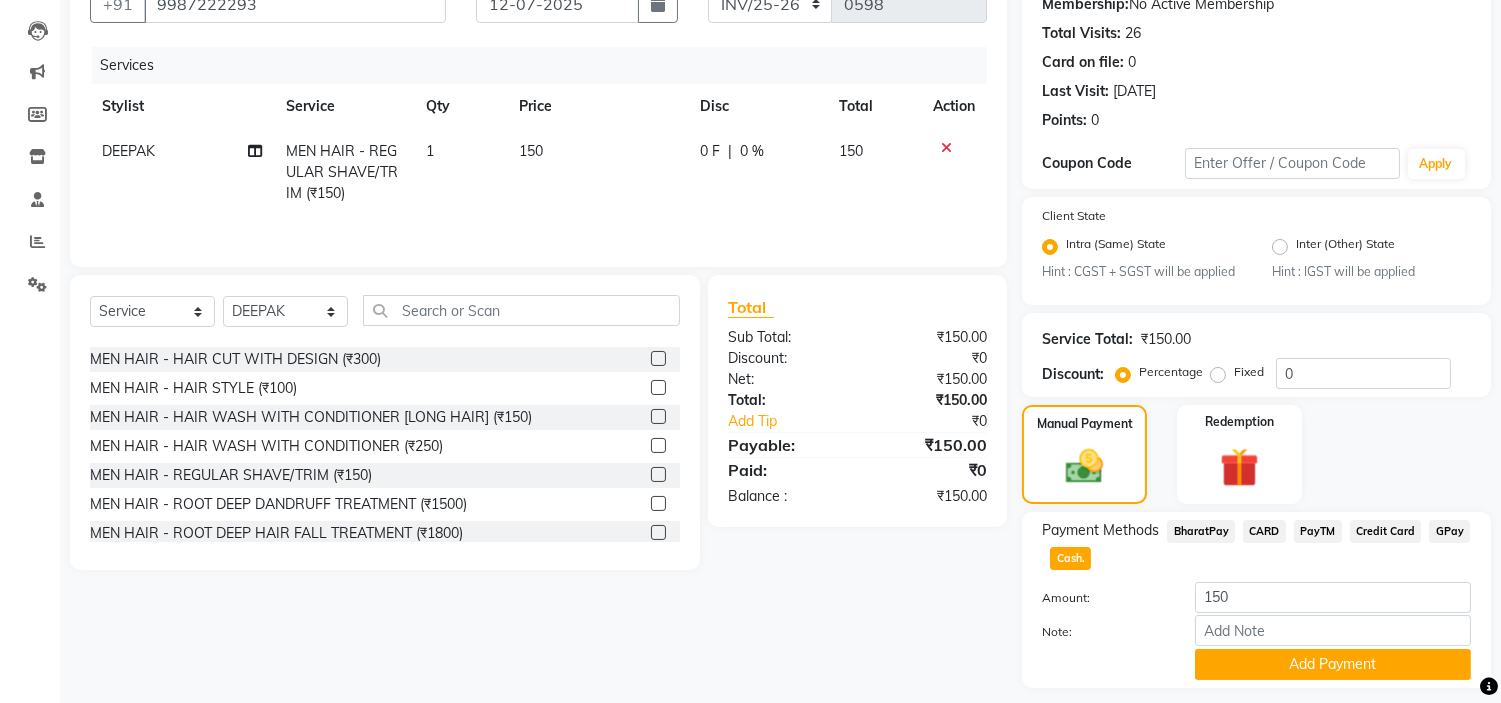 scroll, scrollTop: 257, scrollLeft: 0, axis: vertical 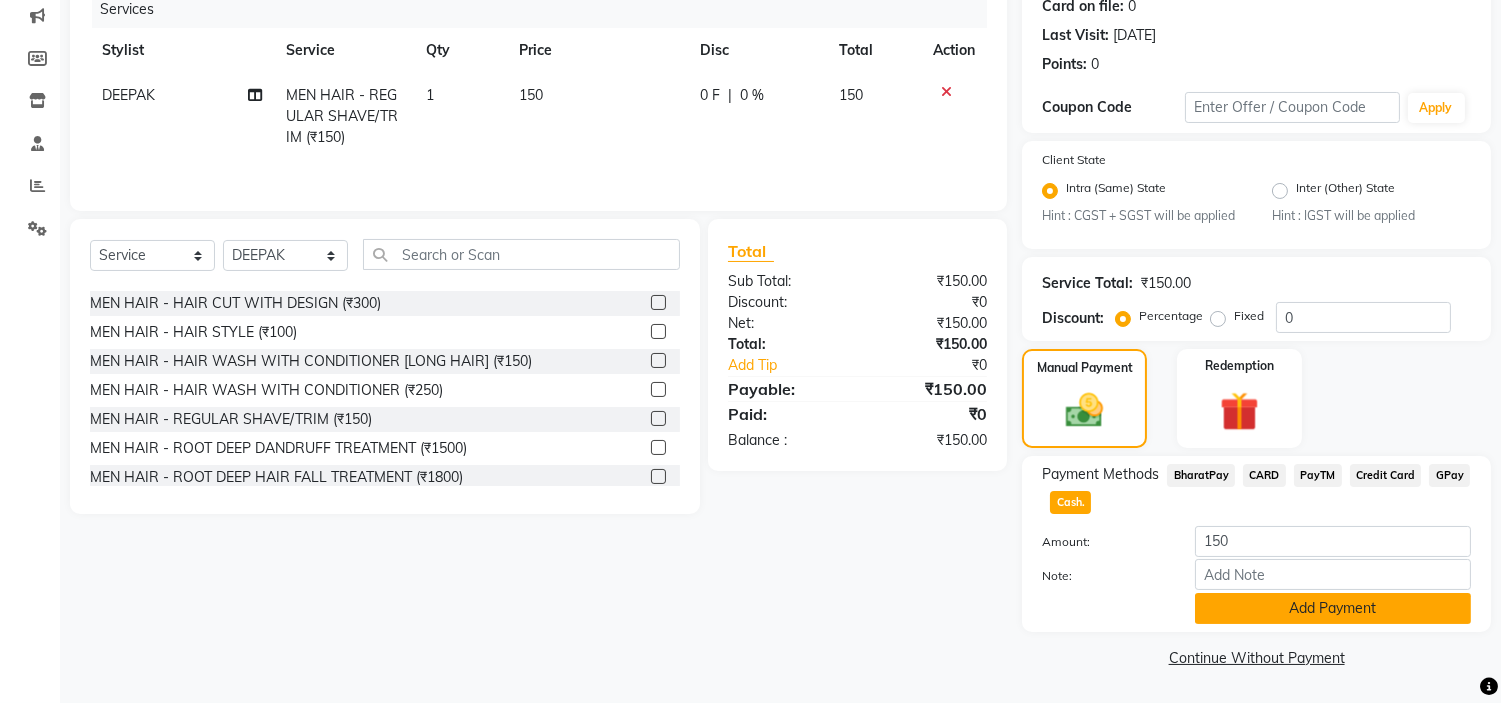 click on "Add Payment" 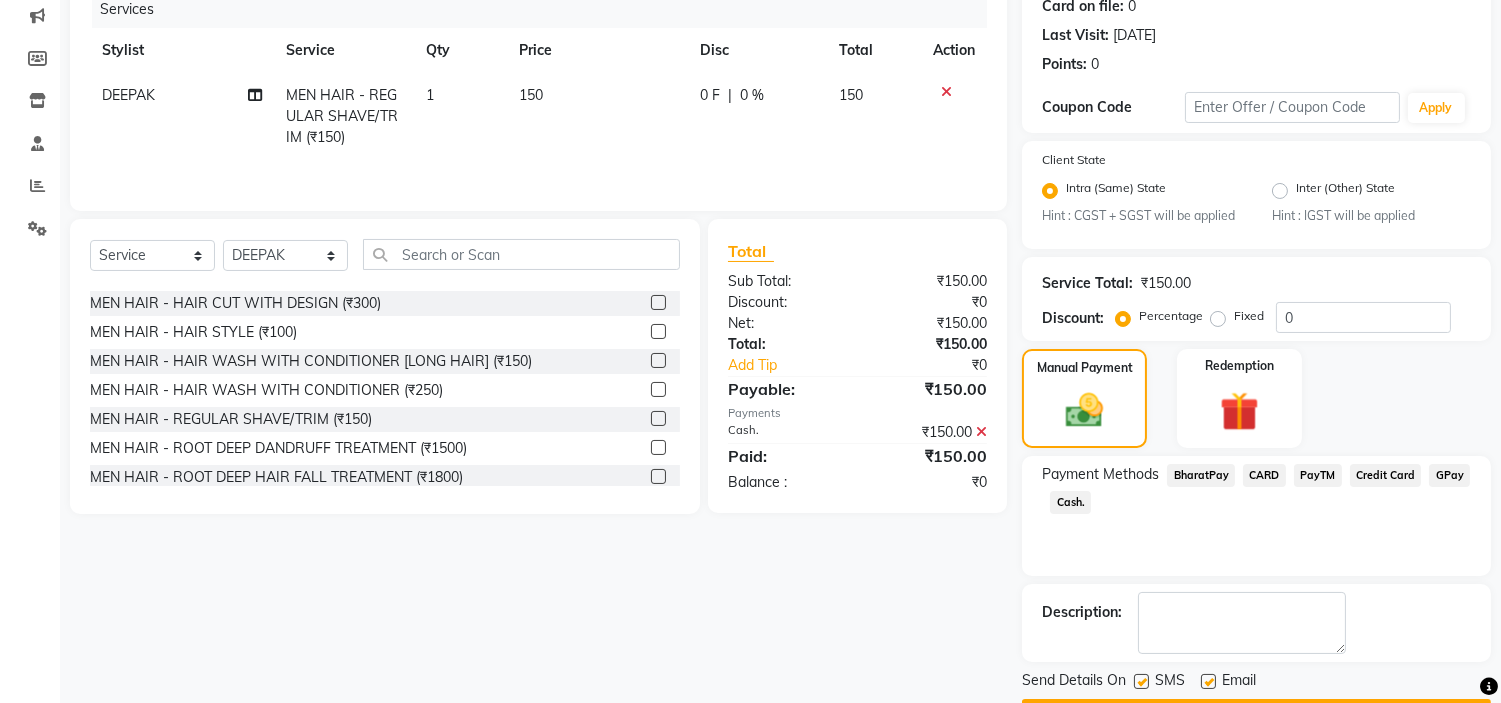 scroll, scrollTop: 314, scrollLeft: 0, axis: vertical 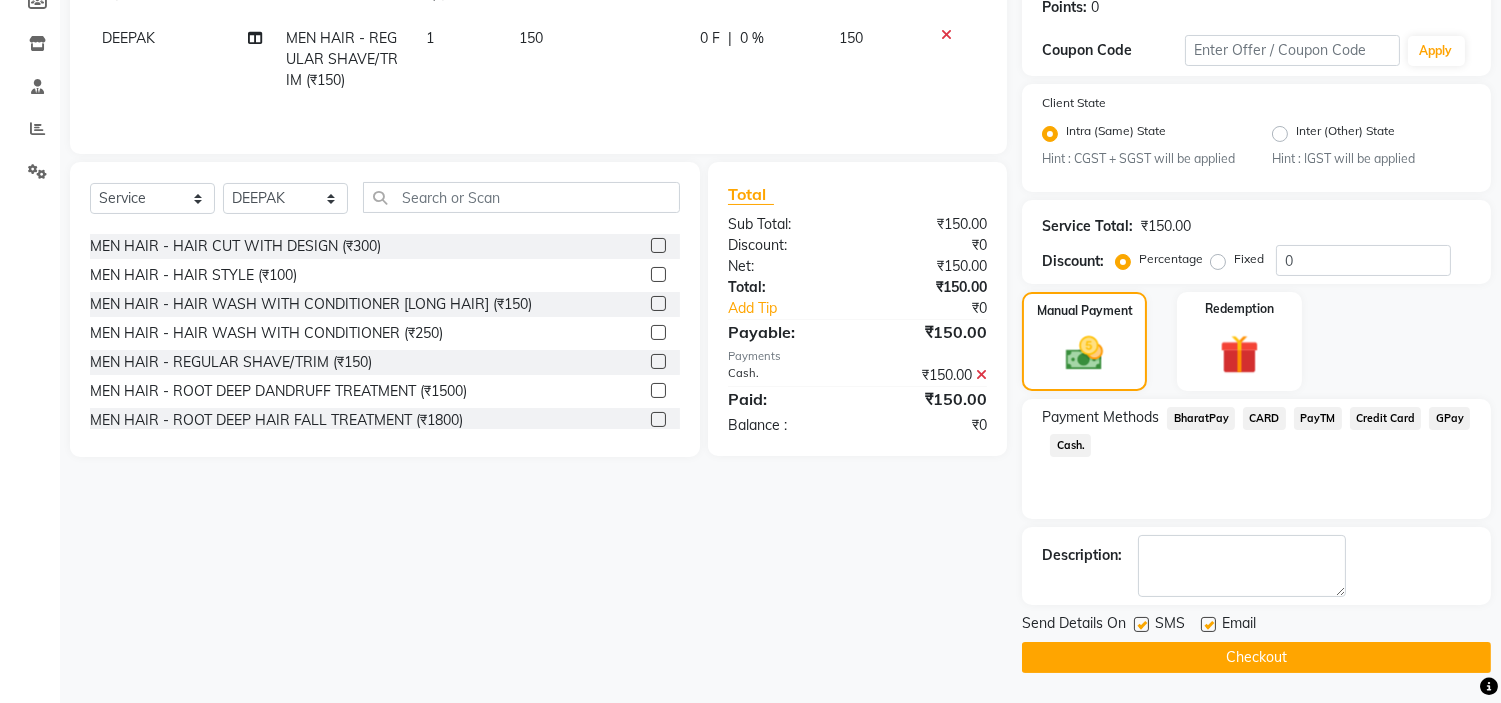 drag, startPoint x: 1135, startPoint y: 623, endPoint x: 1198, endPoint y: 624, distance: 63.007935 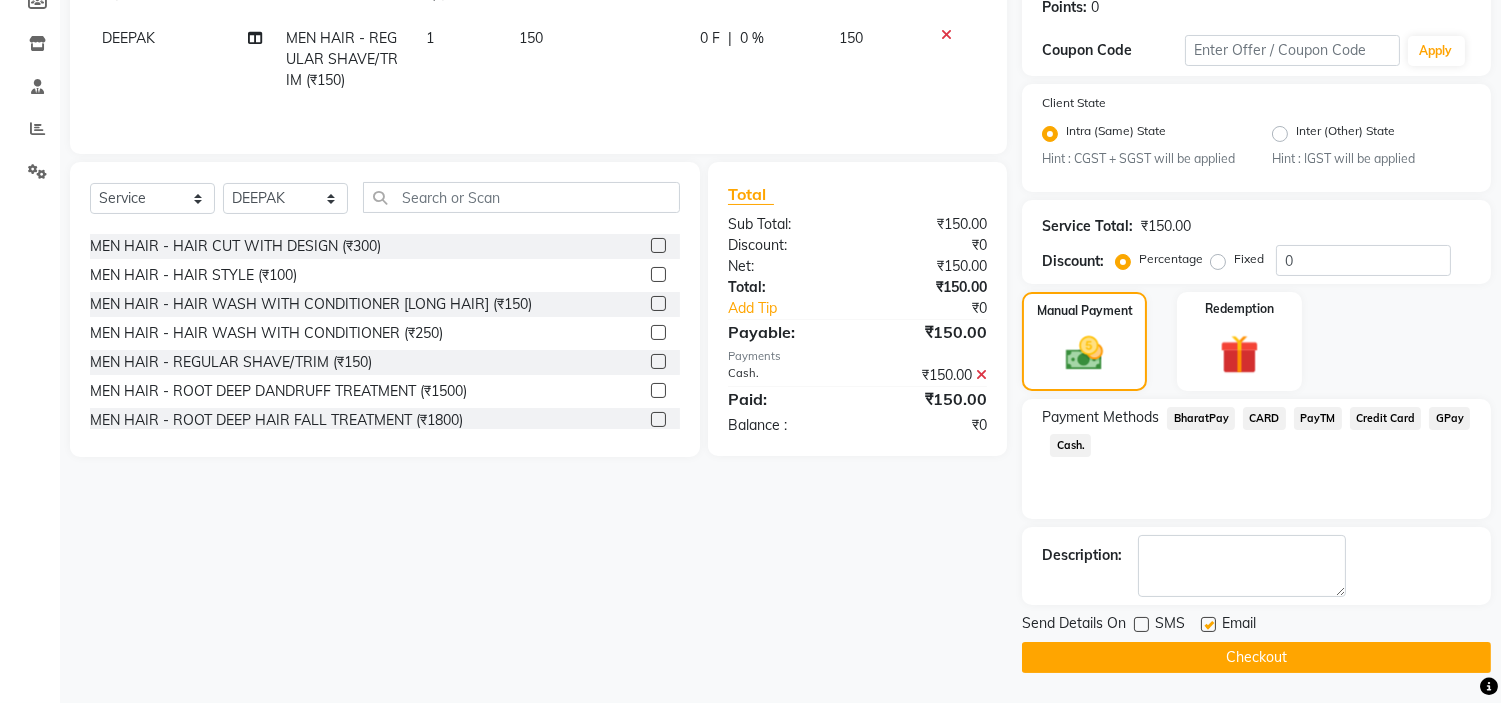click 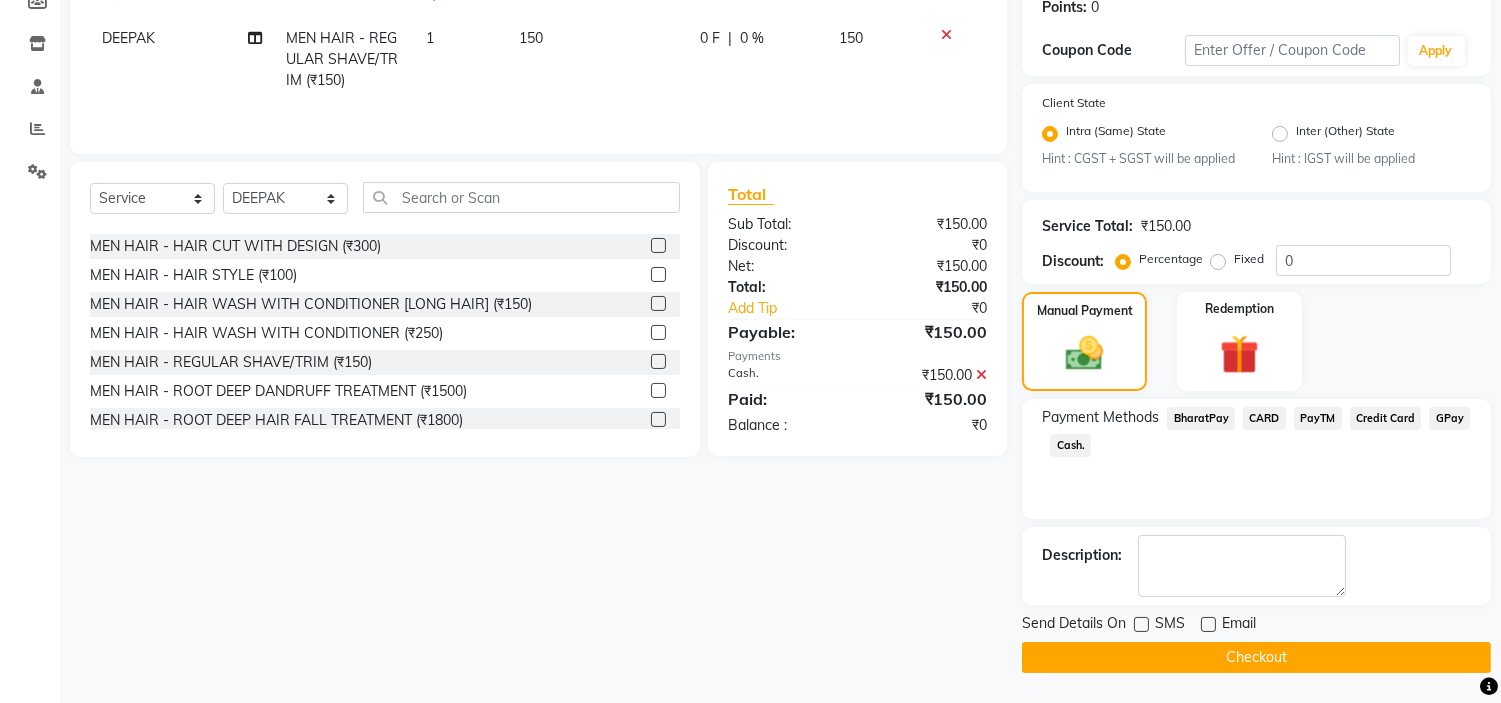 click on "Checkout" 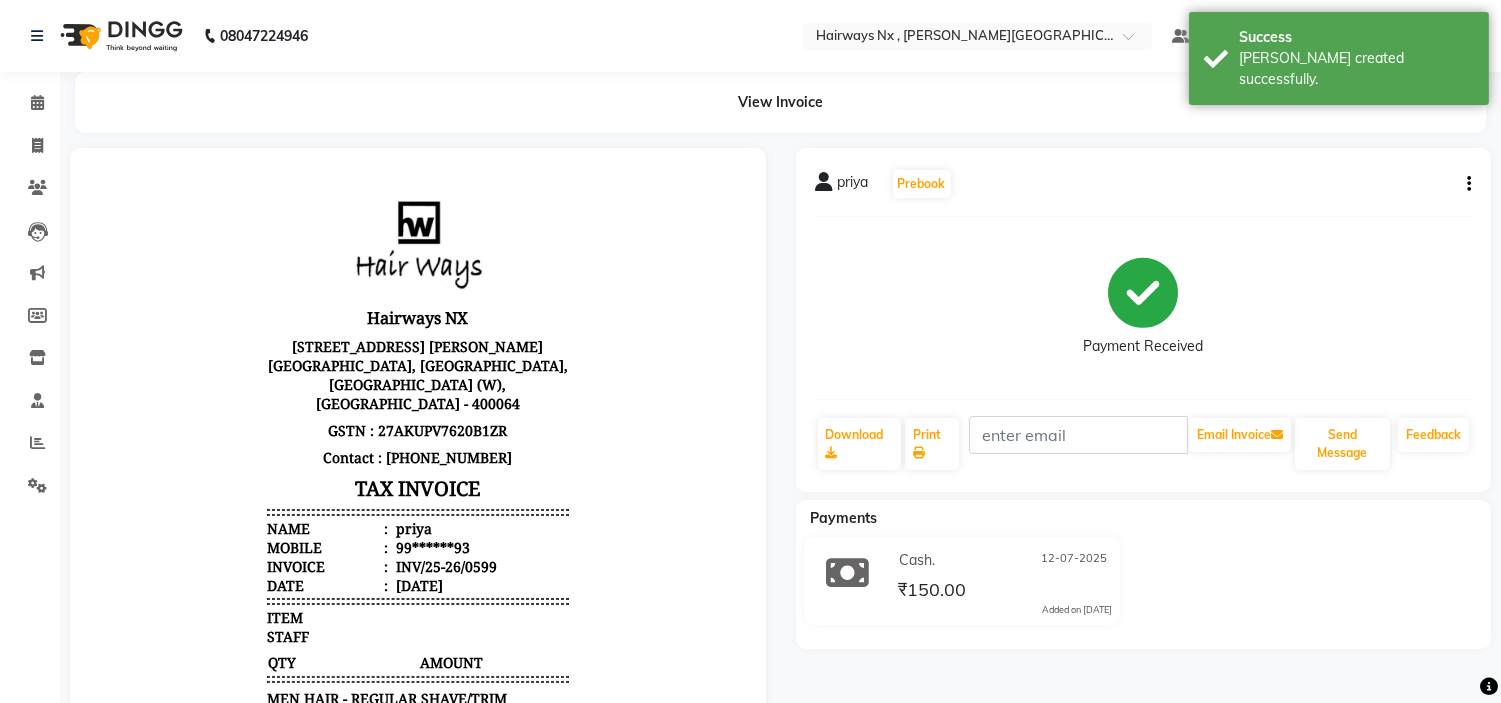 scroll, scrollTop: 0, scrollLeft: 0, axis: both 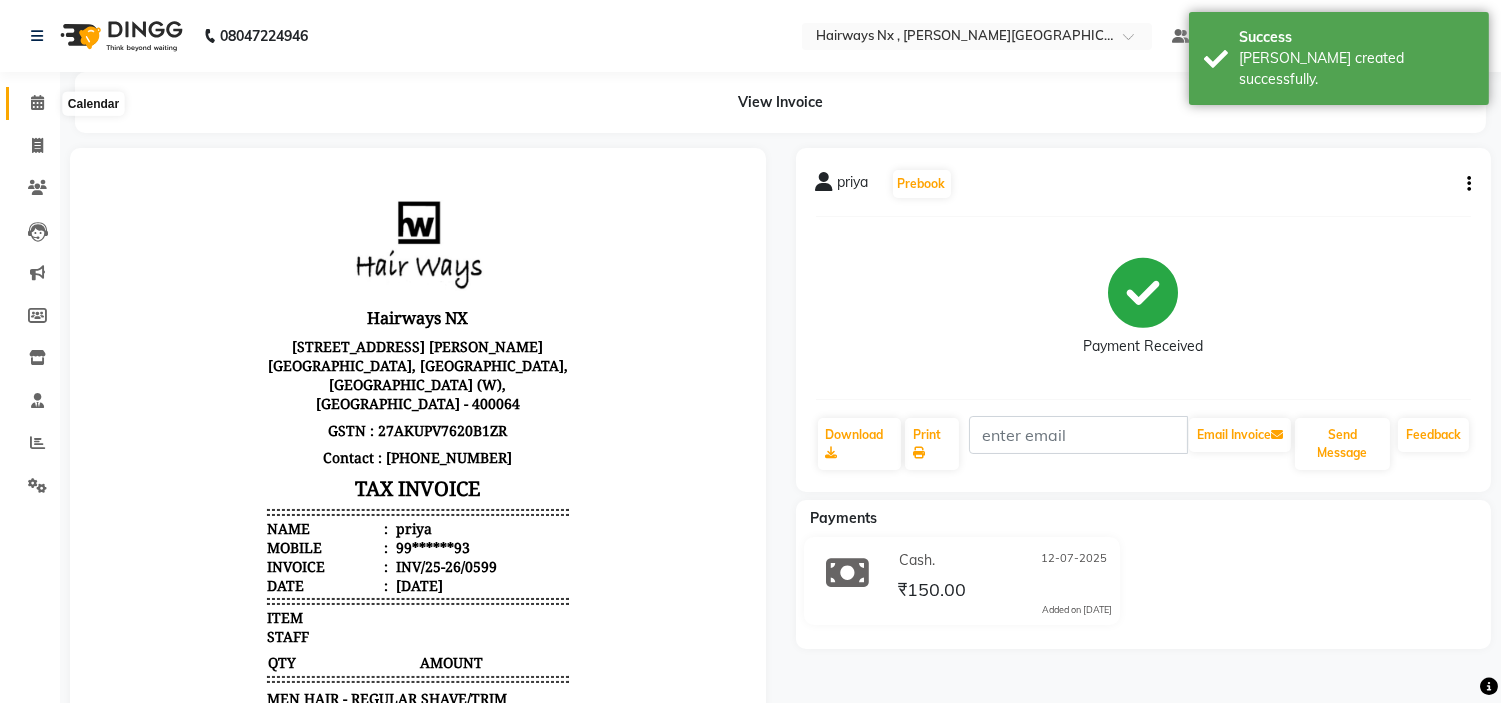 click 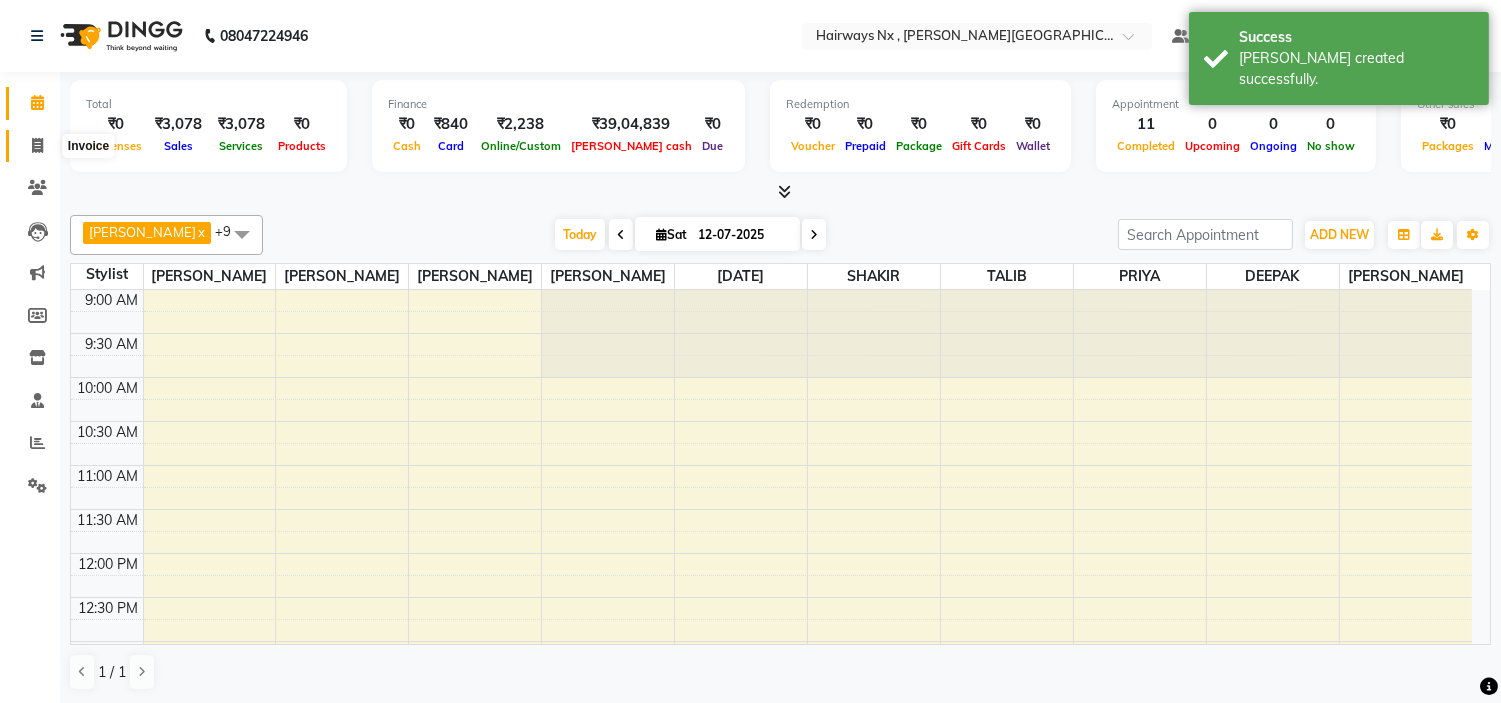 click 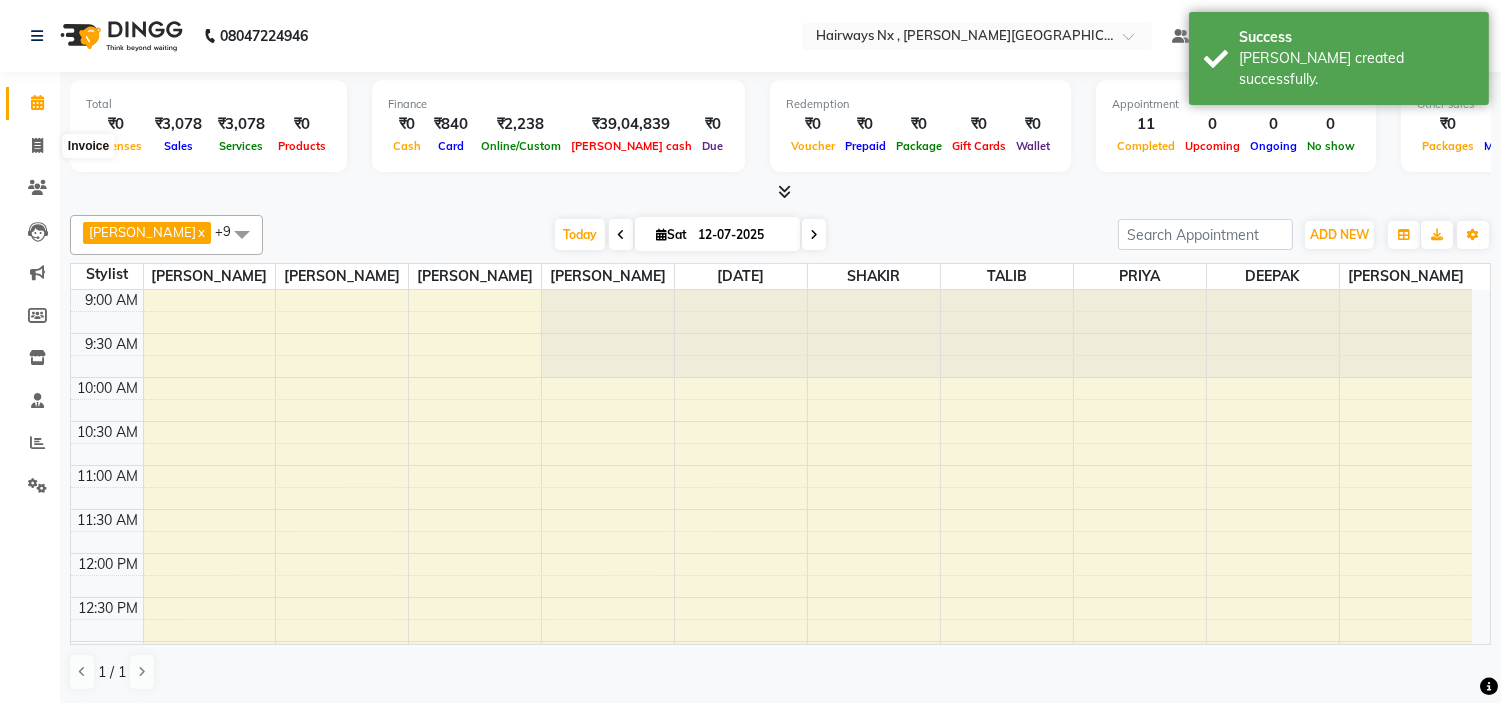 select on "service" 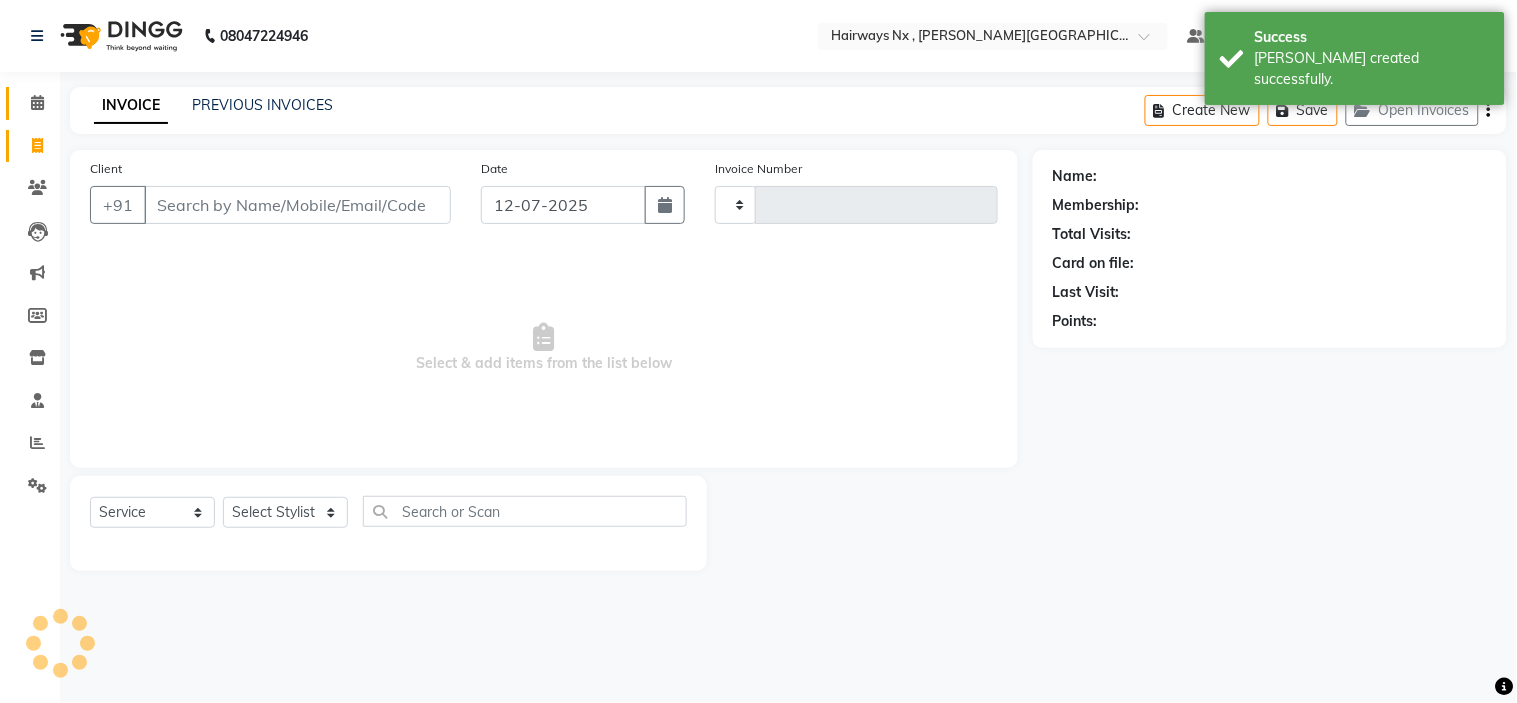 type on "0757" 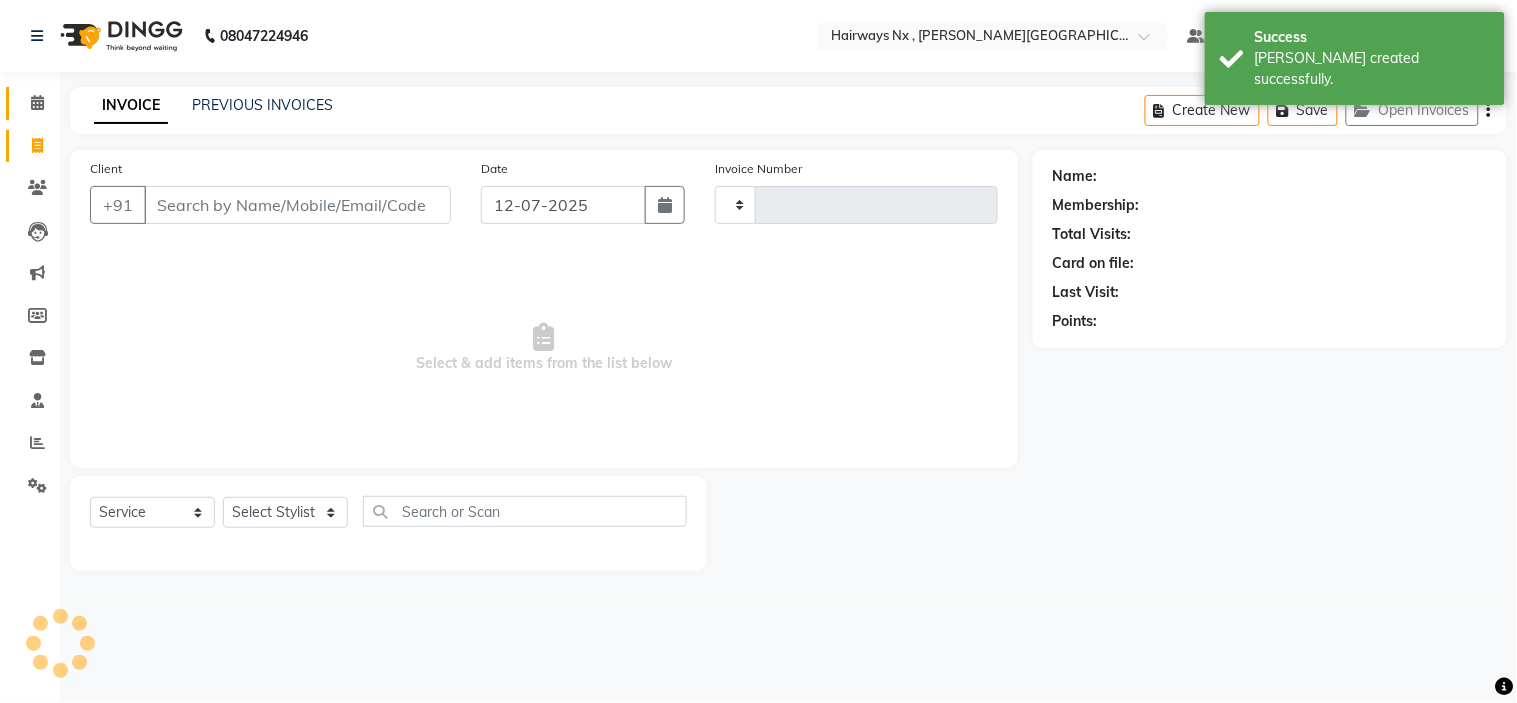 select on "778" 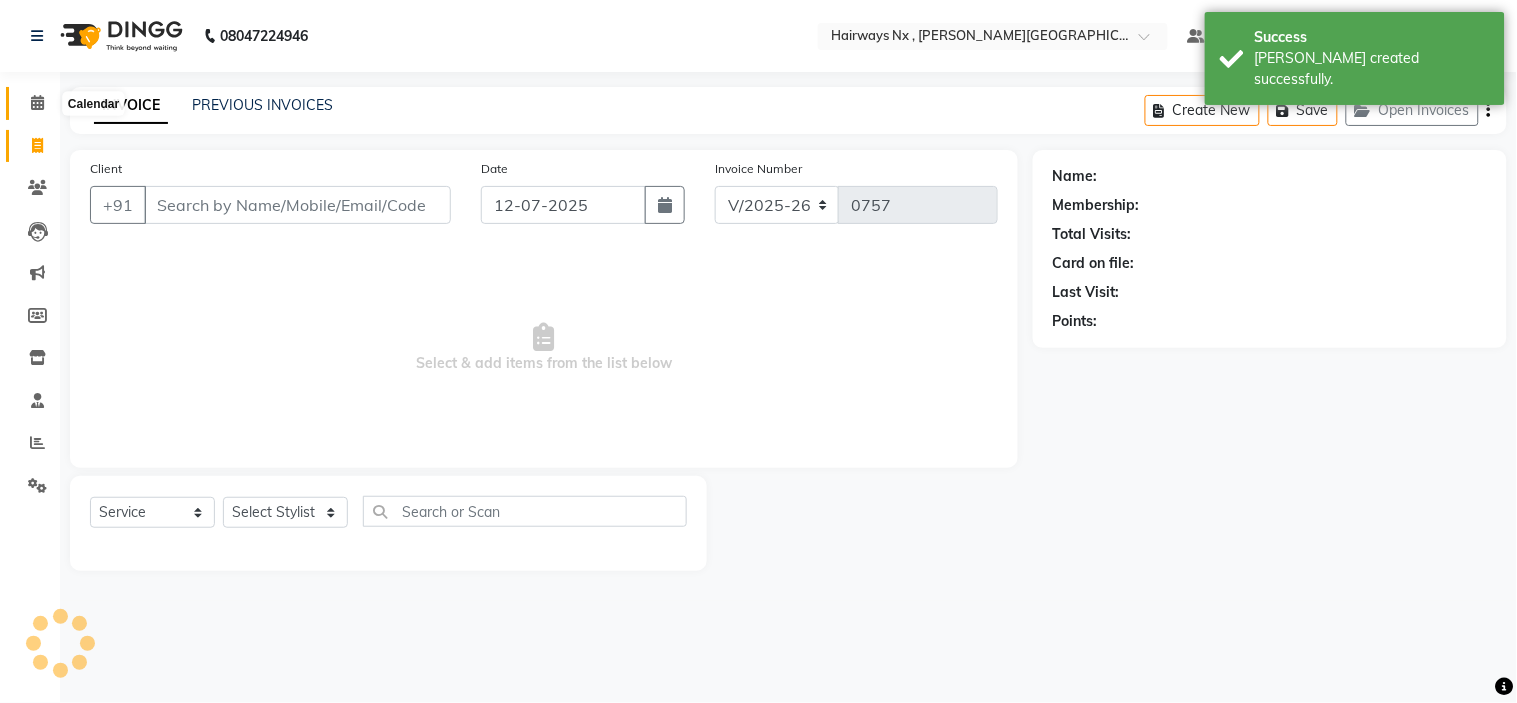click 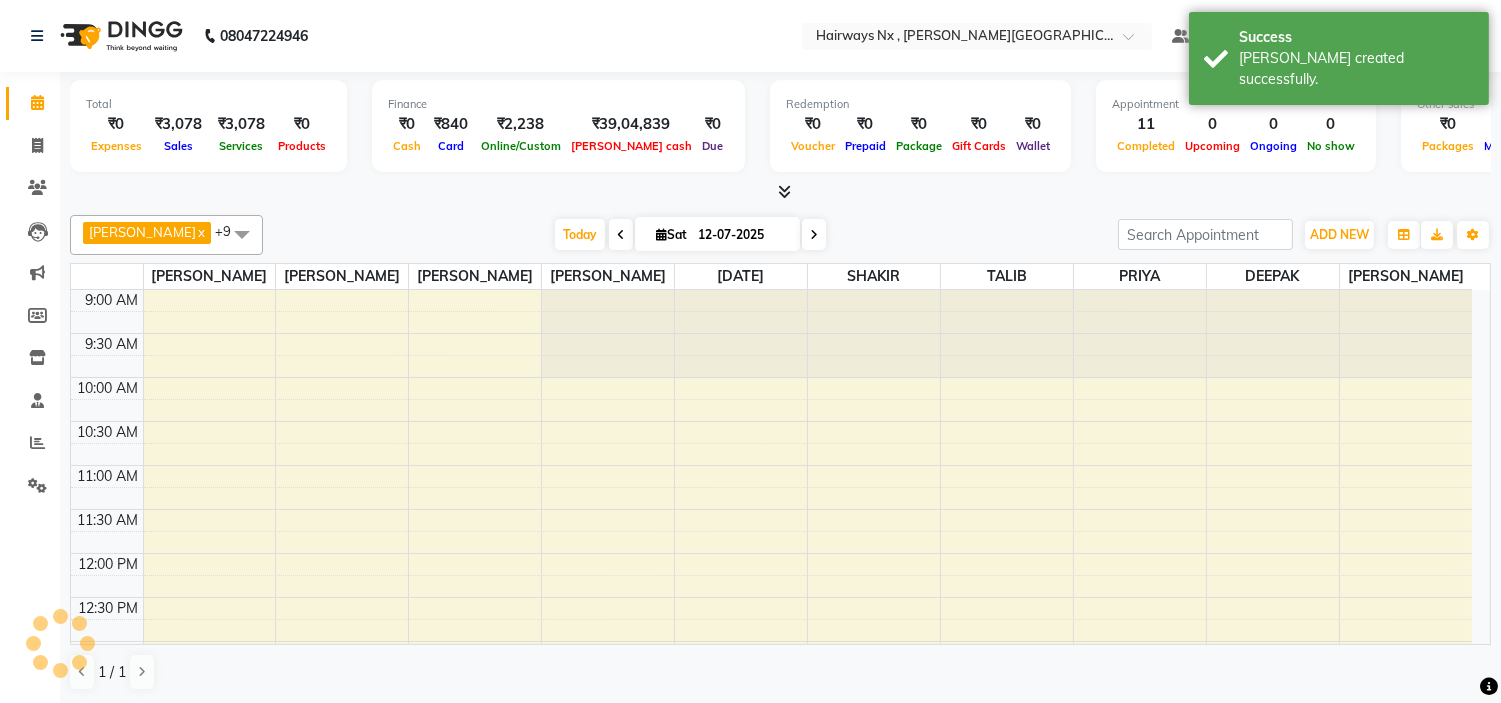 scroll, scrollTop: 0, scrollLeft: 0, axis: both 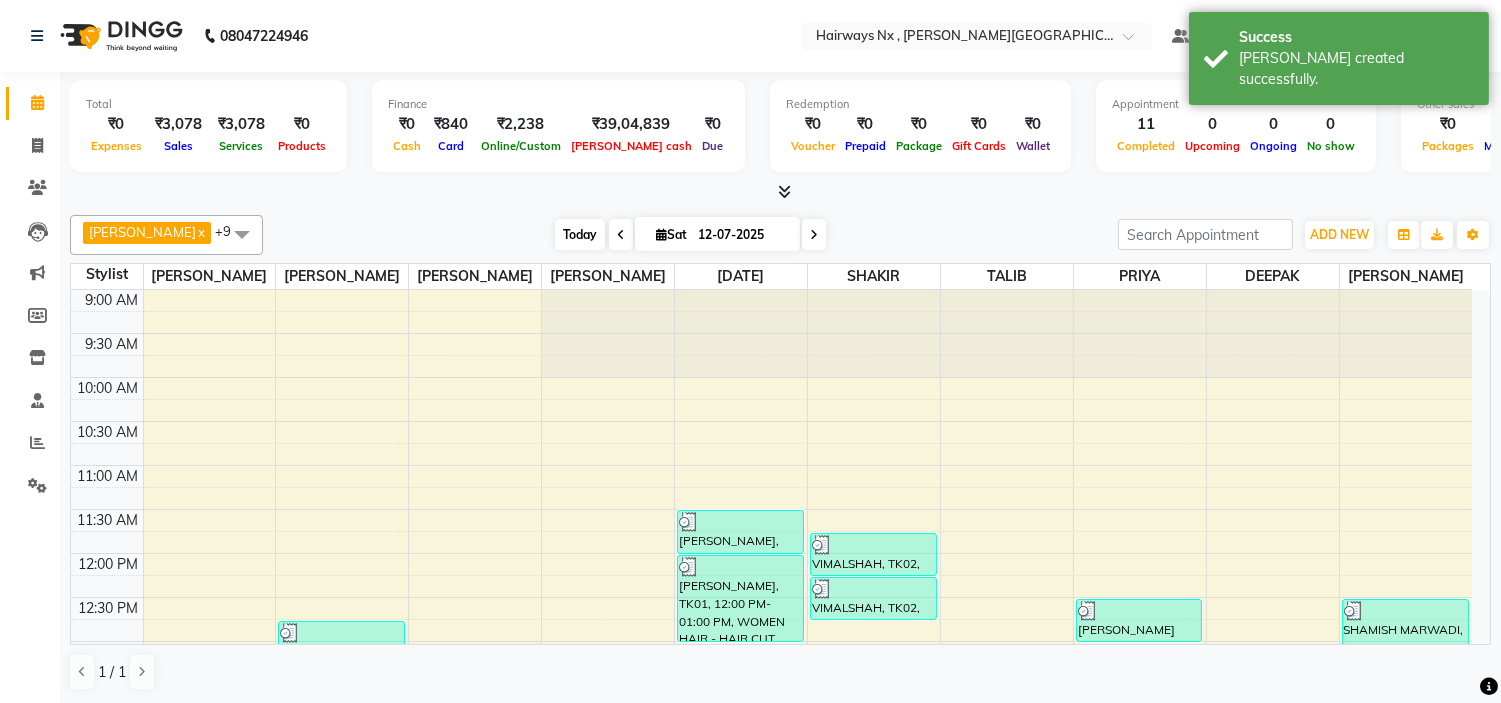 click on "Today" at bounding box center (580, 234) 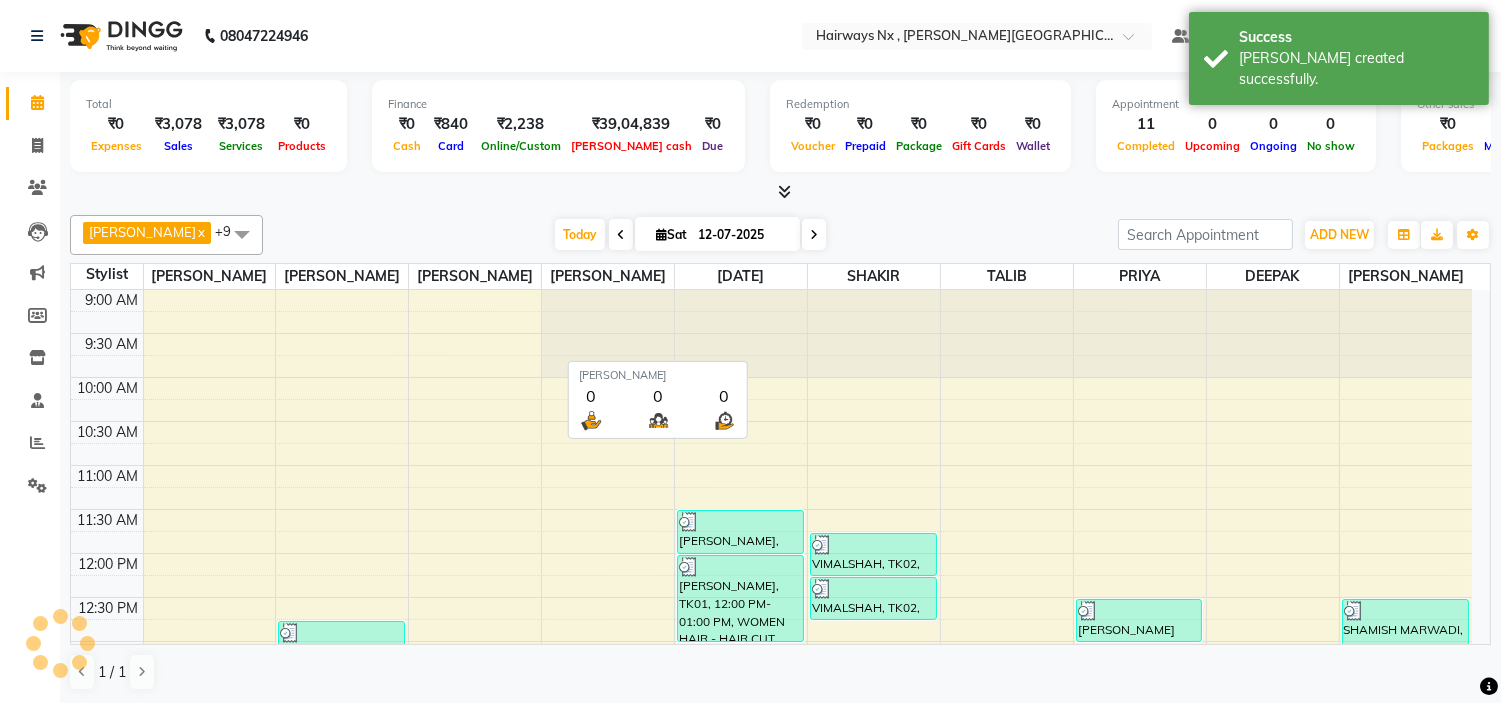 scroll, scrollTop: 355, scrollLeft: 0, axis: vertical 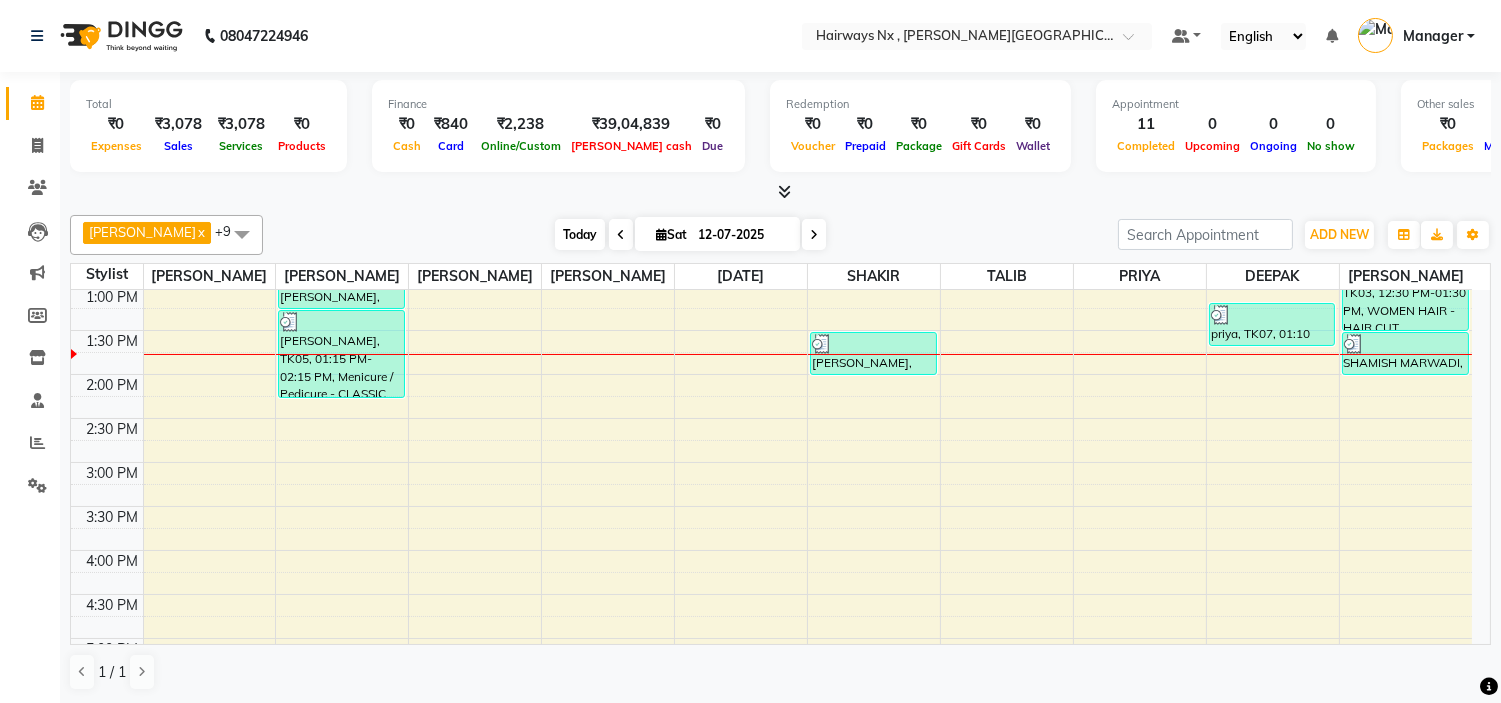 click on "Today" at bounding box center (580, 234) 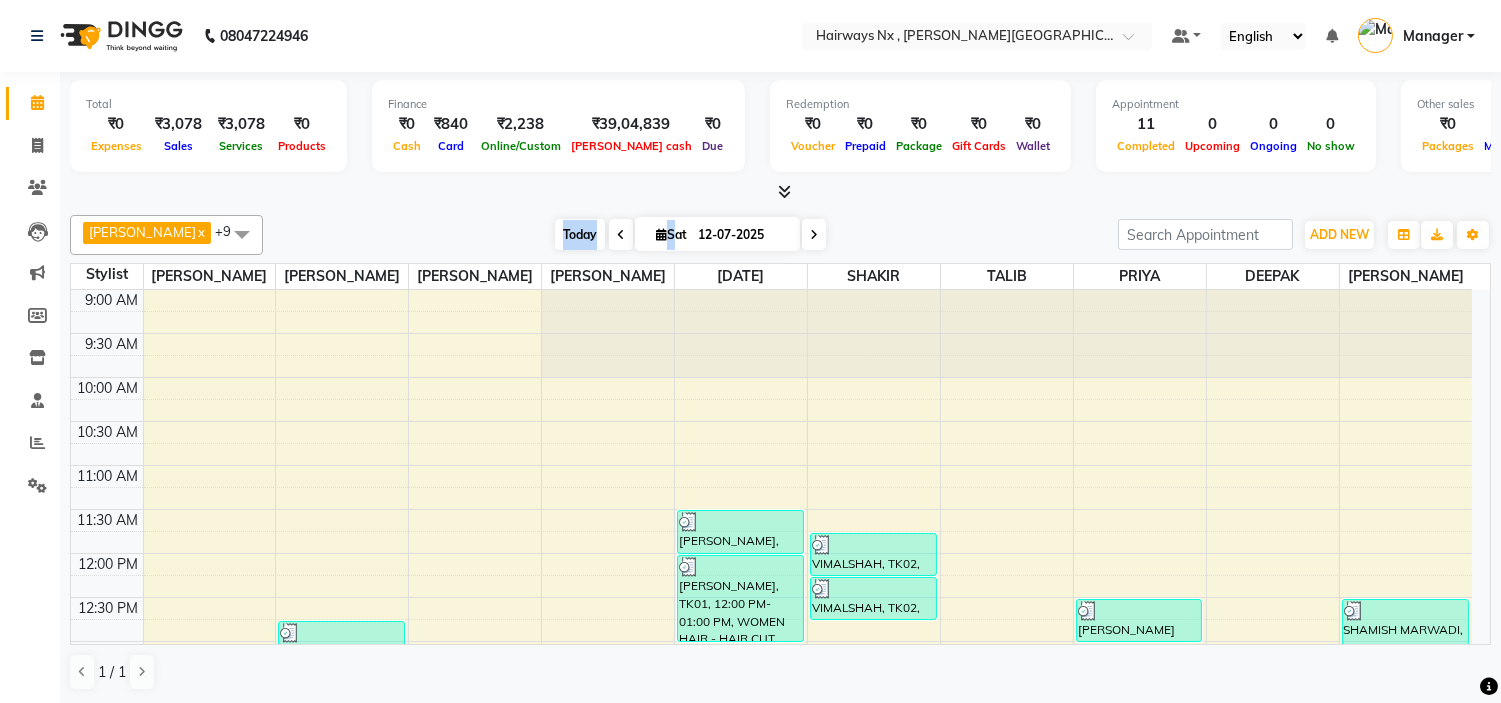 click on "Today" at bounding box center (580, 234) 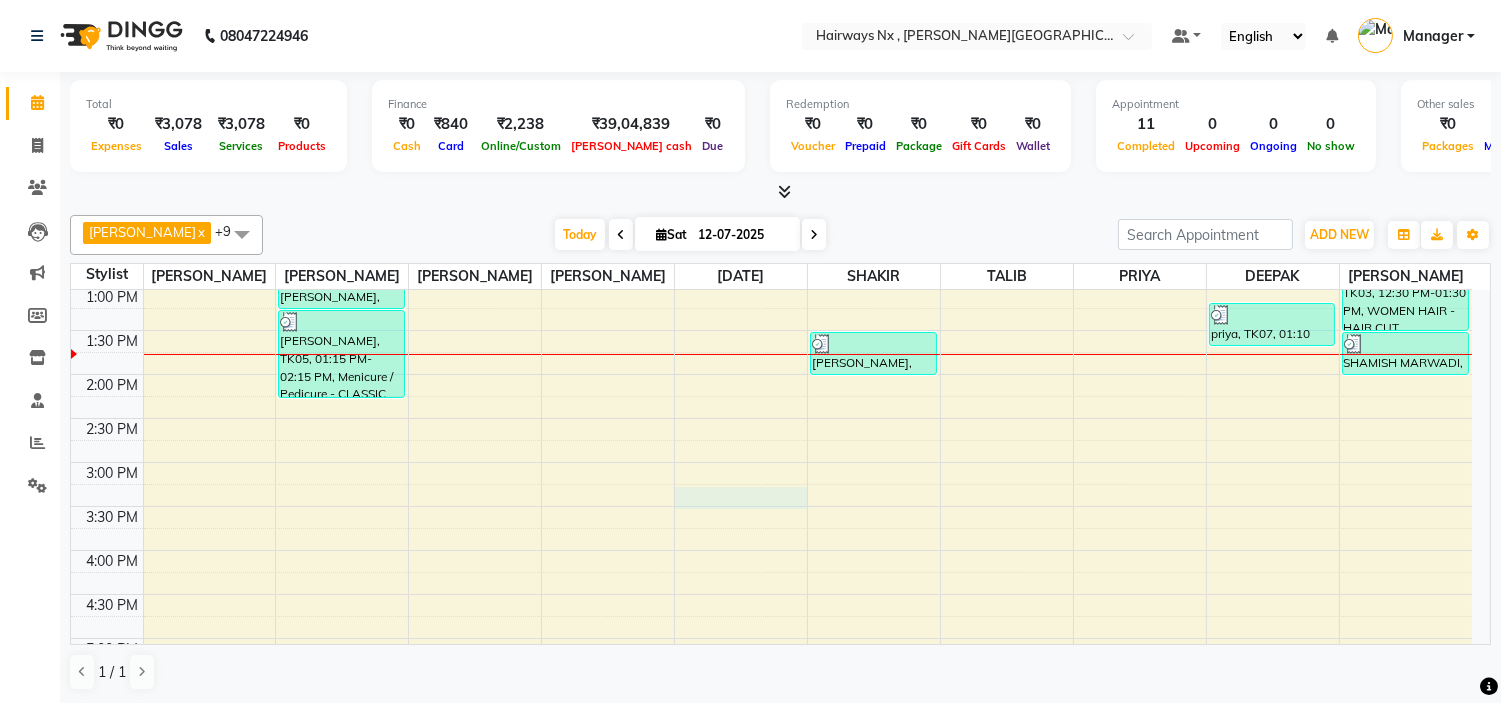 click on "9:00 AM 9:30 AM 10:00 AM 10:30 AM 11:00 AM 11:30 AM 12:00 PM 12:30 PM 1:00 PM 1:30 PM 2:00 PM 2:30 PM 3:00 PM 3:30 PM 4:00 PM 4:30 PM 5:00 PM 5:30 PM 6:00 PM 6:30 PM 7:00 PM 7:30 PM 8:00 PM 8:30 PM 9:00 PM 9:30 PM 10:00 PM 10:30 PM     [PERSON_NAME], TK05, 12:45 PM-01:15 PM, Threading - EYEBROW+UPPERLIP+FOREHEAD     [PERSON_NAME], TK05, 01:15 PM-02:15 PM, Menicure / Pedicure - CLASSIC PEDICURE     [PERSON_NAME], TK01, 11:30 AM-12:00 PM, Hair wash with Conditioner - HAIR WASH {BELOW SHOULDER}     [PERSON_NAME], TK01, 12:00 PM-01:00 PM, WOMEN HAIR - HAIR CUT     VIMALSHAH, TK02, 11:45 AM-12:15 PM, MEN HAIR - HAIR CUT WITH MASTER STYLIST     VIMALSHAH, TK02, 12:15 PM-12:45 PM, MEN HAIR - REGULAR SHAVE/TRIM     [PERSON_NAME], TK06, 01:30 PM-02:00 PM, MEN HAIR - HAIR CUT WITH MASTER STYLIST     [PERSON_NAME] {1375}, TK04, 12:30 PM-01:00 PM, Threading - EYEBROW     priya, TK07, 01:10 PM-01:40 PM, MEN HAIR - REGULAR SHAVE/TRIM (₹150)     SHAMISH MARWADI, TK03, 12:30 PM-01:30 PM, WOMEN HAIR - HAIR CUT" at bounding box center (771, 550) 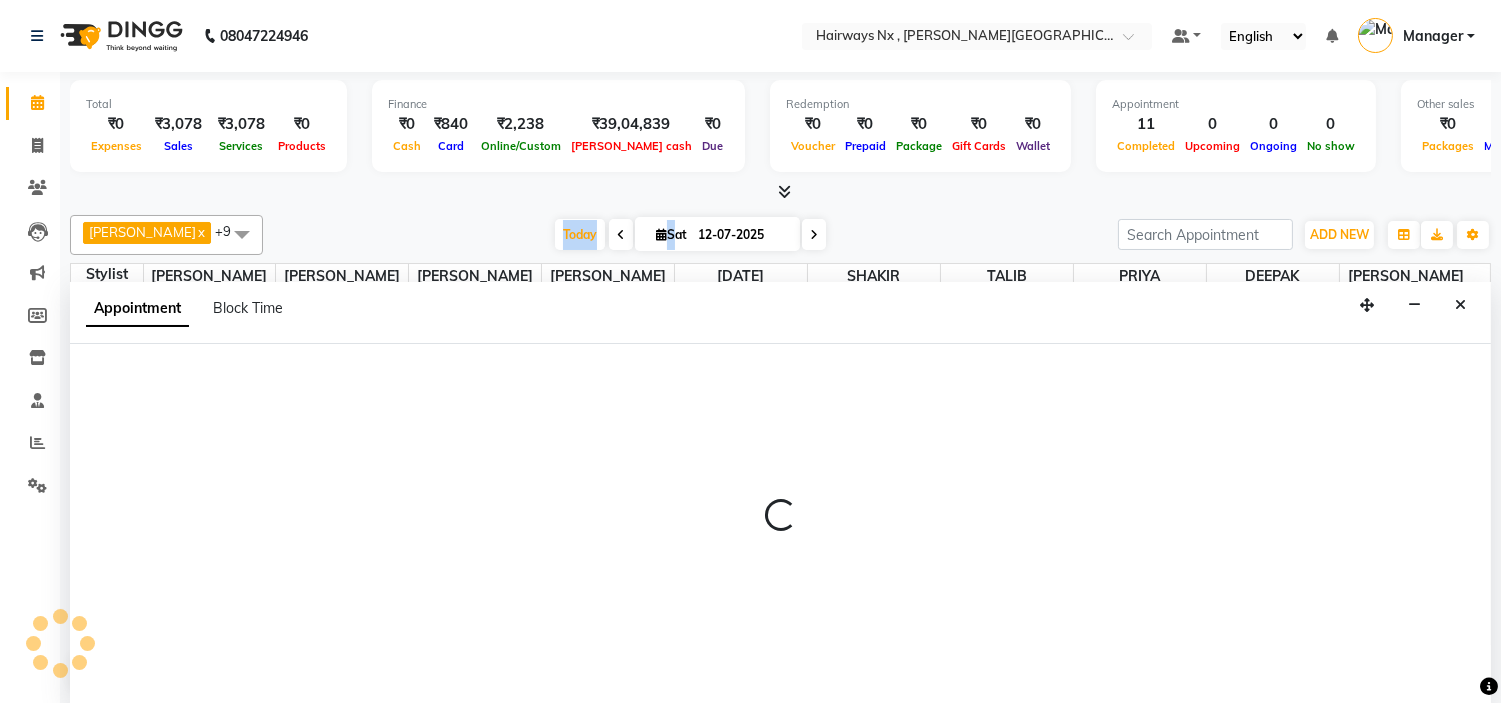 scroll, scrollTop: 1, scrollLeft: 0, axis: vertical 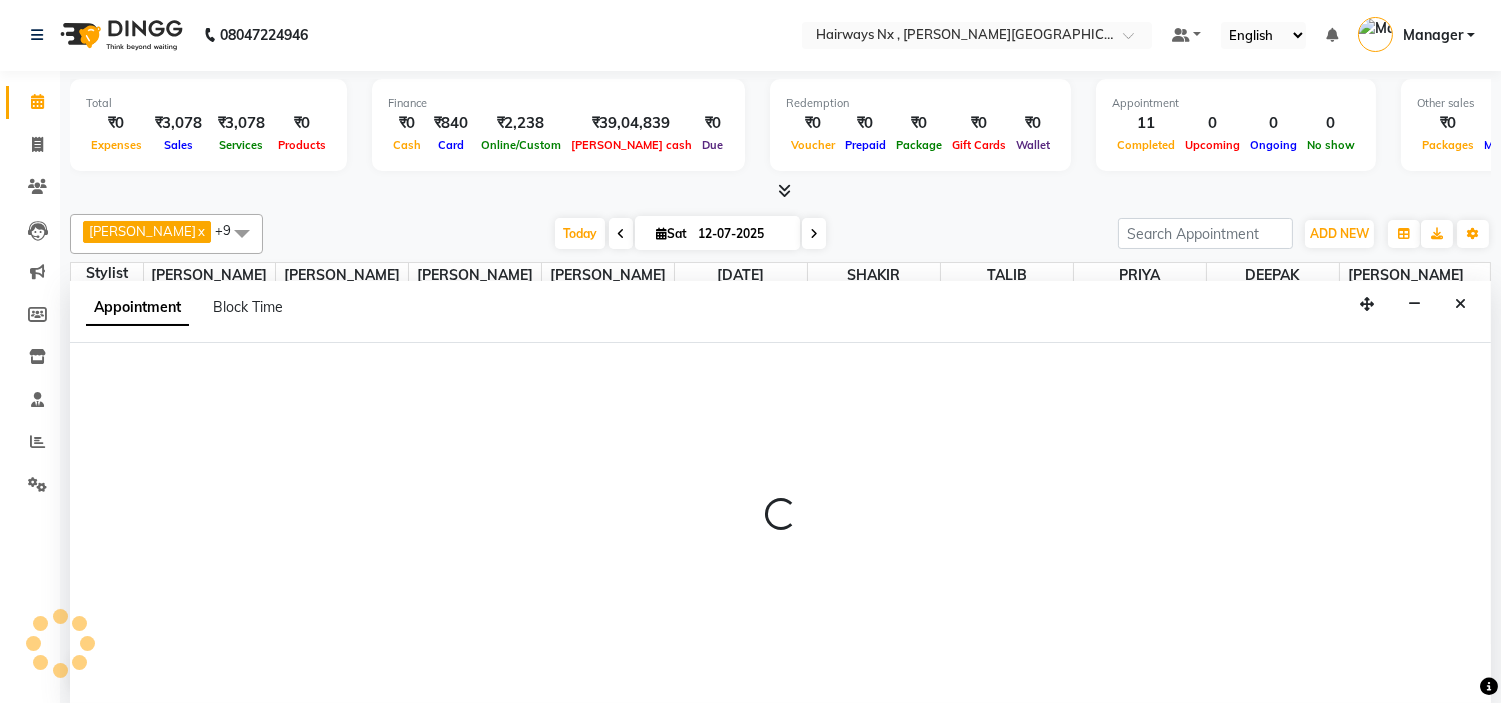 click at bounding box center [780, 191] 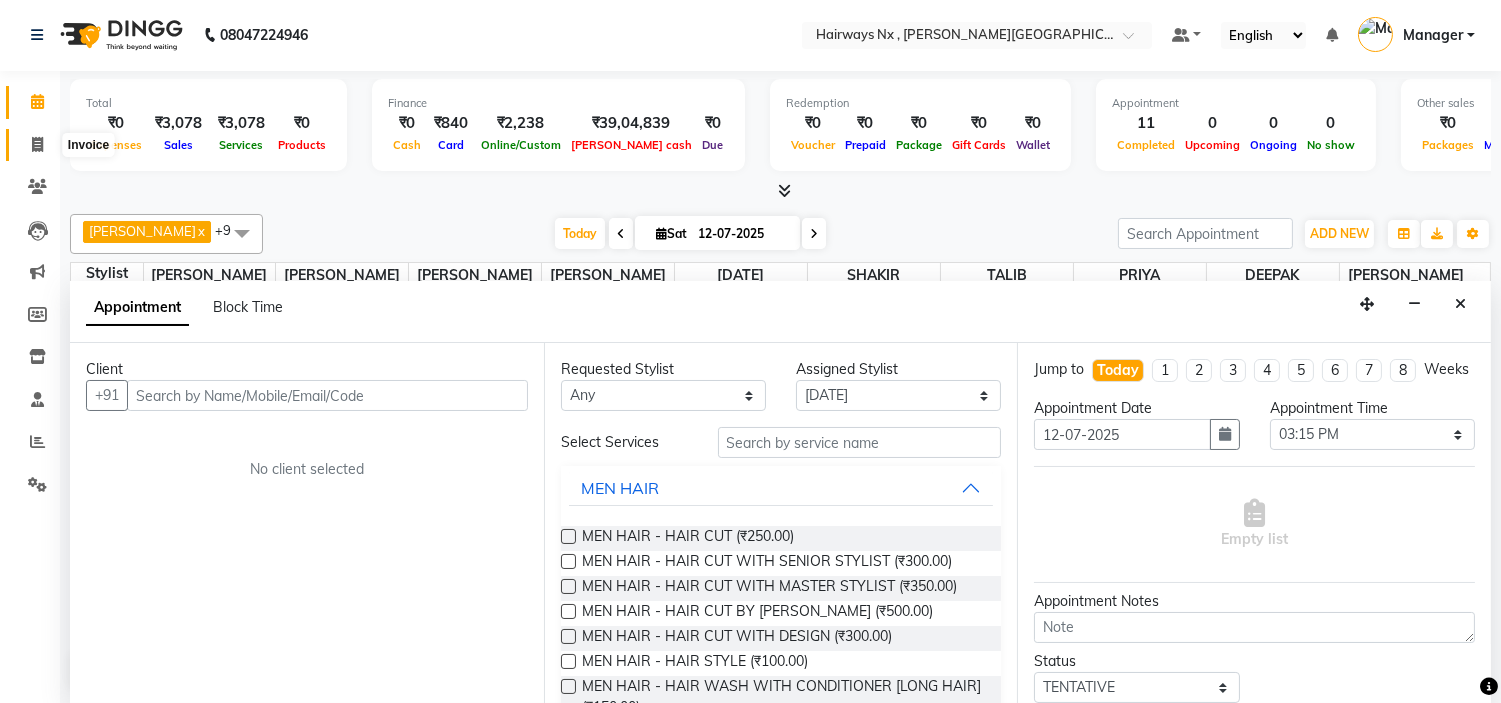 click 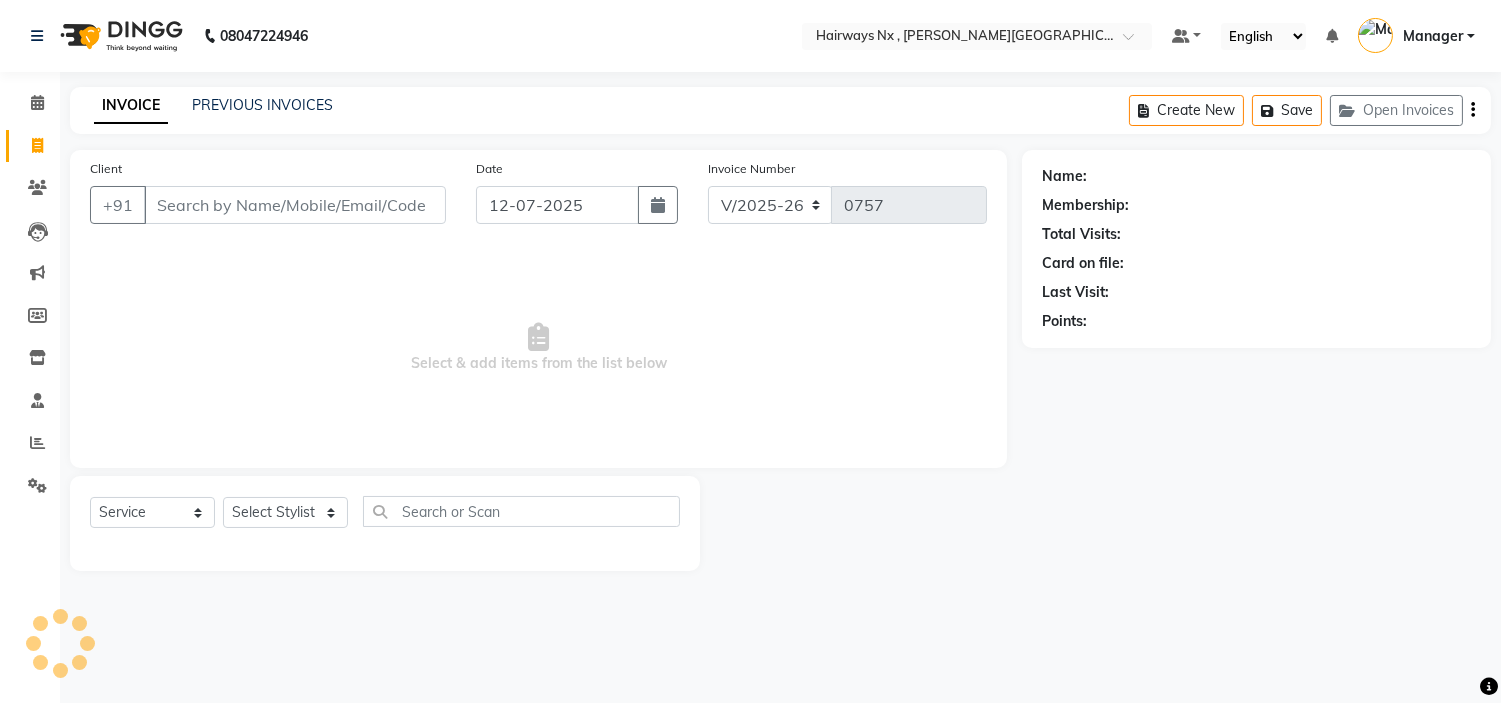 scroll, scrollTop: 0, scrollLeft: 0, axis: both 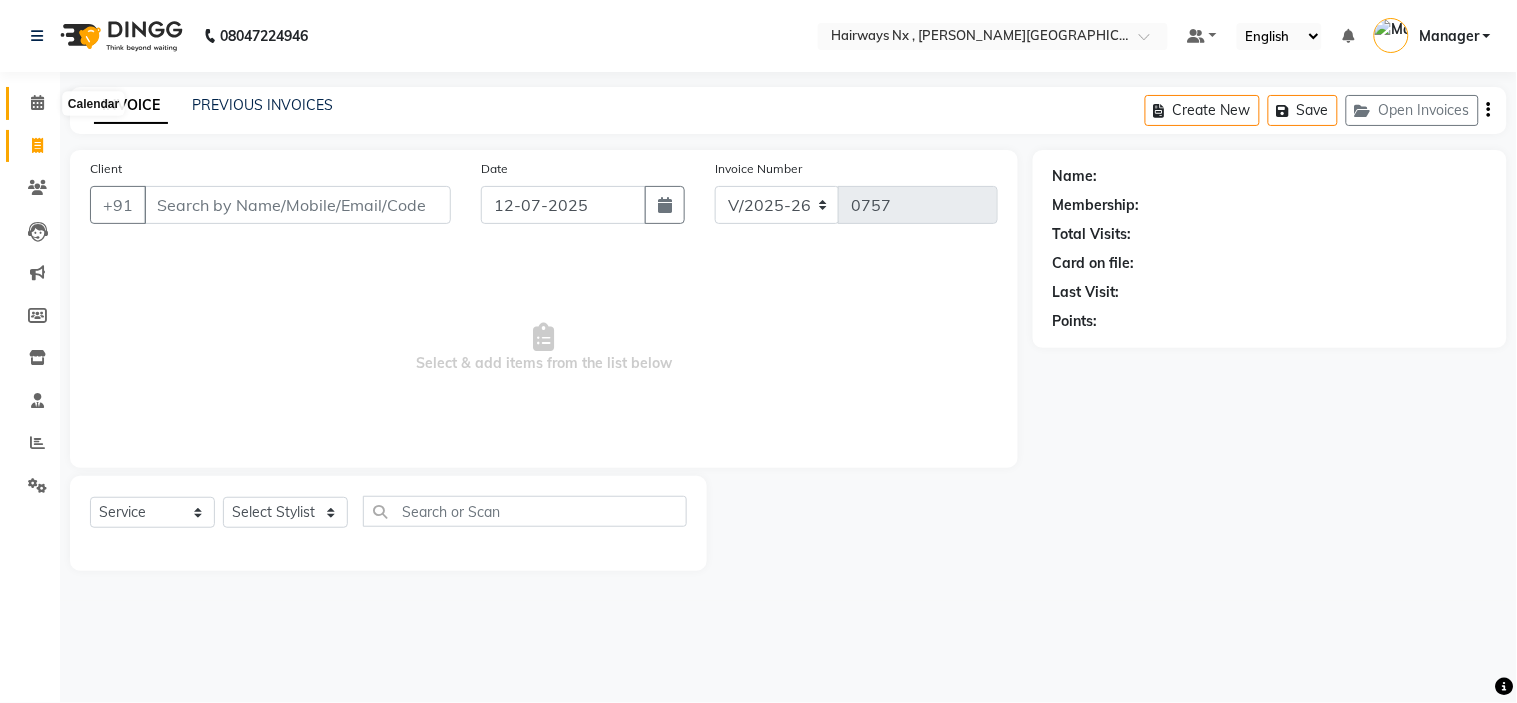 click 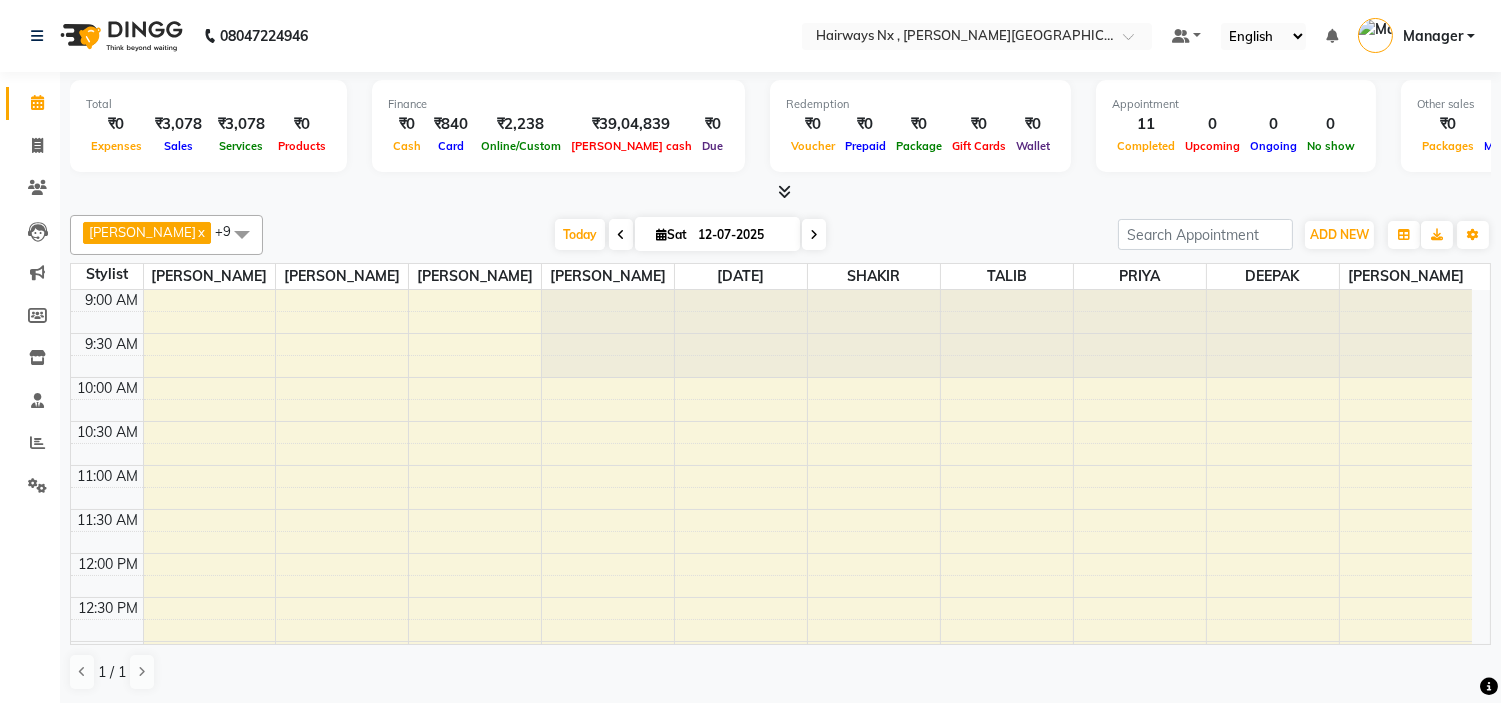 scroll, scrollTop: 0, scrollLeft: 0, axis: both 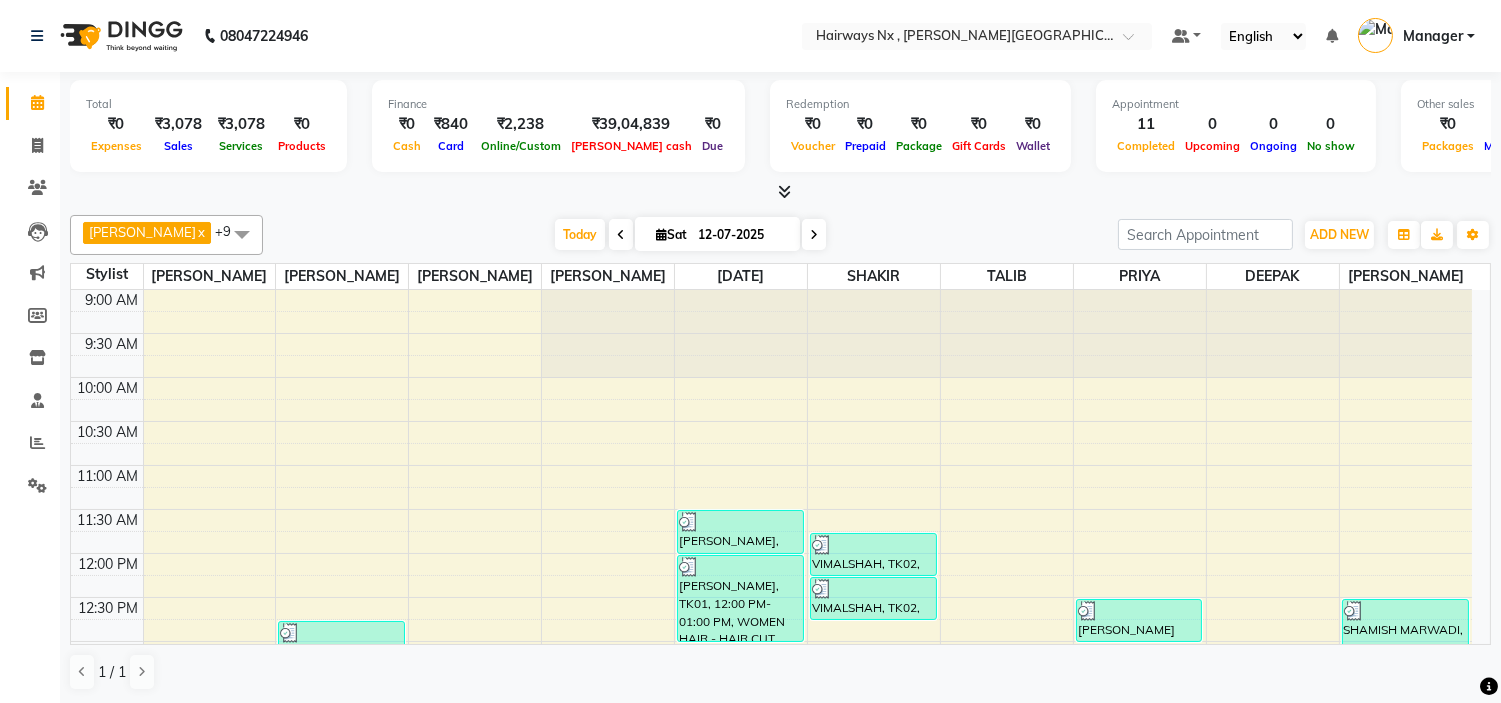 click at bounding box center (242, 234) 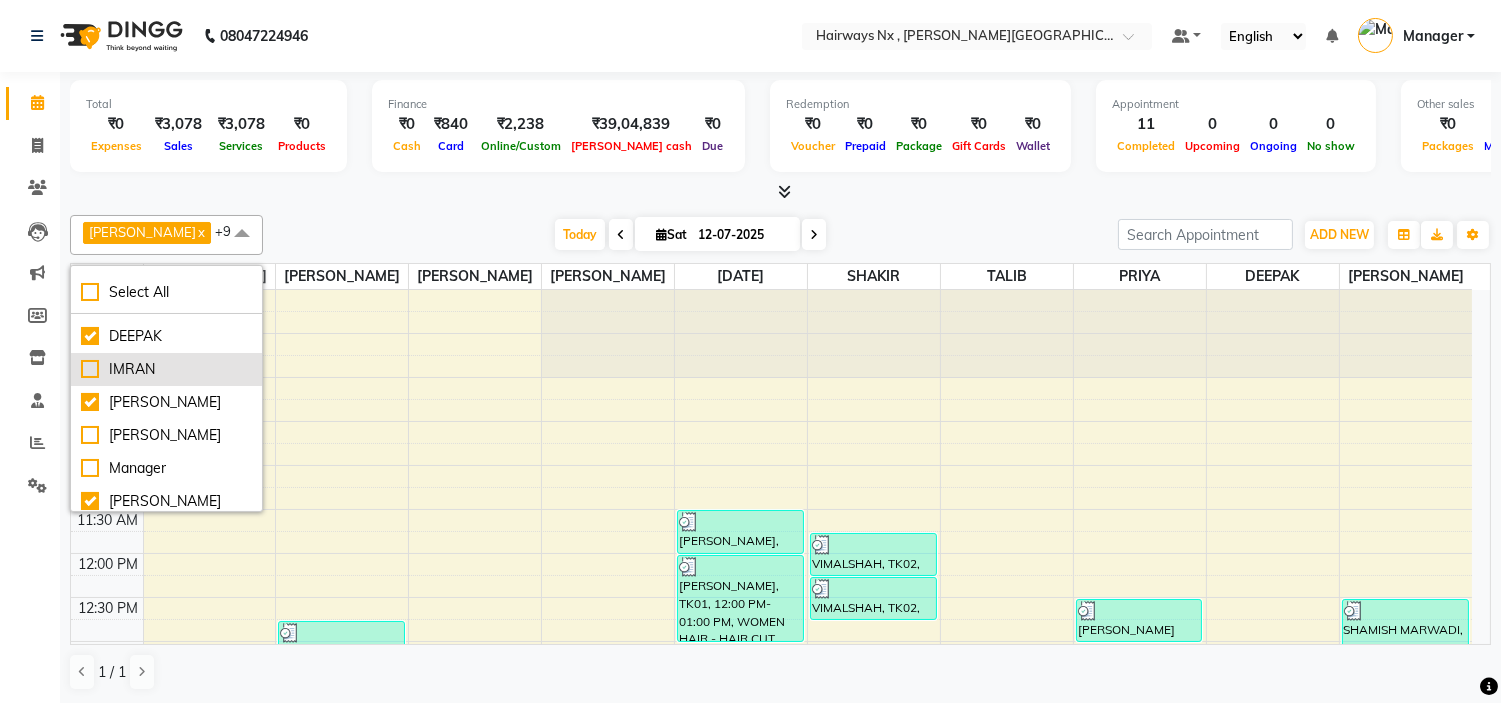 scroll, scrollTop: 111, scrollLeft: 0, axis: vertical 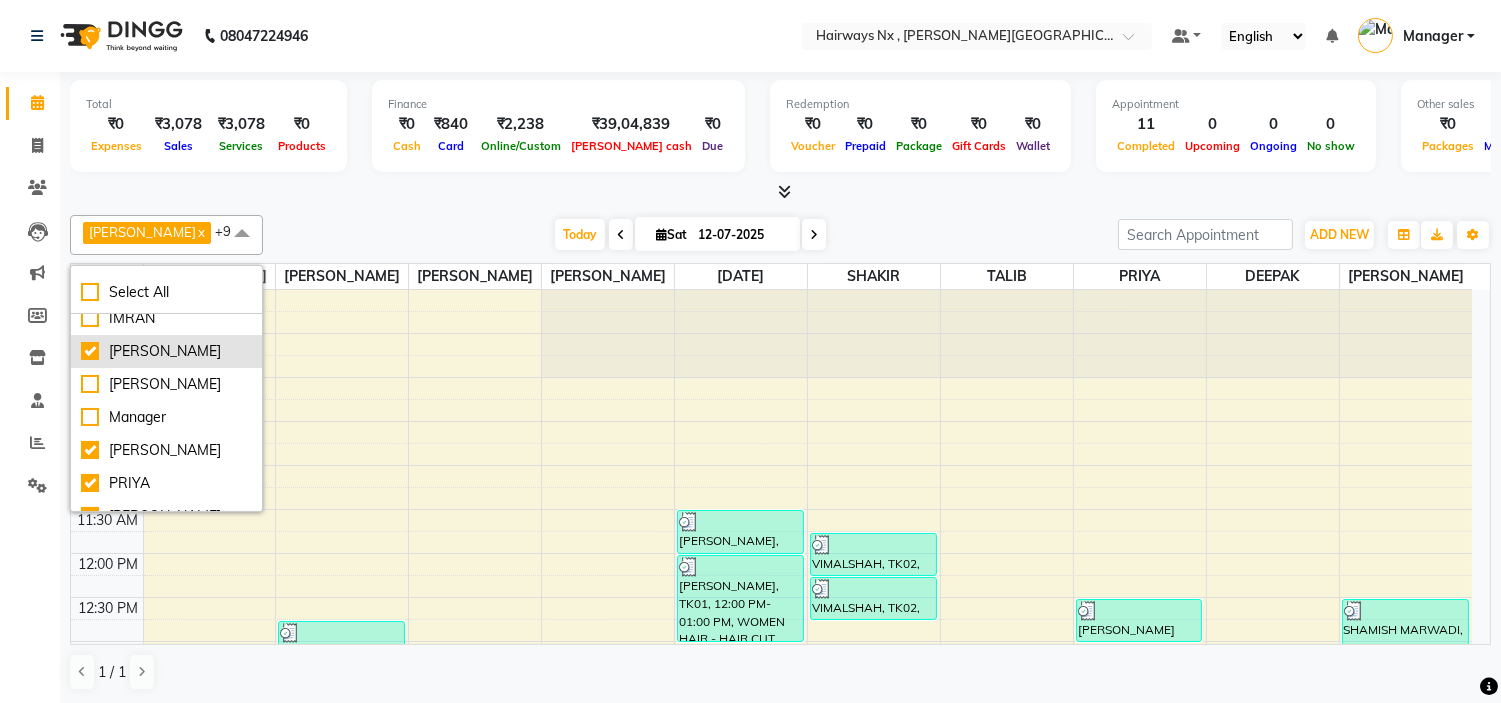 click on "[PERSON_NAME]" at bounding box center (166, 351) 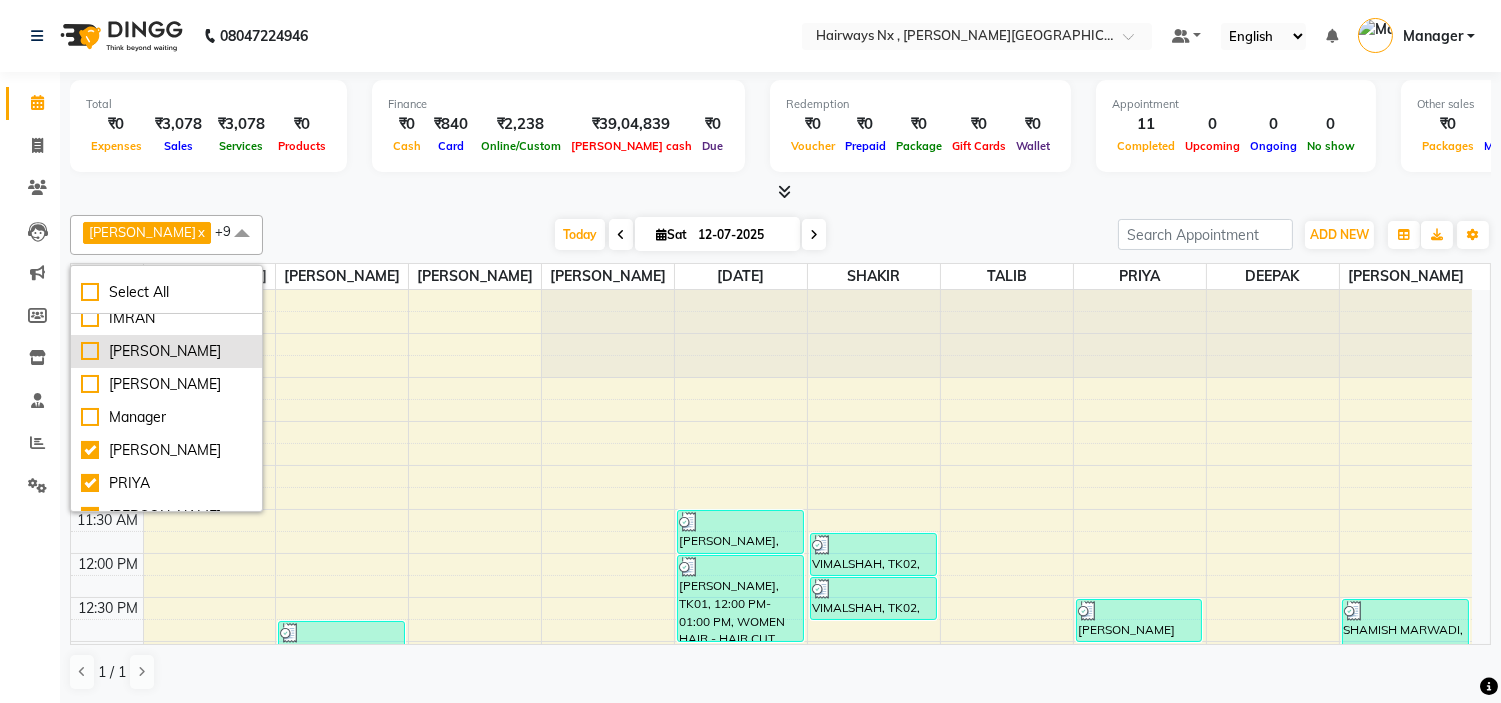 checkbox on "false" 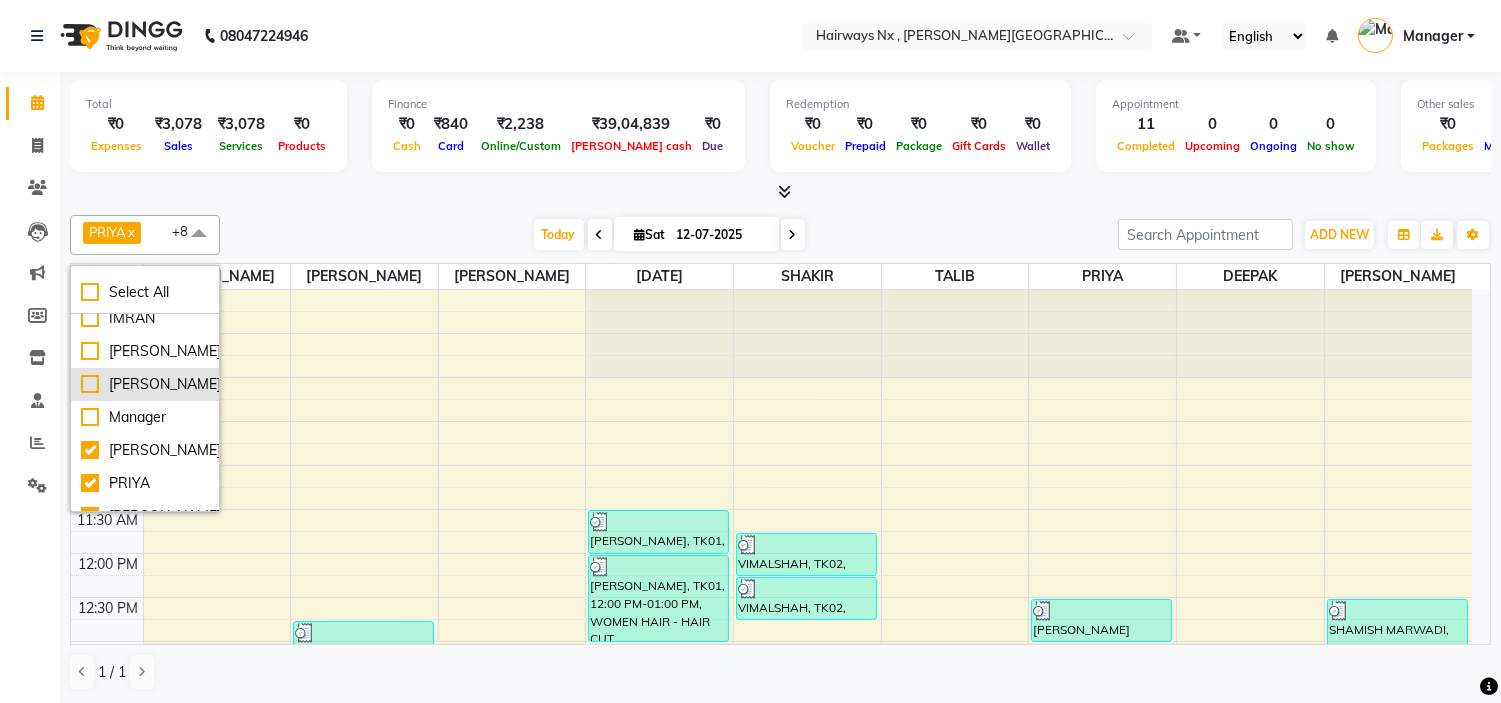 scroll, scrollTop: 222, scrollLeft: 0, axis: vertical 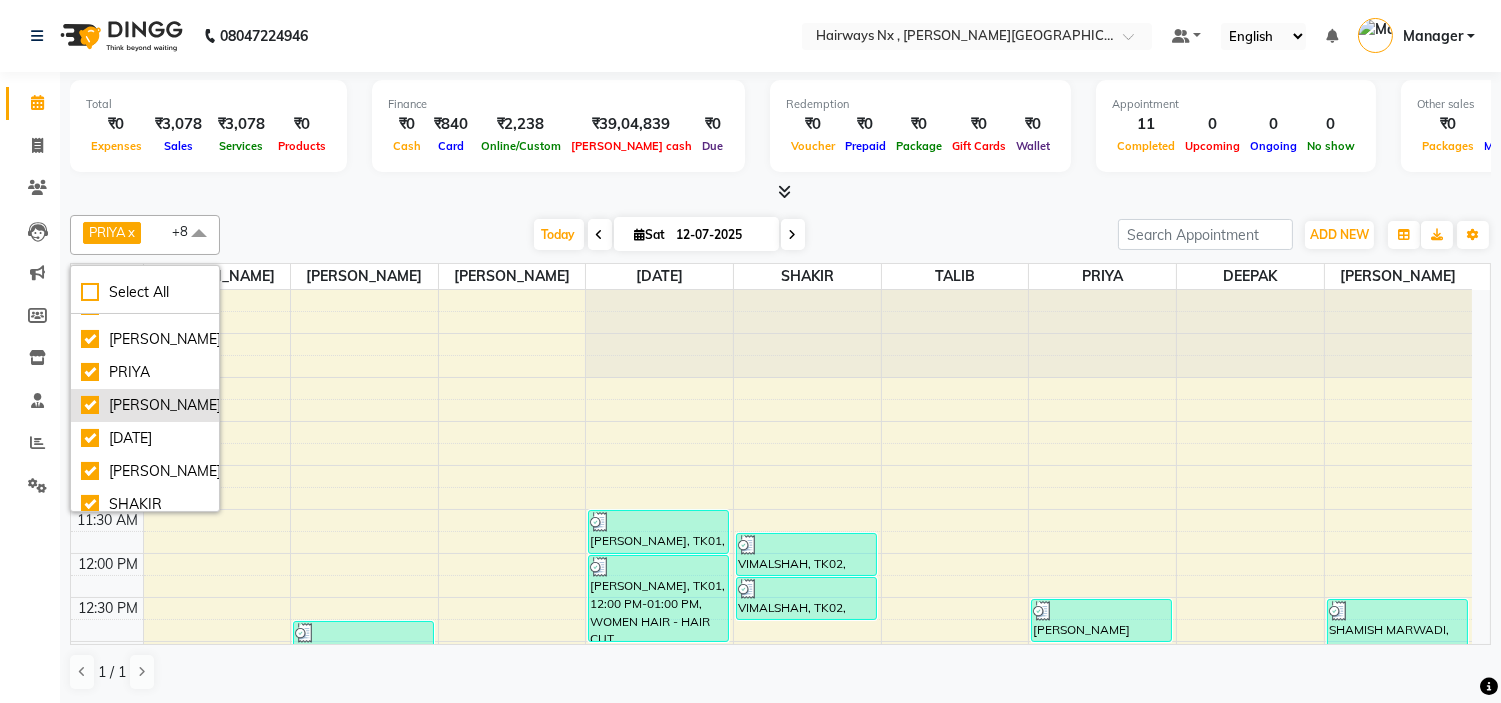 click on "[PERSON_NAME]" at bounding box center (145, 405) 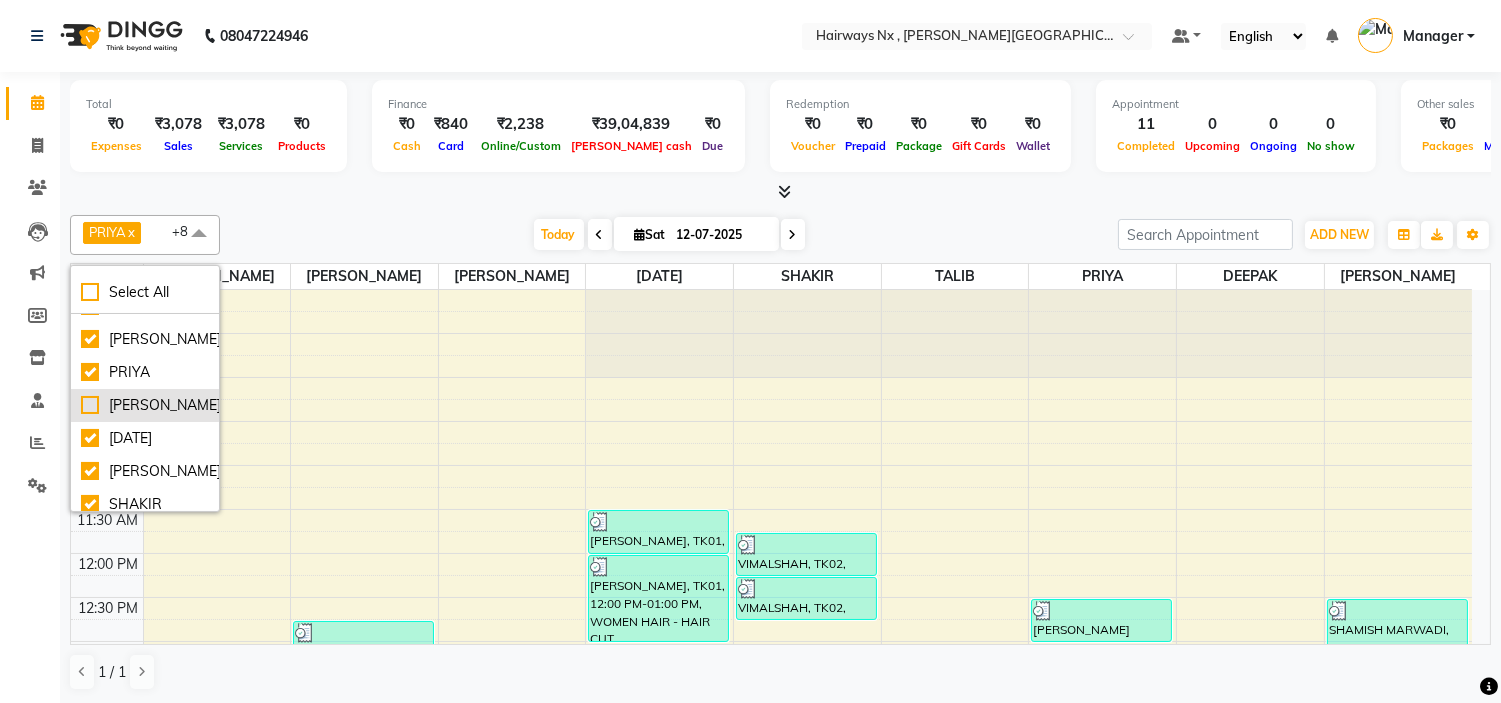 checkbox on "false" 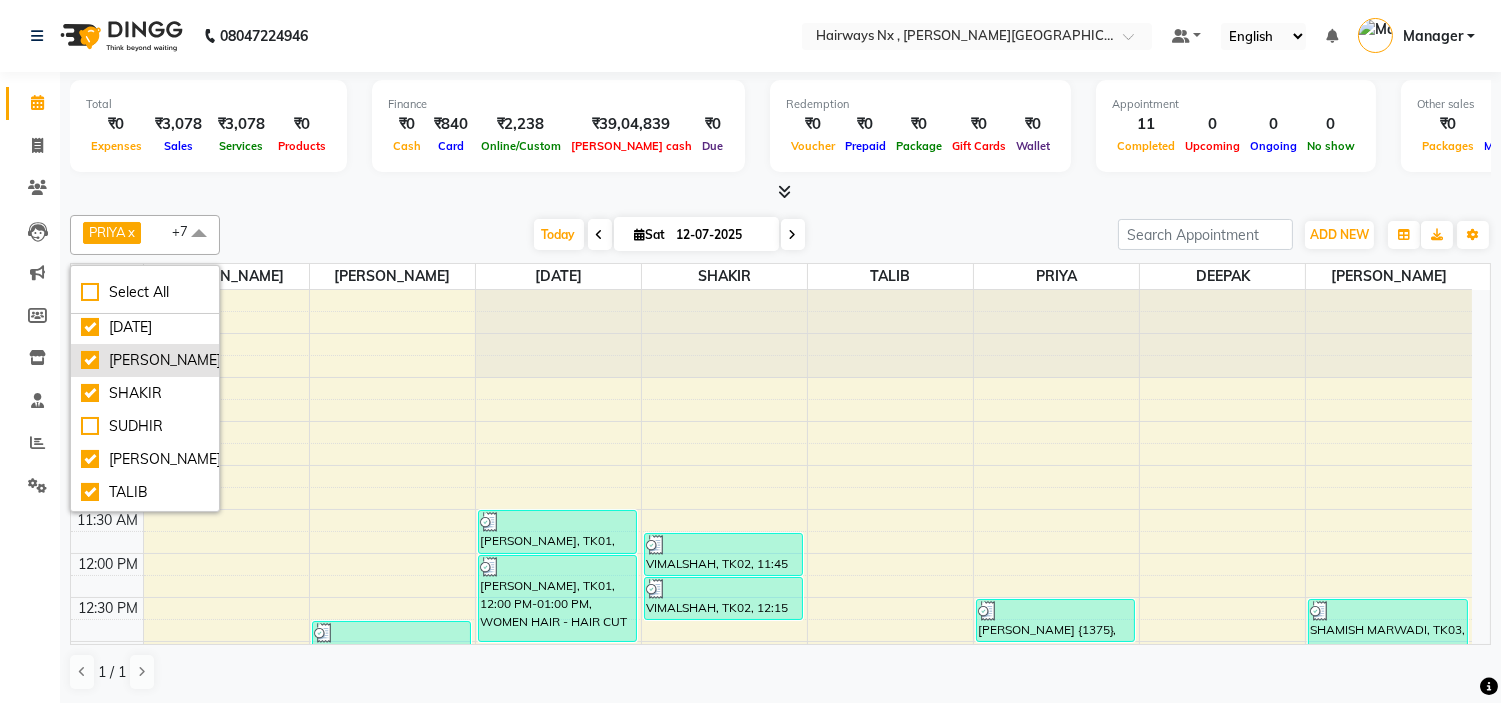 scroll, scrollTop: 384, scrollLeft: 0, axis: vertical 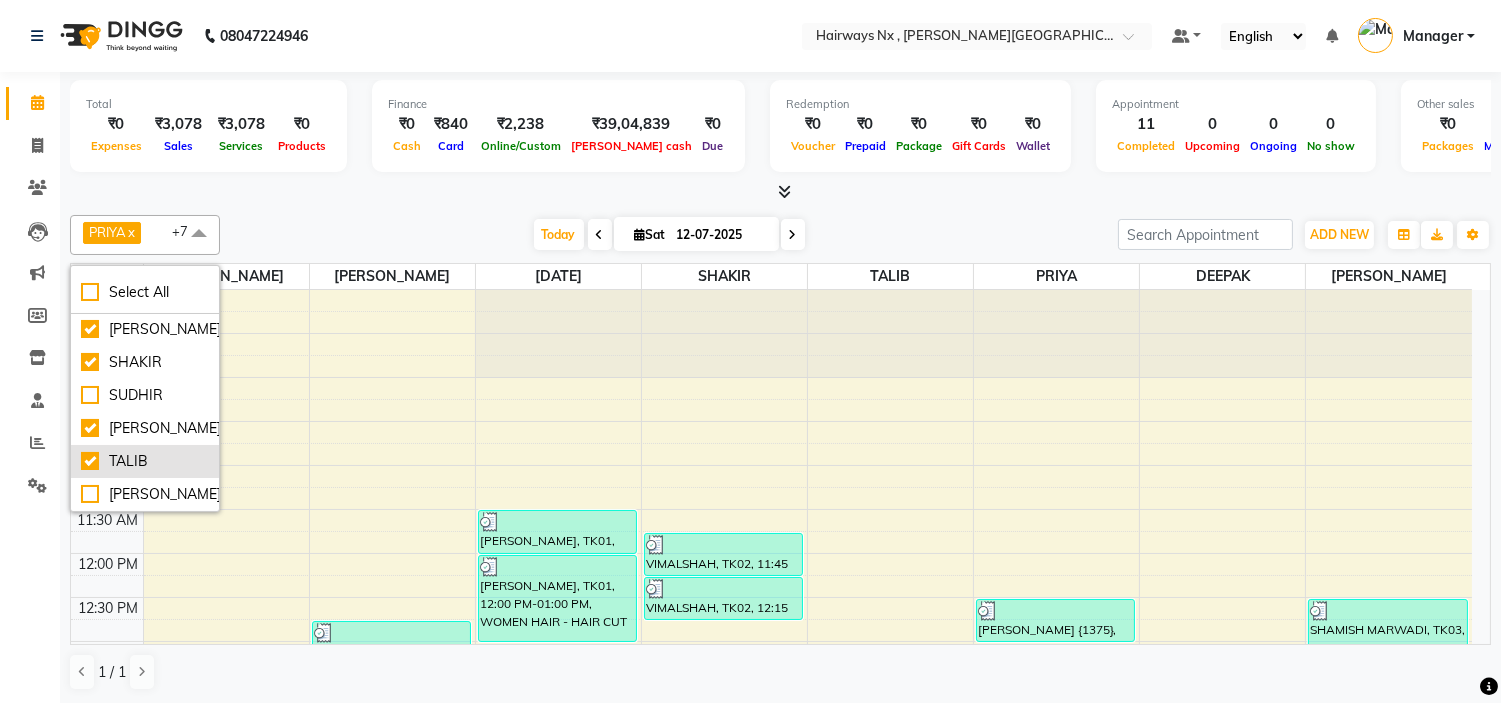 click on "TALIB" at bounding box center (145, 461) 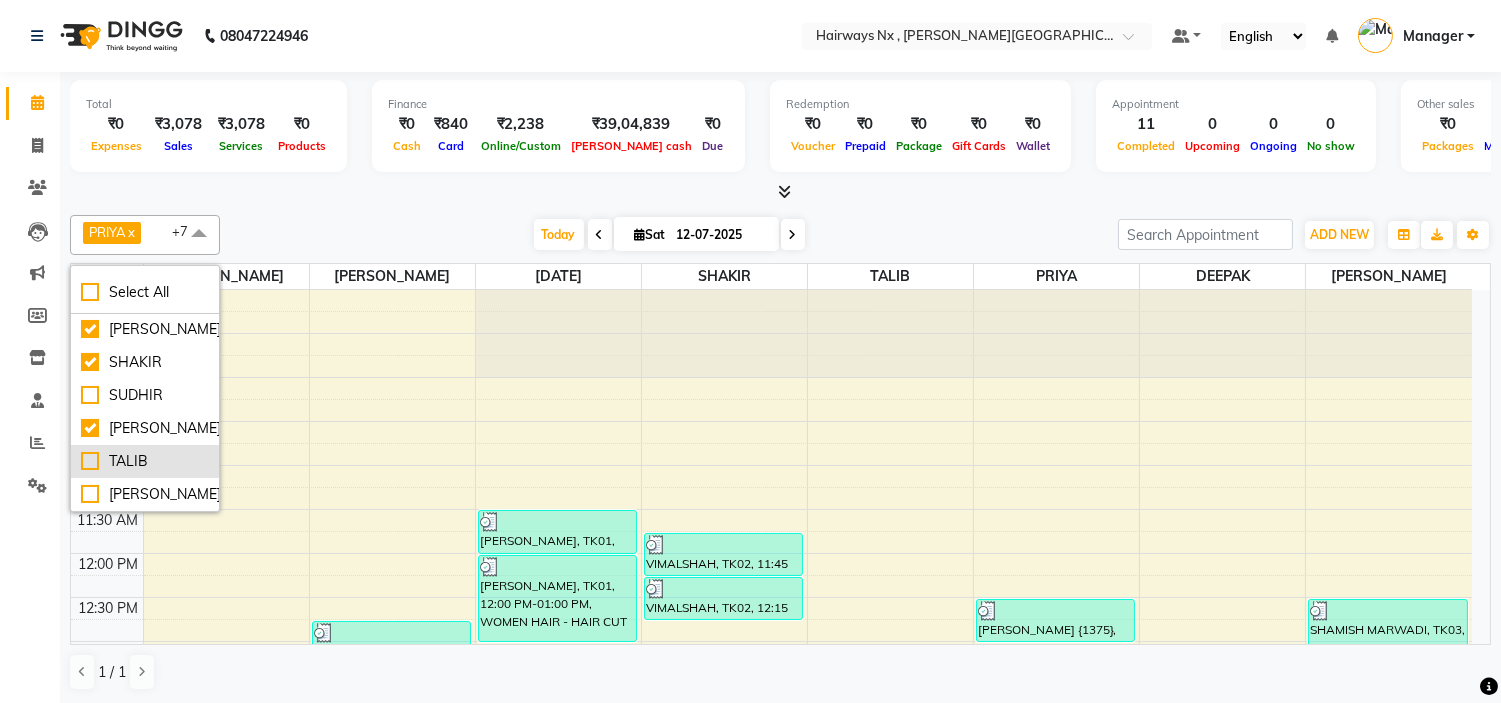 checkbox on "false" 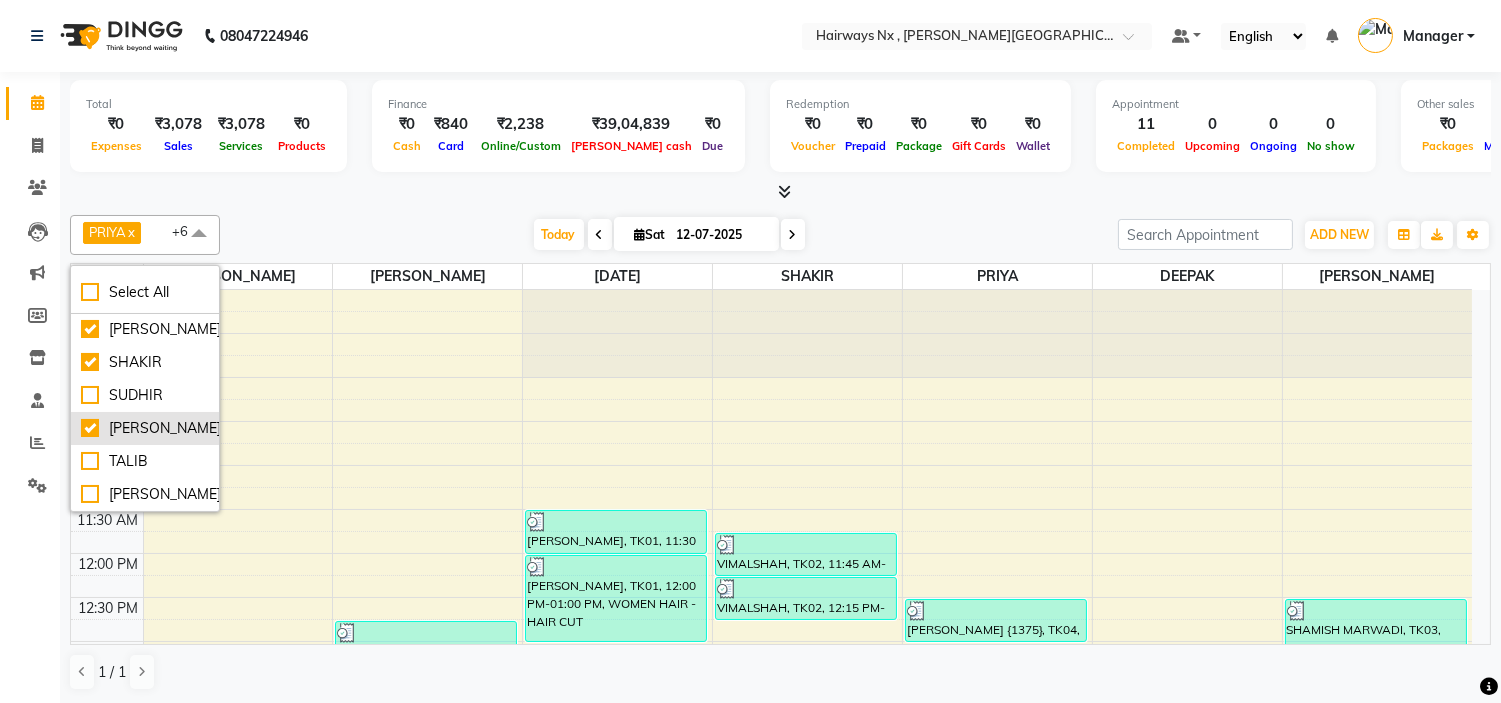 scroll, scrollTop: 1, scrollLeft: 0, axis: vertical 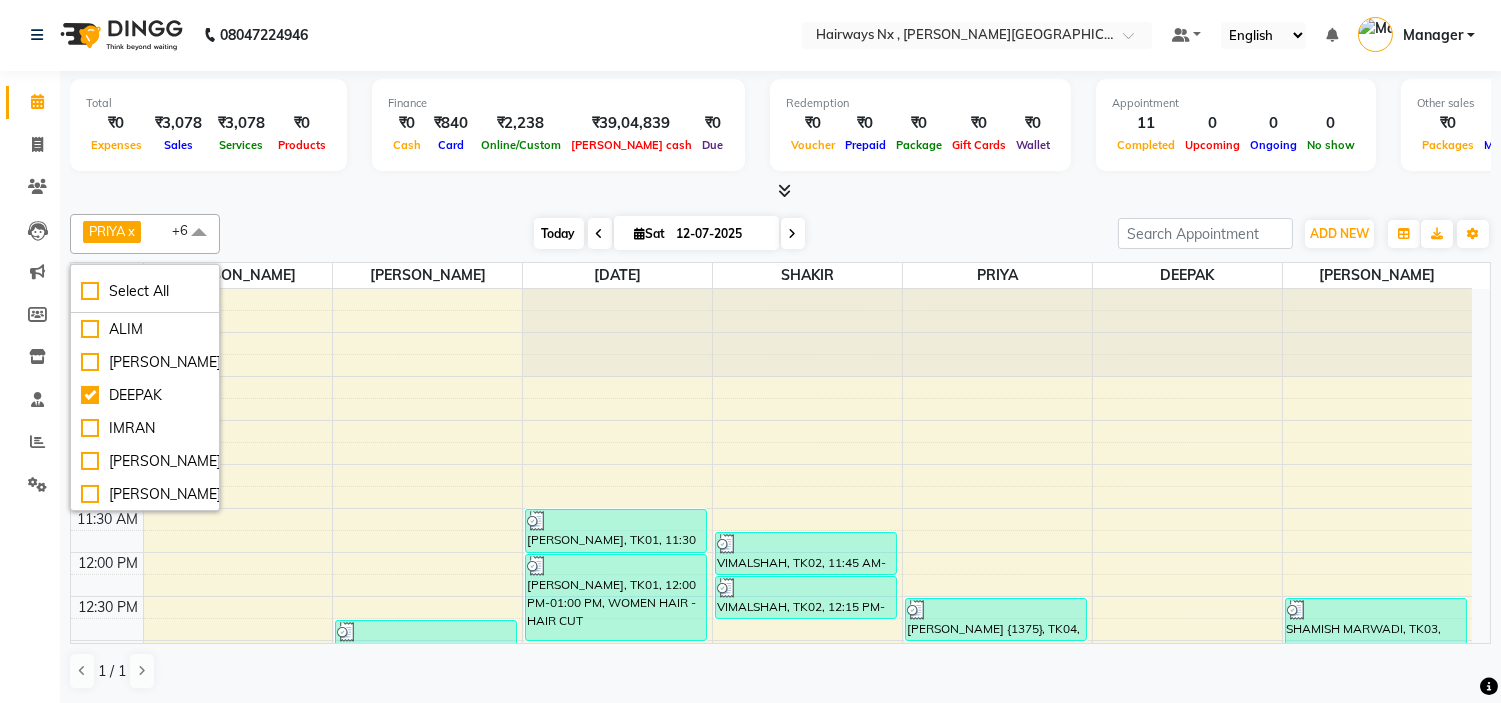 click on "Today" at bounding box center [559, 233] 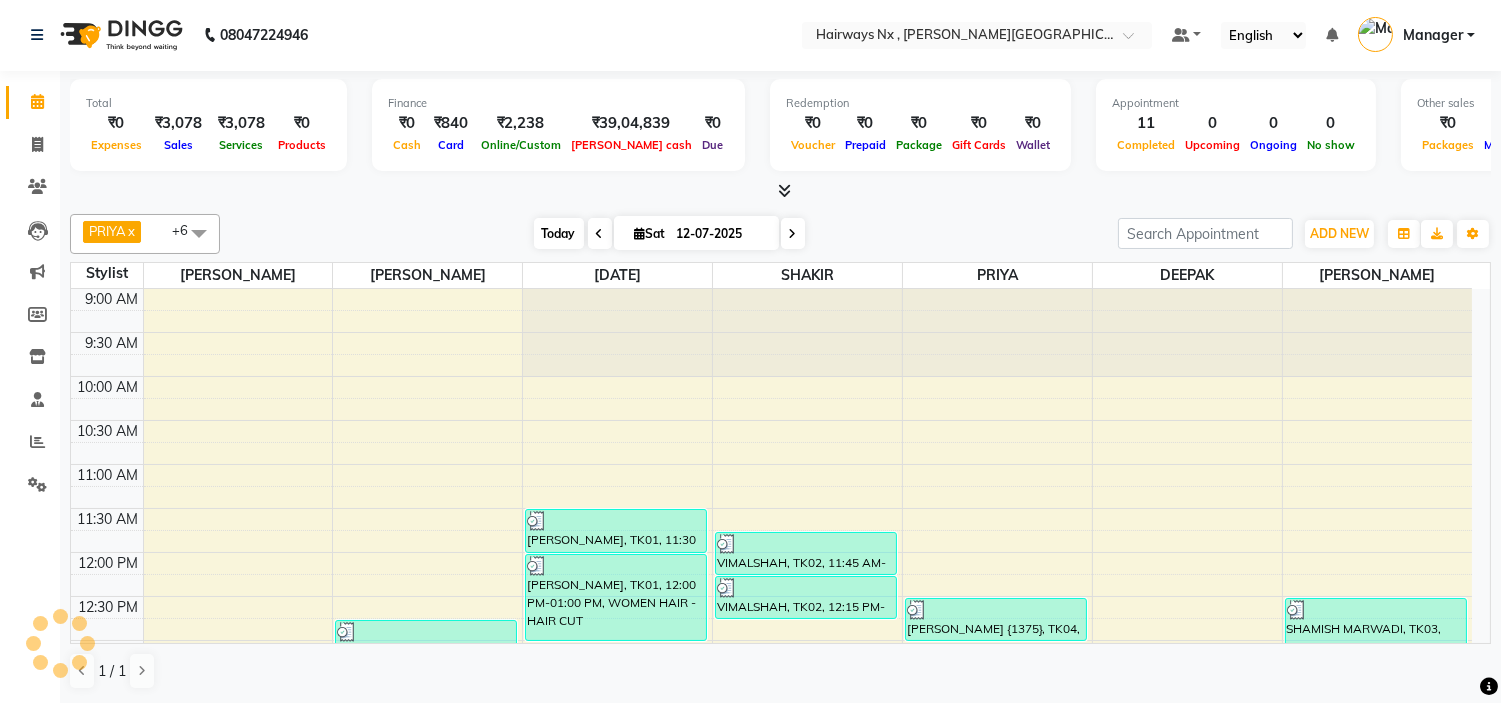 scroll, scrollTop: 355, scrollLeft: 0, axis: vertical 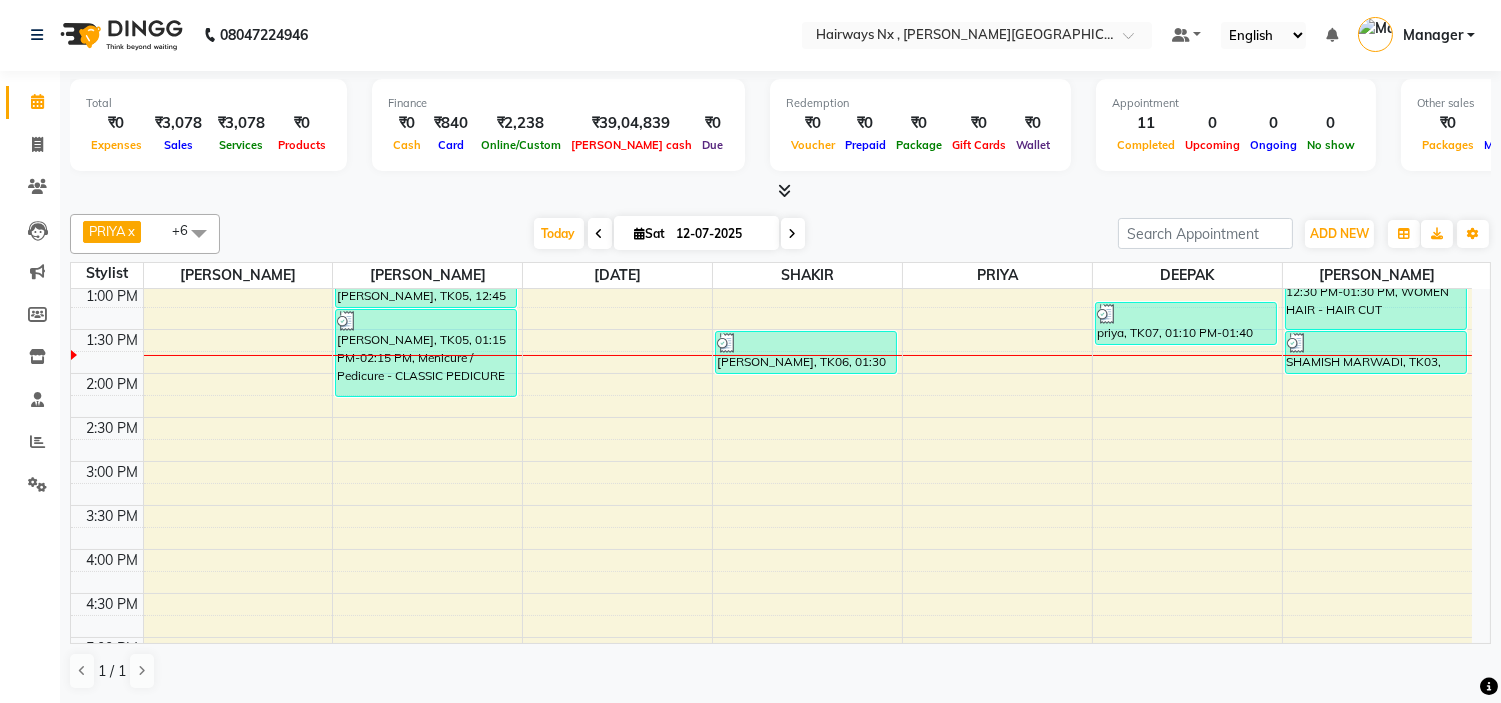 click at bounding box center [199, 233] 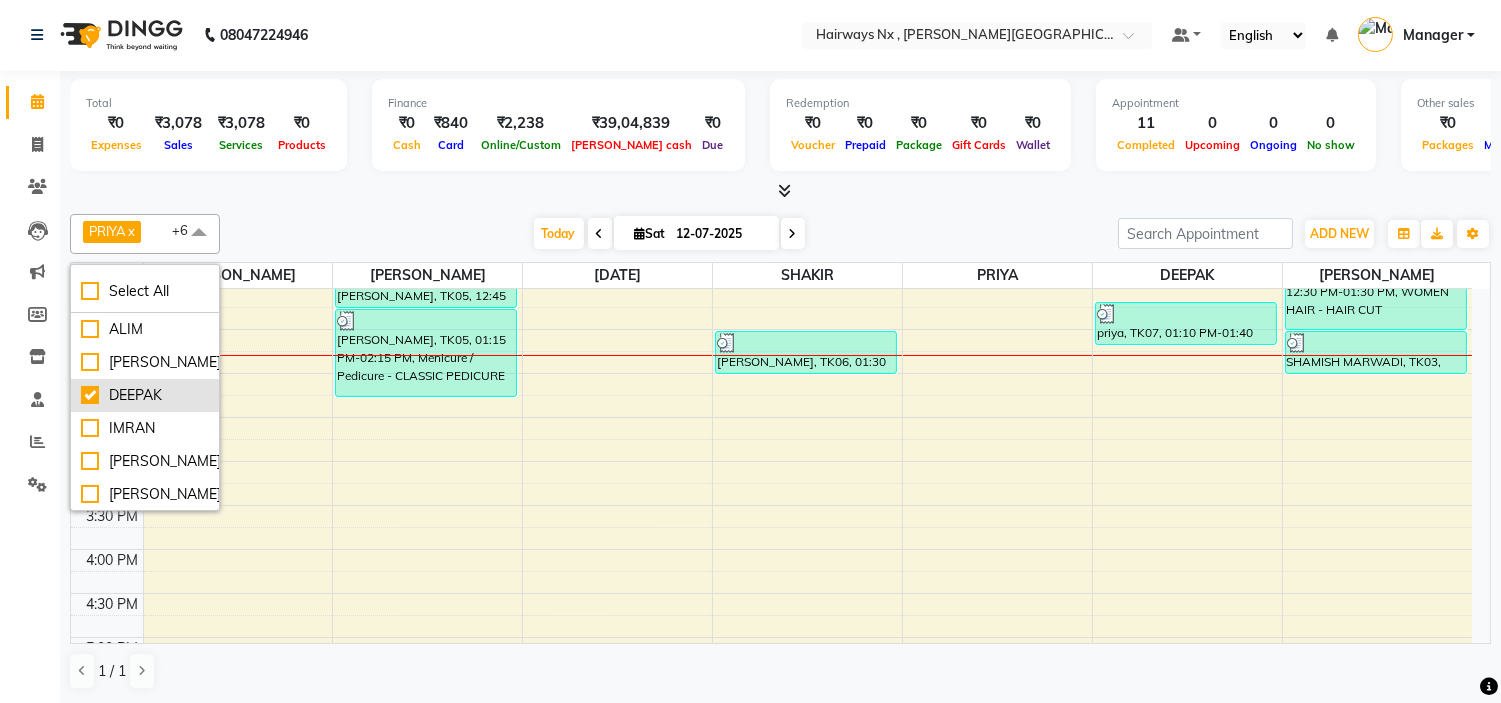 scroll, scrollTop: 0, scrollLeft: 0, axis: both 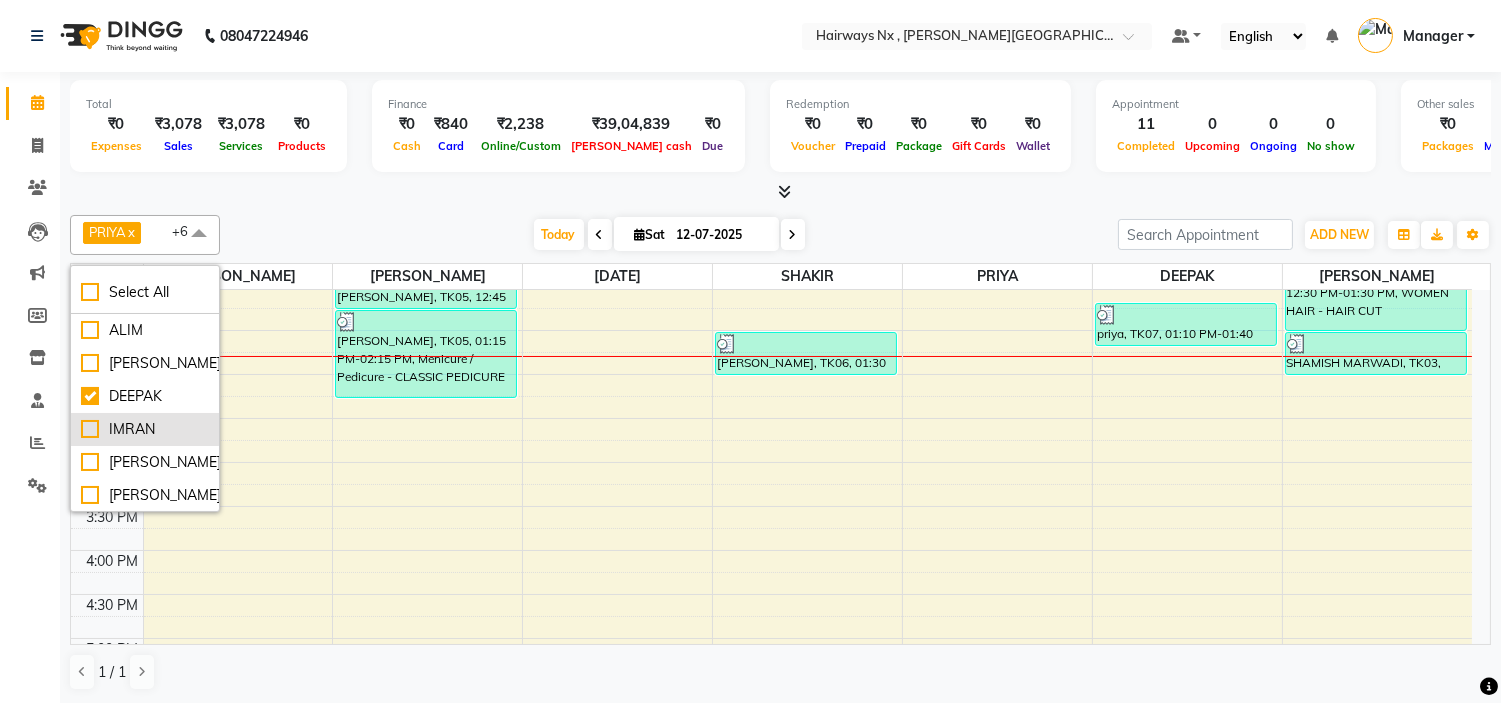 click on "IMRAN" at bounding box center [145, 429] 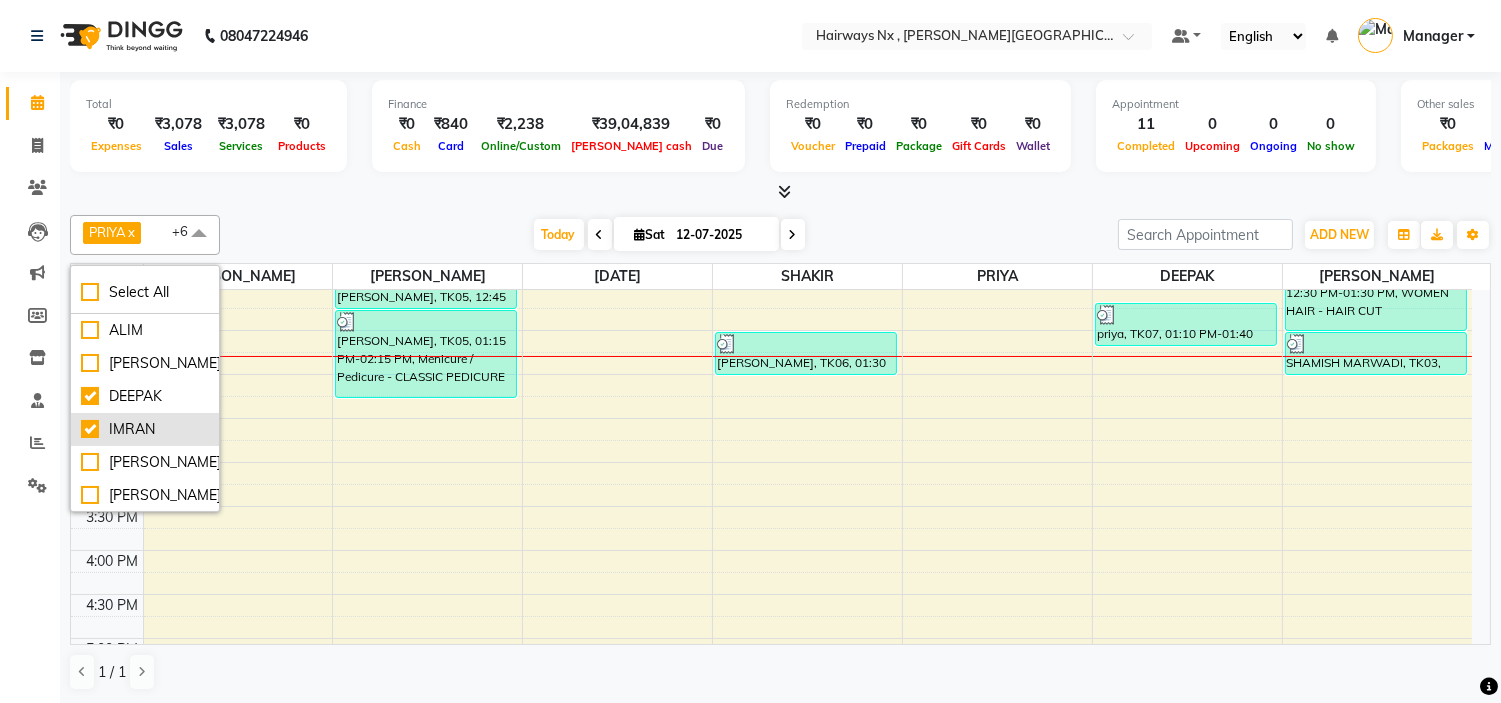 checkbox on "true" 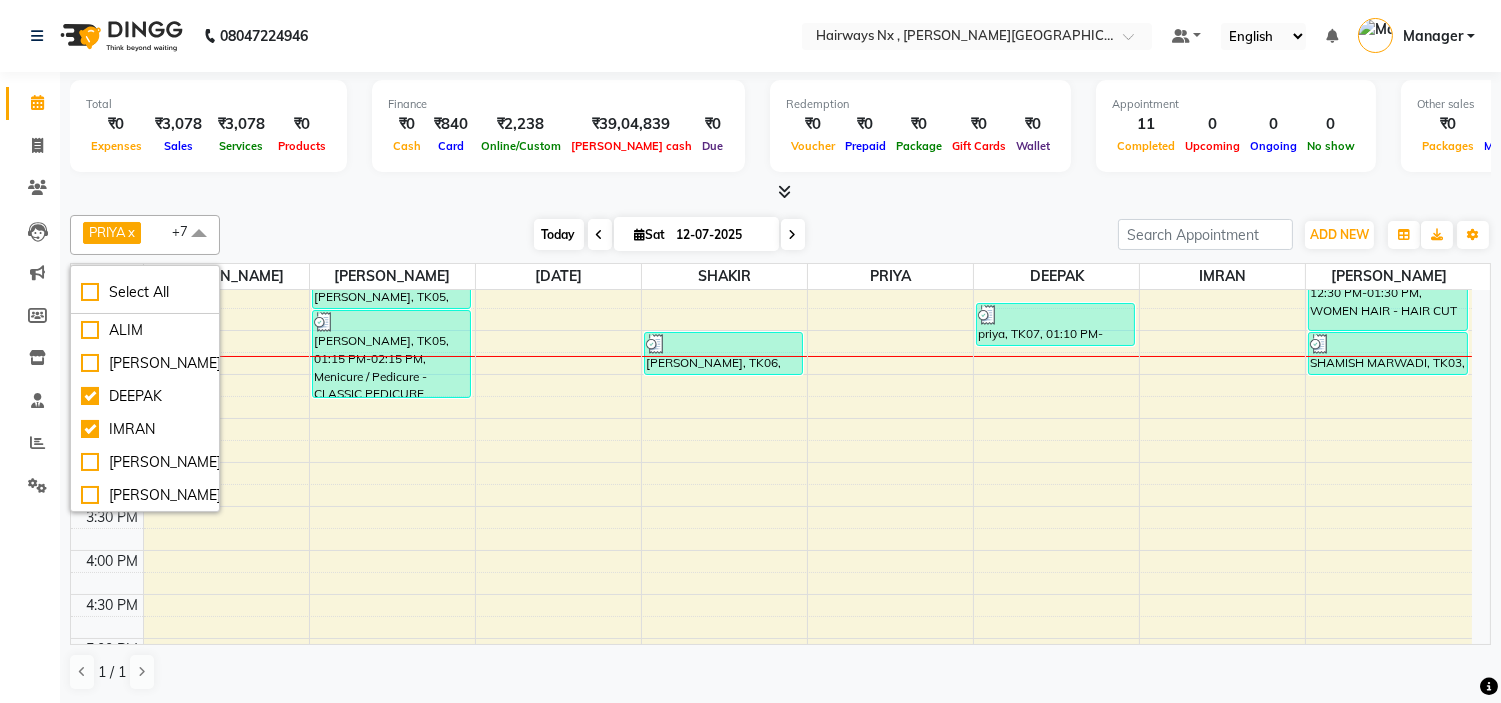 click on "Today" at bounding box center [559, 234] 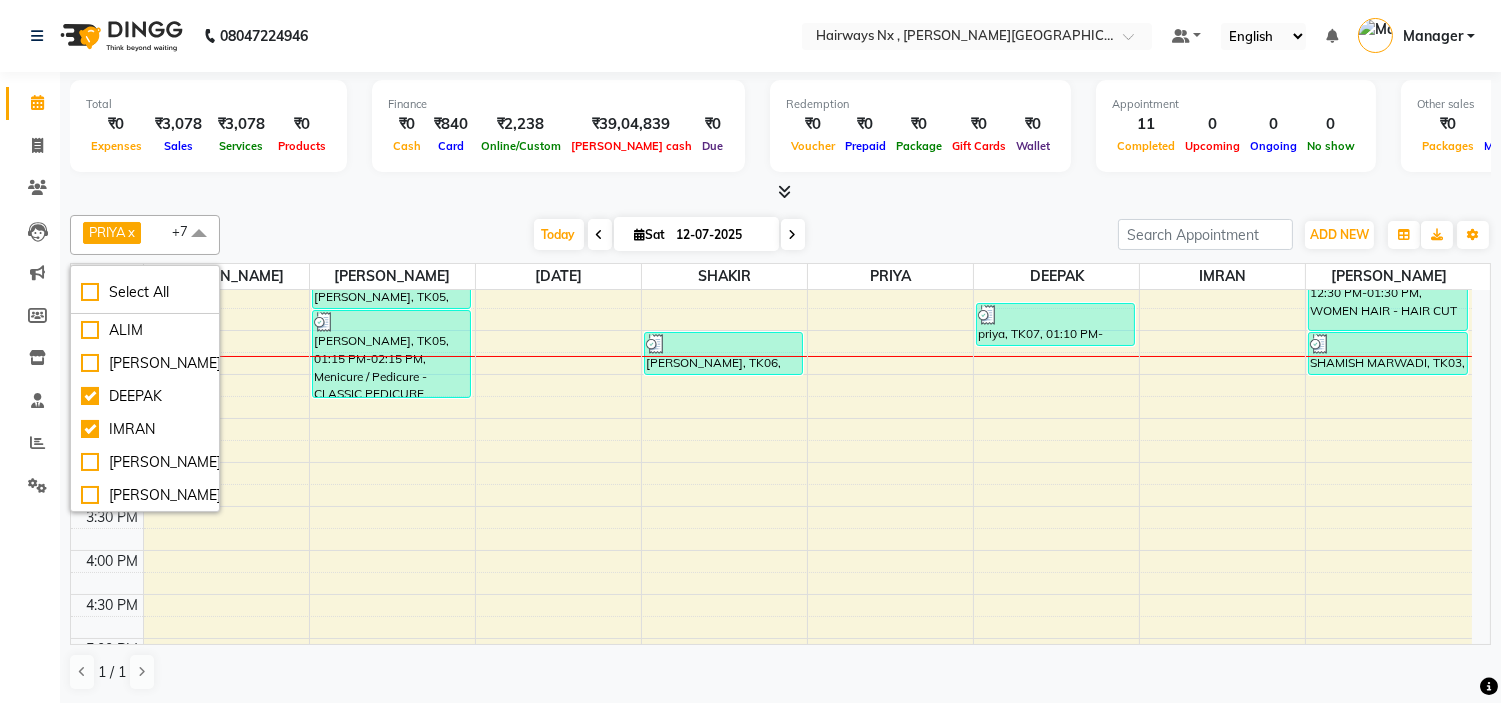 scroll, scrollTop: 355, scrollLeft: 0, axis: vertical 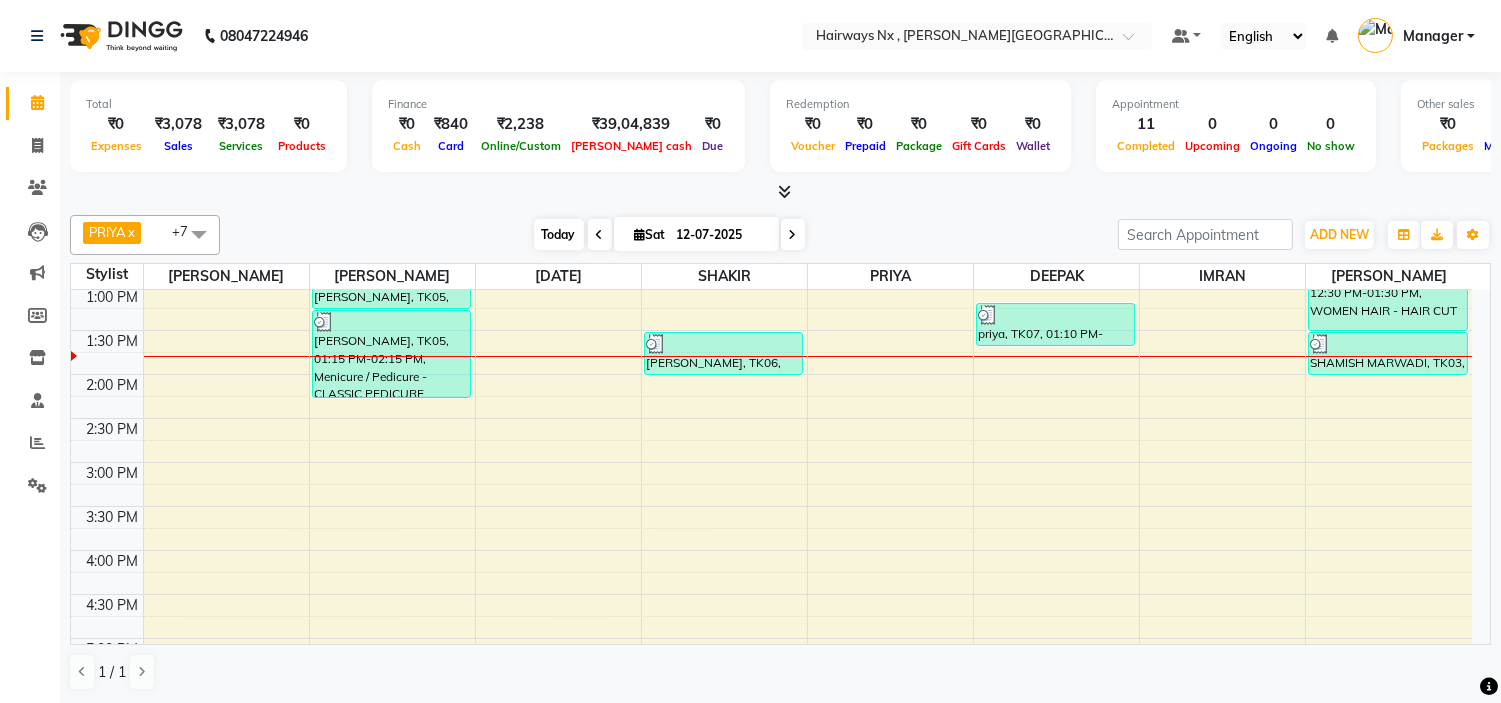 click on "Today" at bounding box center (559, 234) 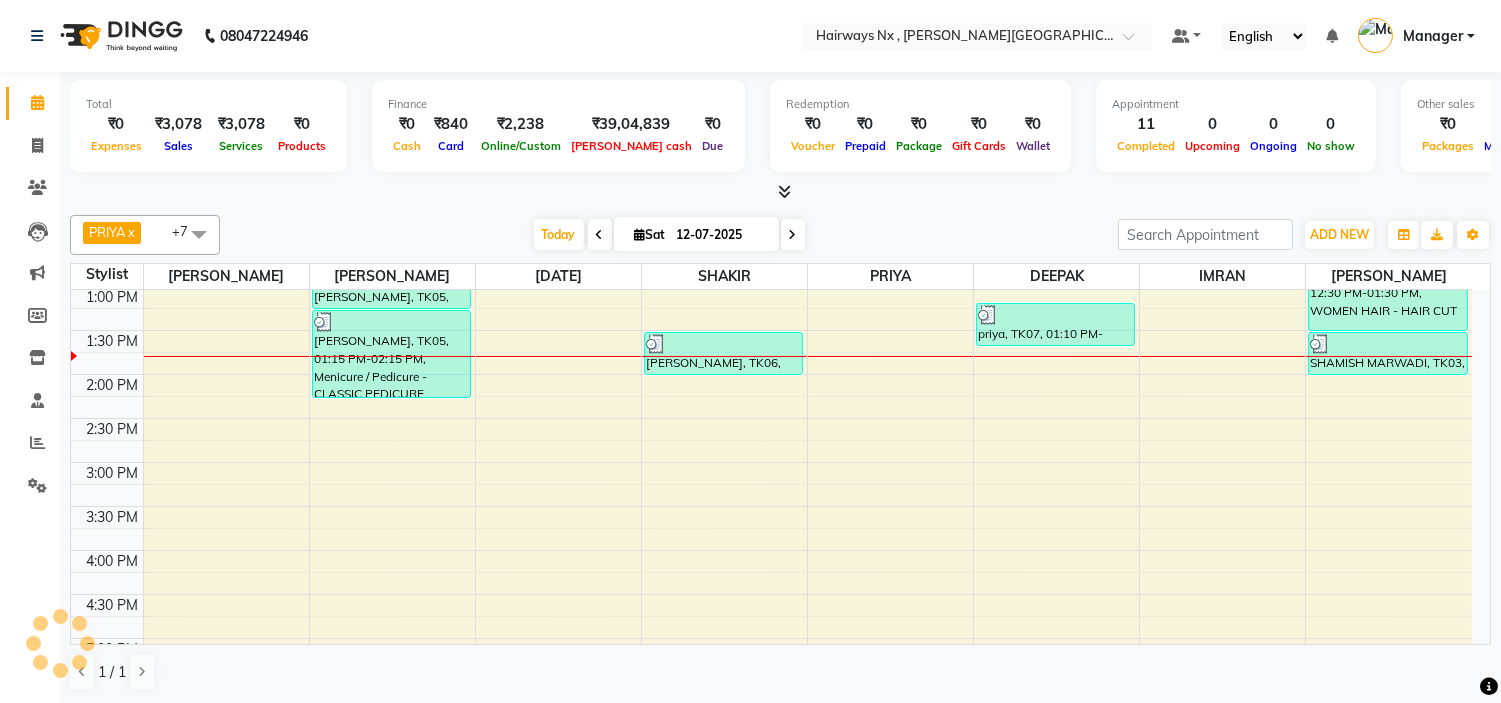 scroll, scrollTop: 355, scrollLeft: 0, axis: vertical 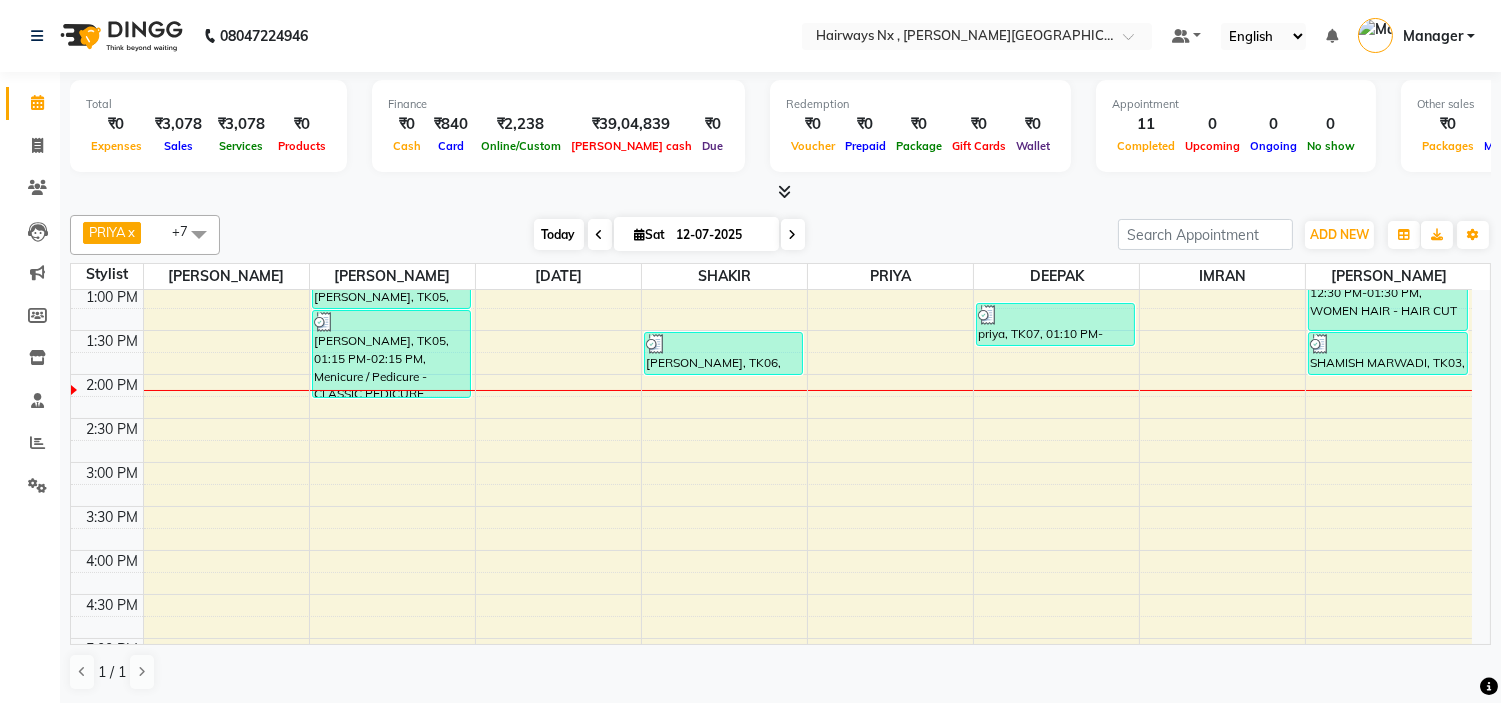 click on "Today" at bounding box center [559, 234] 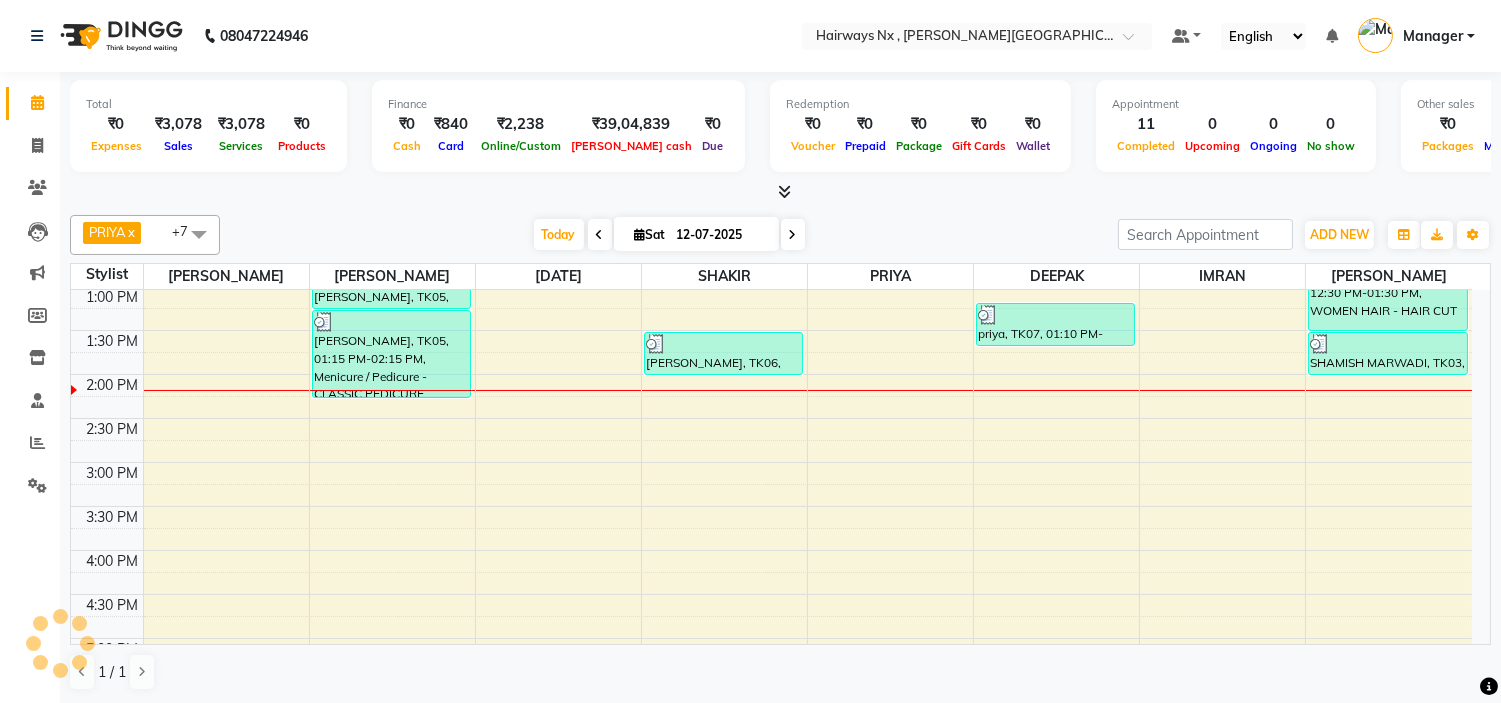 scroll, scrollTop: 443, scrollLeft: 0, axis: vertical 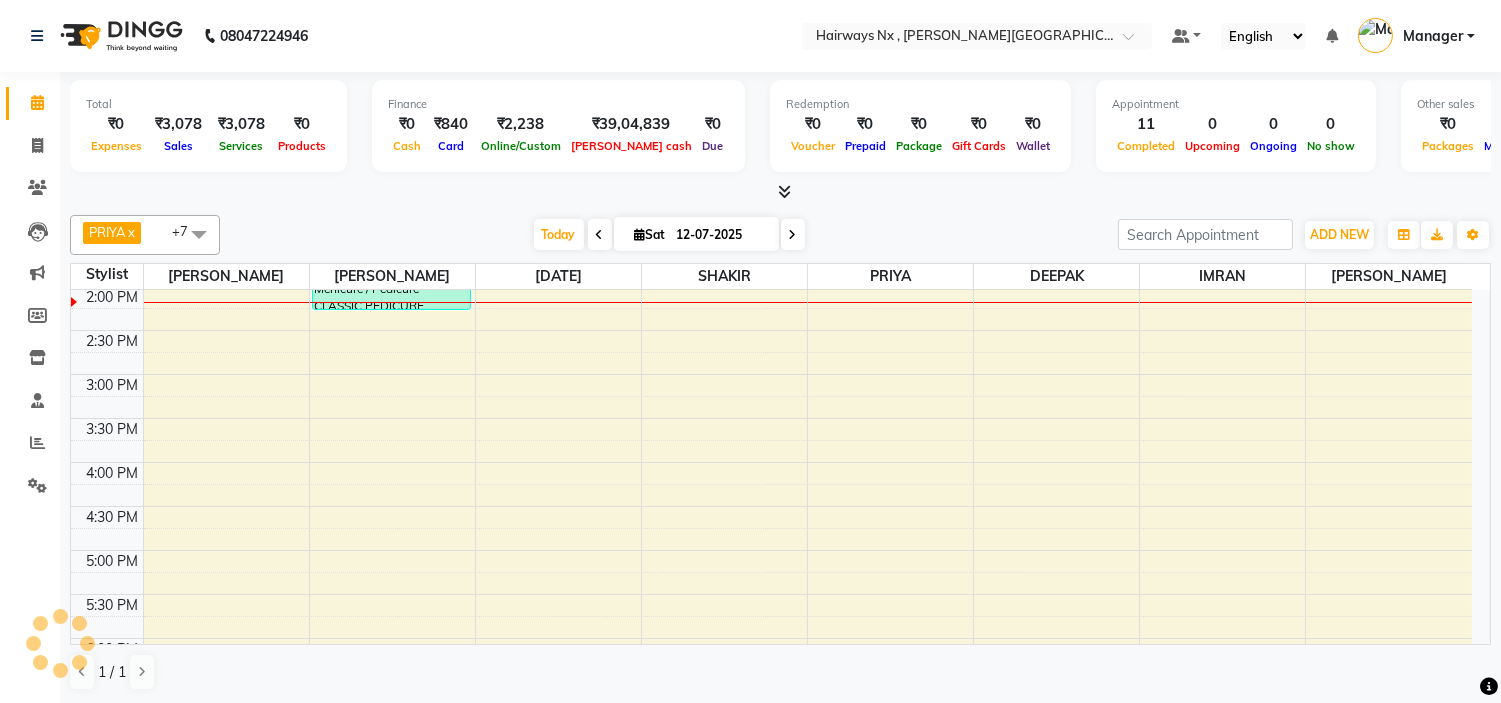 click on "9:00 AM 9:30 AM 10:00 AM 10:30 AM 11:00 AM 11:30 AM 12:00 PM 12:30 PM 1:00 PM 1:30 PM 2:00 PM 2:30 PM 3:00 PM 3:30 PM 4:00 PM 4:30 PM 5:00 PM 5:30 PM 6:00 PM 6:30 PM 7:00 PM 7:30 PM 8:00 PM 8:30 PM 9:00 PM 9:30 PM 10:00 PM 10:30 PM     [PERSON_NAME], TK05, 12:45 PM-01:15 PM, Threading - EYEBROW+UPPERLIP+FOREHEAD     [PERSON_NAME], TK05, 01:15 PM-02:15 PM, Menicure / Pedicure - CLASSIC PEDICURE     [PERSON_NAME], TK01, 11:30 AM-12:00 PM, Hair wash with Conditioner - HAIR WASH {BELOW SHOULDER}     [PERSON_NAME], TK01, 12:00 PM-01:00 PM, WOMEN HAIR - HAIR CUT     VIMALSHAH, TK02, 11:45 AM-12:15 PM, MEN HAIR - HAIR CUT WITH MASTER STYLIST     VIMALSHAH, TK02, 12:15 PM-12:45 PM, MEN HAIR - REGULAR SHAVE/TRIM     [PERSON_NAME], TK06, 01:30 PM-02:00 PM, MEN HAIR - HAIR CUT WITH MASTER STYLIST     [PERSON_NAME] {1375}, TK04, 12:30 PM-01:00 PM, Threading - EYEBROW     priya, TK07, 01:10 PM-01:40 PM, MEN HAIR - REGULAR SHAVE/TRIM (₹150)     SHAMISH MARWADI, TK03, 12:30 PM-01:30 PM, WOMEN HAIR - HAIR CUT" at bounding box center (771, 462) 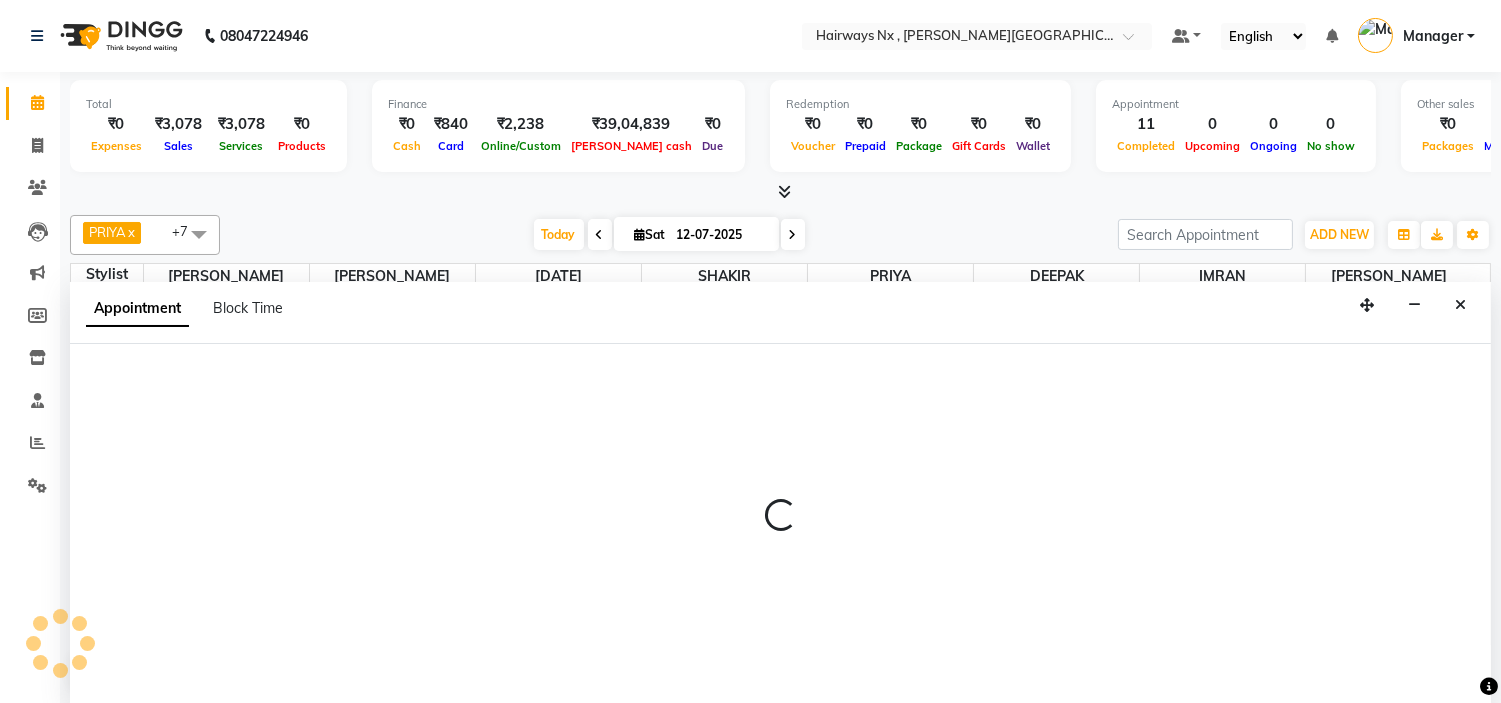 scroll, scrollTop: 1, scrollLeft: 0, axis: vertical 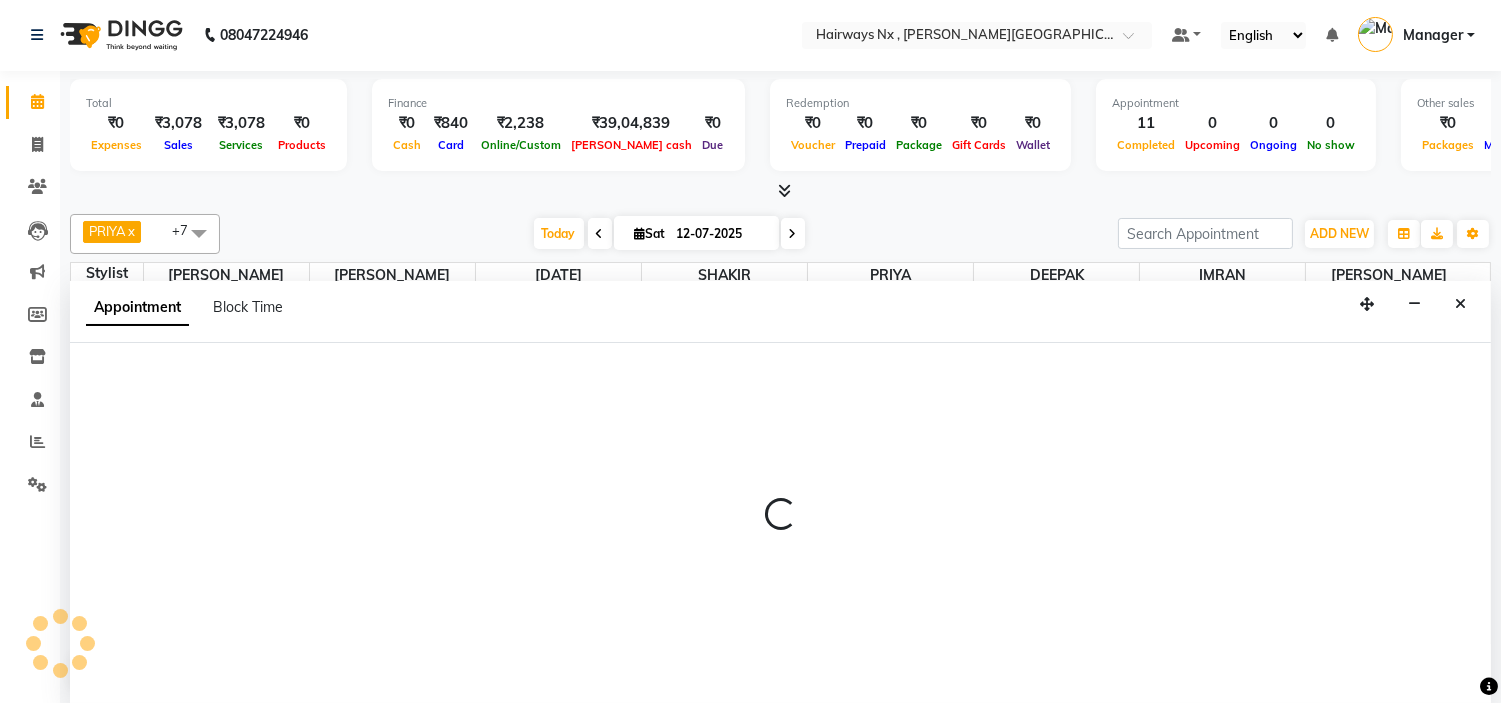 select on "12971" 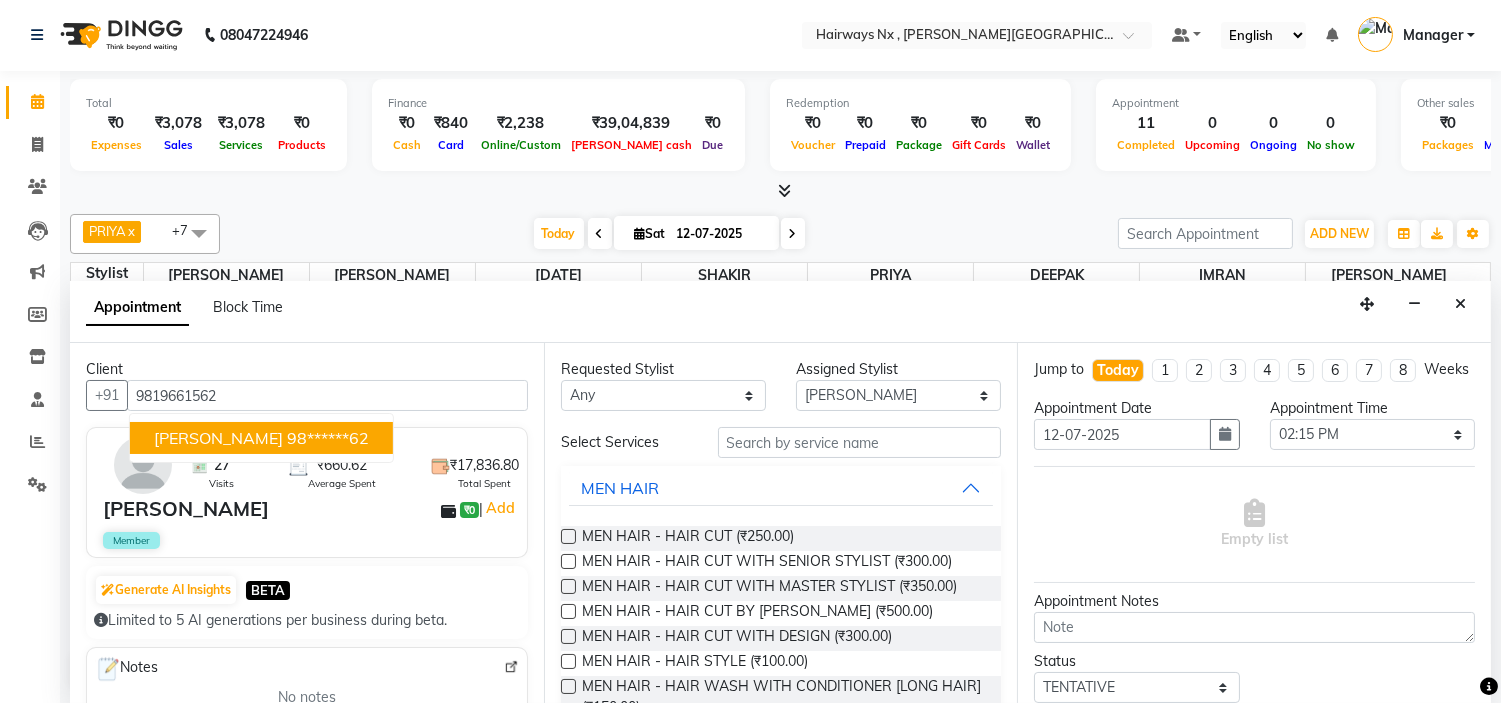 click on "98******62" at bounding box center [328, 438] 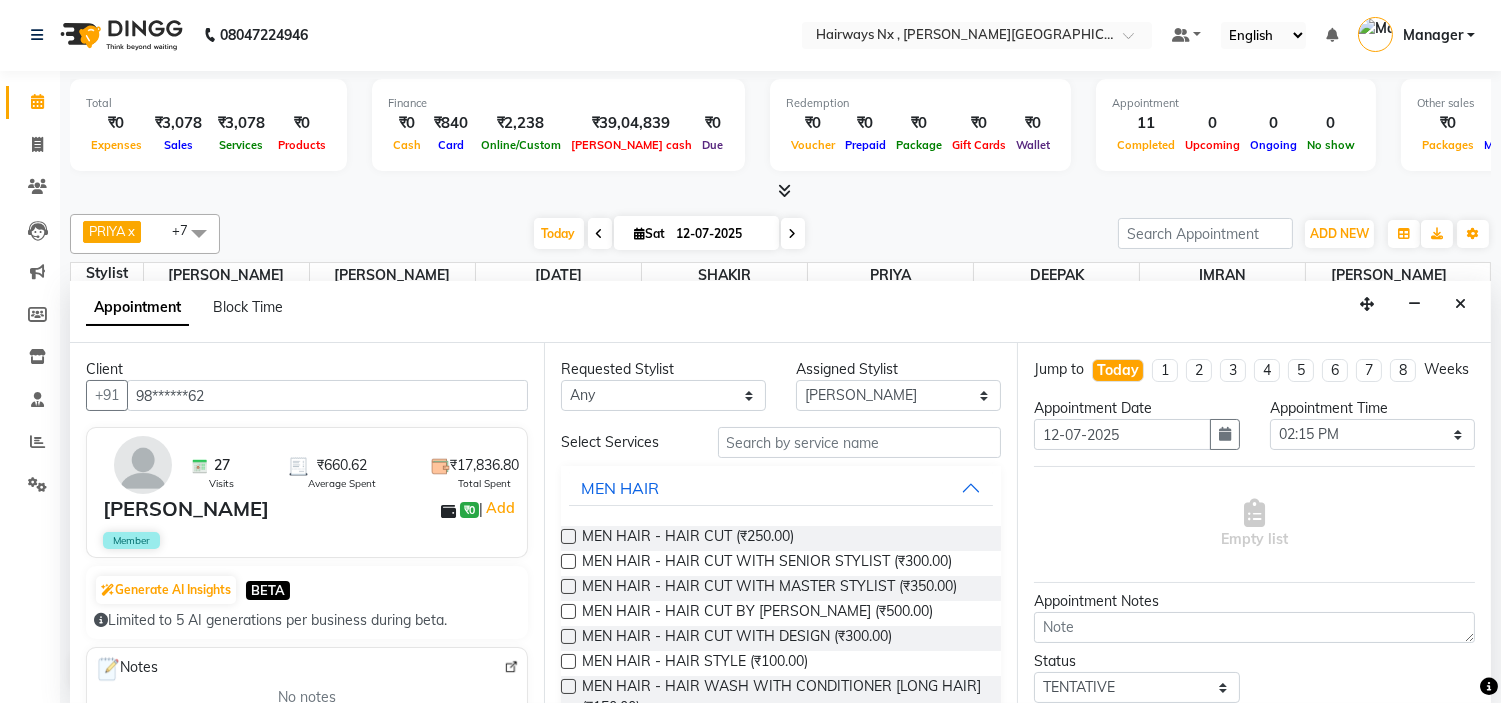 type on "98******62" 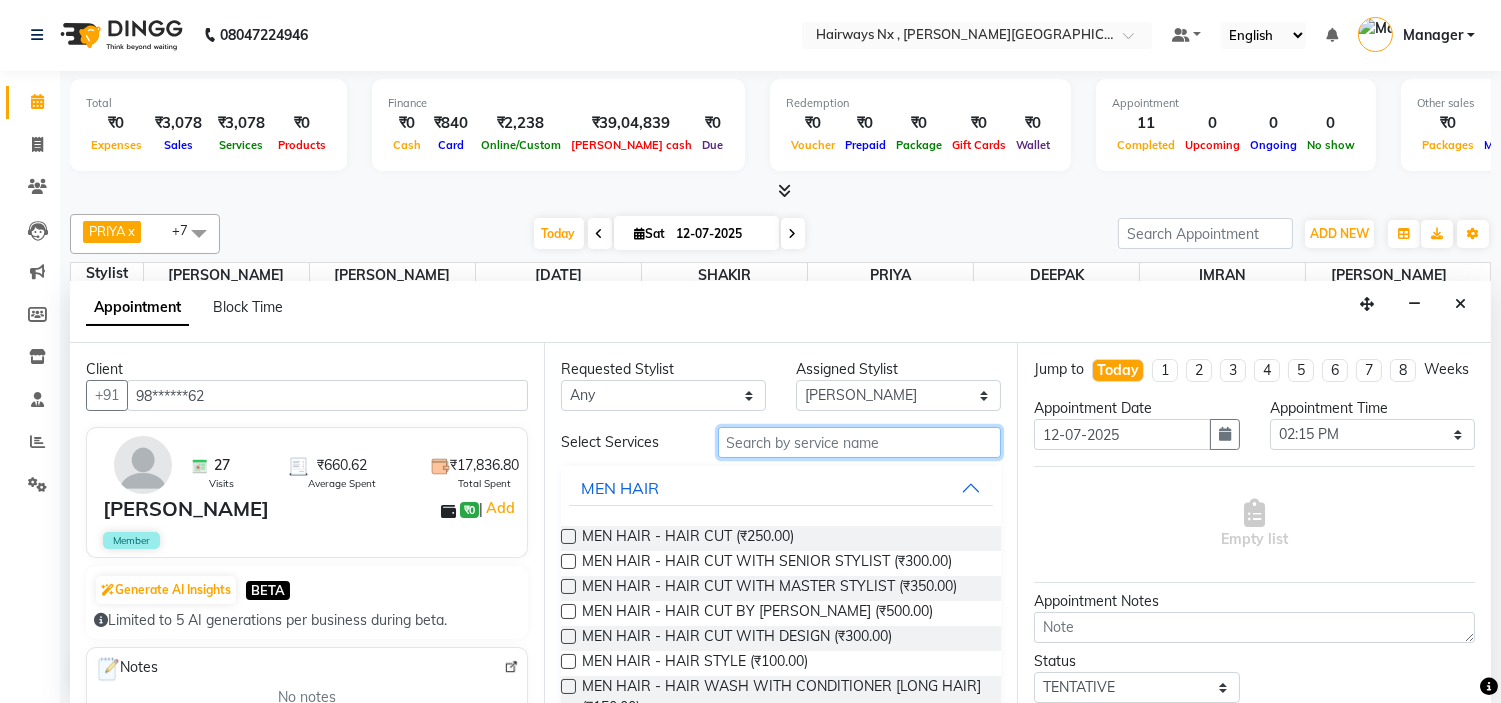 click at bounding box center [860, 442] 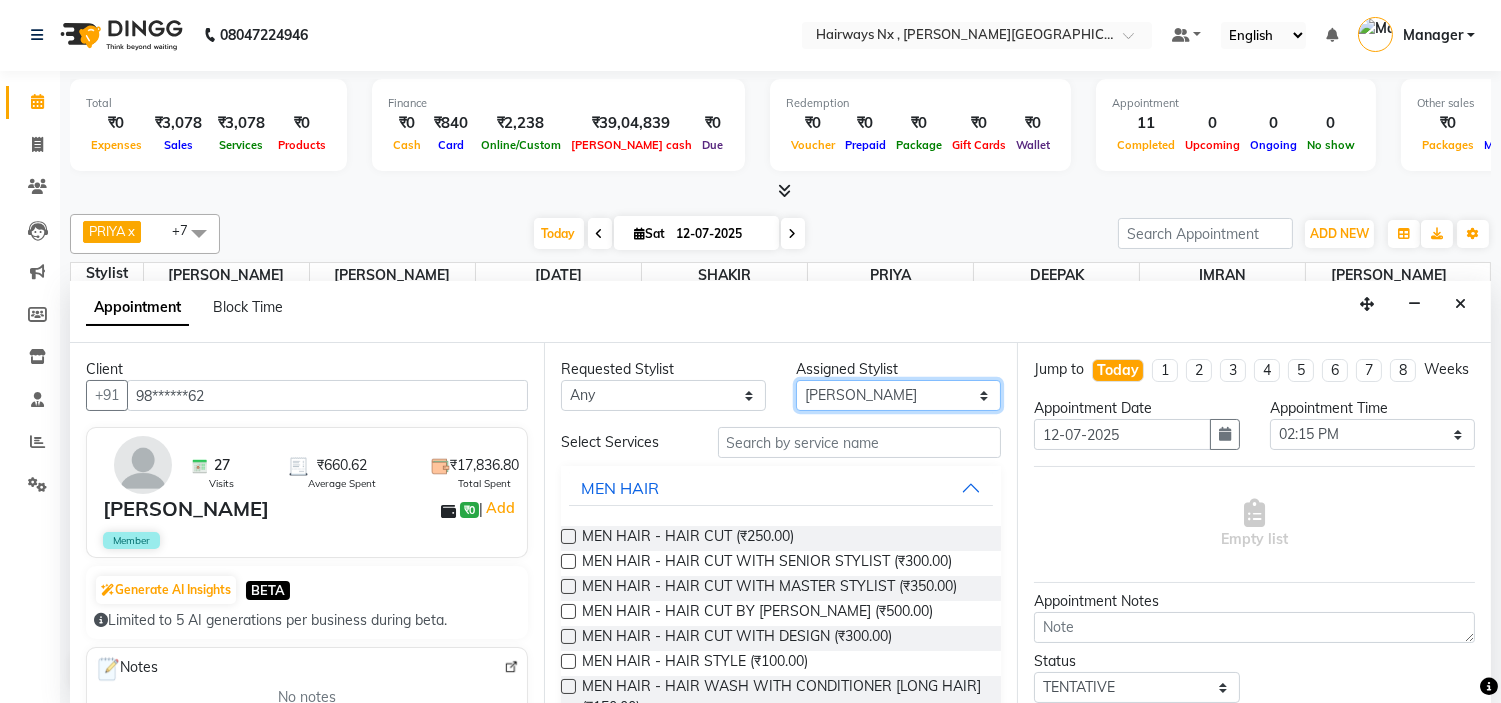 click on "Select [PERSON_NAME] DEEPAK [PERSON_NAME] [PERSON_NAME] Manager [PERSON_NAME] PRIYA [PERSON_NAME][DATE]  [PERSON_NAME]  [PERSON_NAME] [PERSON_NAME] [PERSON_NAME]" at bounding box center [898, 395] 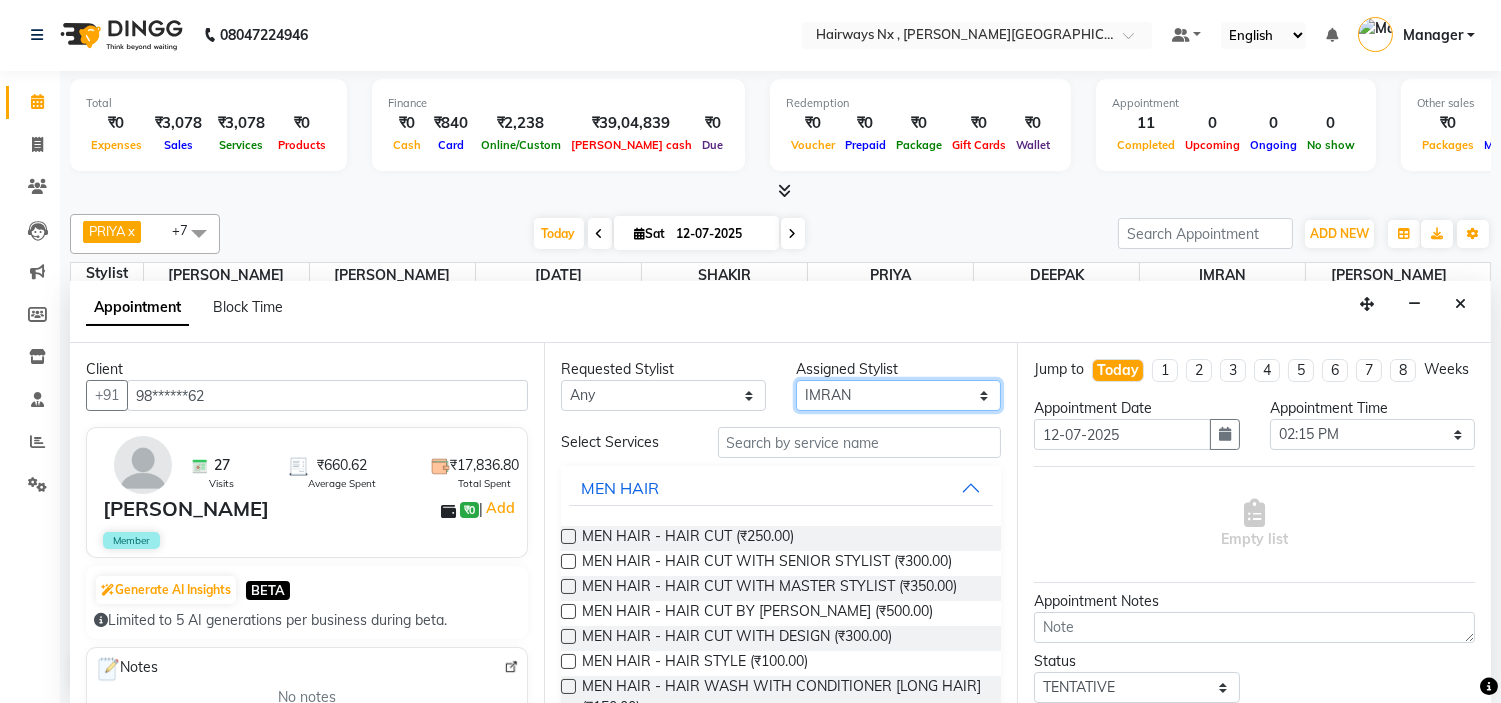 click on "Select [PERSON_NAME] DEEPAK [PERSON_NAME] [PERSON_NAME] Manager [PERSON_NAME] PRIYA [PERSON_NAME][DATE]  [PERSON_NAME]  [PERSON_NAME] [PERSON_NAME] [PERSON_NAME]" at bounding box center (898, 395) 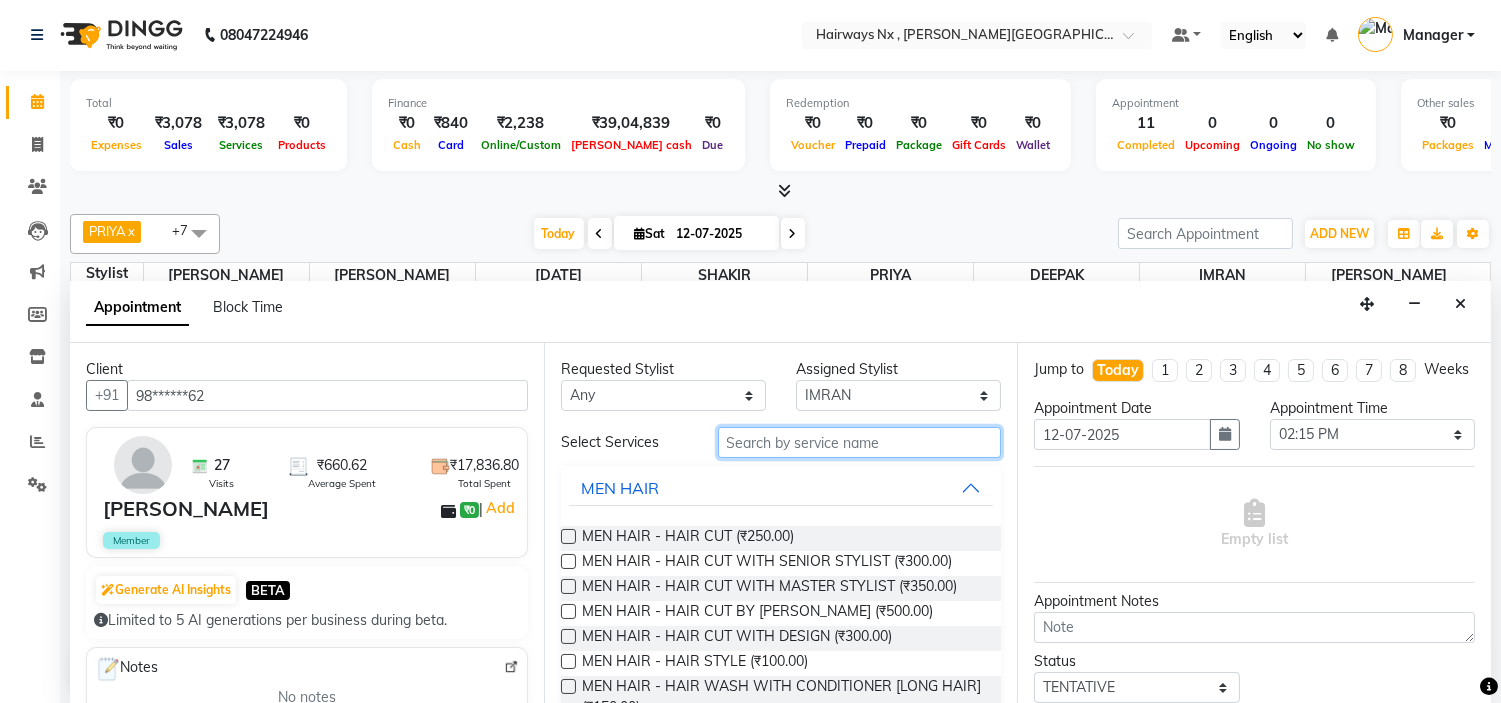 click at bounding box center (860, 442) 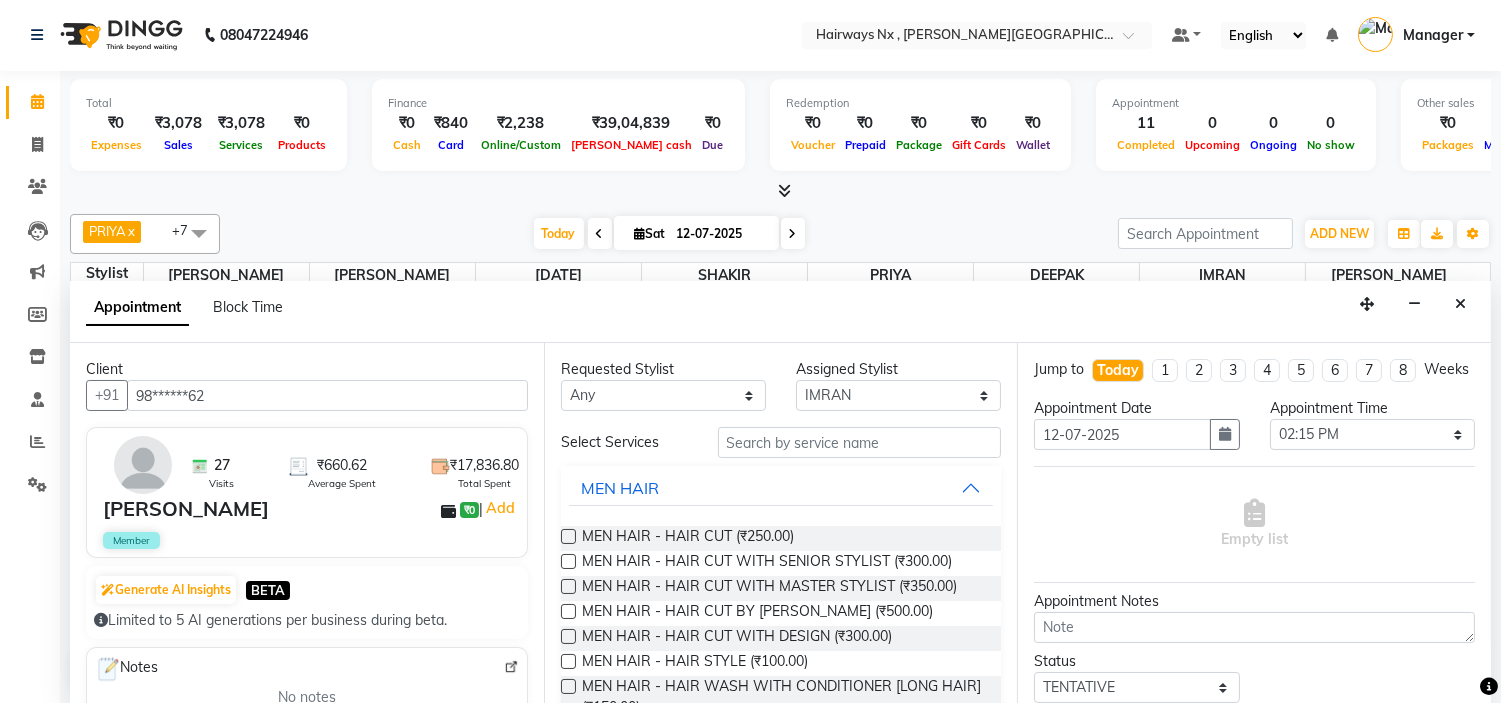 click at bounding box center (568, 536) 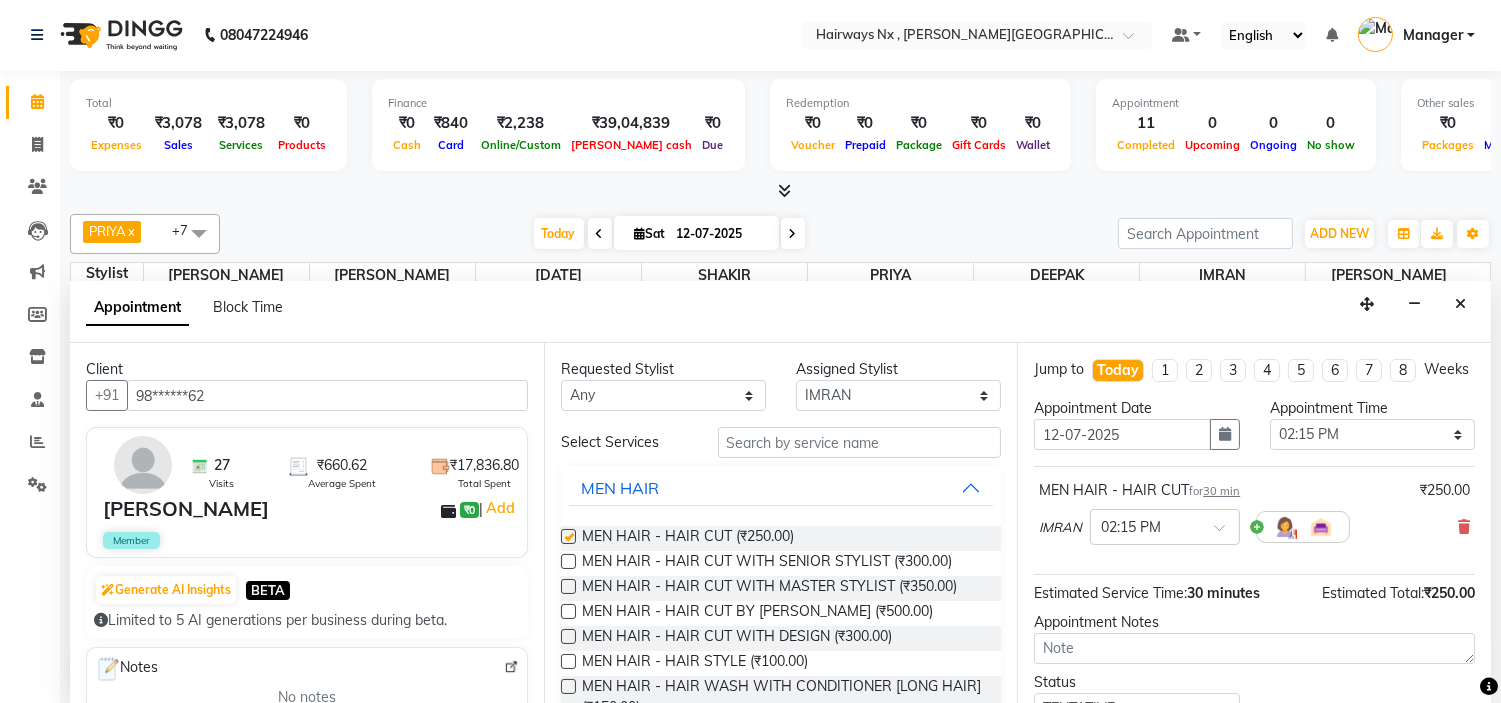 checkbox on "false" 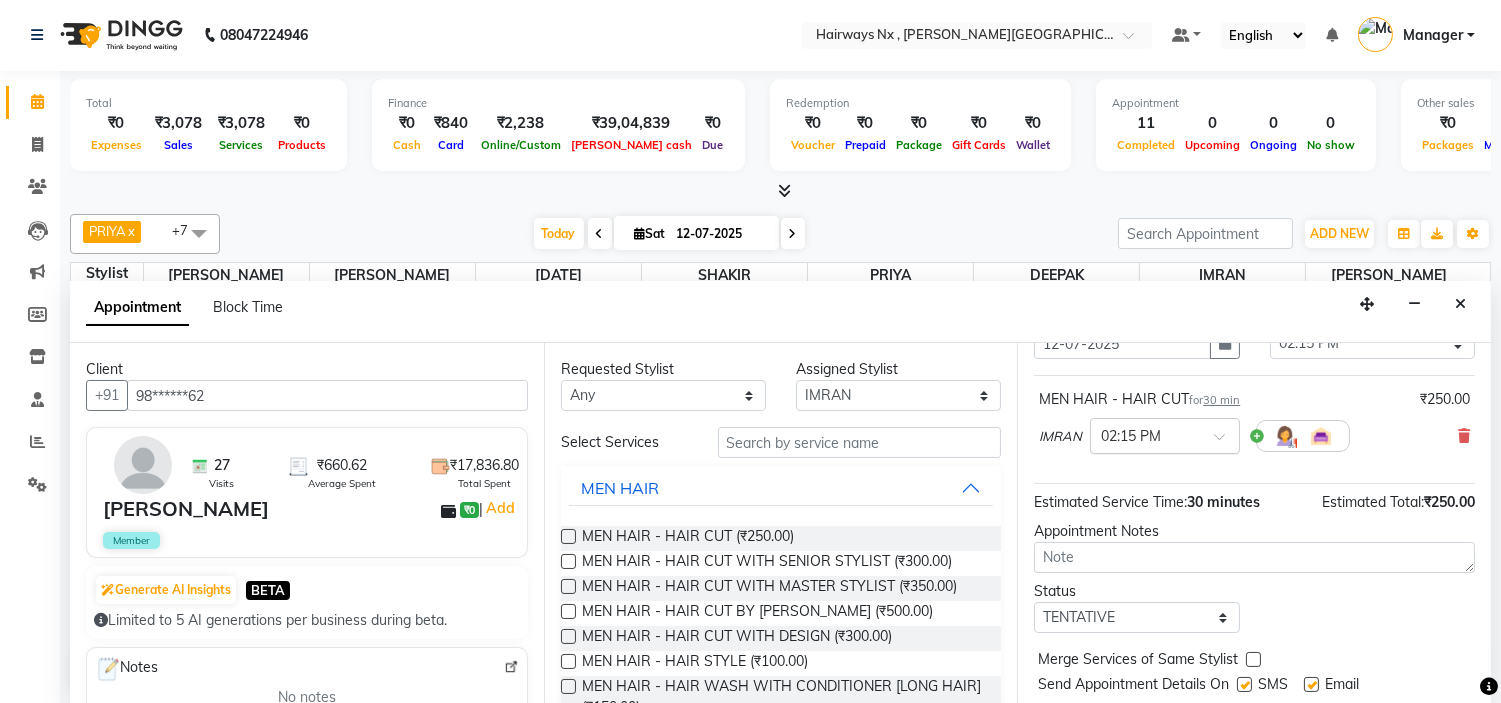 scroll, scrollTop: 165, scrollLeft: 0, axis: vertical 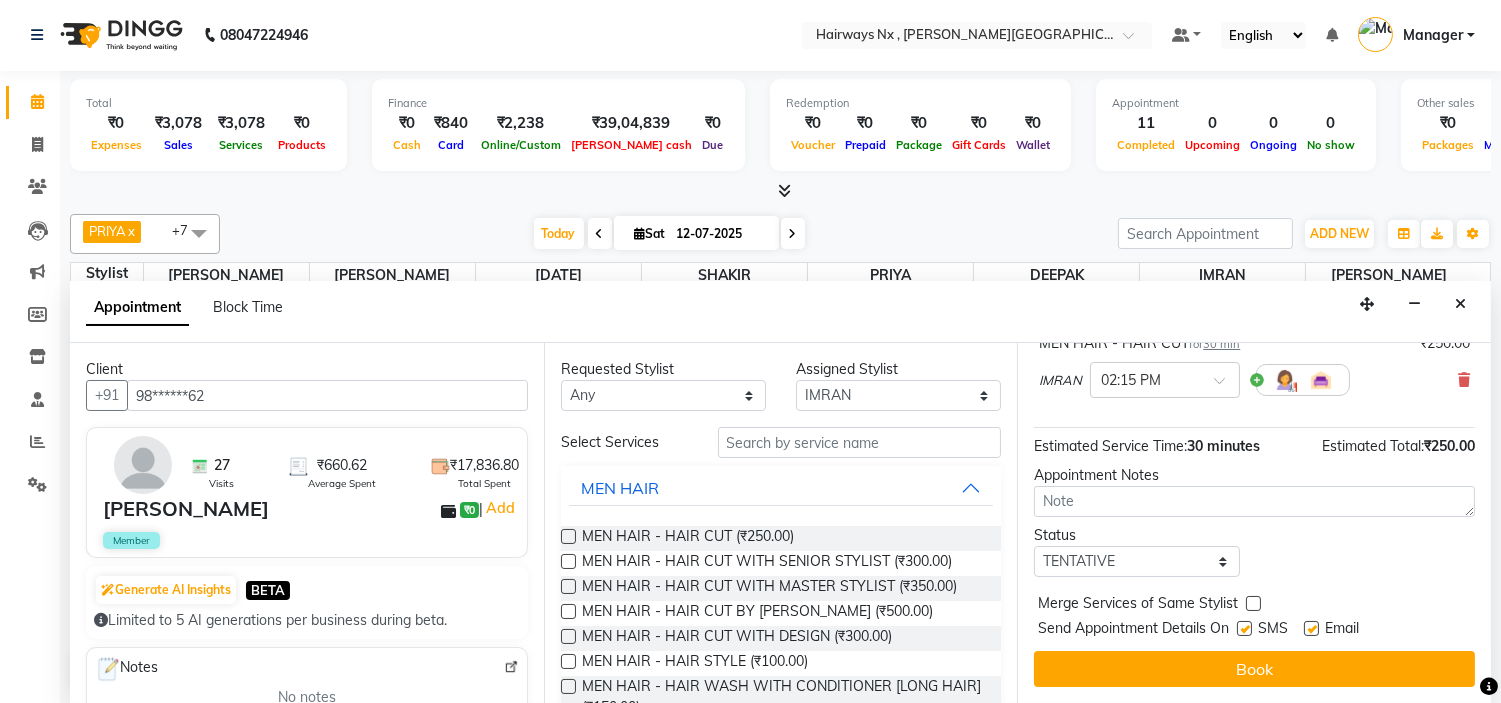 click at bounding box center [1244, 628] 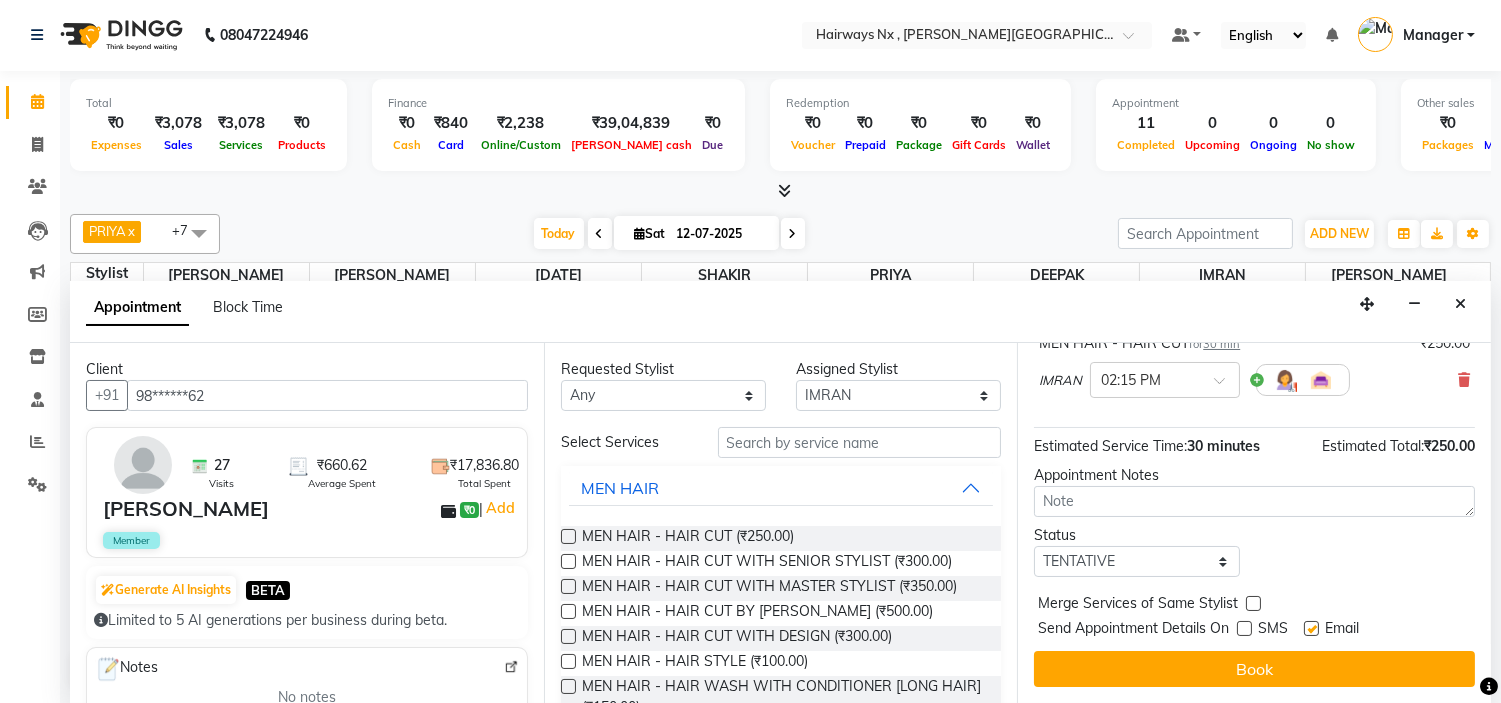 click on "SMS" at bounding box center (1270, 630) 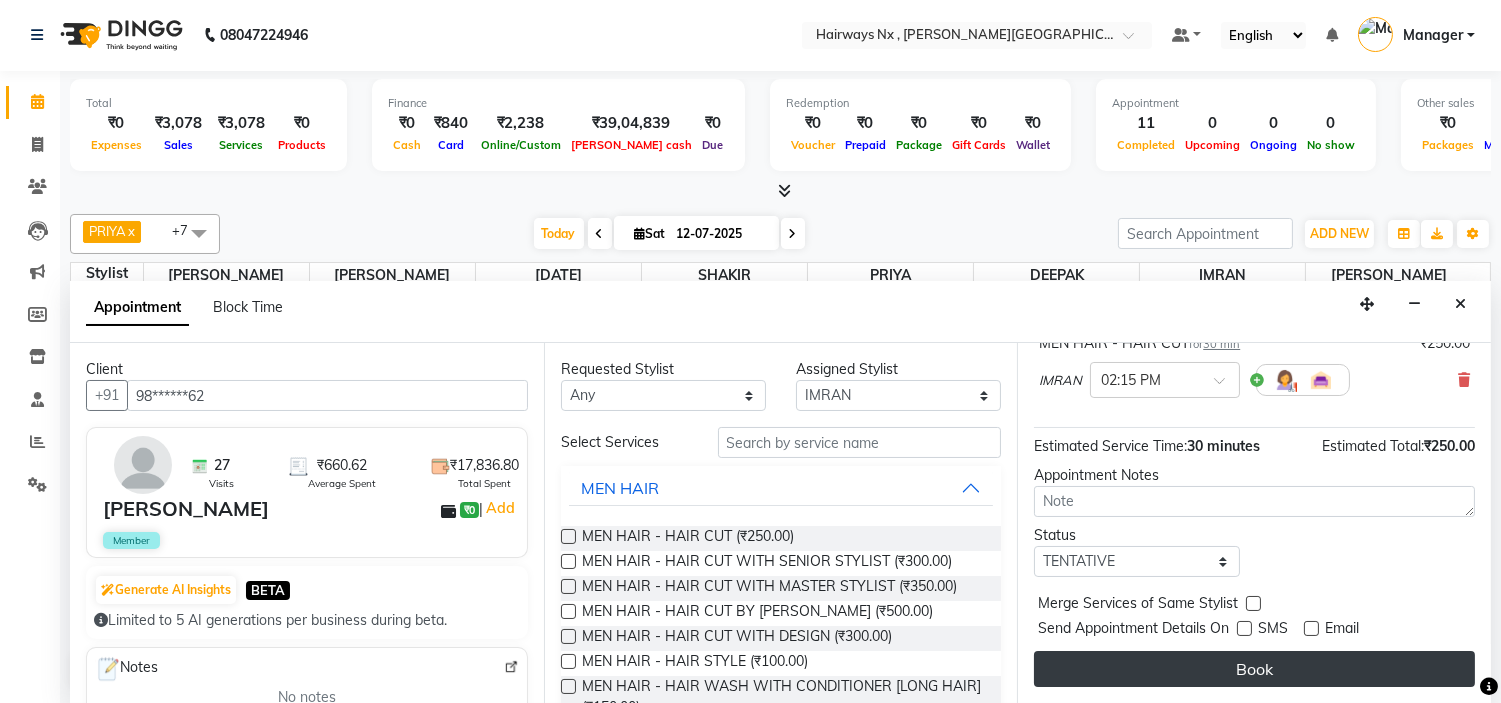 click on "Book" at bounding box center [1254, 669] 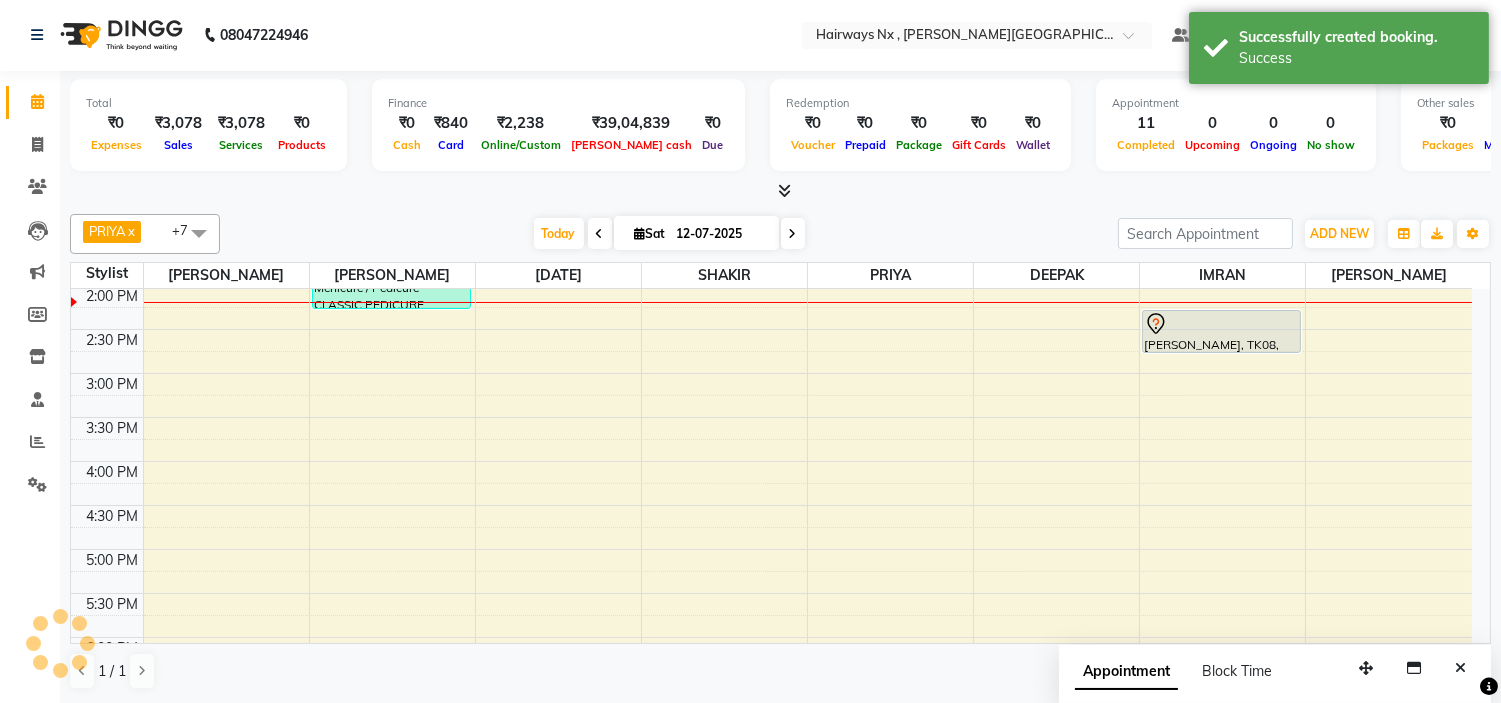 scroll, scrollTop: 0, scrollLeft: 0, axis: both 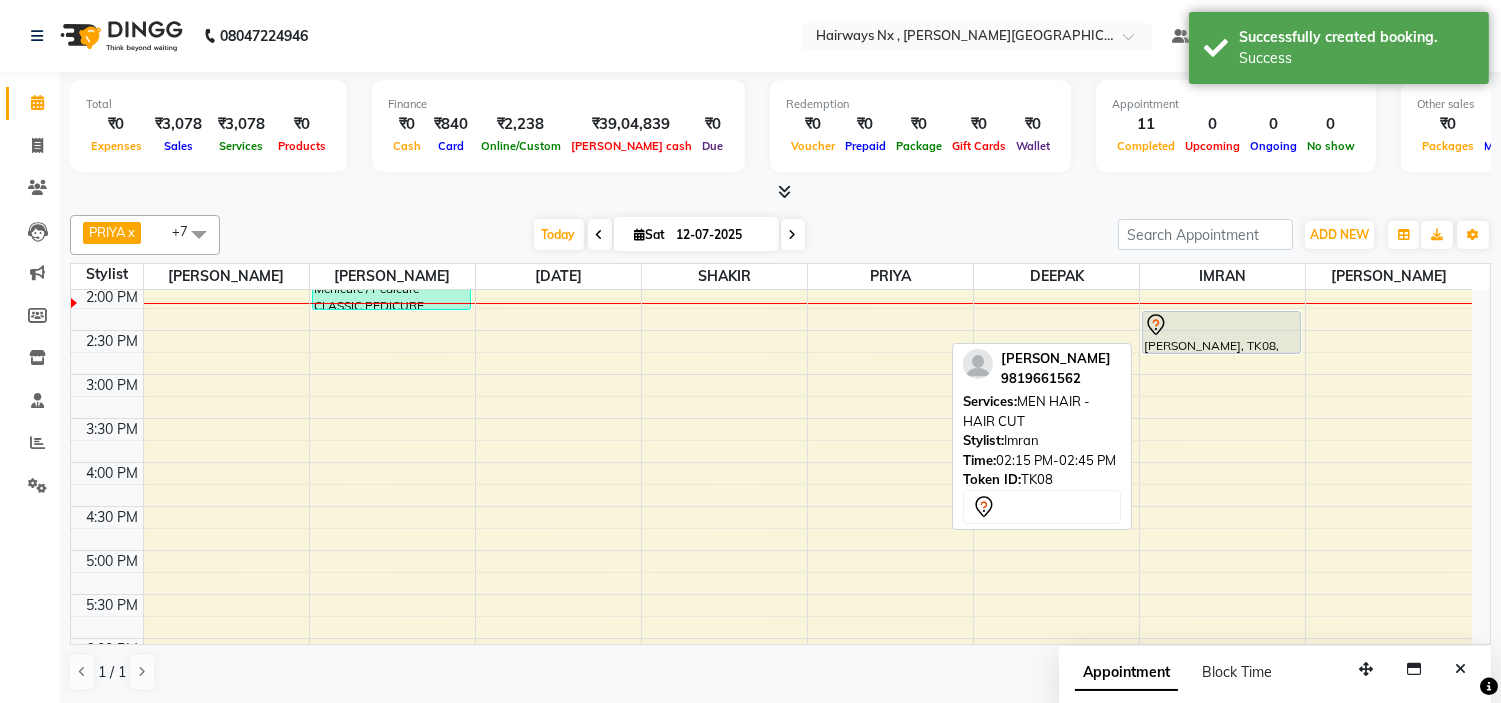 click at bounding box center [1221, 325] 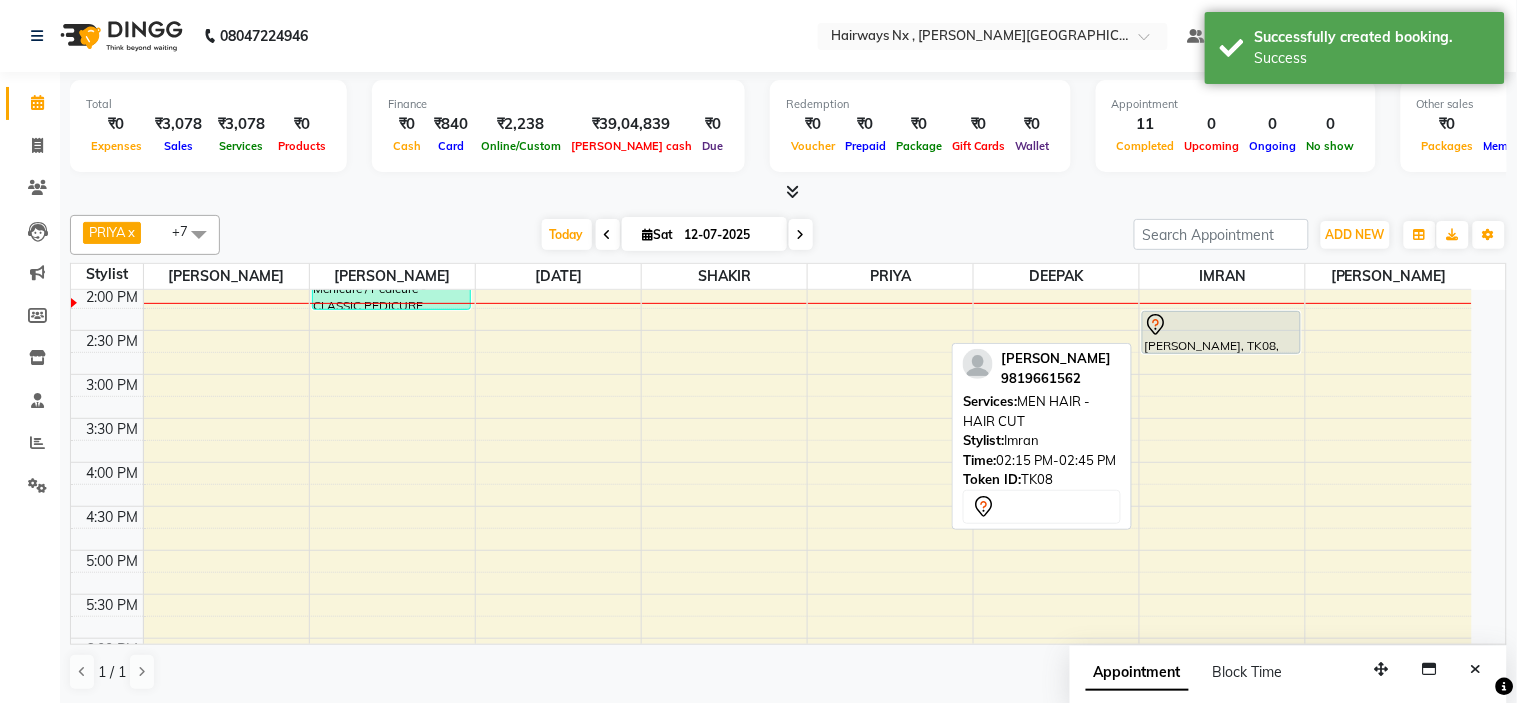 select on "7" 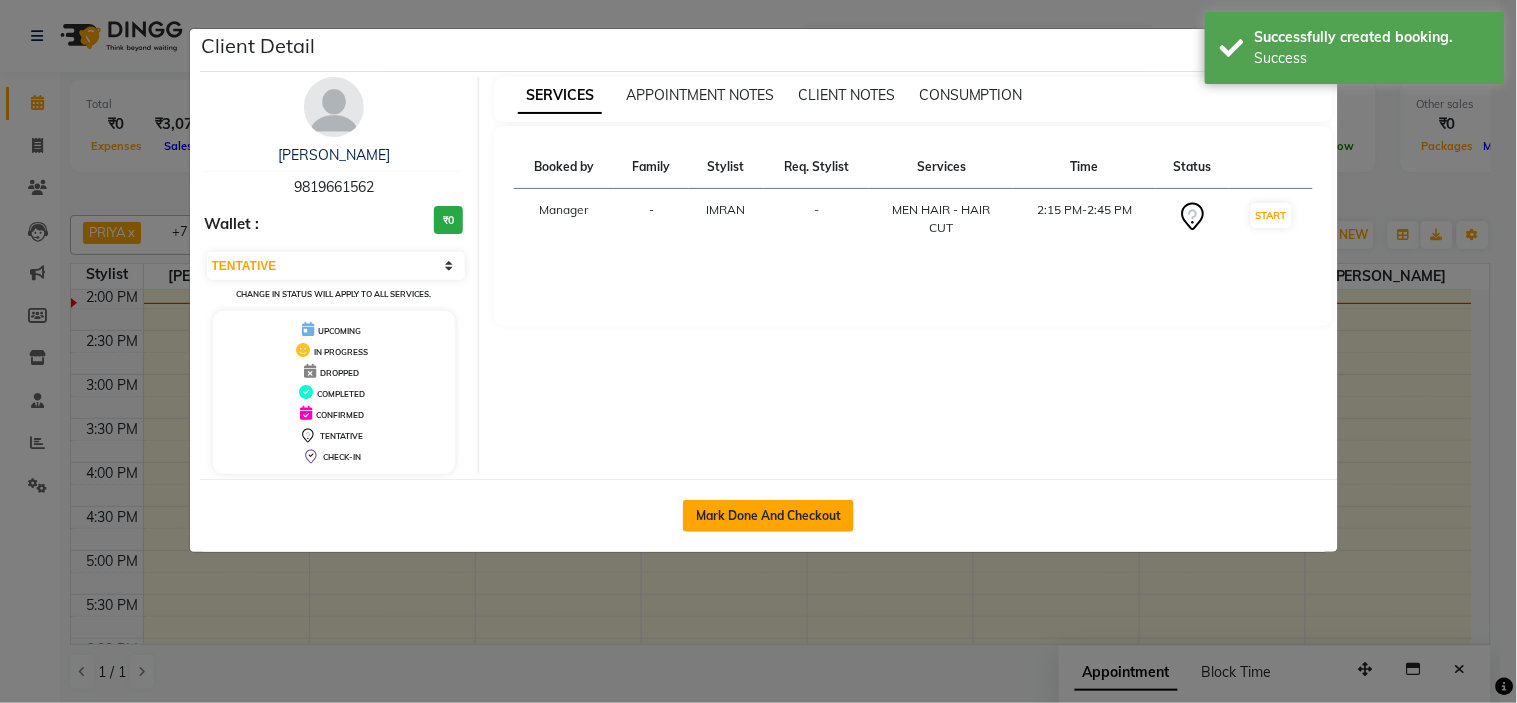 click on "Mark Done And Checkout" 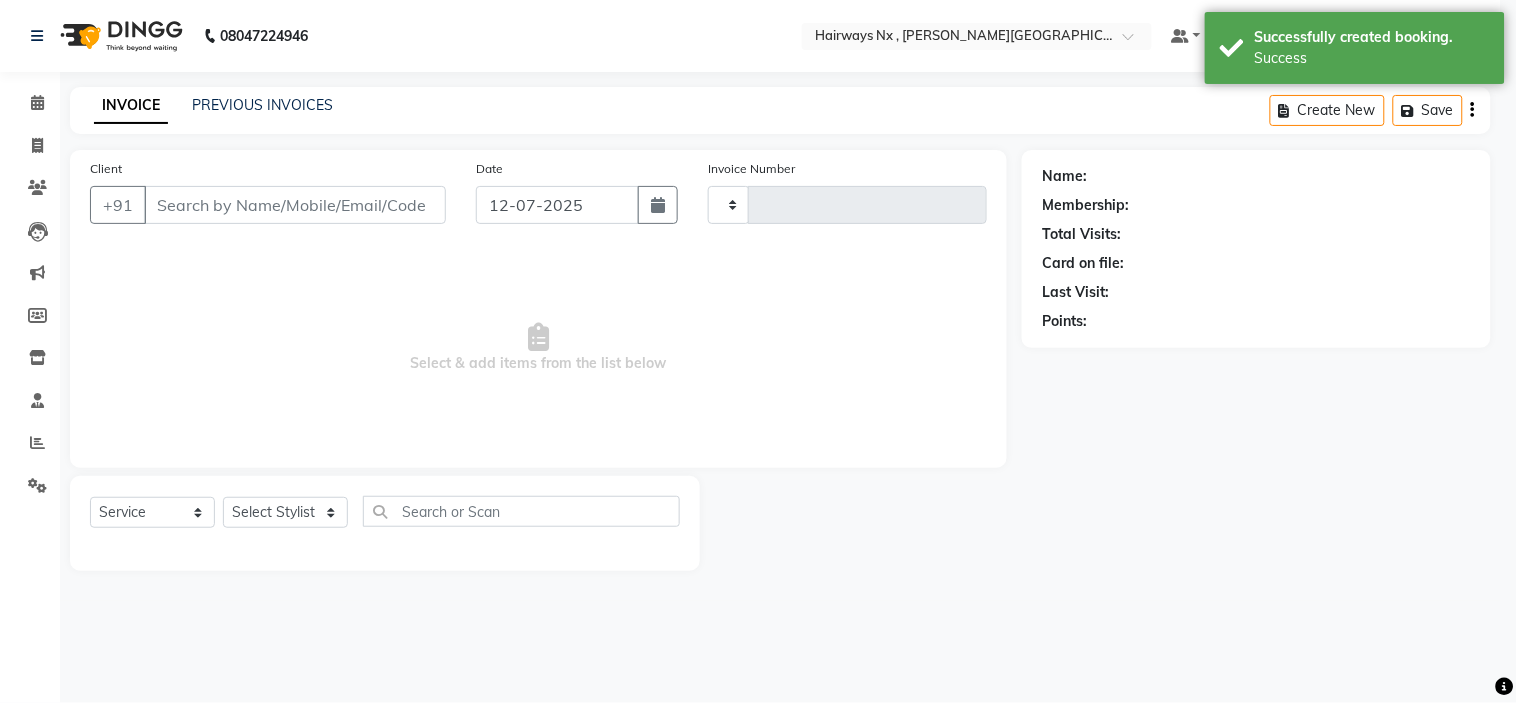 select on "3" 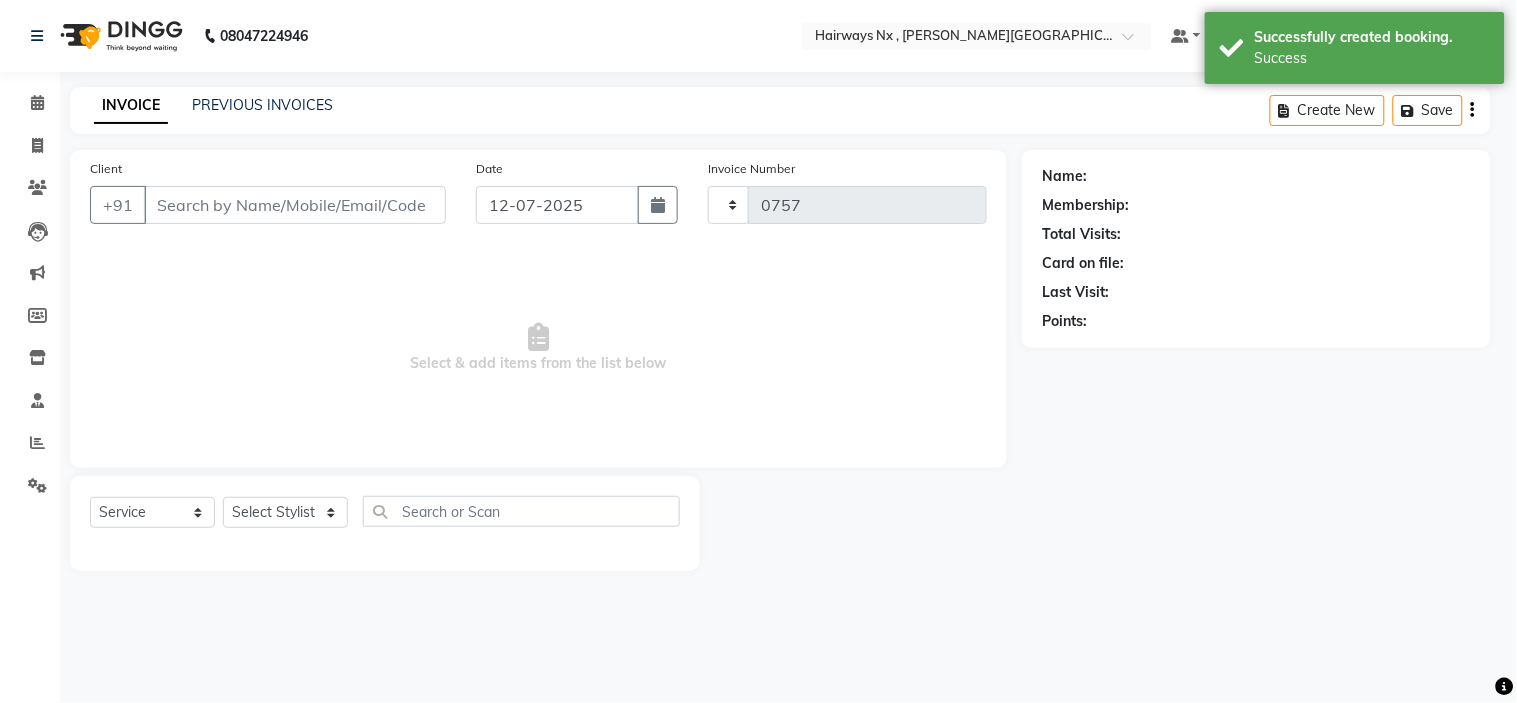 select on "778" 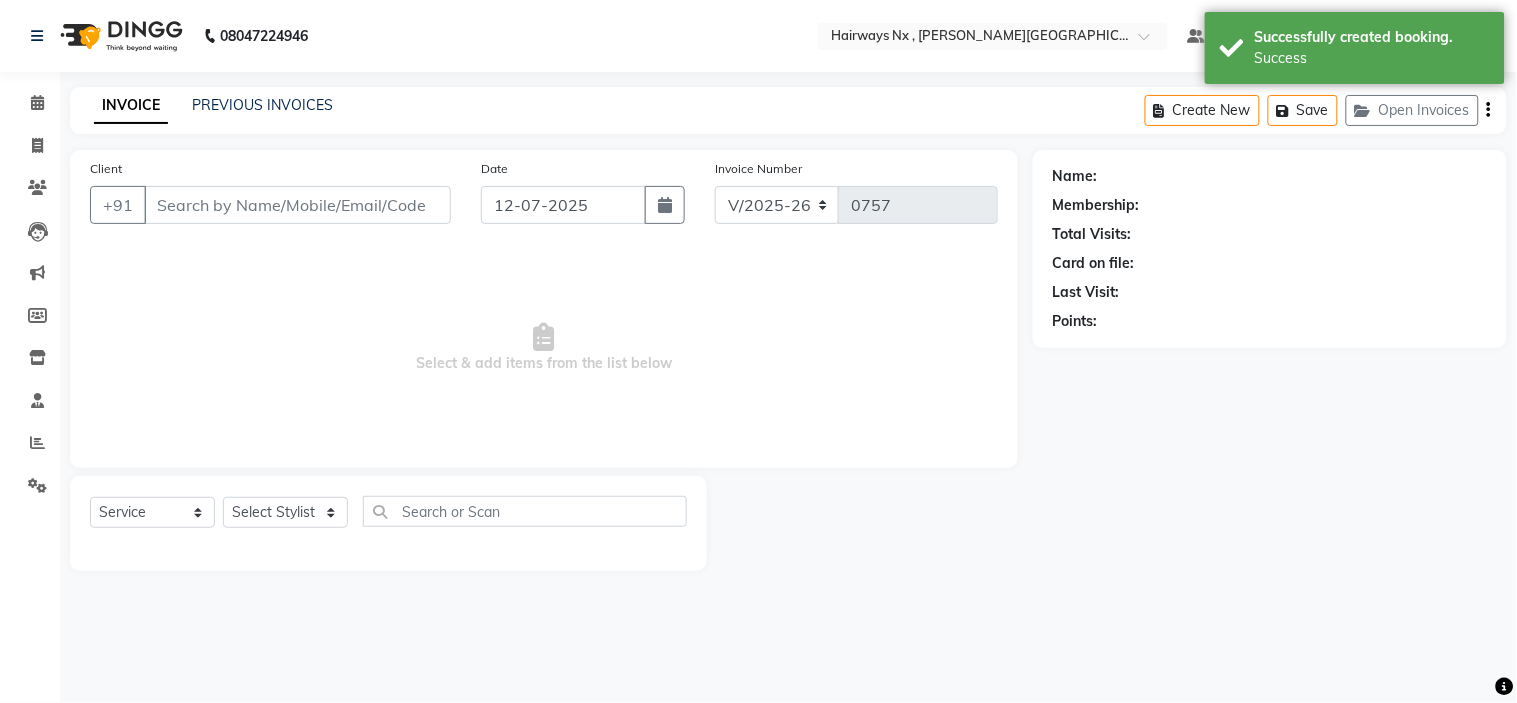 type on "98******62" 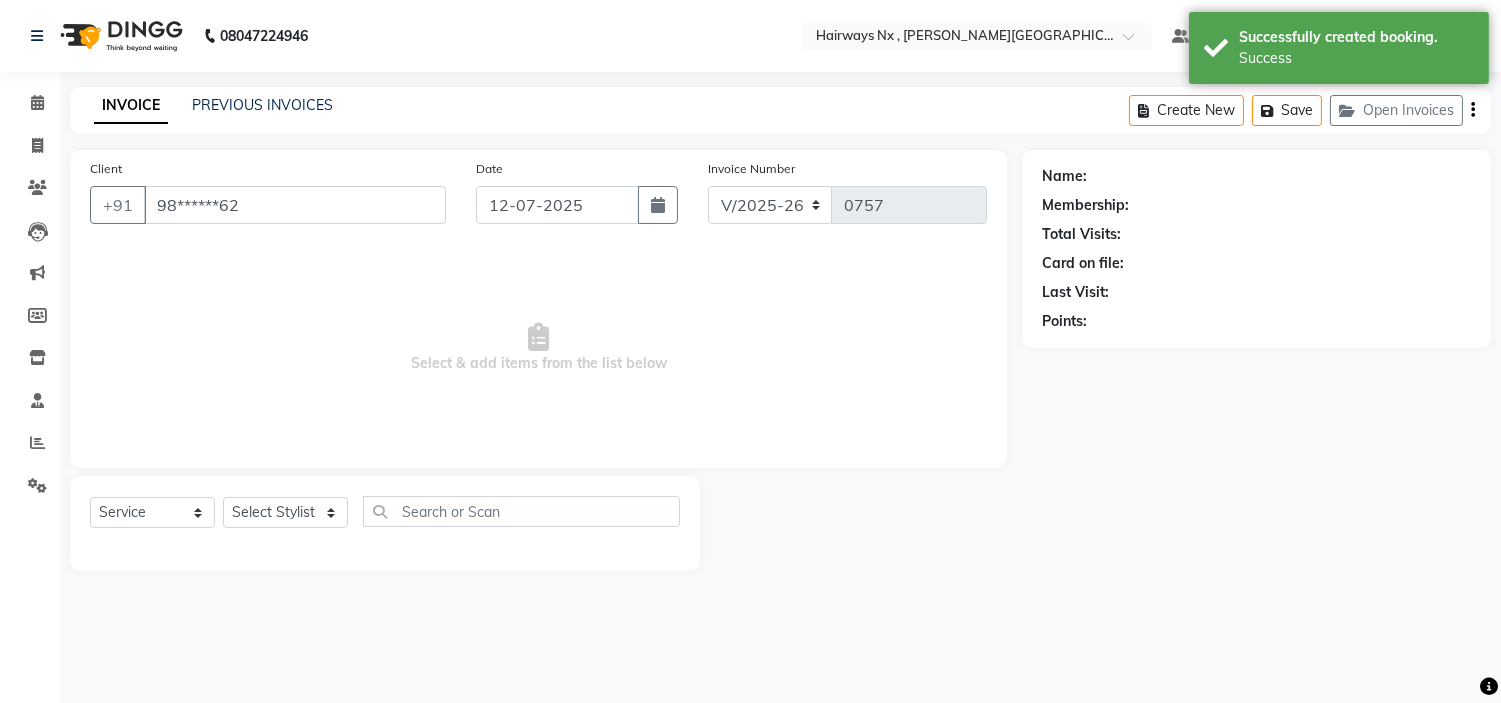 select on "86029" 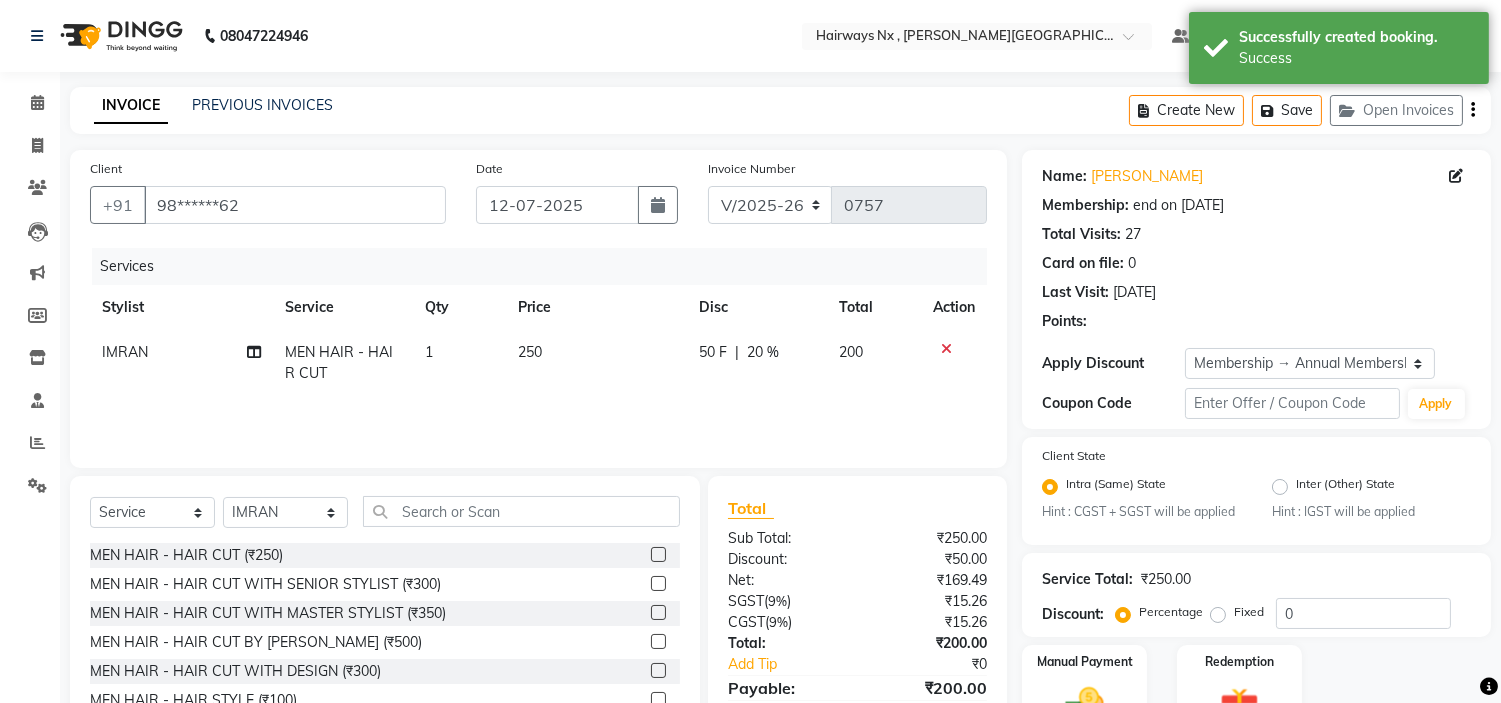 type on "20" 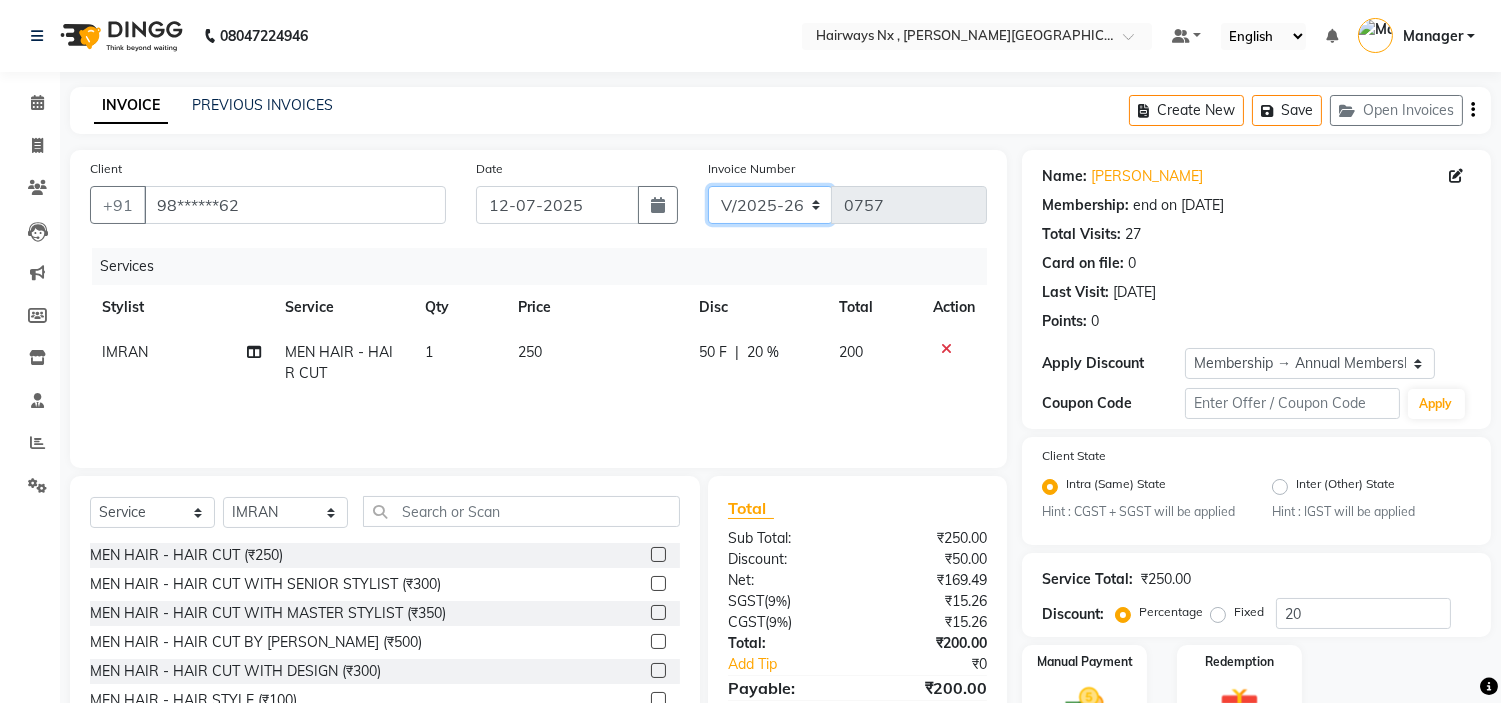 click on "INV/25-26 V/2025-26" 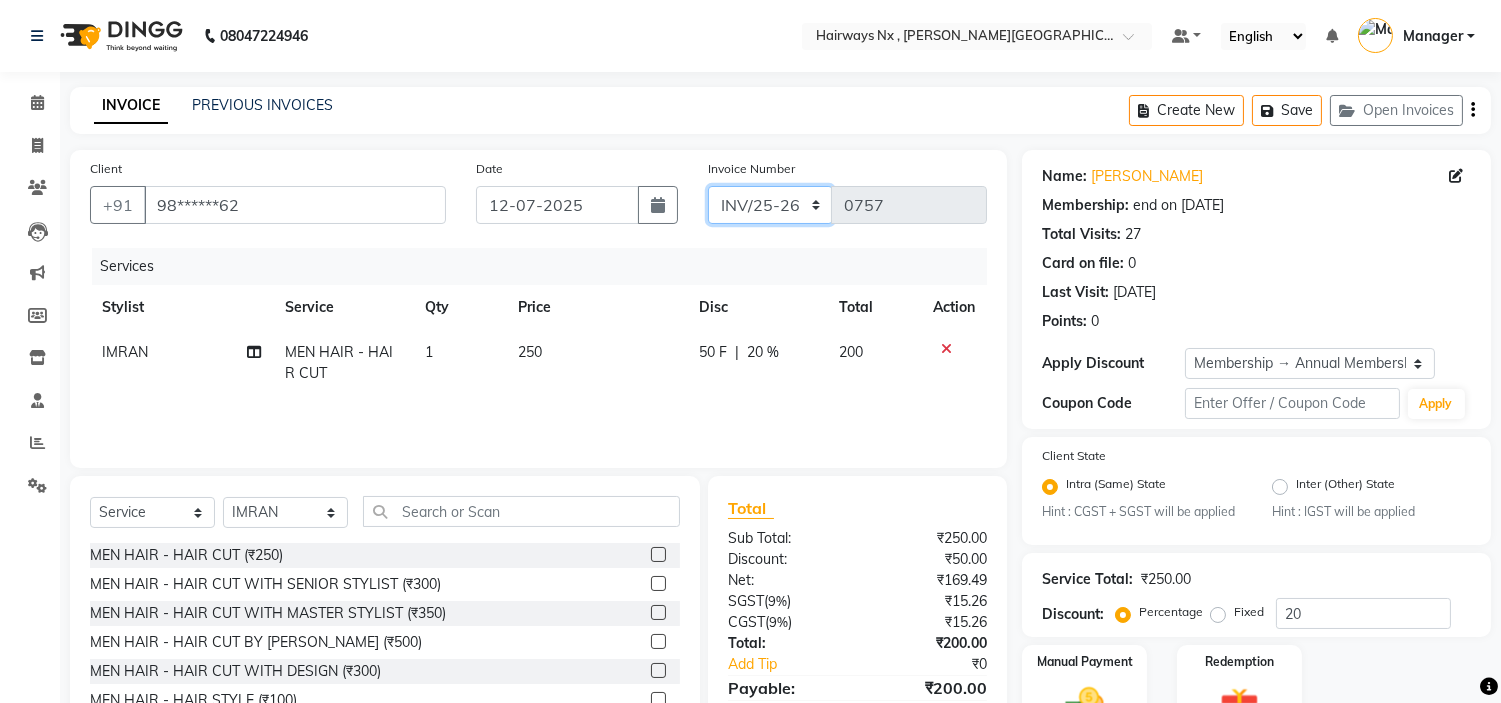 click on "INV/25-26 V/2025-26" 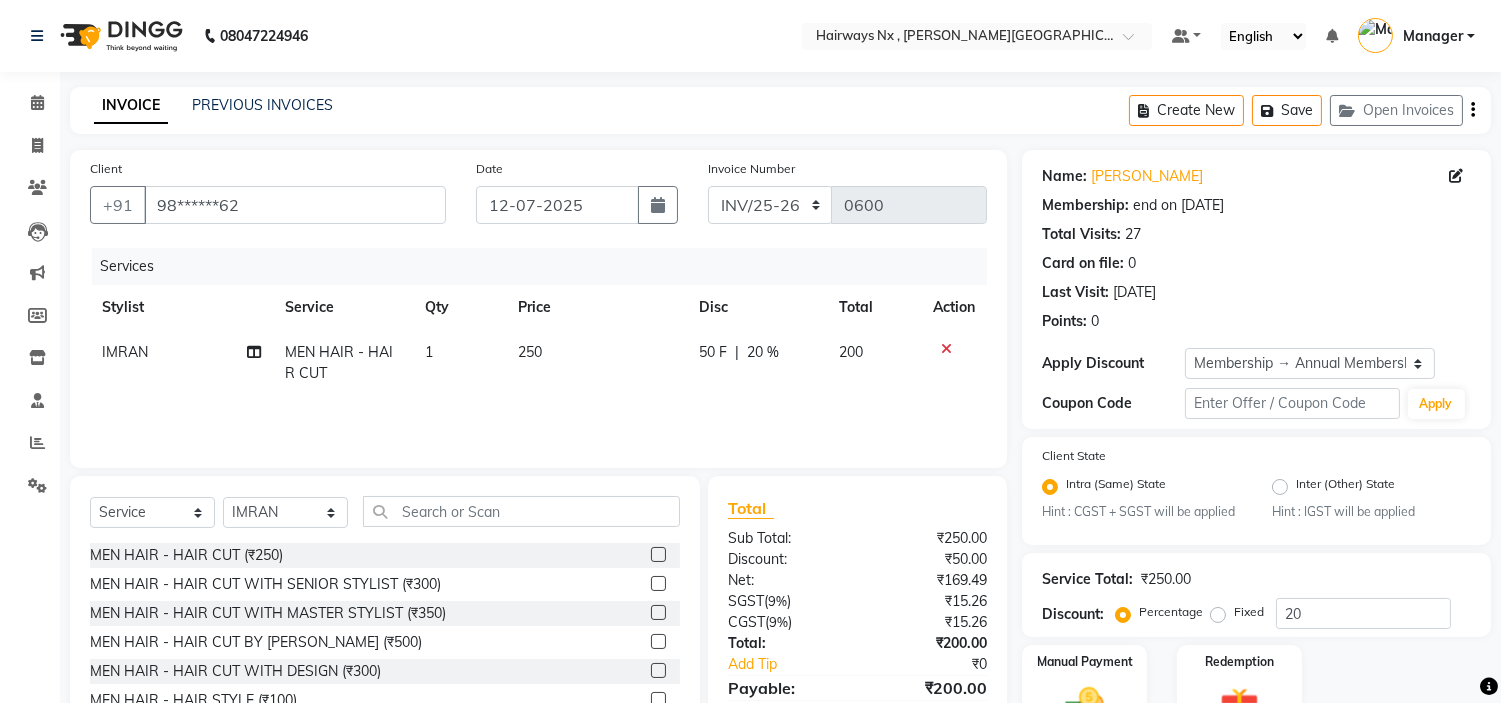 click 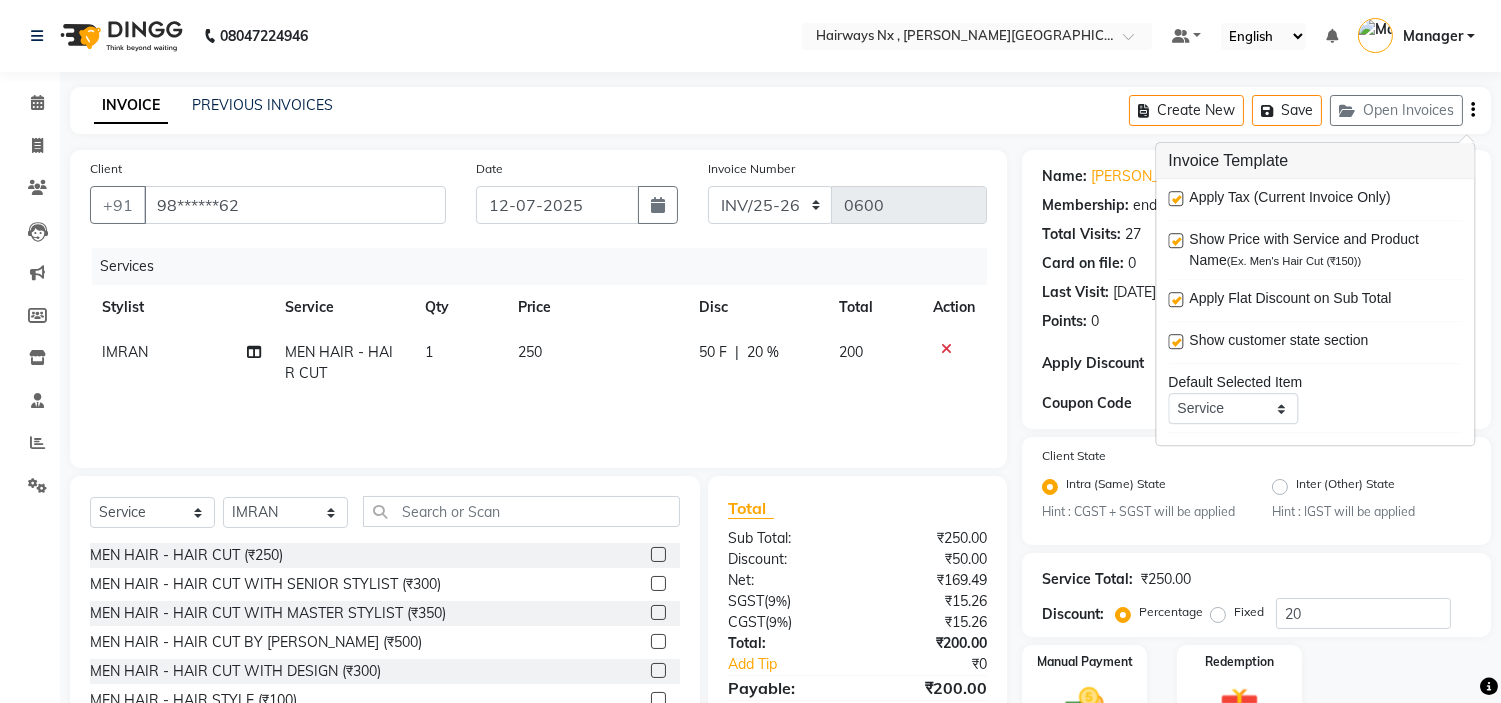 click at bounding box center [1175, 198] 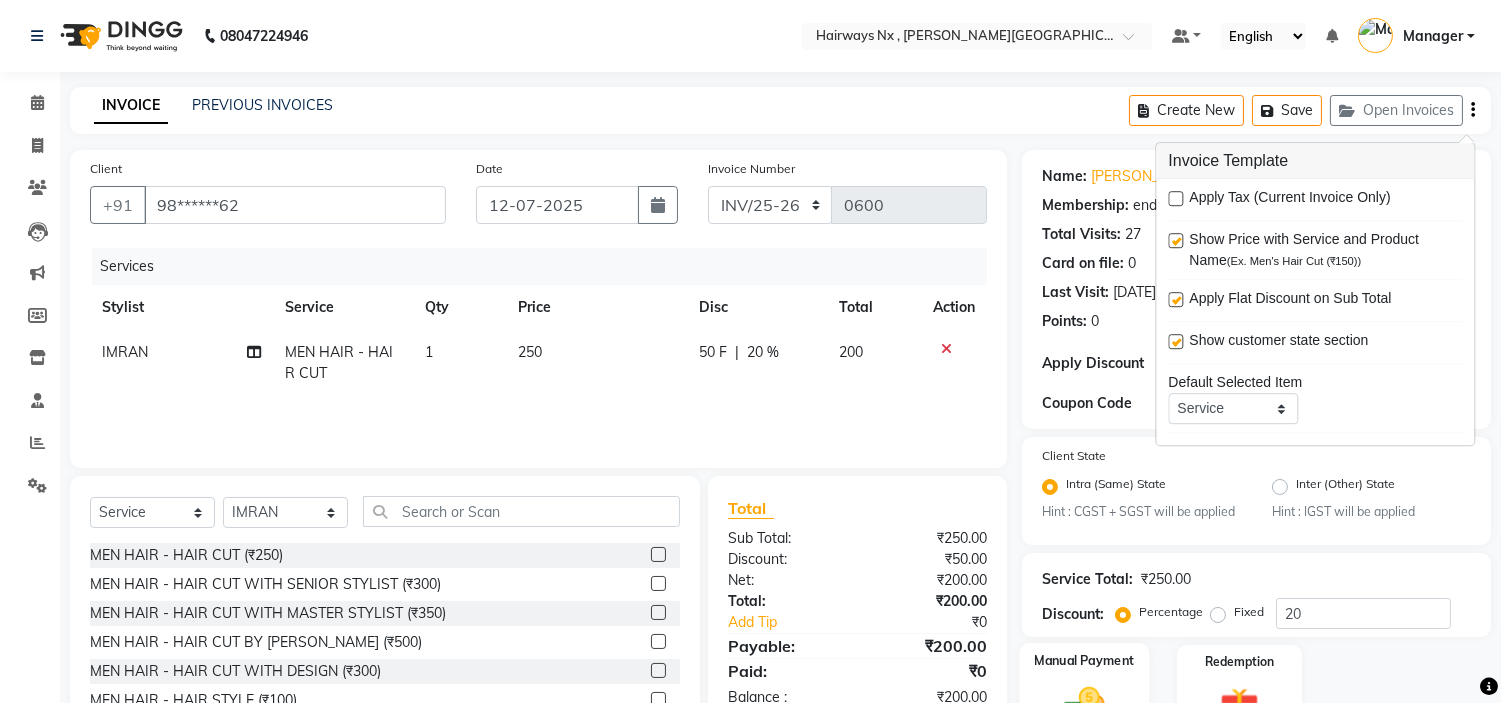 scroll, scrollTop: 111, scrollLeft: 0, axis: vertical 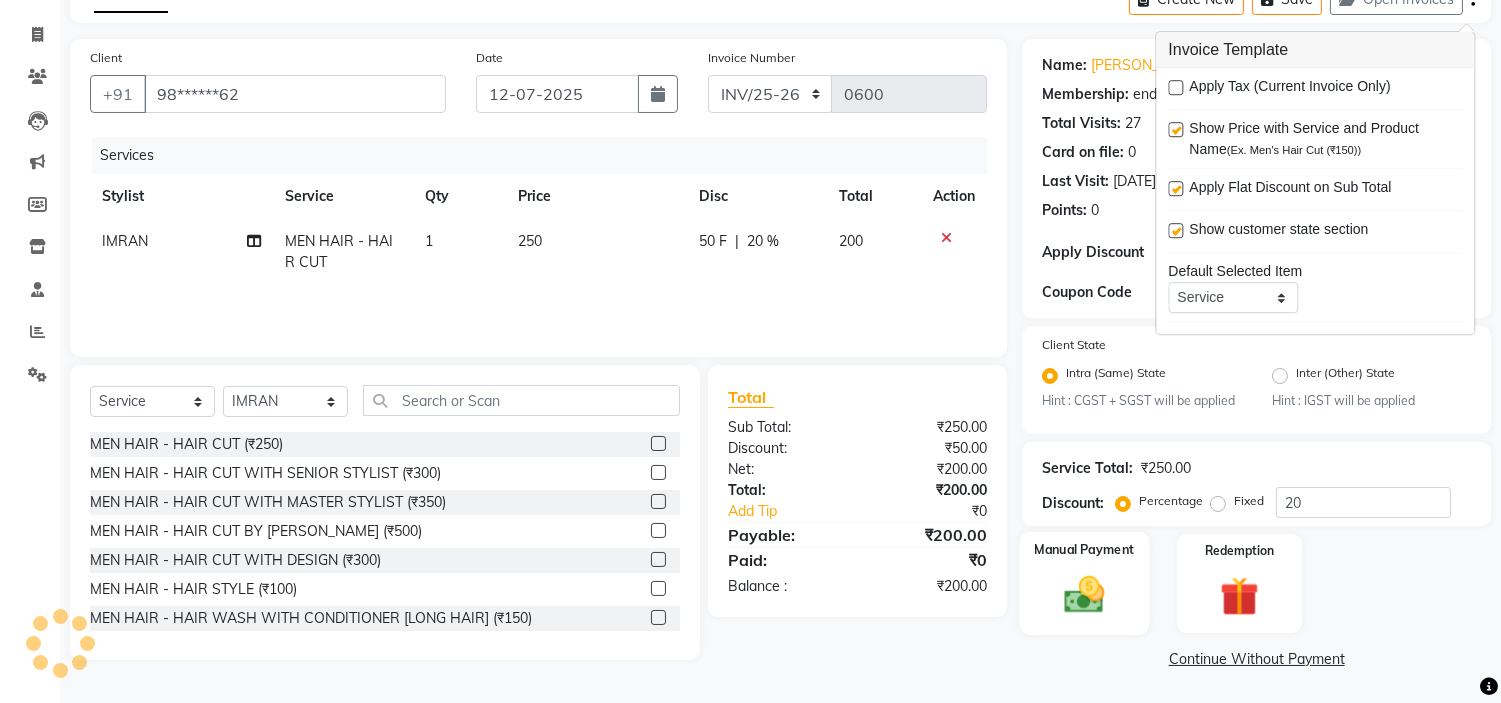 click 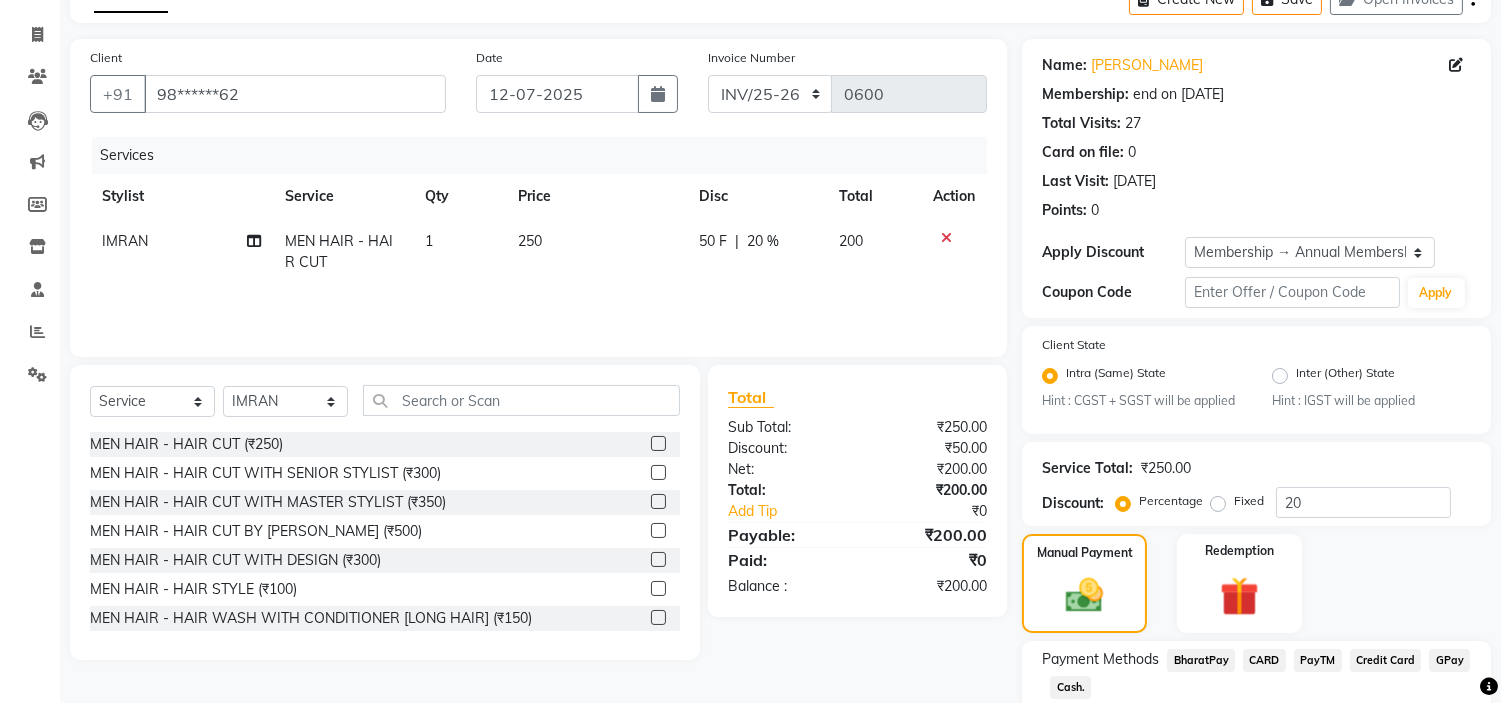 scroll, scrollTop: 0, scrollLeft: 0, axis: both 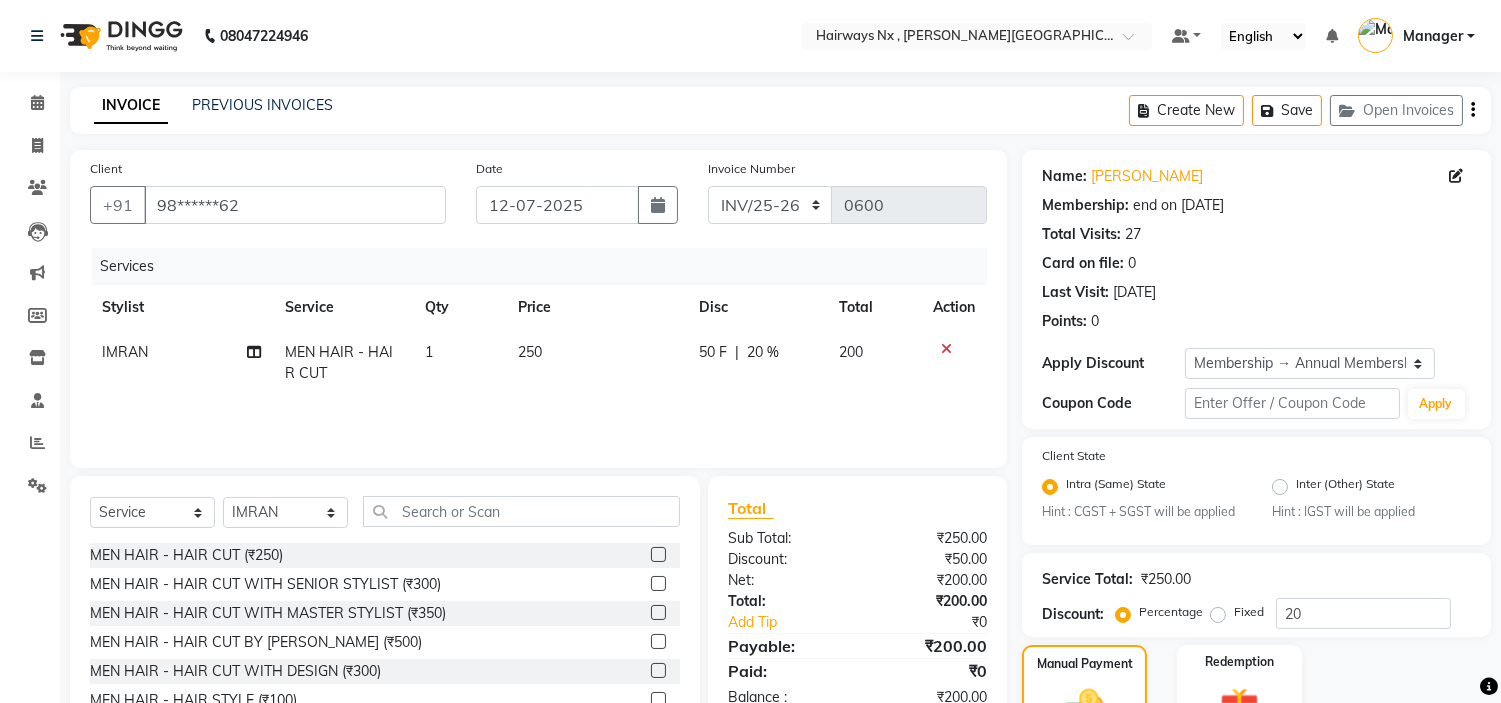 click 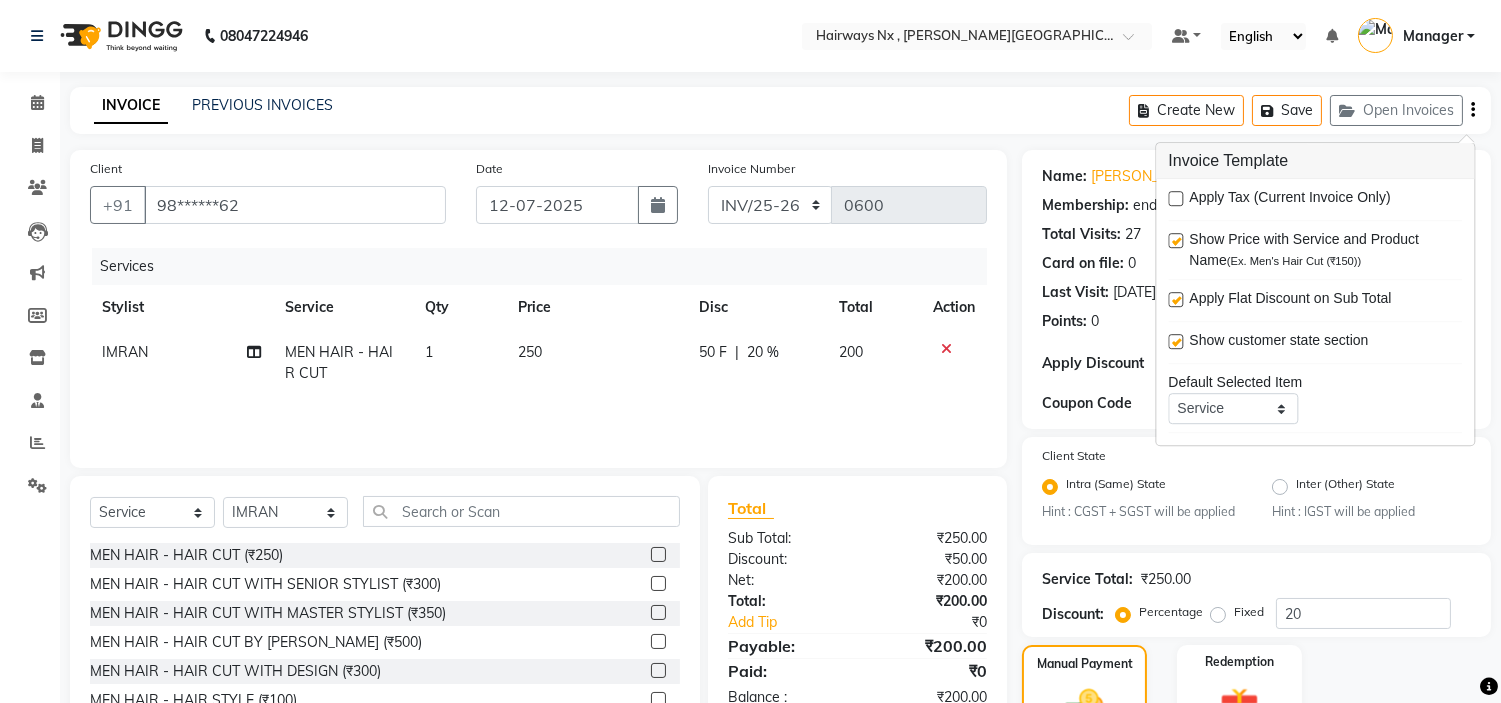 scroll, scrollTop: 240, scrollLeft: 0, axis: vertical 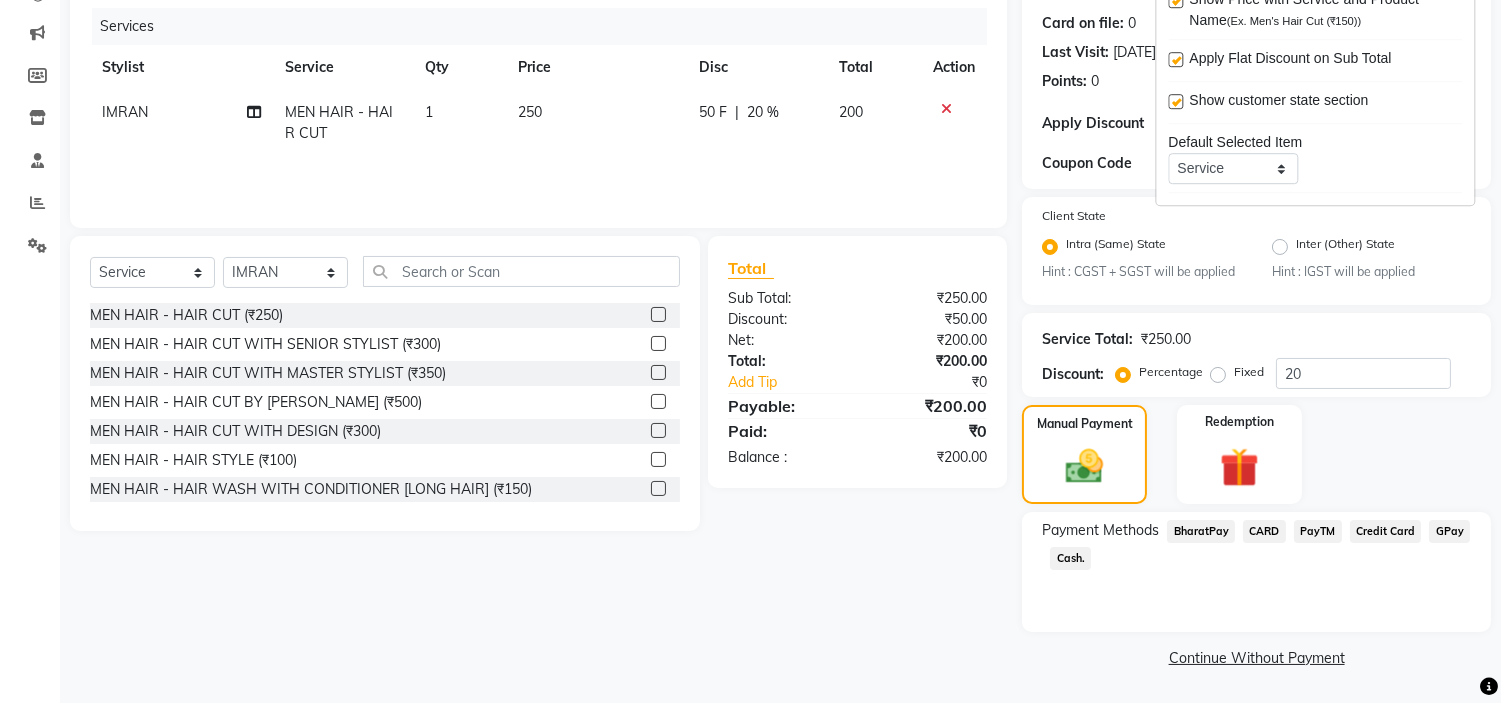 click on "Cash." 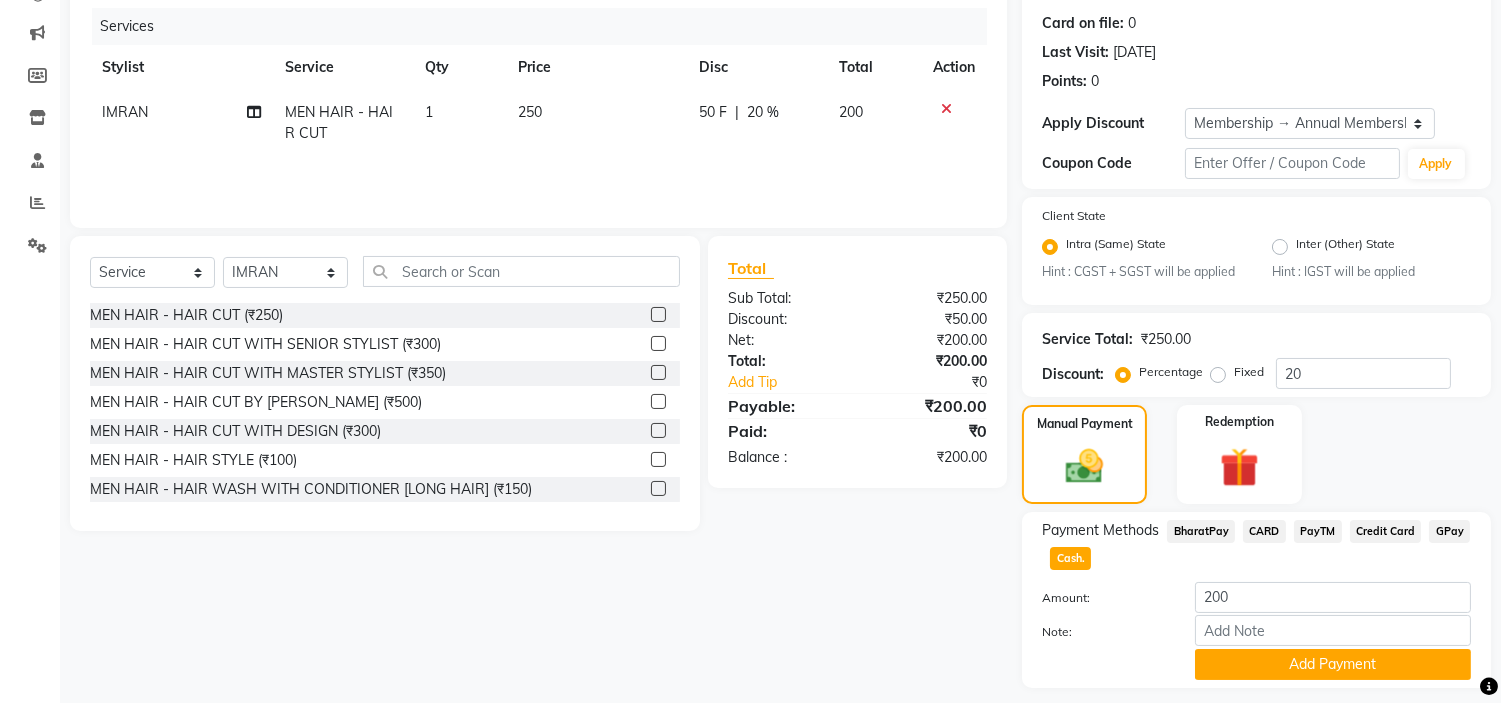 scroll, scrollTop: 296, scrollLeft: 0, axis: vertical 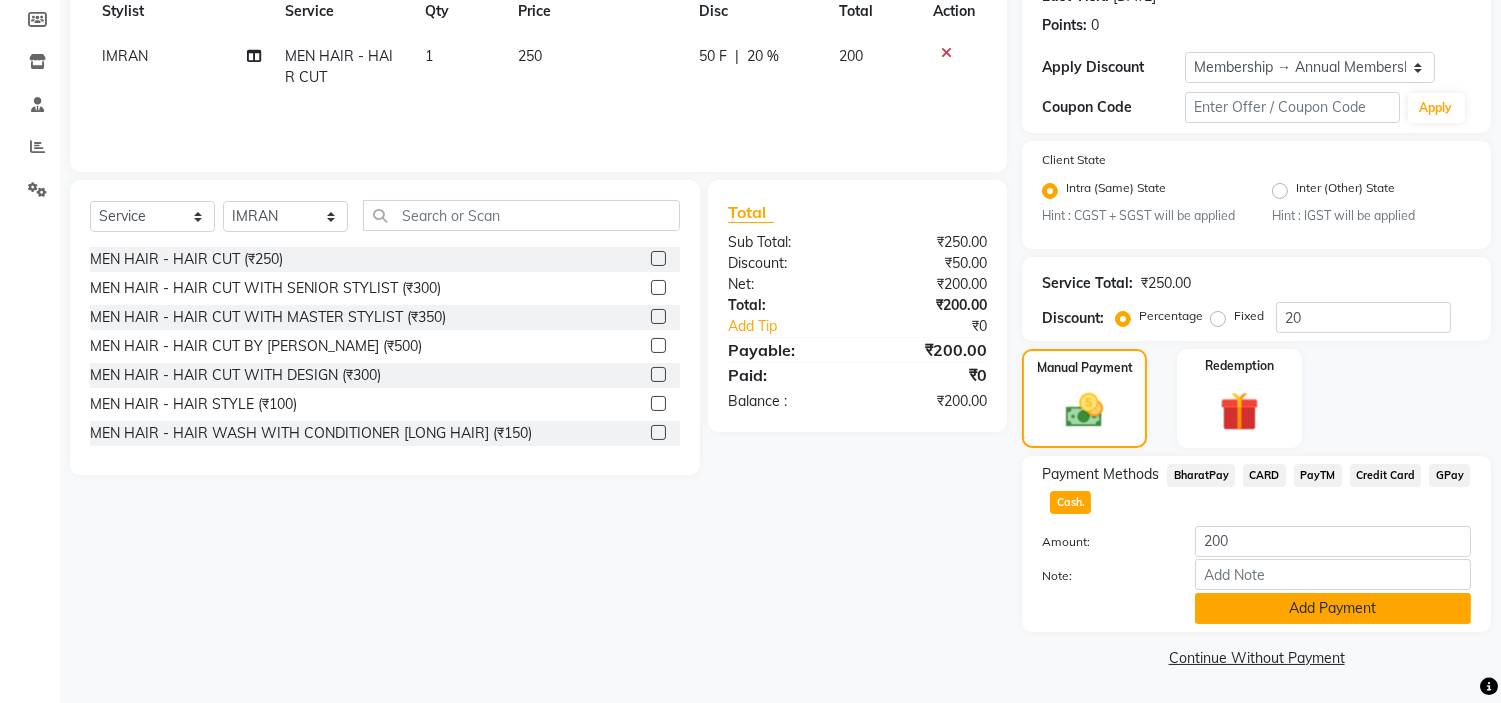 click on "Add Payment" 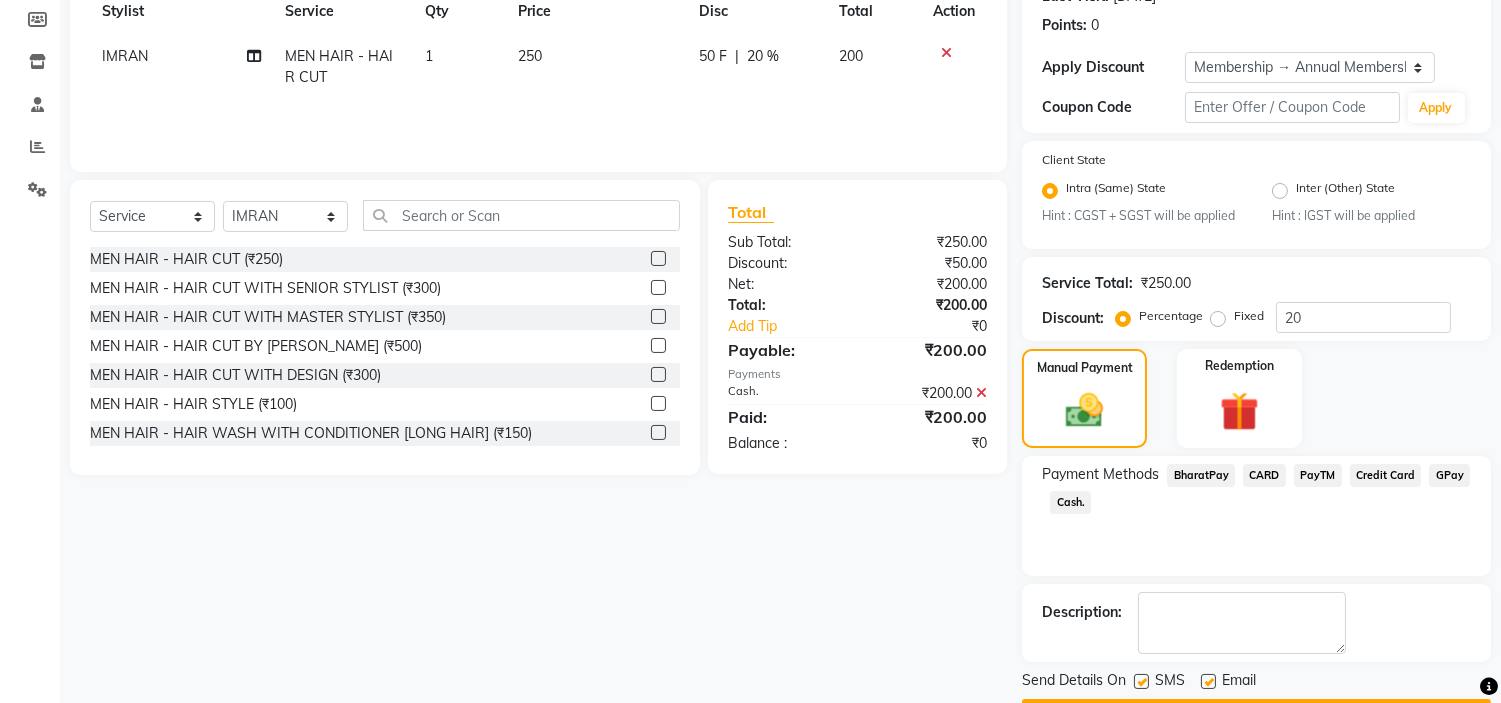 scroll, scrollTop: 353, scrollLeft: 0, axis: vertical 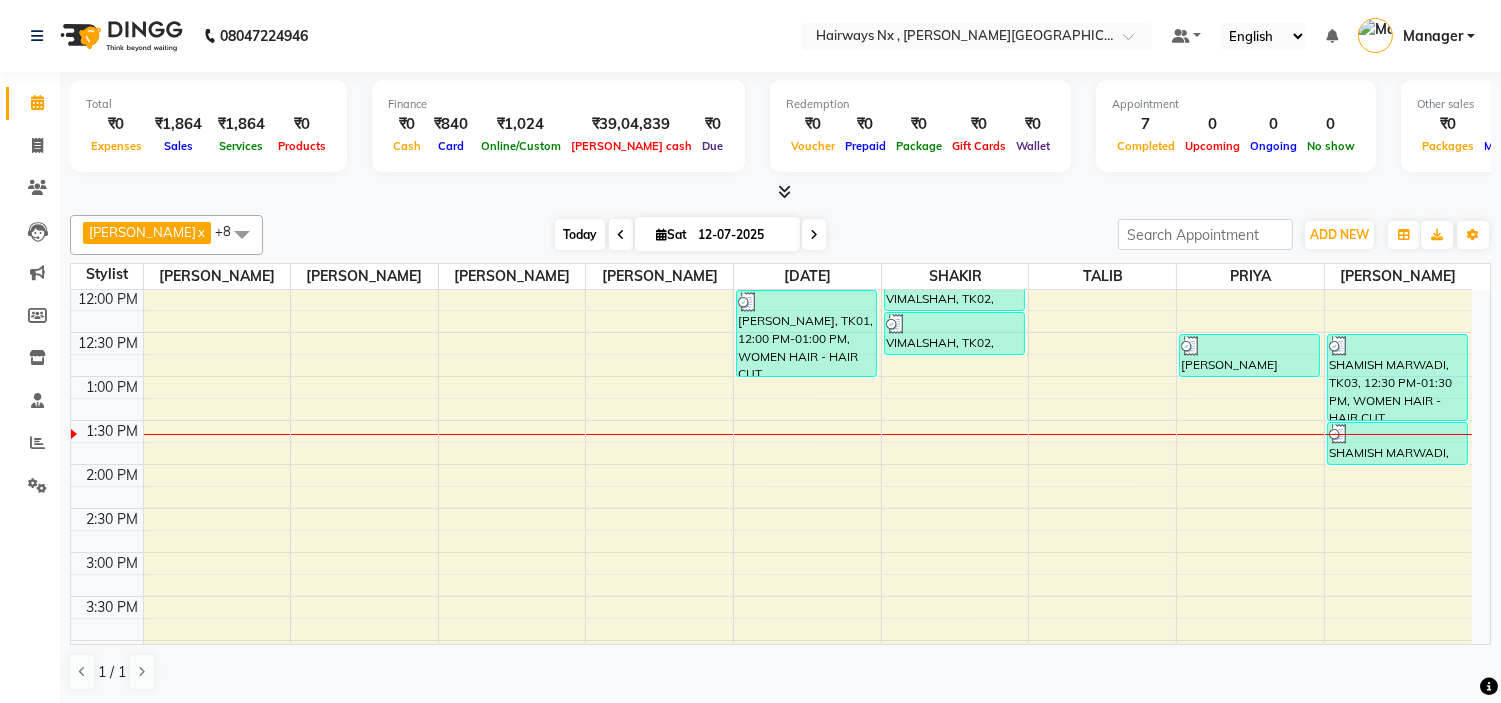 click on "Today" at bounding box center [580, 234] 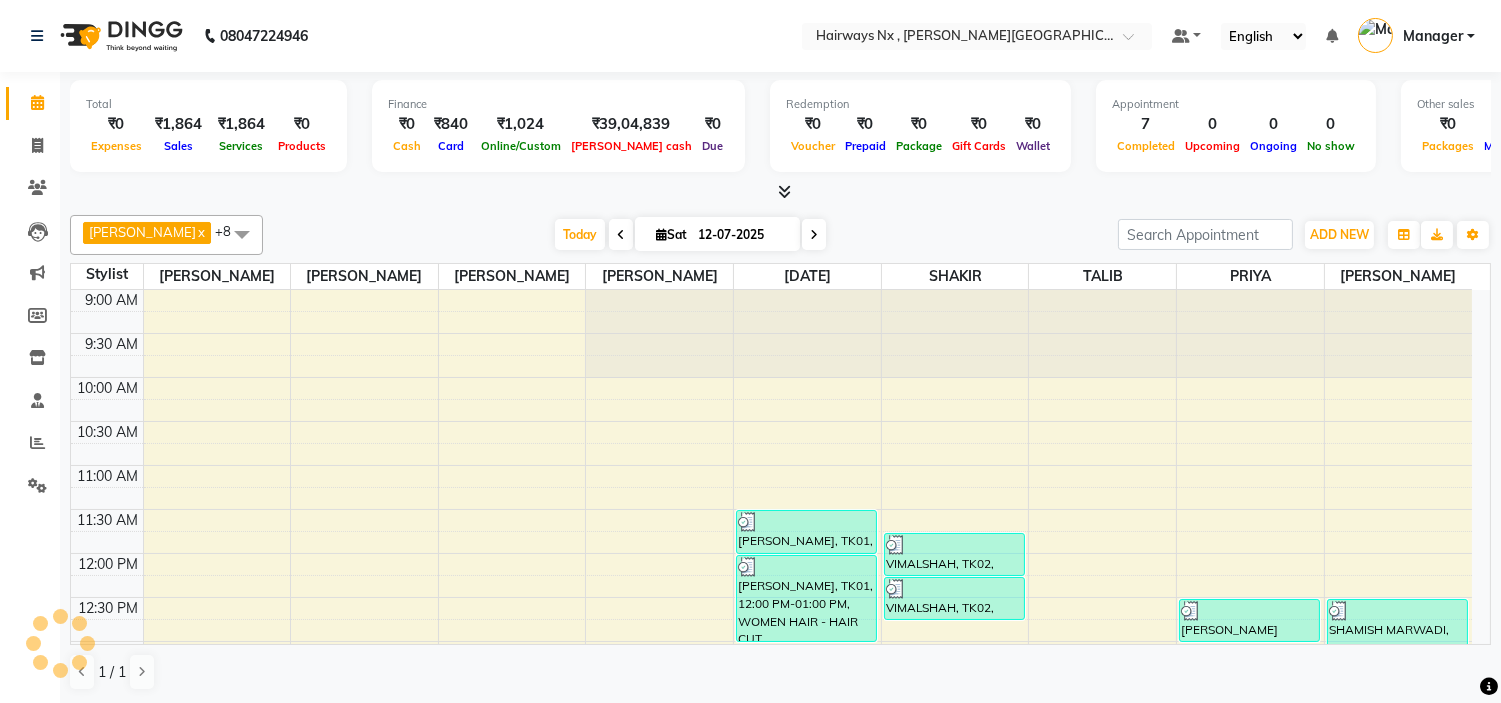 scroll, scrollTop: 355, scrollLeft: 0, axis: vertical 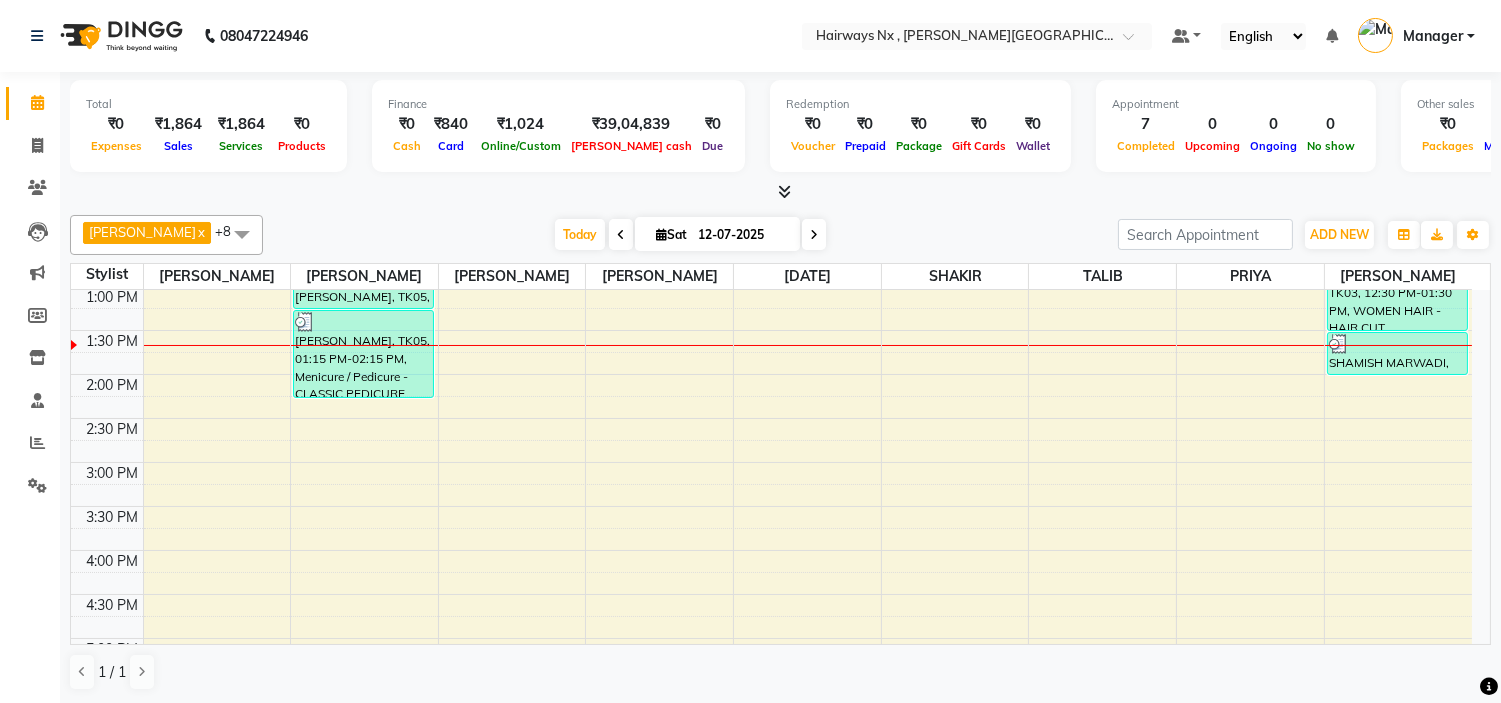 click on "9:00 AM 9:30 AM 10:00 AM 10:30 AM 11:00 AM 11:30 AM 12:00 PM 12:30 PM 1:00 PM 1:30 PM 2:00 PM 2:30 PM 3:00 PM 3:30 PM 4:00 PM 4:30 PM 5:00 PM 5:30 PM 6:00 PM 6:30 PM 7:00 PM 7:30 PM 8:00 PM 8:30 PM 9:00 PM 9:30 PM 10:00 PM 10:30 PM     [PERSON_NAME], TK05, 12:45 PM-01:15 PM, Threading - EYEBROW+UPPERLIP+FOREHEAD     [PERSON_NAME], TK05, 01:15 PM-02:15 PM, Menicure / Pedicure - CLASSIC PEDICURE     [PERSON_NAME], TK01, 11:30 AM-12:00 PM, Hair wash with Conditioner - HAIR WASH {BELOW SHOULDER}     [PERSON_NAME], TK01, 12:00 PM-01:00 PM, WOMEN HAIR - HAIR CUT     VIMALSHAH, TK02, 11:45 AM-12:15 PM, MEN HAIR - HAIR CUT WITH MASTER STYLIST     VIMALSHAH, TK02, 12:15 PM-12:45 PM, MEN HAIR - REGULAR SHAVE/TRIM     [PERSON_NAME] {1375}, TK04, 12:30 PM-01:00 PM, Threading - EYEBROW     SHAMISH MARWADI, TK03, 12:30 PM-01:30 PM, WOMEN HAIR - HAIR CUT     SHAMISH MARWADI, TK03, 01:30 PM-02:00 PM, Threading - EYEBROW+UPPERLIP" at bounding box center (771, 550) 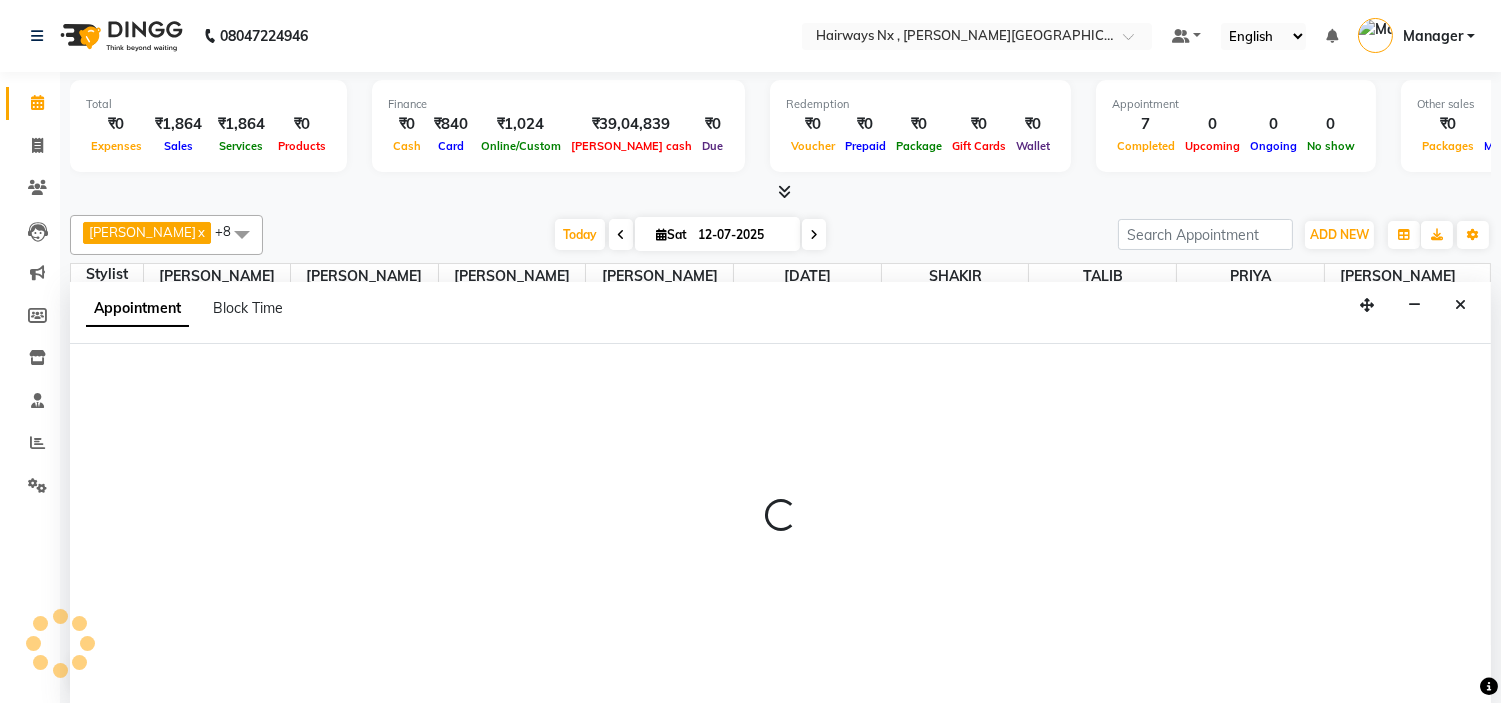 select on "67654" 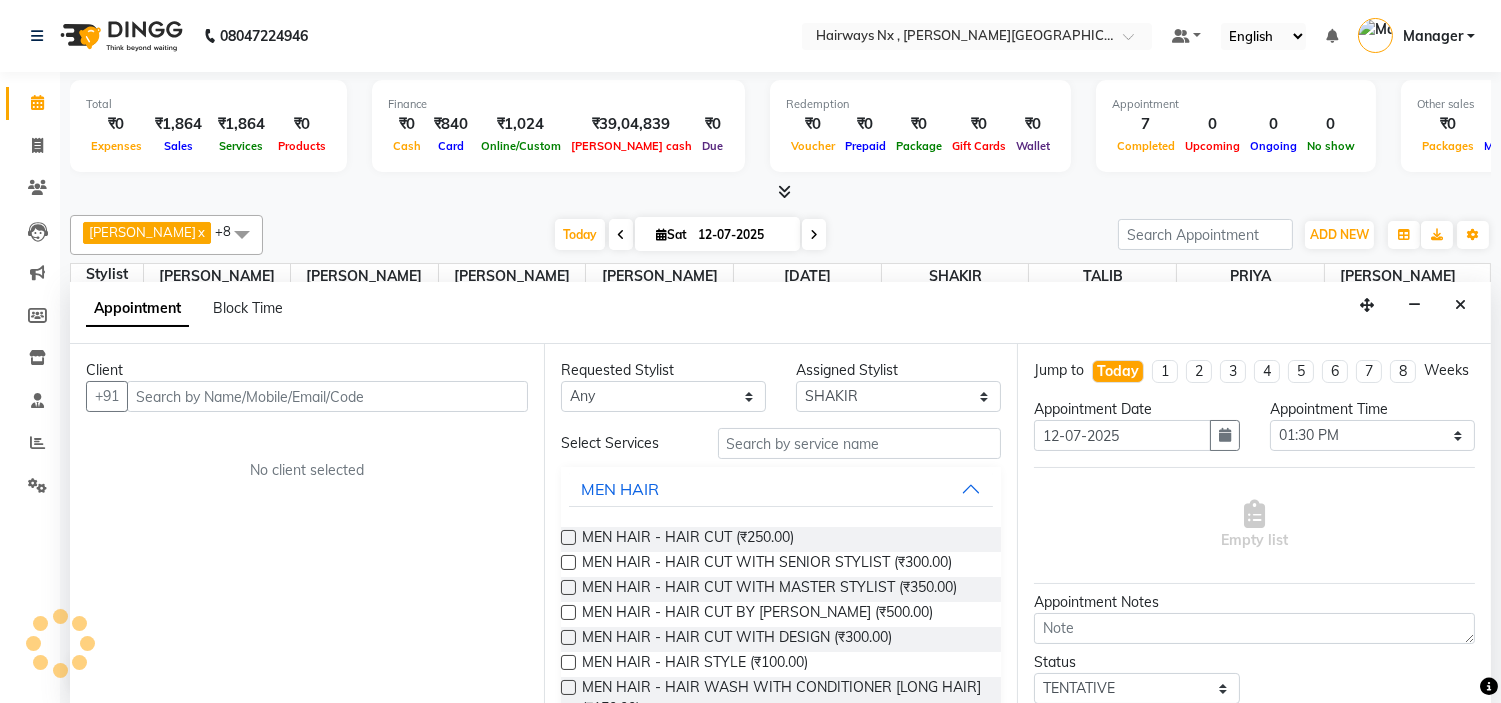 scroll, scrollTop: 1, scrollLeft: 0, axis: vertical 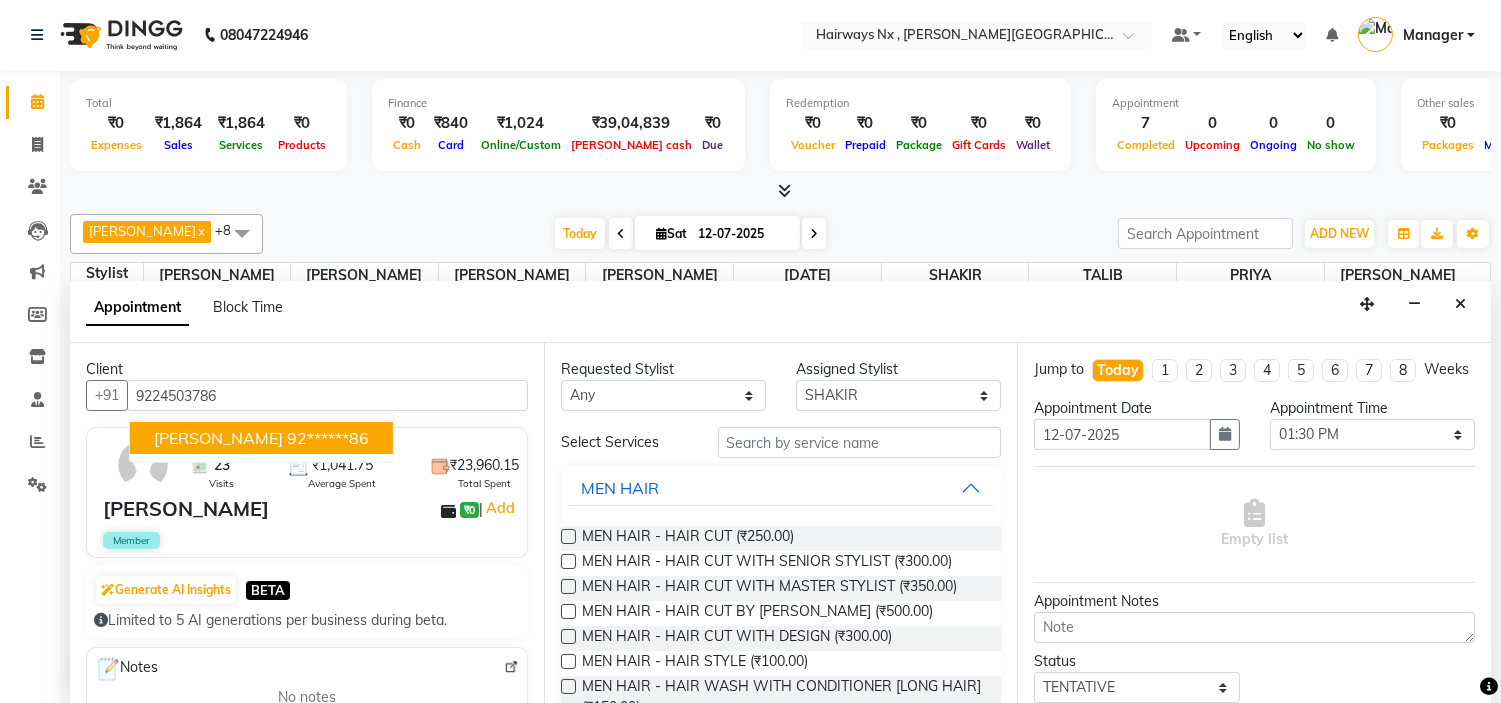 click on "92******86" at bounding box center [328, 438] 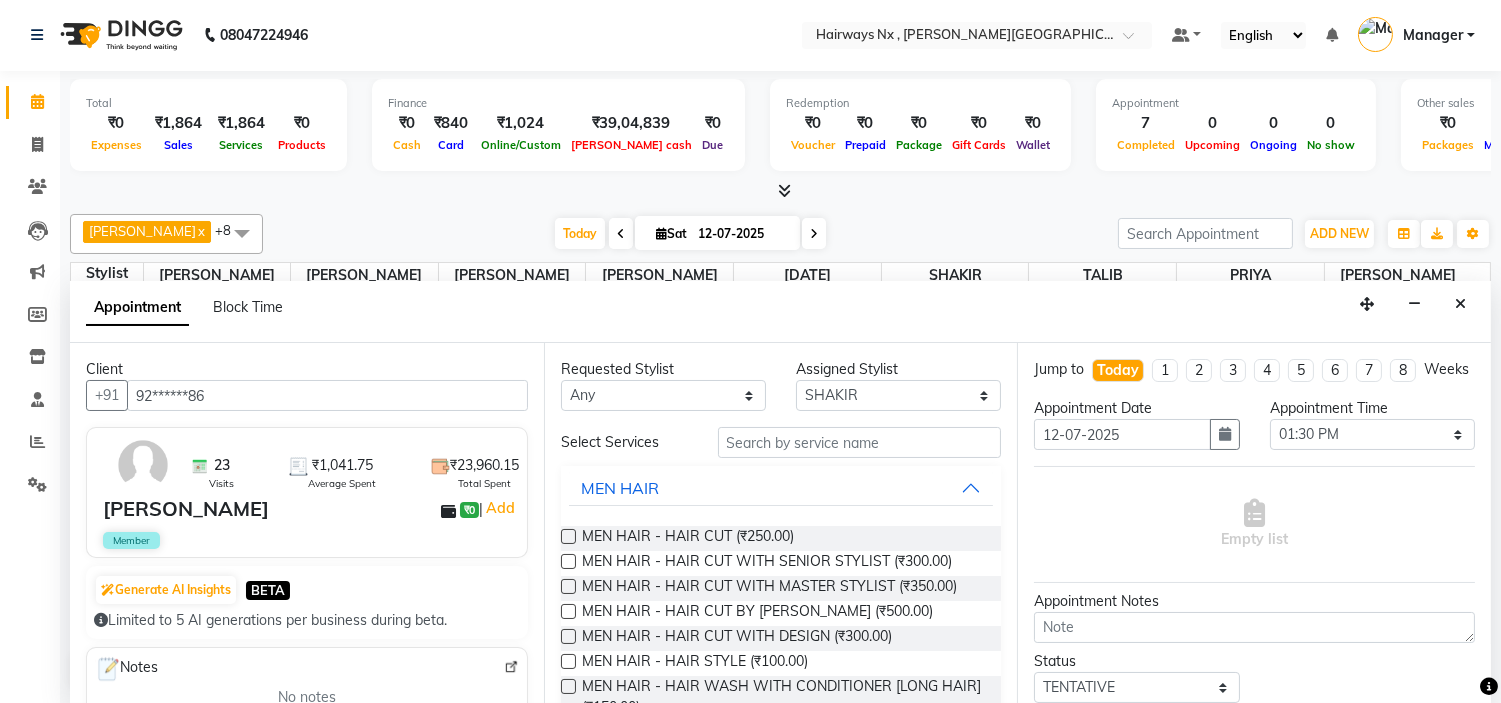 type on "92******86" 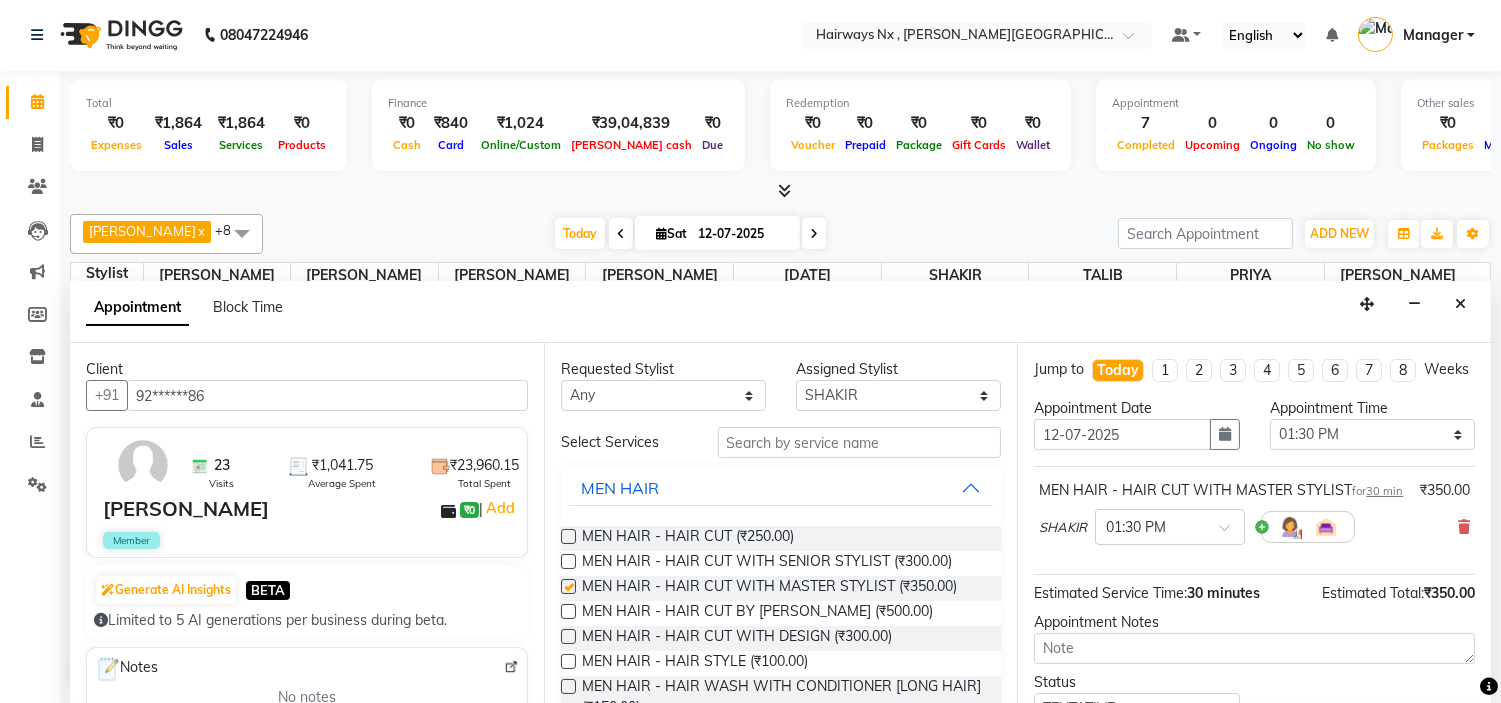 checkbox on "false" 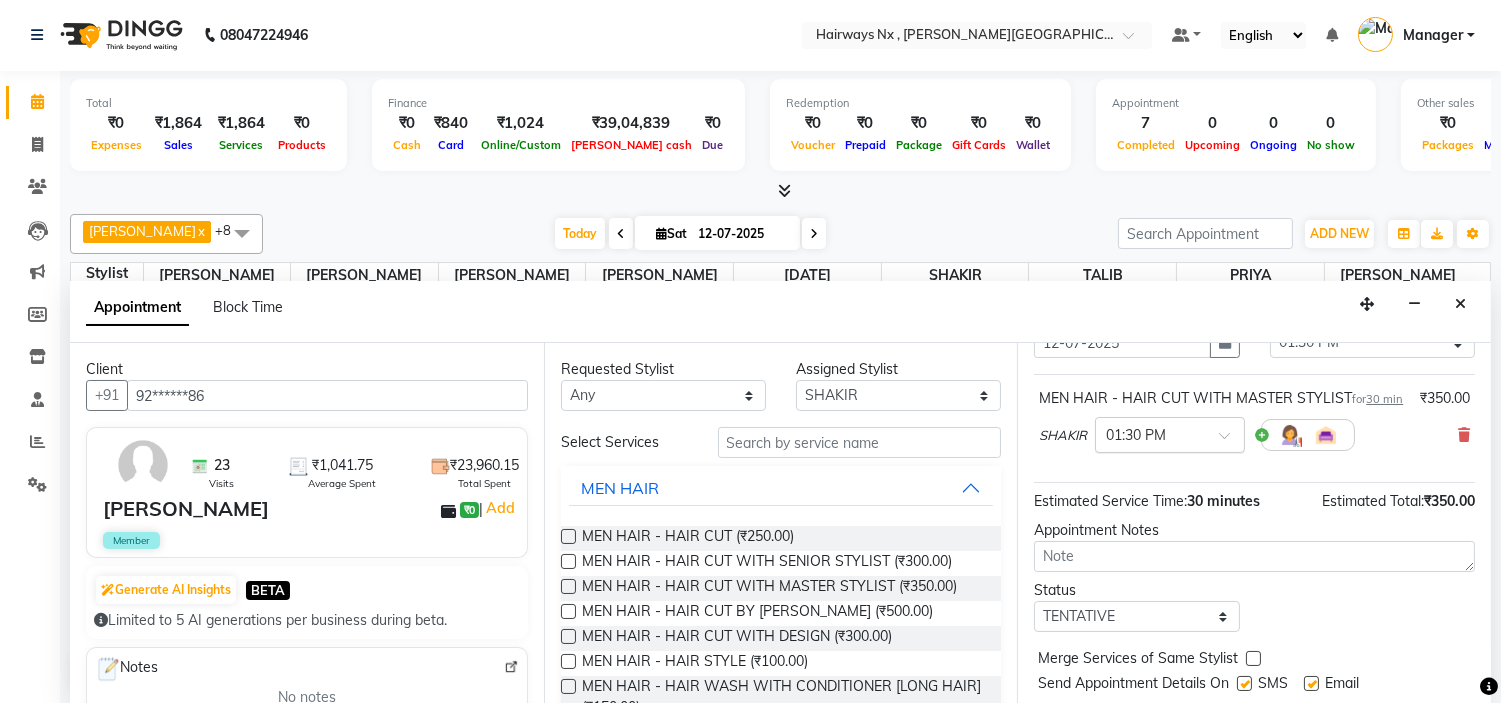 scroll, scrollTop: 186, scrollLeft: 0, axis: vertical 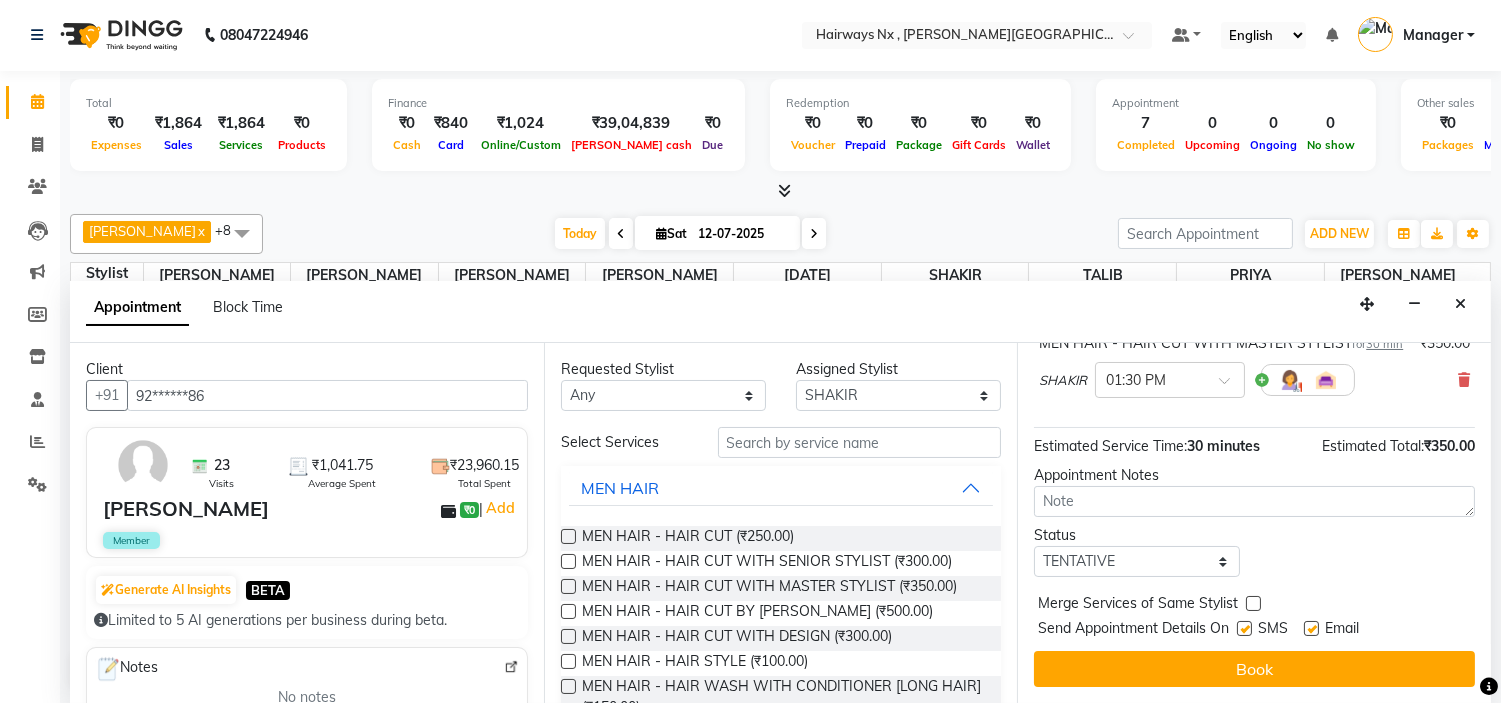 click at bounding box center (1244, 628) 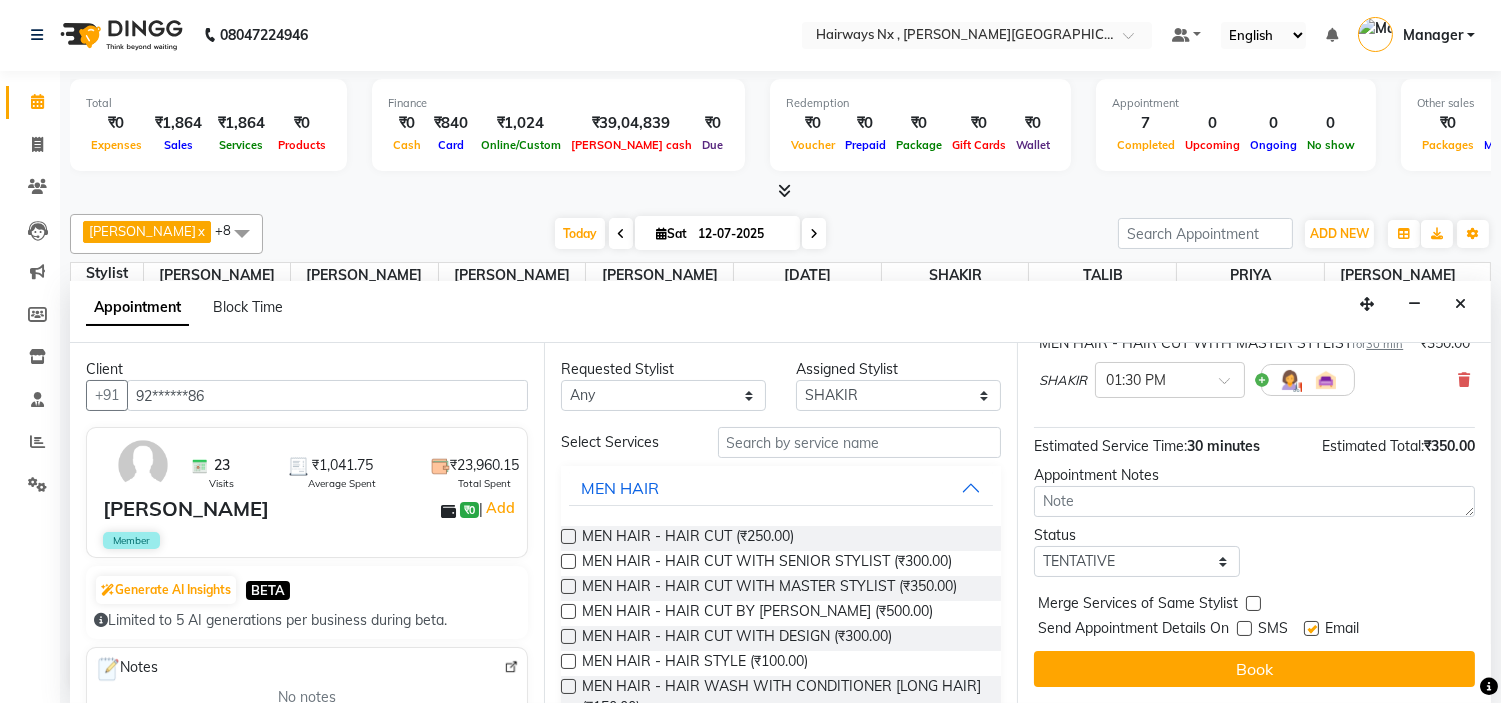 click at bounding box center [1311, 628] 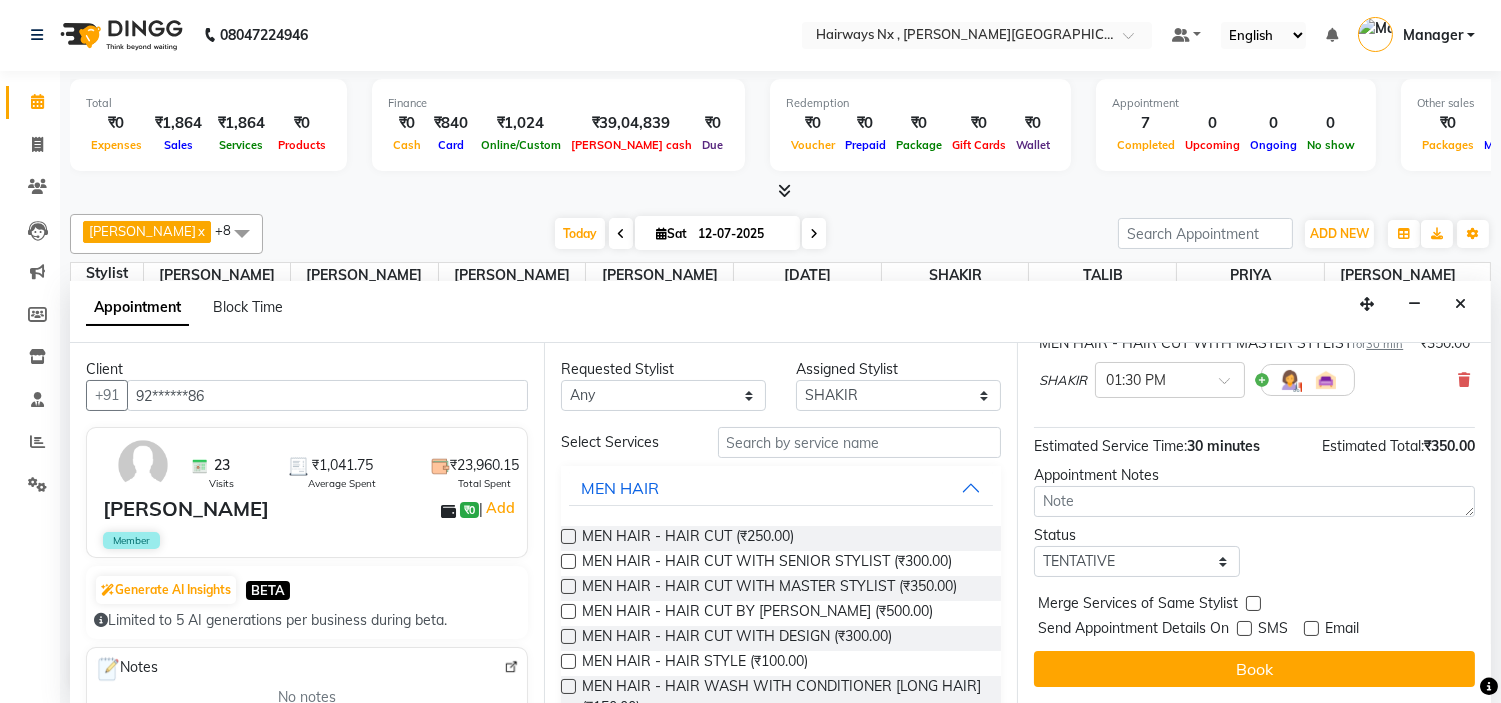 click on "Book" at bounding box center (1254, 669) 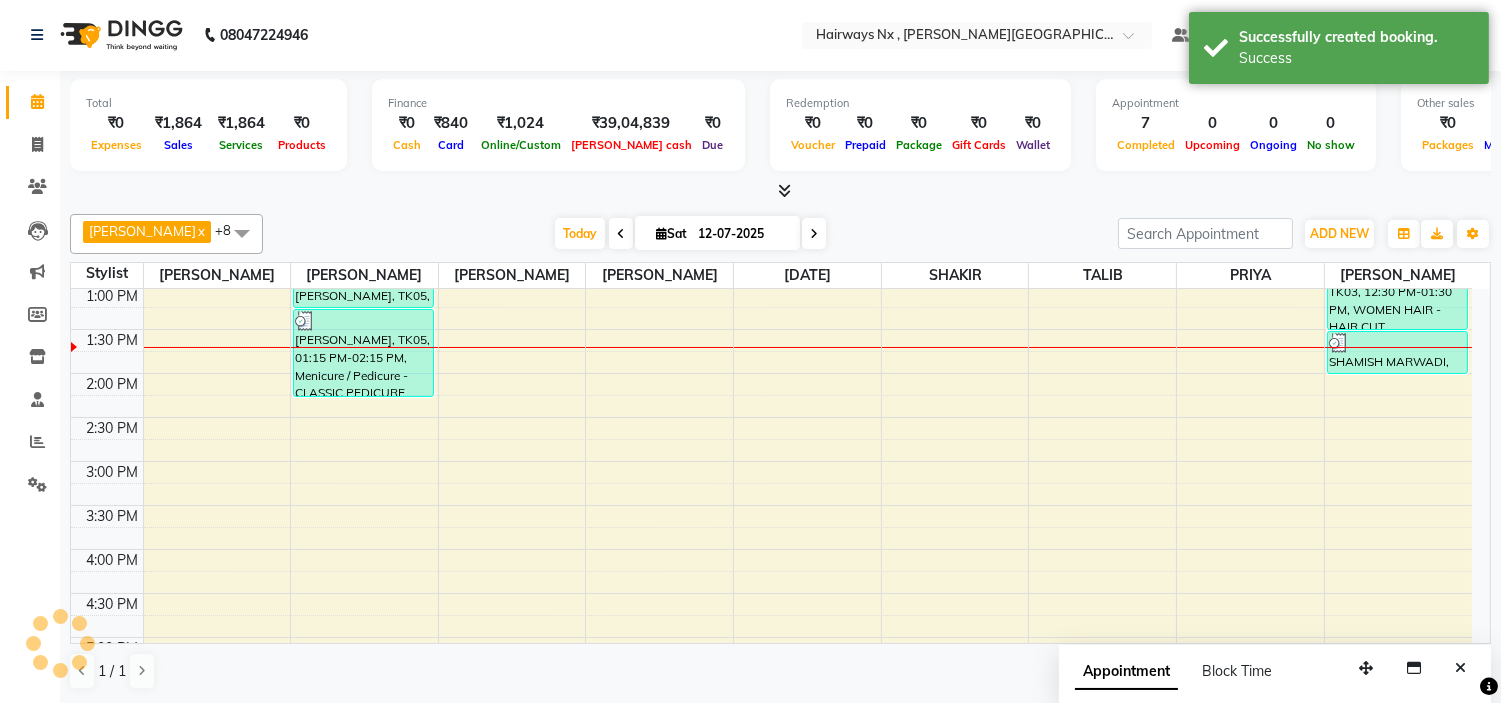 scroll, scrollTop: 0, scrollLeft: 0, axis: both 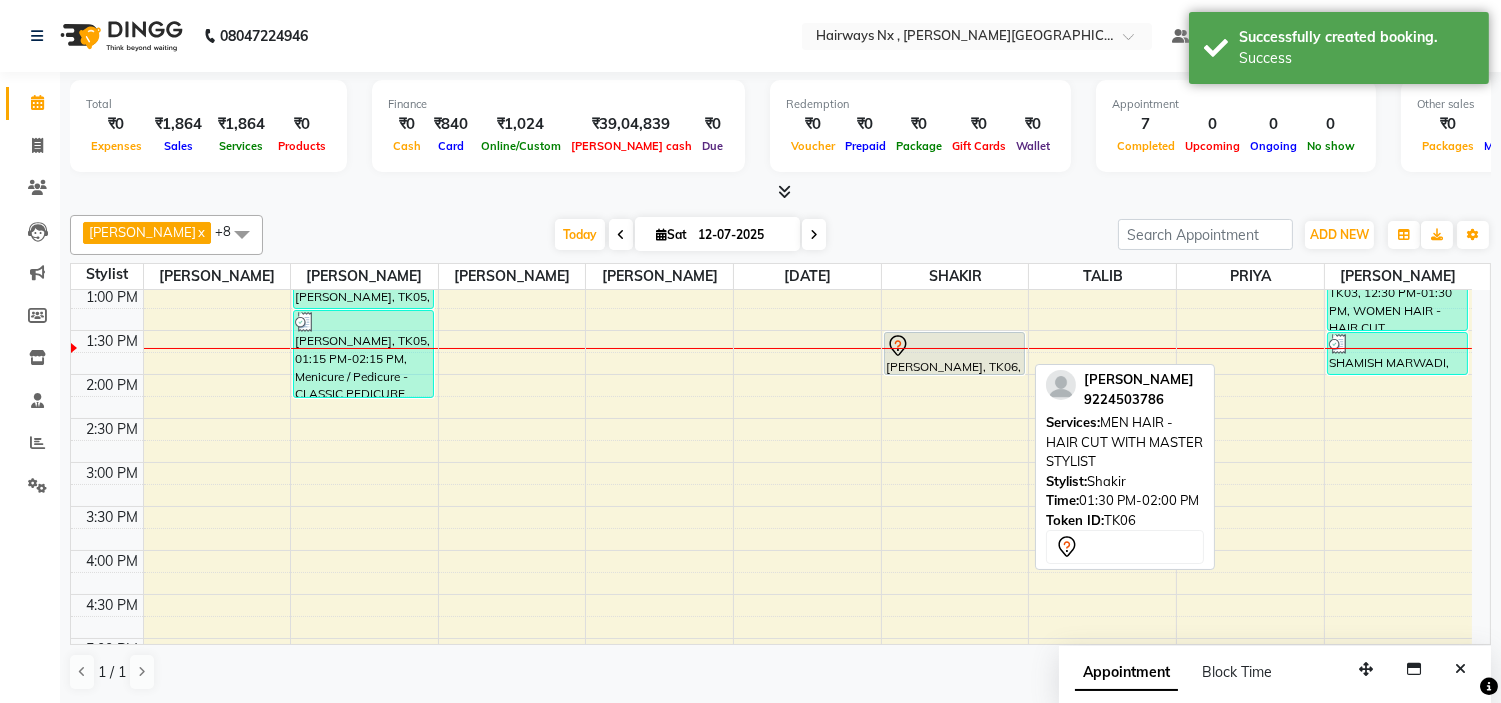 click at bounding box center (954, 374) 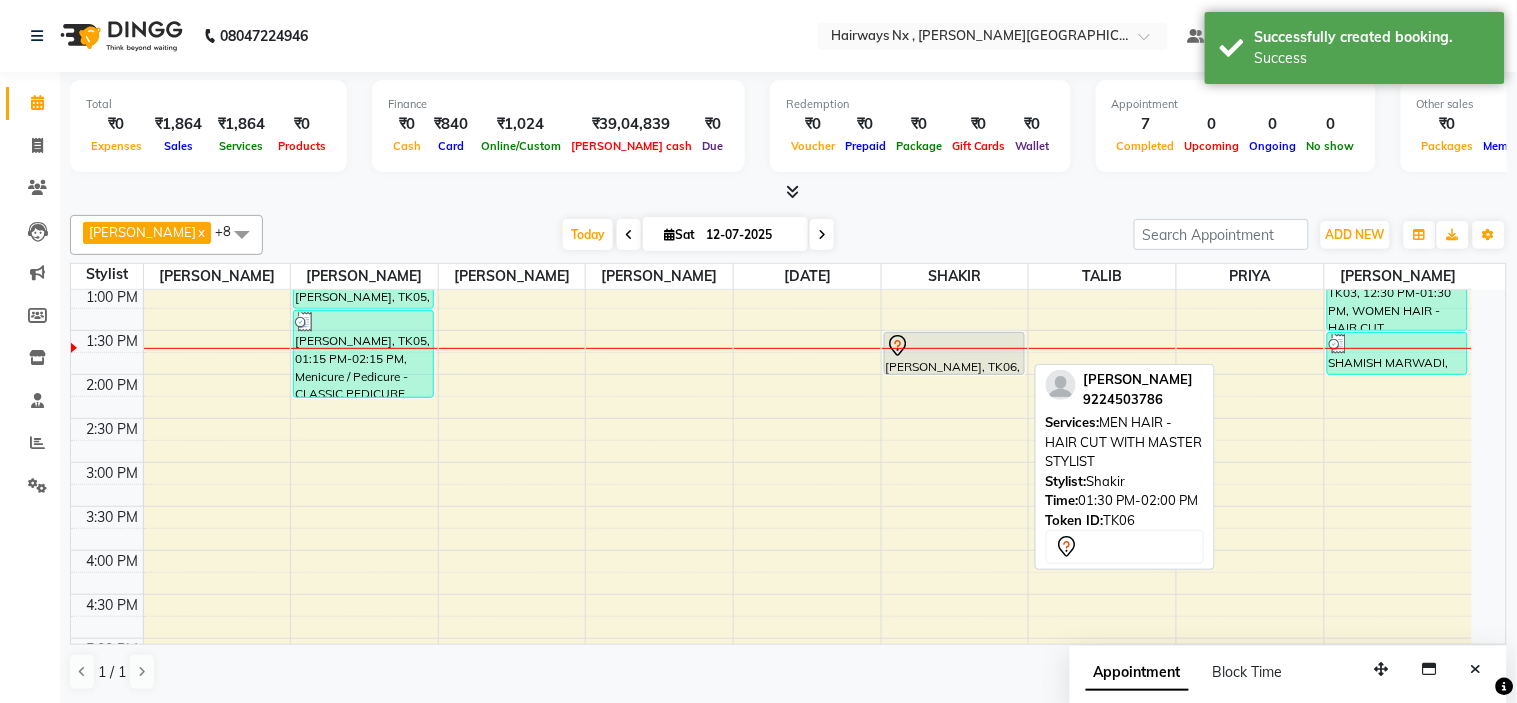 select on "7" 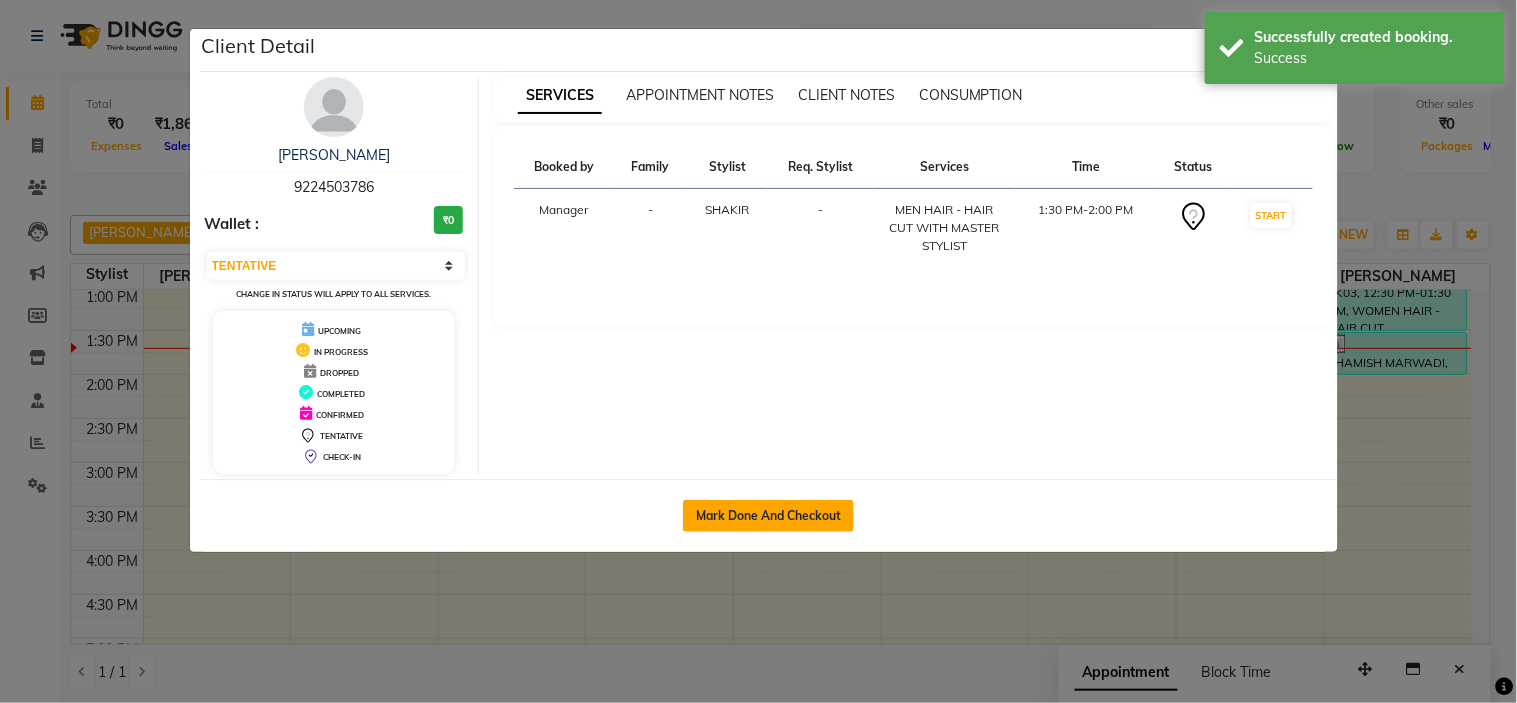 click on "Mark Done And Checkout" 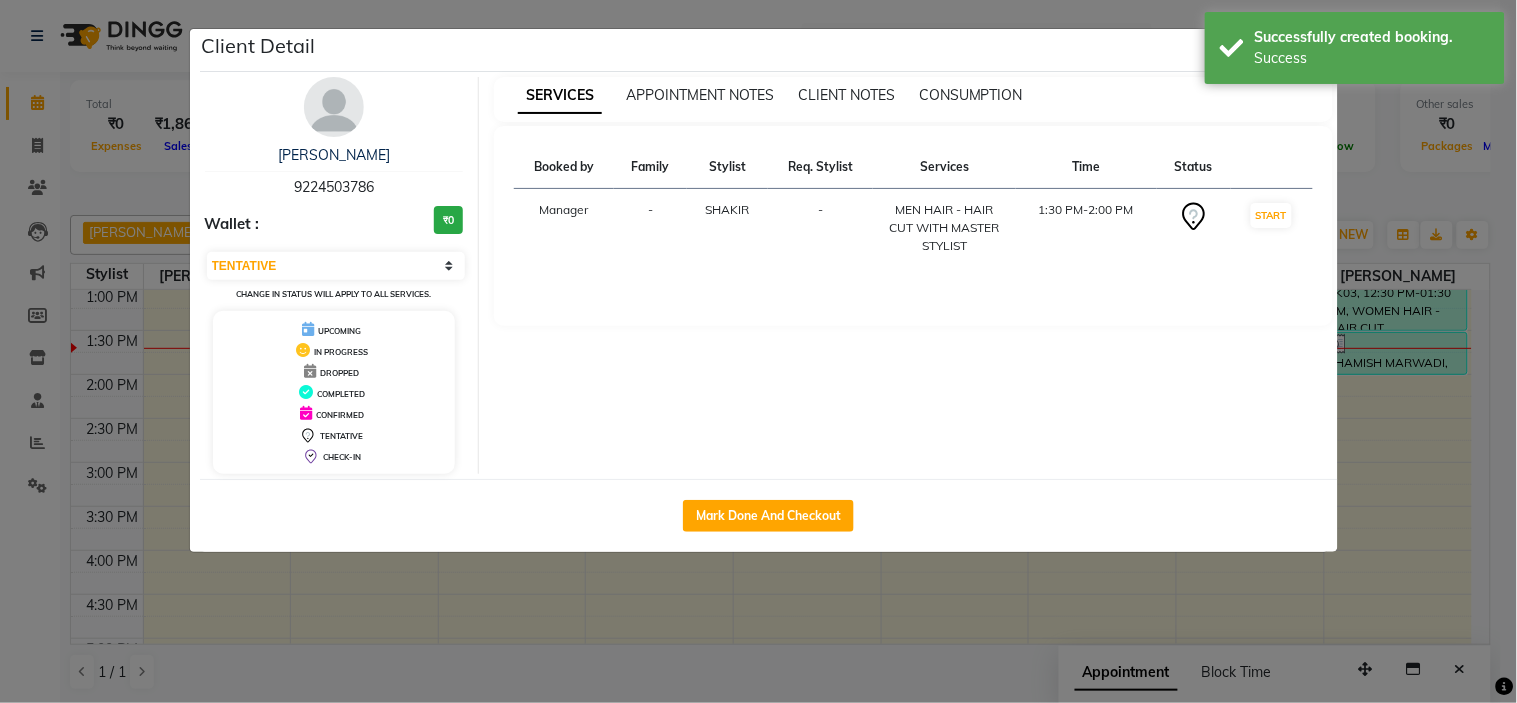 select on "service" 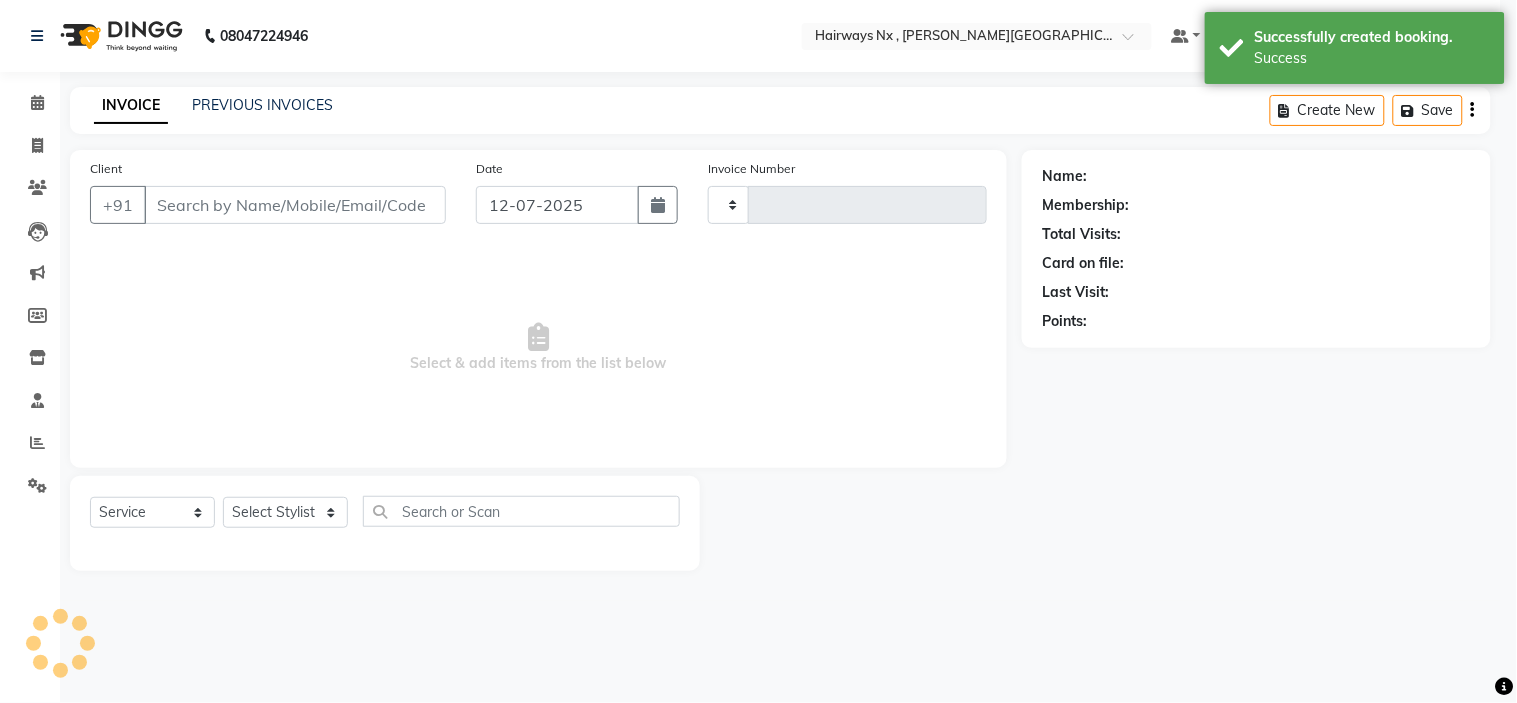 type on "0757" 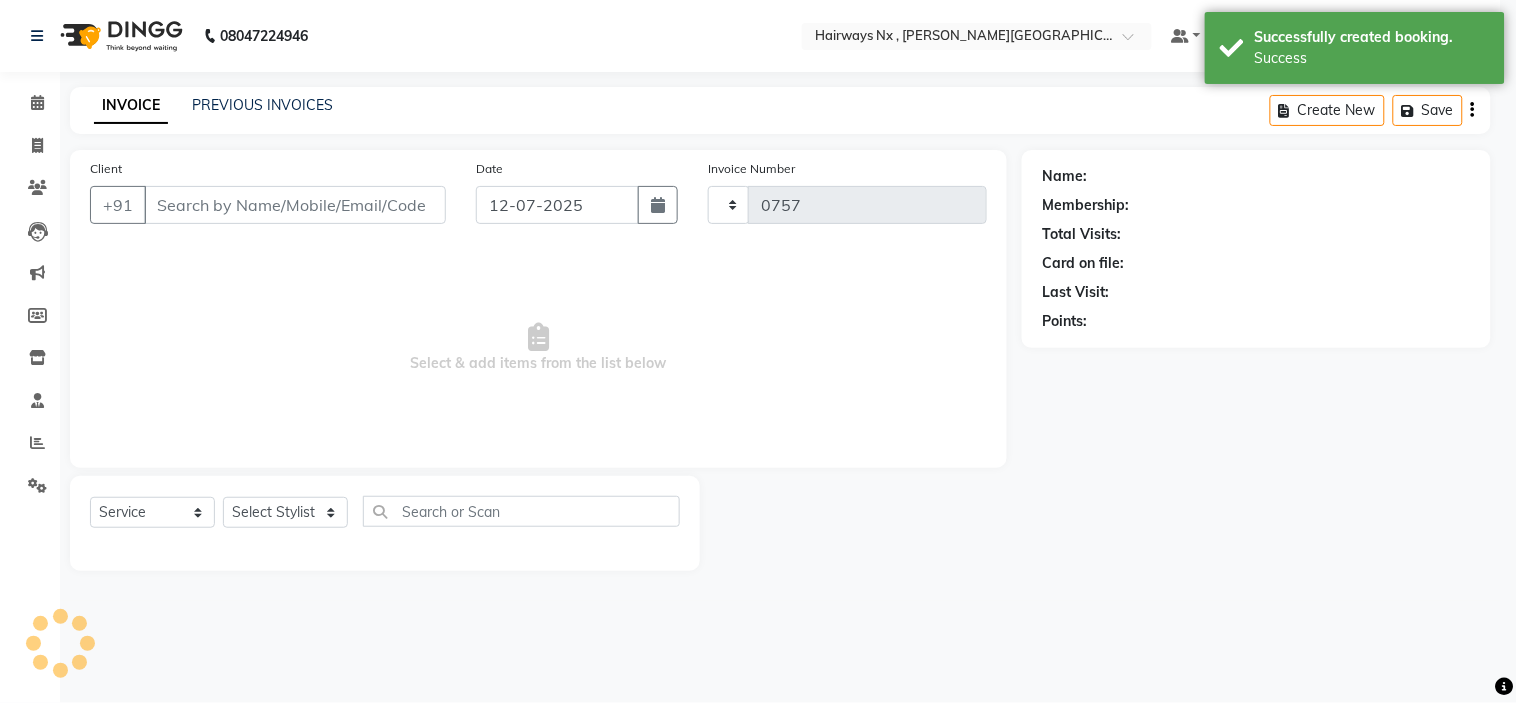 select on "778" 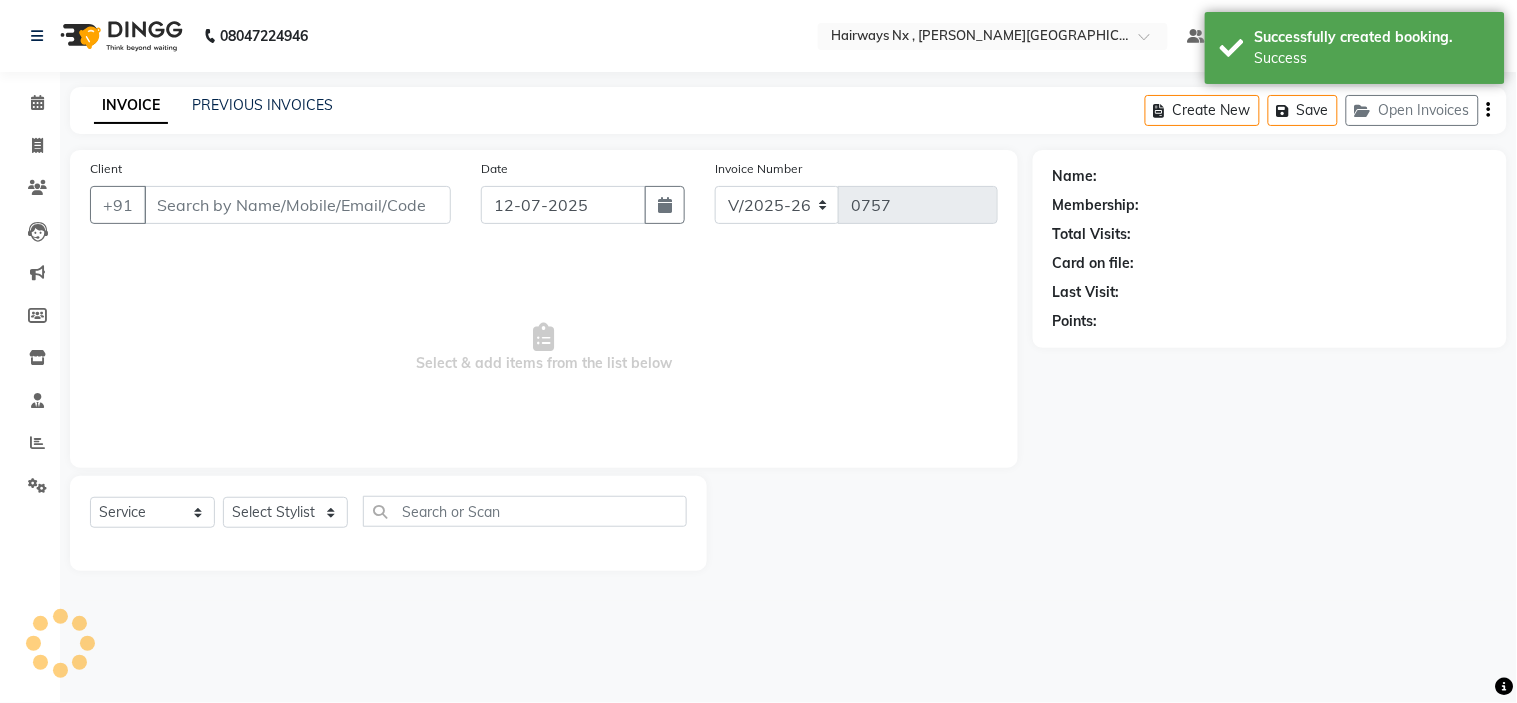 type on "92******86" 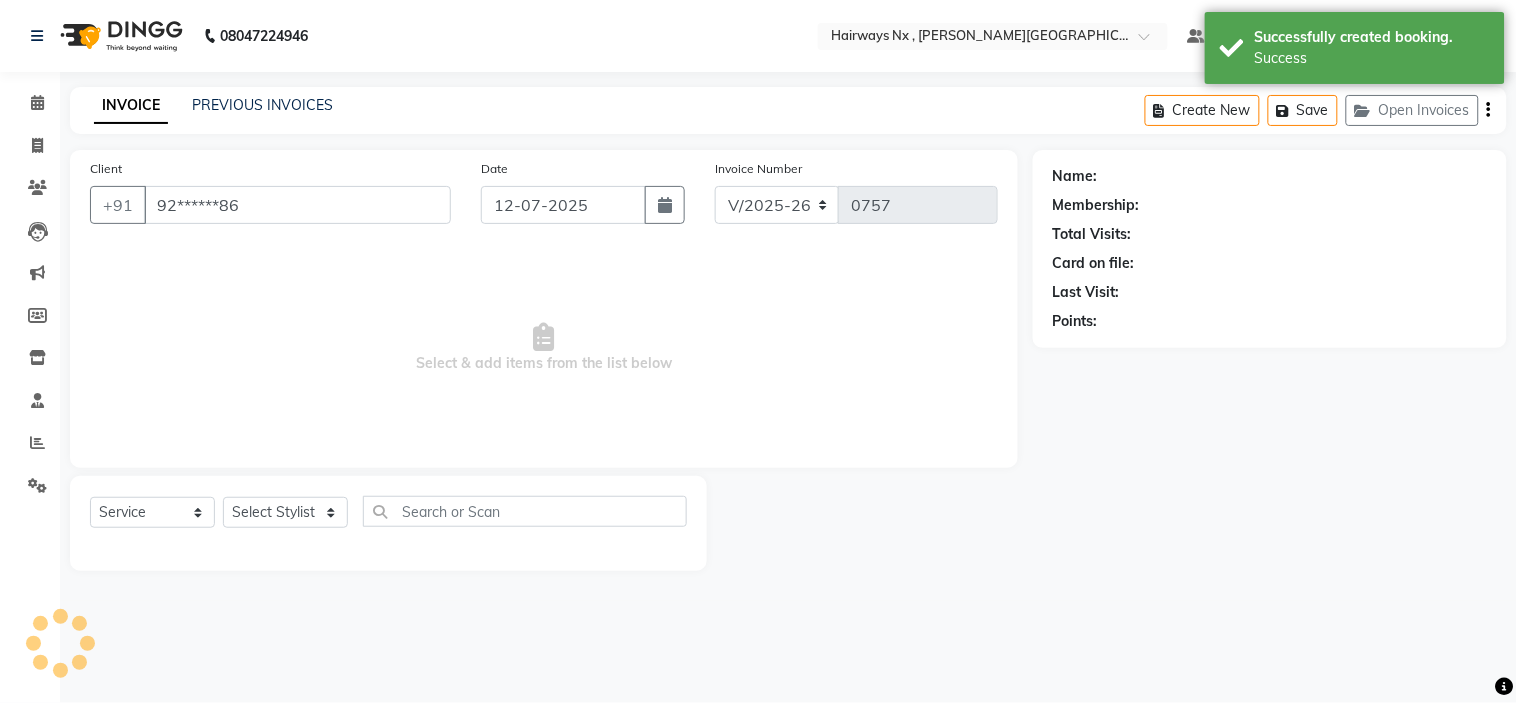 select on "67654" 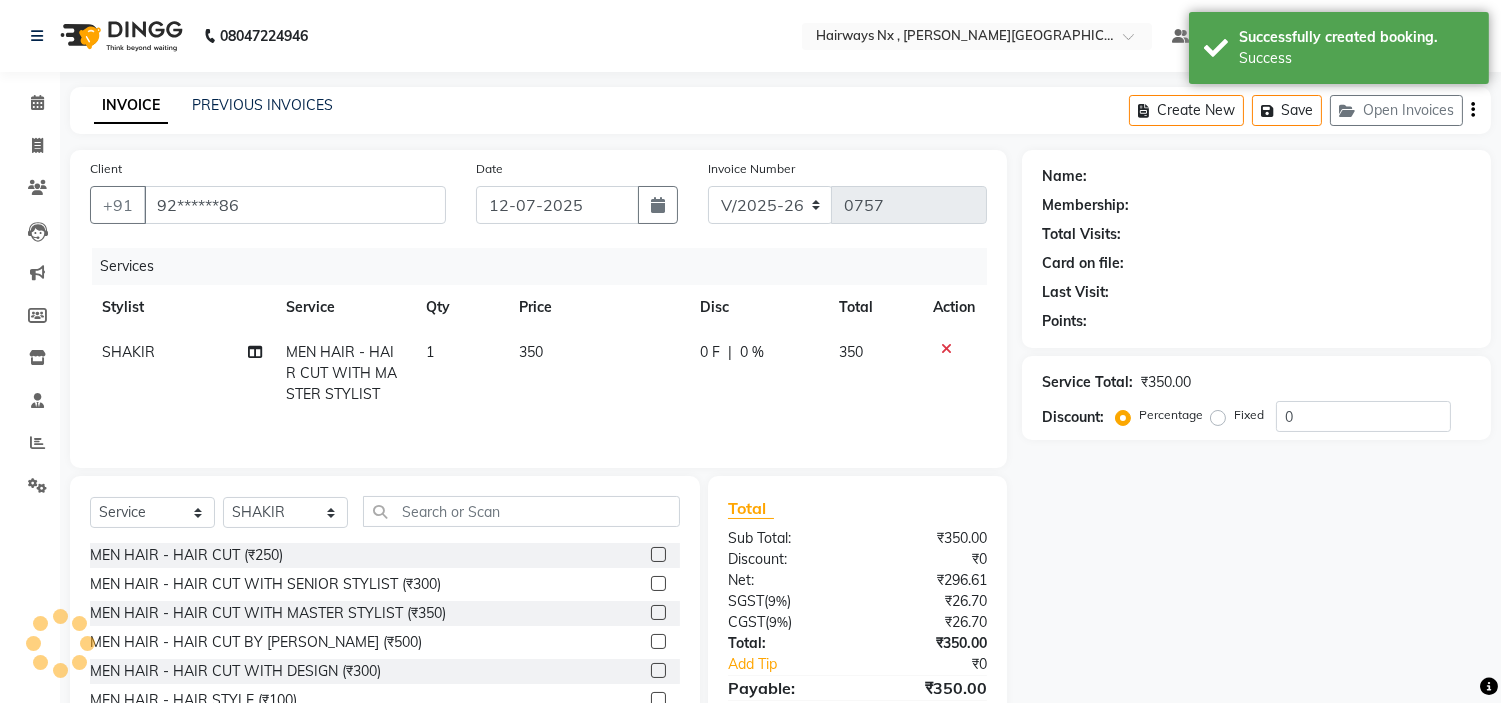 select on "1: Object" 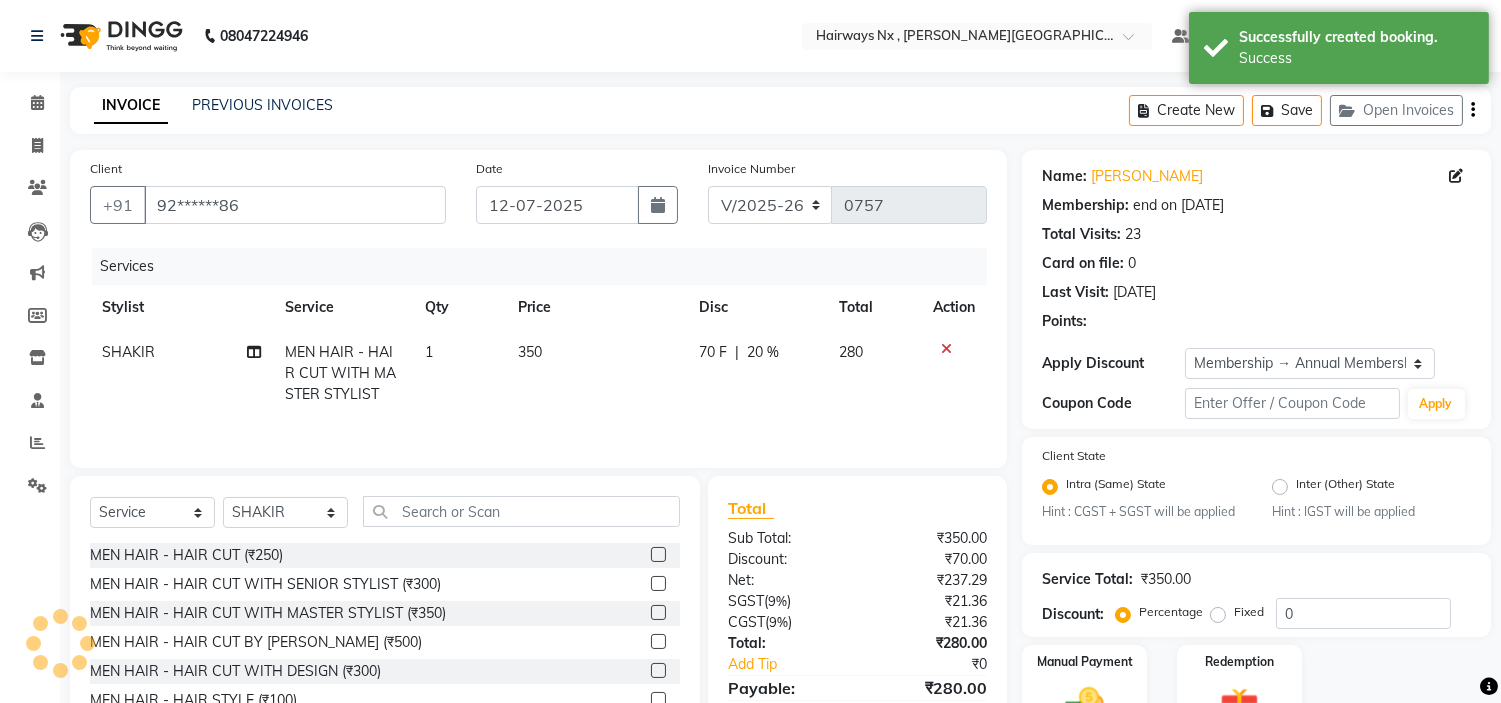 type on "20" 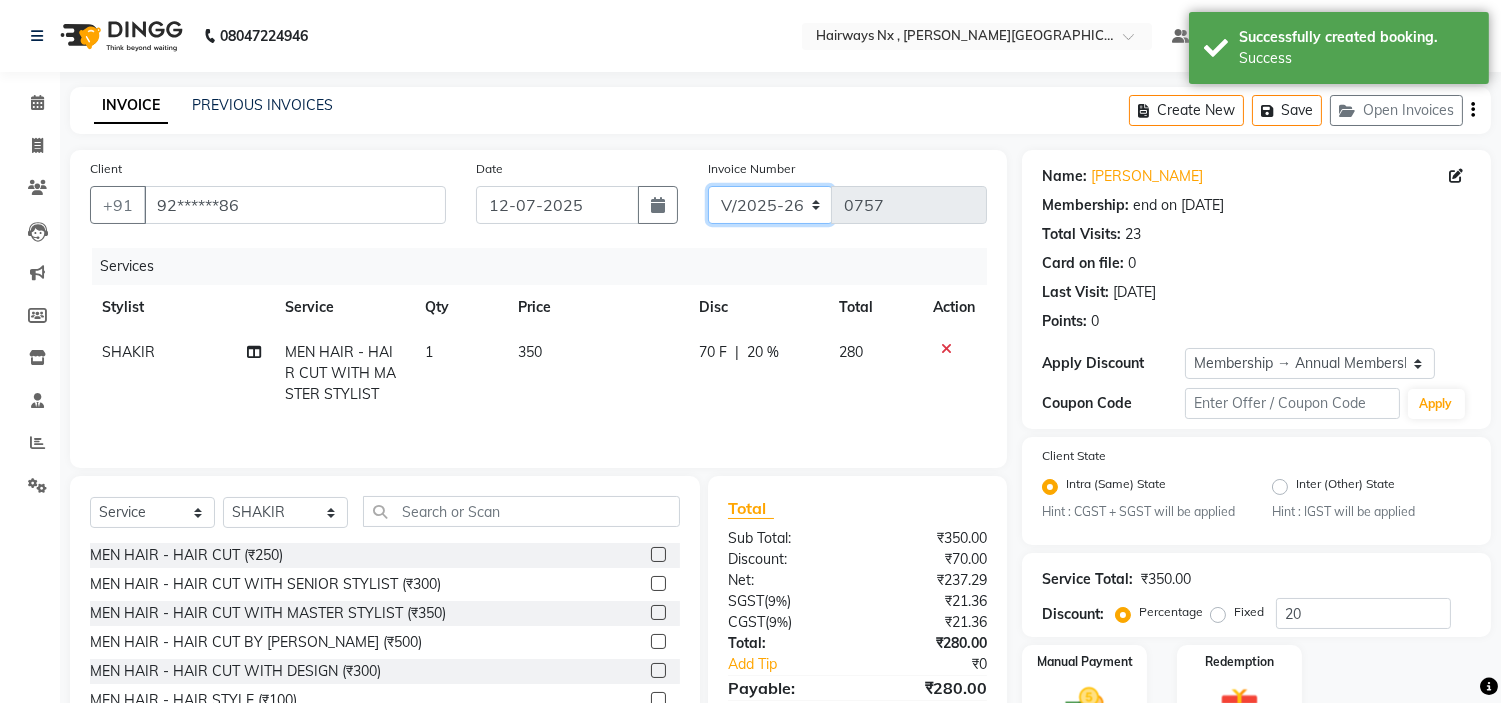 click on "INV/25-26 V/2025-26" 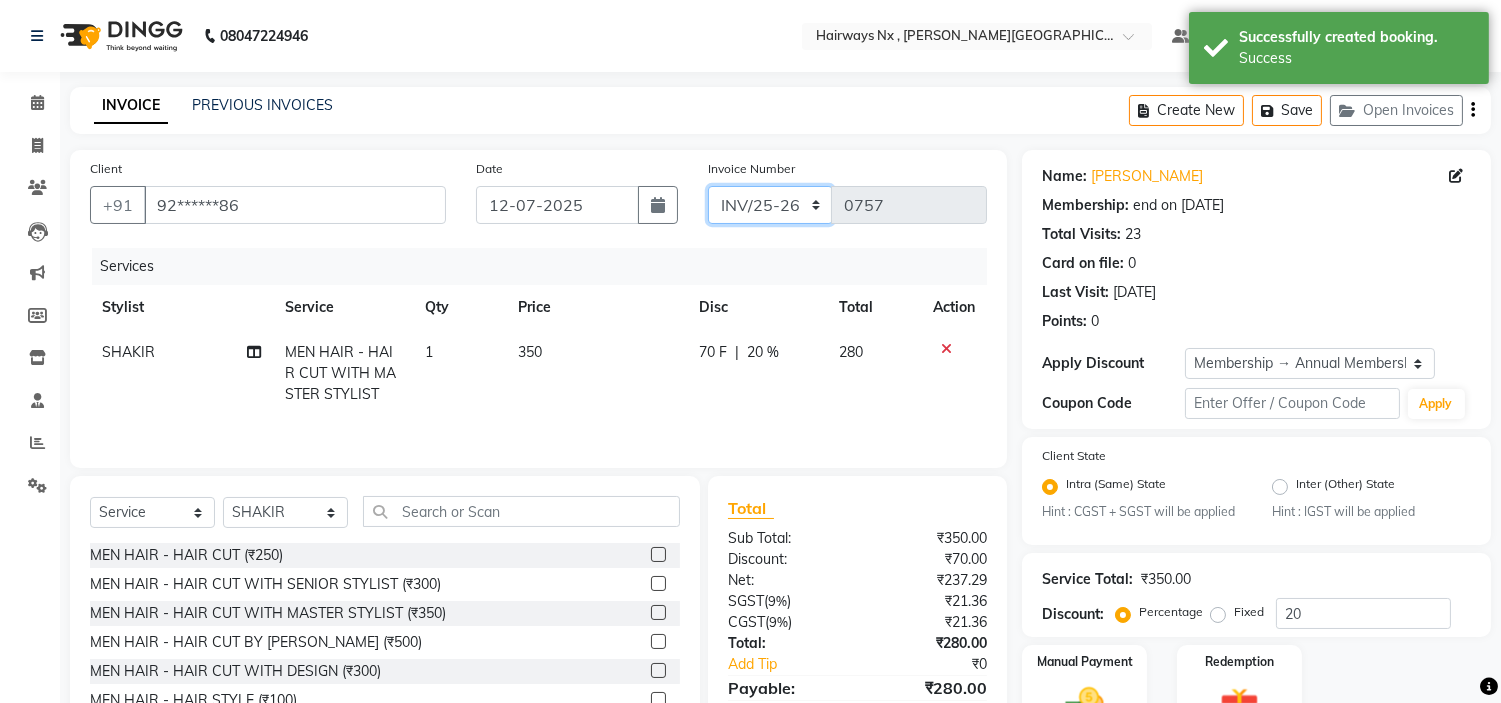 click on "INV/25-26 V/2025-26" 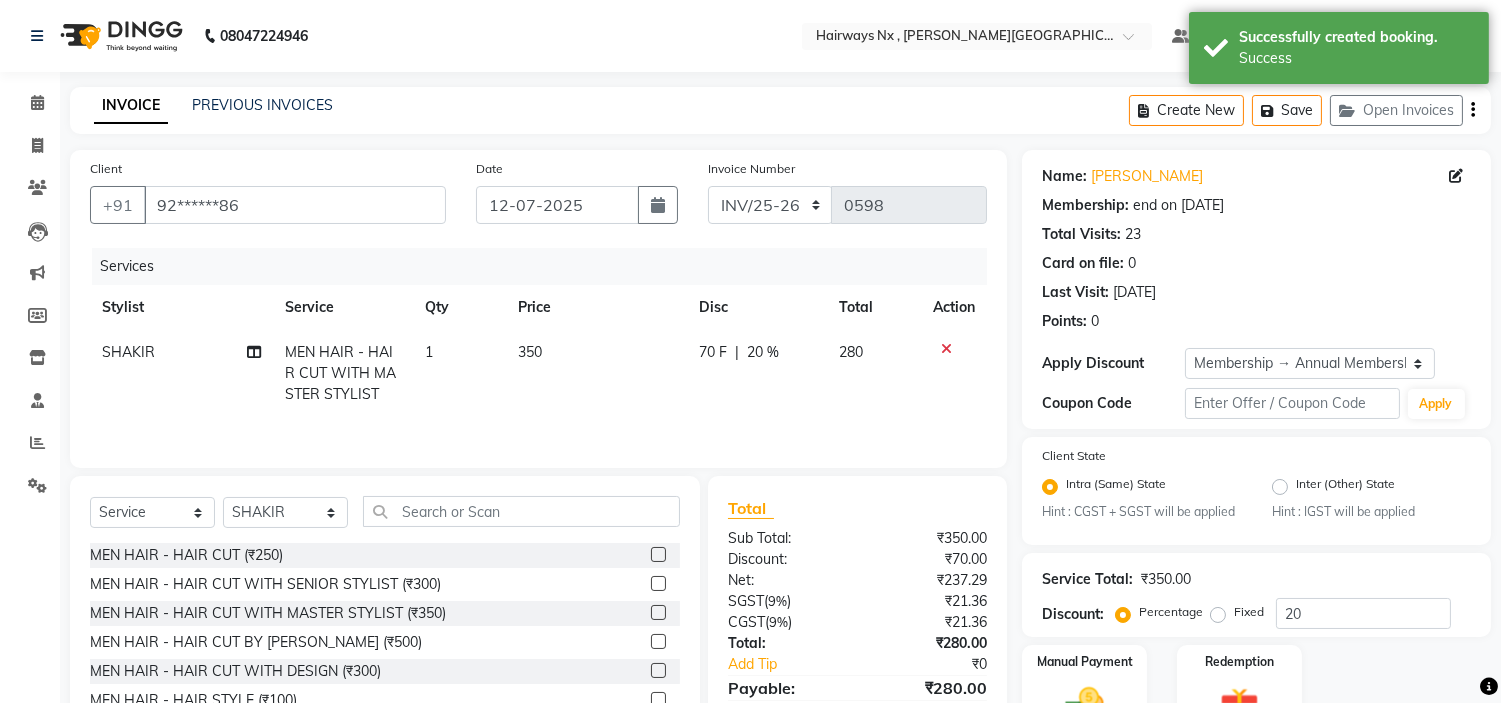 click 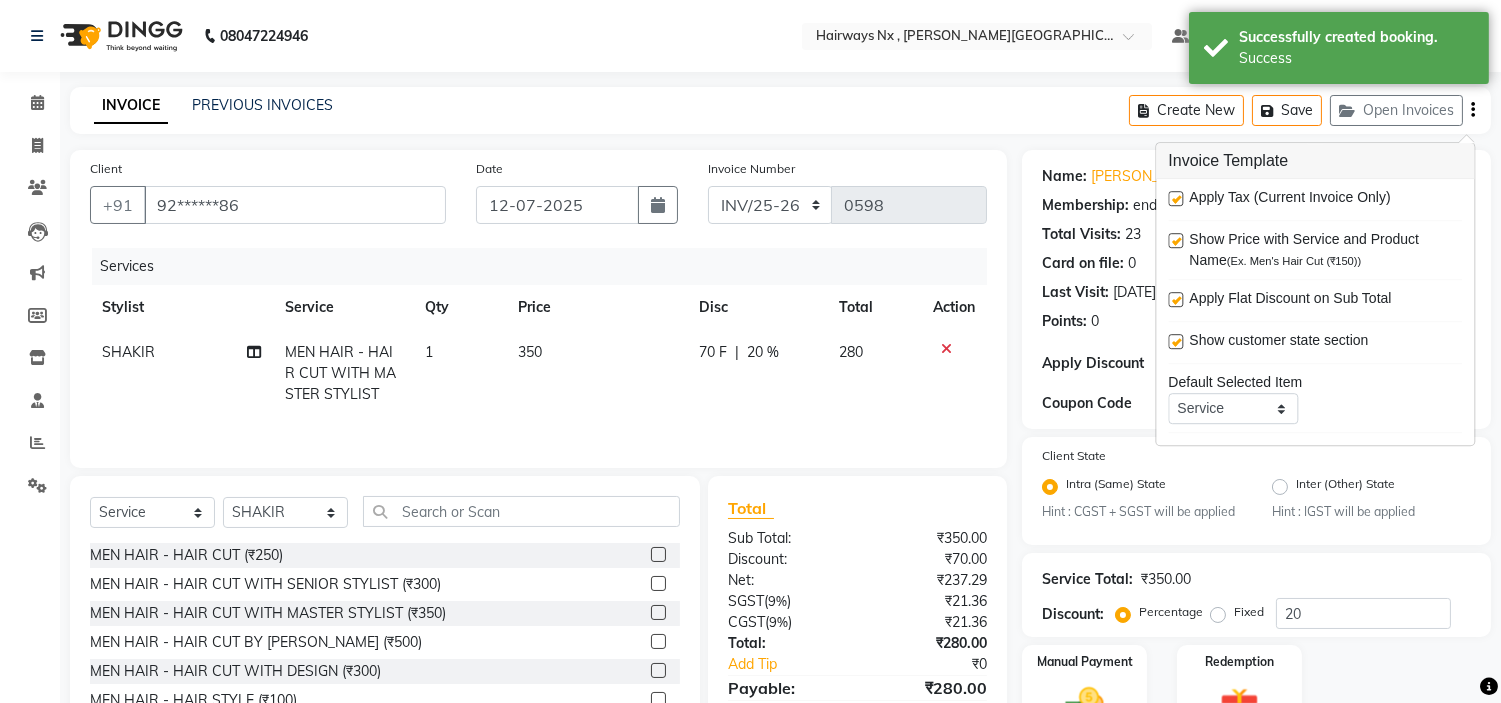 click at bounding box center (1175, 198) 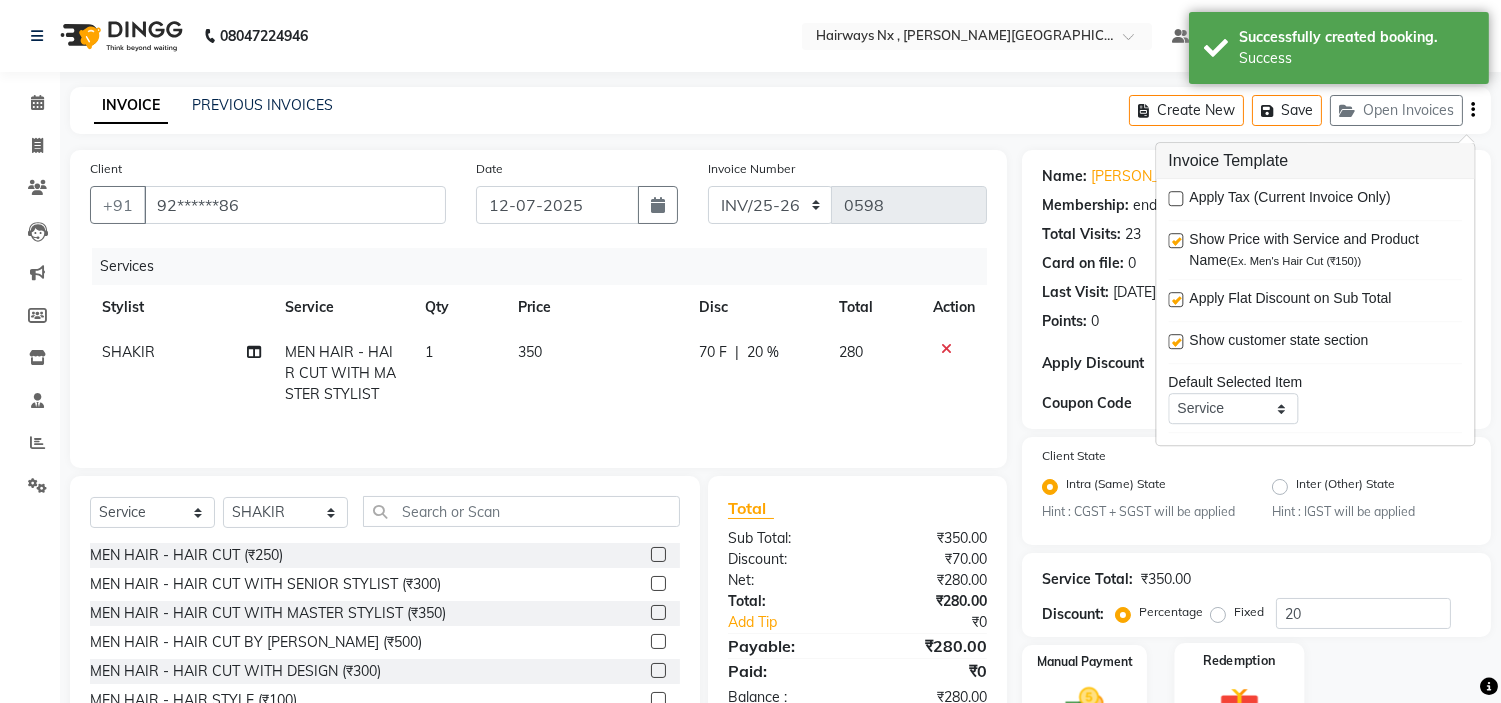 scroll, scrollTop: 111, scrollLeft: 0, axis: vertical 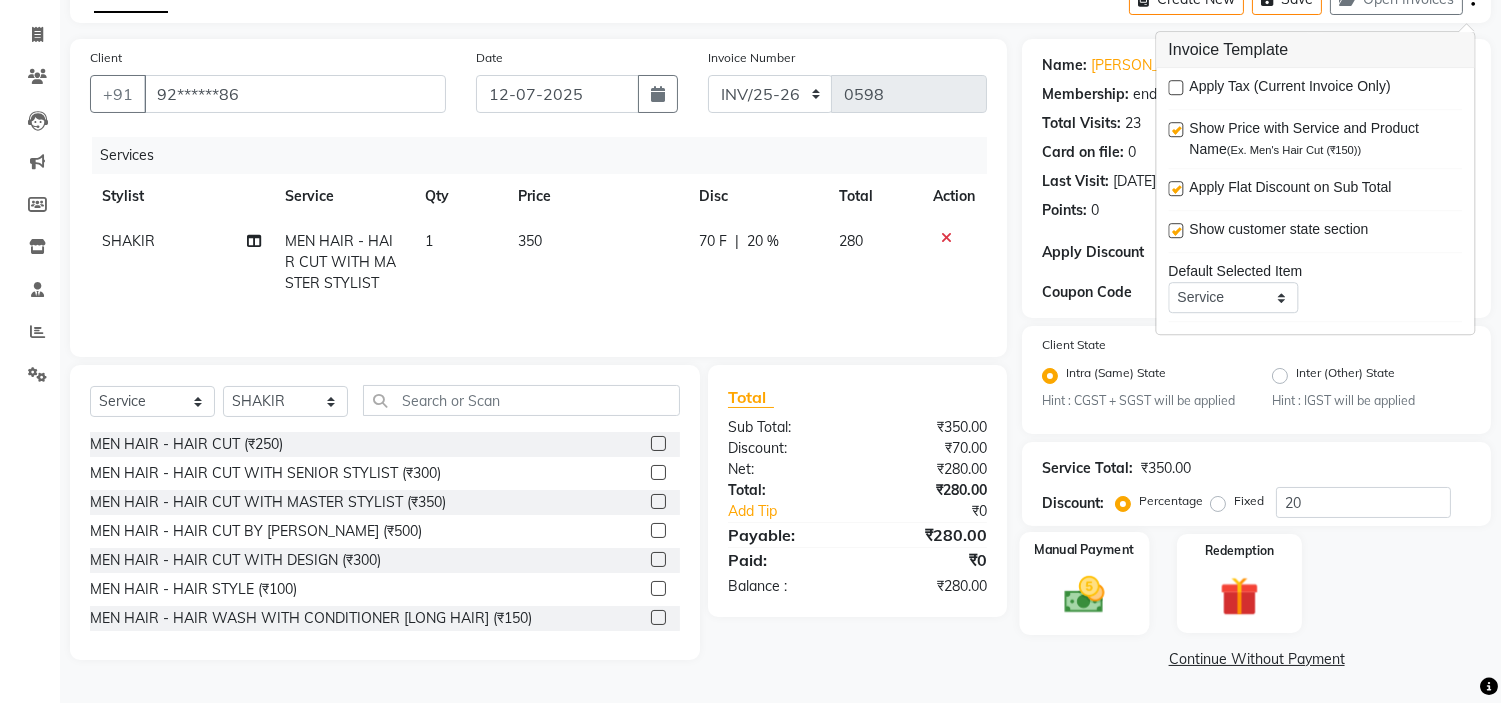 click 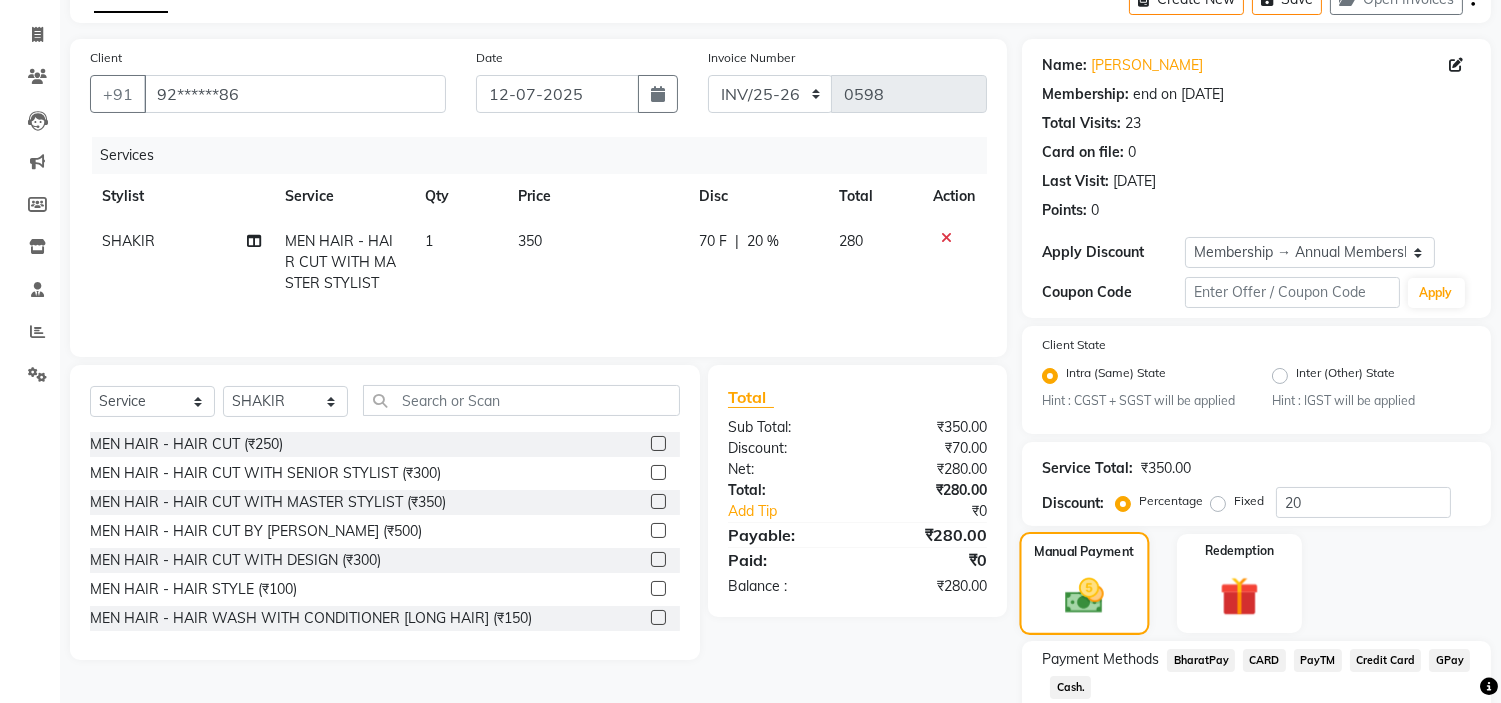 scroll, scrollTop: 240, scrollLeft: 0, axis: vertical 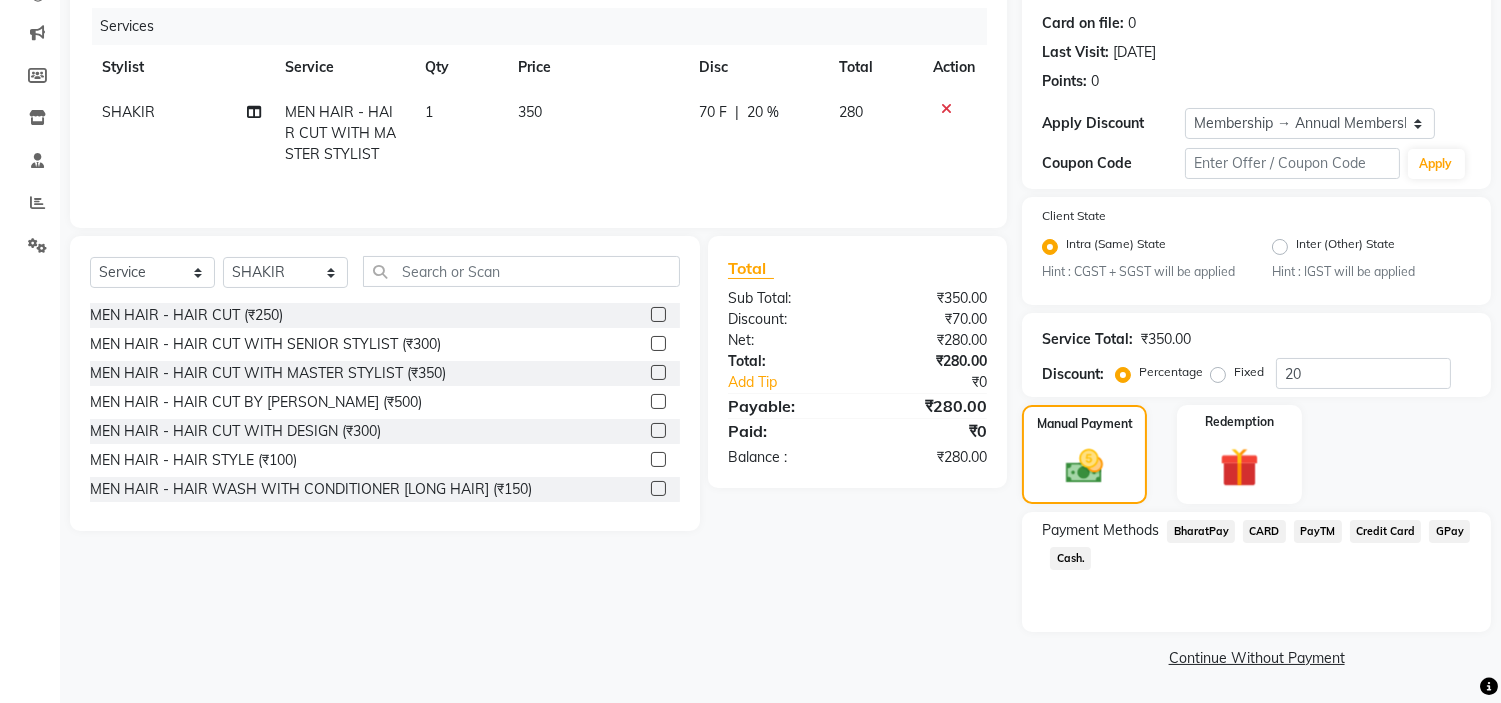 click on "Cash." 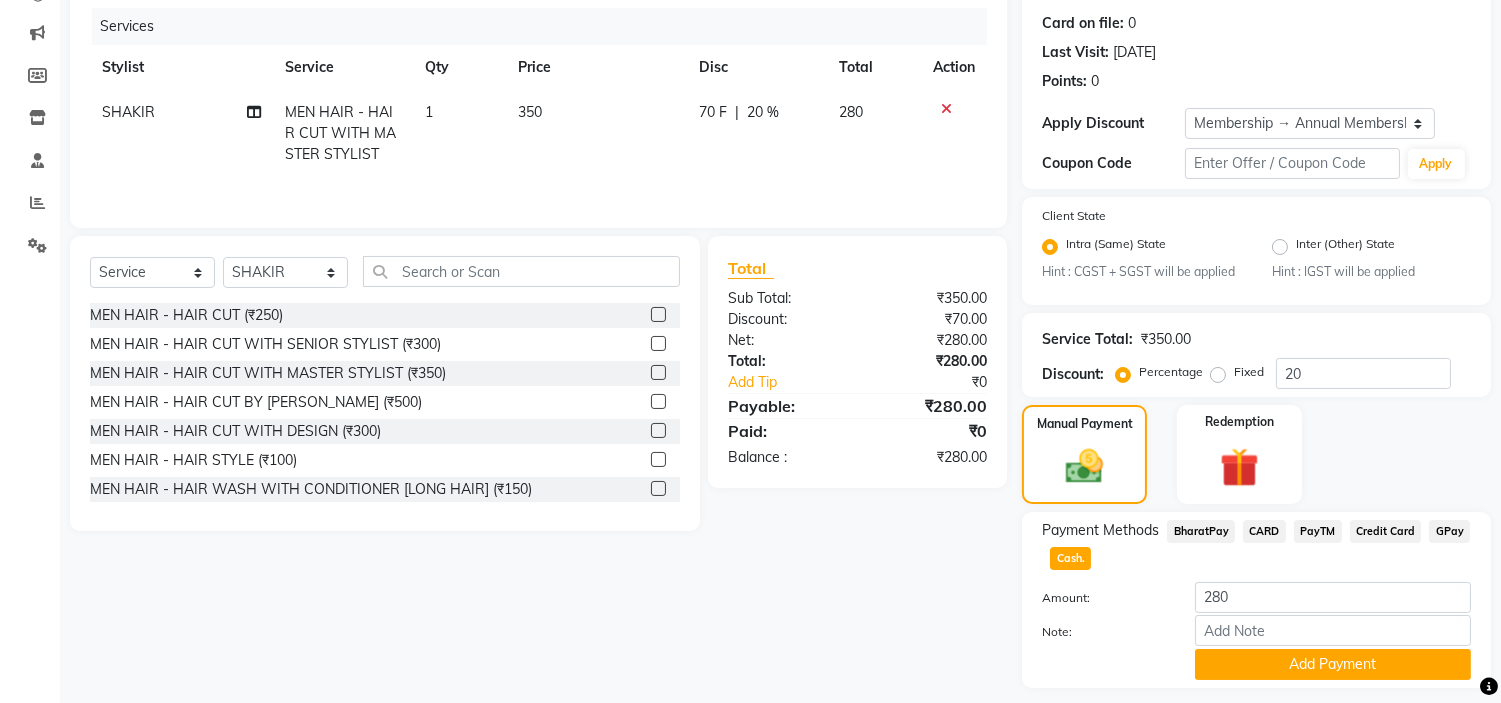 scroll, scrollTop: 296, scrollLeft: 0, axis: vertical 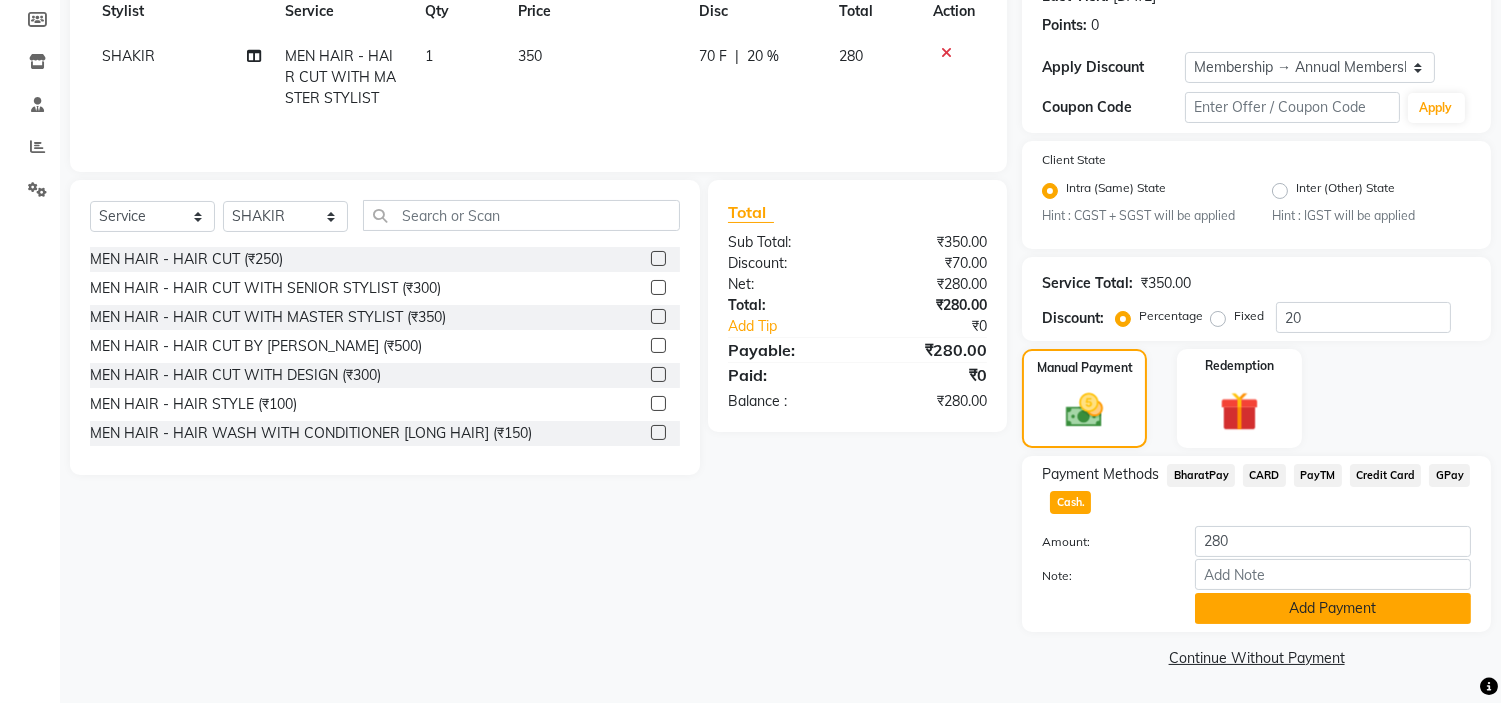 click on "Add Payment" 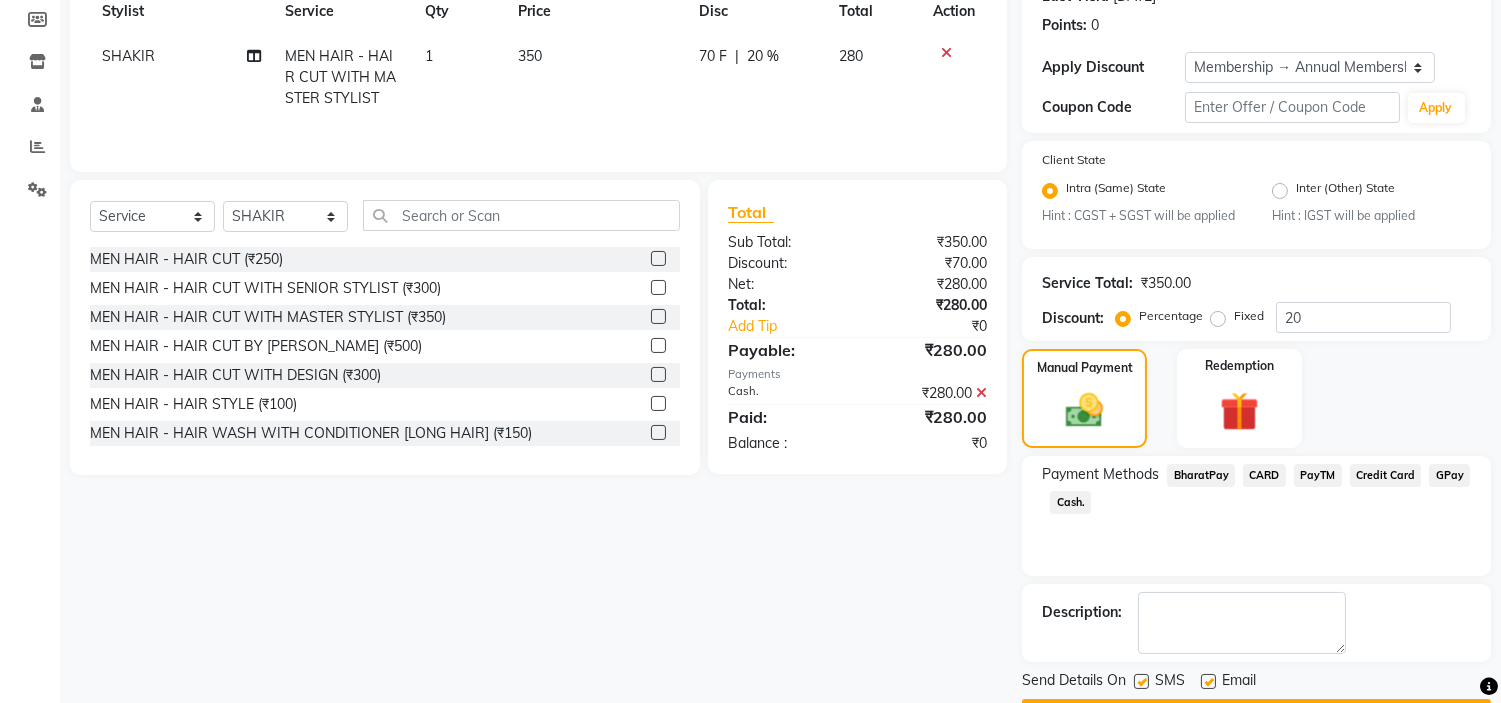 scroll, scrollTop: 353, scrollLeft: 0, axis: vertical 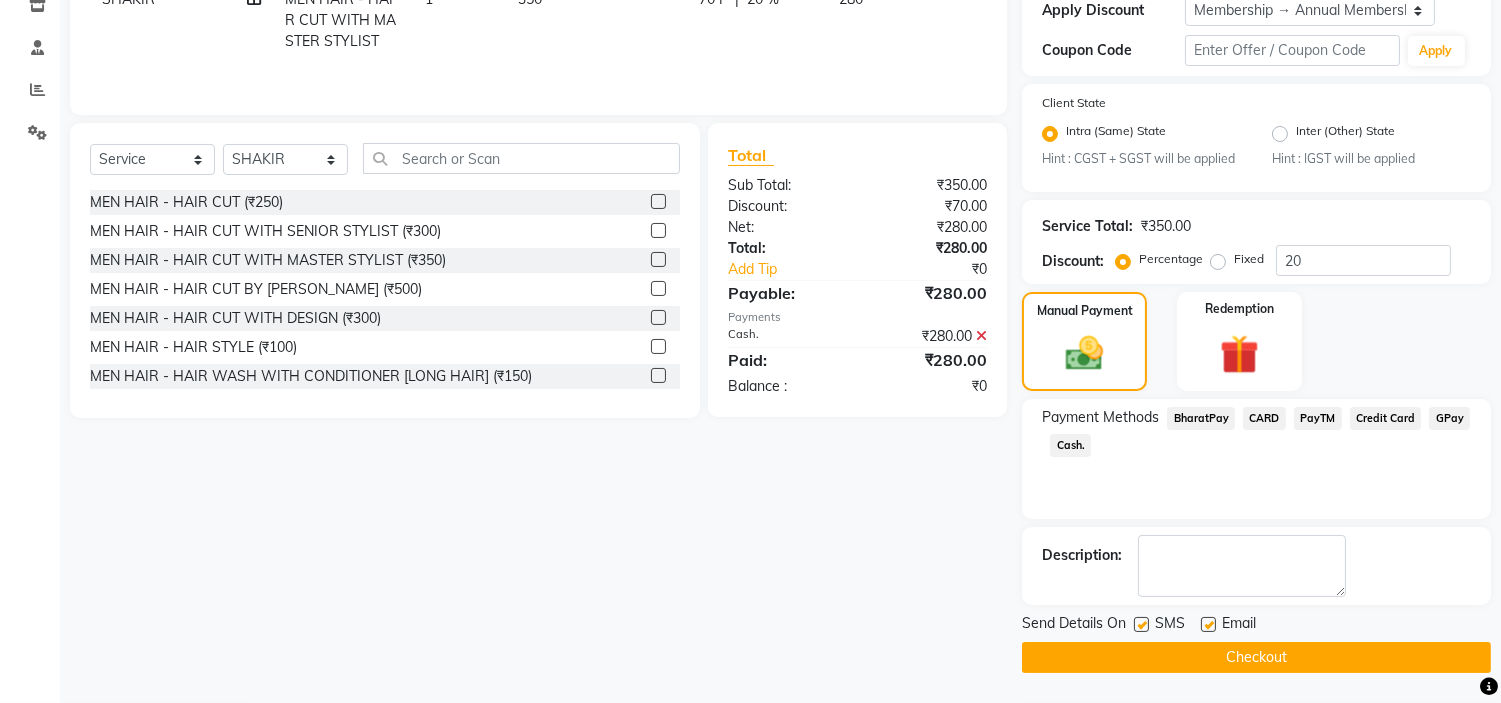 click 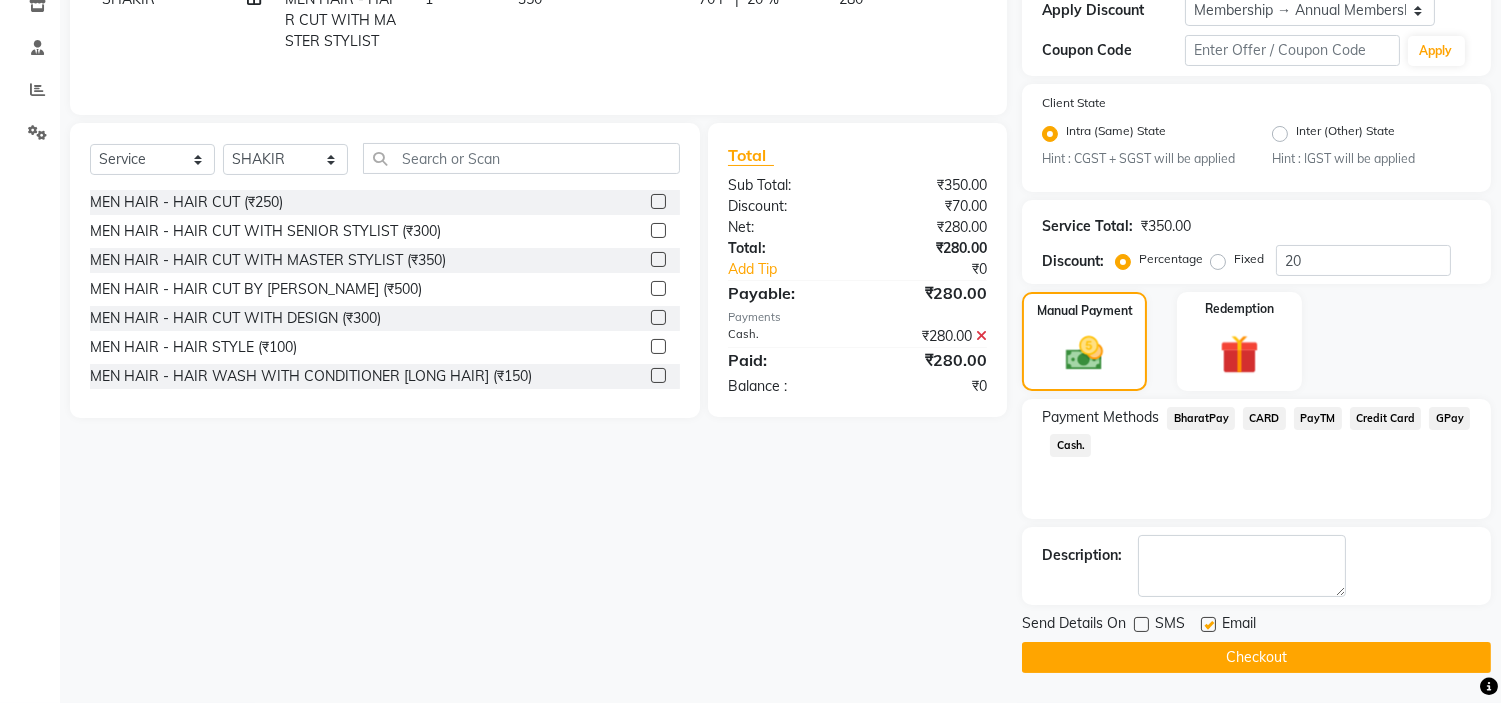 click 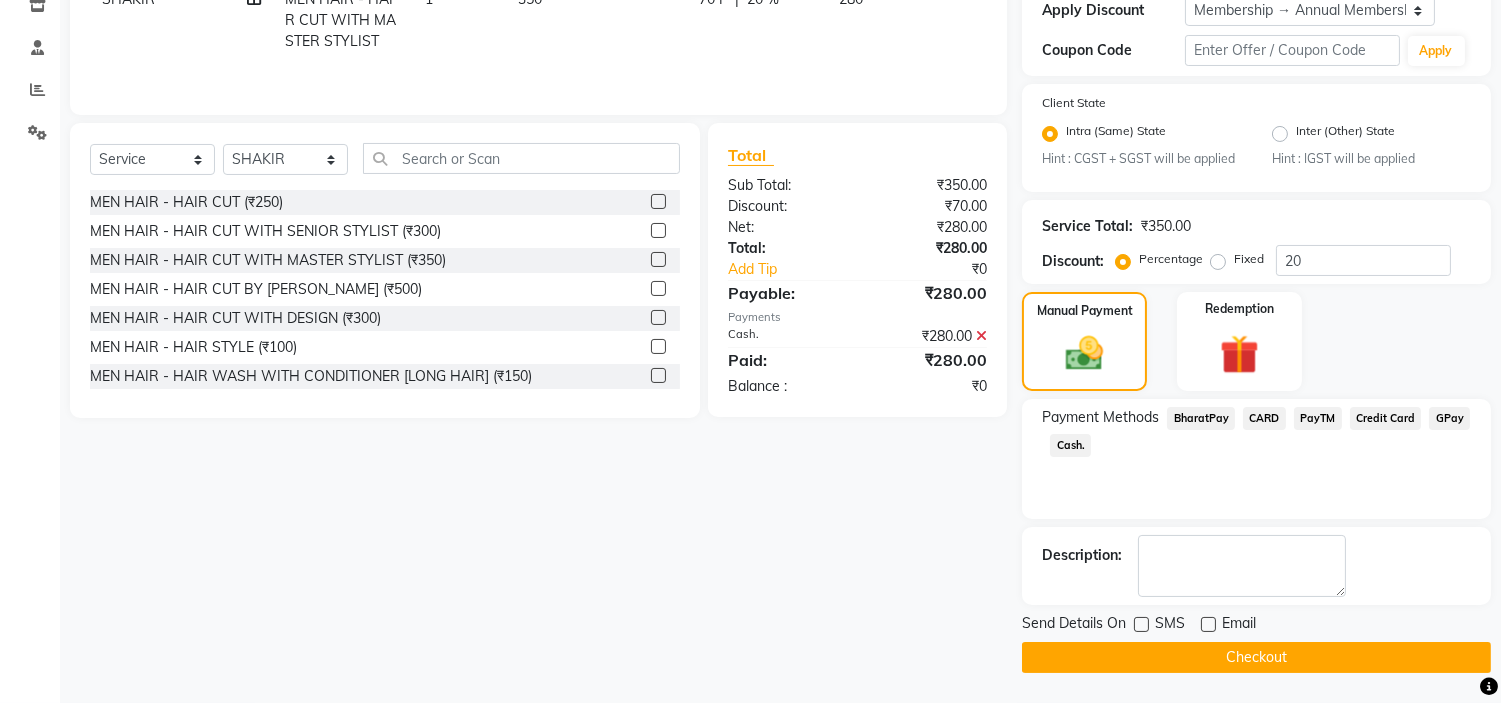 click on "Checkout" 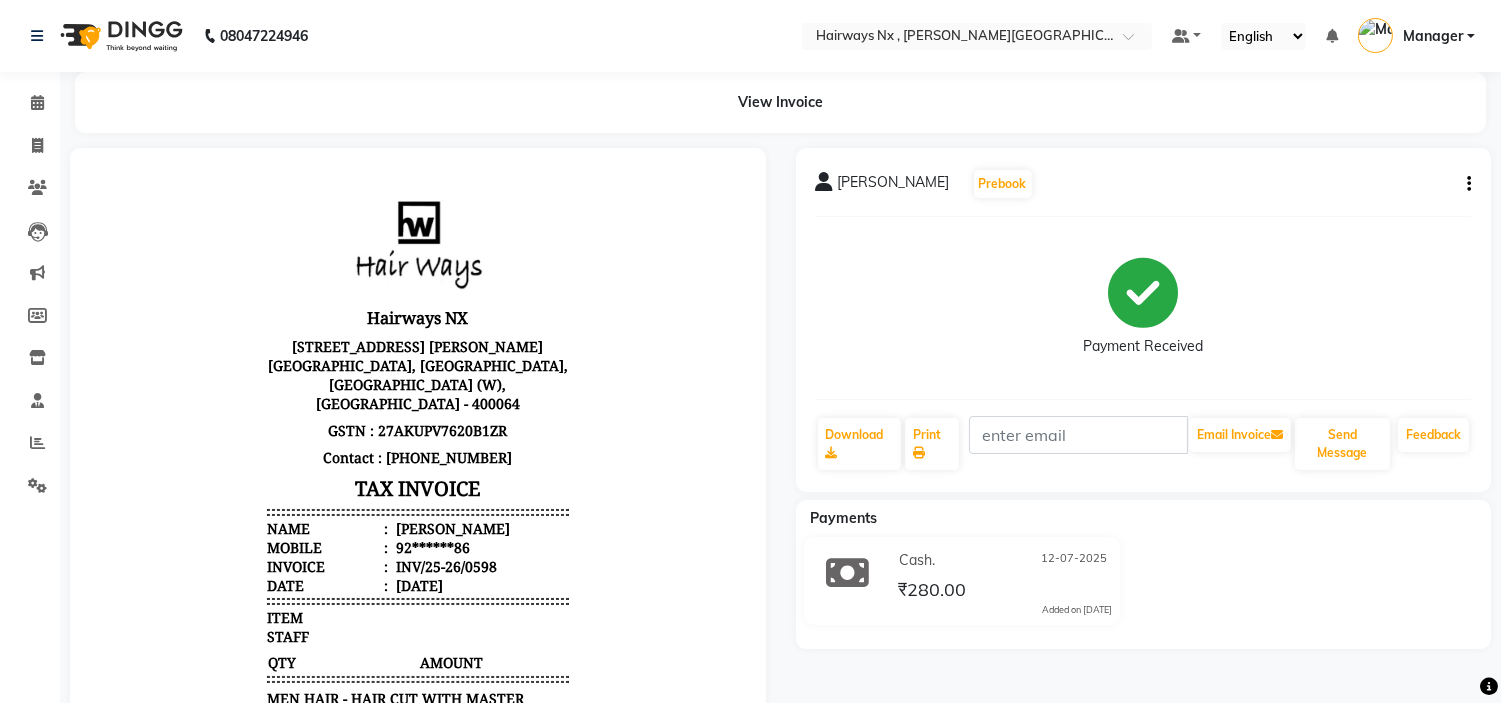 scroll, scrollTop: 0, scrollLeft: 0, axis: both 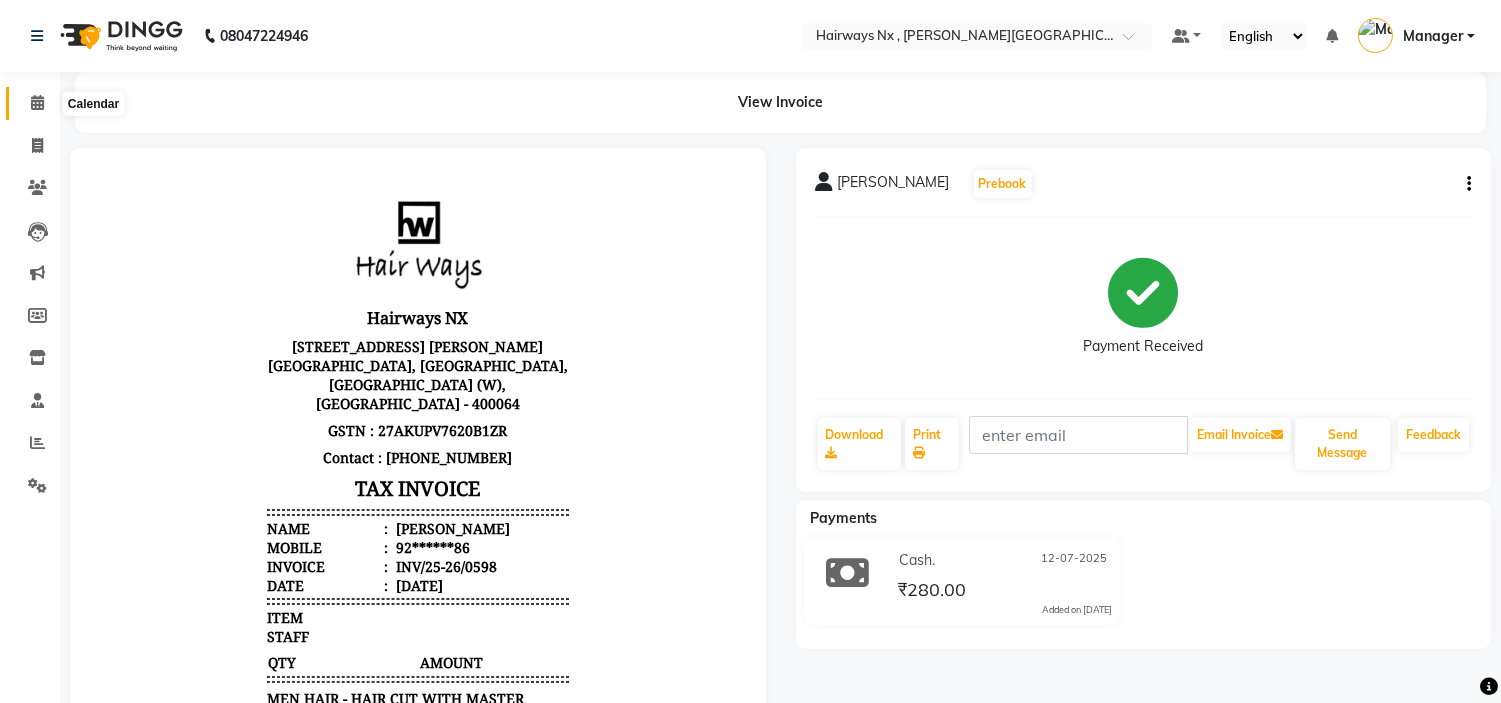 click 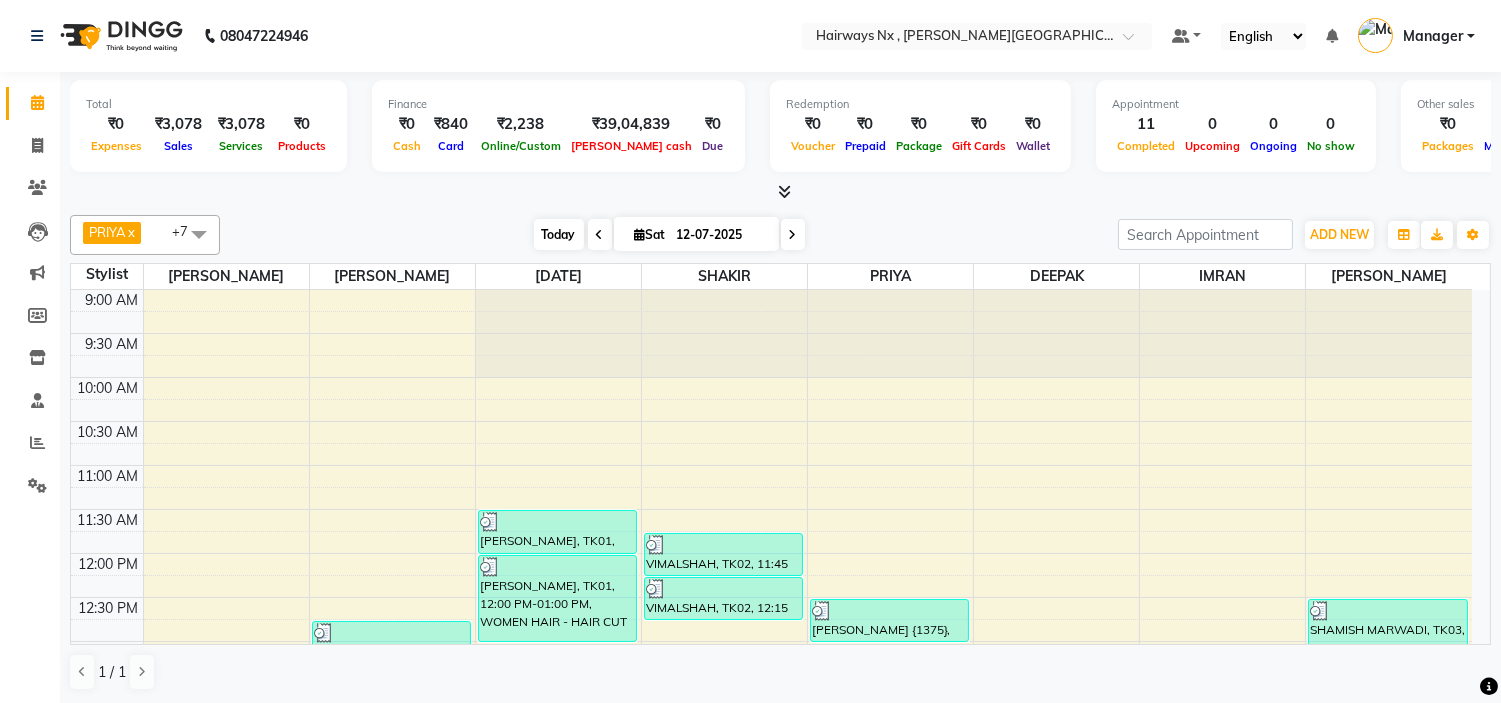 click on "Today" at bounding box center (559, 234) 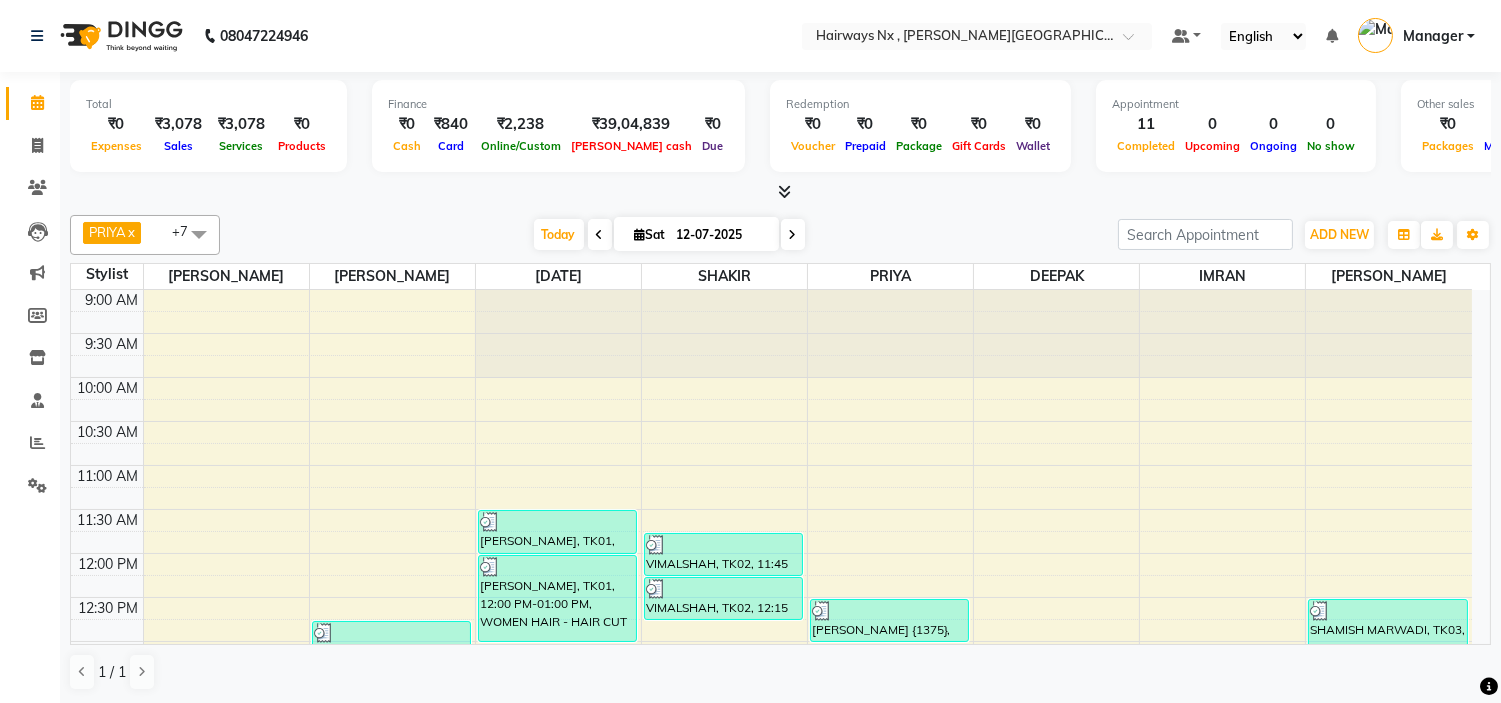 scroll, scrollTop: 355, scrollLeft: 0, axis: vertical 